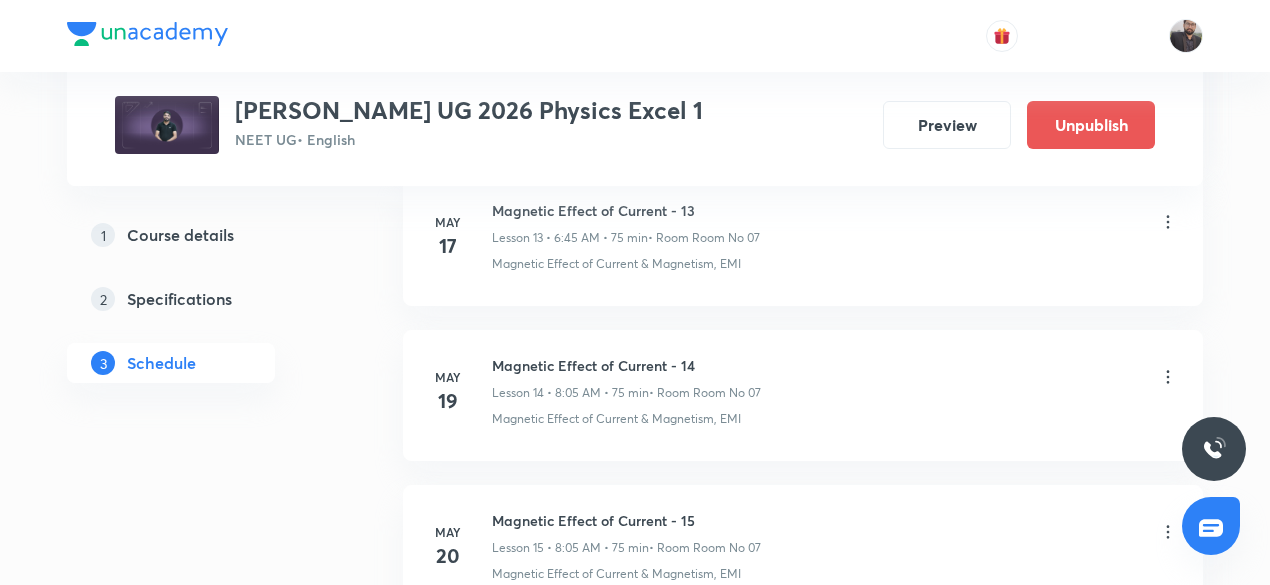 scroll, scrollTop: 3902, scrollLeft: 0, axis: vertical 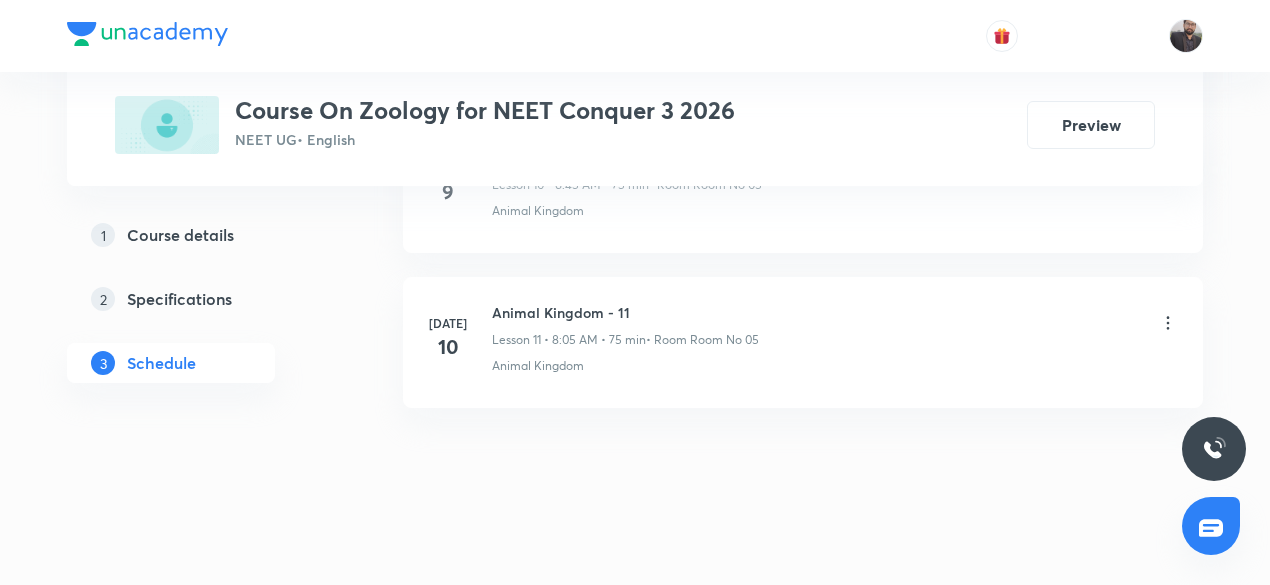 click on "Animal Kingdom - 11" at bounding box center (625, 312) 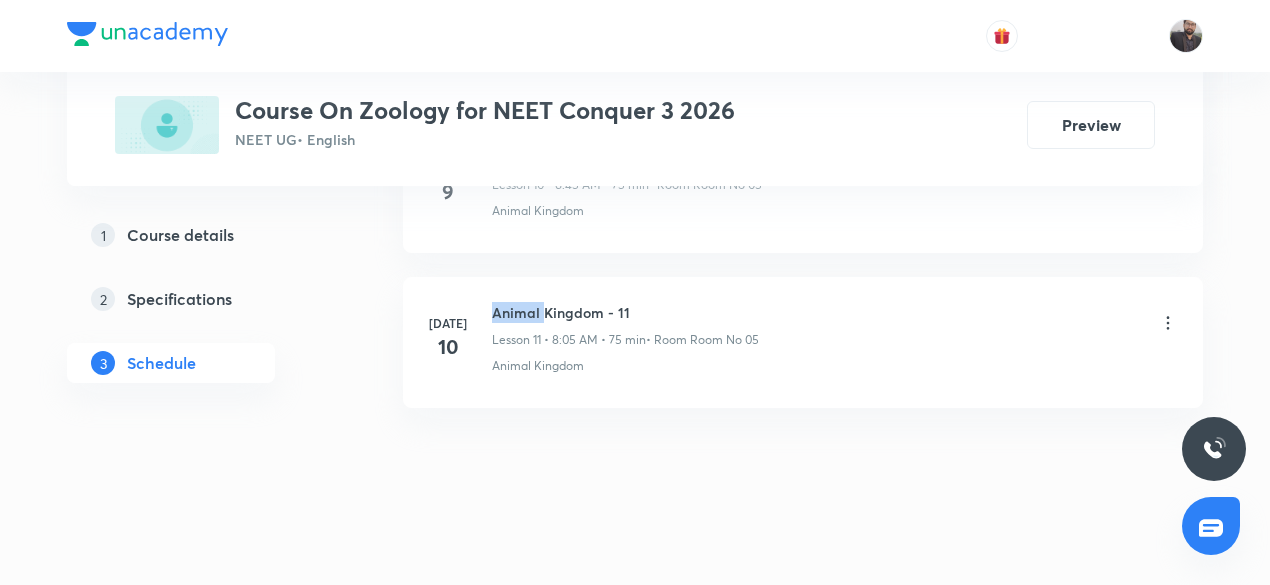 click on "Animal Kingdom - 11" at bounding box center [625, 312] 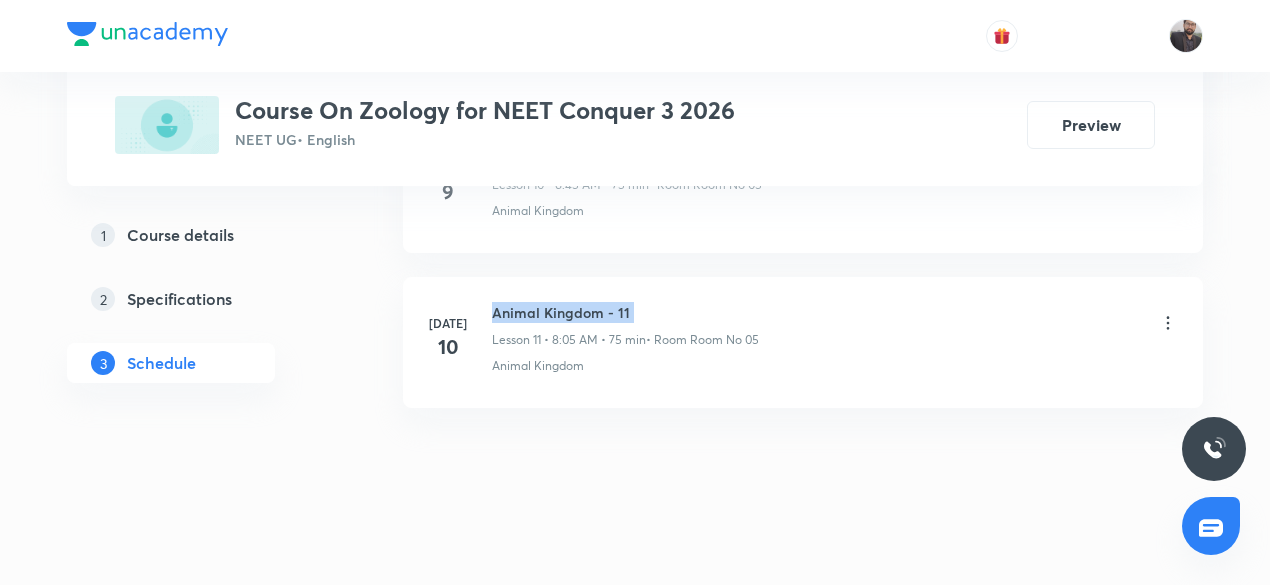 click on "Animal Kingdom - 11" at bounding box center (625, 312) 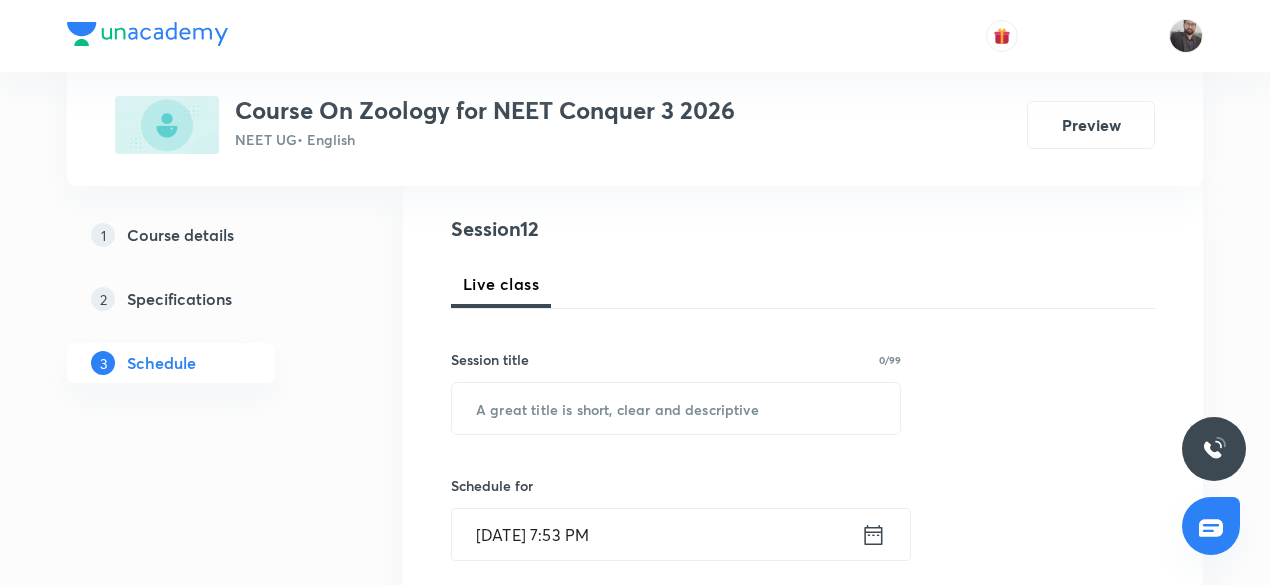 scroll, scrollTop: 236, scrollLeft: 0, axis: vertical 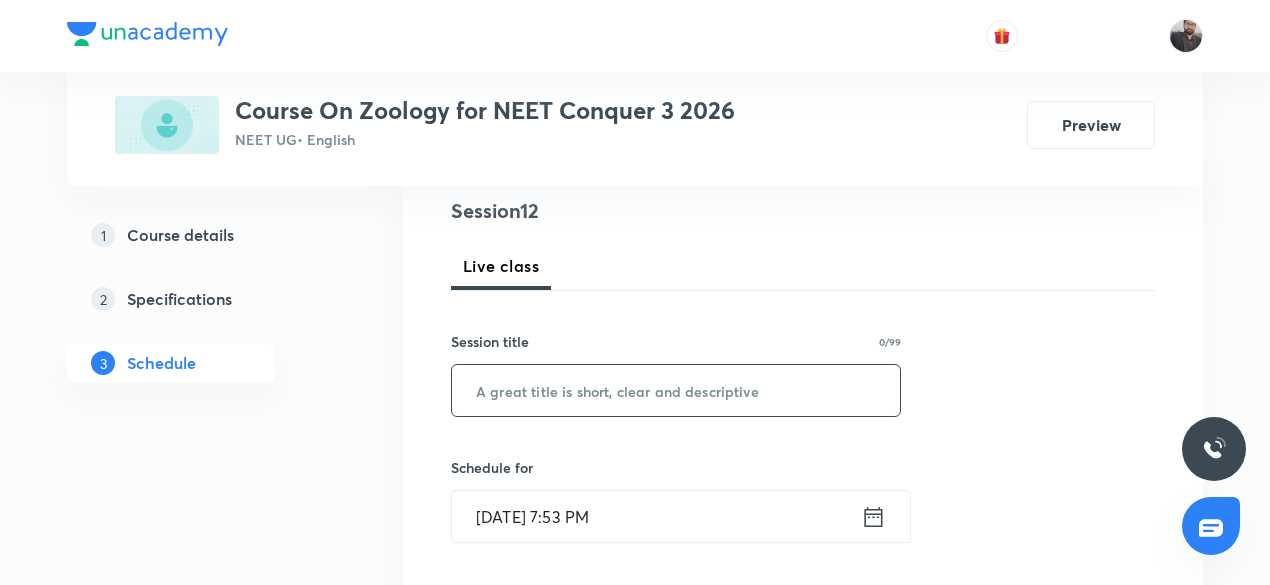 click at bounding box center [676, 390] 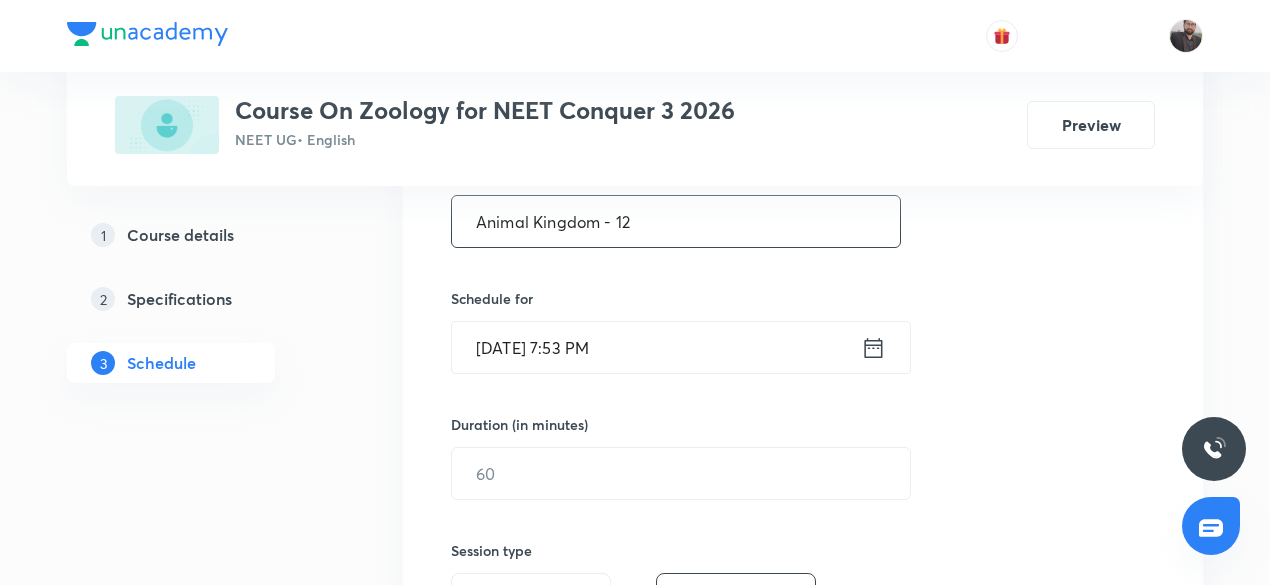 scroll, scrollTop: 412, scrollLeft: 0, axis: vertical 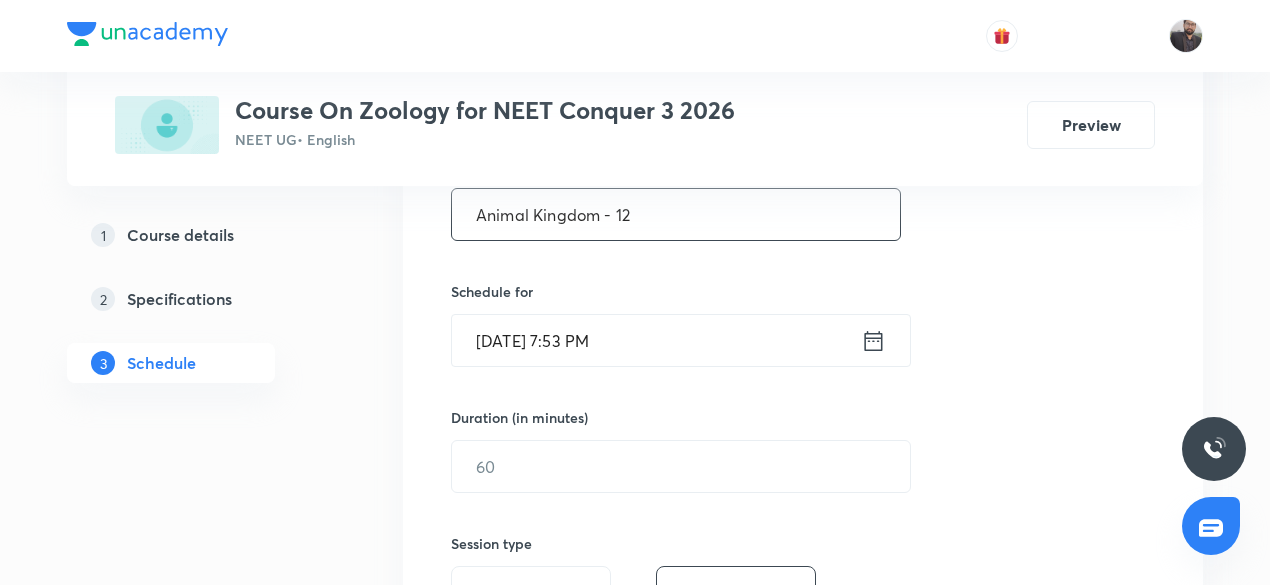 type on "Animal Kingdom - 12" 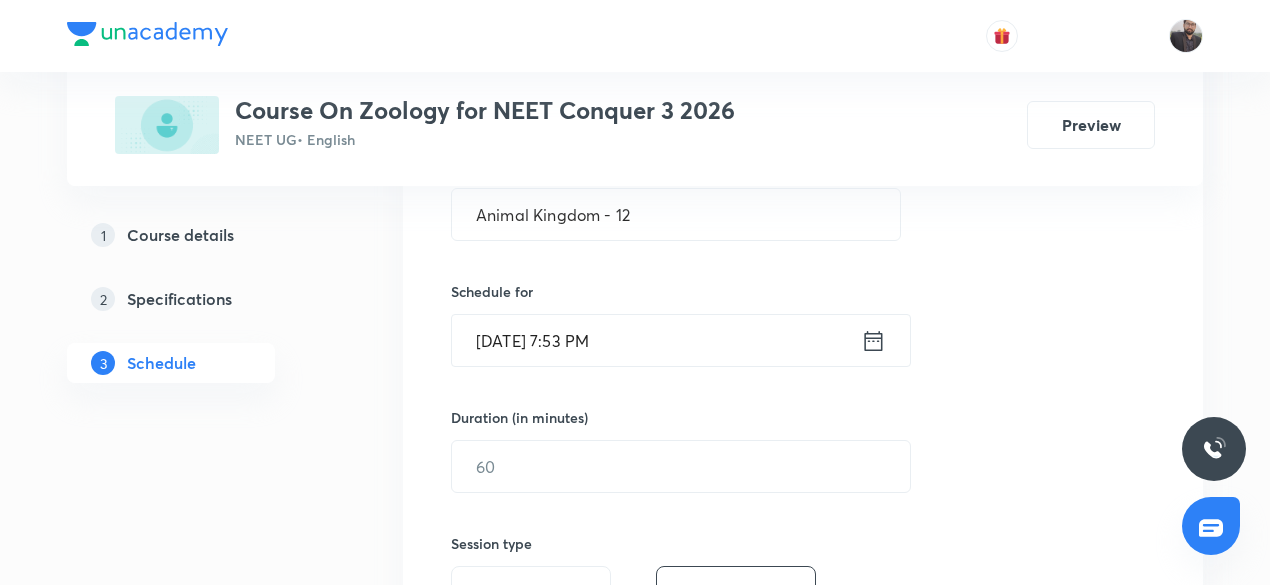 click on "Jul 10, 2025, 7:53 PM" at bounding box center (656, 340) 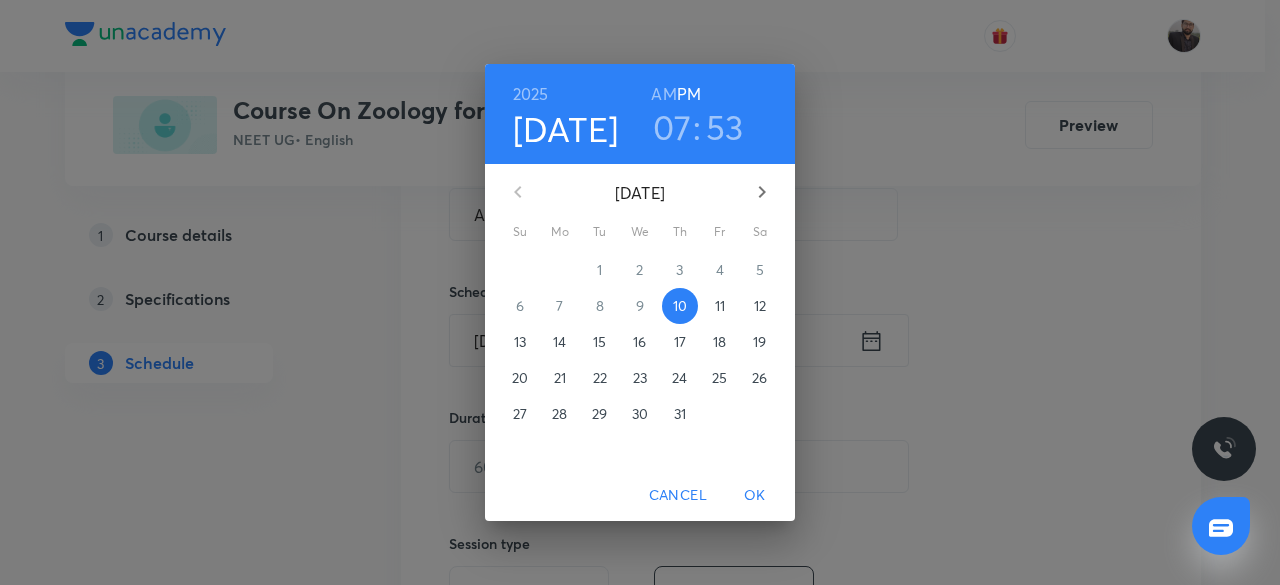 click on "11" at bounding box center (720, 306) 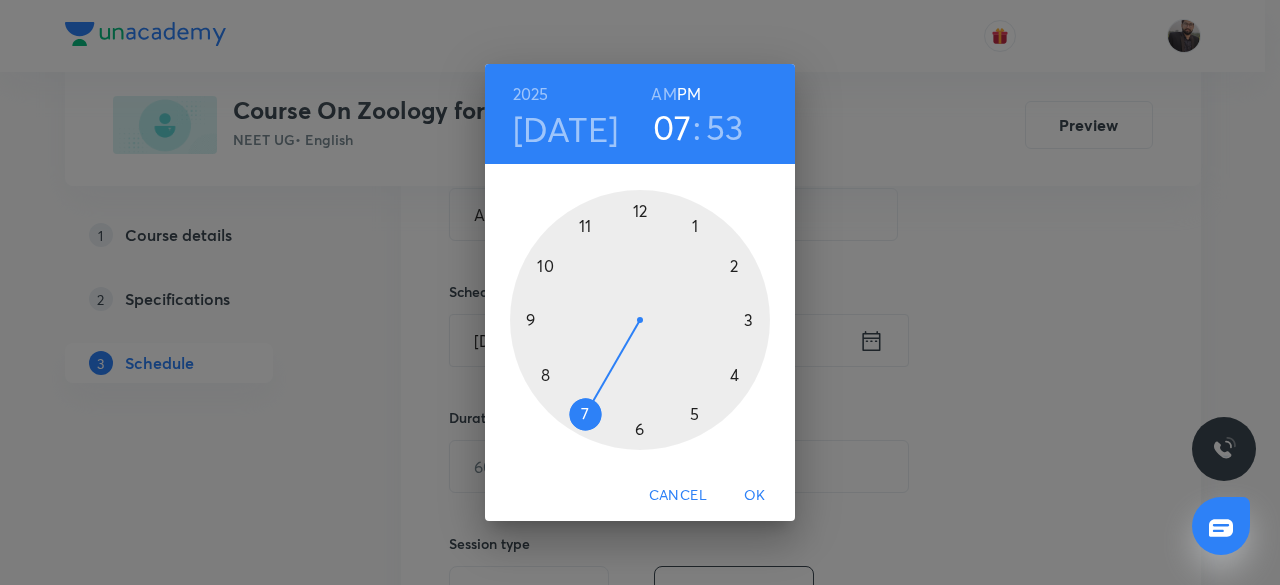 click on "AM" at bounding box center (663, 94) 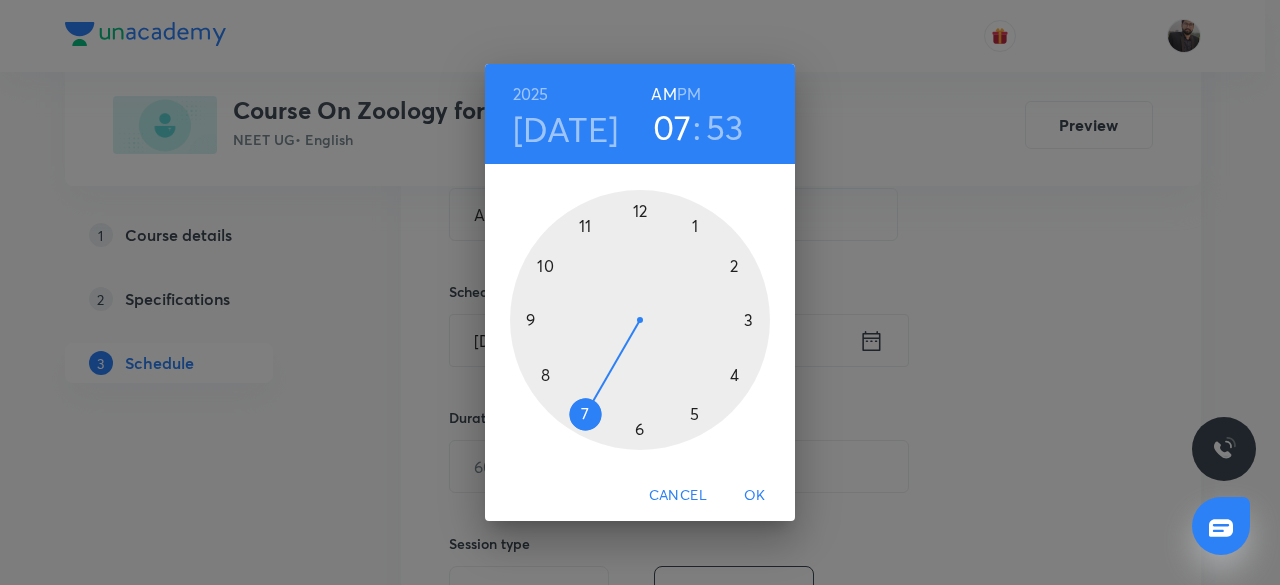 click at bounding box center (640, 320) 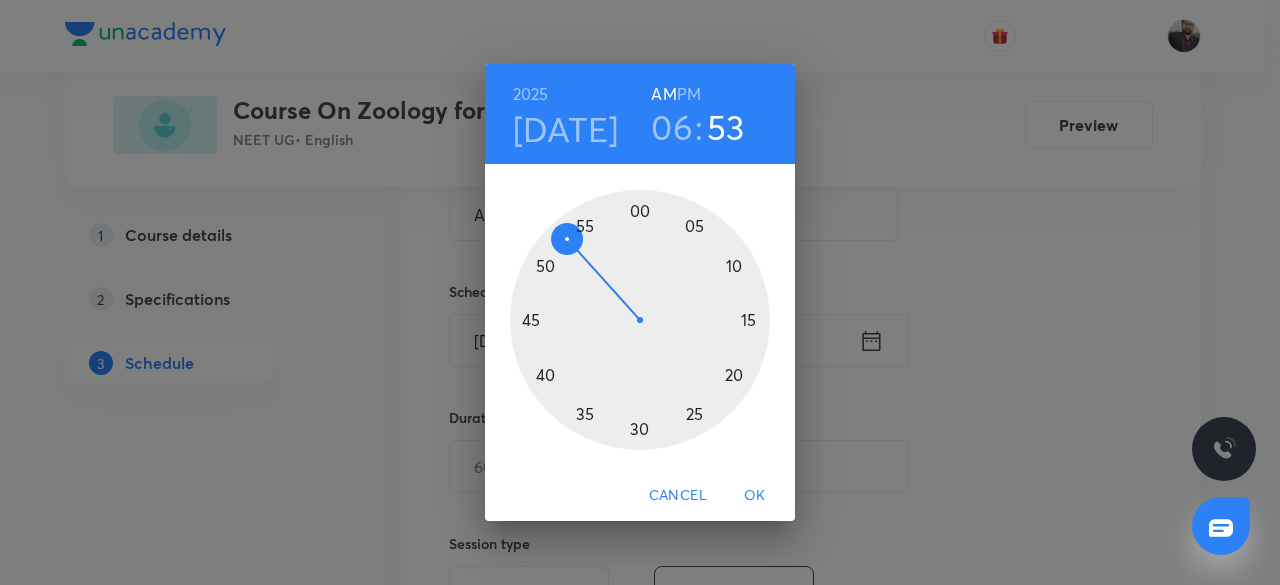 click at bounding box center (640, 320) 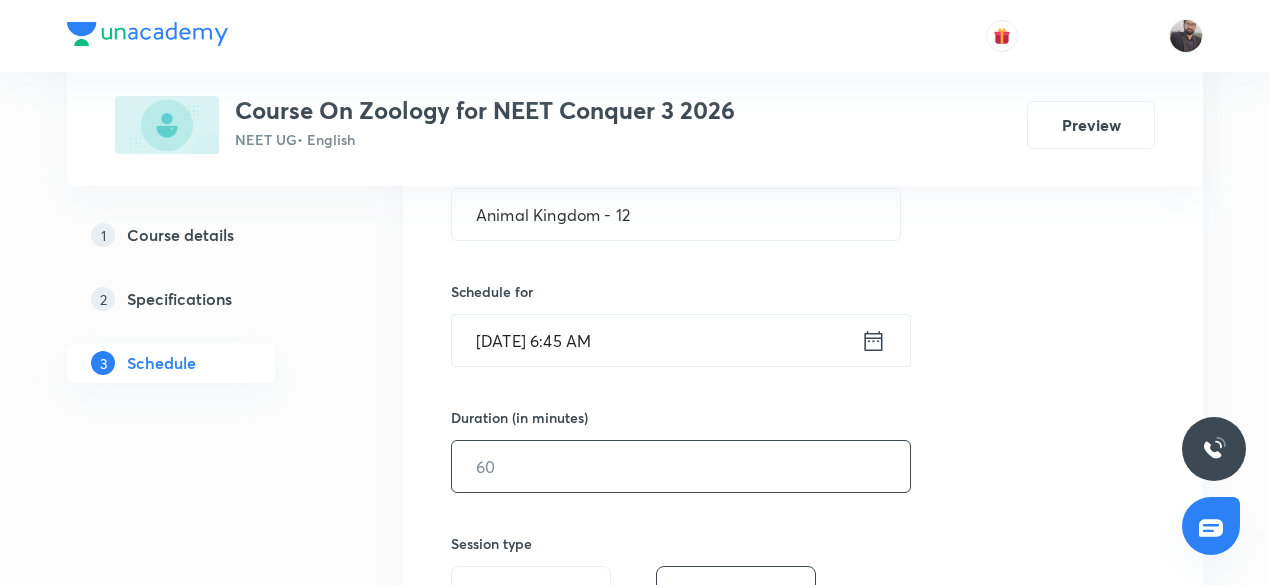 click at bounding box center (681, 466) 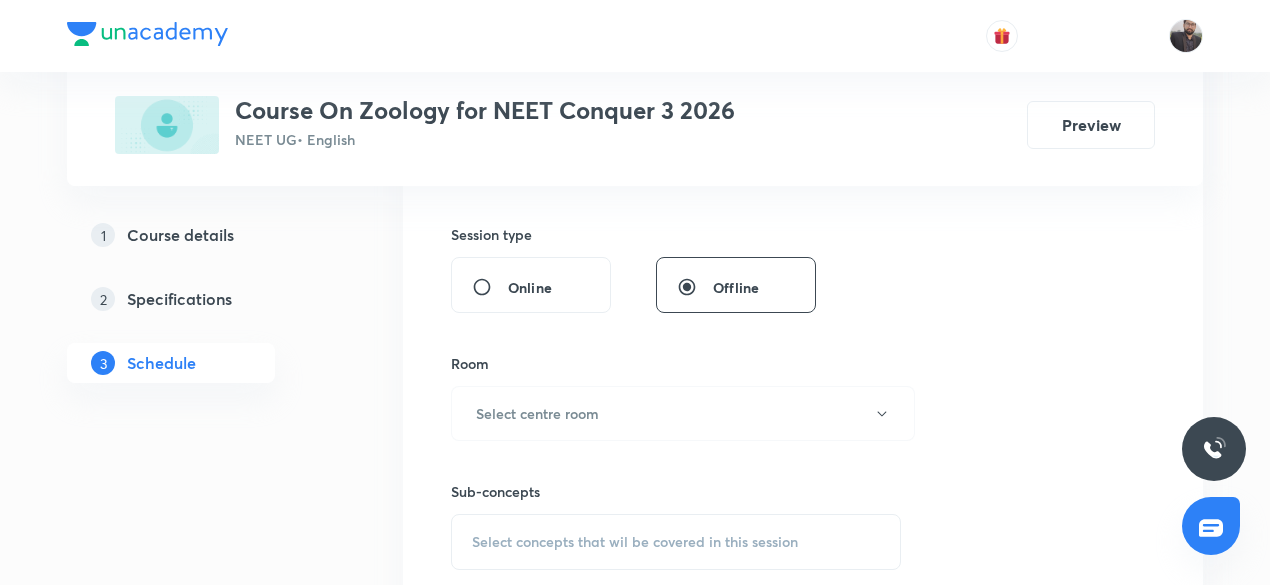 scroll, scrollTop: 722, scrollLeft: 0, axis: vertical 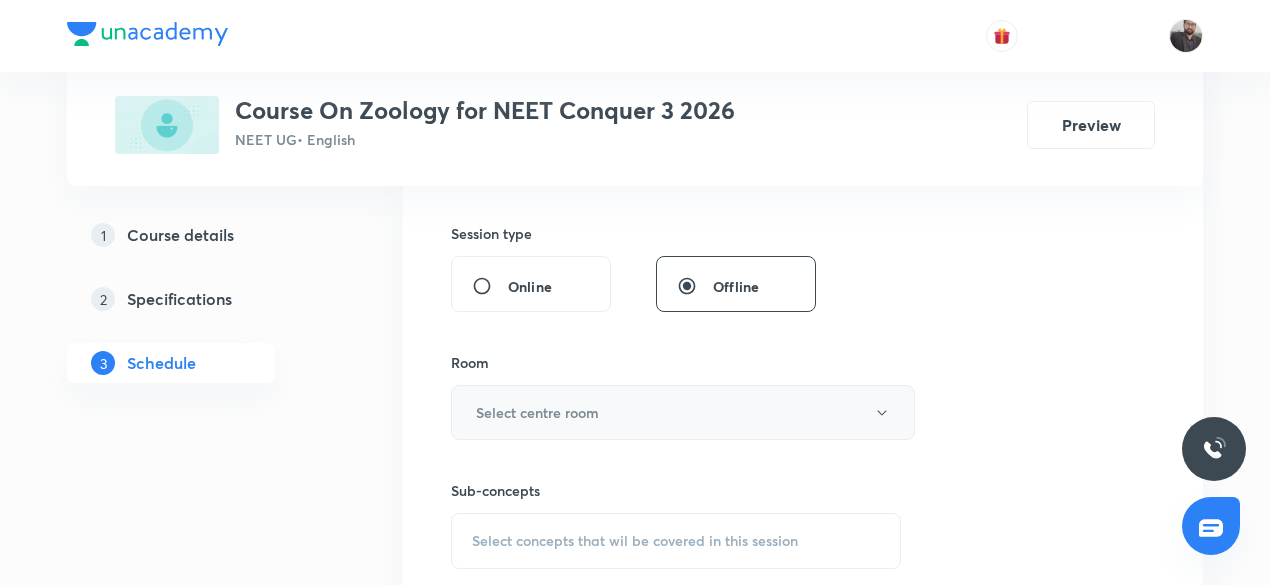 type on "75" 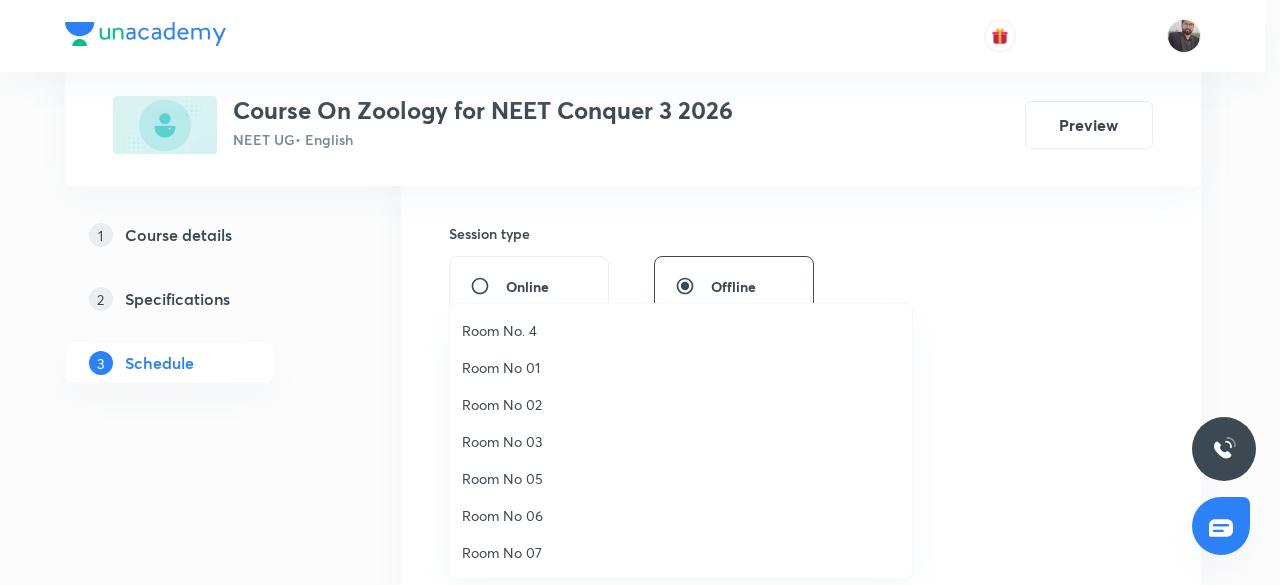 click on "Room No 05" at bounding box center (681, 478) 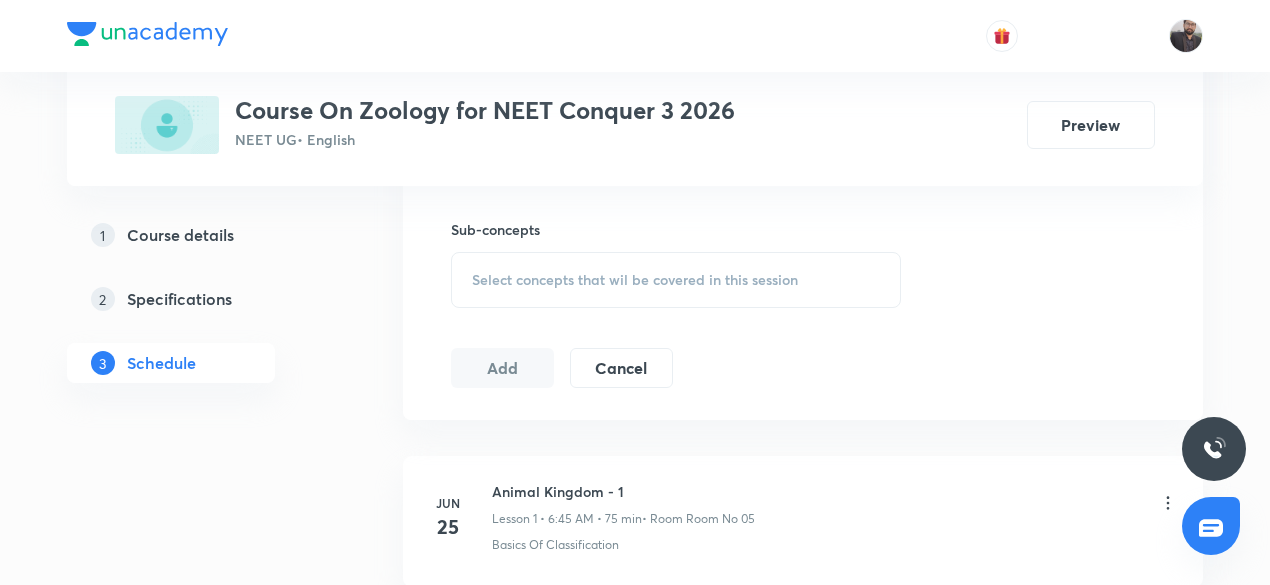 scroll, scrollTop: 986, scrollLeft: 0, axis: vertical 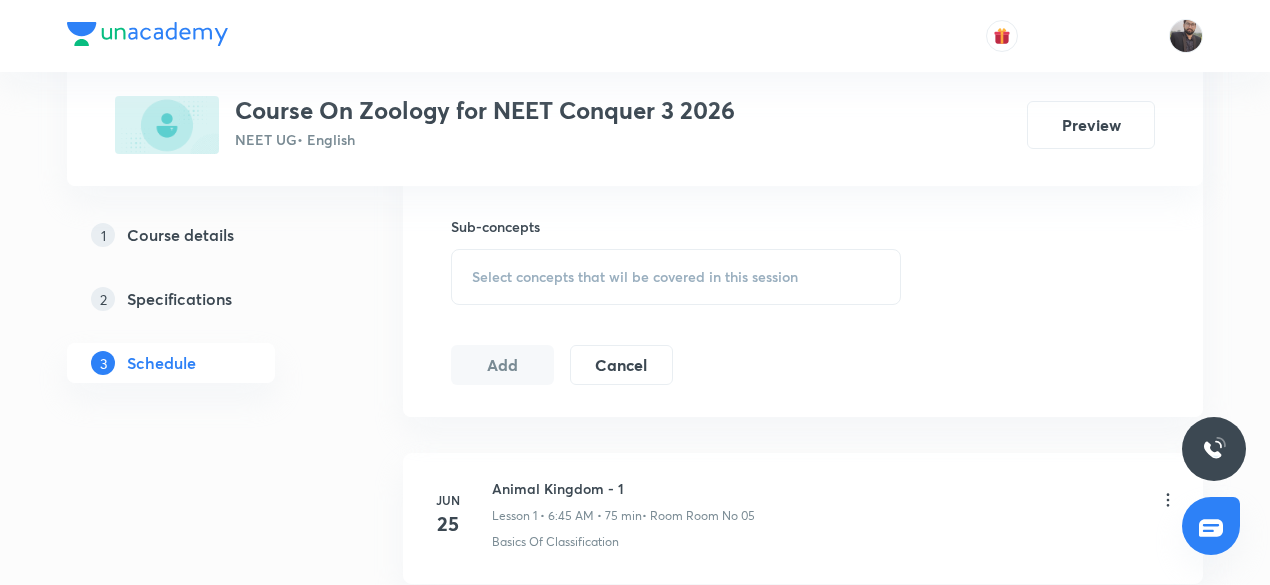 click on "Select concepts that wil be covered in this session" at bounding box center [635, 277] 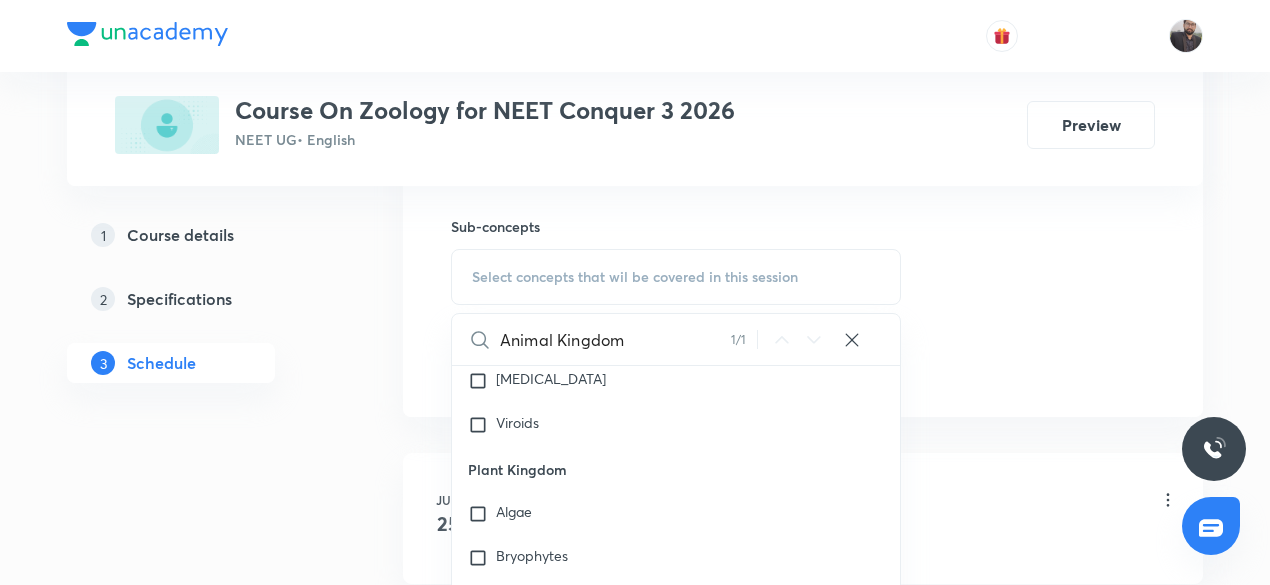 scroll, scrollTop: 1132, scrollLeft: 0, axis: vertical 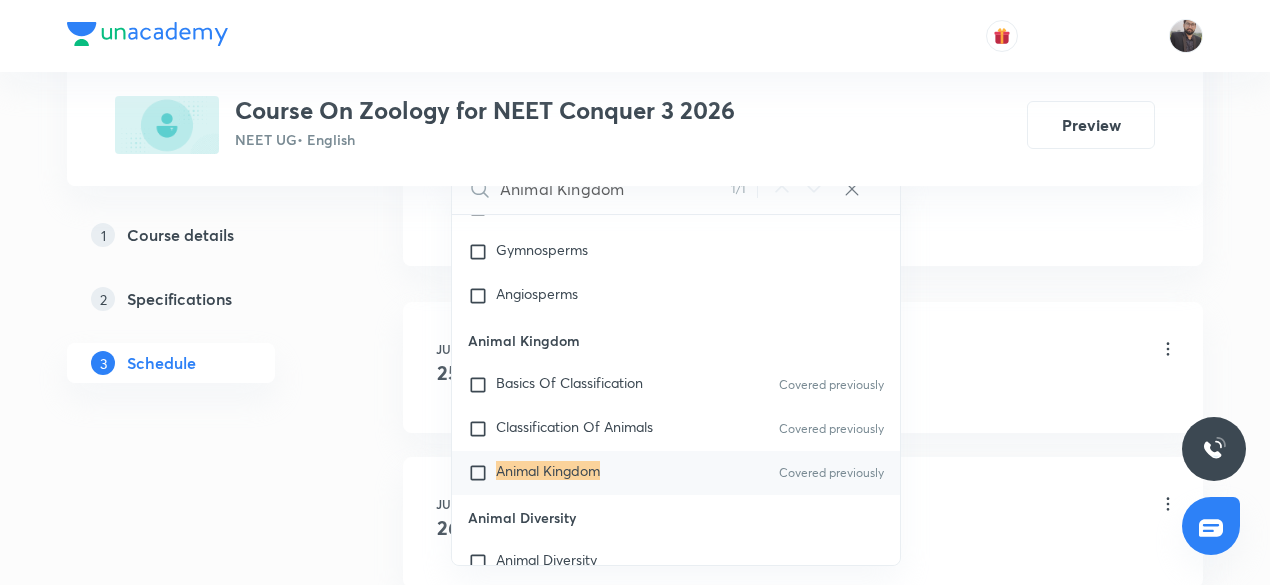 type on "Animal Kingdom" 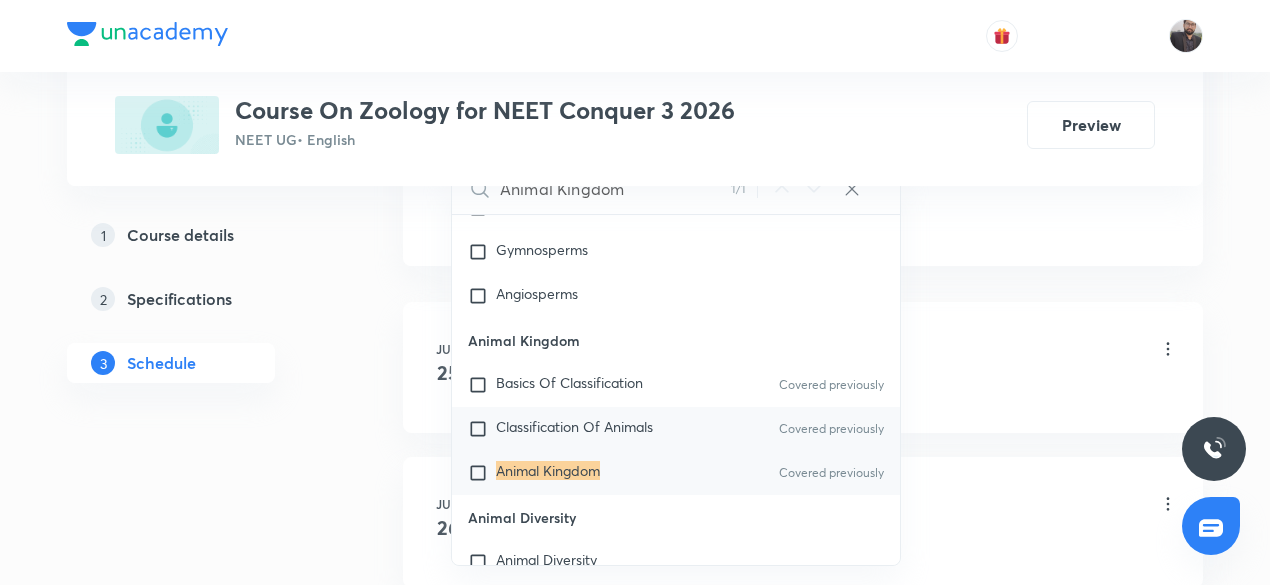 checkbox on "true" 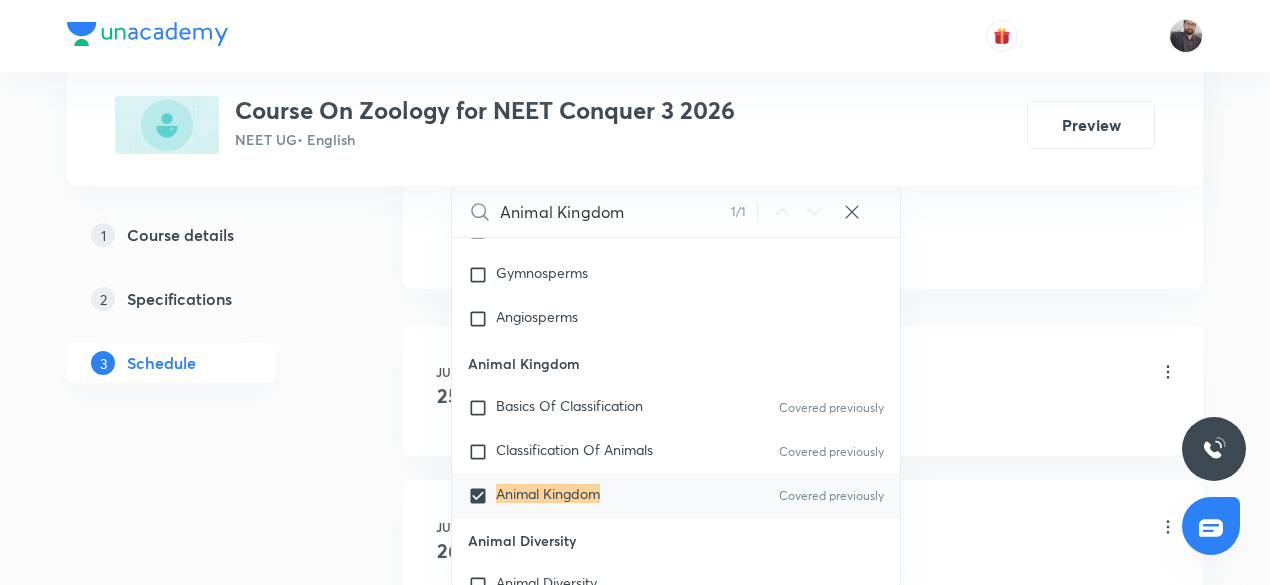 click on "Session  12 Live class Session title 19/99 Animal Kingdom - 12 ​ Schedule for Jul 11, 2025, 6:45 AM ​ Duration (in minutes) 75 ​   Session type Online Offline Room Room No 05 Sub-concepts Animal Kingdom CLEAR Animal Kingdom 1 / 1 ​ Living World What Is Living? Diversity In The Living World Systematics Types Of Taxonomy Fundamental Components Of Taxonomy Taxonomic Categories Taxonomical Aids The Three Domains Of Life Biological Nomenclature  Biological Classification System Of Classification Kingdom Monera Kingdom Protista Kingdom Fungi Kingdom Plantae Kingdom Animalia Linchens Mycorrhiza Virus Prions Viroids Plant Kingdom Algae Bryophytes Pteridophytes Gymnosperms Angiosperms Animal Kingdom Basics Of Classification Covered previously Classification Of Animals Covered previously Animal Kingdom Covered previously Animal Diversity Animal Diversity Morphology - Flowering Plants Plant Morphology Root Types Of Roots Stem Types Of Stem  Leaf Inflorescence Flower Fruit Seed Anatomy - Flowering Plants Frogs ER" at bounding box center (803, -224) 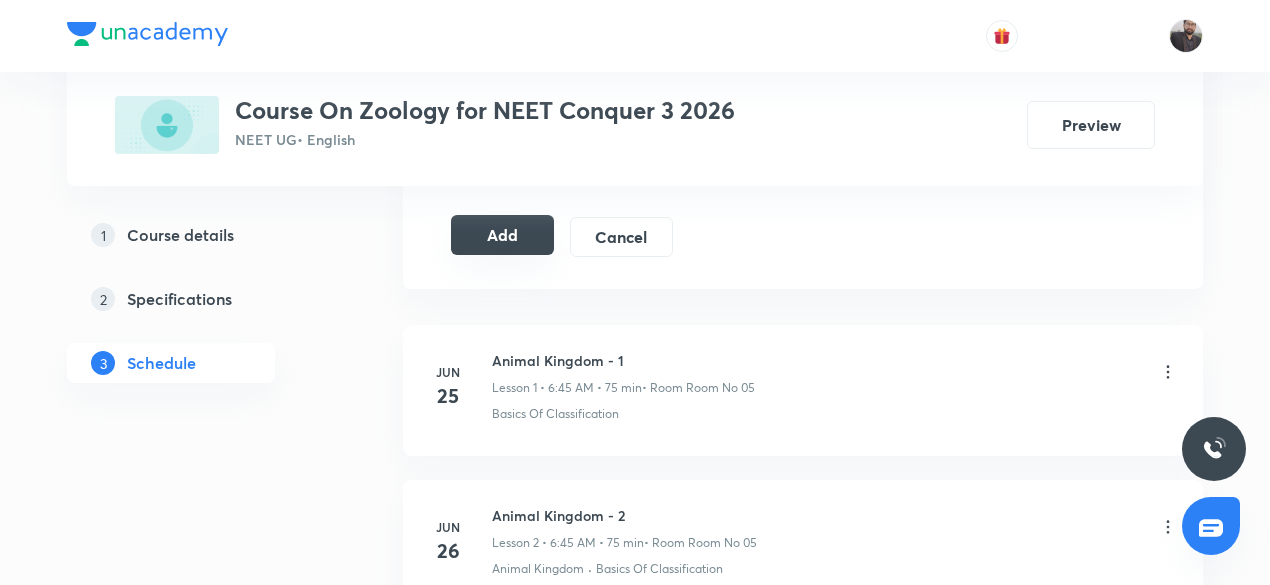 click on "Add" at bounding box center [502, 235] 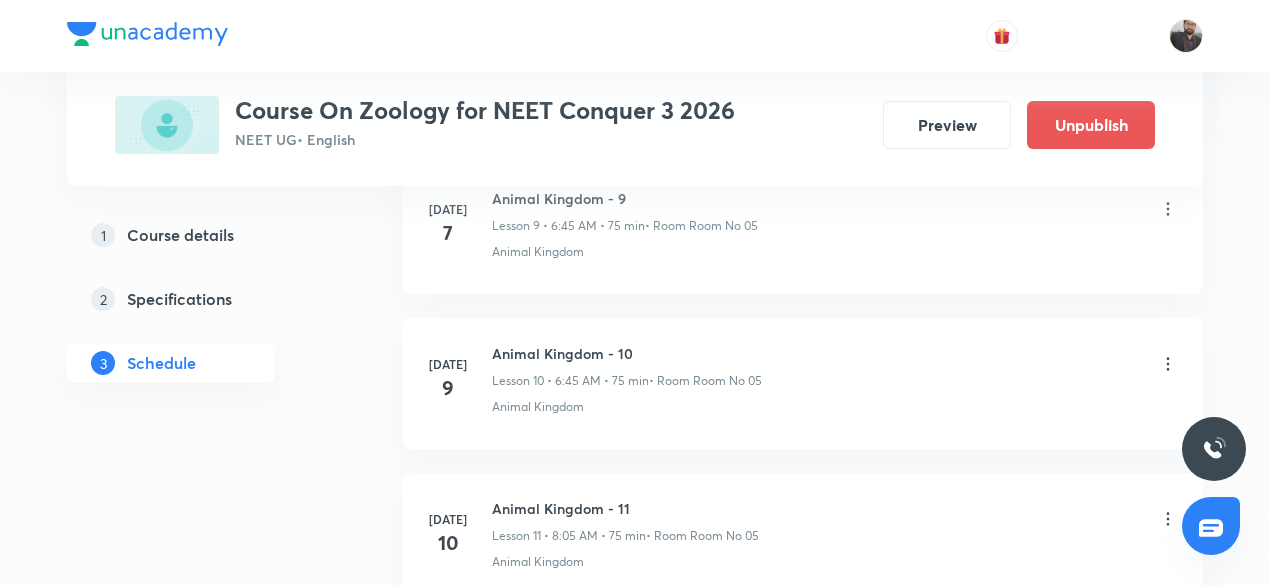 scroll, scrollTop: 1952, scrollLeft: 0, axis: vertical 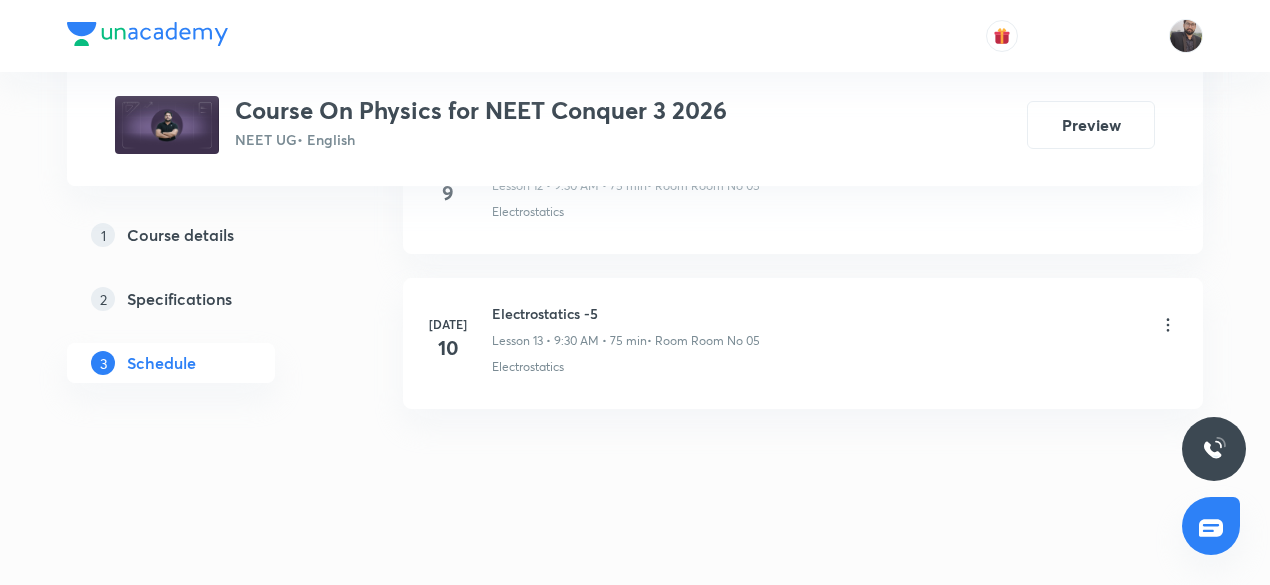 click on "Electrostatics -5" at bounding box center [626, 313] 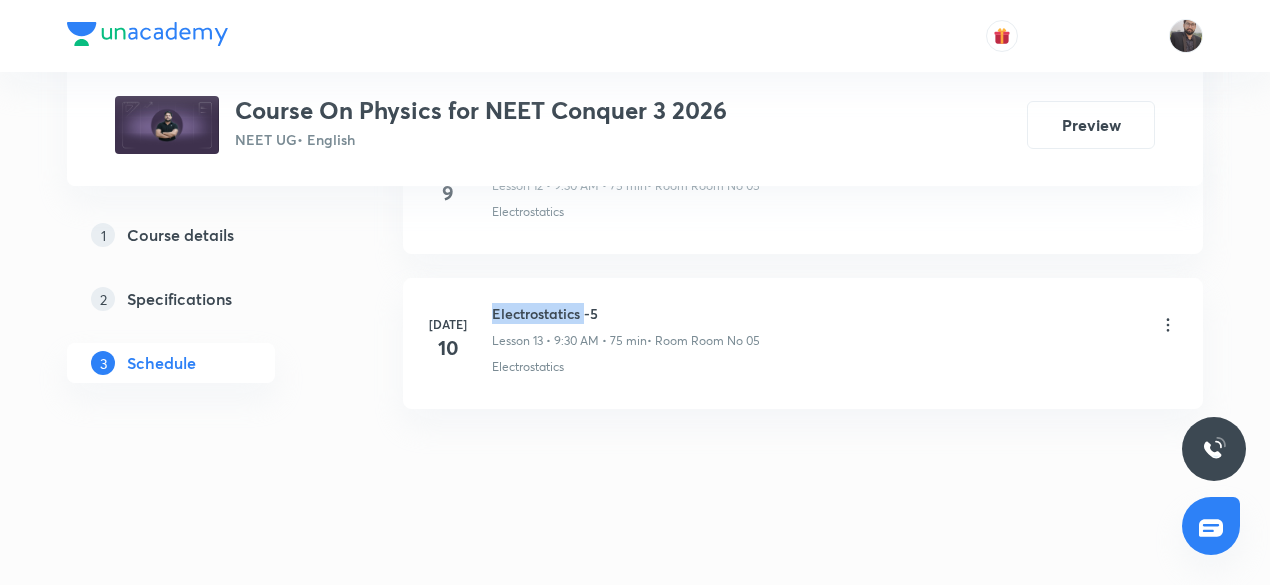 click on "Electrostatics -5" at bounding box center [626, 313] 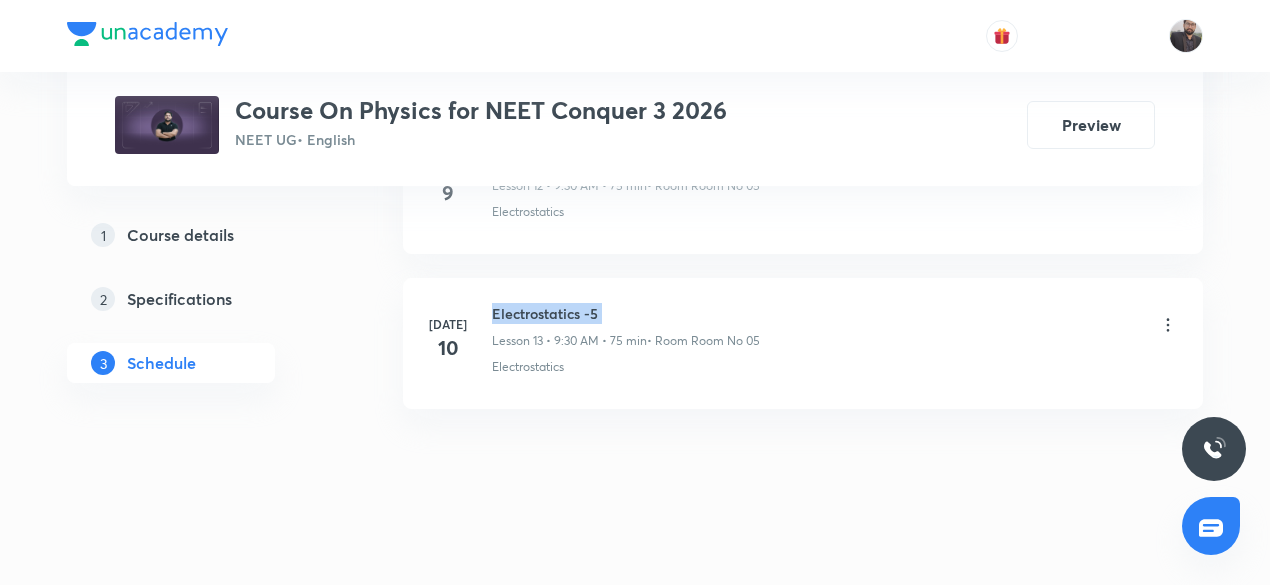 click on "Electrostatics -5" at bounding box center (626, 313) 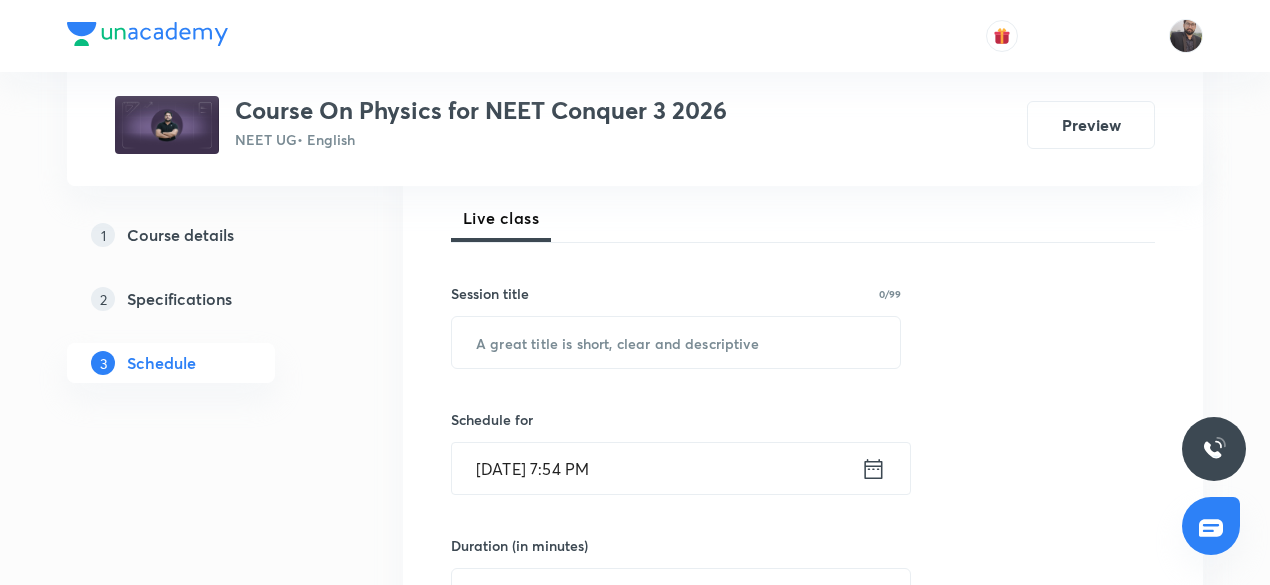 scroll, scrollTop: 288, scrollLeft: 0, axis: vertical 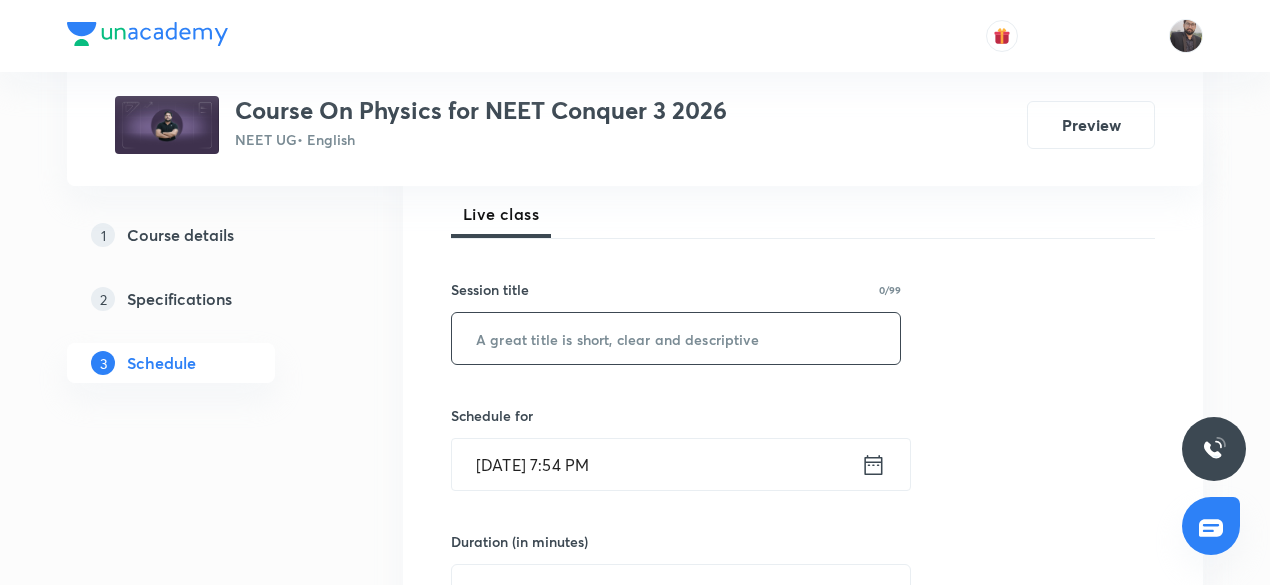 click at bounding box center (676, 338) 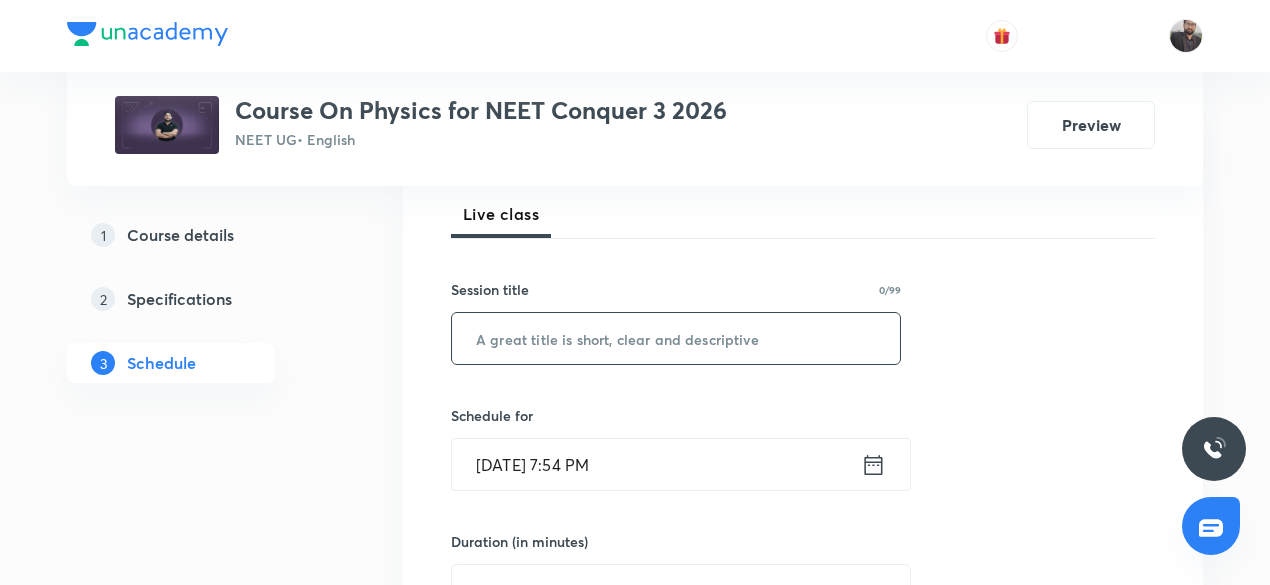 paste on "Electrostatics -5" 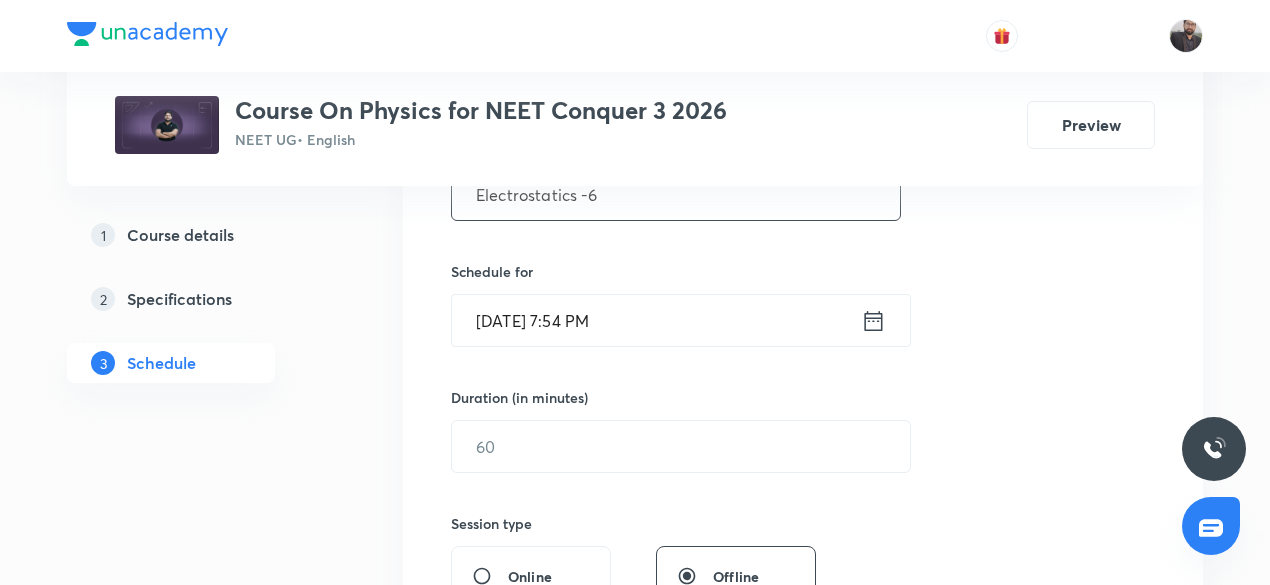 scroll, scrollTop: 437, scrollLeft: 0, axis: vertical 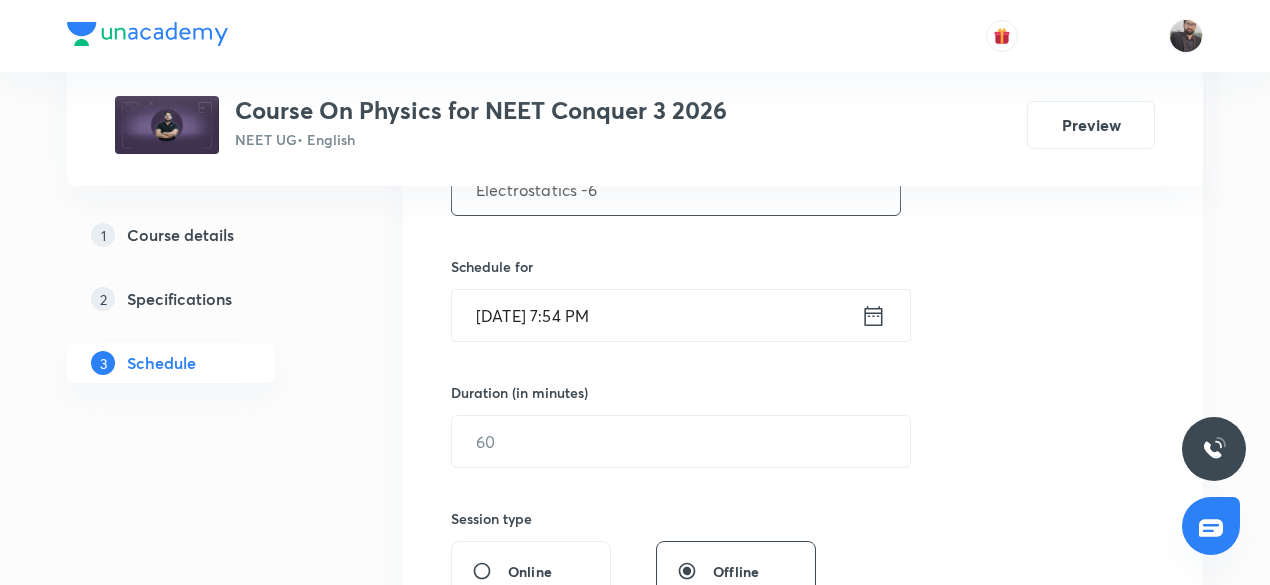 type on "Electrostatics -6" 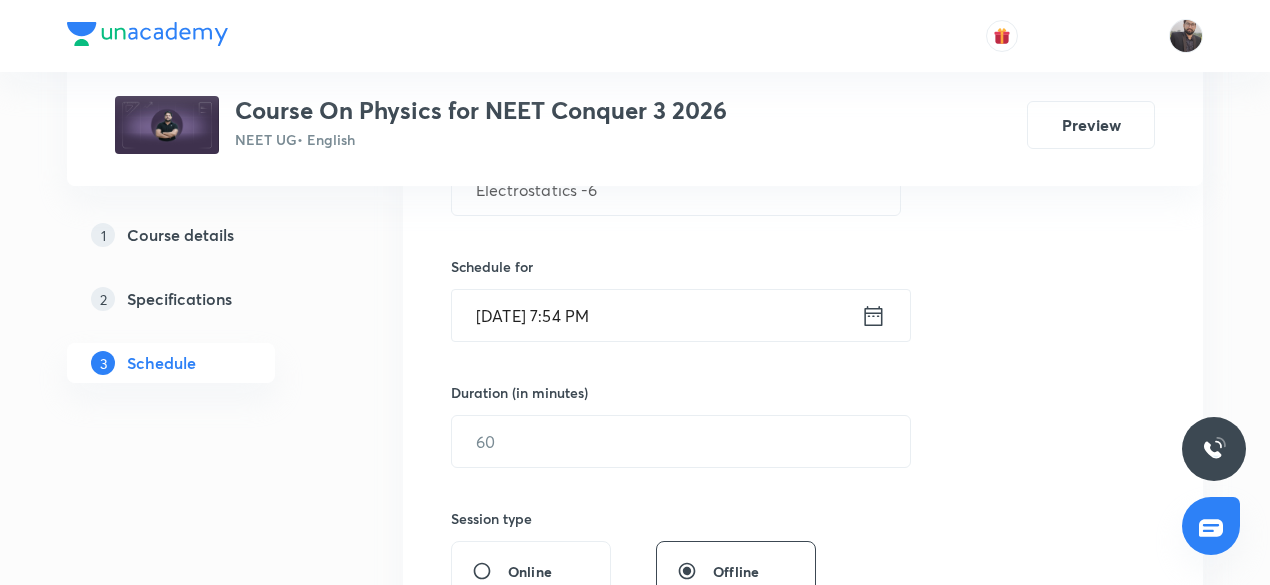 click on "Jul 10, 2025, 7:54 PM" at bounding box center (656, 315) 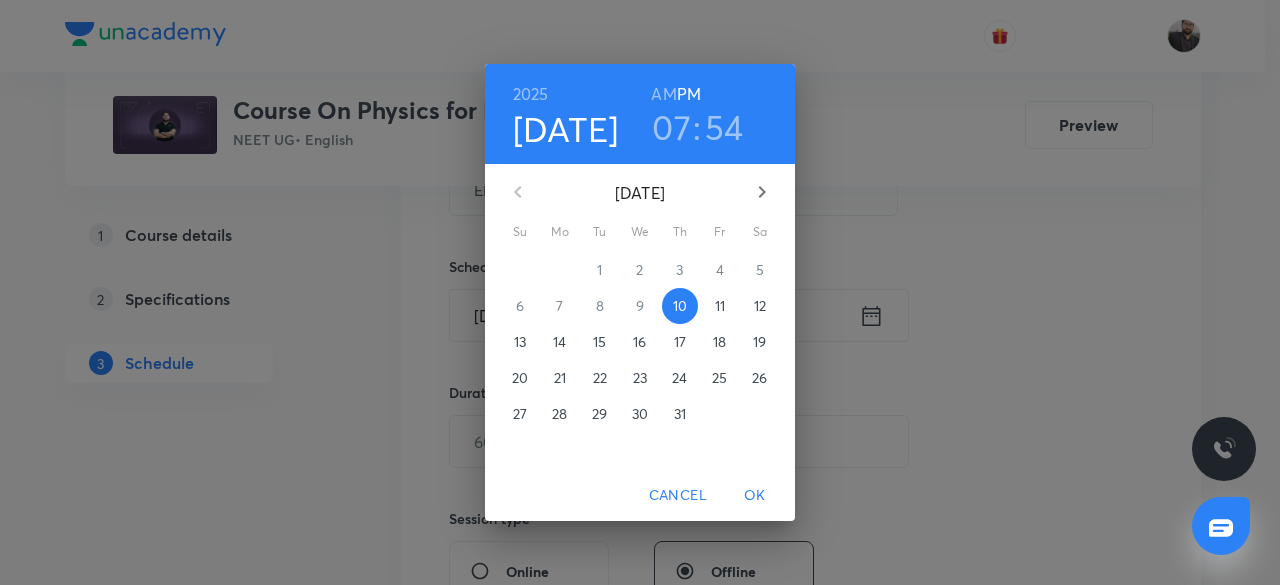 click on "11" at bounding box center (720, 306) 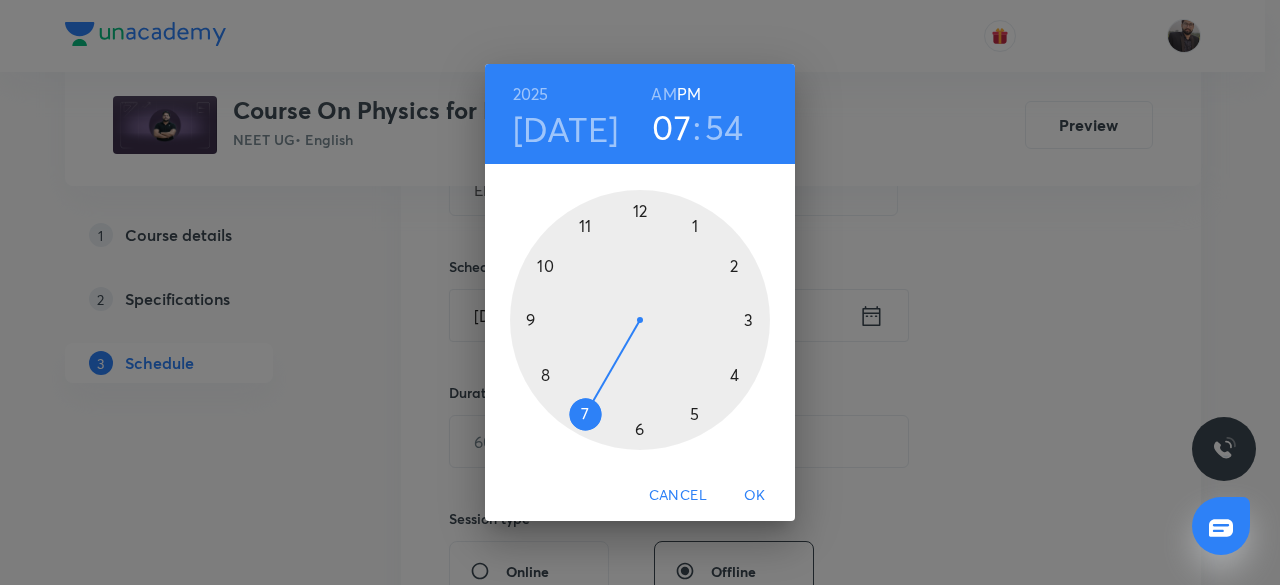 click on "AM" at bounding box center (663, 94) 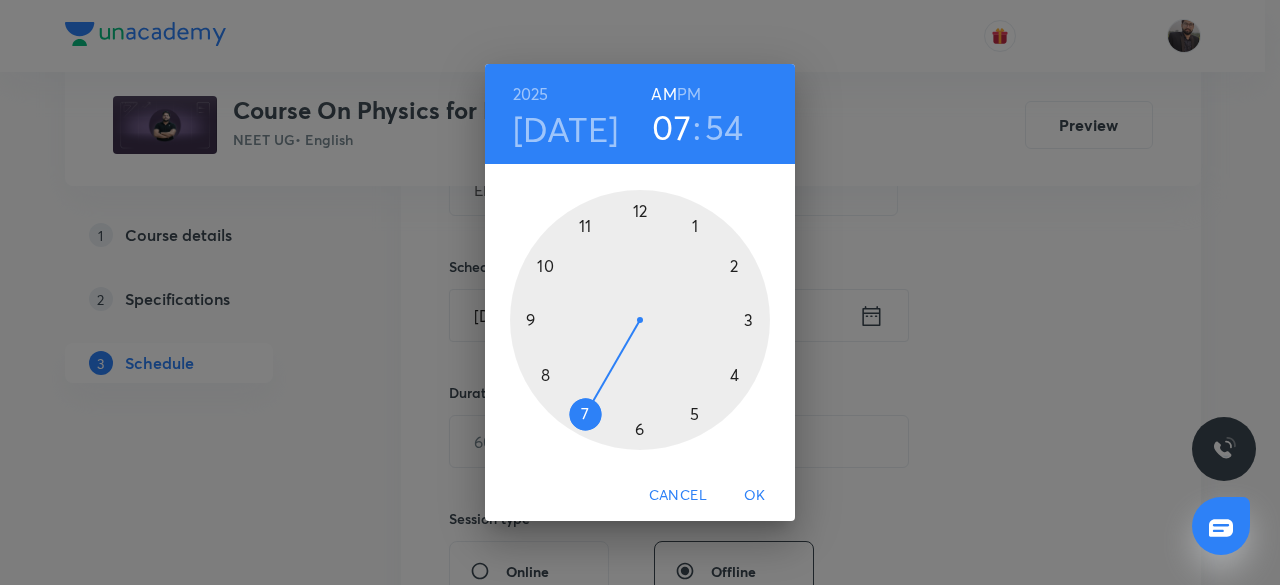 click at bounding box center (640, 320) 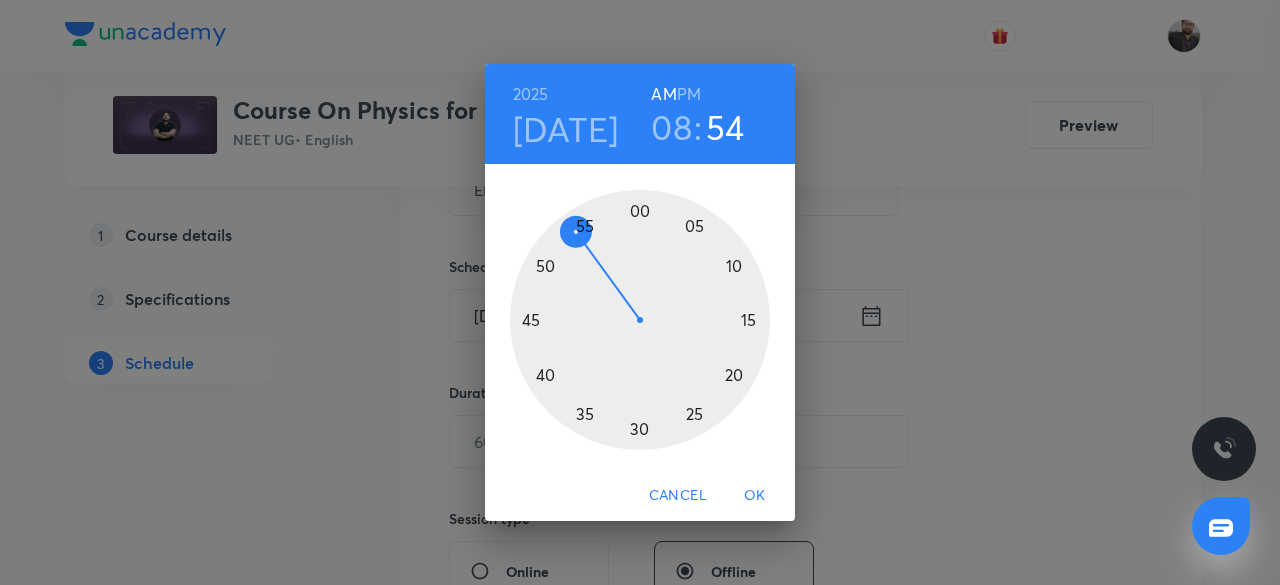 click at bounding box center (640, 320) 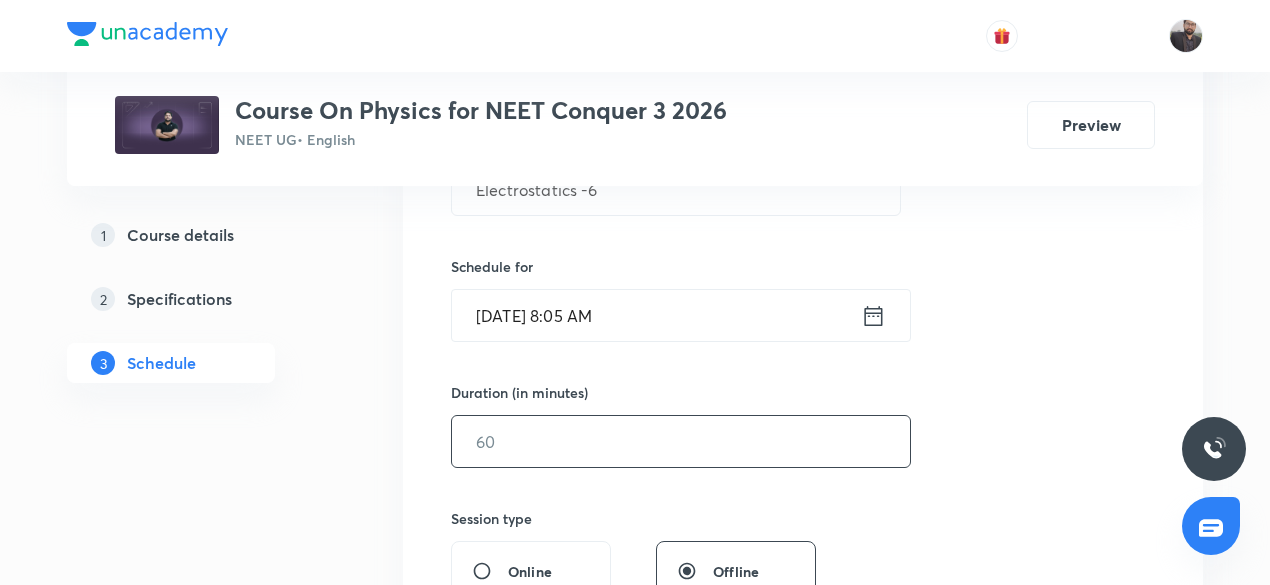 click at bounding box center [681, 441] 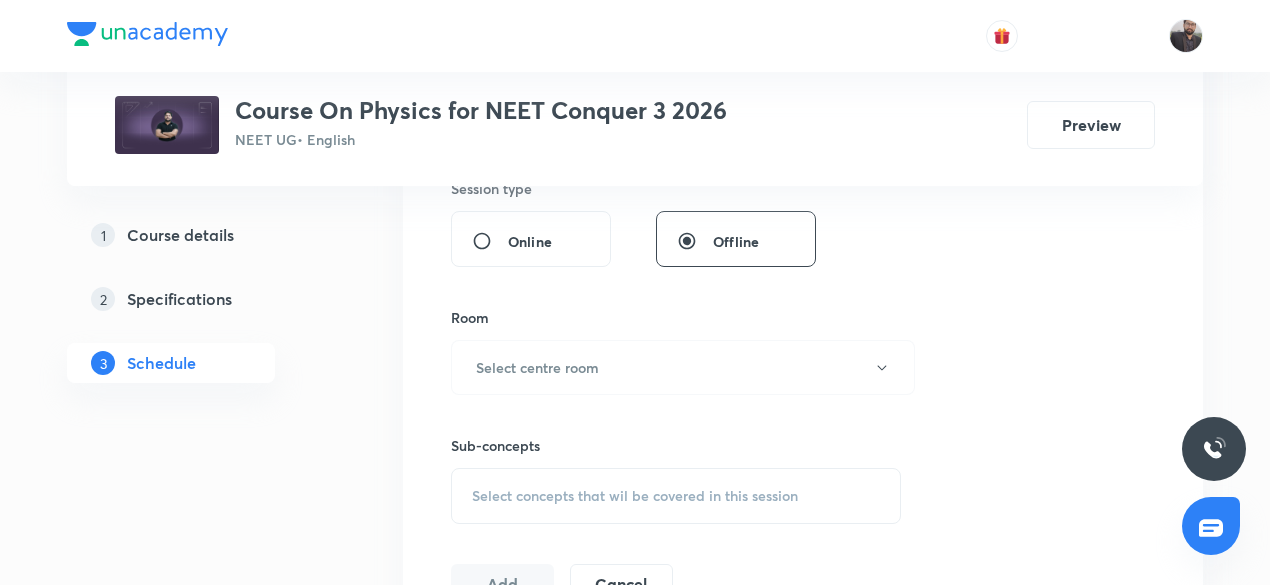 scroll, scrollTop: 769, scrollLeft: 0, axis: vertical 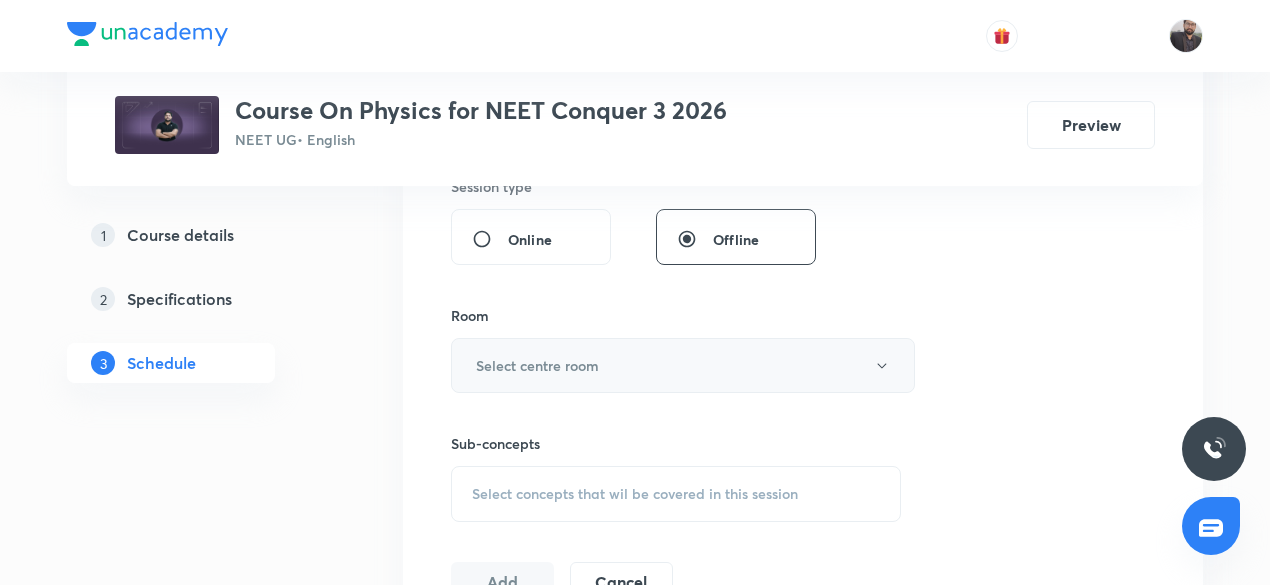 type on "75" 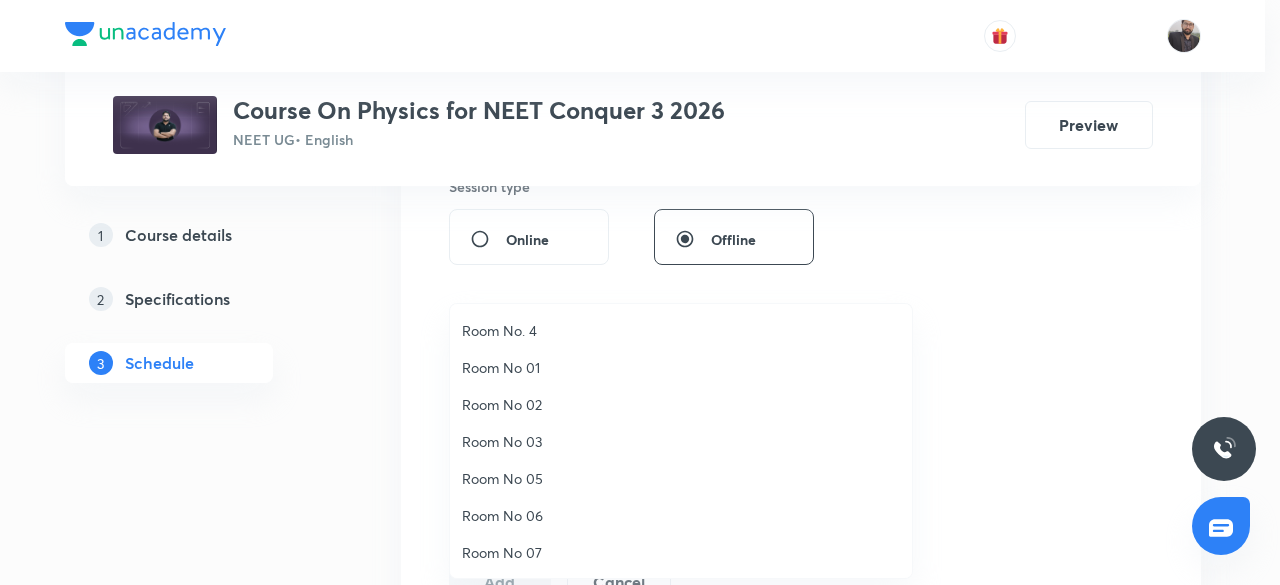 click on "Room No 05" at bounding box center [681, 478] 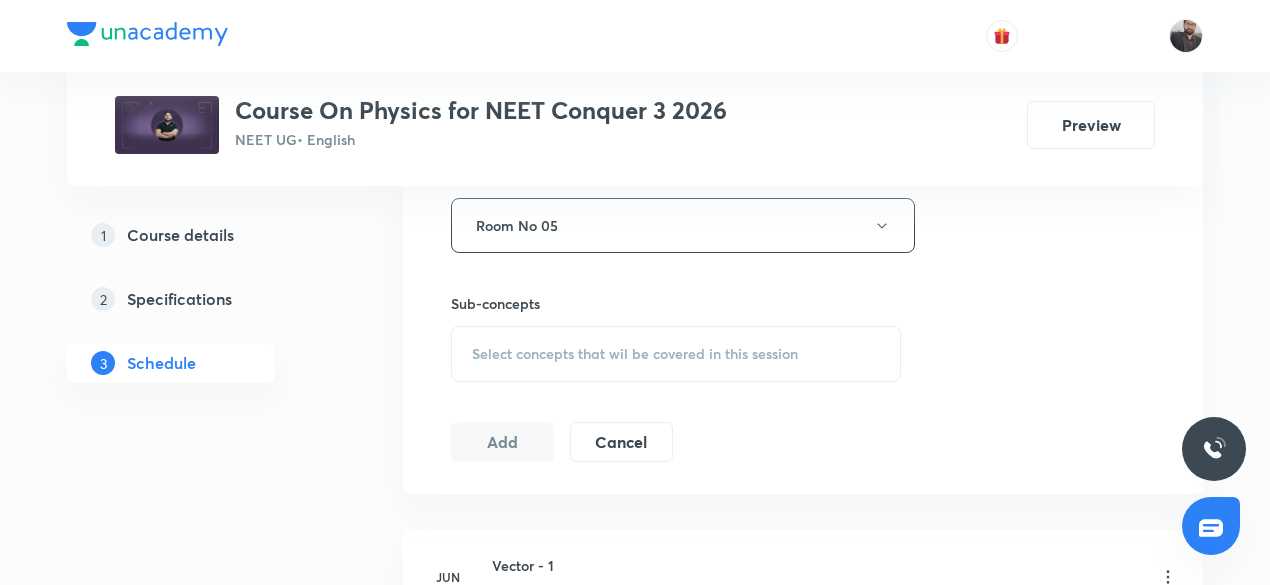 scroll, scrollTop: 913, scrollLeft: 0, axis: vertical 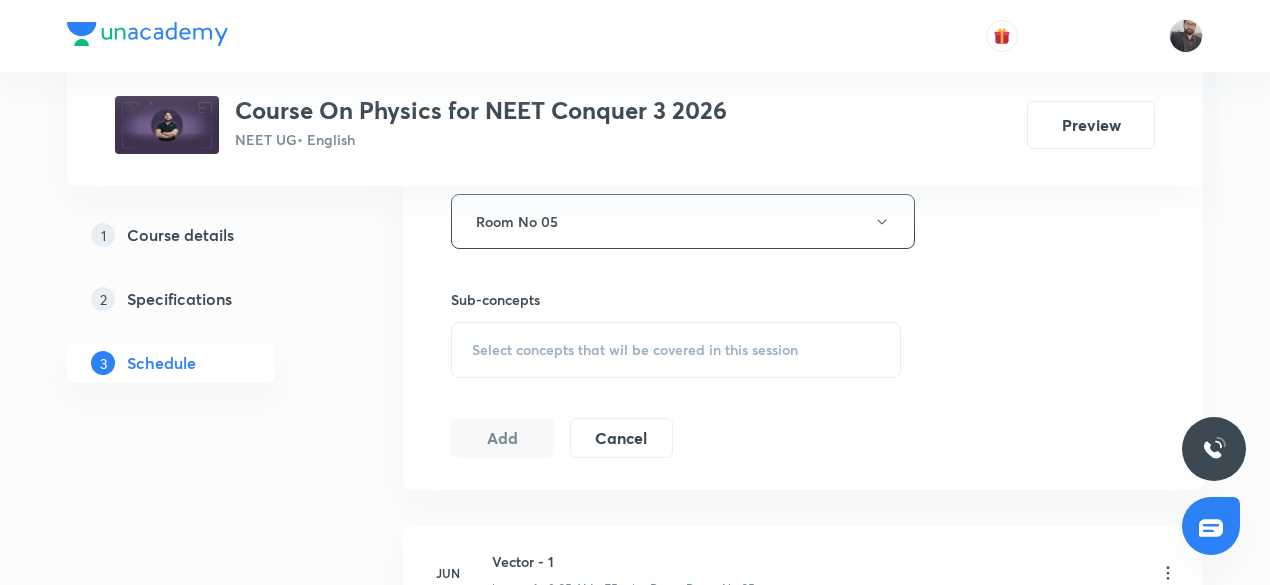 click on "Select concepts that wil be covered in this session" at bounding box center [635, 350] 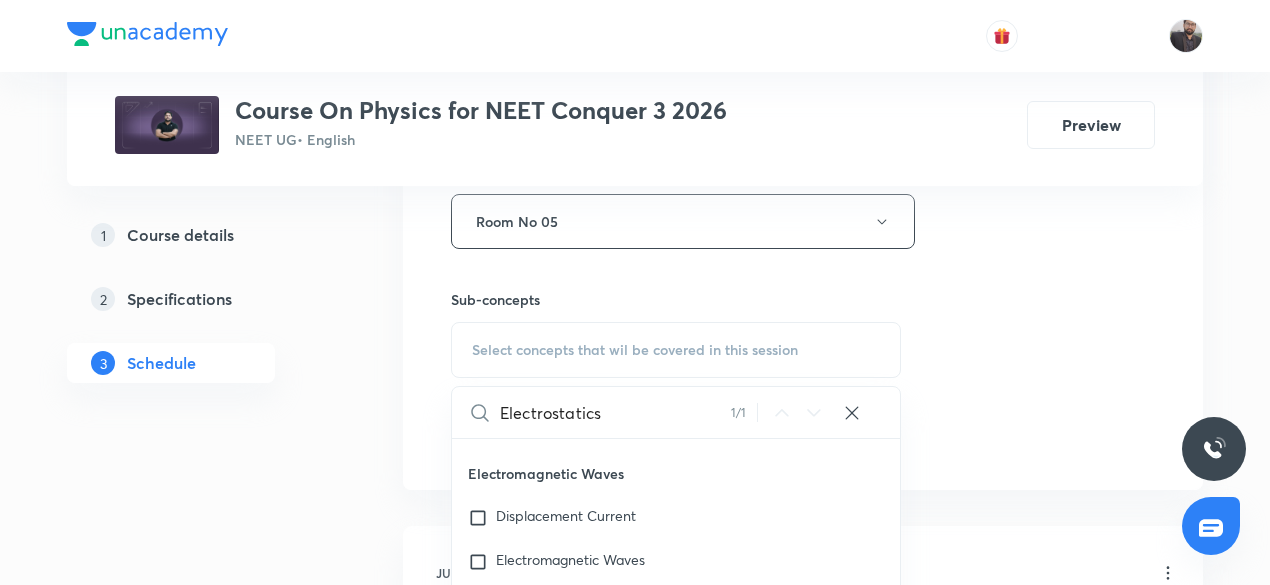 scroll, scrollTop: 19815, scrollLeft: 0, axis: vertical 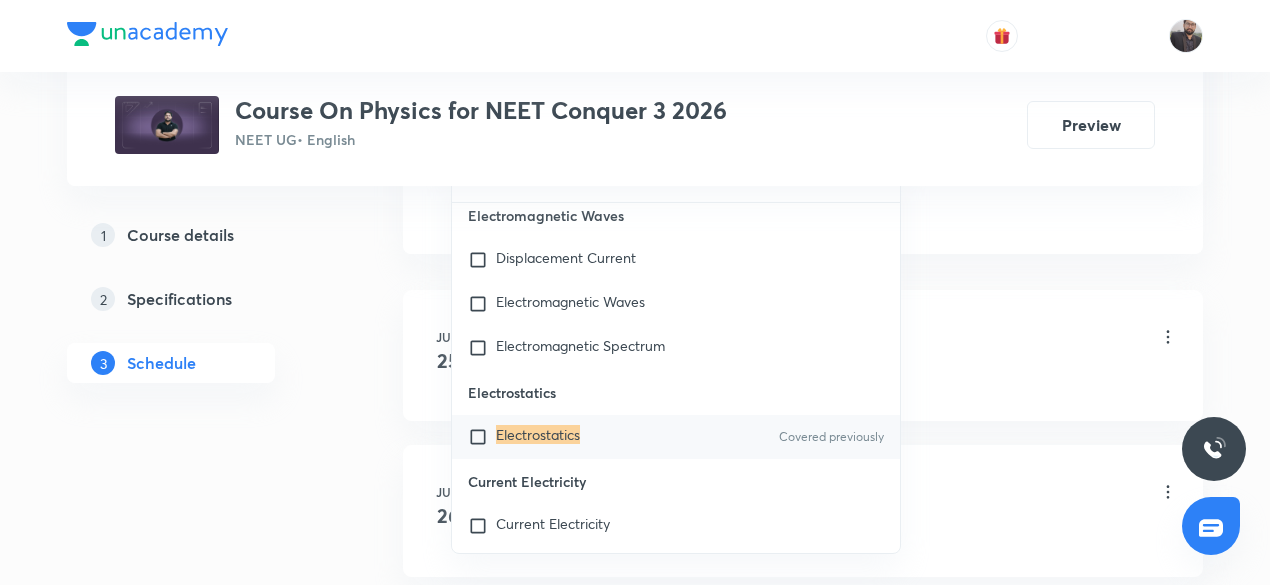 type on "Electrostatics" 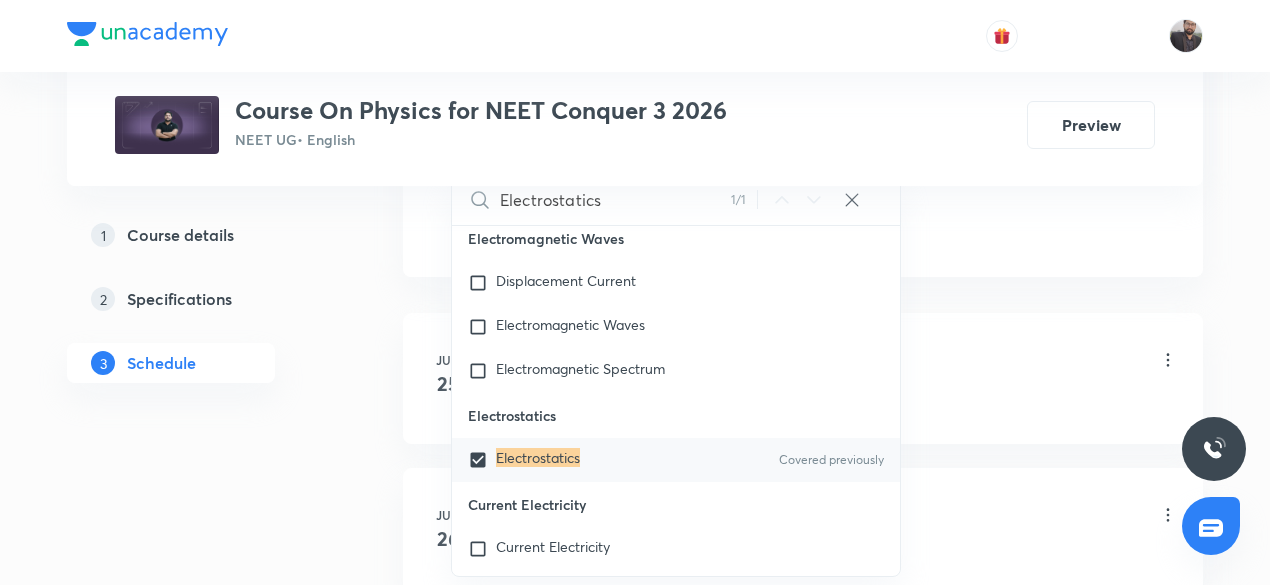 click on "Session  14 Live class Session title 17/99 Electrostatics -6 ​ Schedule for Jul 11, 2025, 8:05 AM ​ Duration (in minutes) 75 ​   Session type Online Offline Room Room No 05 Sub-concepts Electrostatics CLEAR Electrostatics 1 / 1 ​ Units & Dimensions Physical quantity Applications of Dimensional Analysis Significant Figures Units of Physical Quantities System of Units Dimensions of Some Mathematical Functions Unit and Dimension Product of Two Vectors Subtraction of Vectors Cross Product Least Count Analysis Errors of Measurement Vernier Callipers Screw Gauge Zero Error Basic Mathematics Elementary Algebra Elementary Trigonometry Basic Coordinate Geometry Functions Differentiation Integral of a Function Use of Differentiation & Integration in One Dimensional Motion Derivatives of Equations of Motion by Calculus Basic Mathematics Laboratory Experiments Laboratory Experiments Basics & Laboratory Representation of Vector Addition of Vectors Components of a Vector Unit Vectors Displacement Vector Dot-Product" at bounding box center [803, -236] 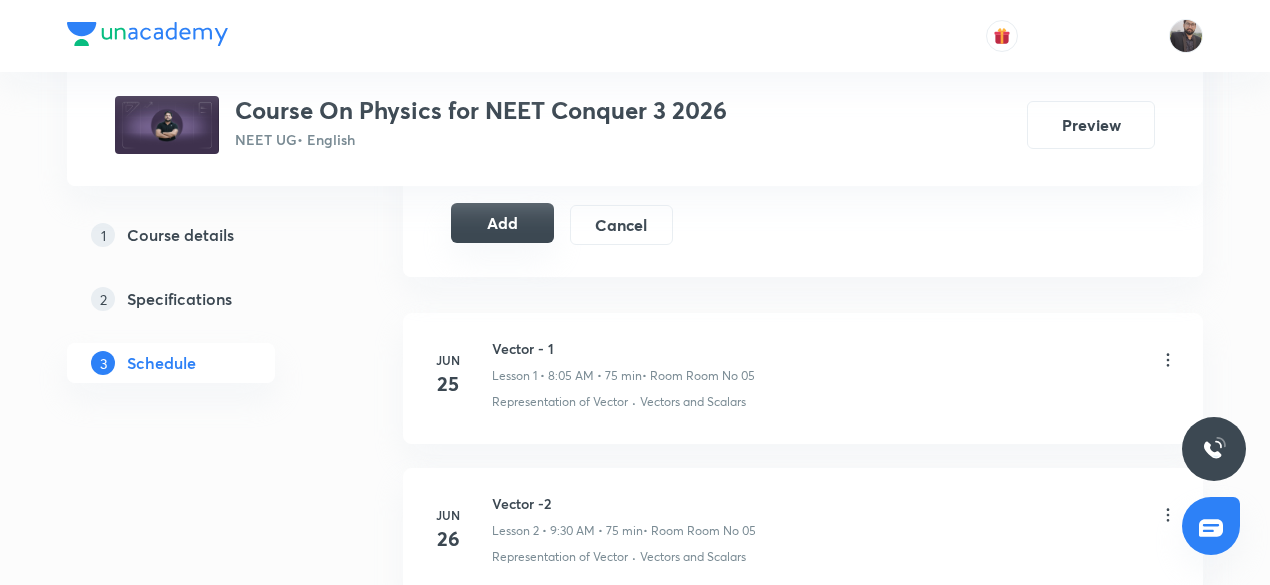 click on "Add" at bounding box center [502, 223] 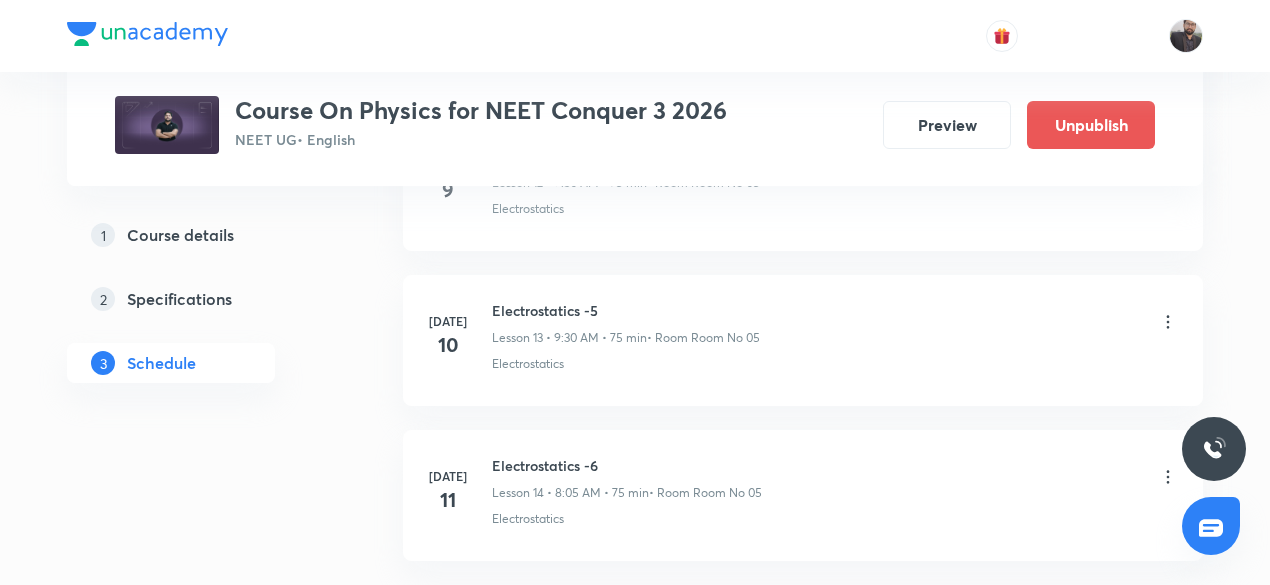 scroll, scrollTop: 2262, scrollLeft: 0, axis: vertical 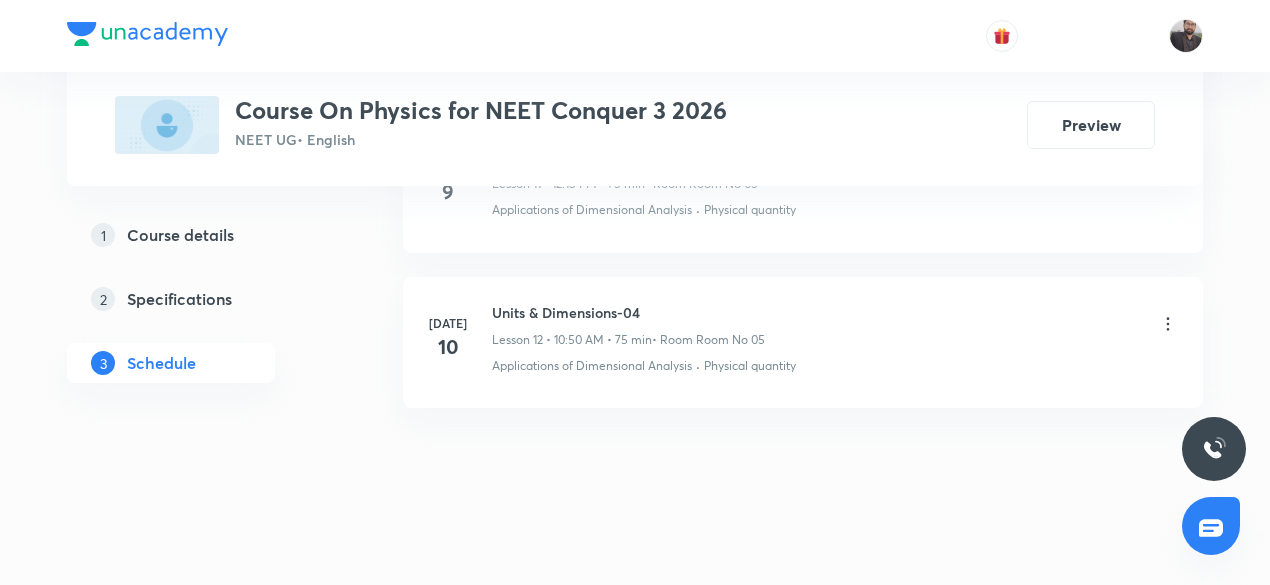 click on "Units & Dimensions-04" at bounding box center (628, 312) 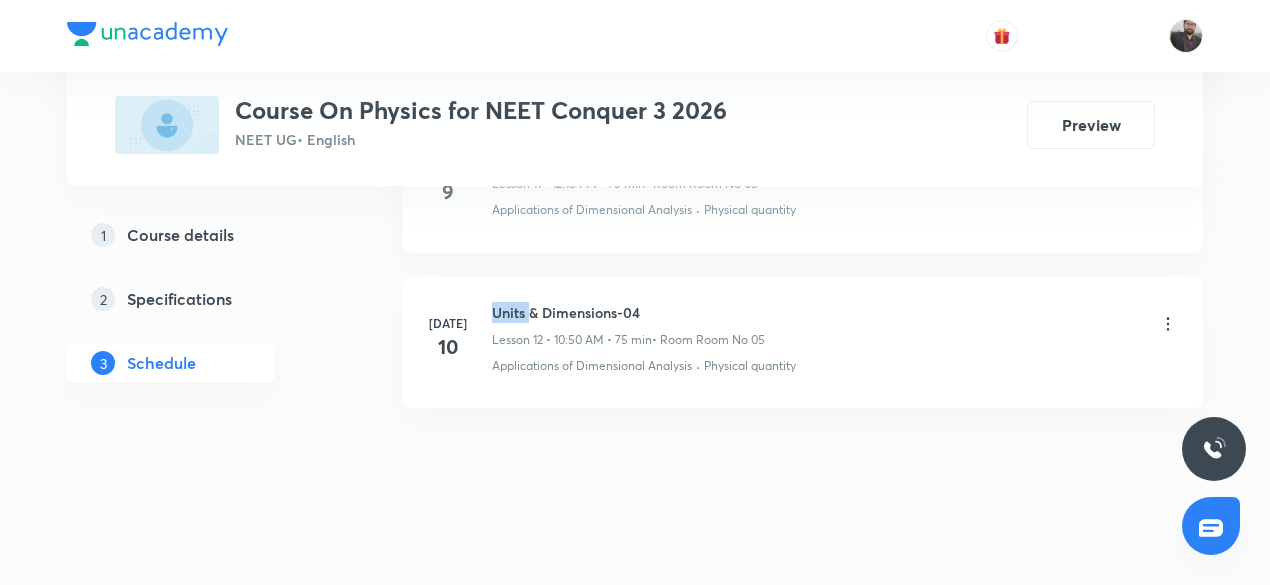 click on "Units & Dimensions-04" at bounding box center (628, 312) 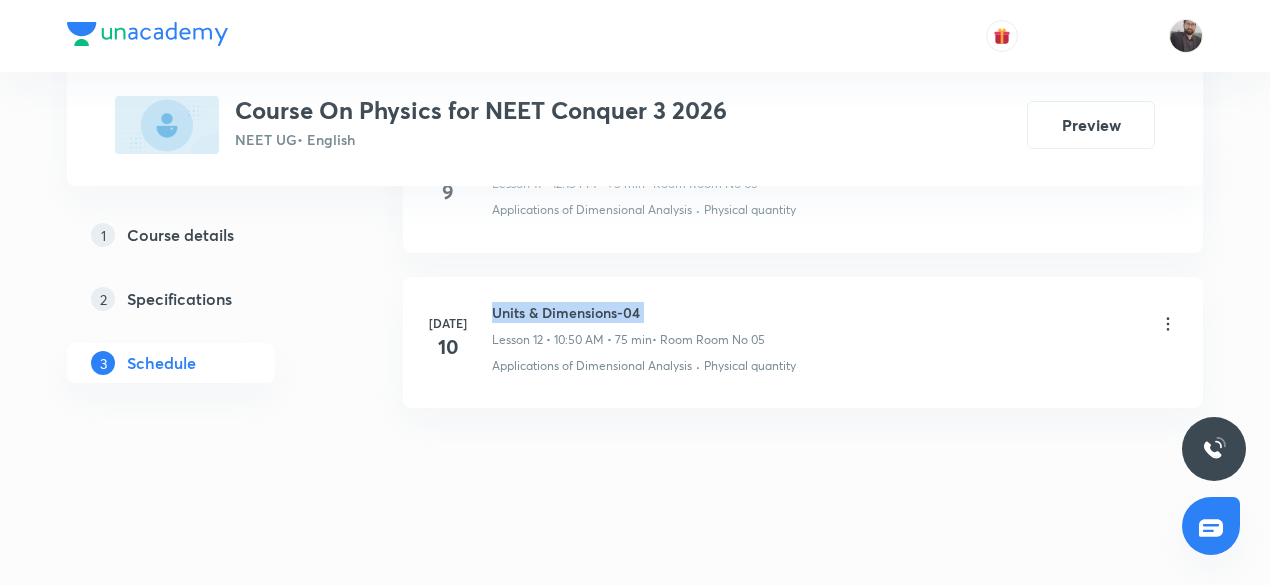 click on "Units & Dimensions-04" at bounding box center (628, 312) 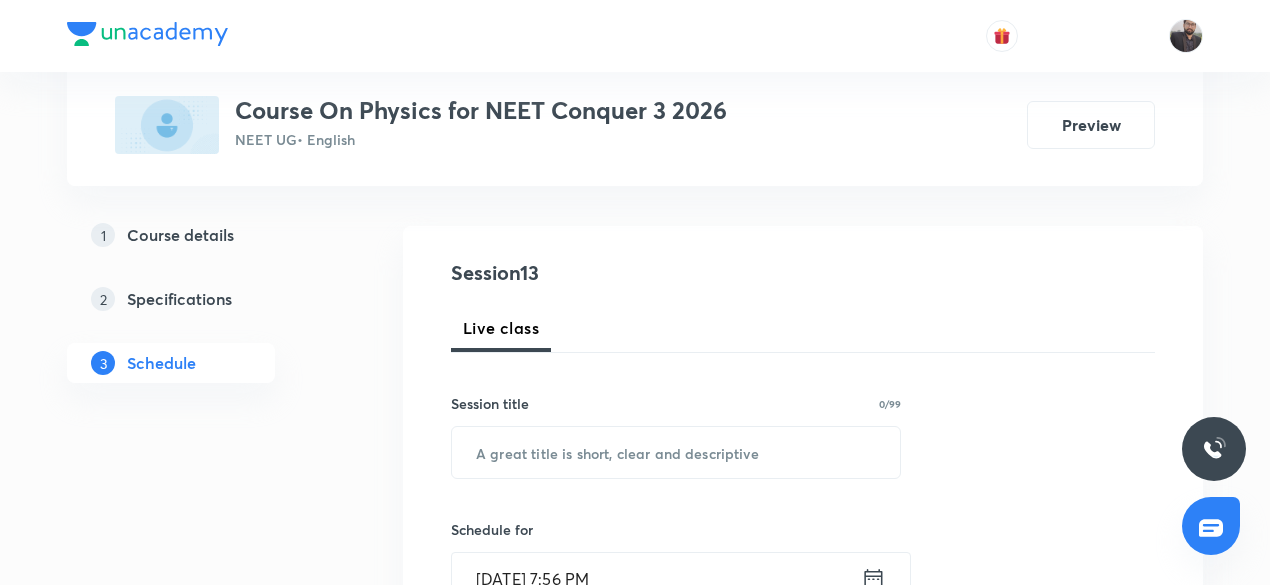 scroll, scrollTop: 175, scrollLeft: 0, axis: vertical 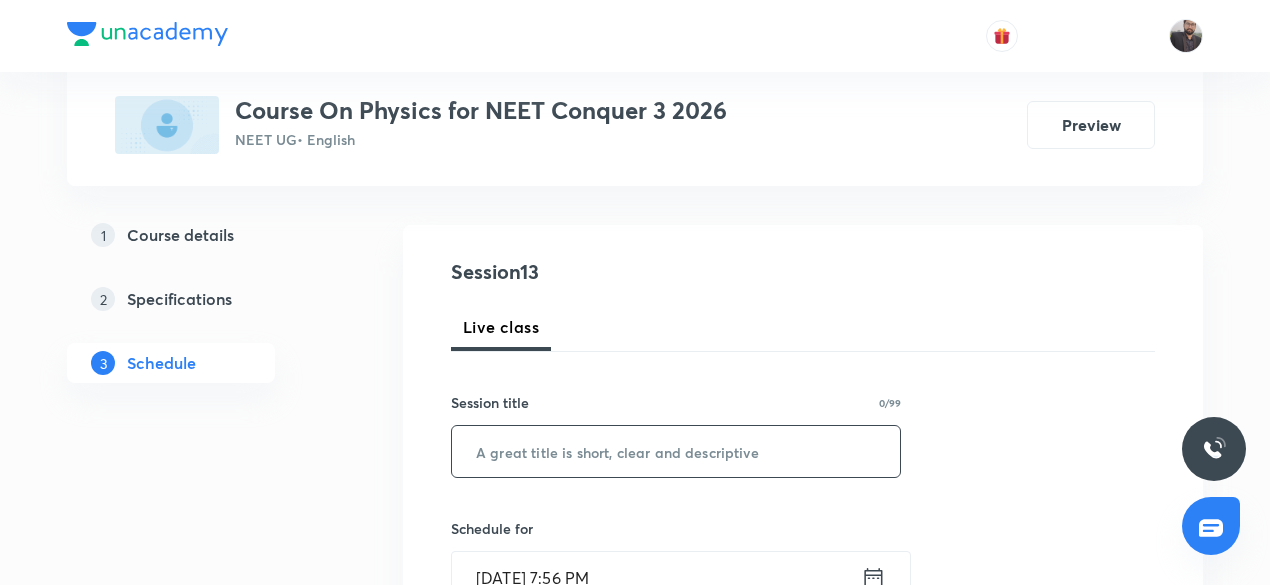 click at bounding box center [676, 451] 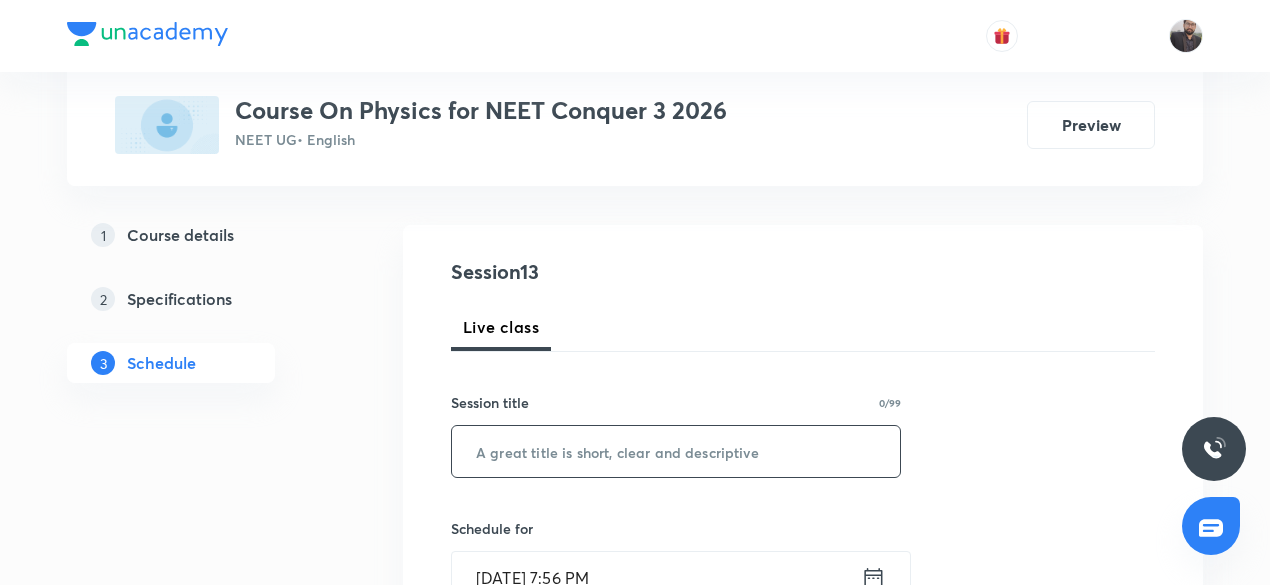 paste on "Units & Dimensions-04" 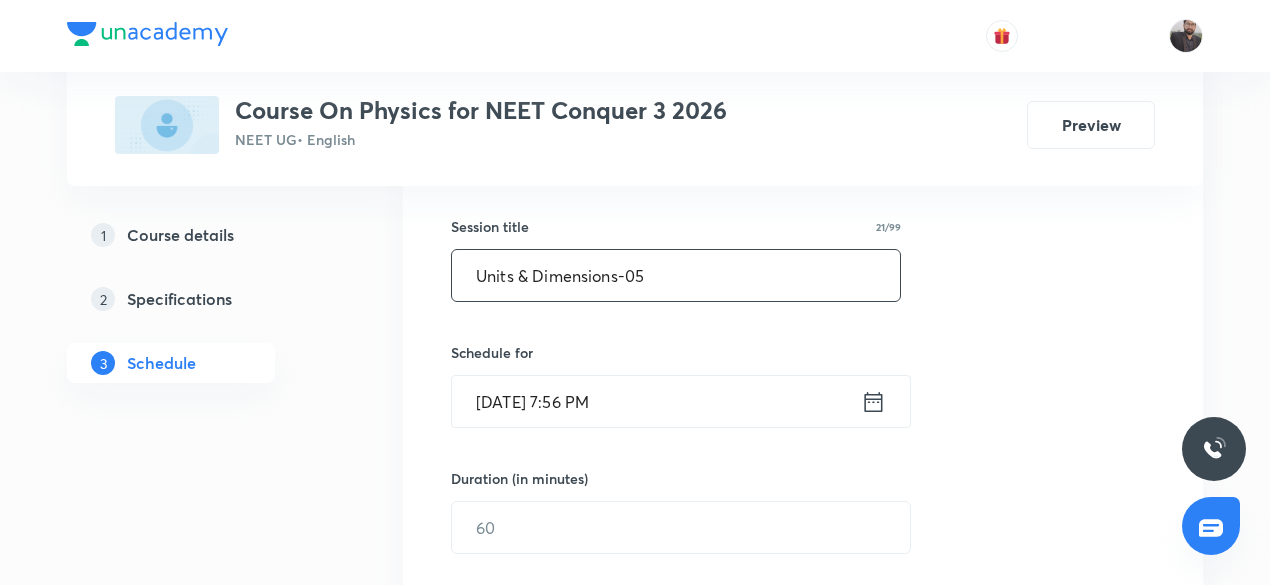 scroll, scrollTop: 353, scrollLeft: 0, axis: vertical 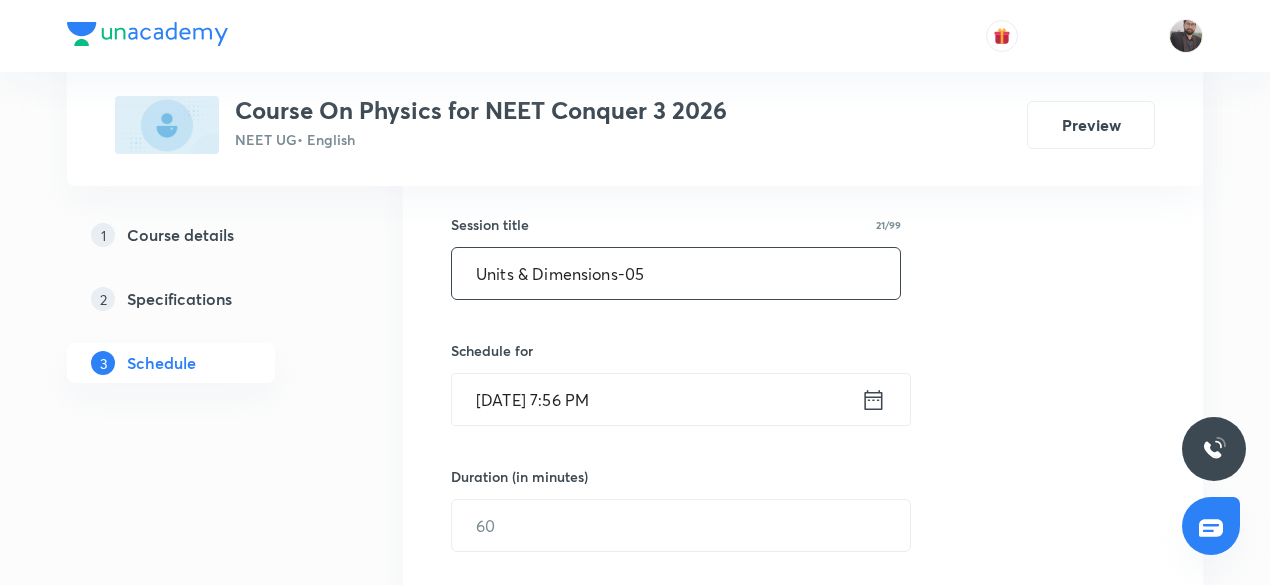 type on "Units & Dimensions-05" 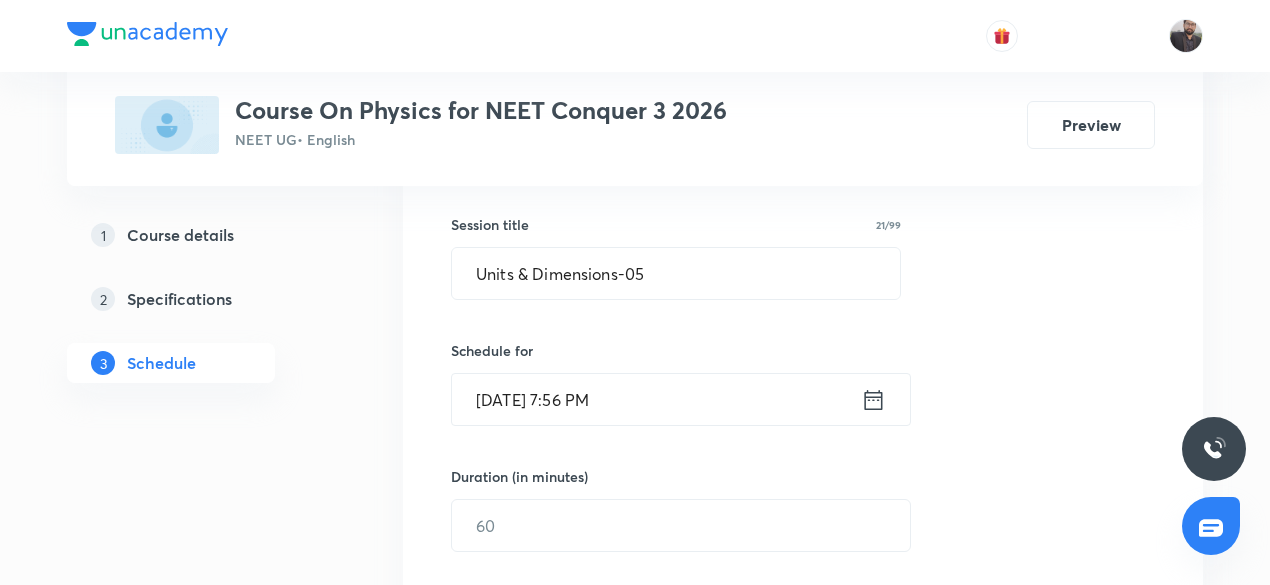 click on "[DATE] 7:56 PM" at bounding box center (656, 399) 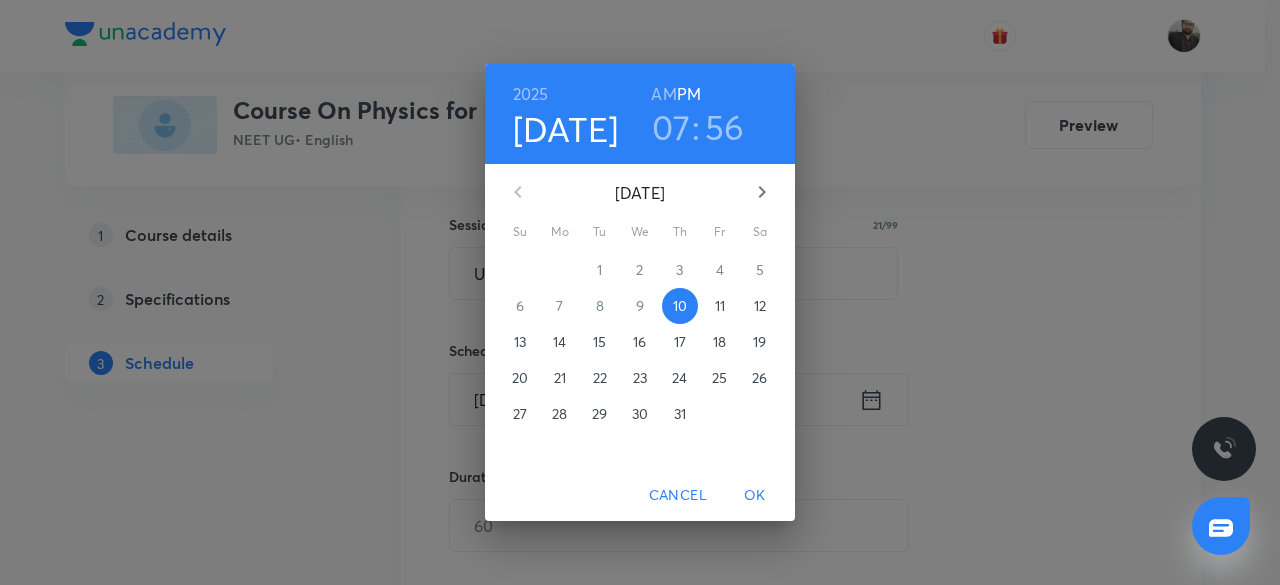 click on "11" at bounding box center (720, 306) 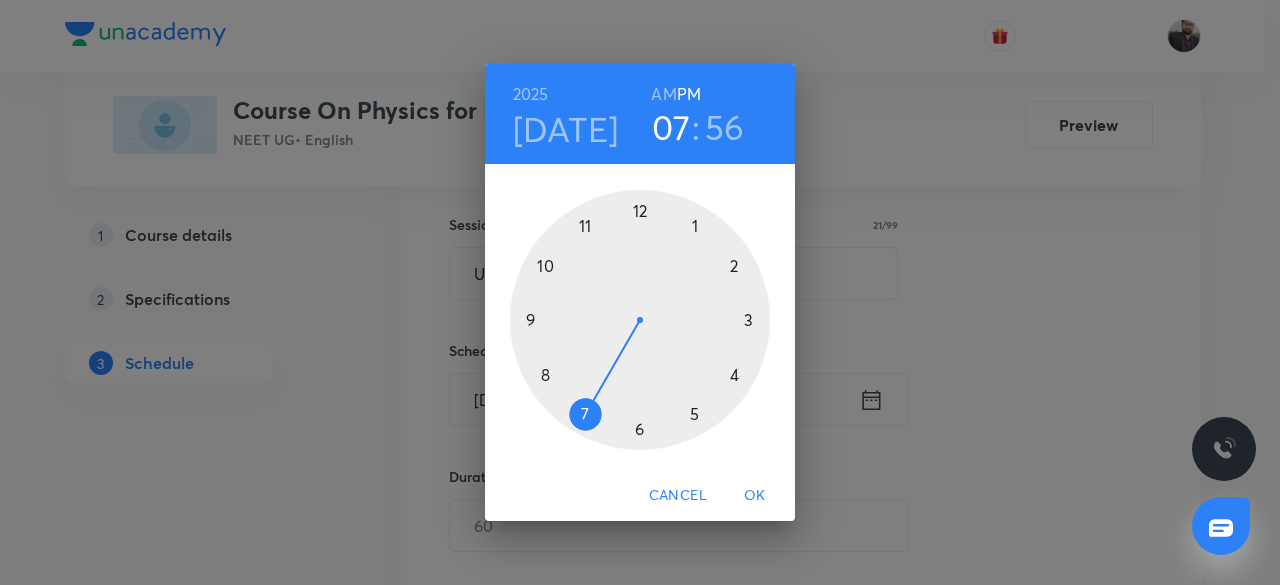 click on "AM" at bounding box center [663, 94] 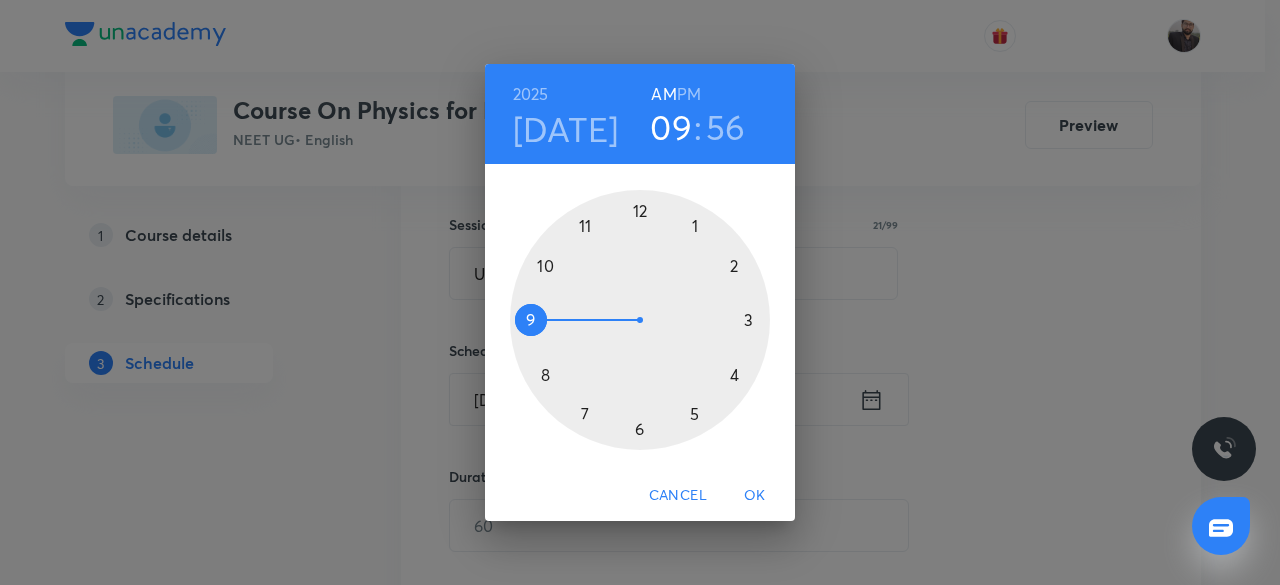 drag, startPoint x: 529, startPoint y: 318, endPoint x: 528, endPoint y: 329, distance: 11.045361 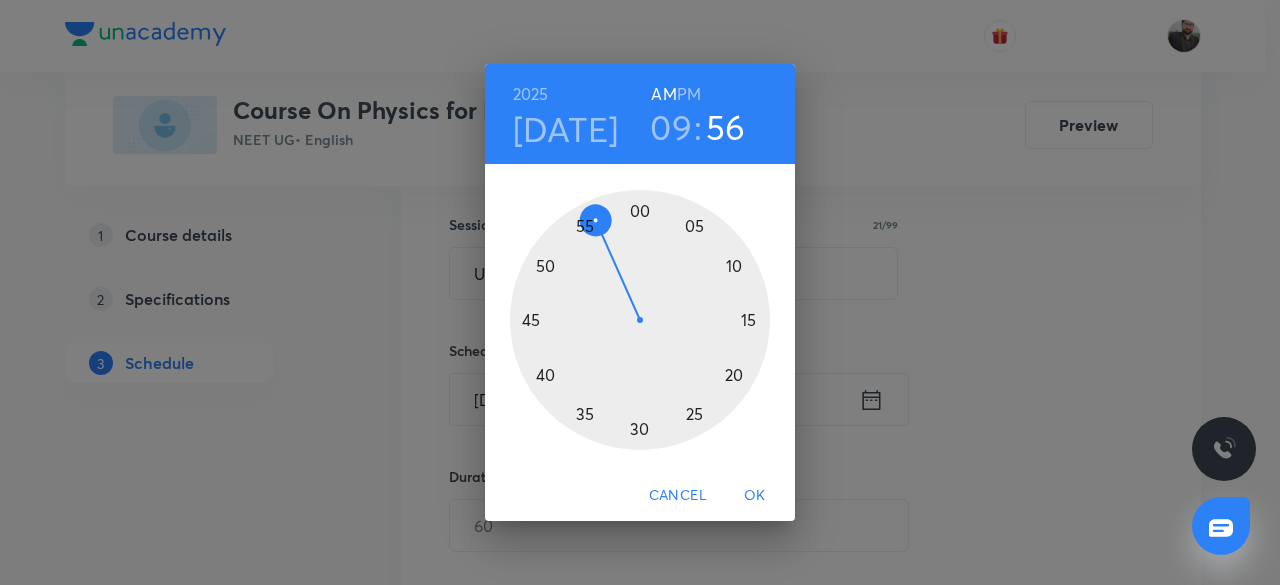 click at bounding box center (640, 320) 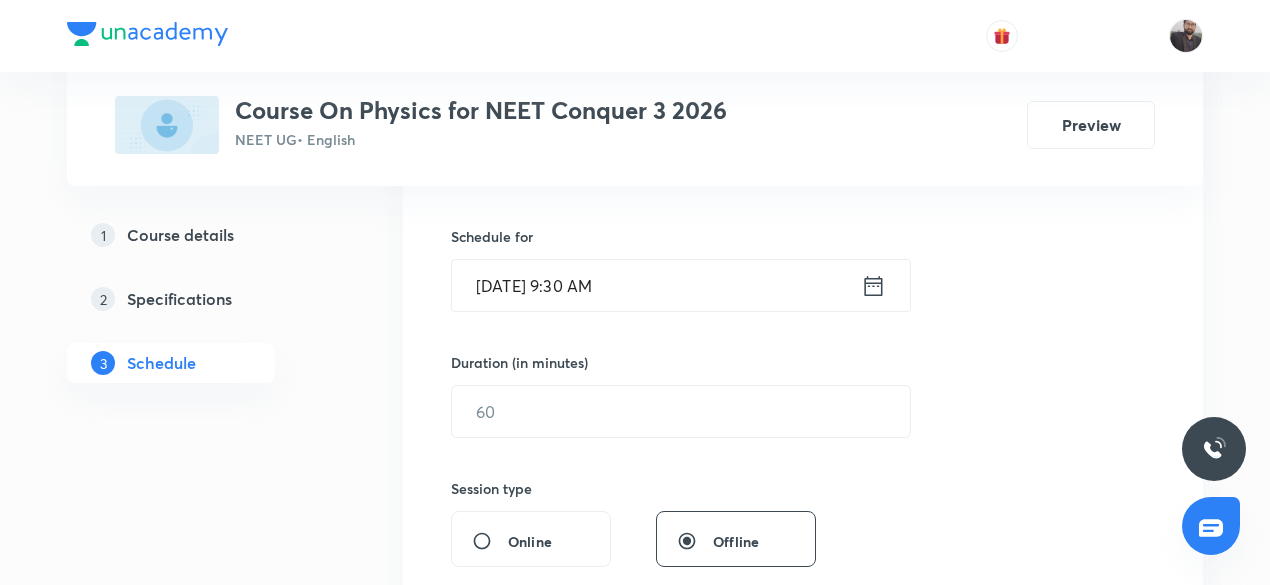 scroll, scrollTop: 480, scrollLeft: 0, axis: vertical 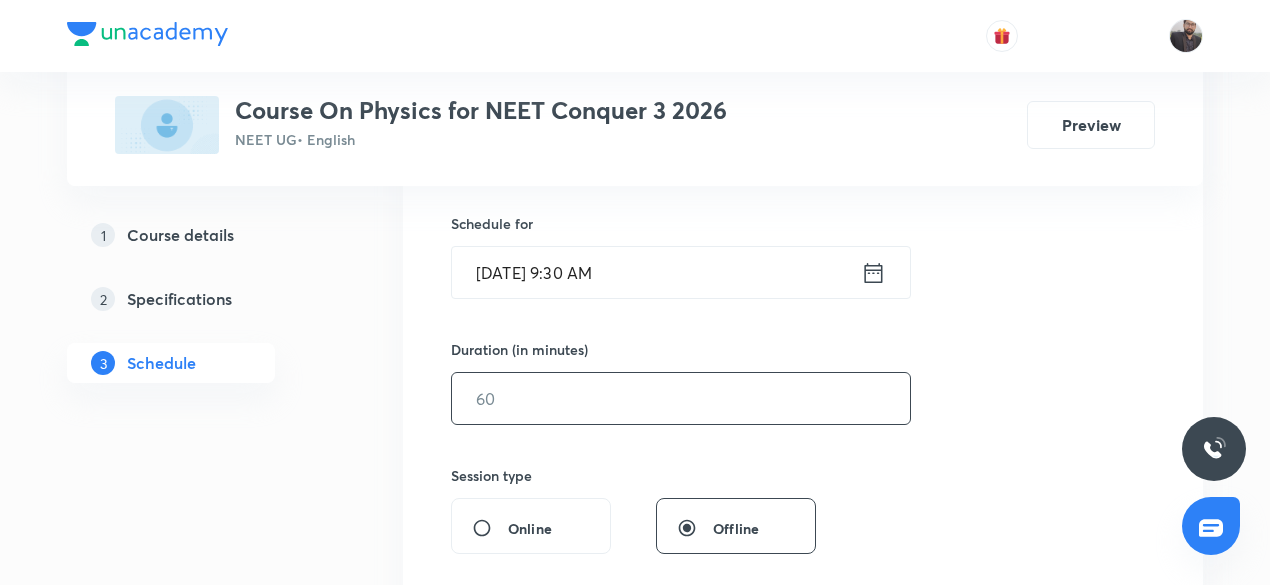 click at bounding box center (681, 398) 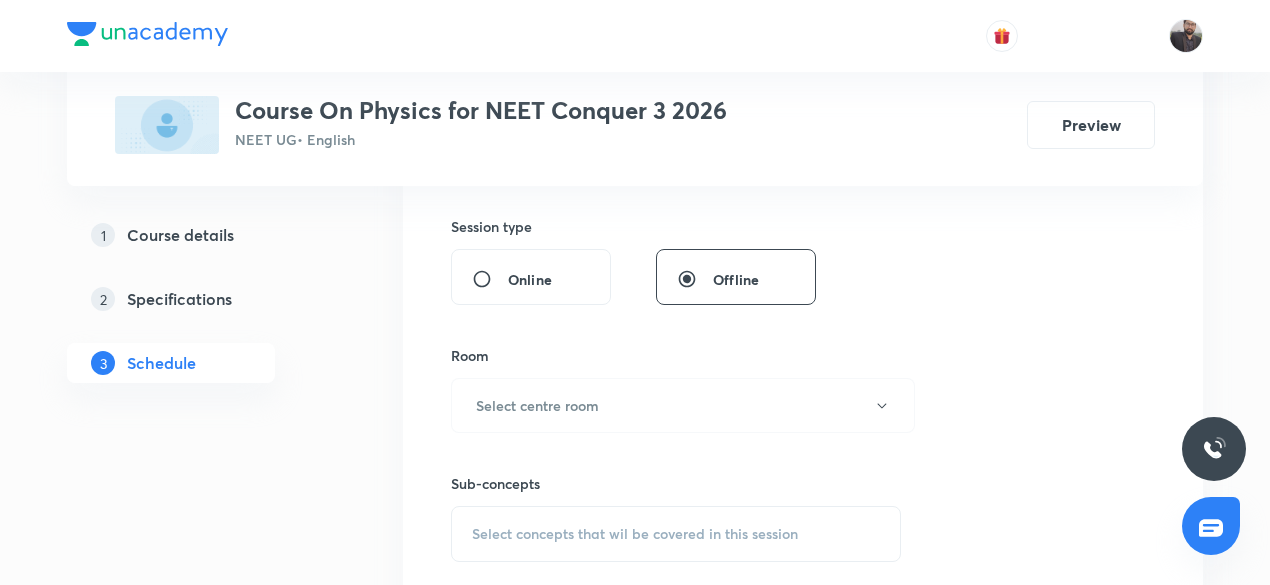 scroll, scrollTop: 735, scrollLeft: 0, axis: vertical 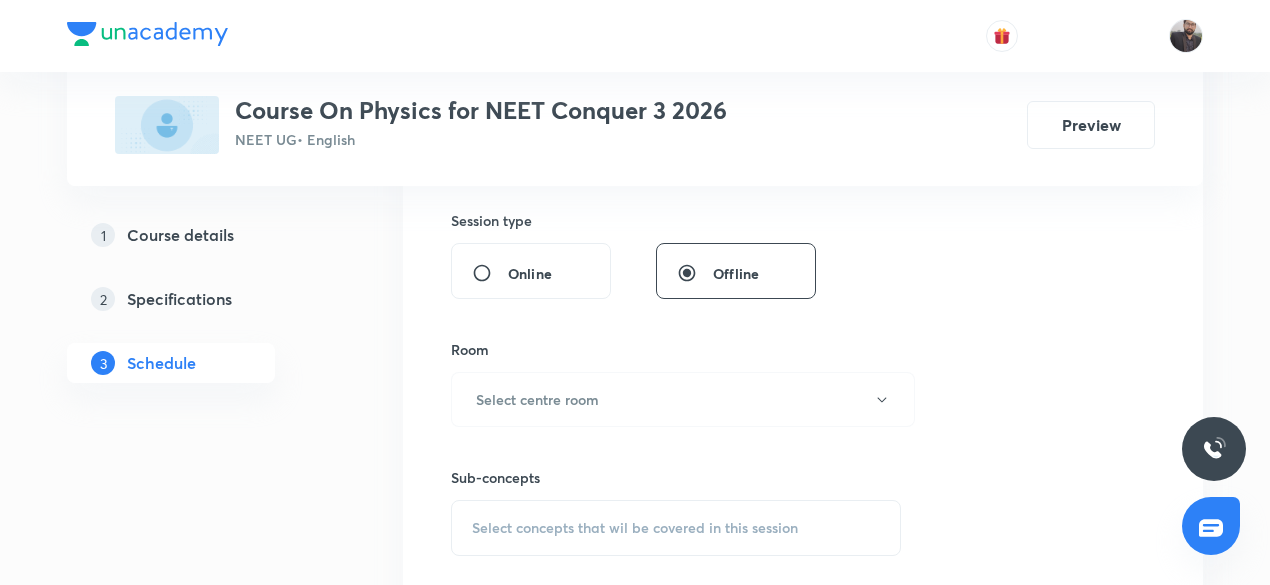 type on "75" 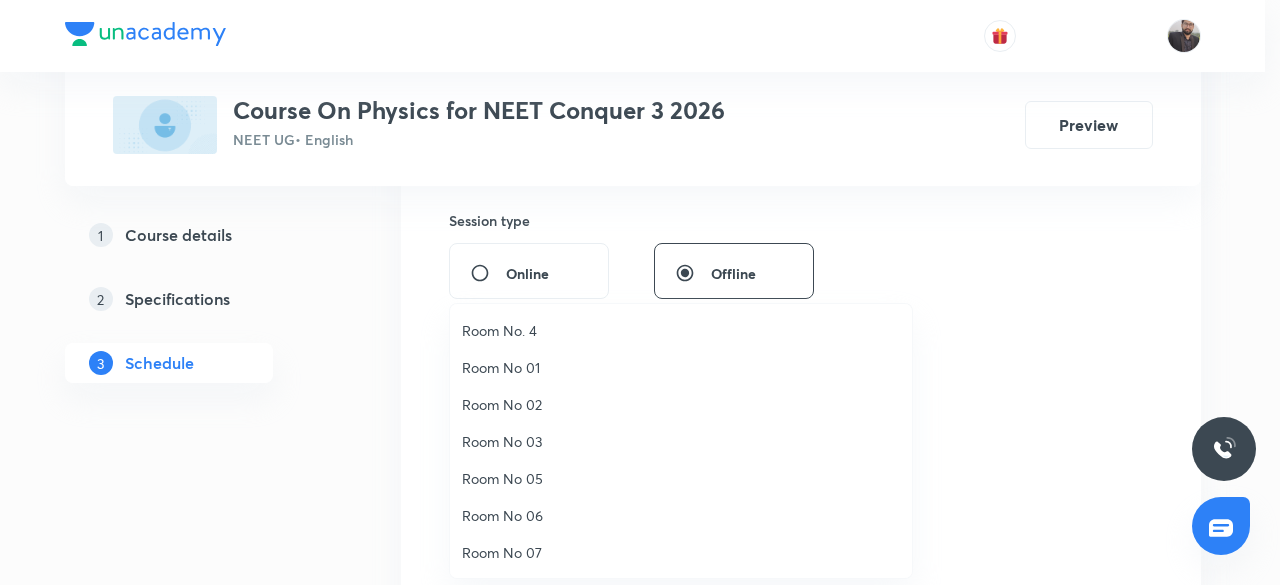click on "Room No 05" at bounding box center [681, 478] 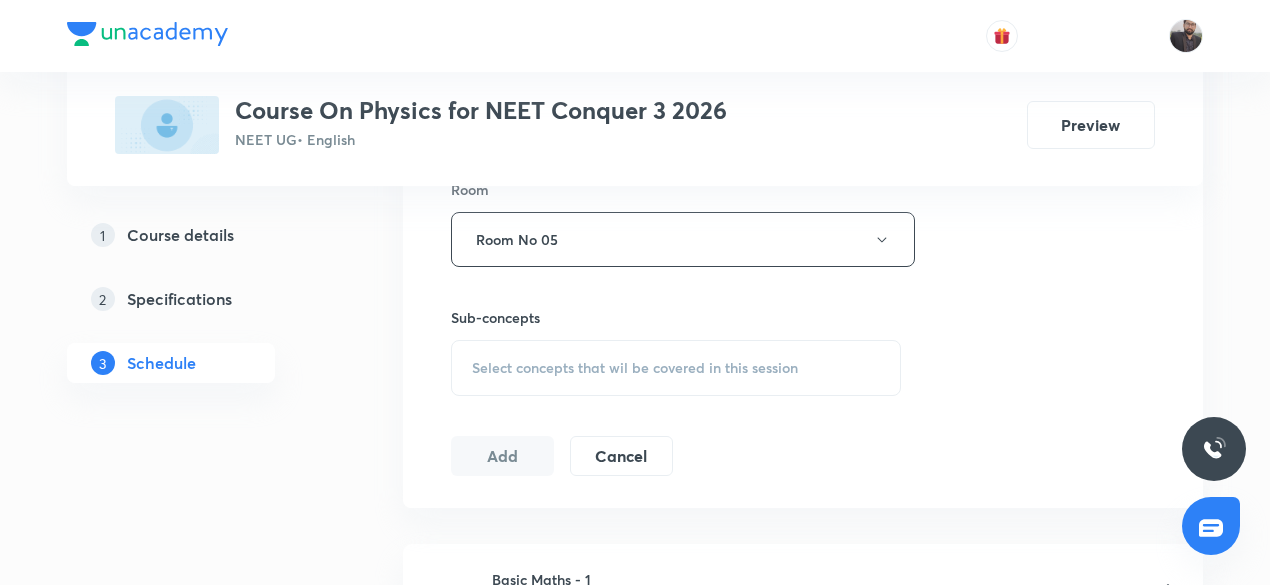 scroll, scrollTop: 900, scrollLeft: 0, axis: vertical 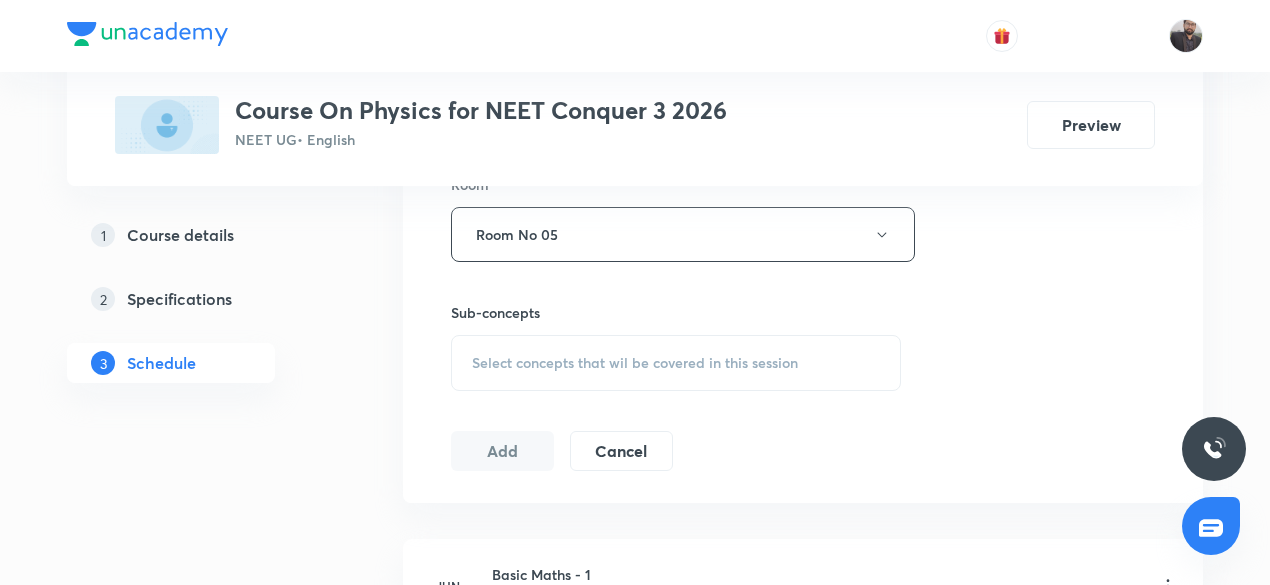 click on "Select concepts that wil be covered in this session" at bounding box center (676, 363) 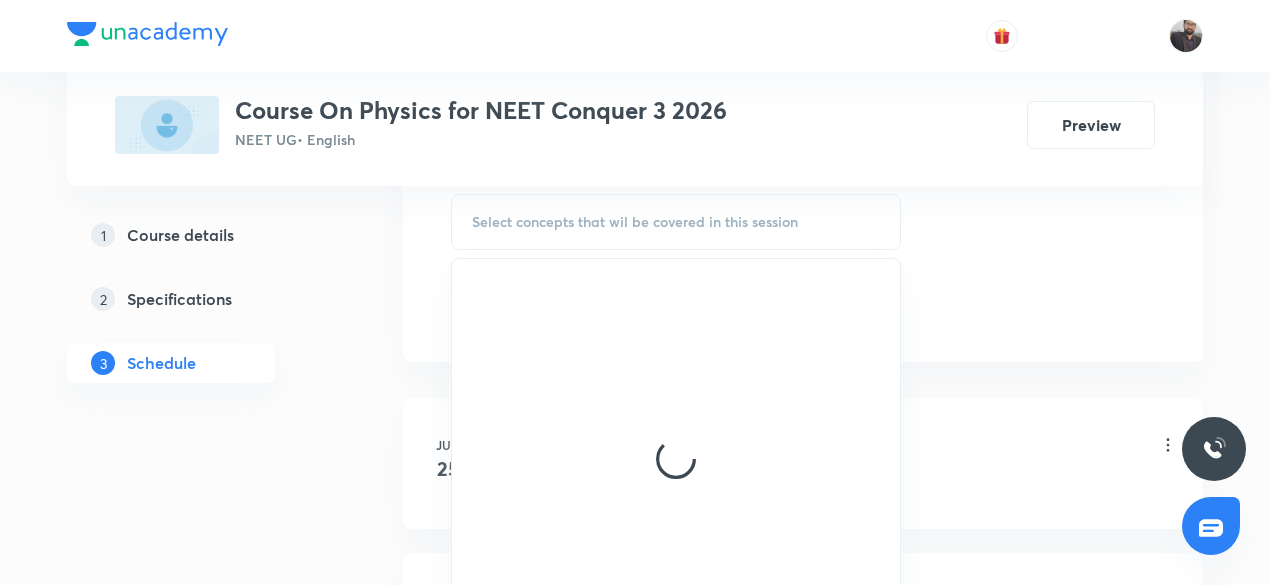 scroll, scrollTop: 1044, scrollLeft: 0, axis: vertical 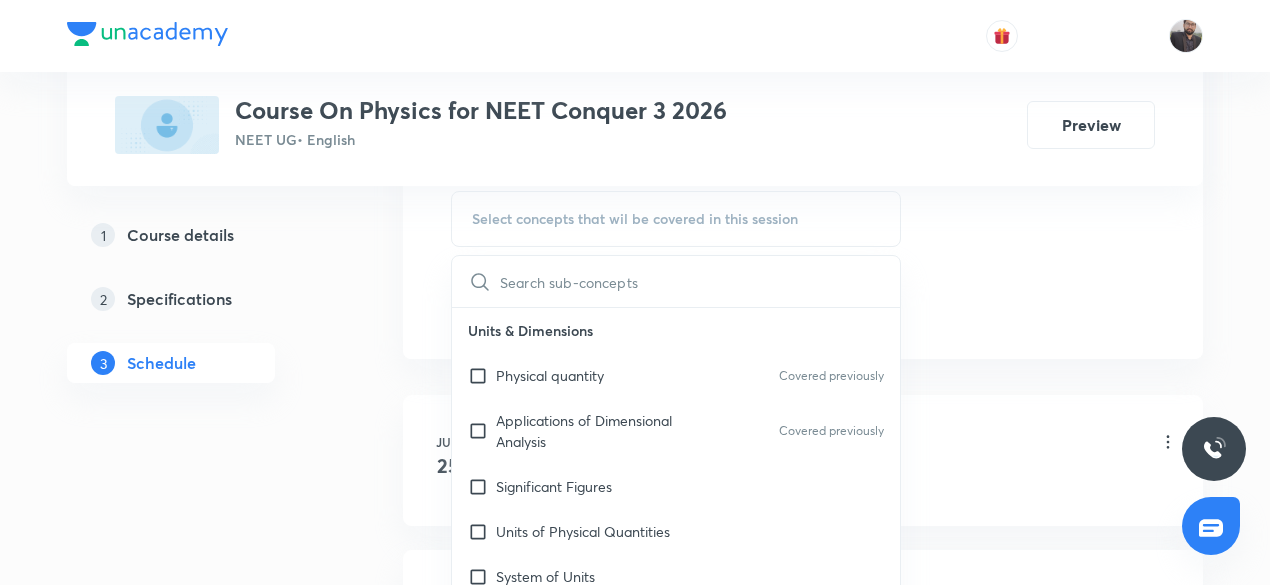 click on "Physical quantity Covered previously" at bounding box center (676, 375) 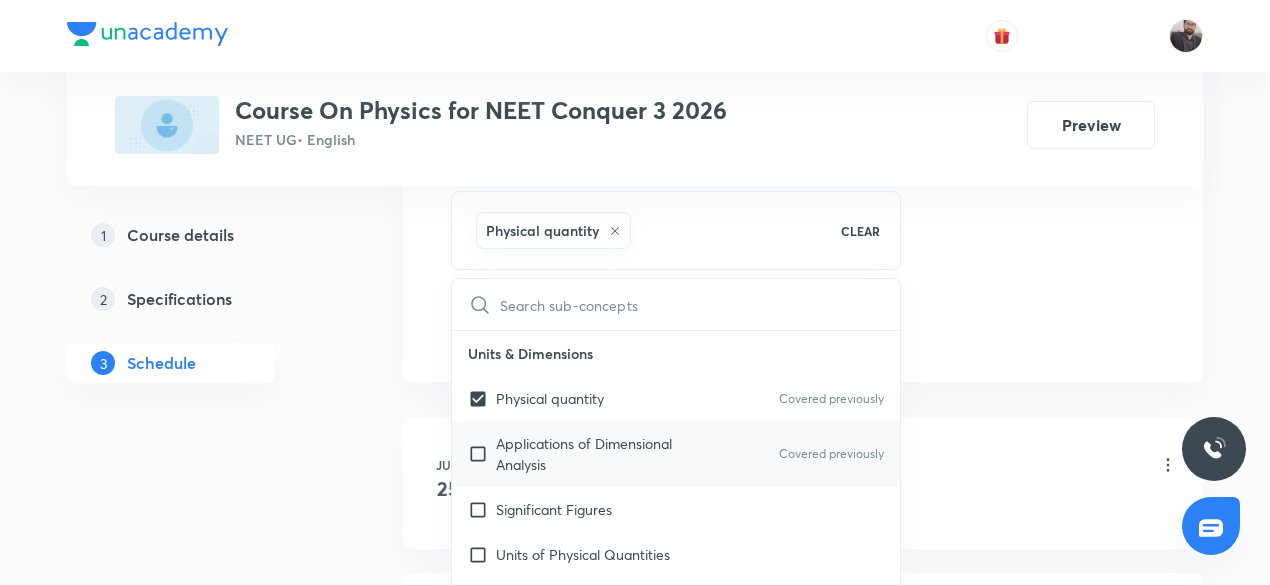 click on "Applications of Dimensional Analysis" at bounding box center (597, 454) 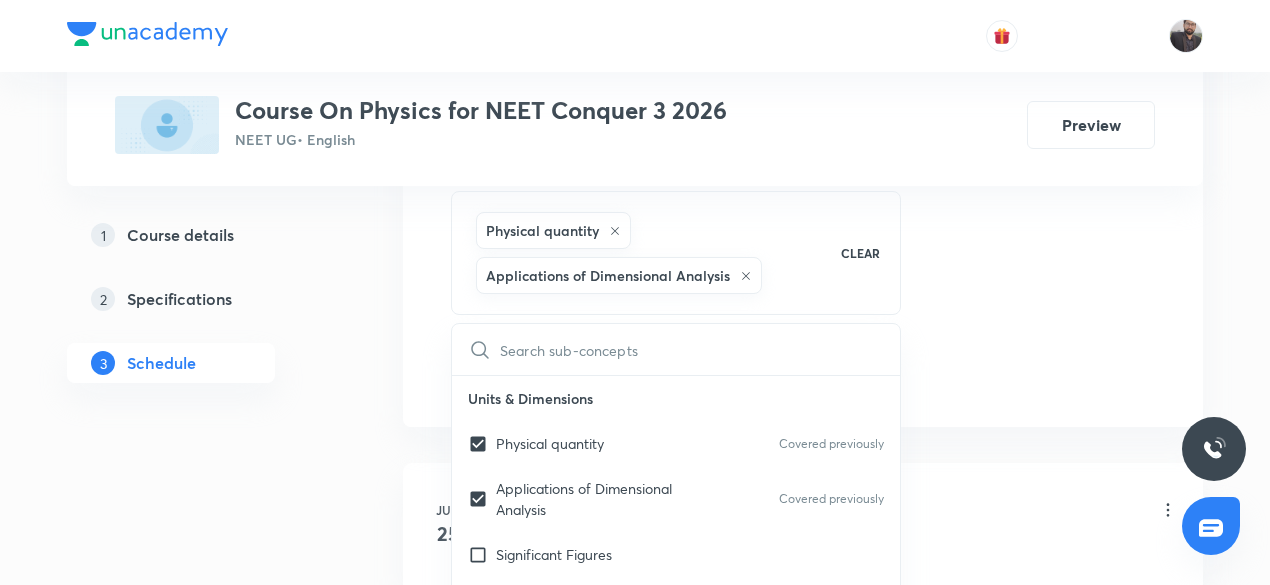 click on "Session  13 Live class Session title 21/99 Units & Dimensions-05 ​ Schedule for Jul 11, 2025, 9:30 AM ​ Duration (in minutes) 75 ​   Session type Online Offline Room Room No 05 Sub-concepts Physical quantity Applications of Dimensional Analysis CLEAR ​ Units & Dimensions Physical quantity Covered previously Applications of Dimensional Analysis Covered previously Significant Figures Units of Physical Quantities System of Units Dimensions of Some Mathematical Functions Unit and Dimension Covered previously Product of Two Vectors Subtraction of Vectors Cross Product Least Count Analysis Errors of Measurement Vernier Callipers Screw Gauge Zero Error Basic Mathematics Elementary Algebra Covered previously Elementary Trigonometry Basic Coordinate Geometry Functions Differentiation Integral of a Function Use of Differentiation & Integration in One Dimensional Motion Derivatives of Equations of Motion by Calculus Basic Mathematics Covered previously Laboratory Experiments Laboratory Experiments Unit Vectors" at bounding box center [803, -109] 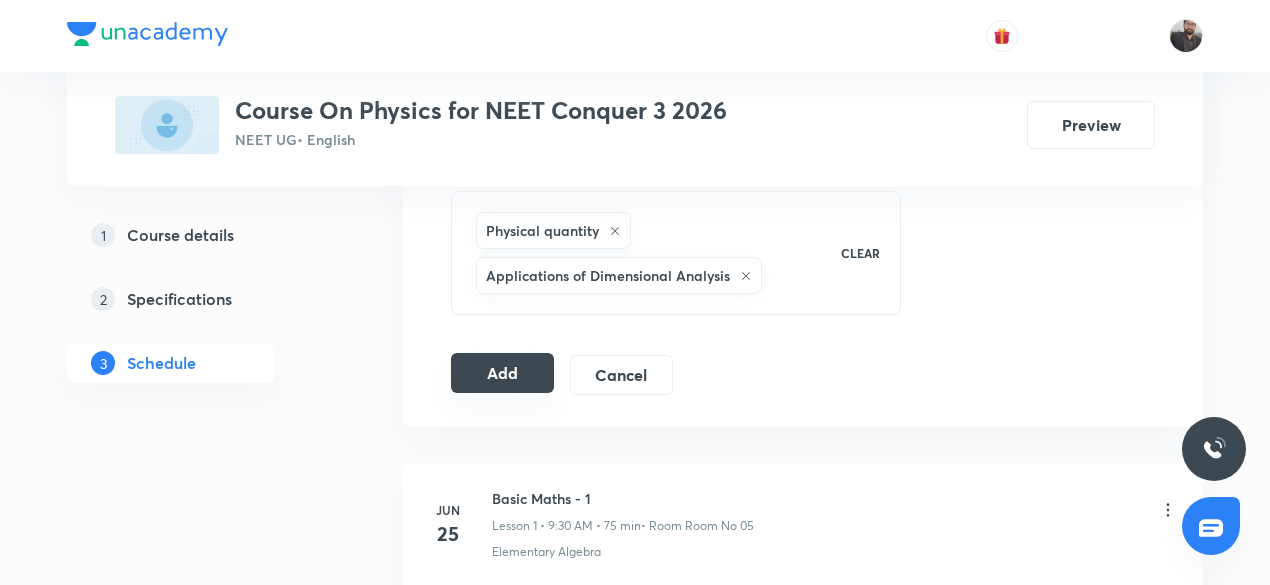 click on "Add" at bounding box center [502, 373] 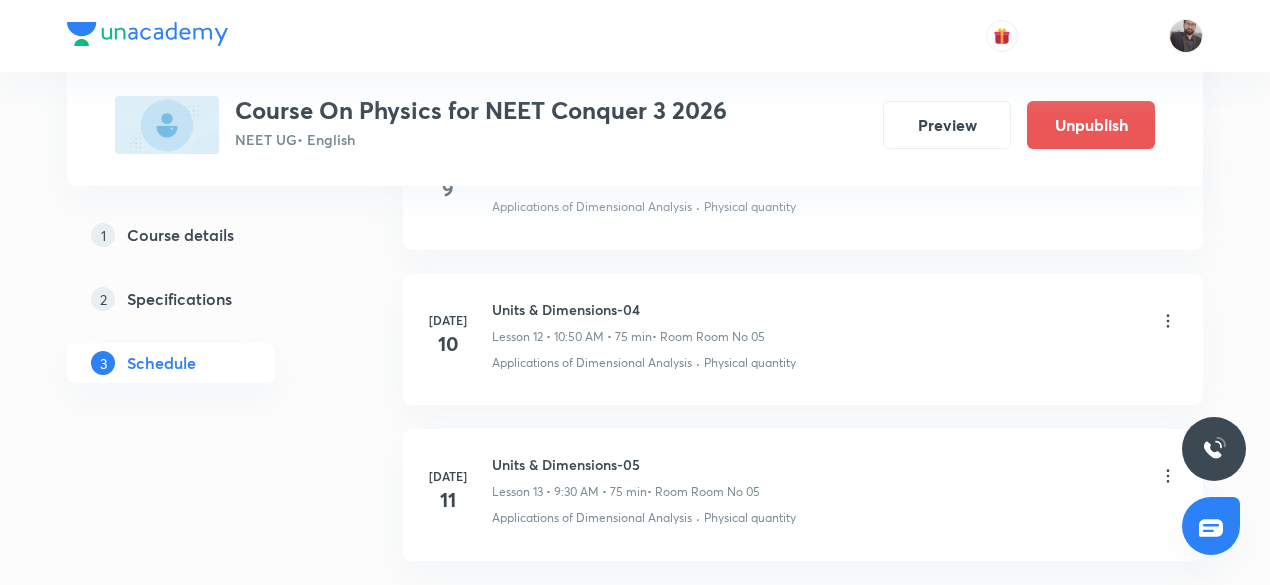 scroll, scrollTop: 2106, scrollLeft: 0, axis: vertical 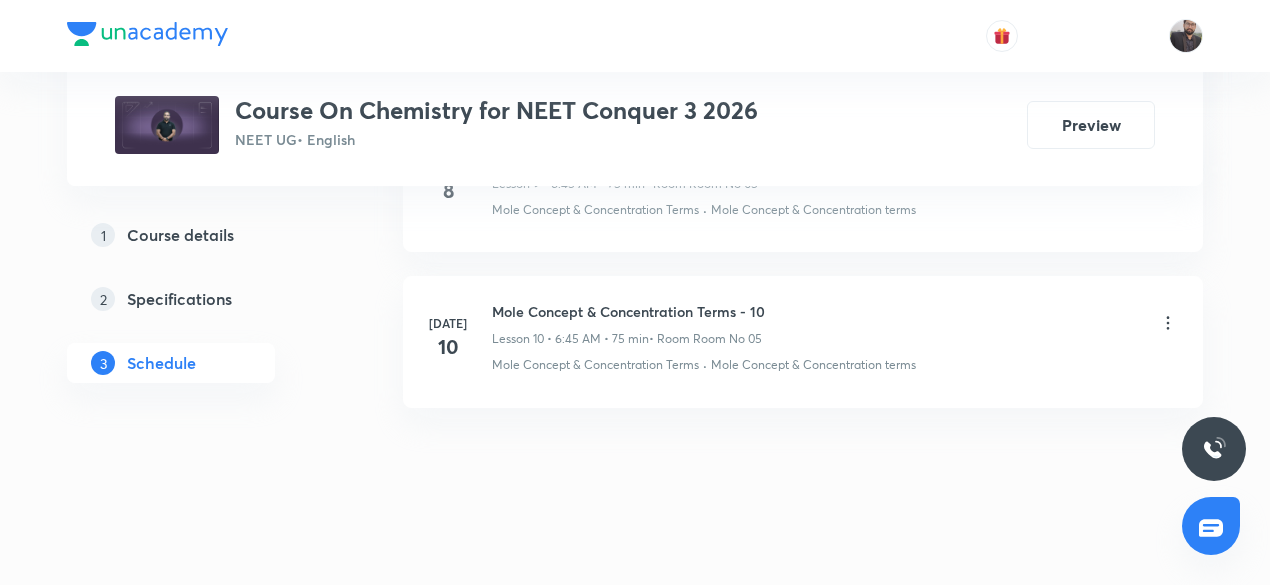 click on "Mole Concept & Concentration Terms - 10" at bounding box center [628, 311] 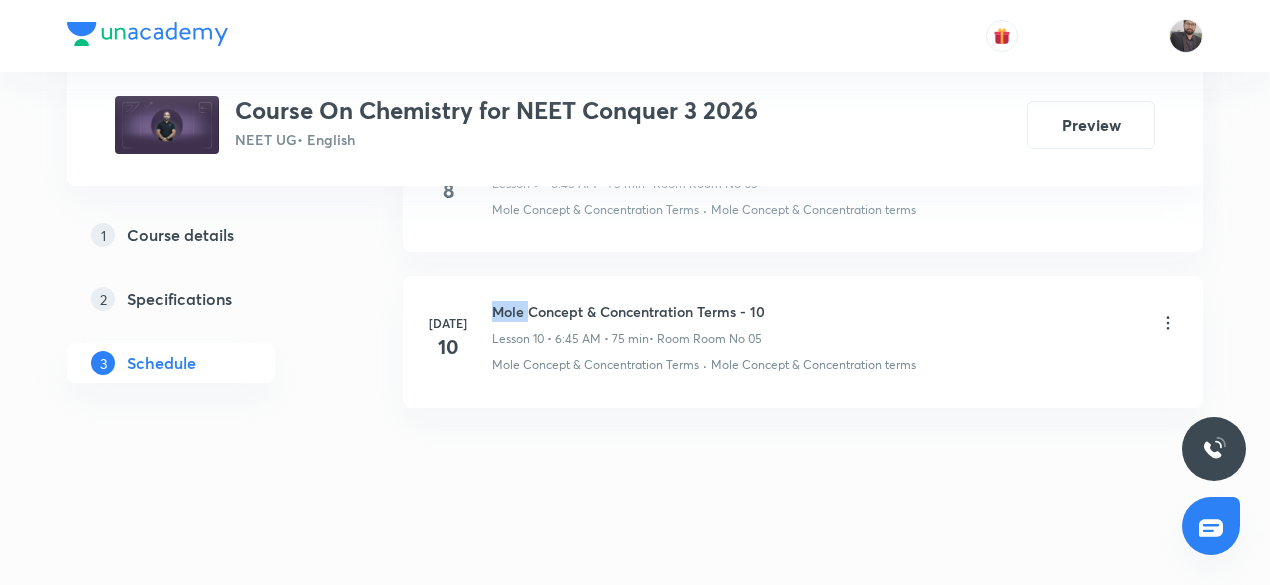 click on "Mole Concept & Concentration Terms - 10" at bounding box center (628, 311) 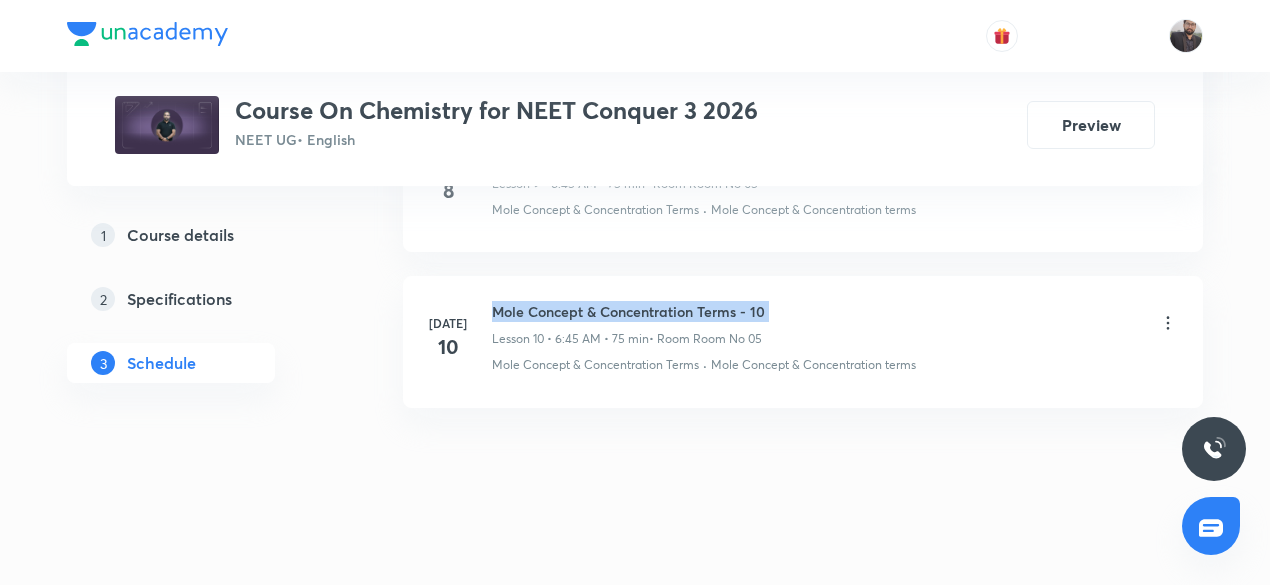 click on "Mole Concept & Concentration Terms - 10" at bounding box center [628, 311] 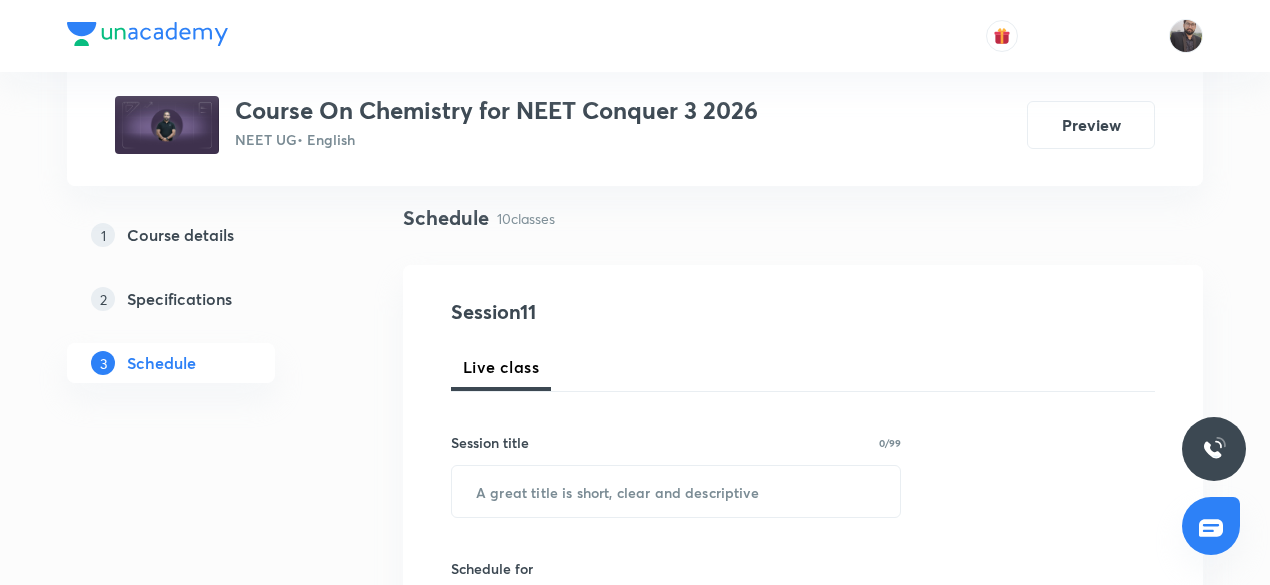 scroll, scrollTop: 190, scrollLeft: 0, axis: vertical 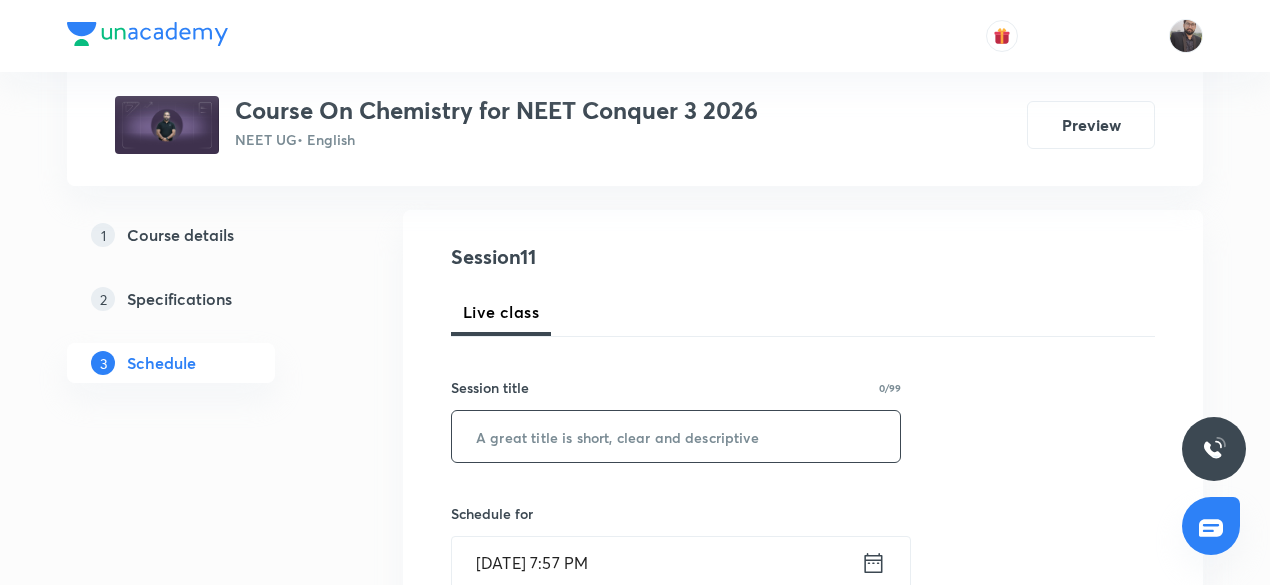 click at bounding box center (676, 436) 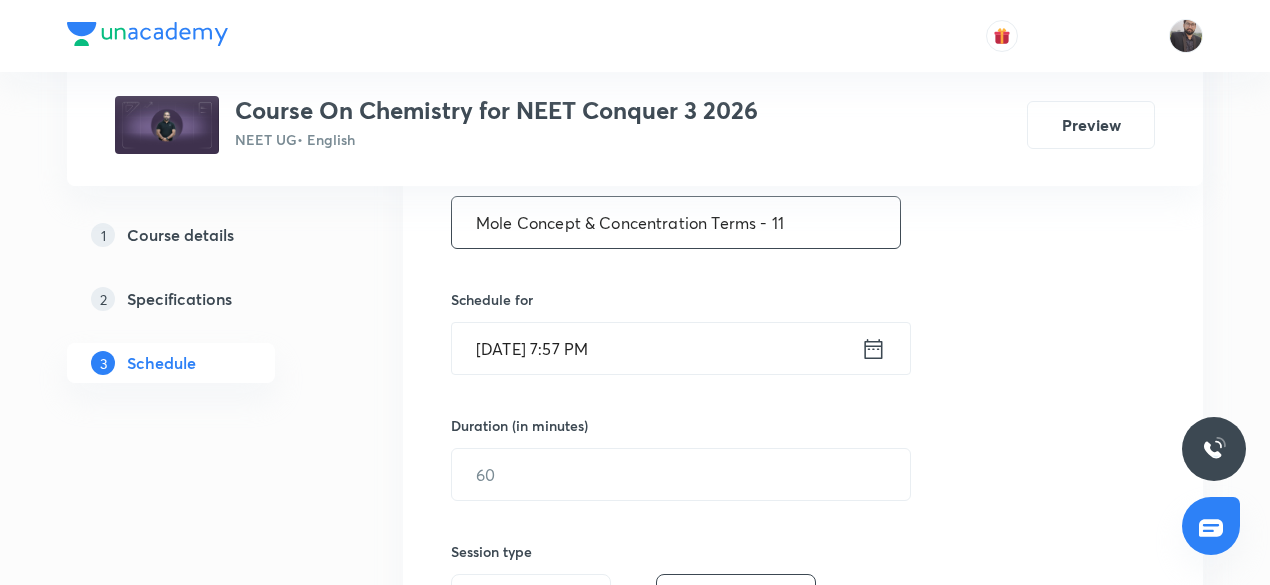scroll, scrollTop: 409, scrollLeft: 0, axis: vertical 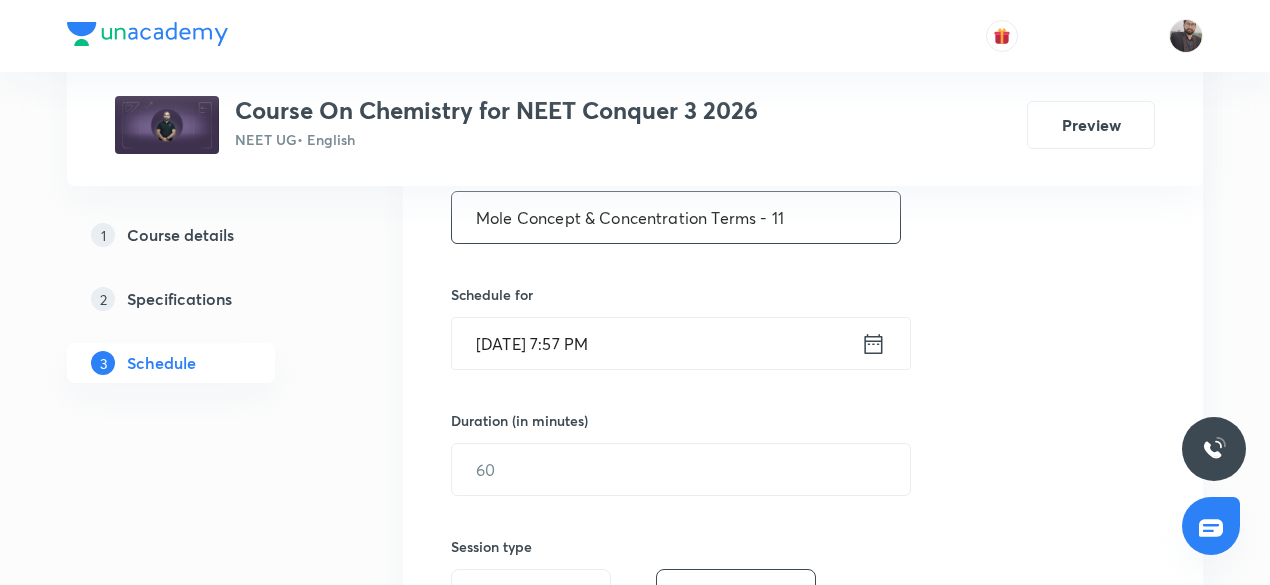 type on "Mole Concept & Concentration Terms - 11" 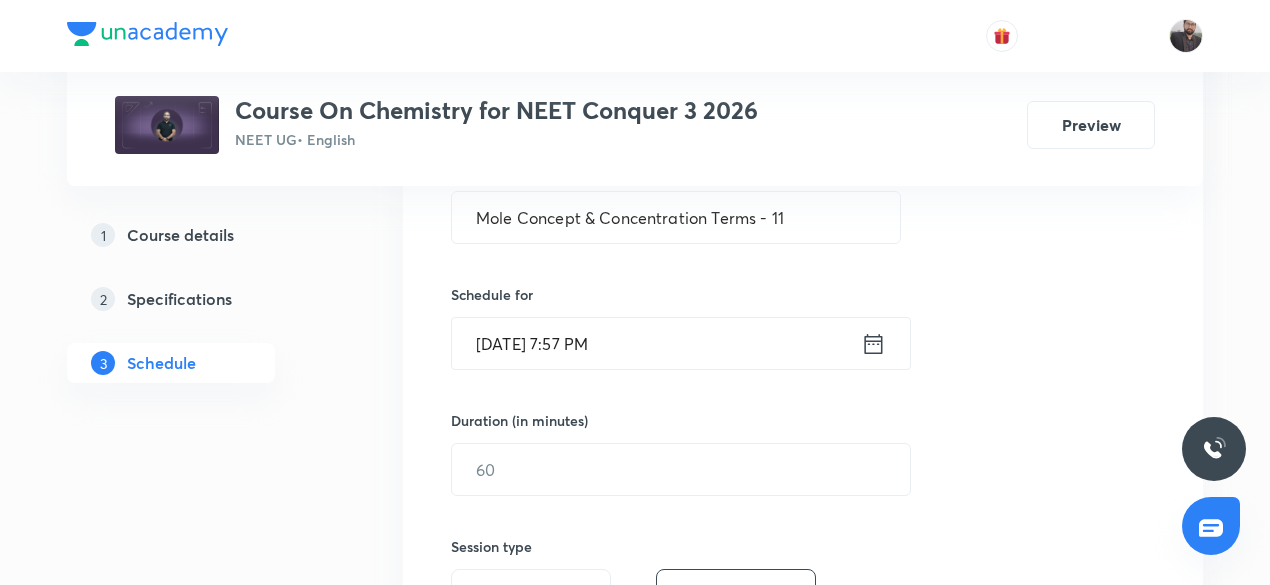 click on "[DATE] 7:57 PM" at bounding box center [656, 343] 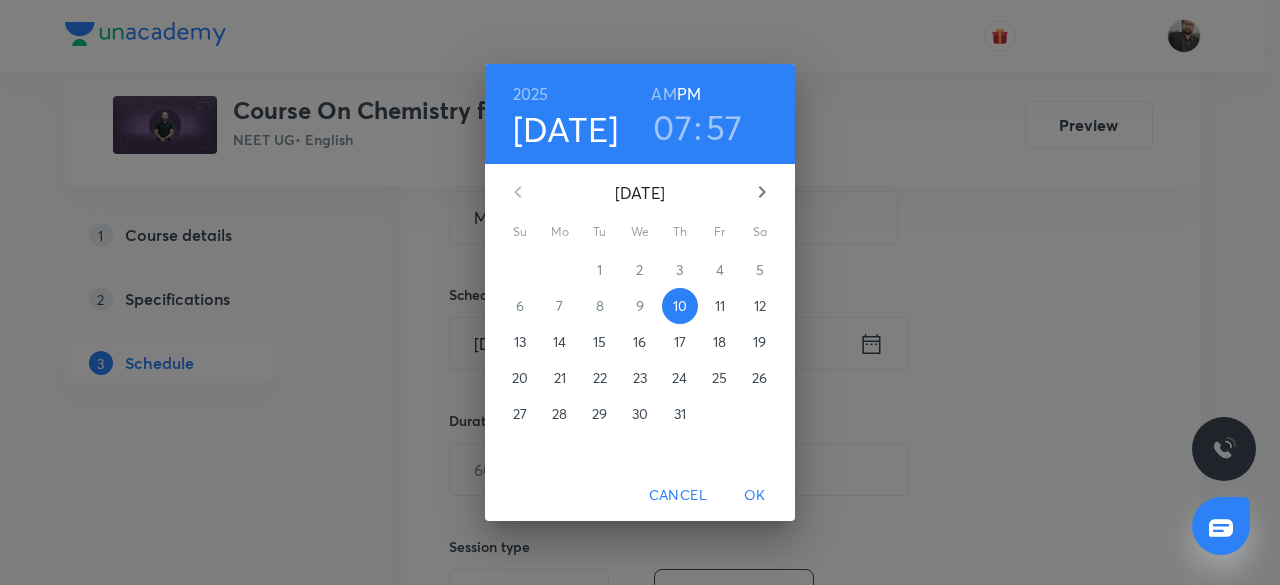 click on "11" at bounding box center [720, 306] 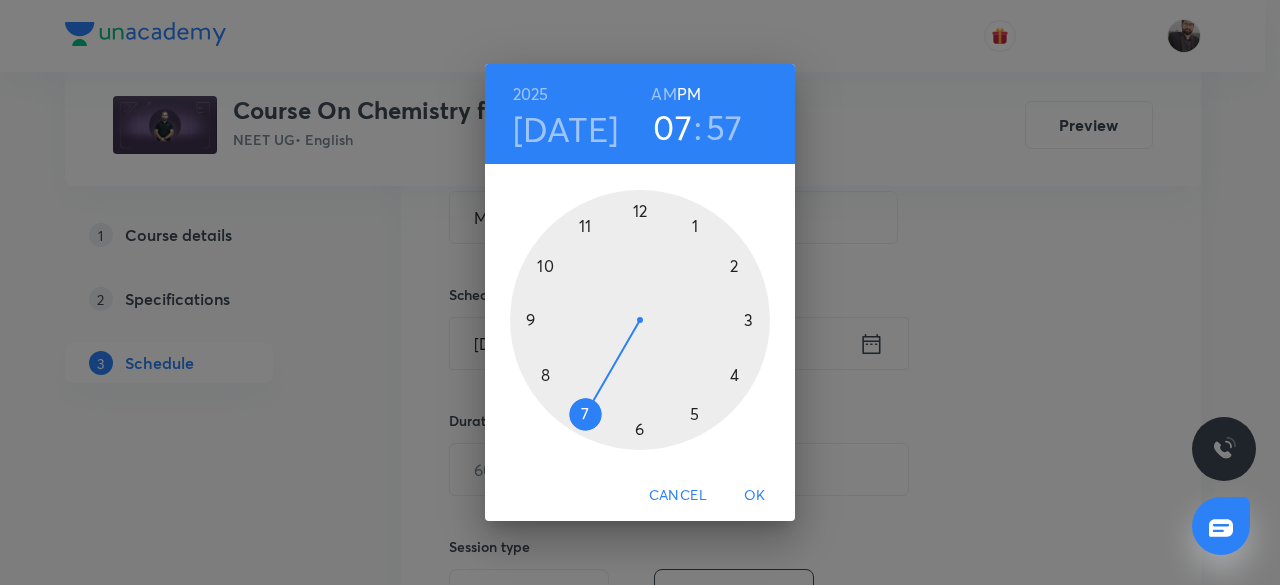 click on "AM" at bounding box center (663, 94) 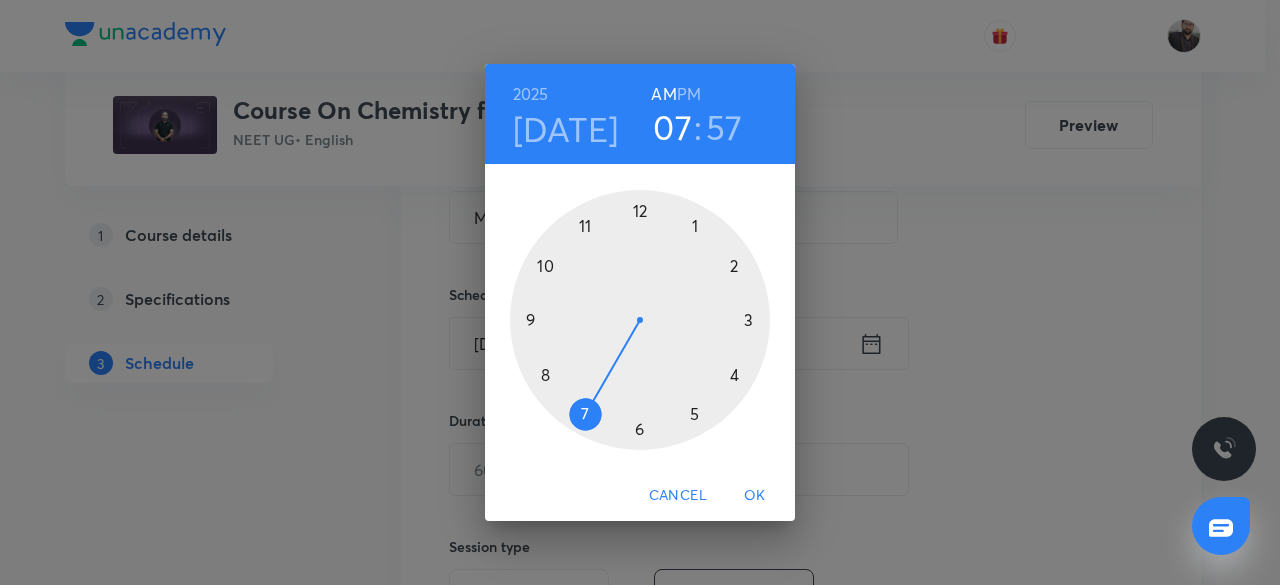 click at bounding box center [640, 320] 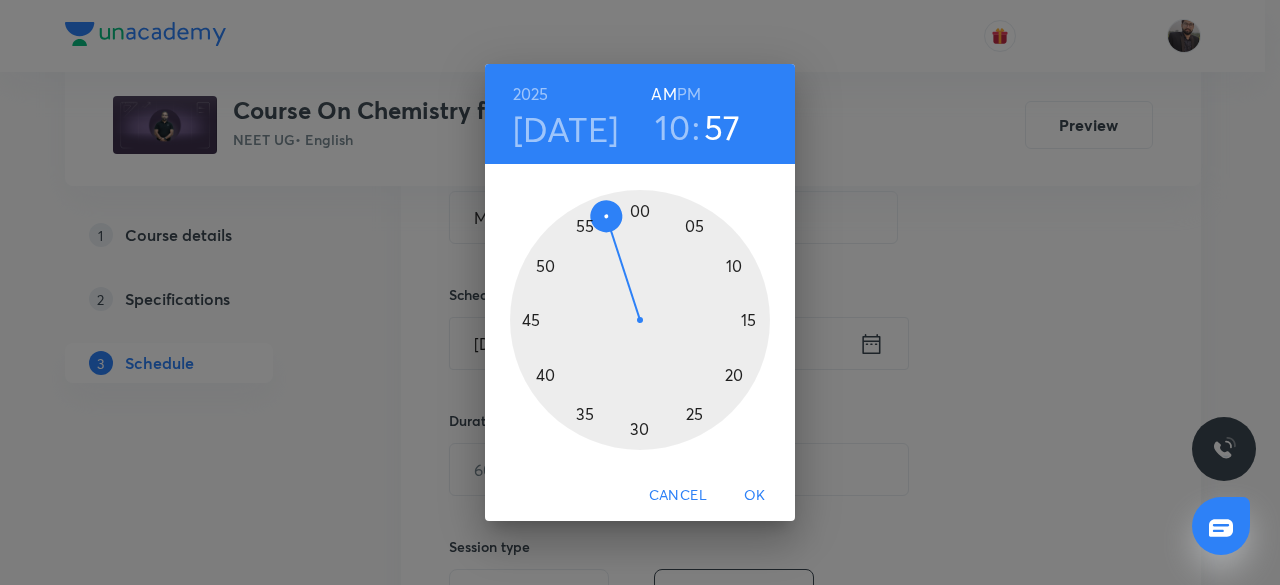 click at bounding box center (640, 320) 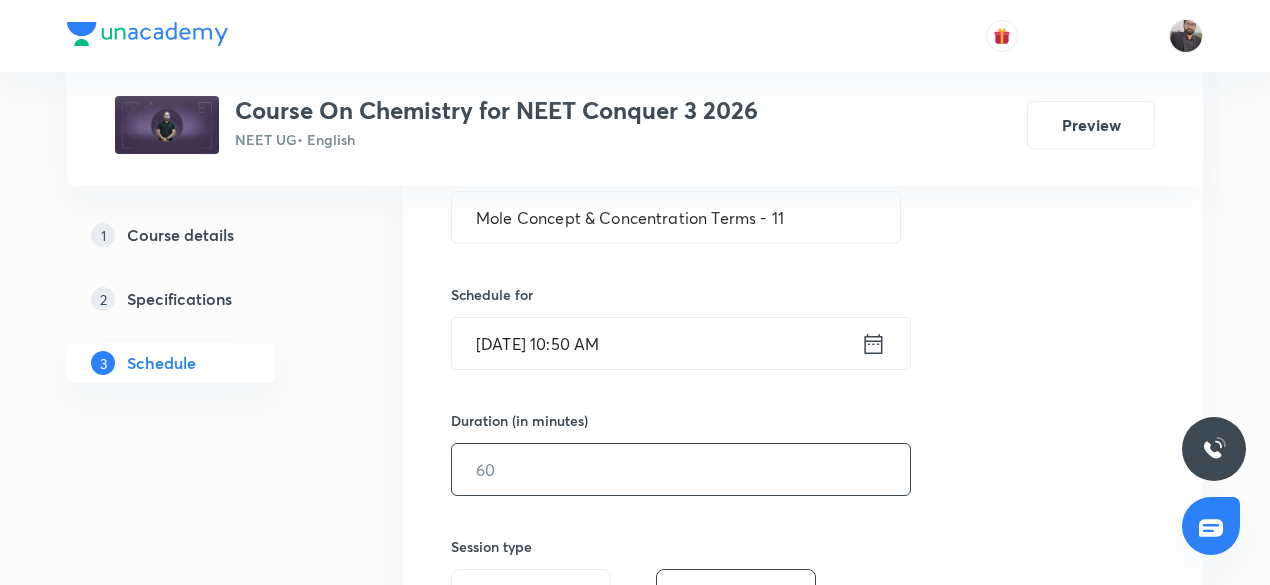 click at bounding box center (681, 469) 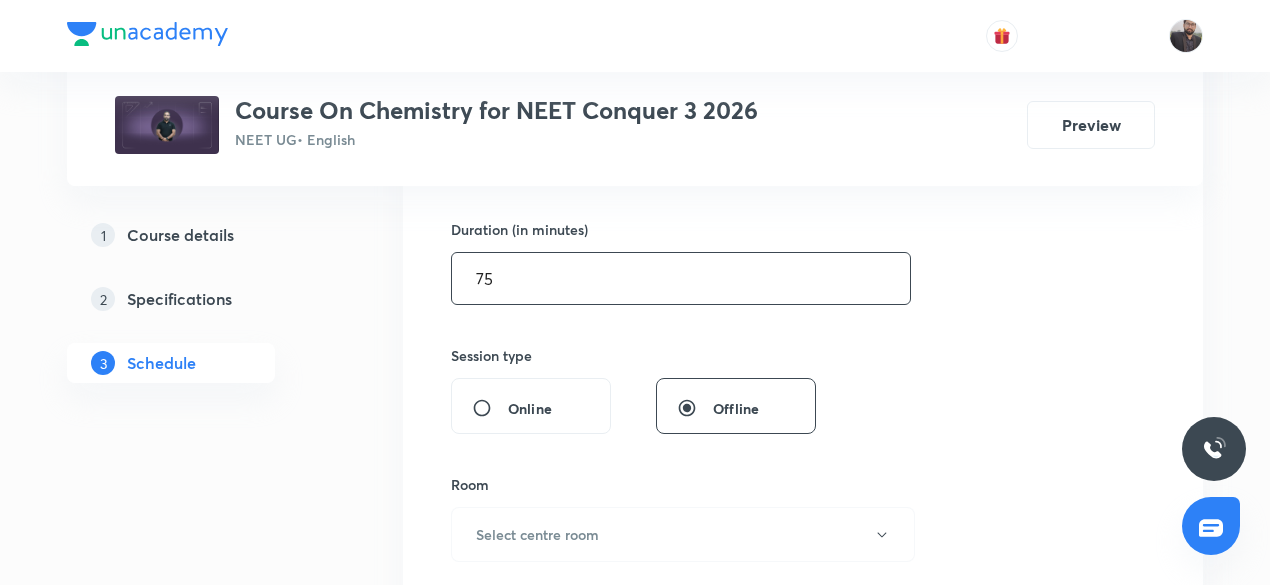 scroll, scrollTop: 607, scrollLeft: 0, axis: vertical 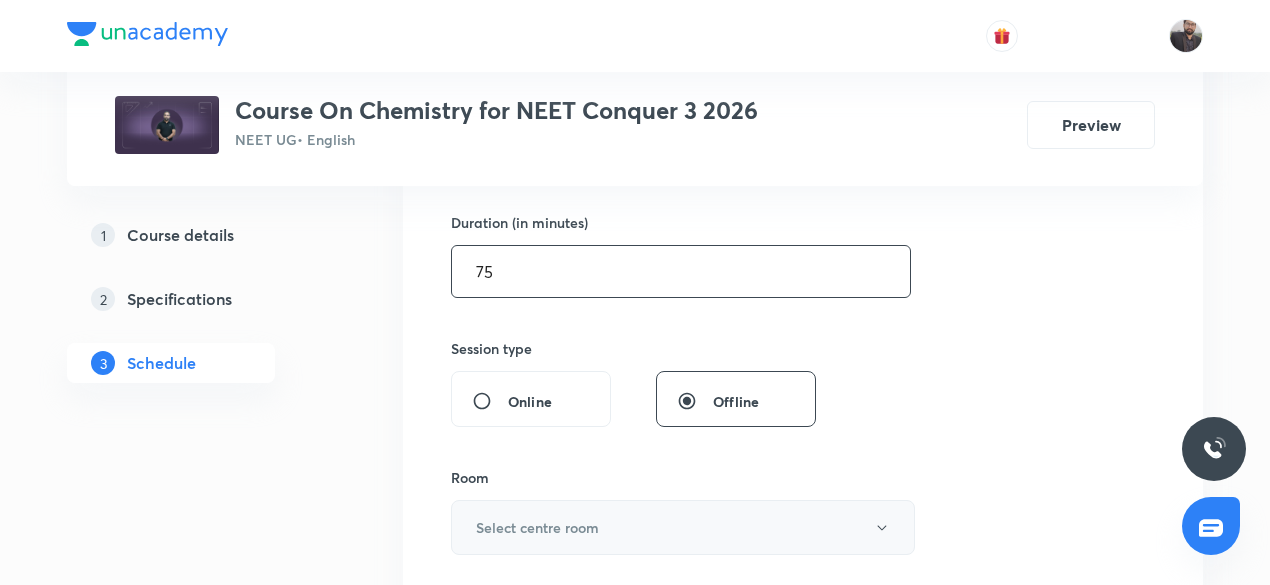 type on "75" 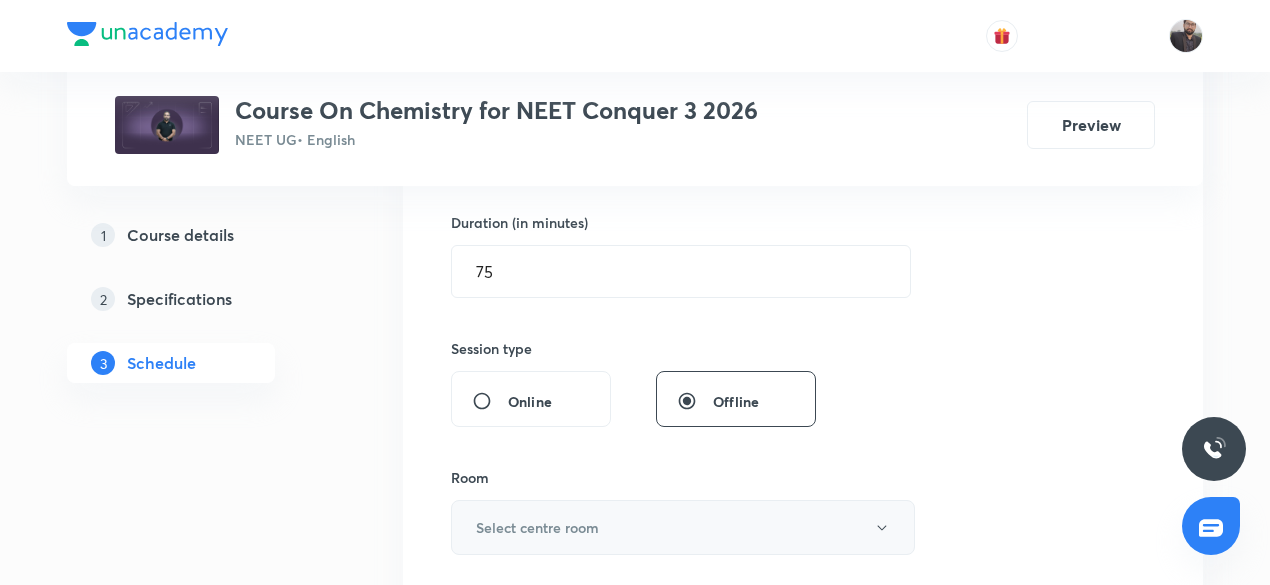 click on "Select centre room" at bounding box center (537, 527) 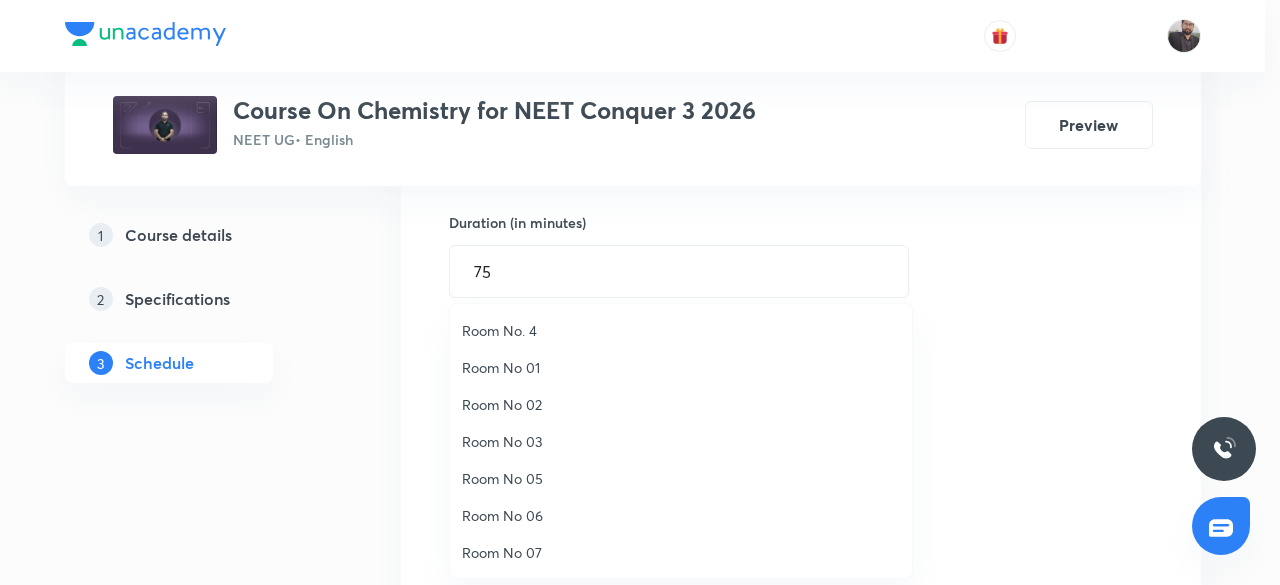 click on "Room No 05" at bounding box center (681, 478) 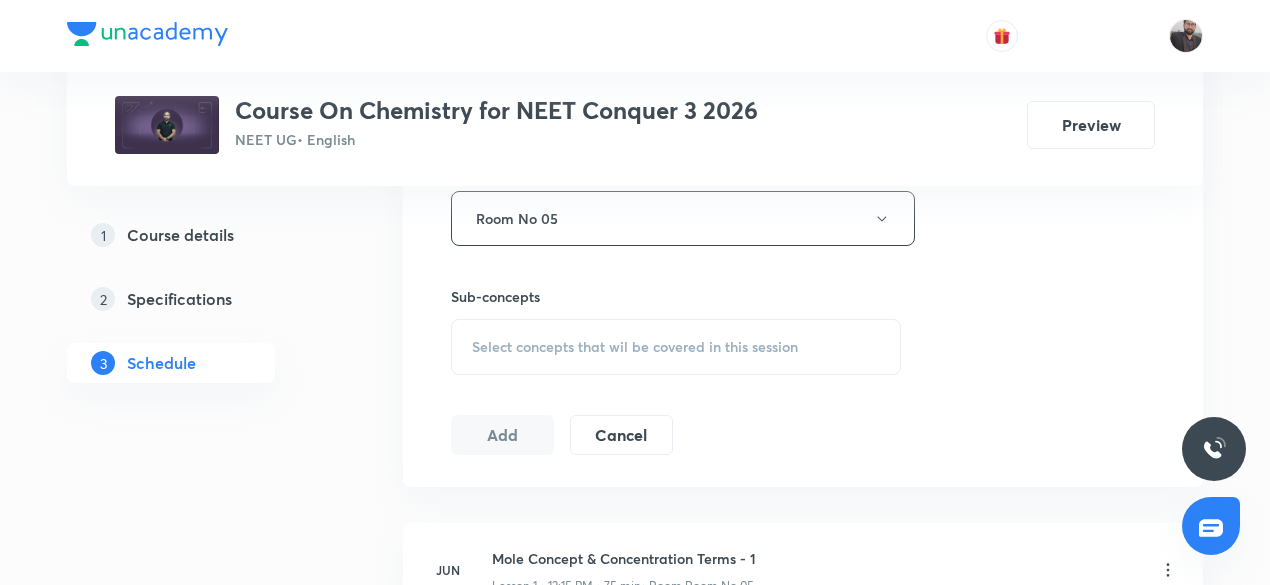scroll, scrollTop: 917, scrollLeft: 0, axis: vertical 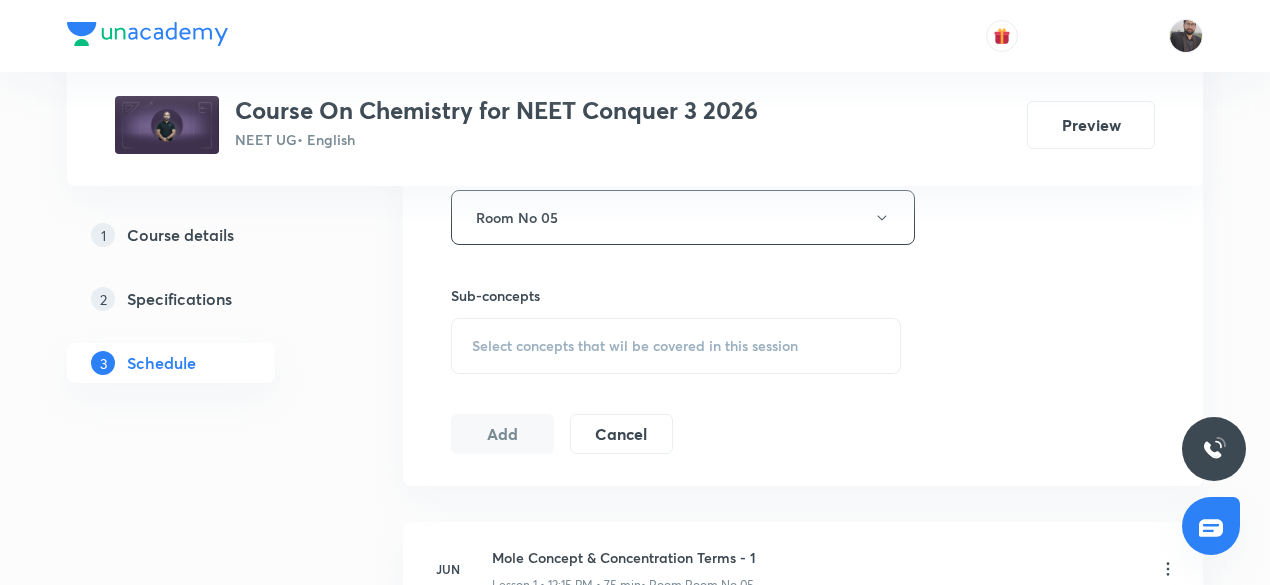 click on "Select concepts that wil be covered in this session" at bounding box center (635, 346) 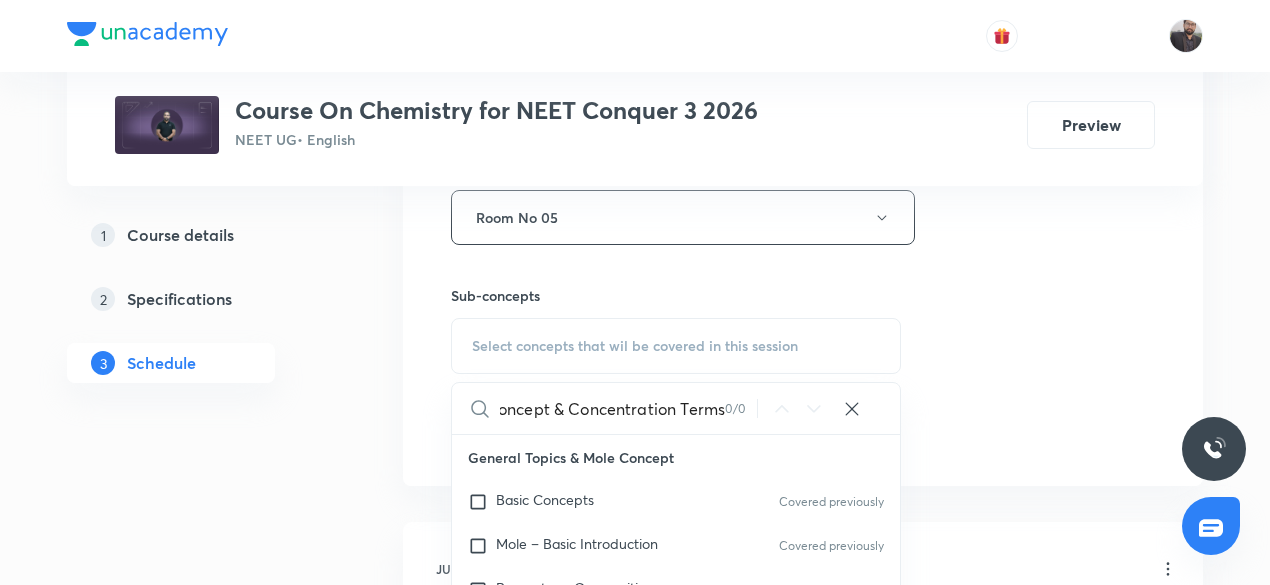 scroll, scrollTop: 0, scrollLeft: 51, axis: horizontal 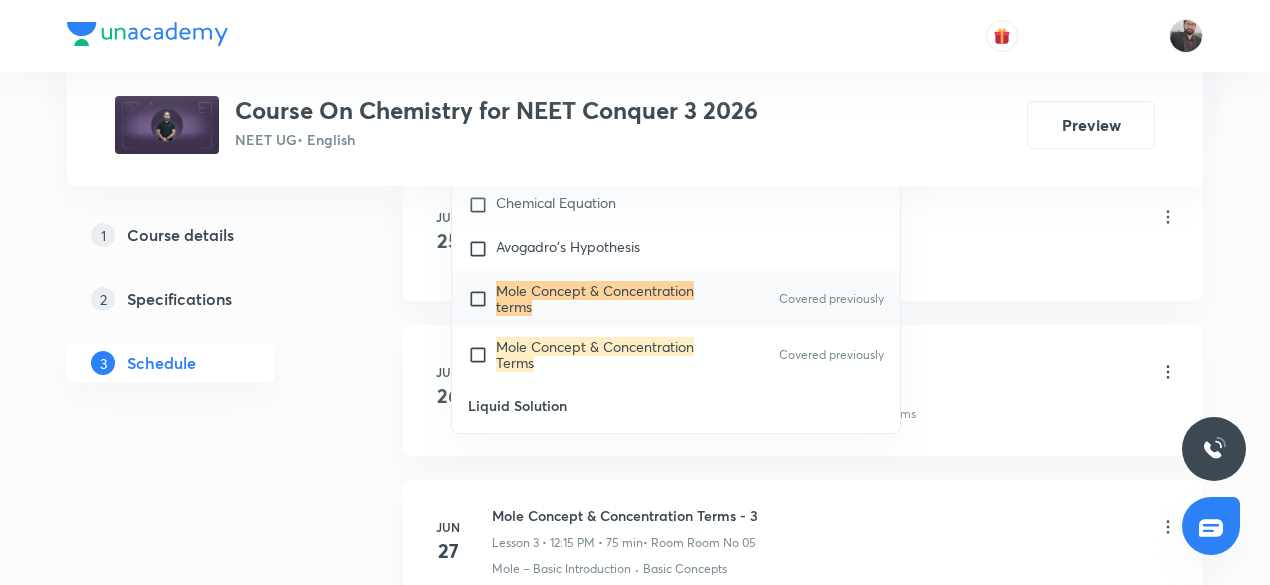 type on "Mole Concept & Concentration Terms" 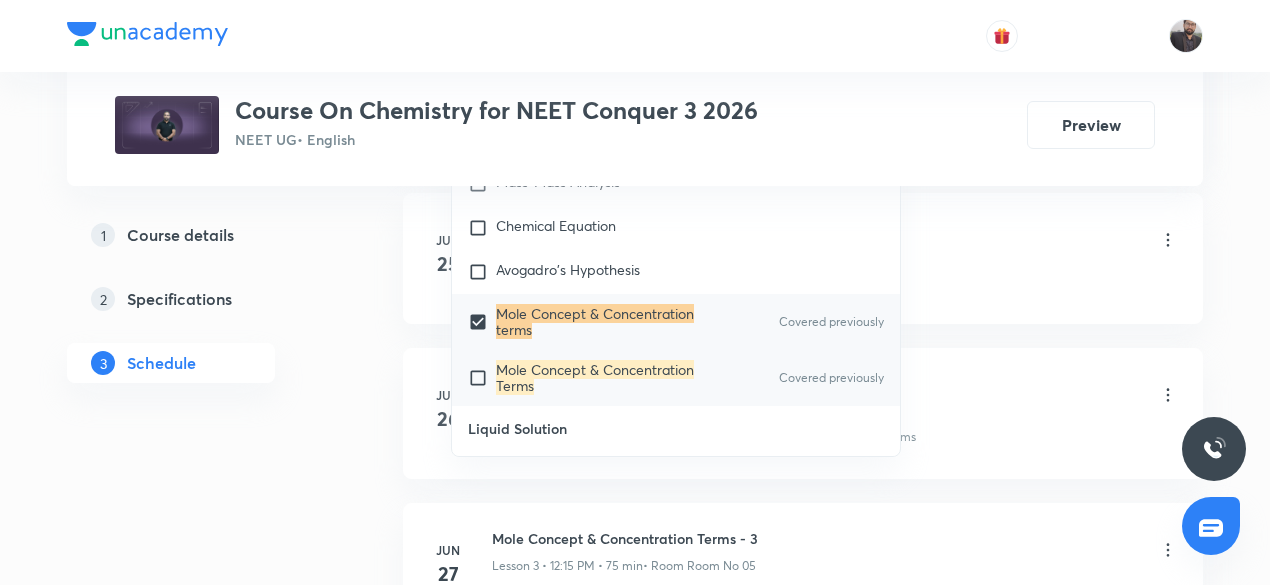 click on "Mole Concept & Concentration Terms" at bounding box center [597, 378] 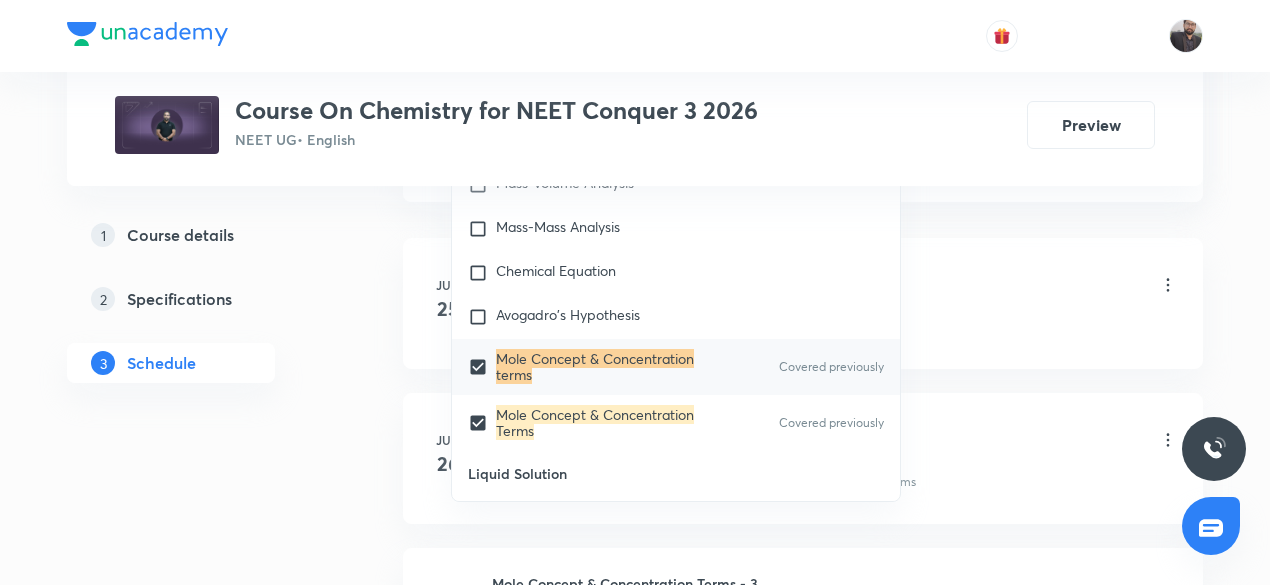 click on "Mole Concept & Concentration Terms - 1 Lesson 1 • 12:15 PM • 75 min  • Room Room No 05 Basic Concepts" at bounding box center [835, 299] 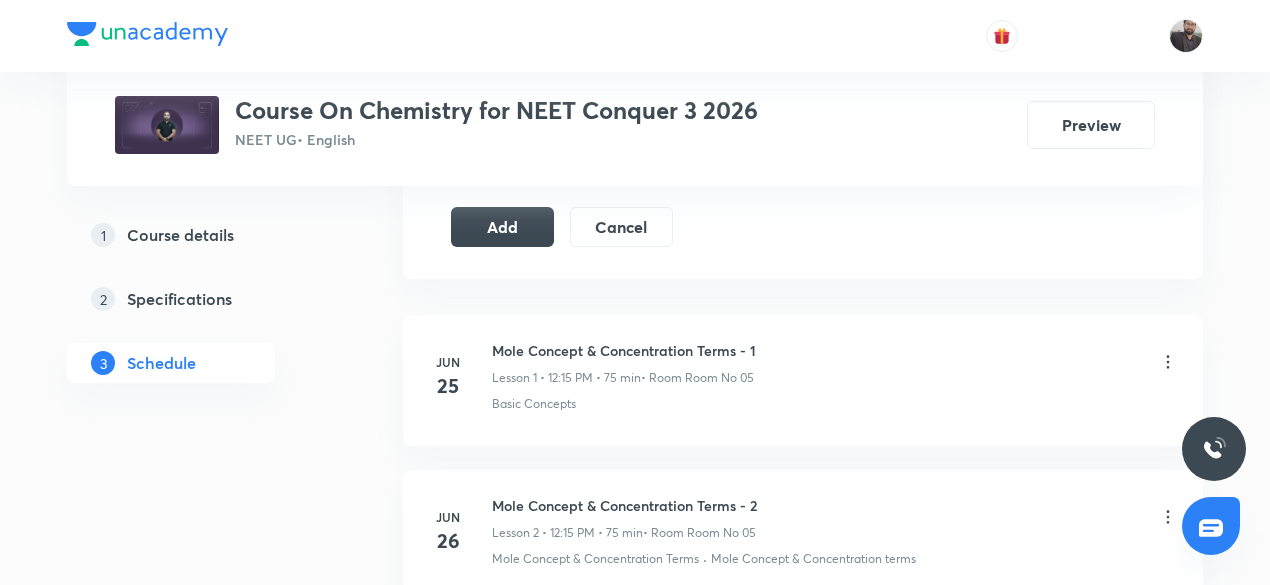 scroll, scrollTop: 1191, scrollLeft: 0, axis: vertical 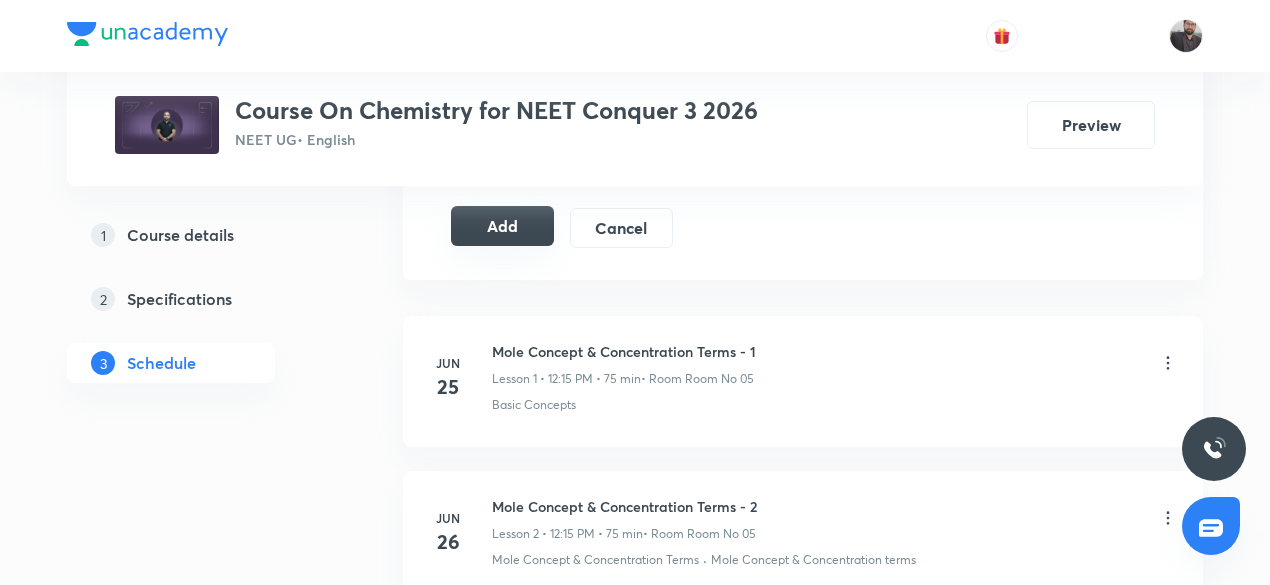 click on "Add" at bounding box center (502, 226) 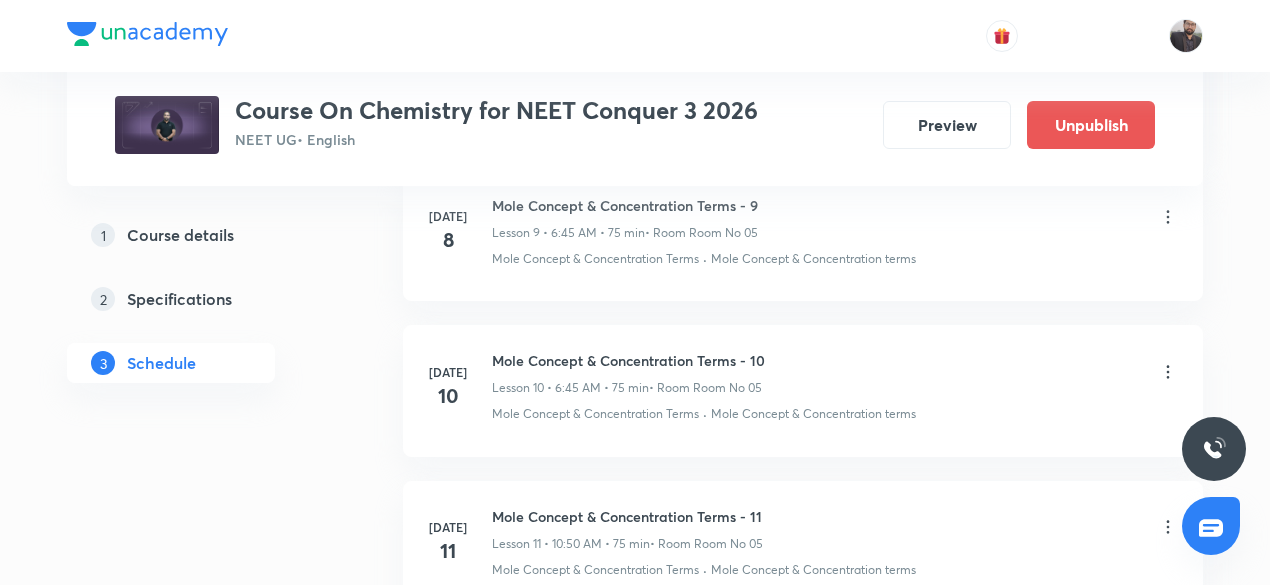 scroll, scrollTop: 1800, scrollLeft: 0, axis: vertical 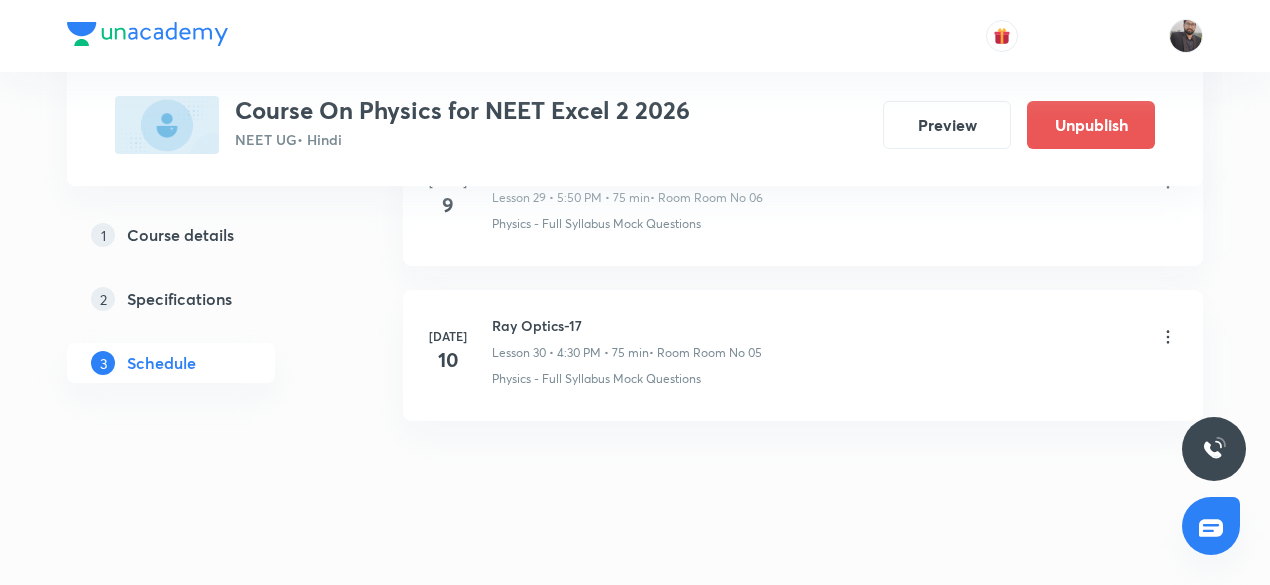 click on "Ray Optics-17" at bounding box center [627, 325] 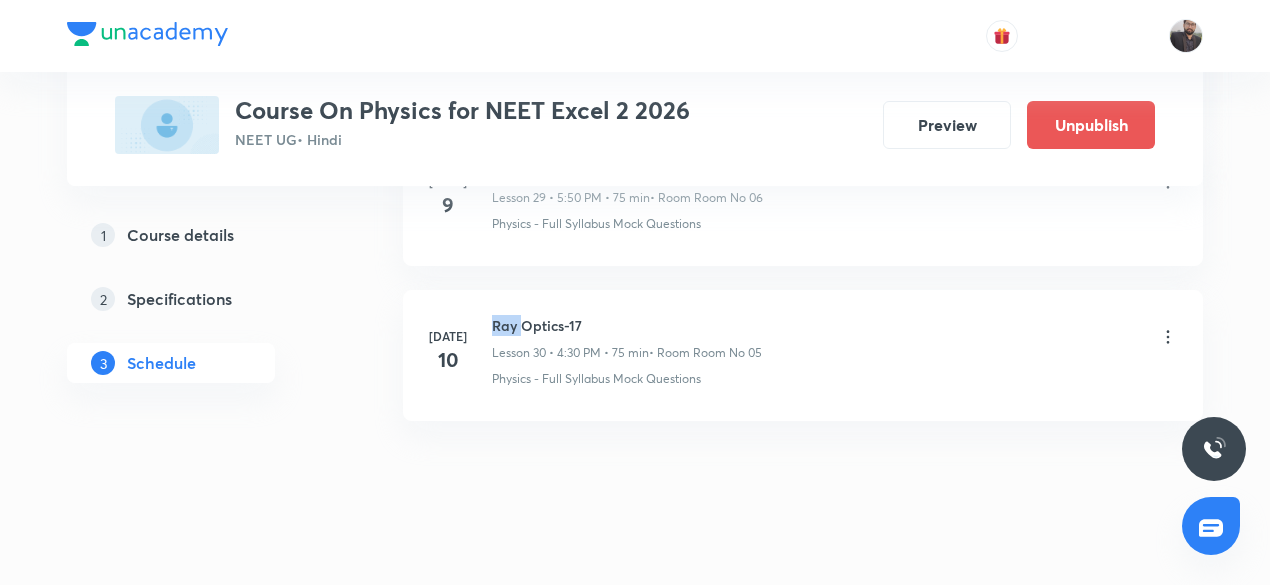 click on "Ray Optics-17" at bounding box center (627, 325) 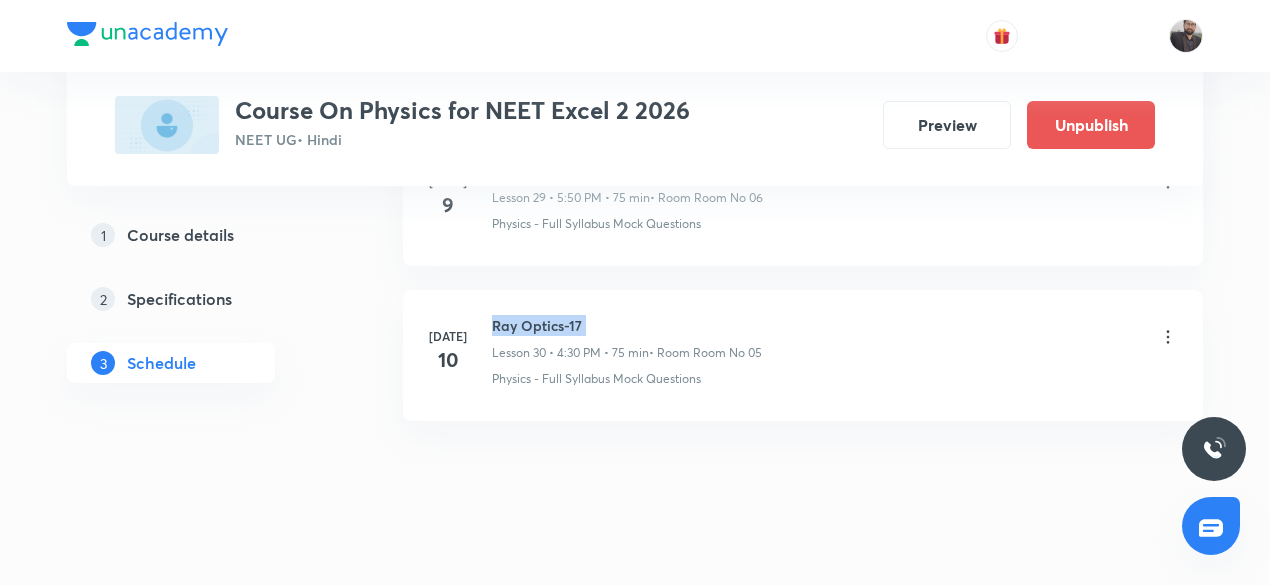 click on "Ray Optics-17" at bounding box center [627, 325] 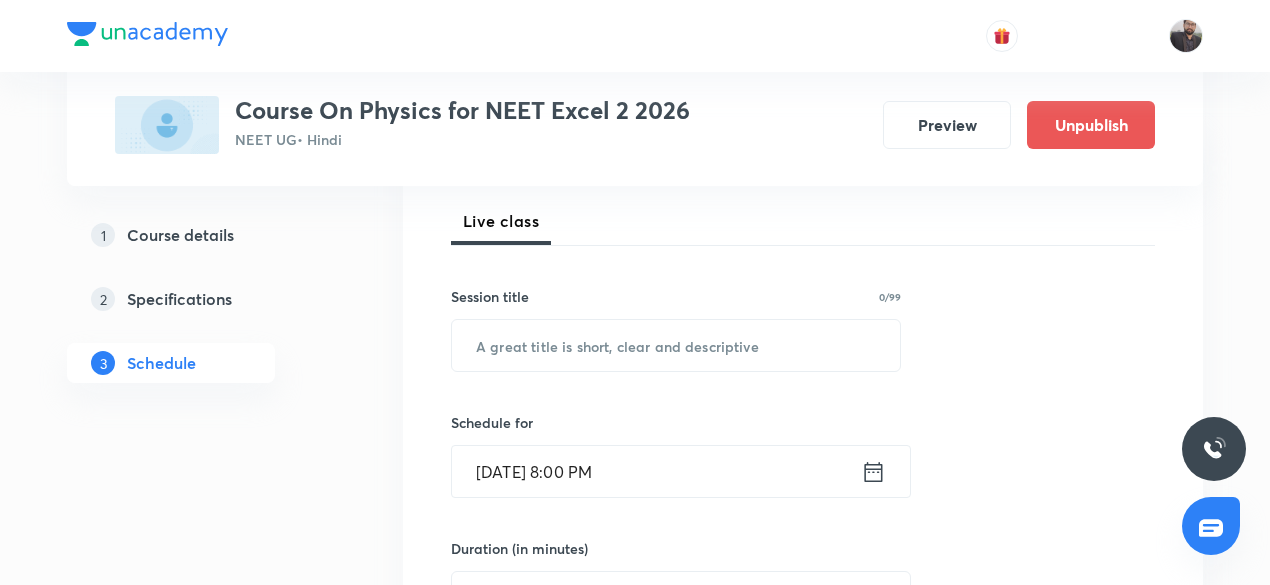 scroll, scrollTop: 284, scrollLeft: 0, axis: vertical 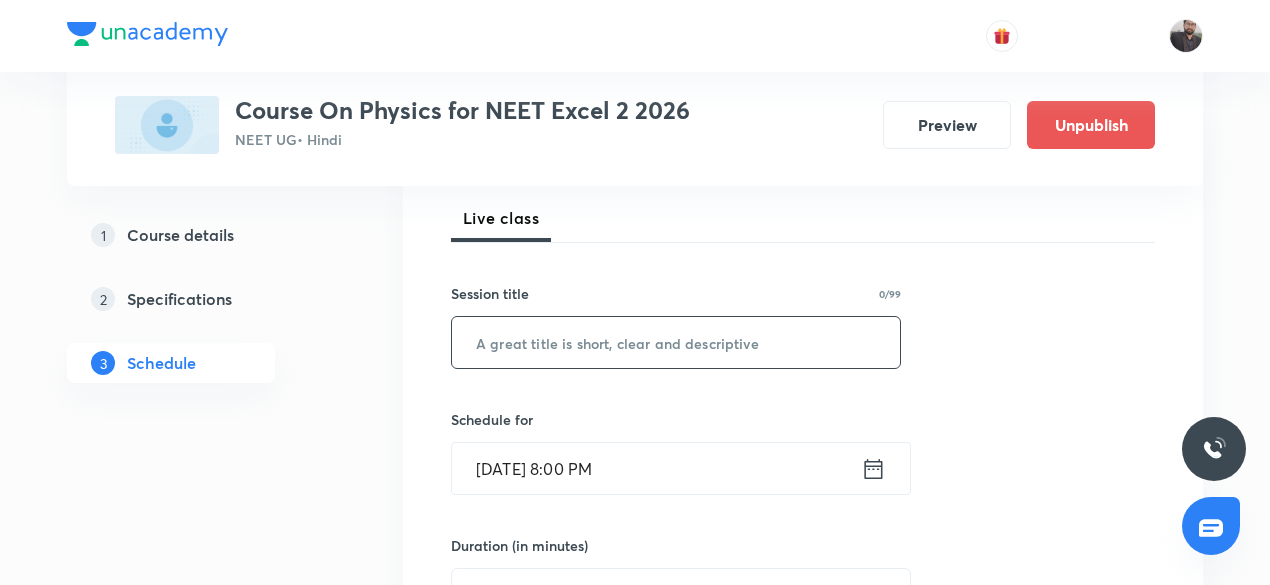 click at bounding box center [676, 342] 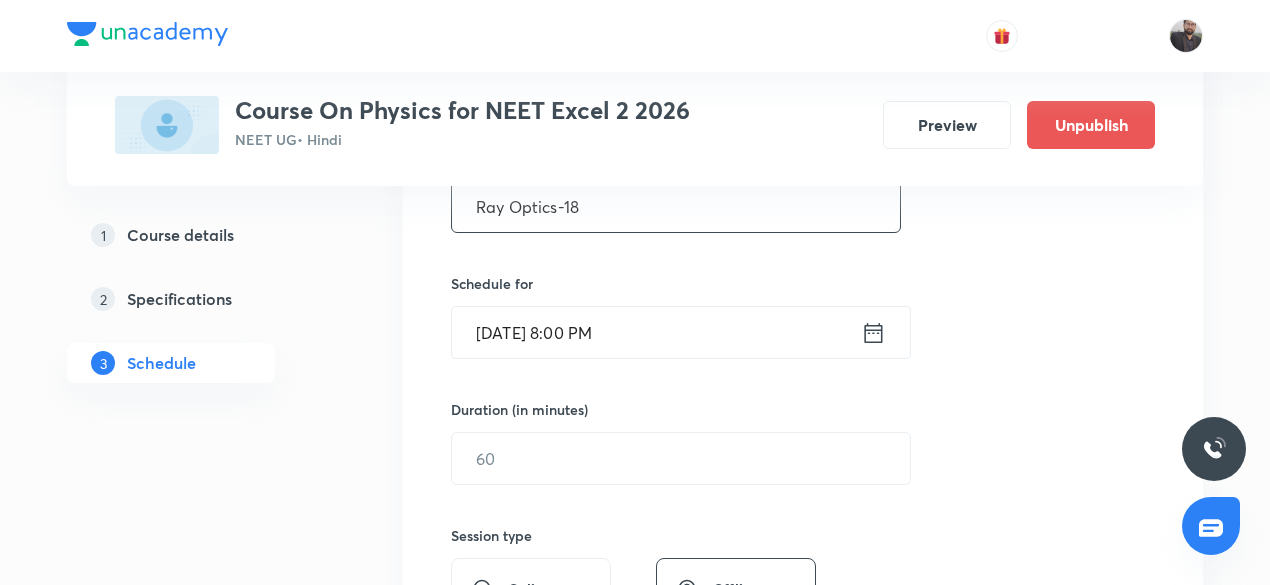 scroll, scrollTop: 426, scrollLeft: 0, axis: vertical 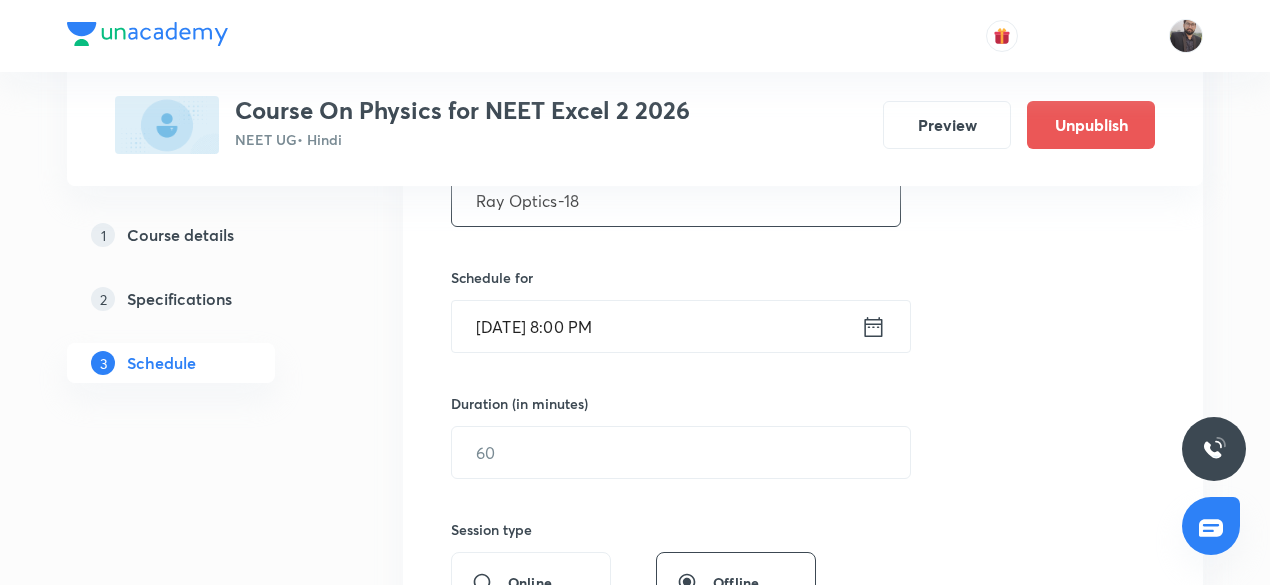 type on "Ray Optics-18" 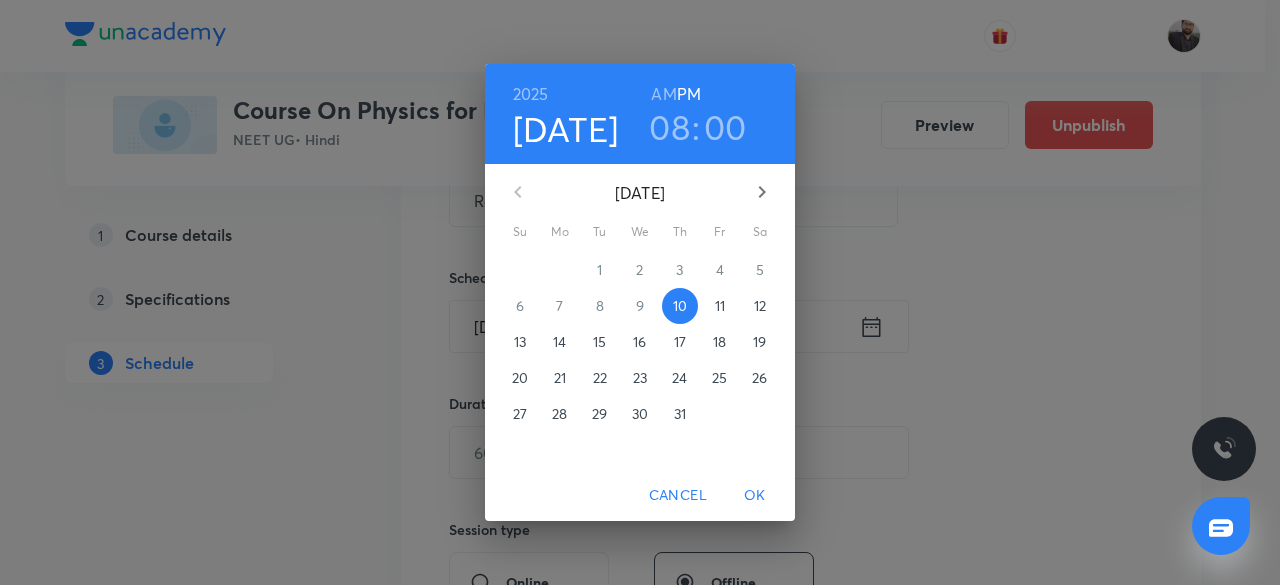 click on "11" at bounding box center [720, 306] 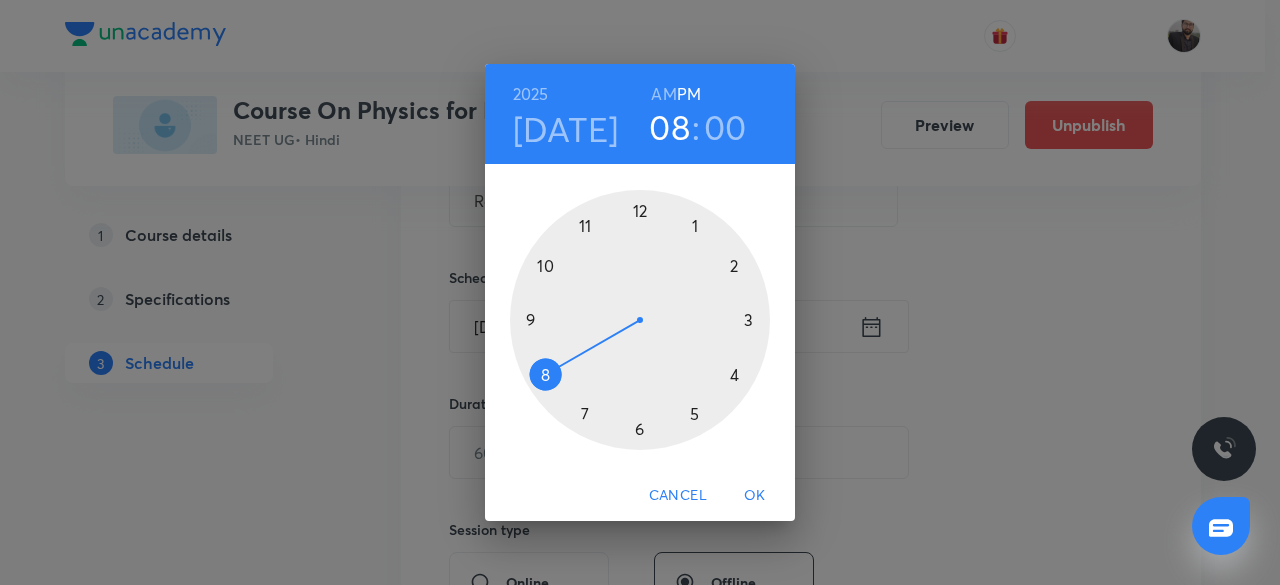 click at bounding box center (640, 320) 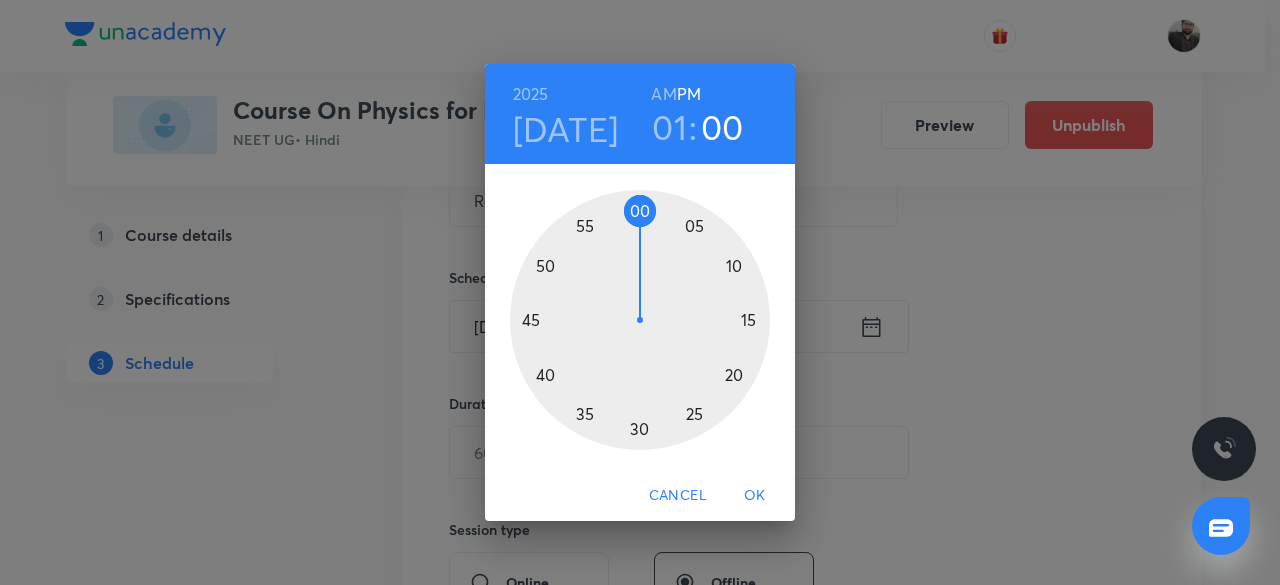 click at bounding box center (640, 320) 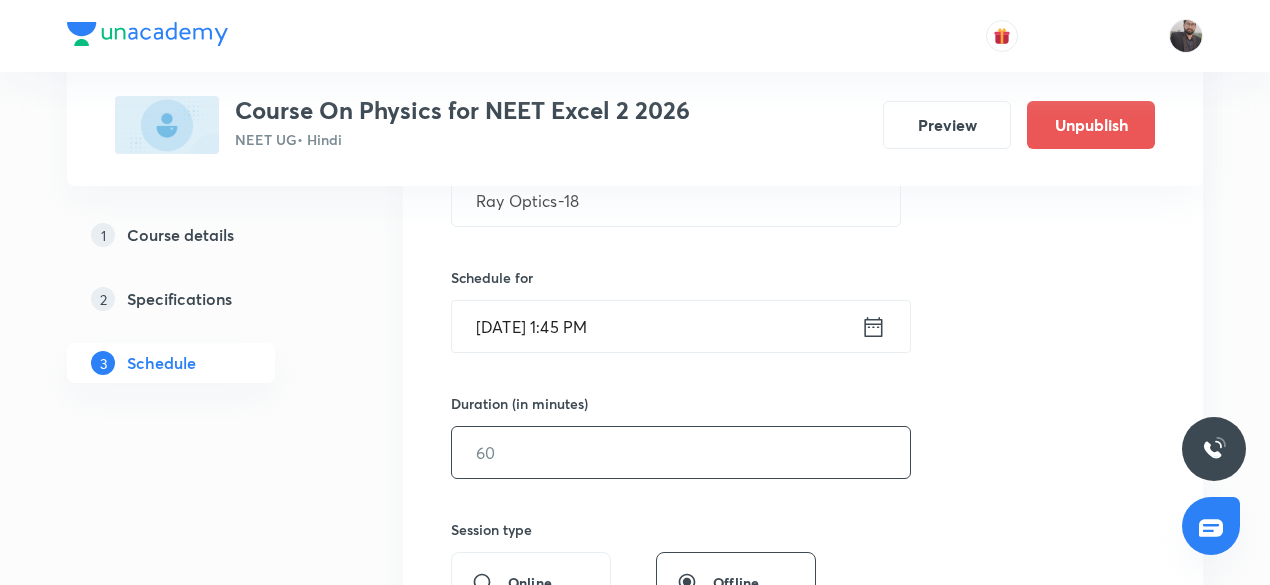 click at bounding box center (681, 452) 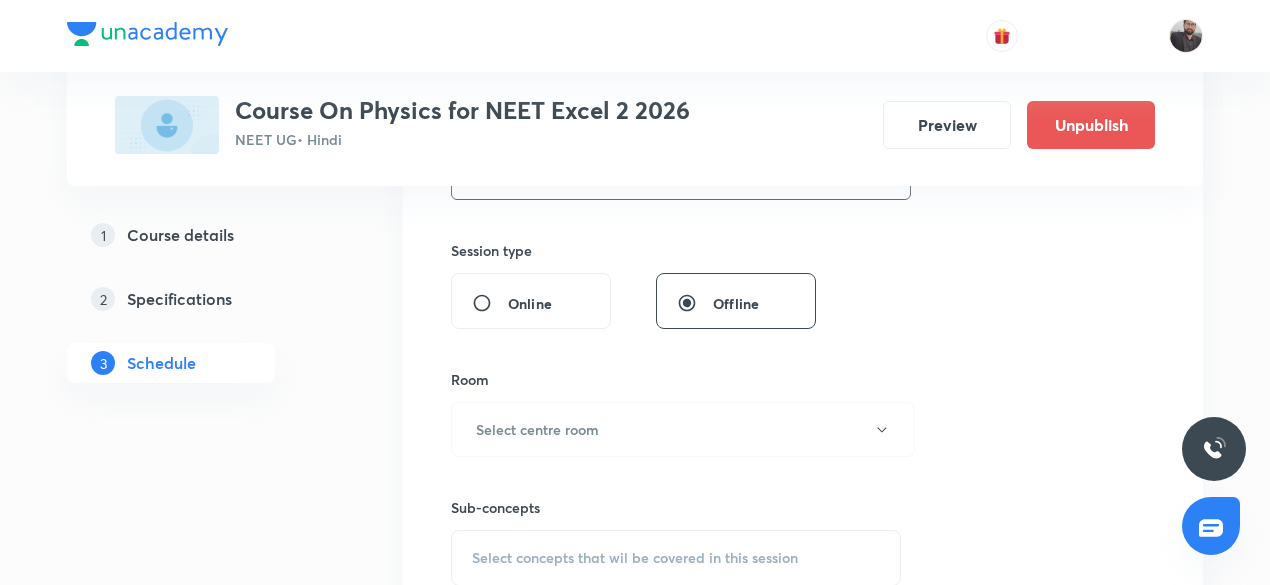 scroll, scrollTop: 718, scrollLeft: 0, axis: vertical 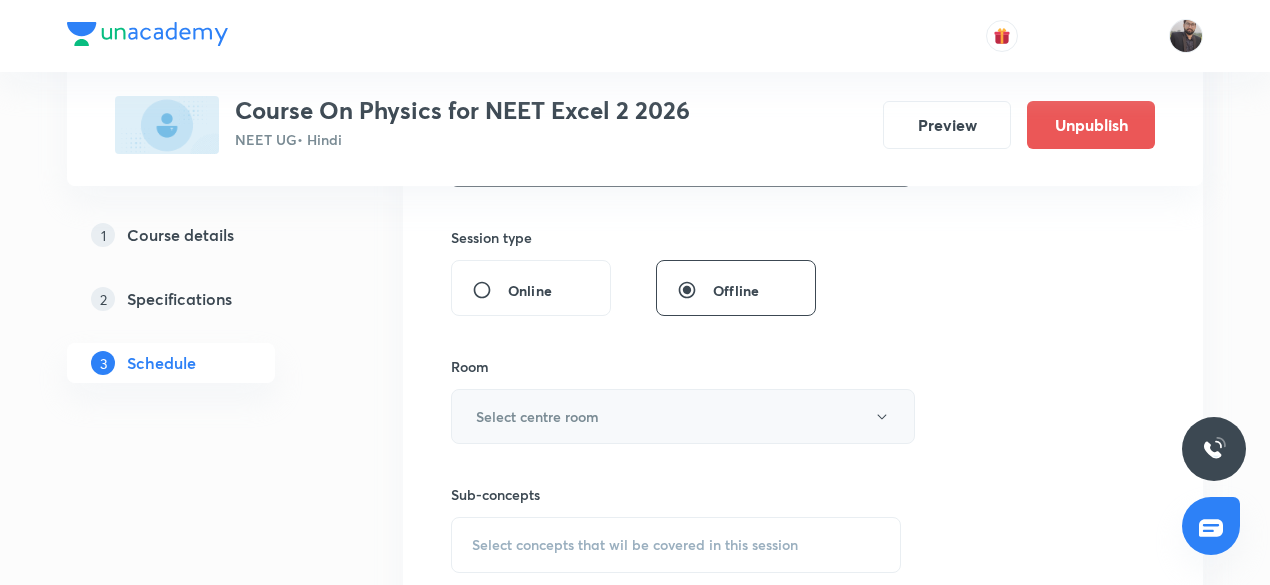 type on "75" 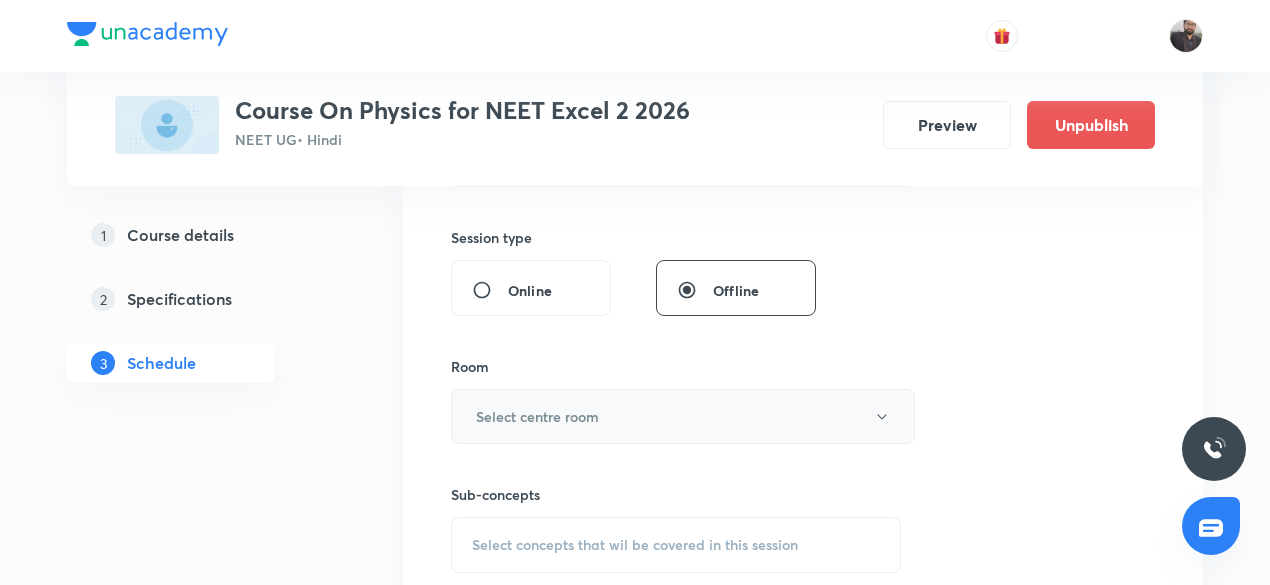 click on "Select centre room" at bounding box center [537, 416] 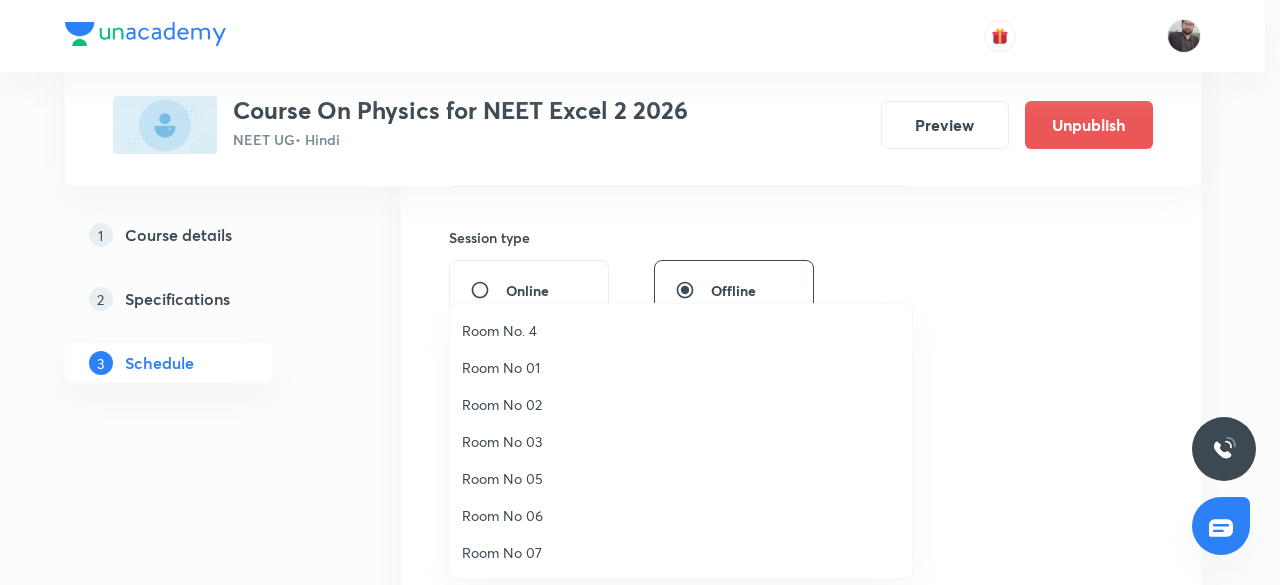 click on "Room No 06" at bounding box center (681, 515) 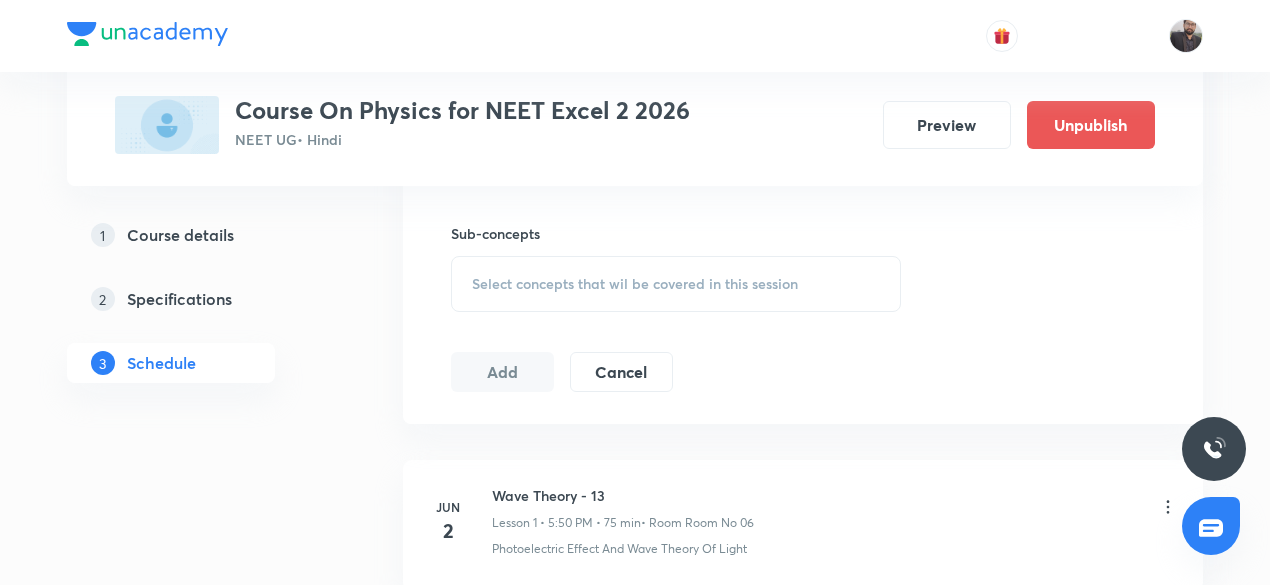 scroll, scrollTop: 986, scrollLeft: 0, axis: vertical 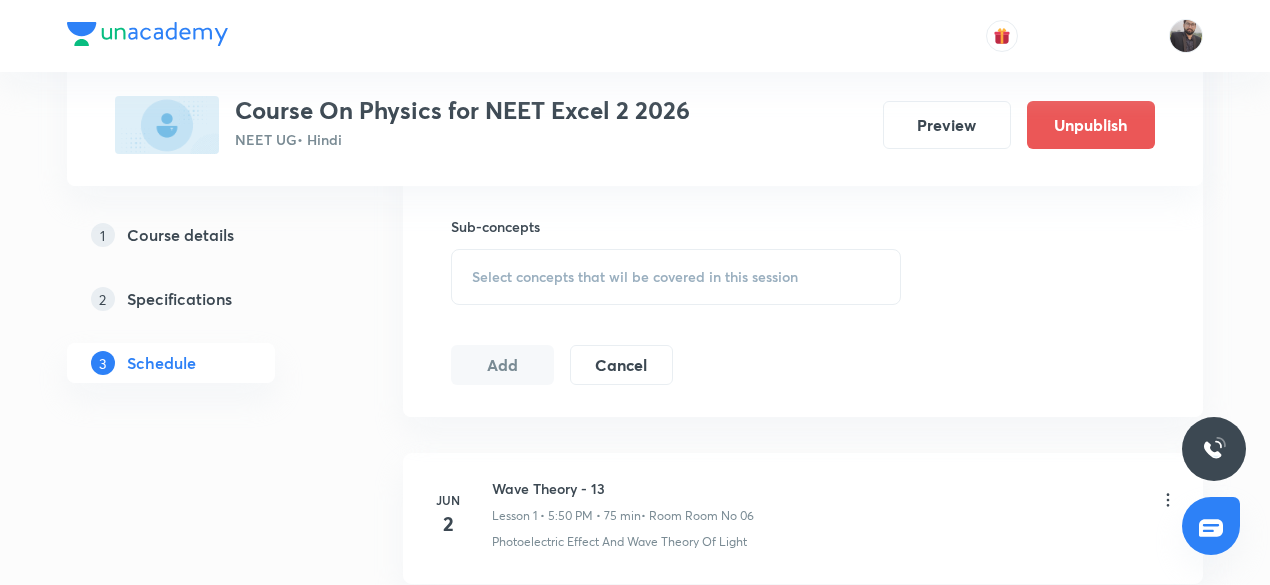 click on "Select concepts that wil be covered in this session" at bounding box center (676, 277) 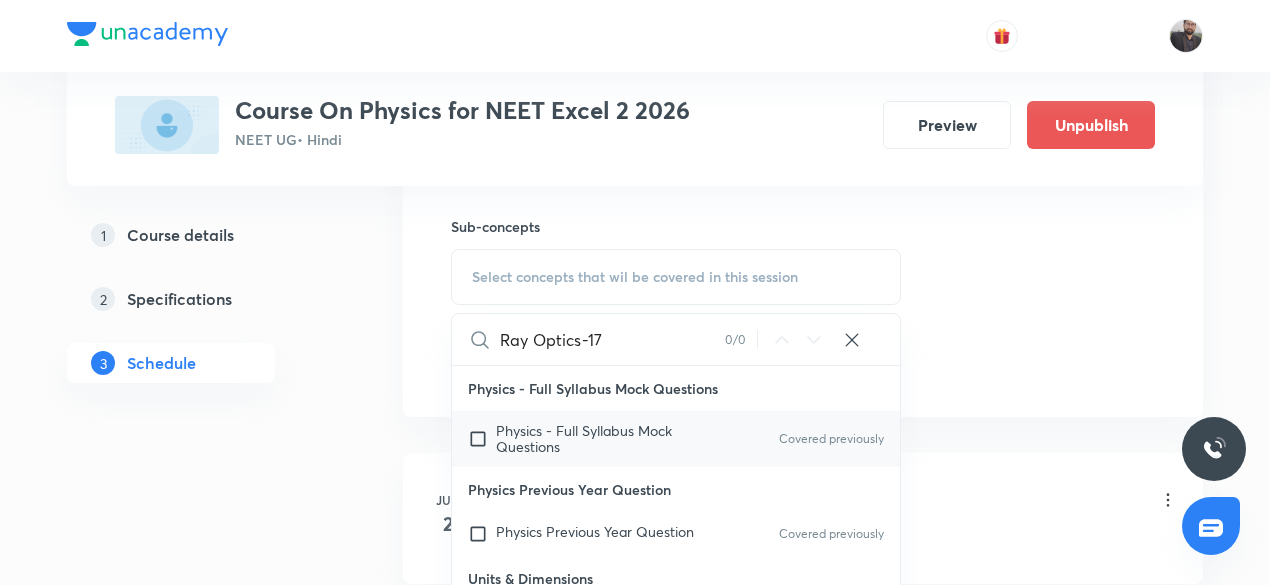 type on "Ray Optics-17" 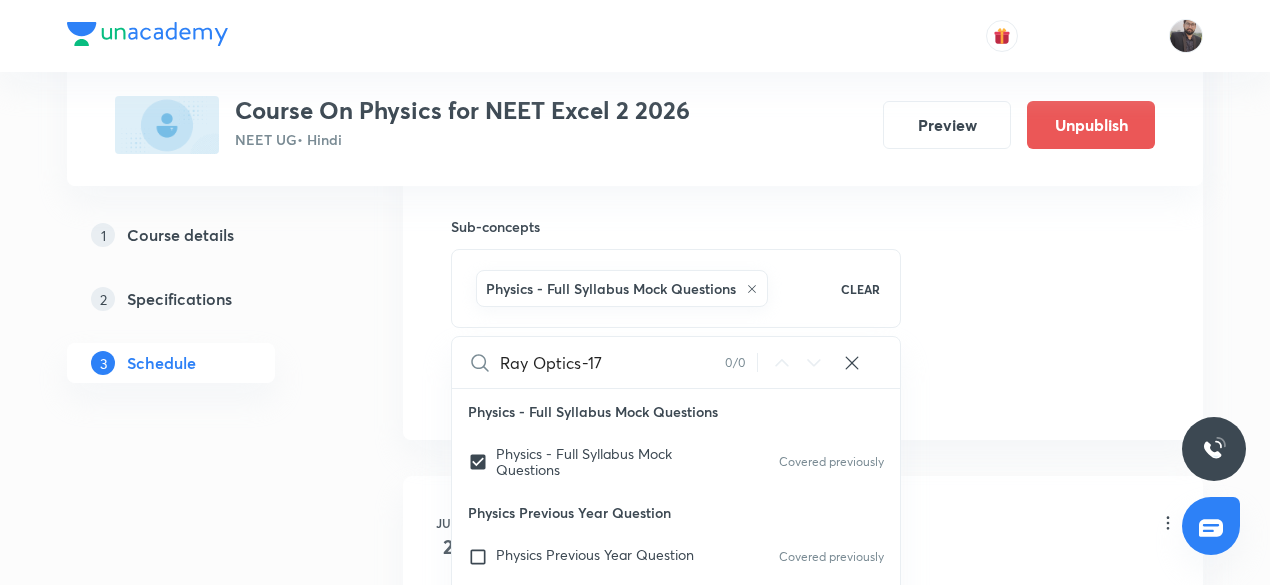 click on "Session  31 Live class Session title 13/99 Ray Optics-18 ​ Schedule for Jul 11, 2025, 1:45 PM ​ Duration (in minutes) 75 ​   Session type Online Offline Room Room No 06 Sub-concepts Physics - Full Syllabus Mock Questions CLEAR Ray Optics-17 0 / 0 ​ Physics - Full Syllabus Mock Questions Physics - Full Syllabus Mock Questions Covered previously Physics Previous Year Question Physics Previous Year Question Covered previously Units & Dimensions Physical quantity Applications of Dimensional Analysis Significant Figures Units of Physical Quantities System of Units Dimensions of Some Mathematical Functions Unit and Dimension Product of Two Vectors Subtraction of Vectors Cross Product Least Count Analysis Errors of Measurement Vernier Callipers Screw Gauge Zero Error Basic Mathematics Elementary Algebra Elementary Trigonometry Basic Coordinate Geometry Functions Differentiation Integral of a Function Use of Differentiation & Integration in One Dimensional Motion Derivatives of Equations of Motion by Calculus" at bounding box center (803, -73) 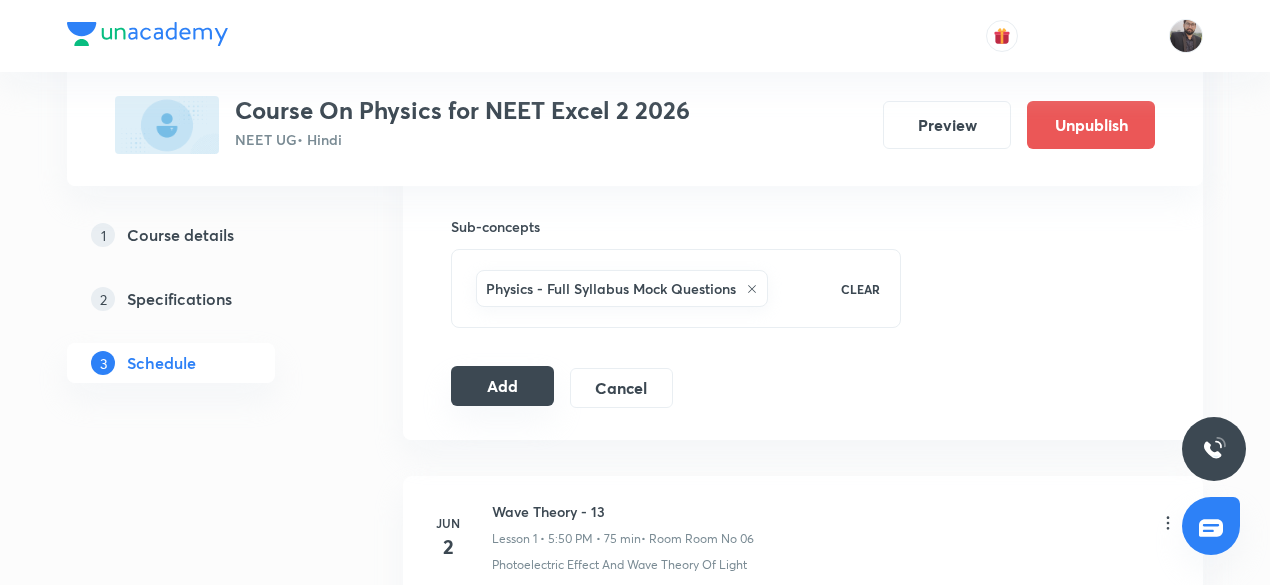 click on "Add" at bounding box center (502, 386) 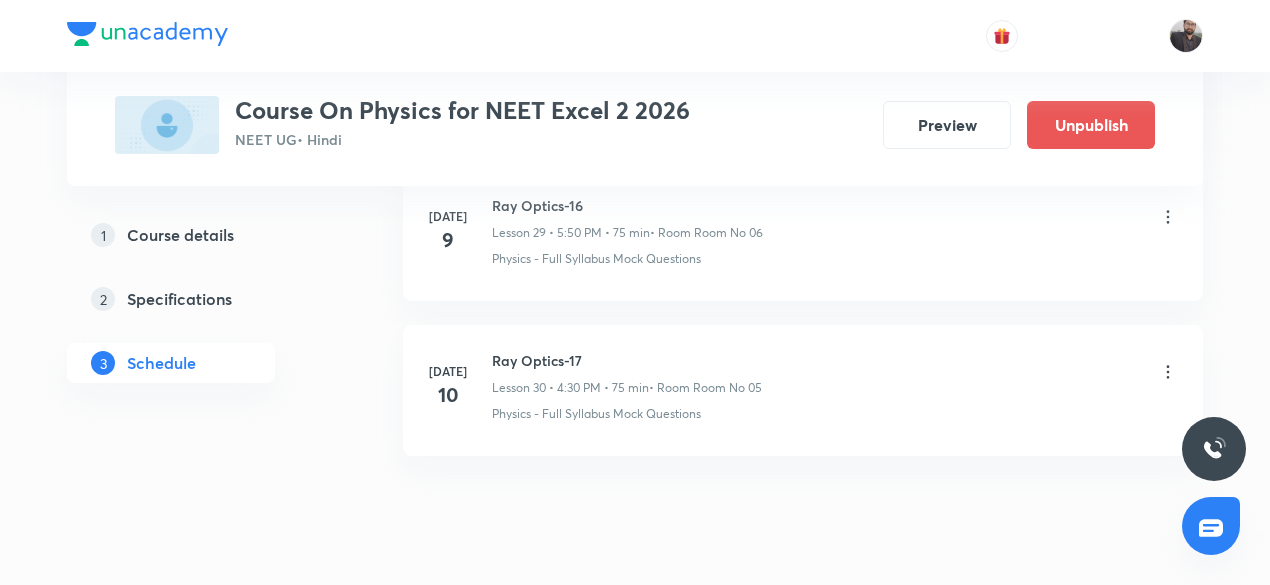 scroll, scrollTop: 5667, scrollLeft: 0, axis: vertical 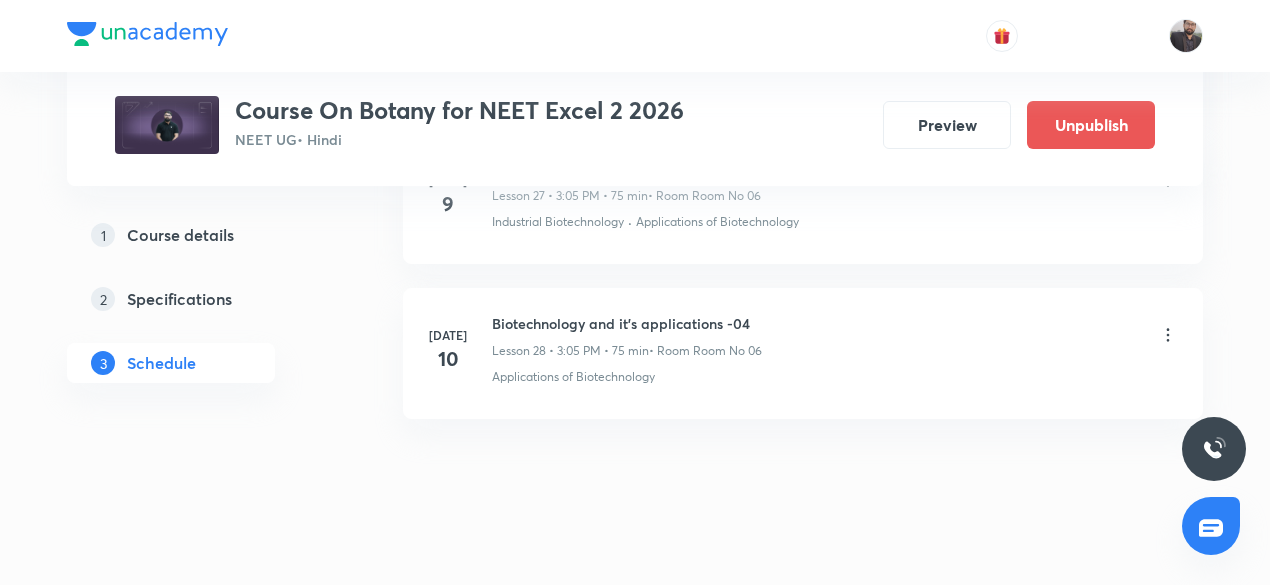 click on "Biotechnology and it's applications -04" at bounding box center (627, 323) 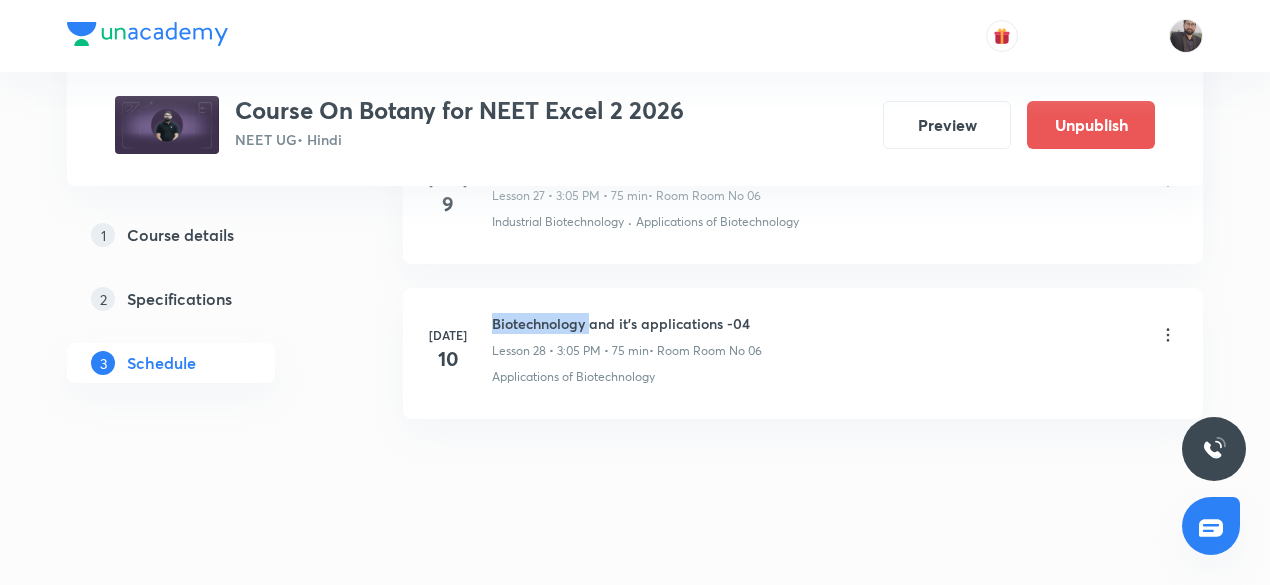 click on "Biotechnology and it's applications -04" at bounding box center [627, 323] 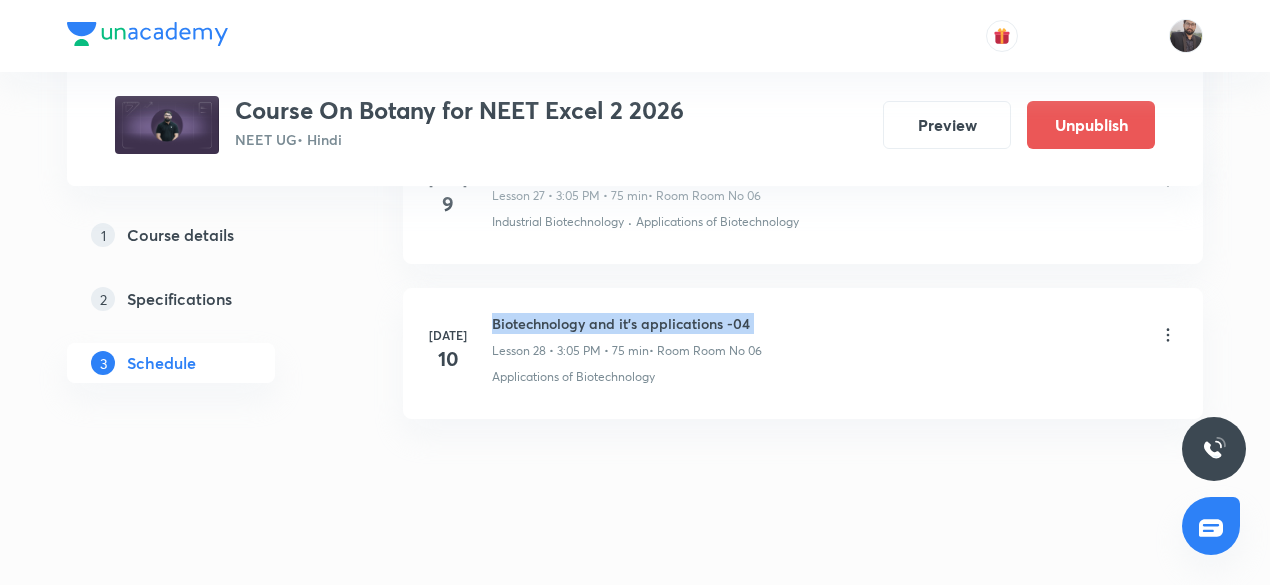click on "Biotechnology and it's applications -04" at bounding box center (627, 323) 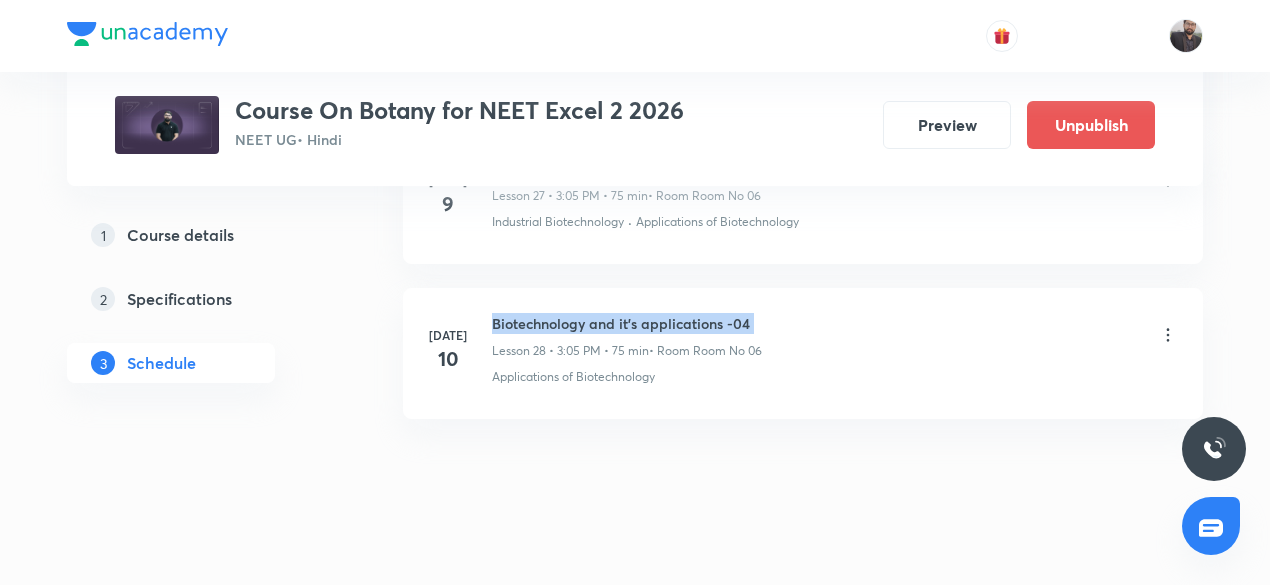 copy on "Biotechnology and it's applications -04" 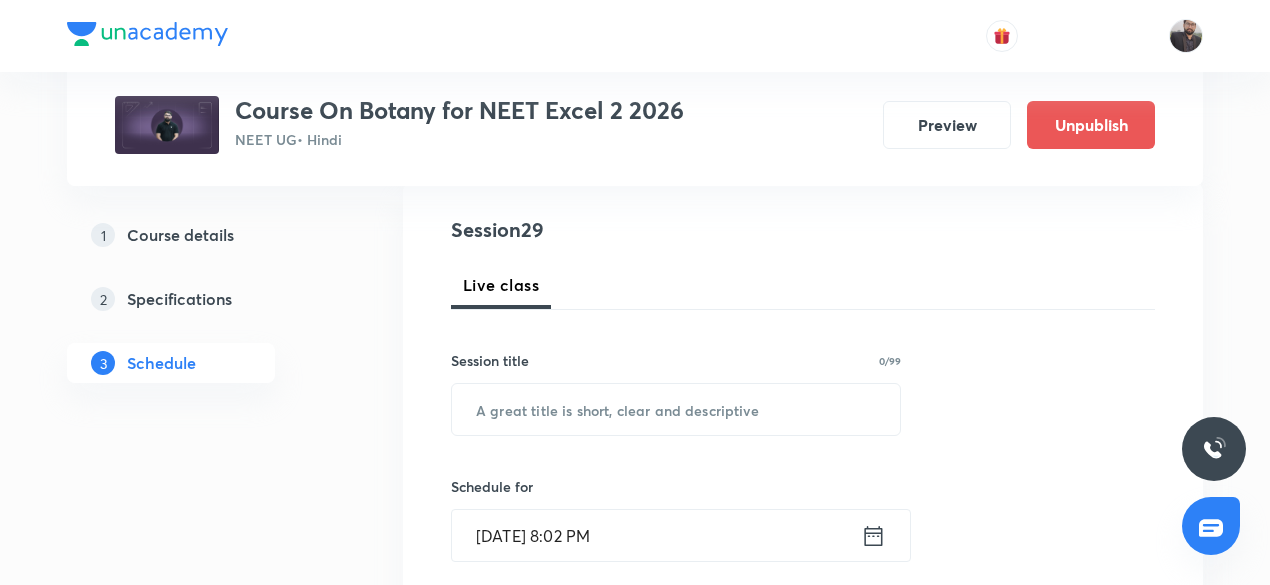 scroll, scrollTop: 219, scrollLeft: 0, axis: vertical 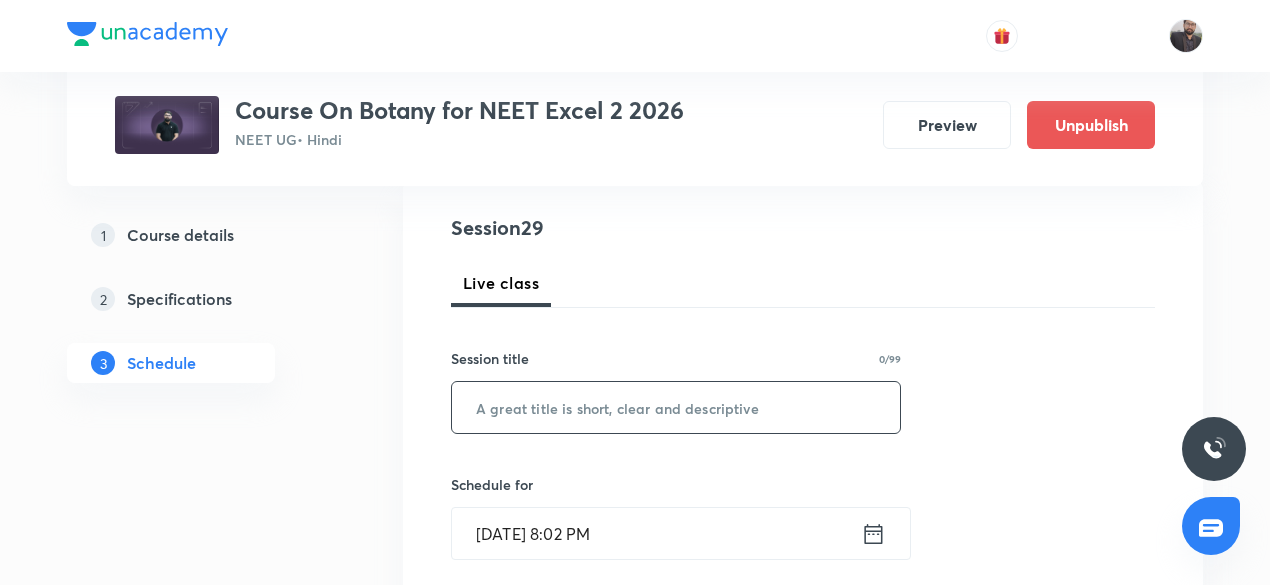 click at bounding box center [676, 407] 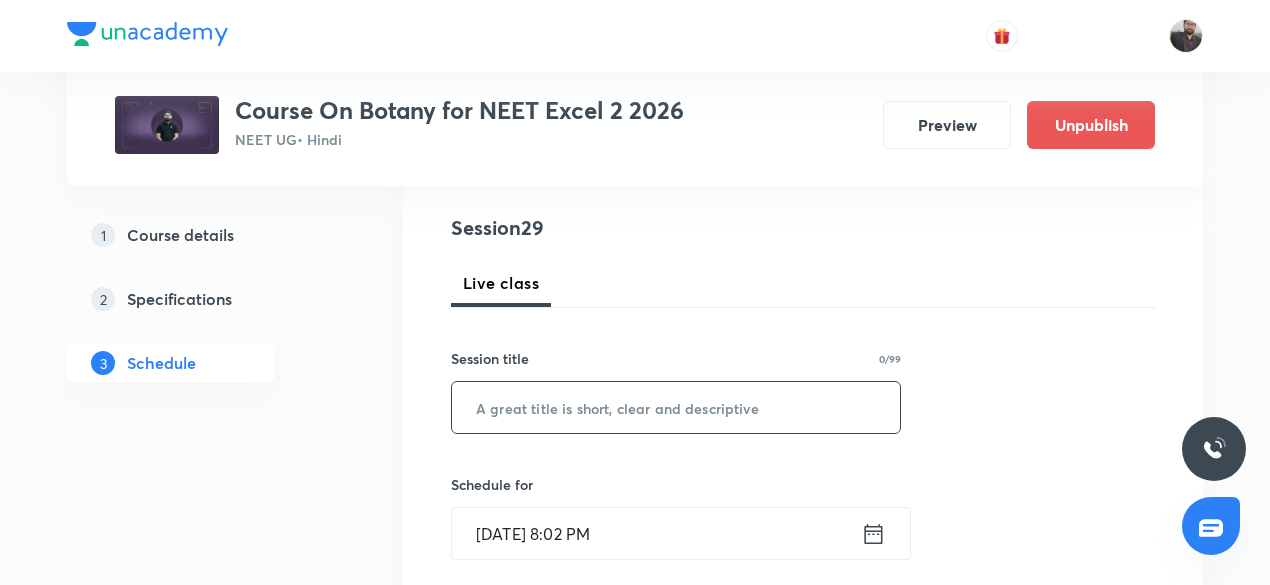 paste on "Biotechnology and it's applications -04" 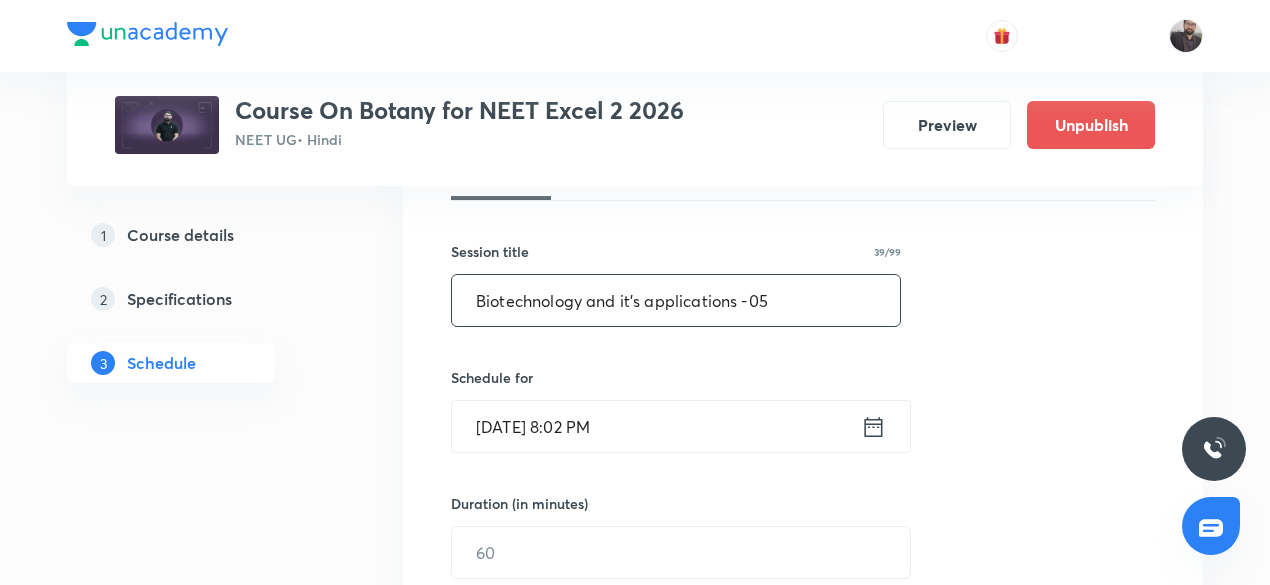 scroll, scrollTop: 344, scrollLeft: 0, axis: vertical 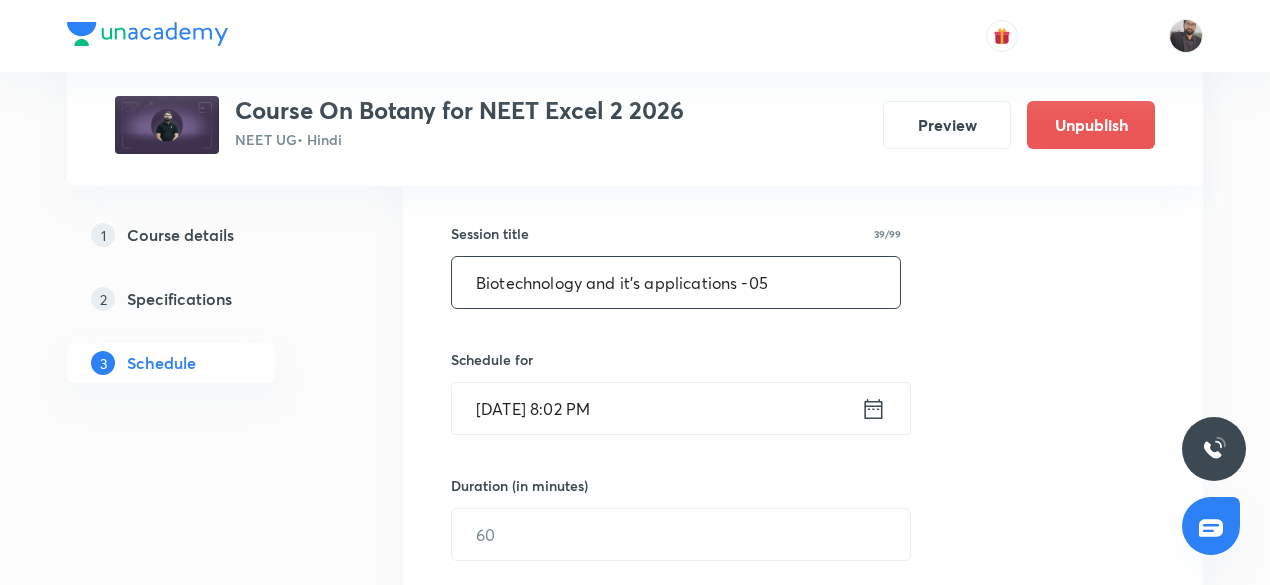 type on "Biotechnology and it's applications -05" 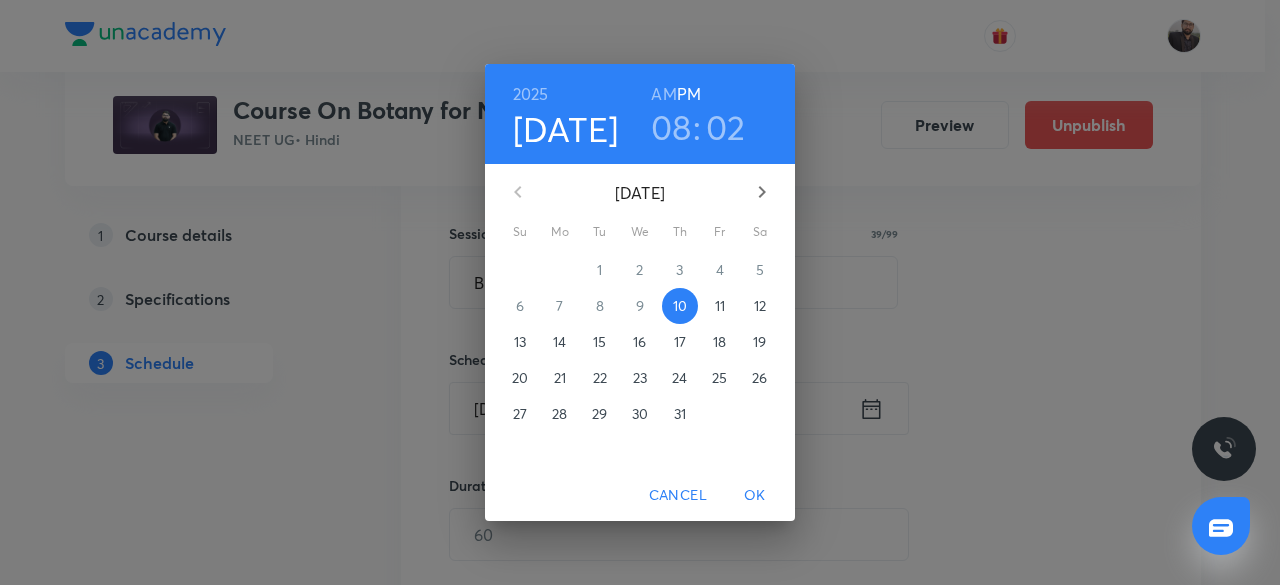 click on "11" at bounding box center [720, 306] 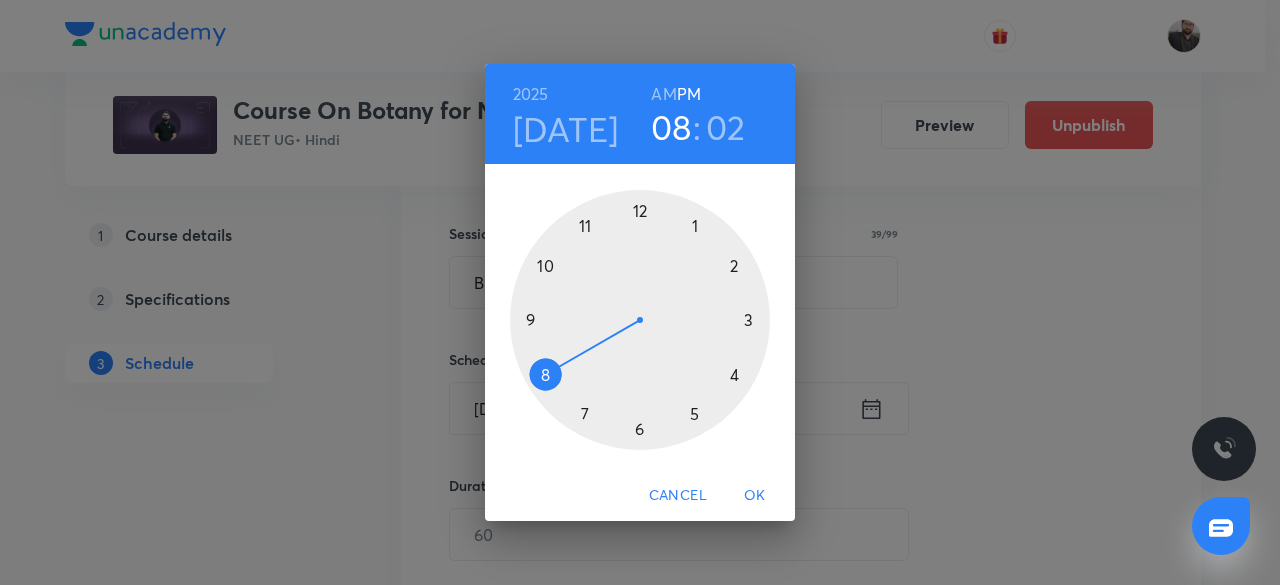 click at bounding box center (640, 320) 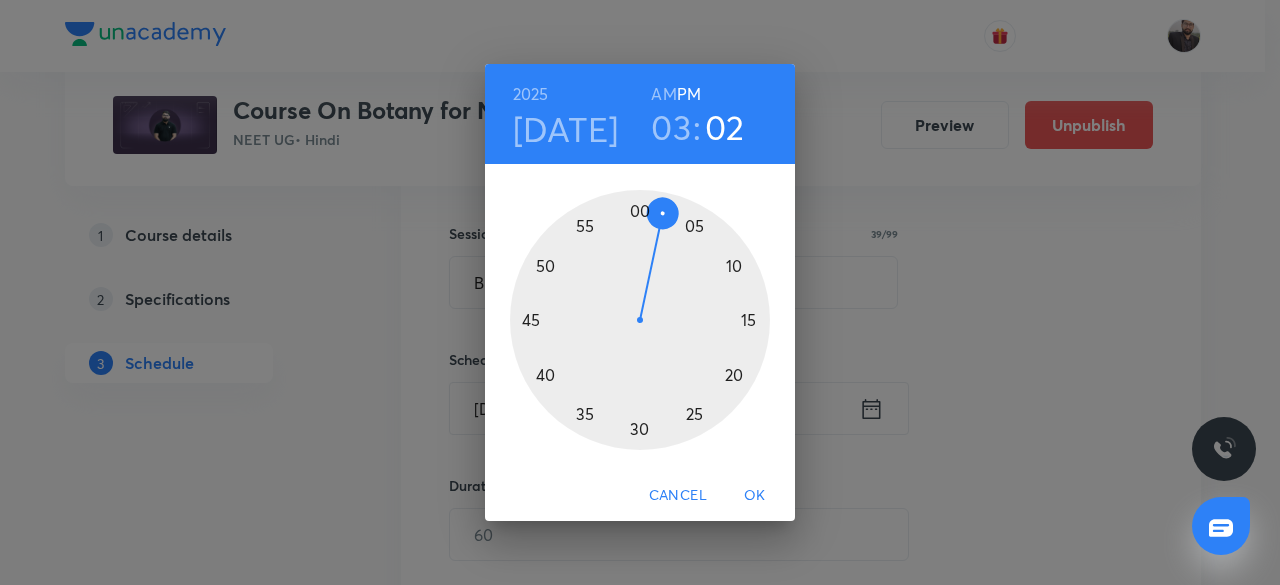 click at bounding box center (640, 320) 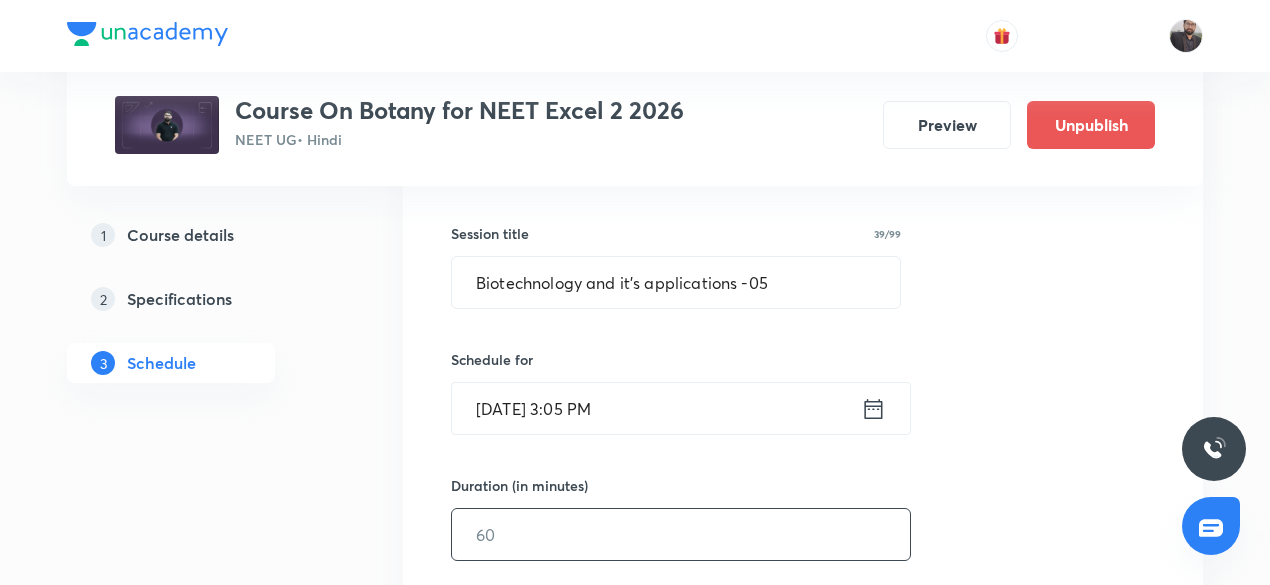 click at bounding box center (681, 534) 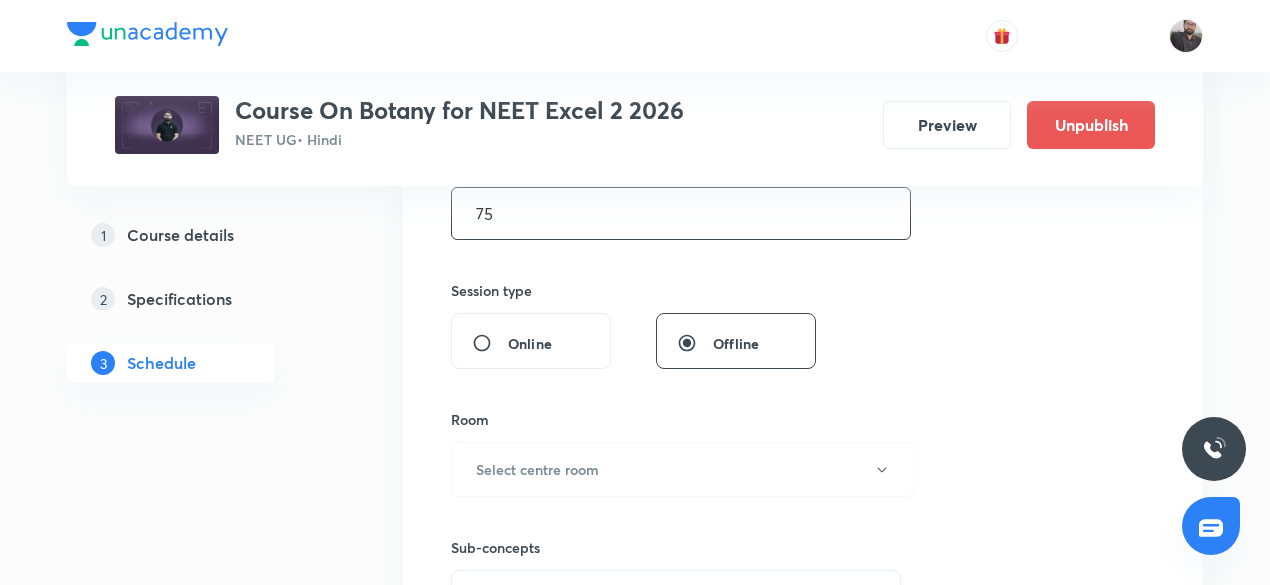 scroll, scrollTop: 666, scrollLeft: 0, axis: vertical 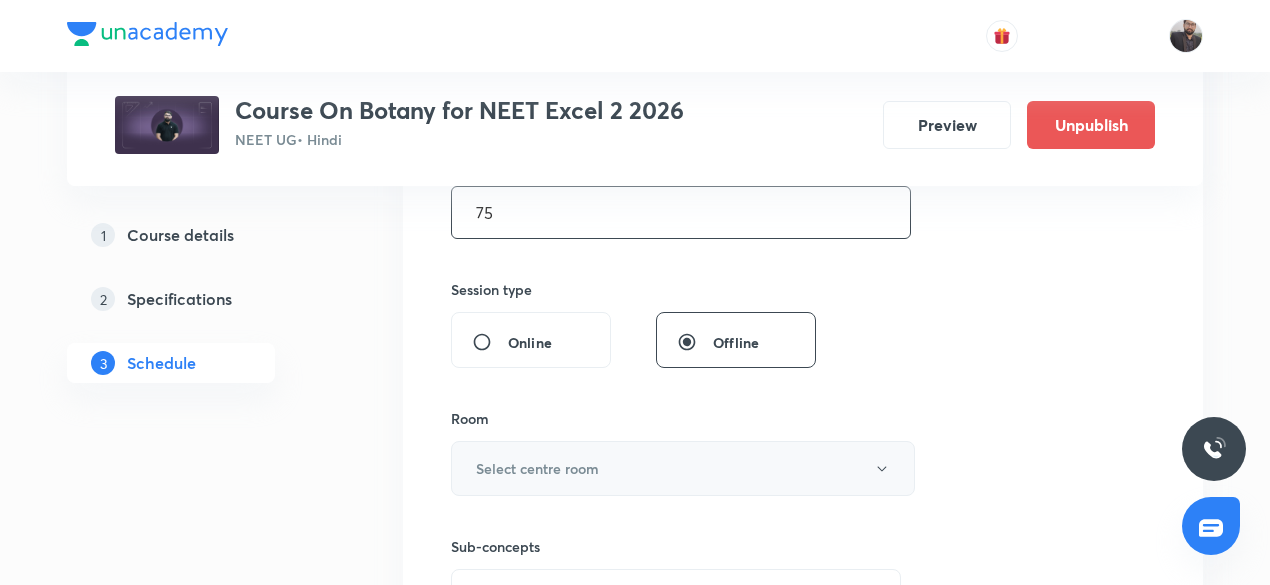 type on "75" 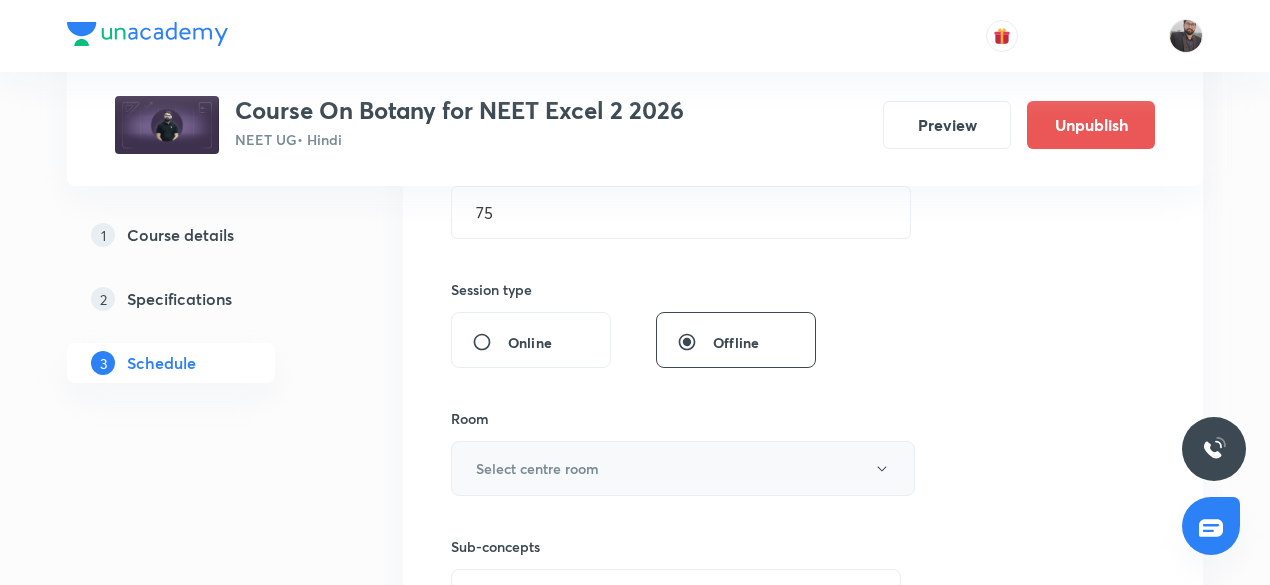 click on "Select centre room" at bounding box center (537, 468) 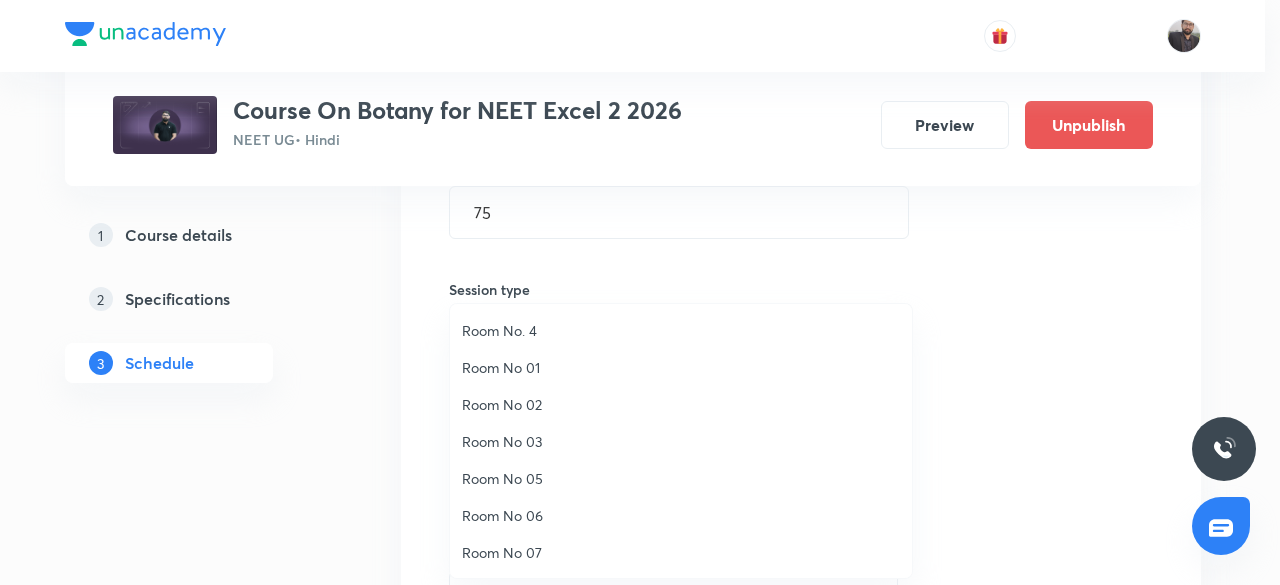 click on "Room No 06" at bounding box center [681, 515] 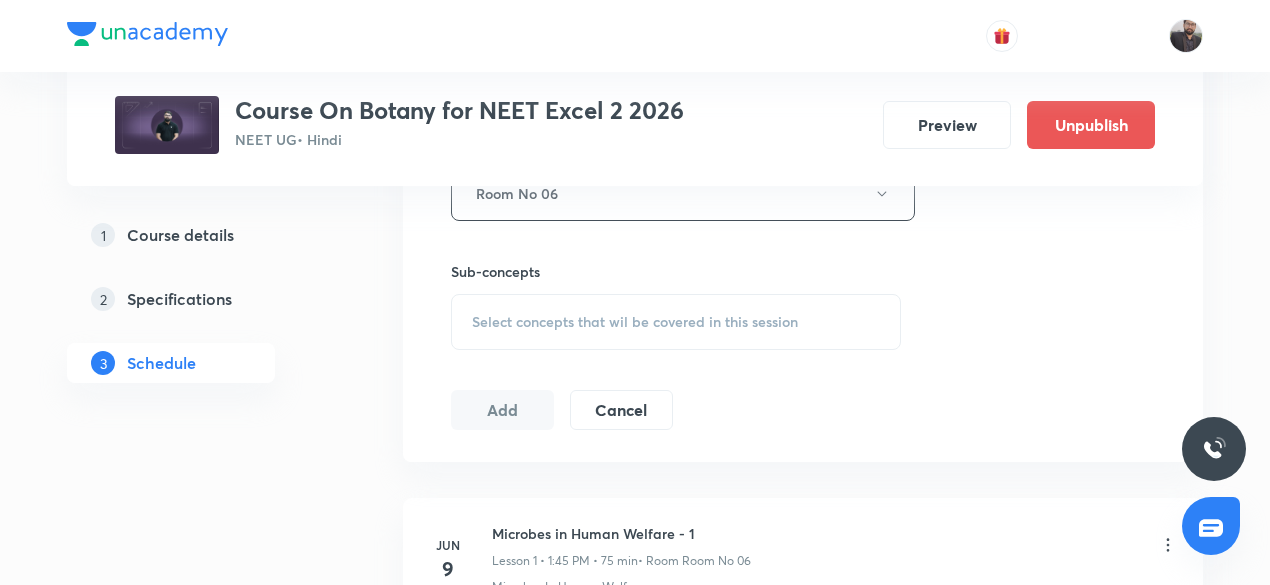 scroll, scrollTop: 942, scrollLeft: 0, axis: vertical 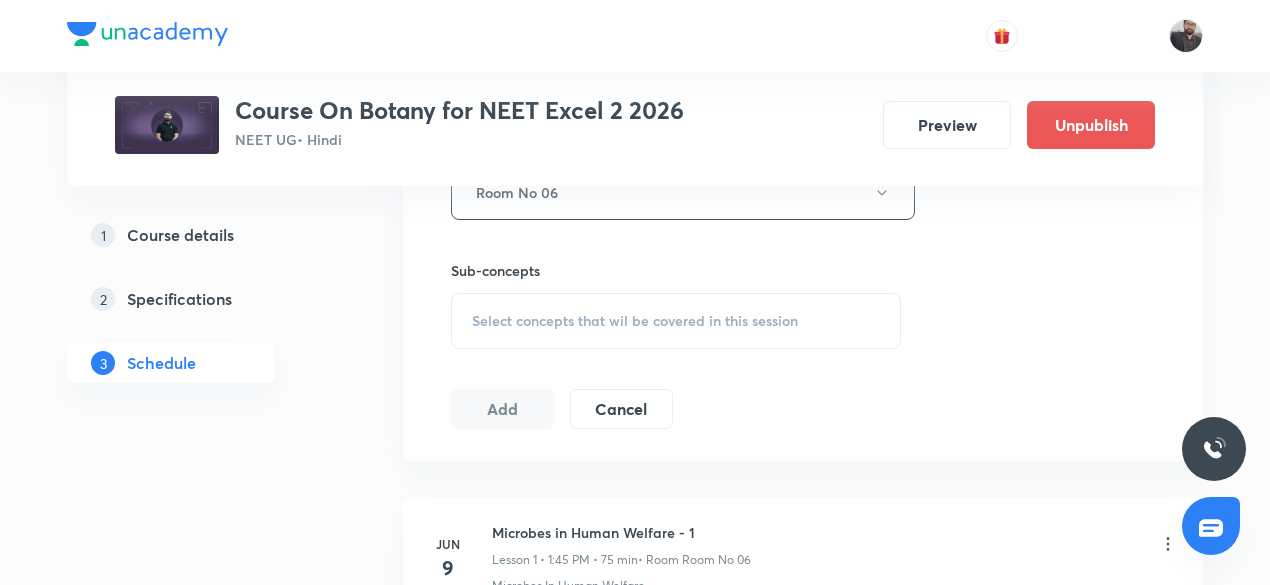 click on "Select concepts that wil be covered in this session" at bounding box center (635, 321) 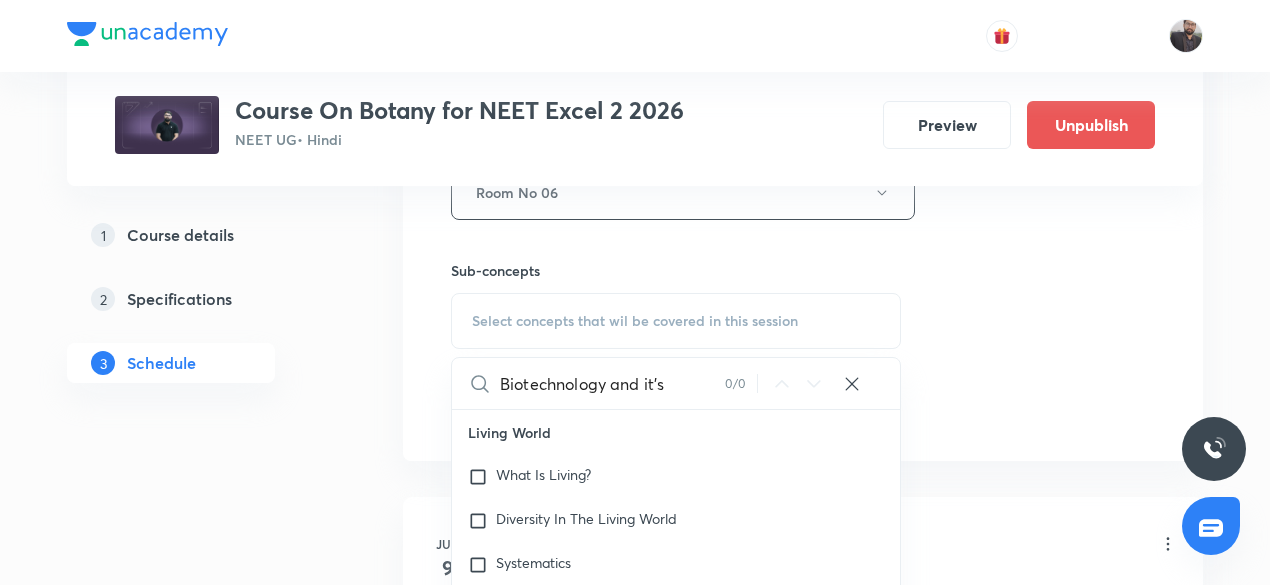 scroll, scrollTop: 0, scrollLeft: 0, axis: both 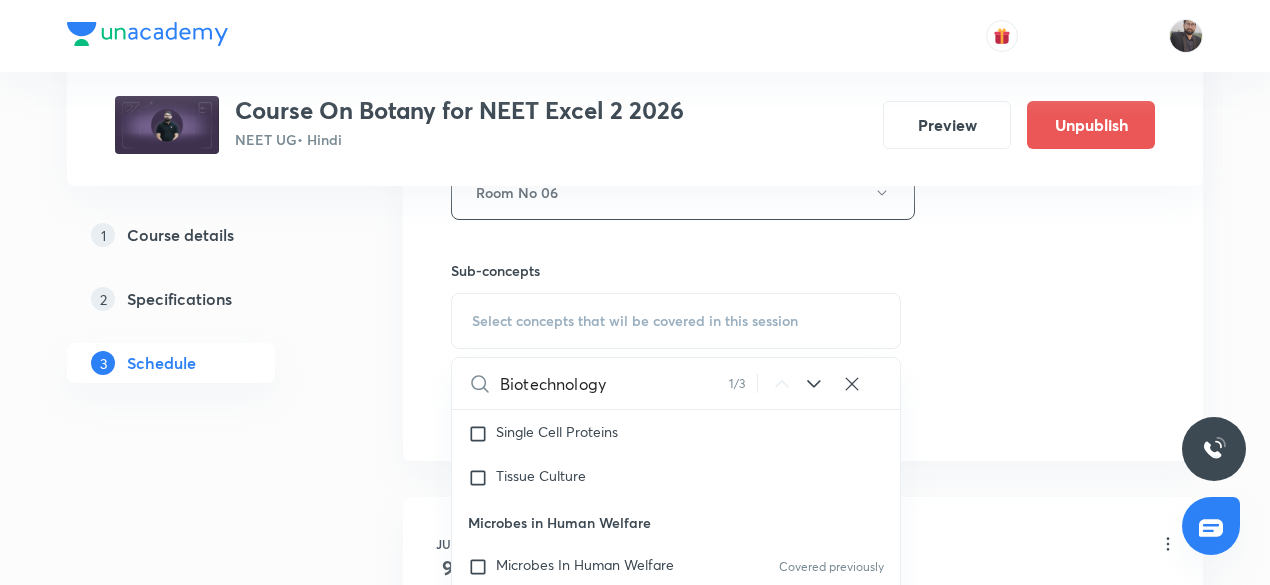 type on "Biotechnology" 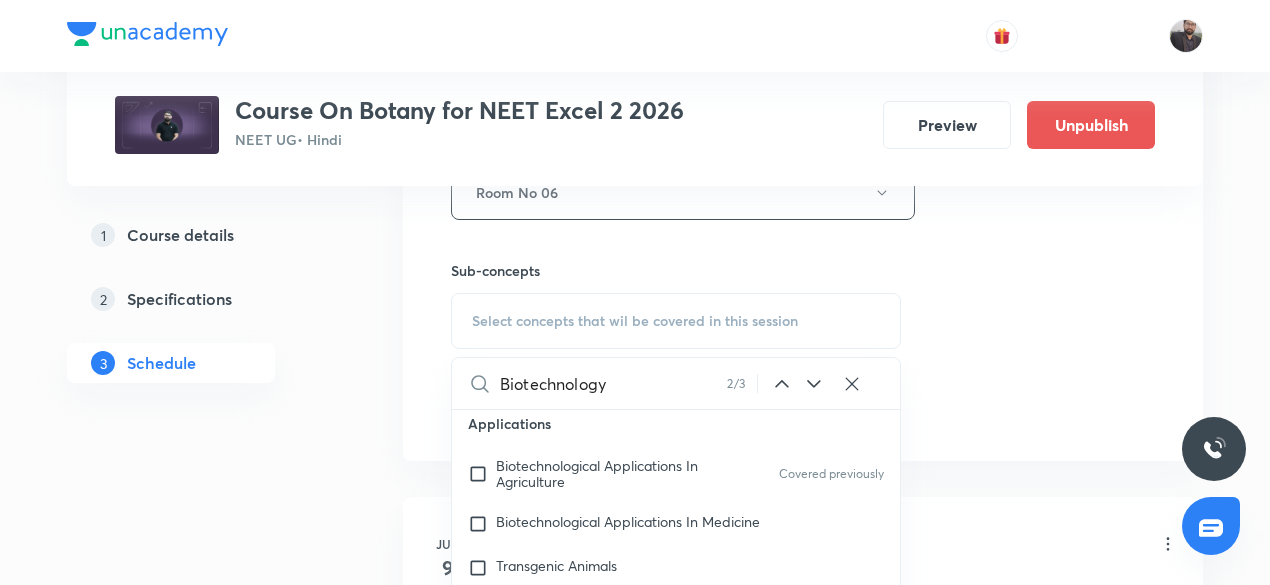 click 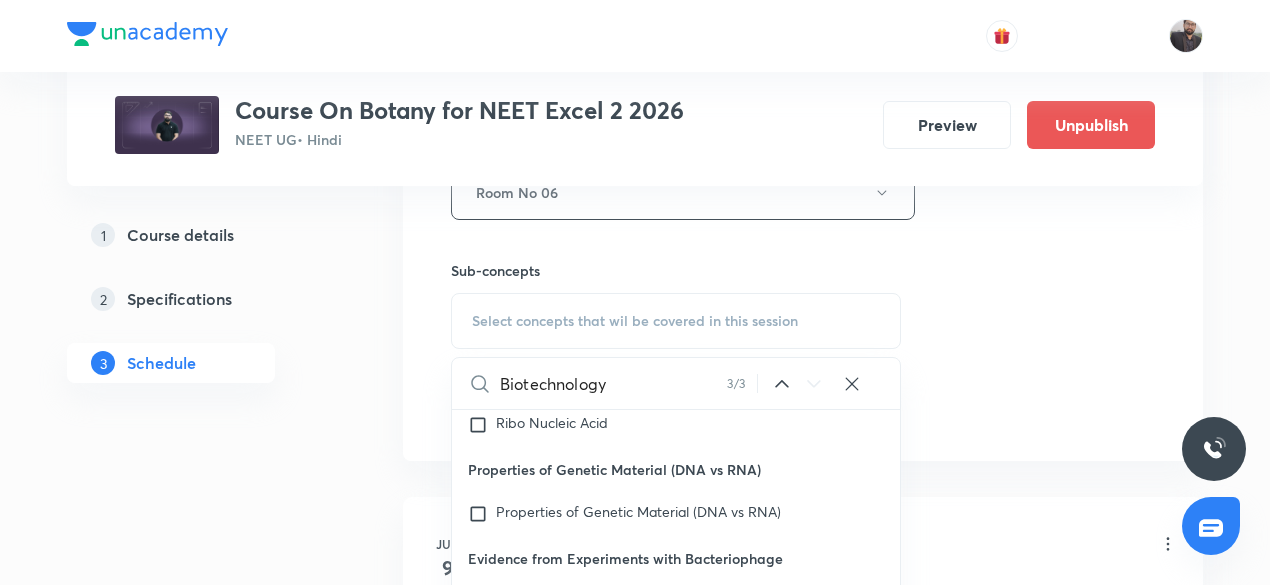 scroll, scrollTop: 56952, scrollLeft: 0, axis: vertical 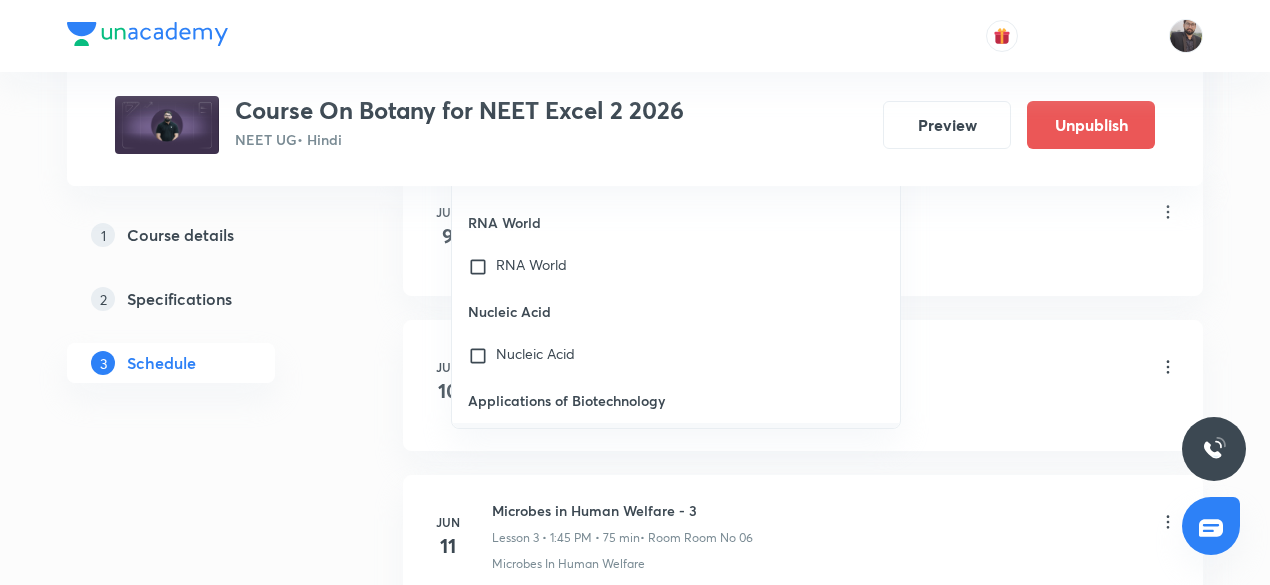 click on "Applications of" at bounding box center (543, 442) 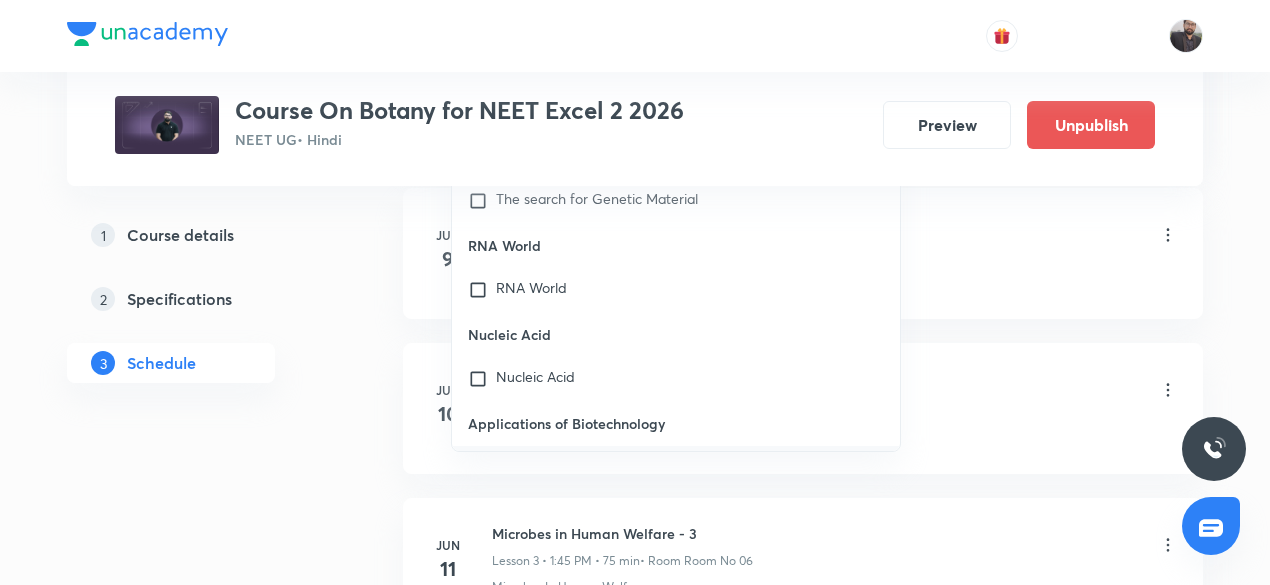click on "Microbes In Human Welfare" at bounding box center [835, 277] 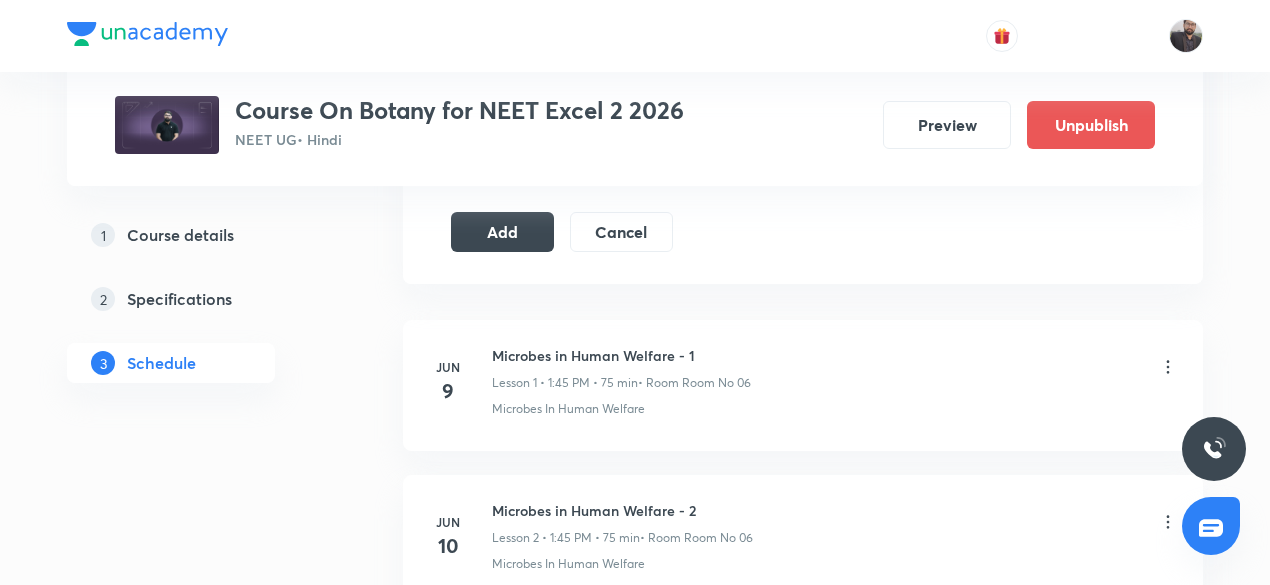 scroll, scrollTop: 1141, scrollLeft: 0, axis: vertical 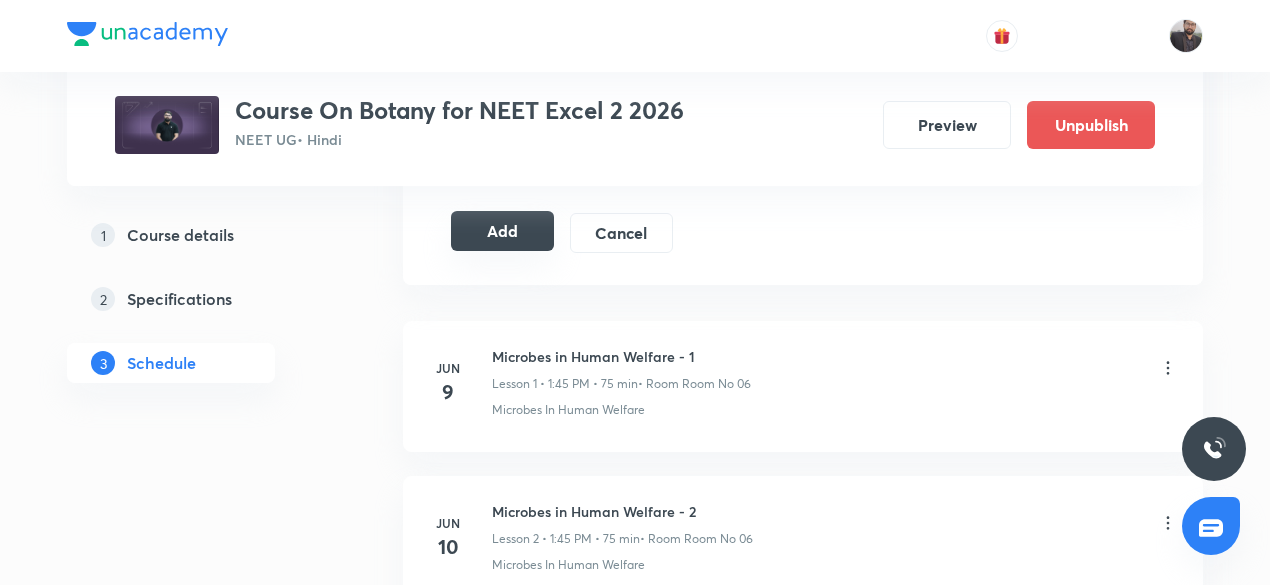 click on "Add" at bounding box center (502, 231) 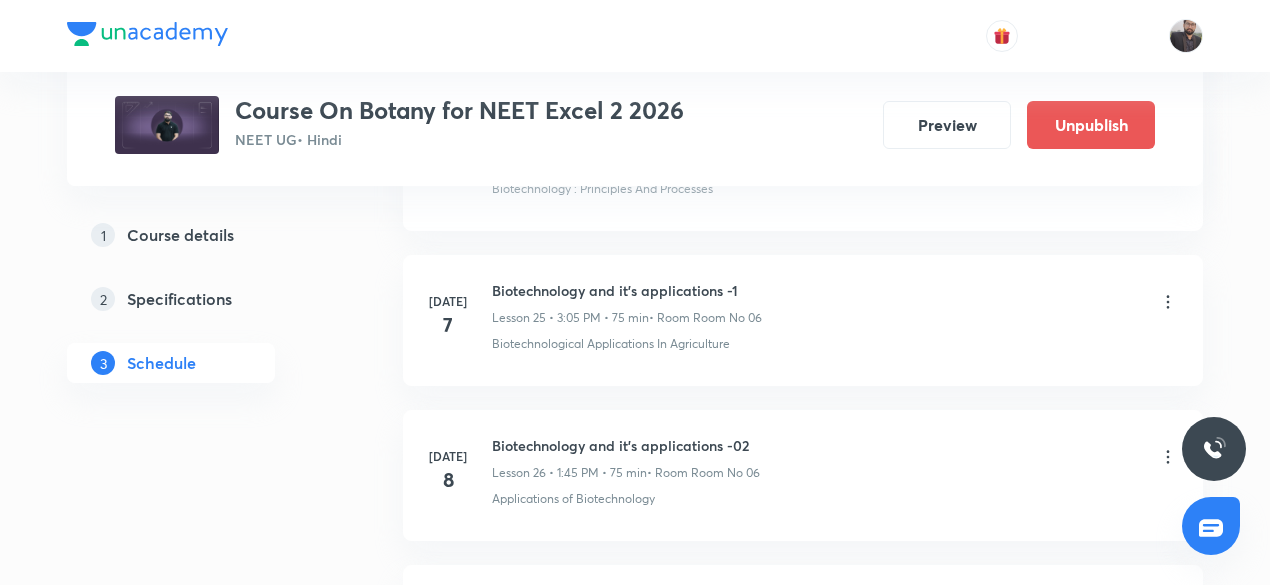 scroll, scrollTop: 5360, scrollLeft: 0, axis: vertical 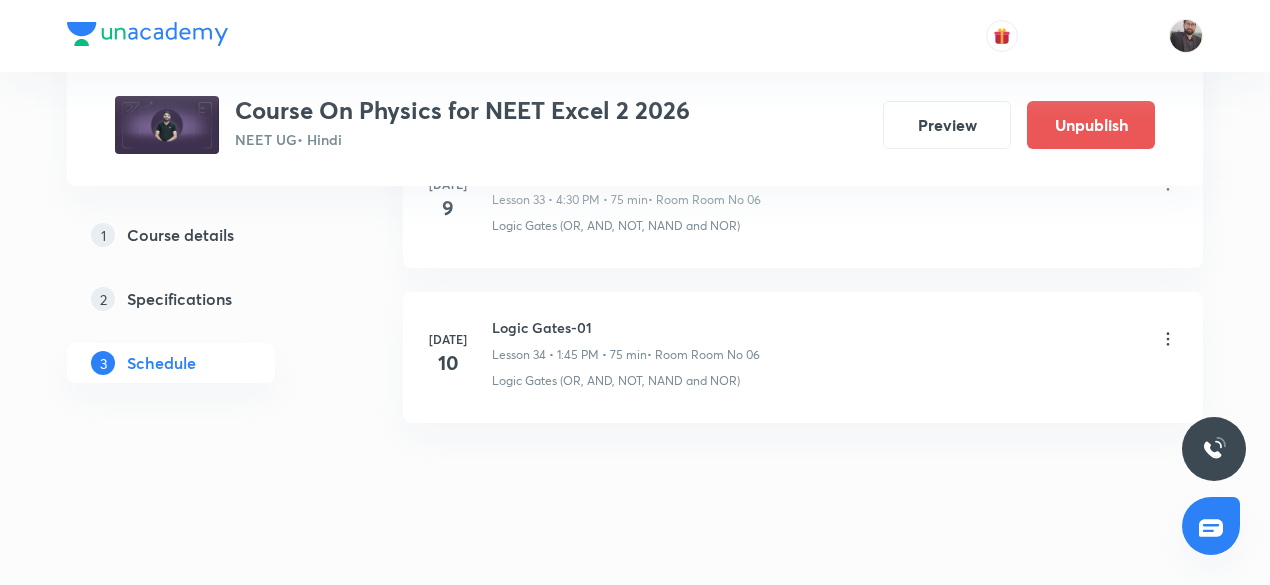 click on "Logic Gates-01" at bounding box center (626, 327) 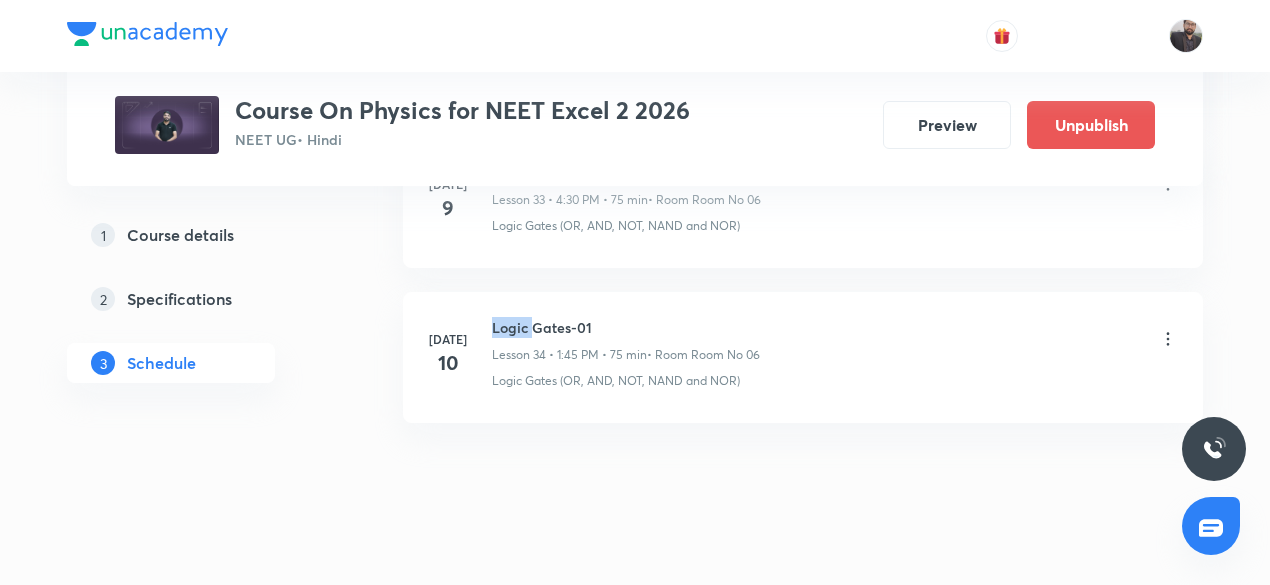 click on "Logic Gates-01" at bounding box center (626, 327) 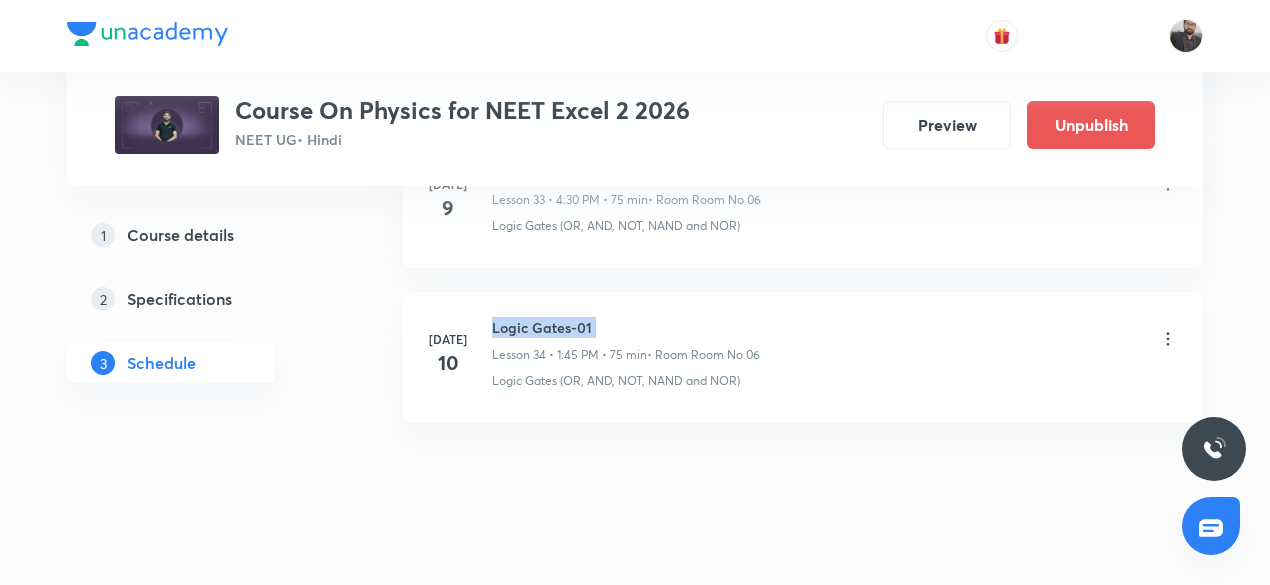 click on "Logic Gates-01" at bounding box center [626, 327] 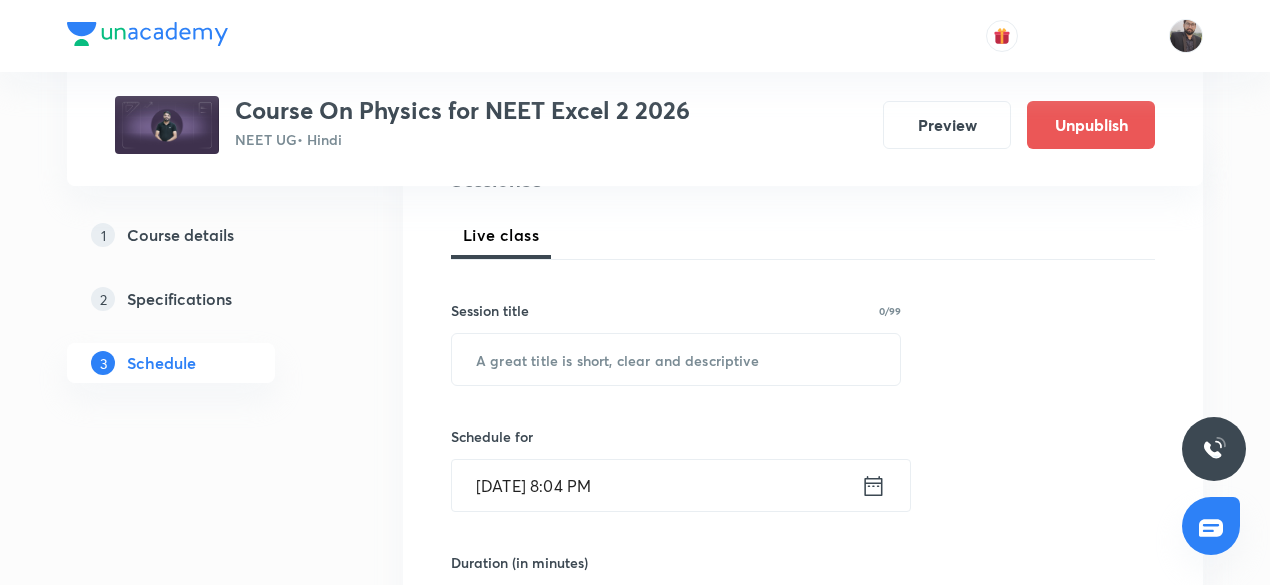 scroll, scrollTop: 272, scrollLeft: 0, axis: vertical 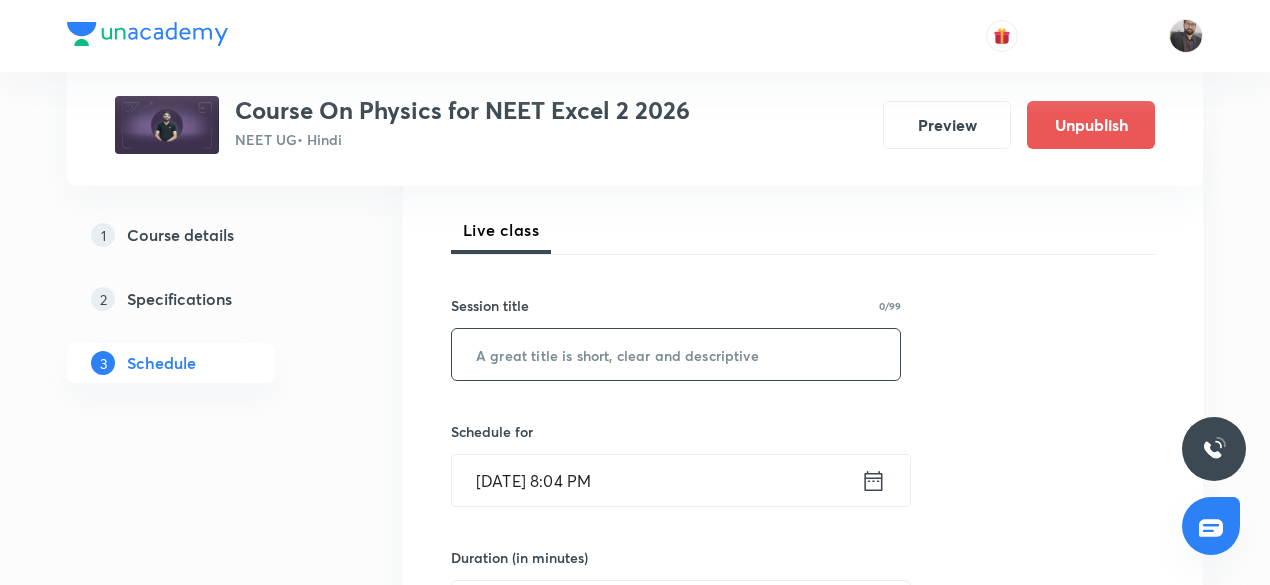 click at bounding box center [676, 354] 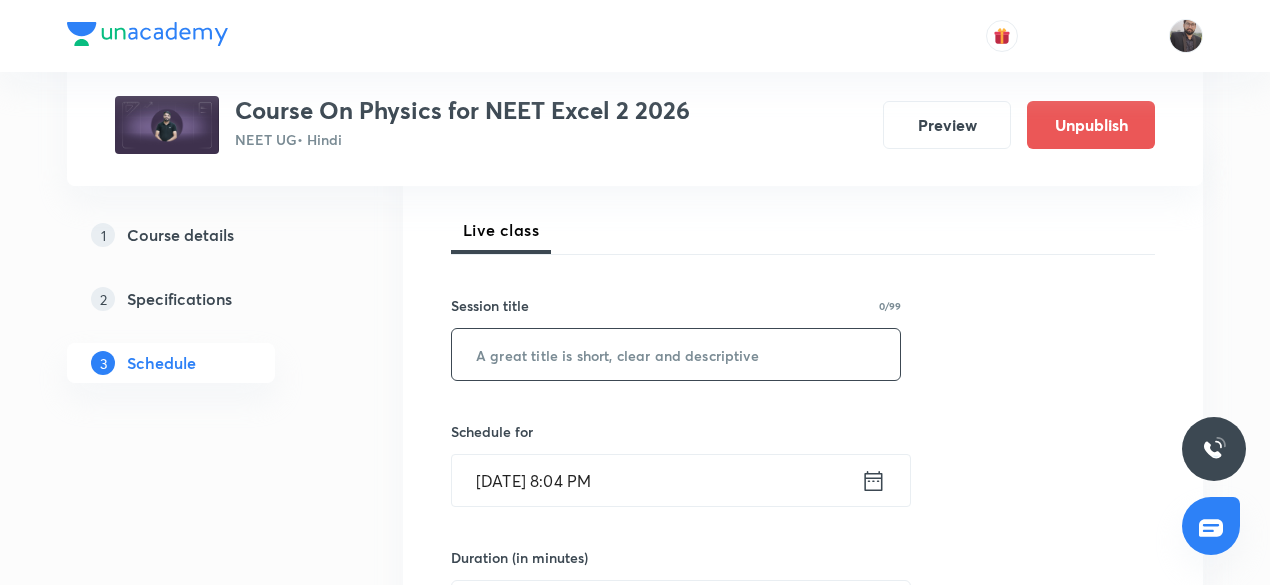 paste on "Logic Gates-01" 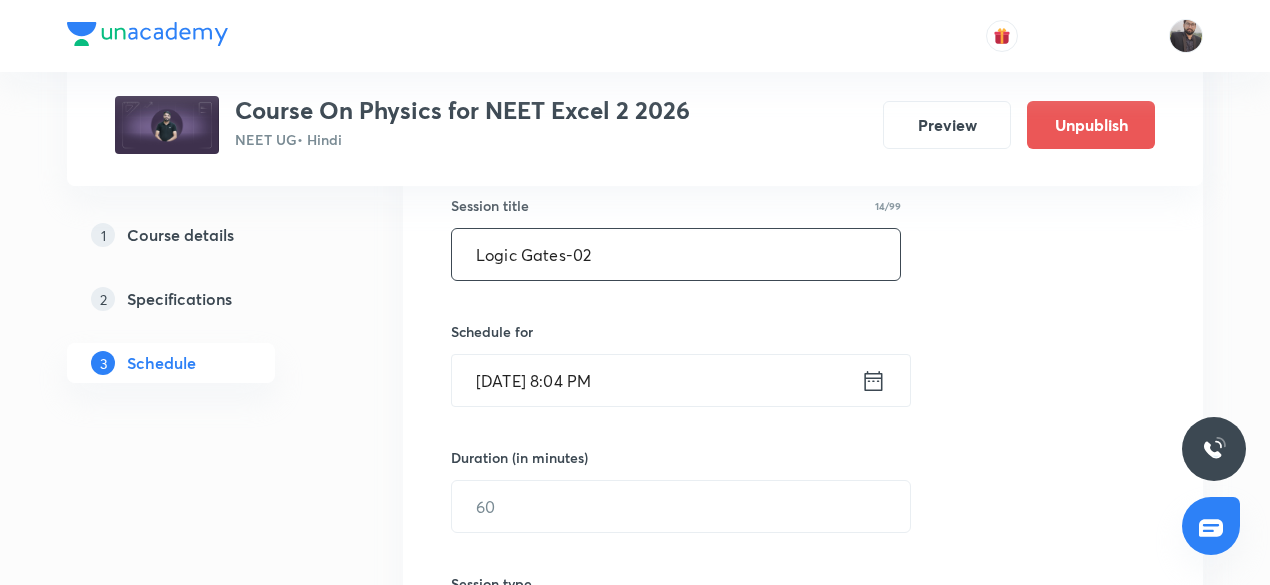 scroll, scrollTop: 378, scrollLeft: 0, axis: vertical 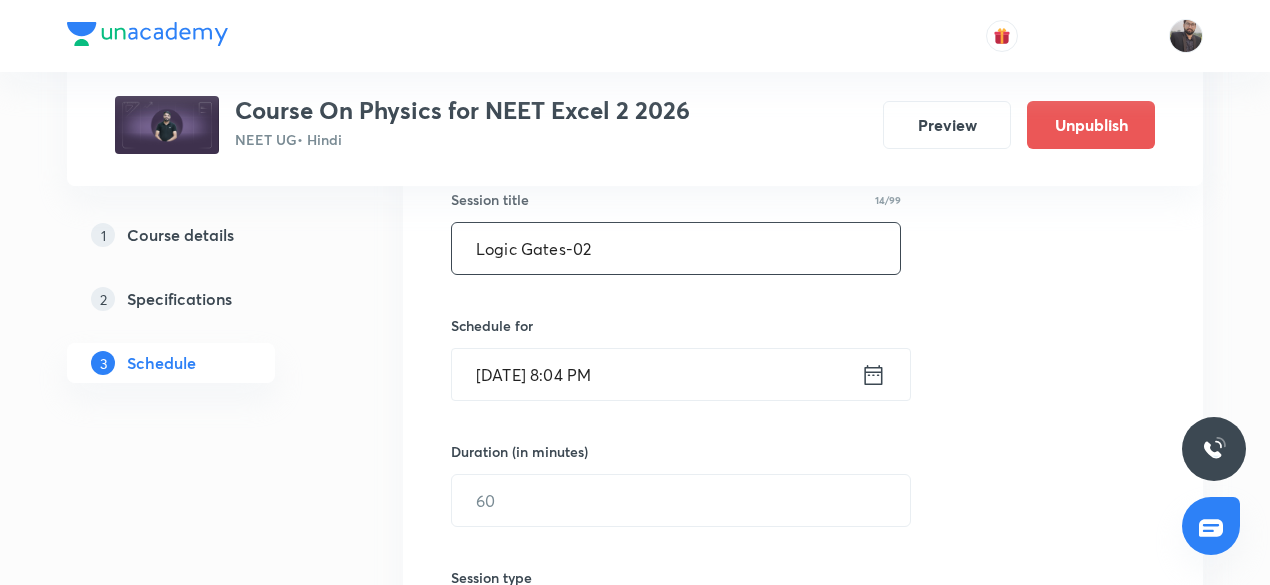type on "Logic Gates-02" 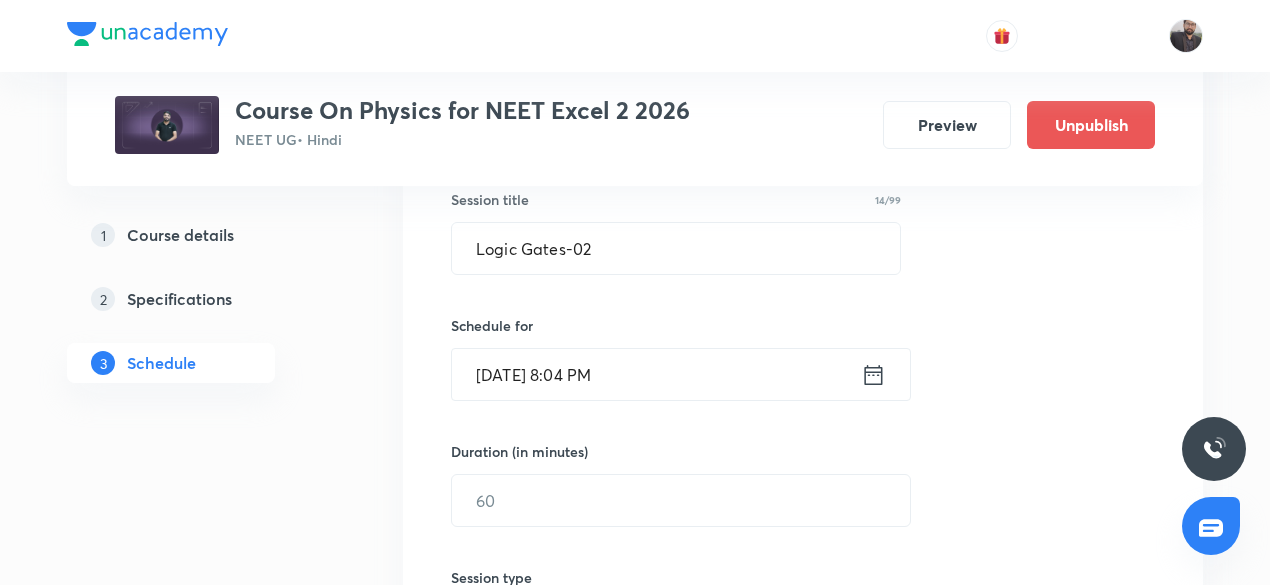 click on "Jul 10, 2025, 8:04 PM" at bounding box center (656, 374) 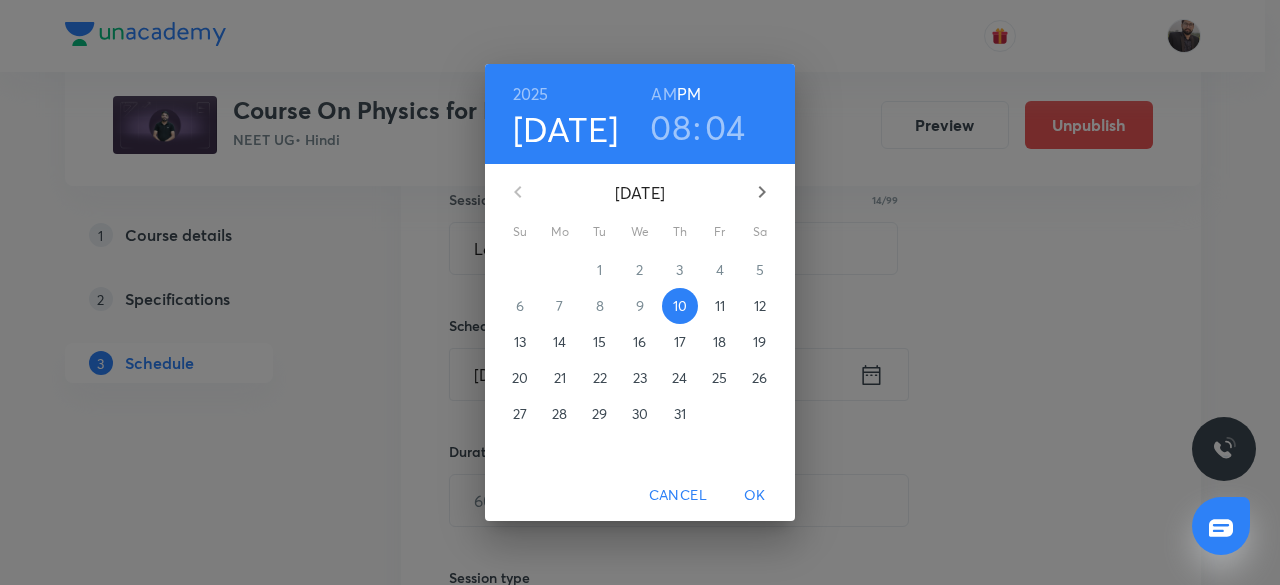 click on "11" at bounding box center [720, 306] 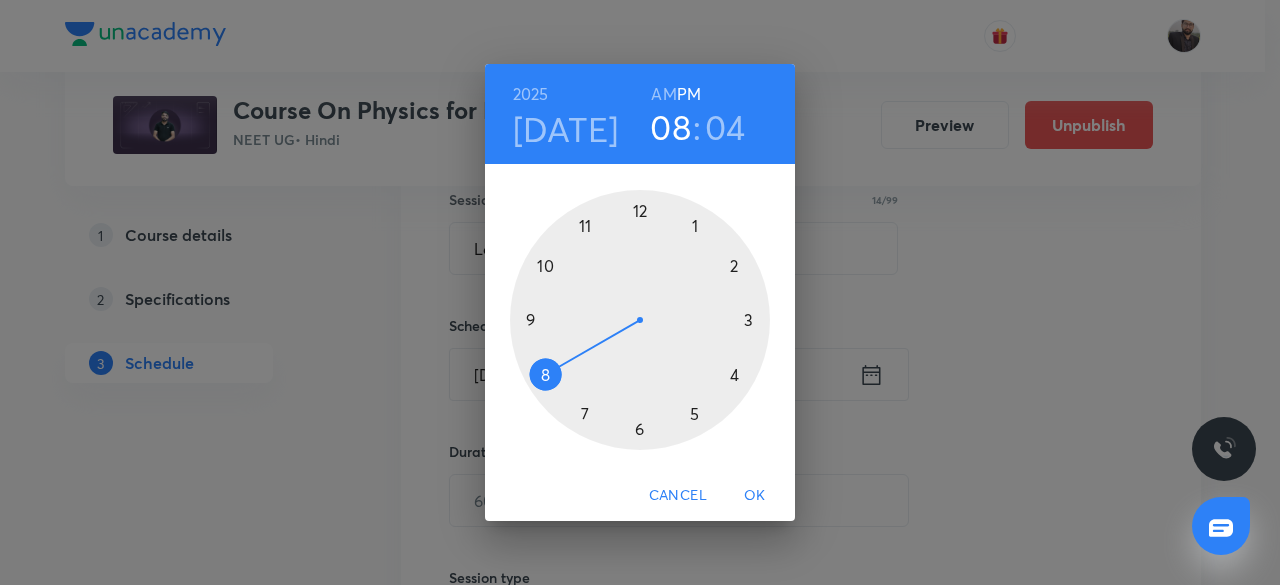 click at bounding box center (640, 320) 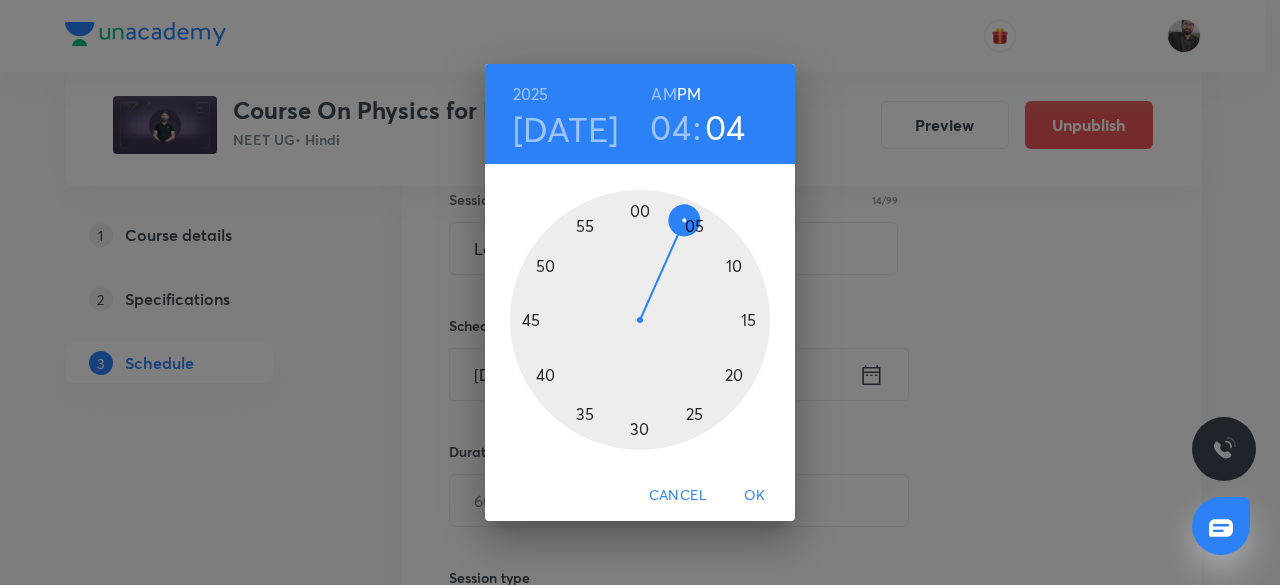 click at bounding box center (640, 320) 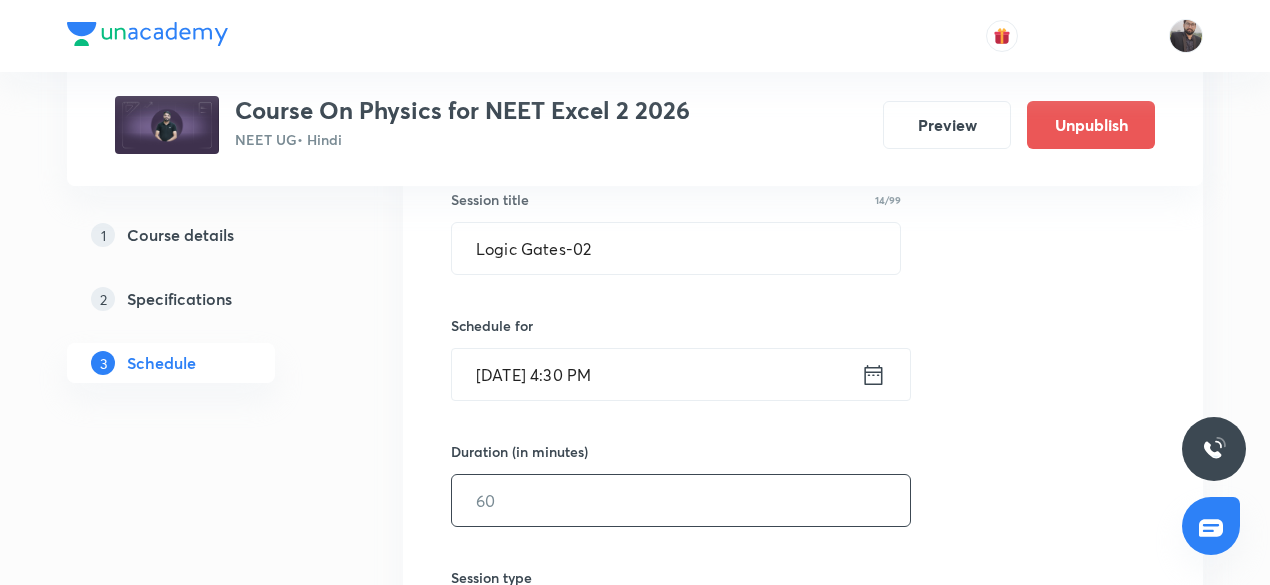 click at bounding box center [681, 500] 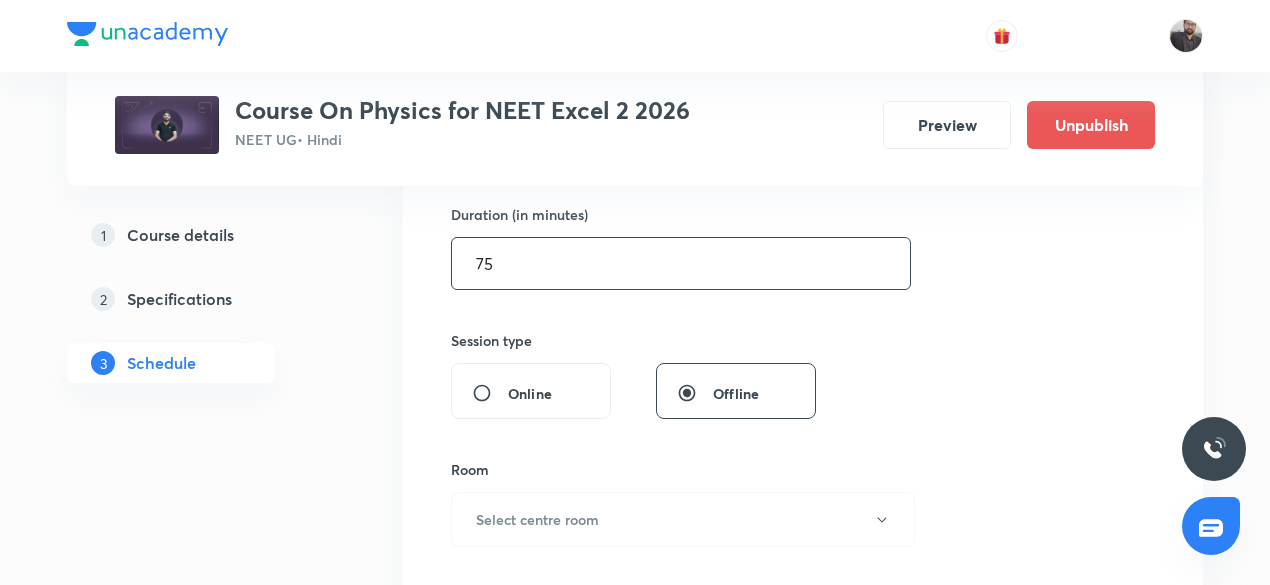 scroll, scrollTop: 635, scrollLeft: 0, axis: vertical 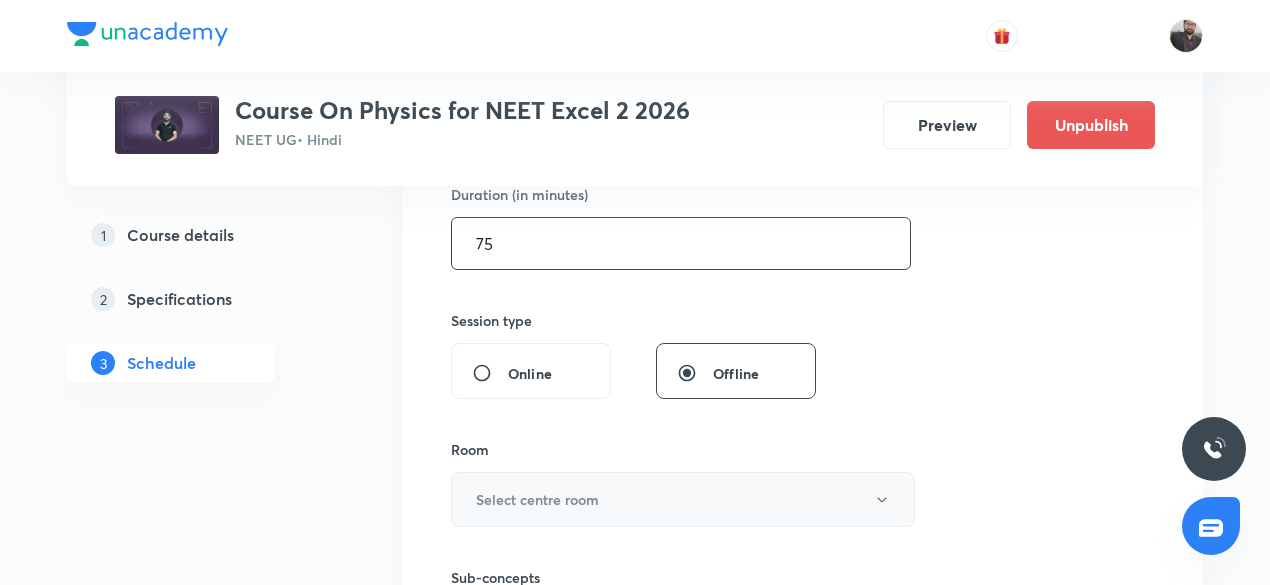 type on "75" 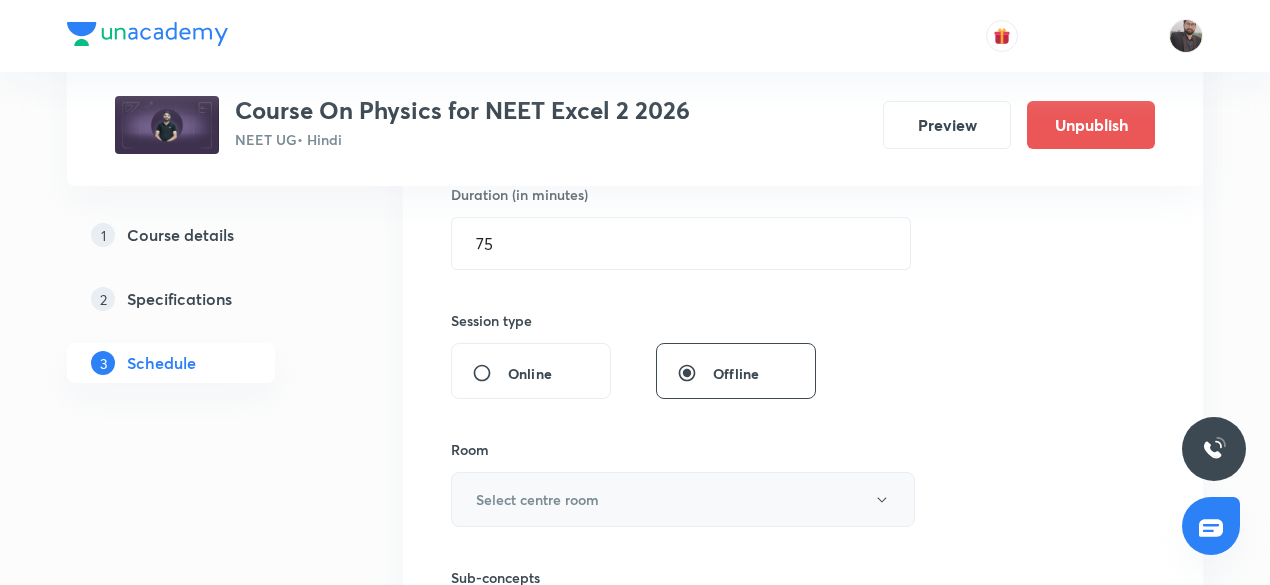 click on "Select centre room" at bounding box center [537, 499] 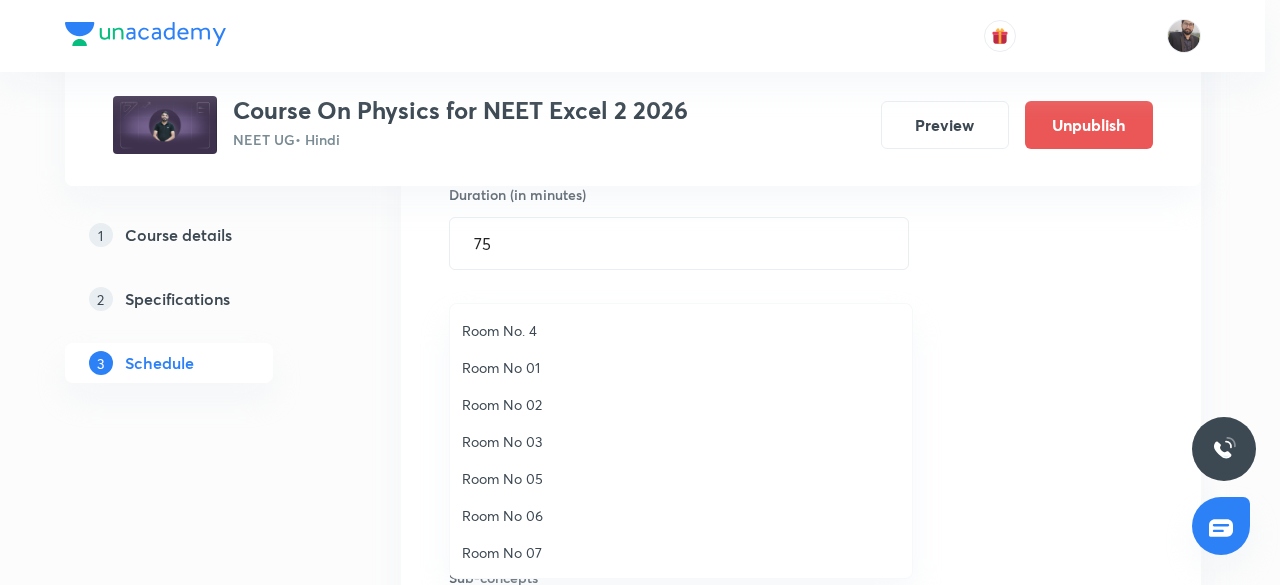 click on "Room No 06" at bounding box center (681, 515) 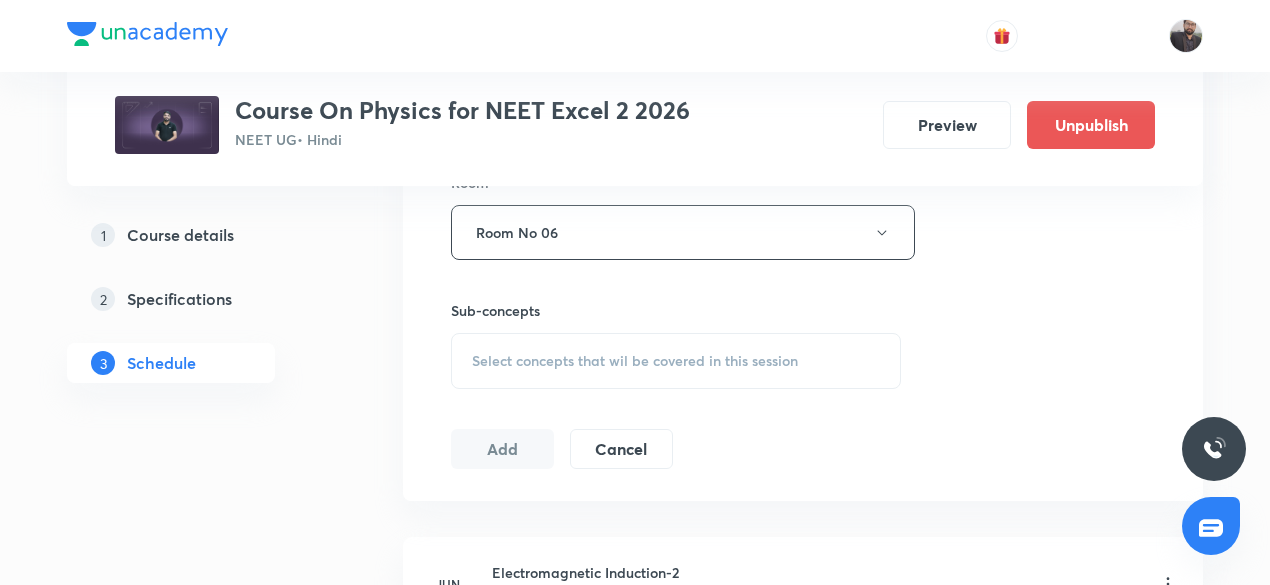 scroll, scrollTop: 903, scrollLeft: 0, axis: vertical 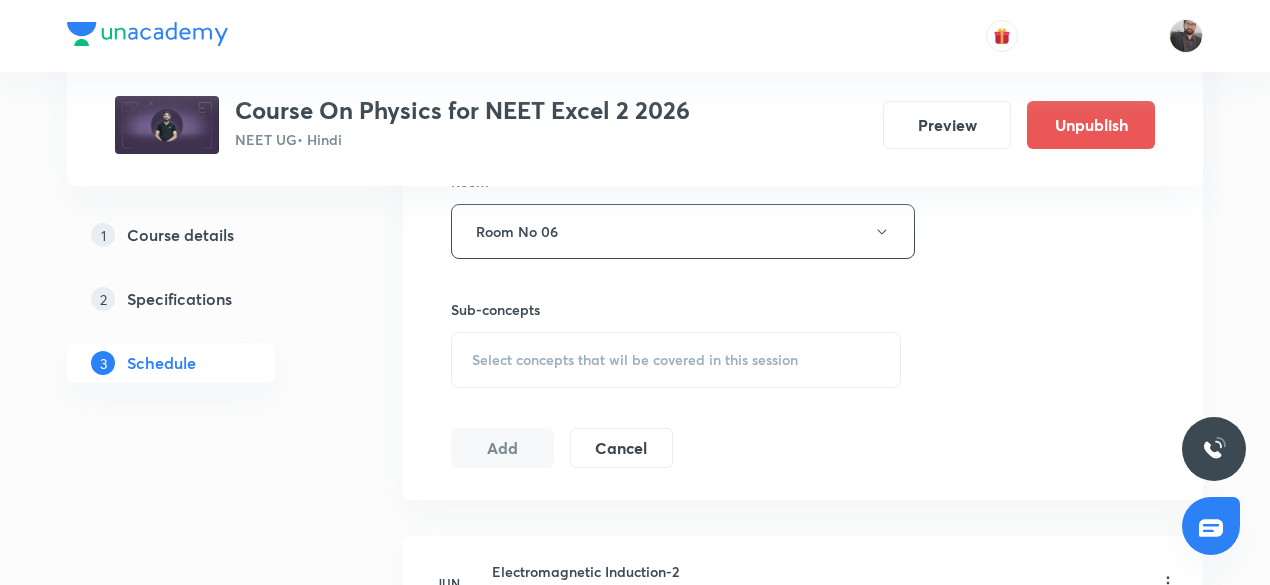 click on "Select concepts that wil be covered in this session" at bounding box center [635, 360] 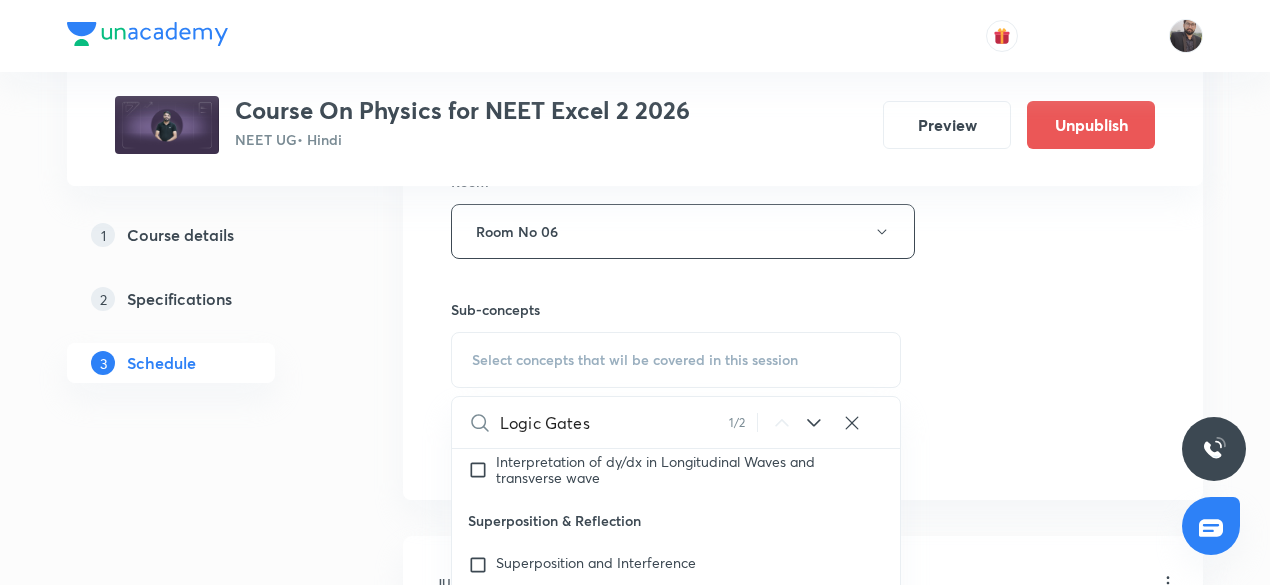 scroll, scrollTop: 26957, scrollLeft: 0, axis: vertical 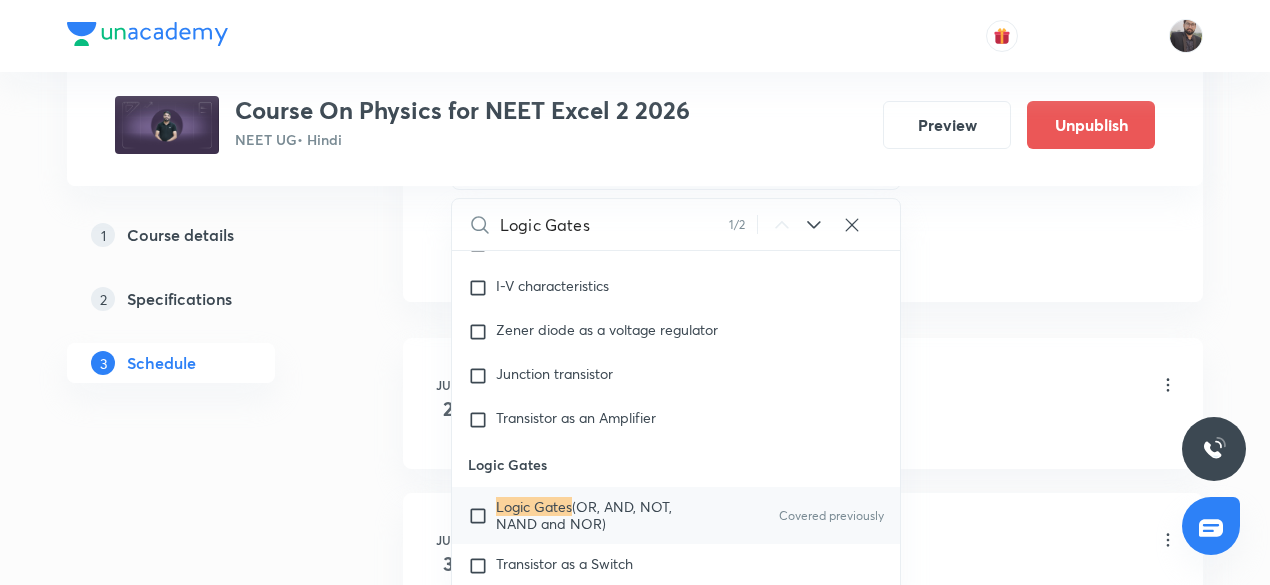 type on "Logic Gates" 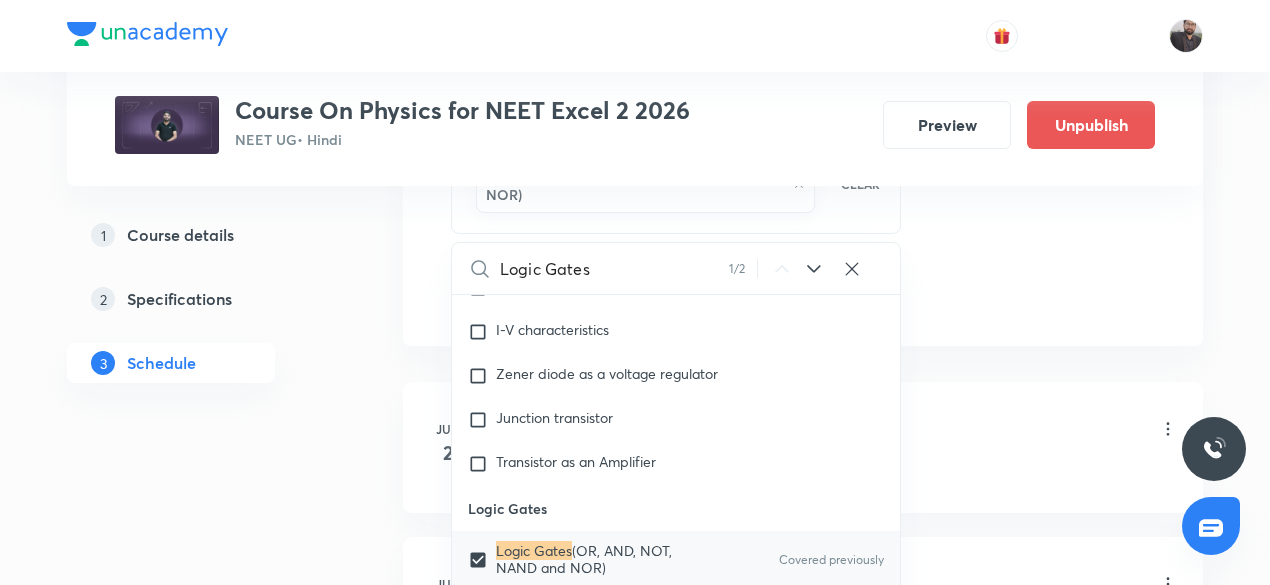 click on "Session  35 Live class Session title 14/99 Logic Gates-02 ​ Schedule for Jul 11, 2025, 4:30 PM ​ Duration (in minutes) 75 ​   Session type Online Offline Room Room No 06 Sub-concepts Logic Gates (OR, AND, NOT, NAND and NOR) CLEAR Logic Gates 1 / 2 ​ Units & Dimensions Physical quantity Applications of Dimensional Analysis Significant Figures Units of Physical Quantities System of Units Dimensions of Some Mathematical Functions Unit and Dimension Product of Two Vectors Subtraction of Vectors Cross Product Least Count Analysis Errors of Measurement Vernier Callipers Screw Gauge Zero Error Basic Mathematics Elementary Algebra Elementary Trigonometry Basic Coordinate Geometry Functions Differentiation Integral of a Function Use of Differentiation & Integration in One Dimensional Motion Derivatives of Equations of Motion by Calculus Basic Mathematics Laboratory Experiments Laboratory Experiments Basics & Laboratory Representation of Vector Addition of Vectors Components of a Vector Unit Vectors Dot-Product" at bounding box center (803, -178) 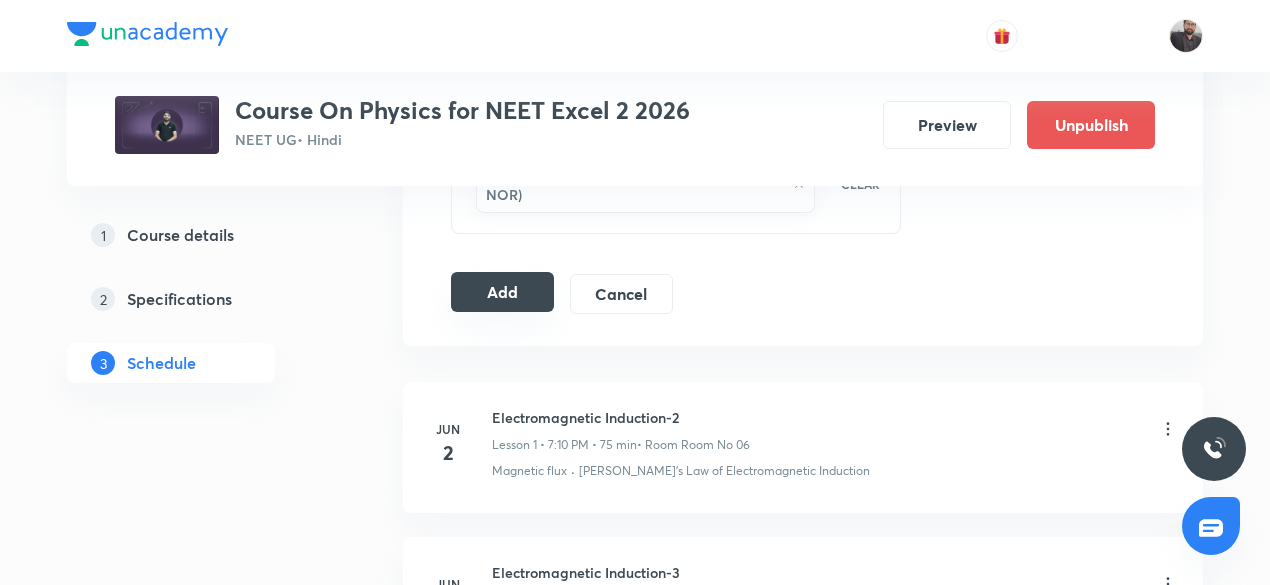 click on "Add" at bounding box center (502, 292) 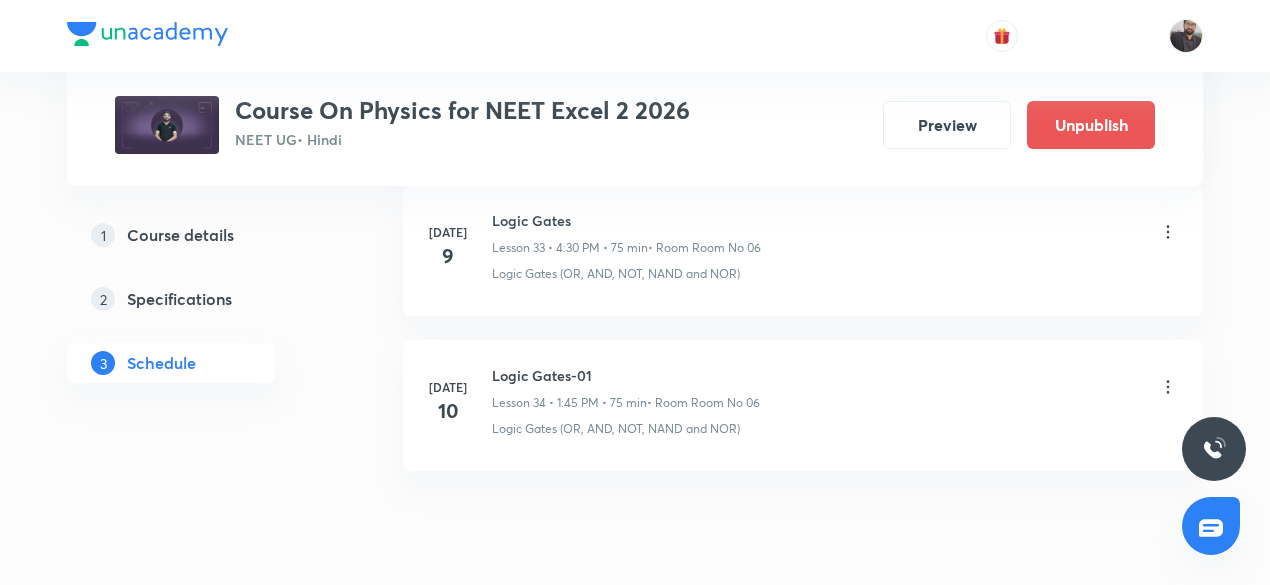 scroll, scrollTop: 6288, scrollLeft: 0, axis: vertical 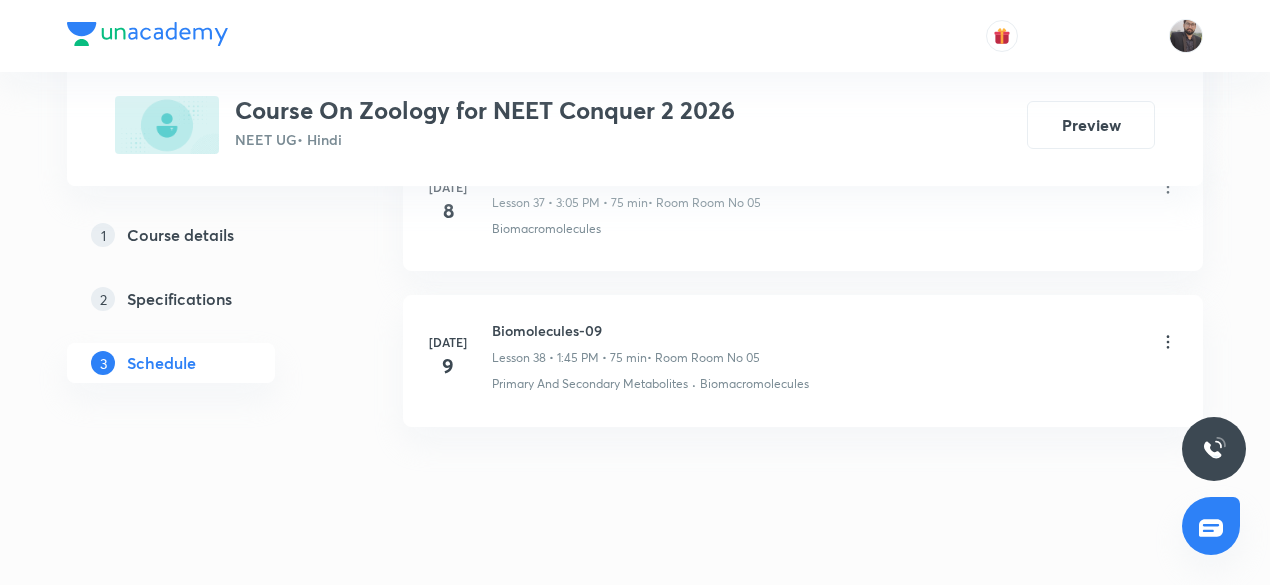 click on "Biomolecules-09" at bounding box center (626, 330) 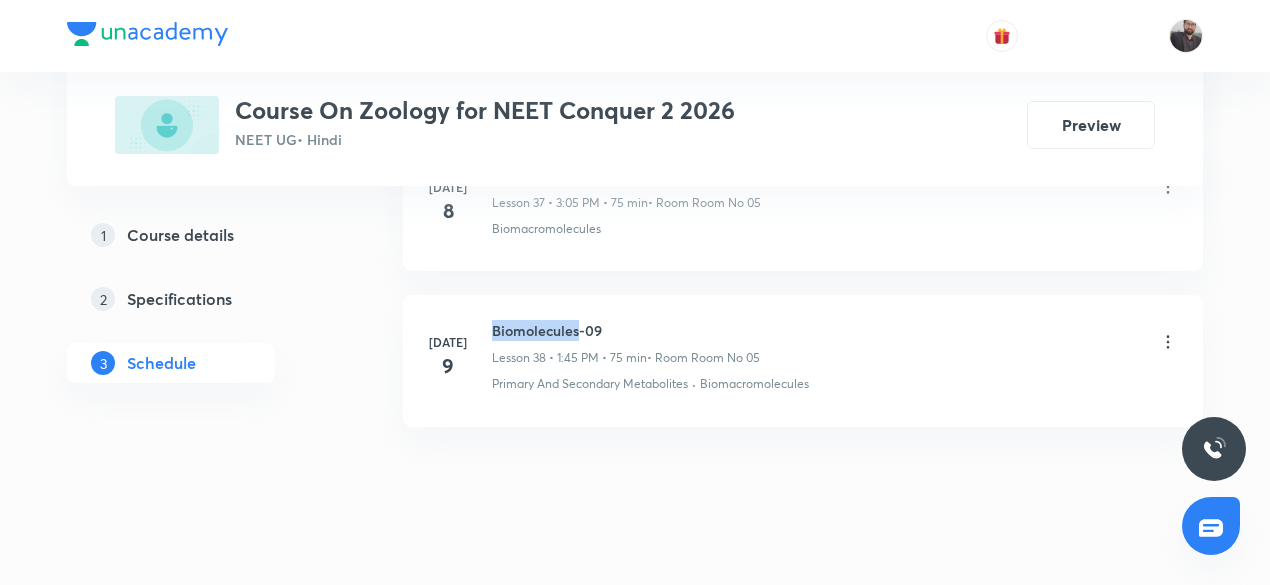 click on "Biomolecules-09" at bounding box center [626, 330] 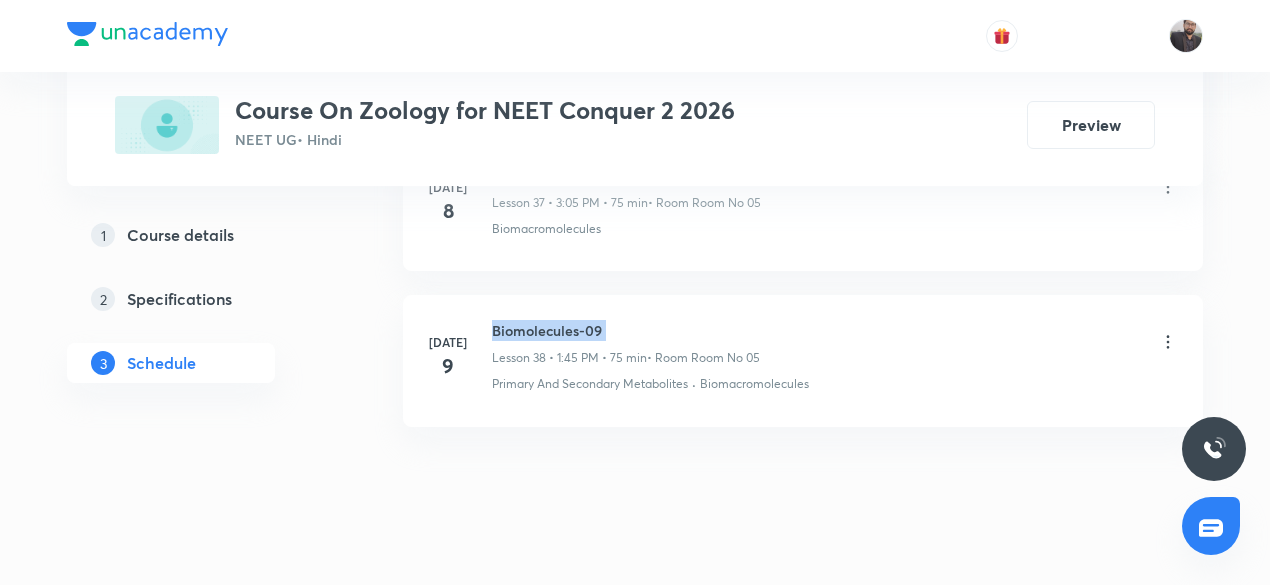 click on "Biomolecules-09" at bounding box center [626, 330] 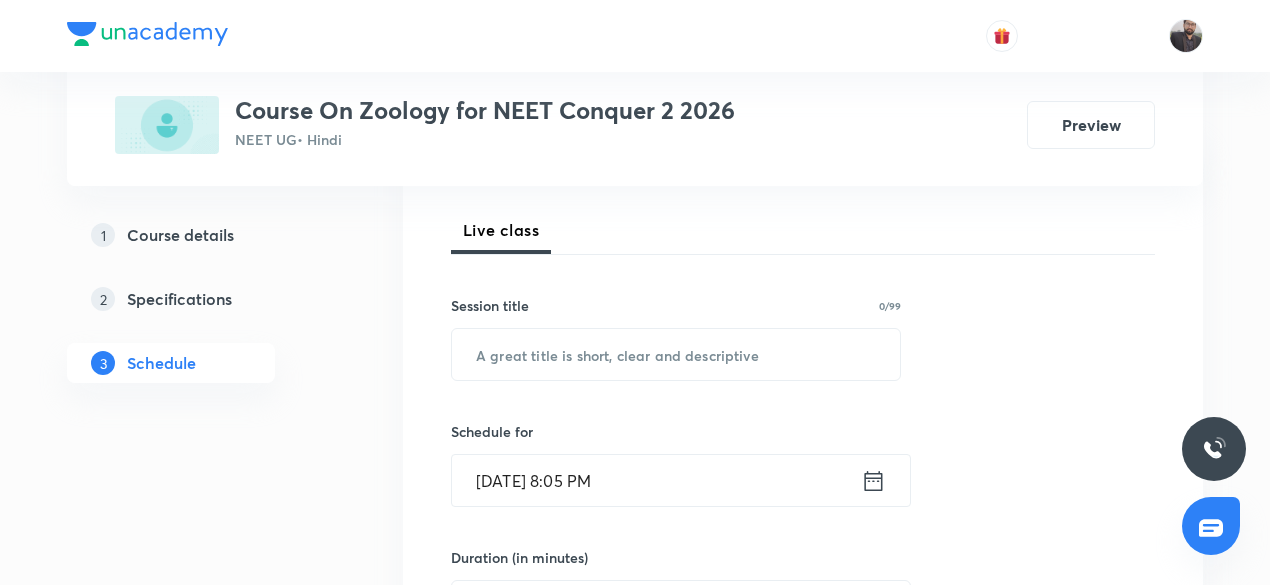 scroll, scrollTop: 279, scrollLeft: 0, axis: vertical 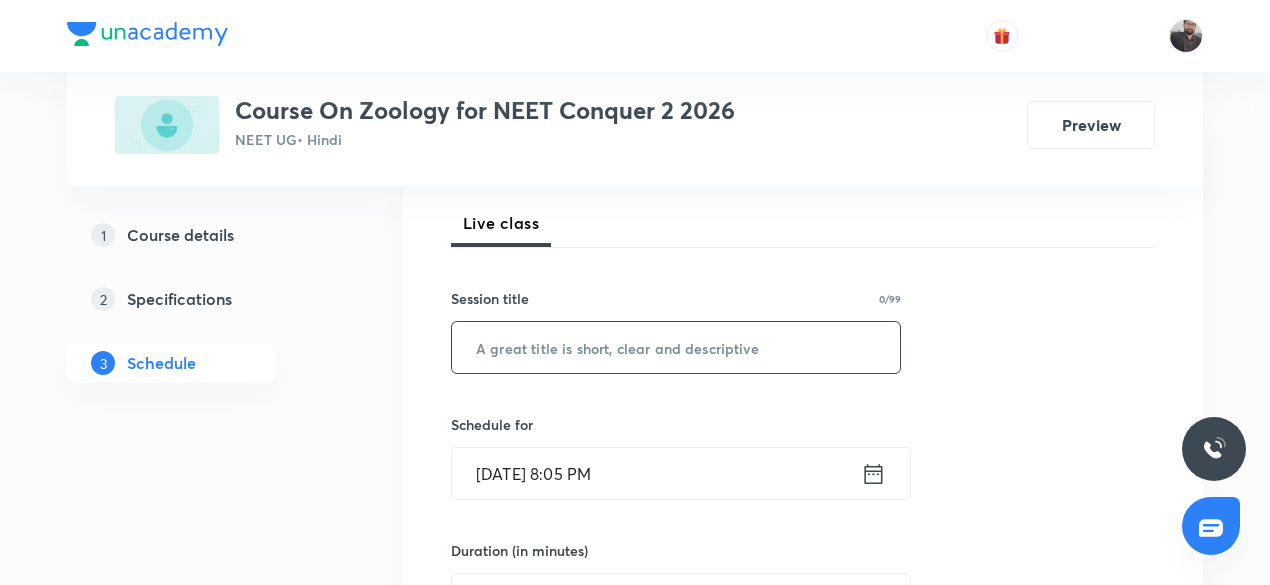click at bounding box center (676, 347) 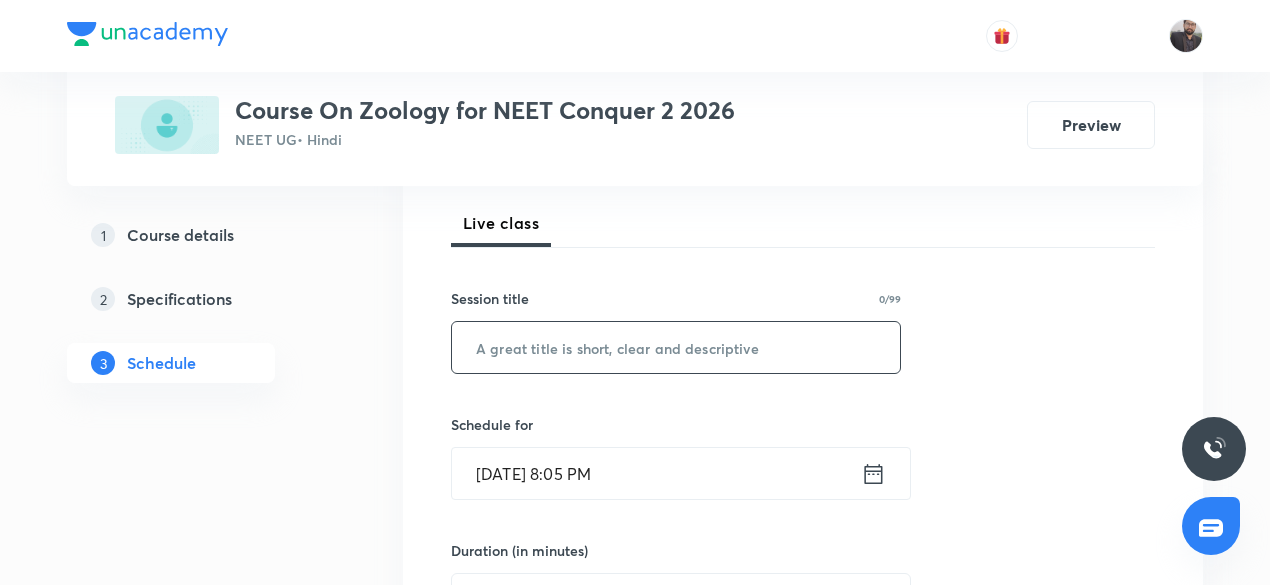 paste on "Biomolecules-09" 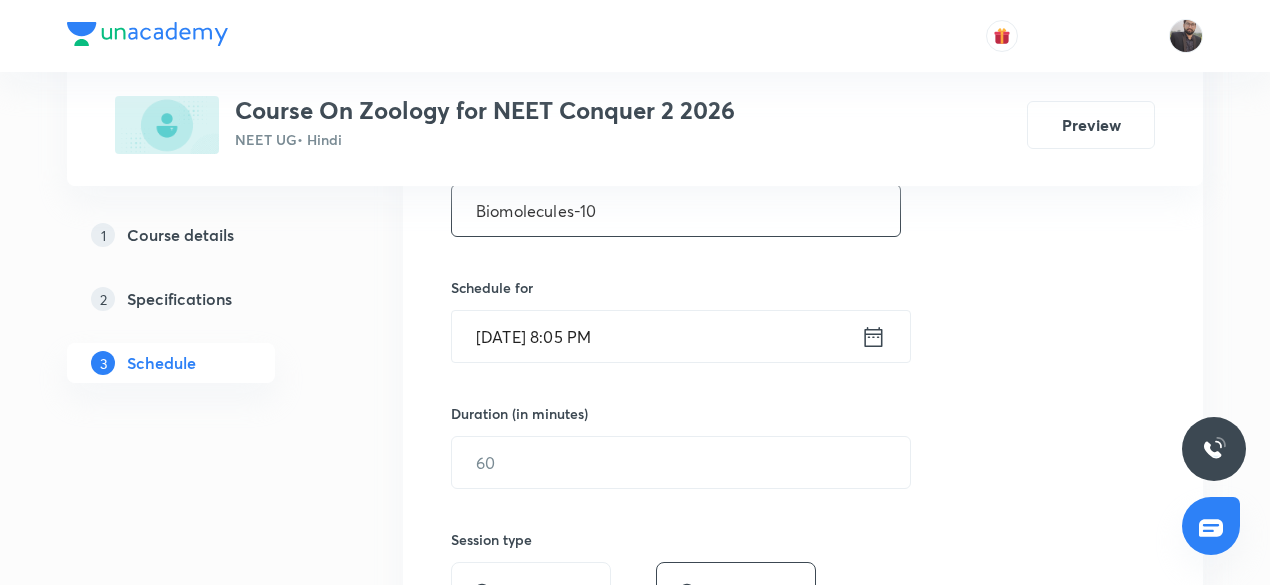 scroll, scrollTop: 418, scrollLeft: 0, axis: vertical 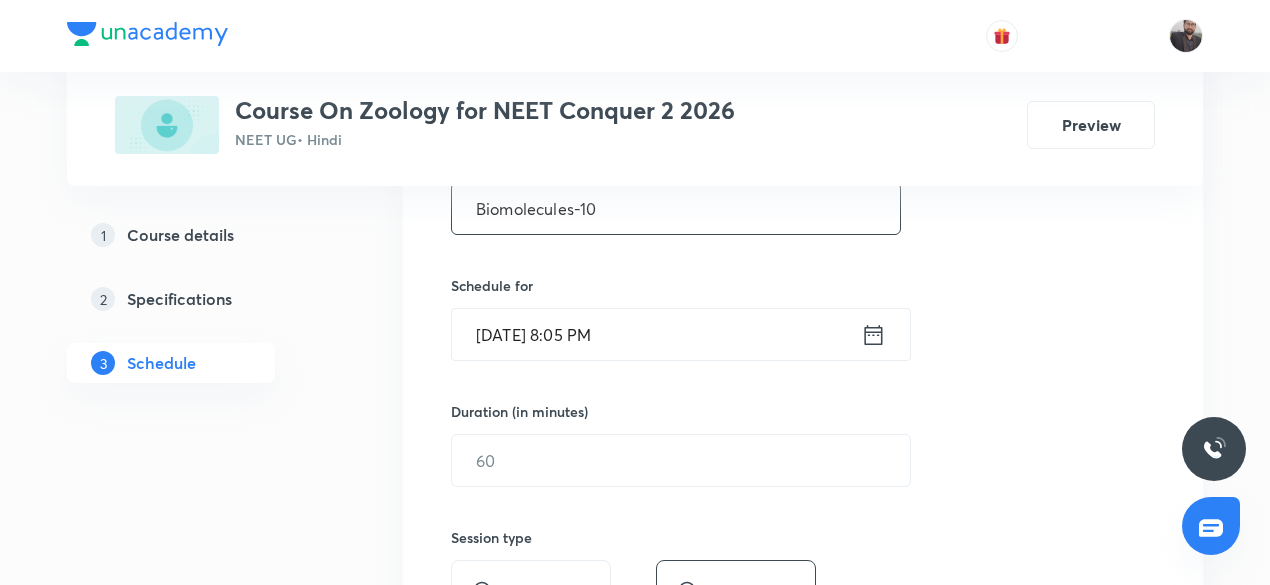 type on "Biomolecules-10" 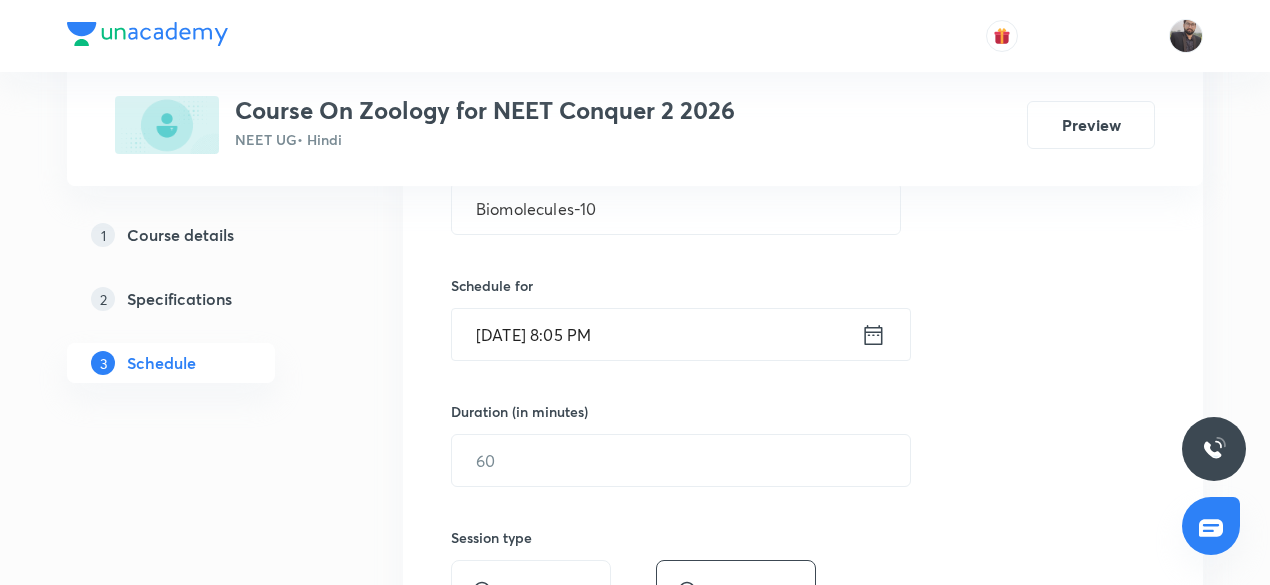 click on "[DATE] 8:05 PM" at bounding box center (656, 334) 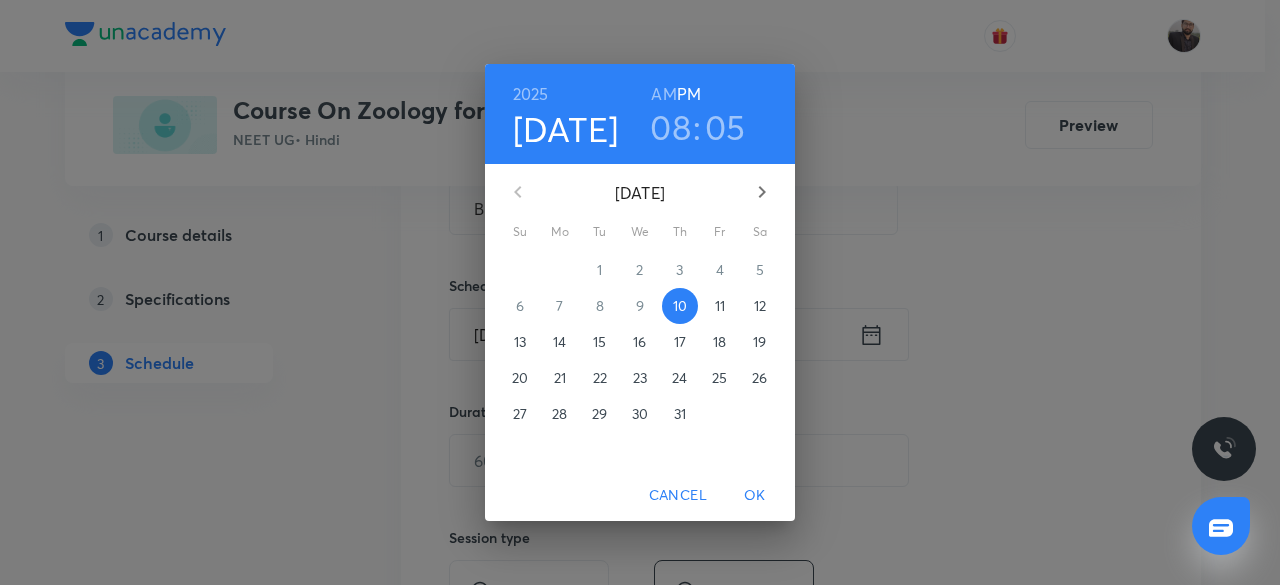 click on "11" at bounding box center (720, 306) 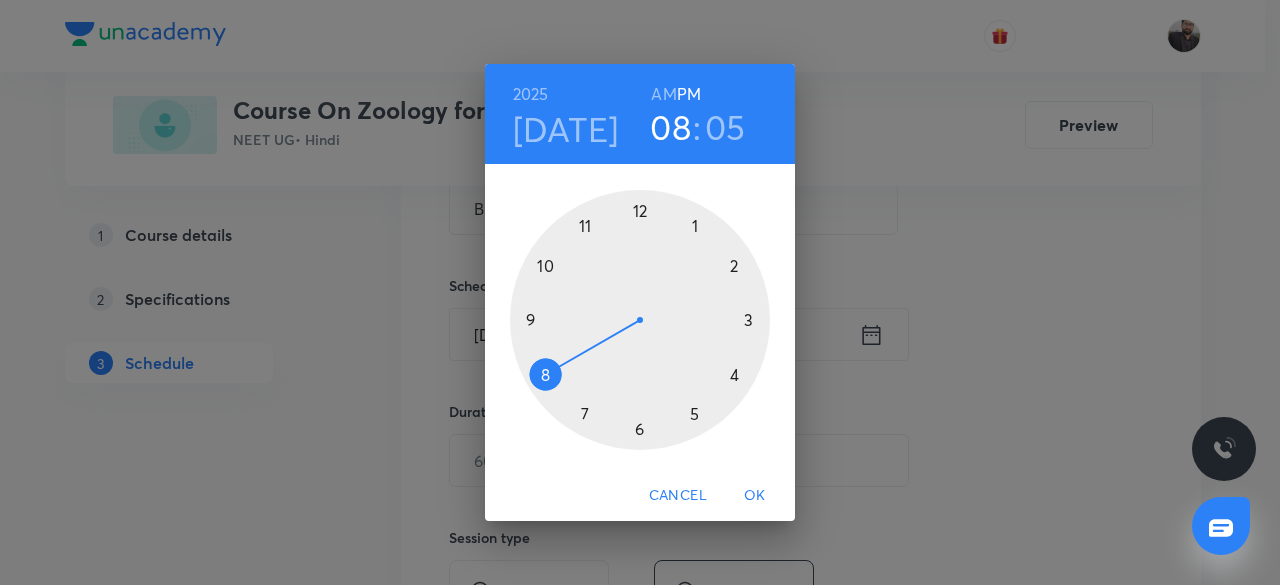 click at bounding box center (640, 320) 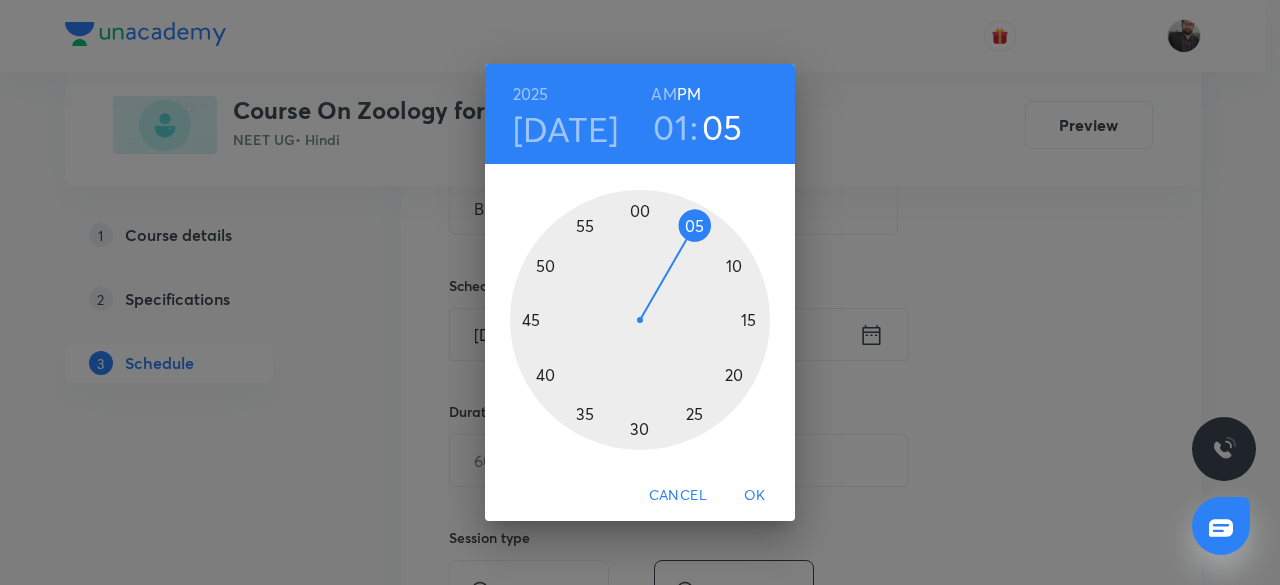 click at bounding box center (640, 320) 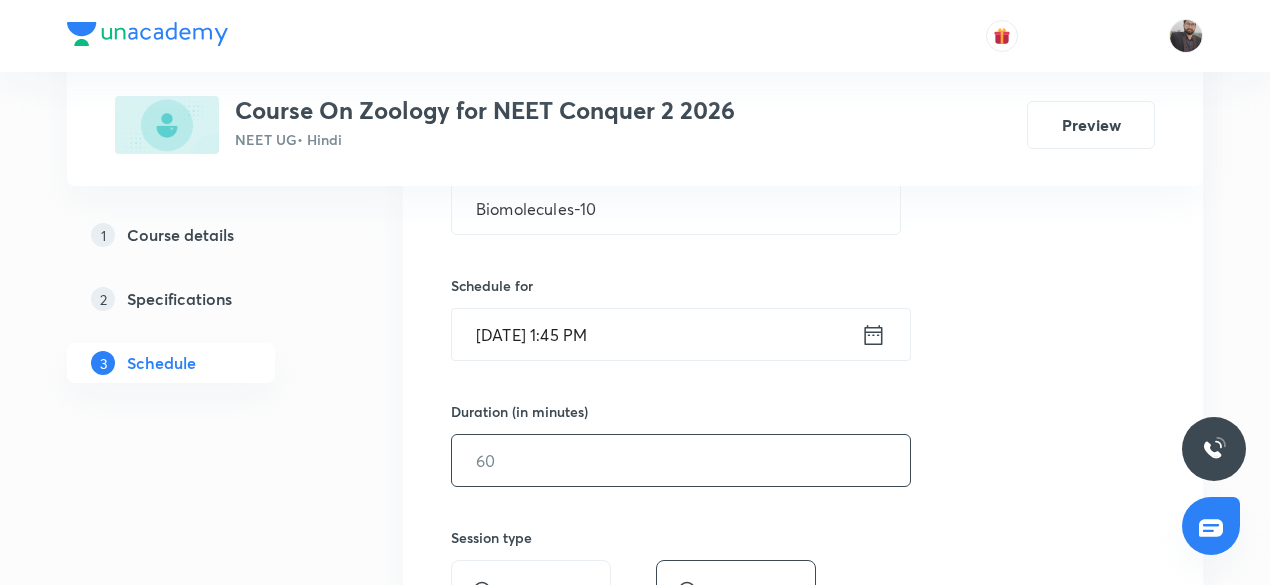 click at bounding box center (681, 460) 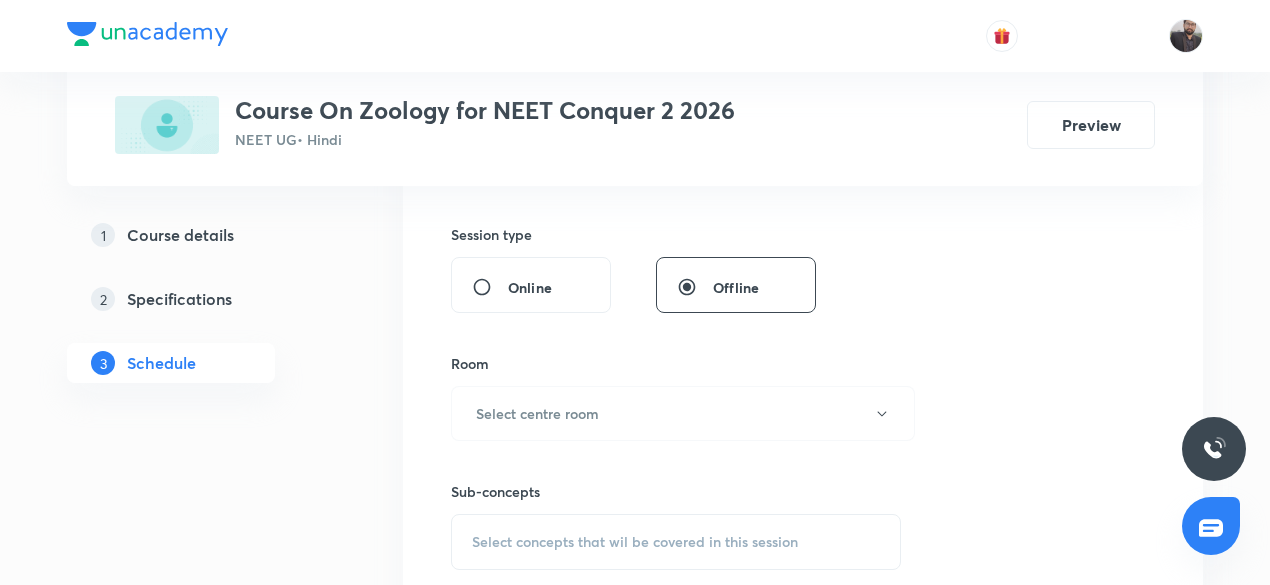 scroll, scrollTop: 722, scrollLeft: 0, axis: vertical 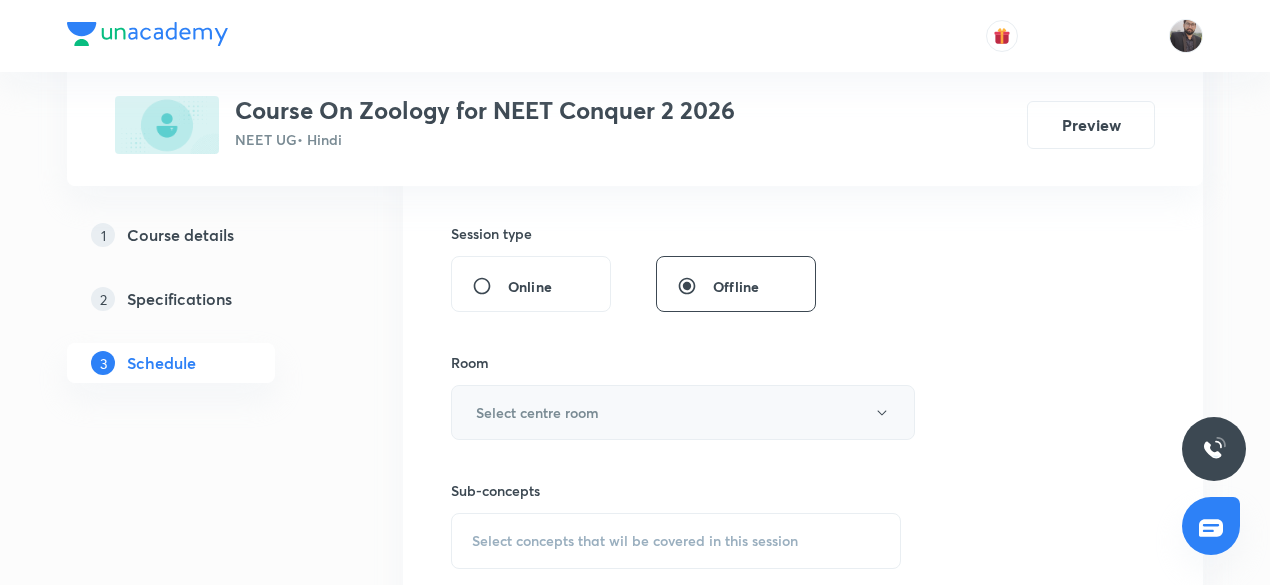 type on "75" 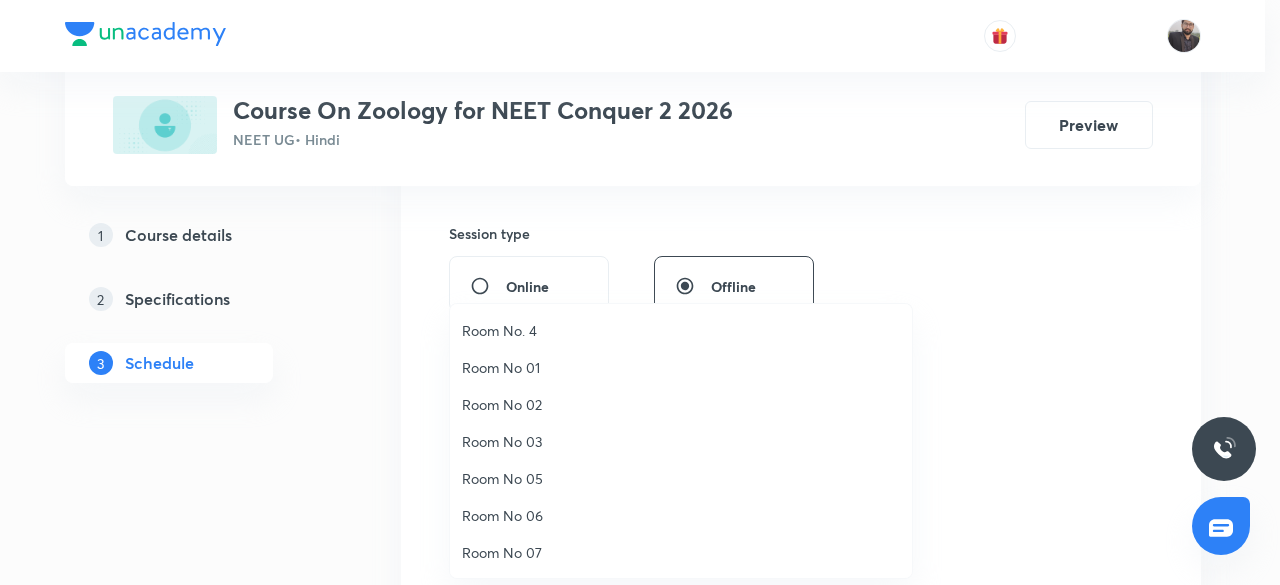 click on "Room No 05" at bounding box center [681, 478] 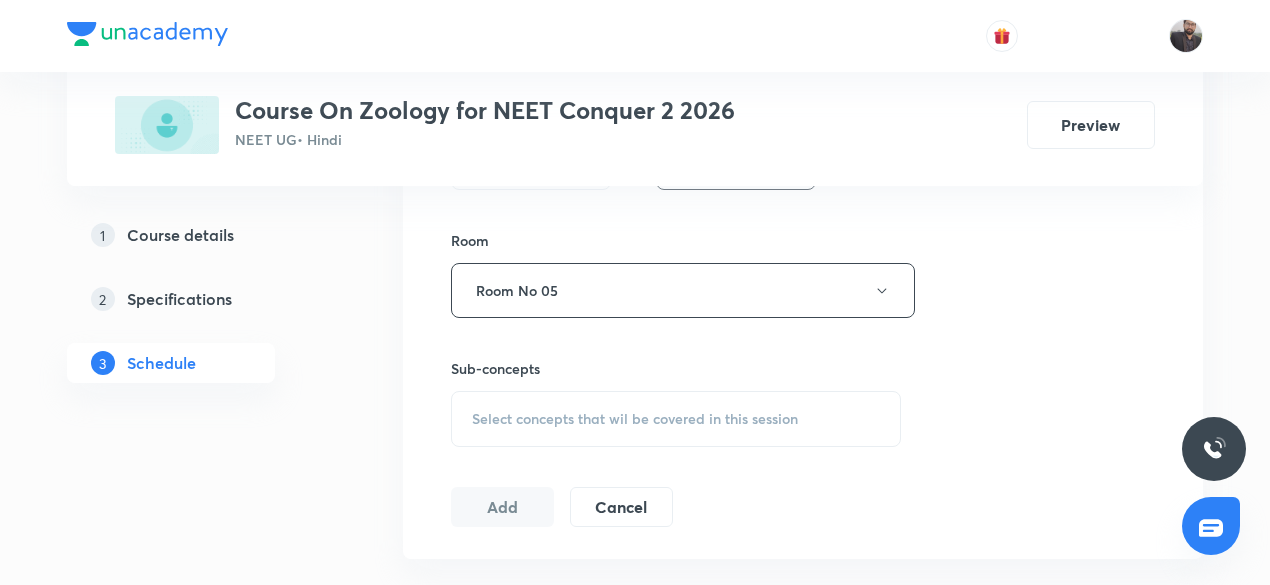 scroll, scrollTop: 846, scrollLeft: 0, axis: vertical 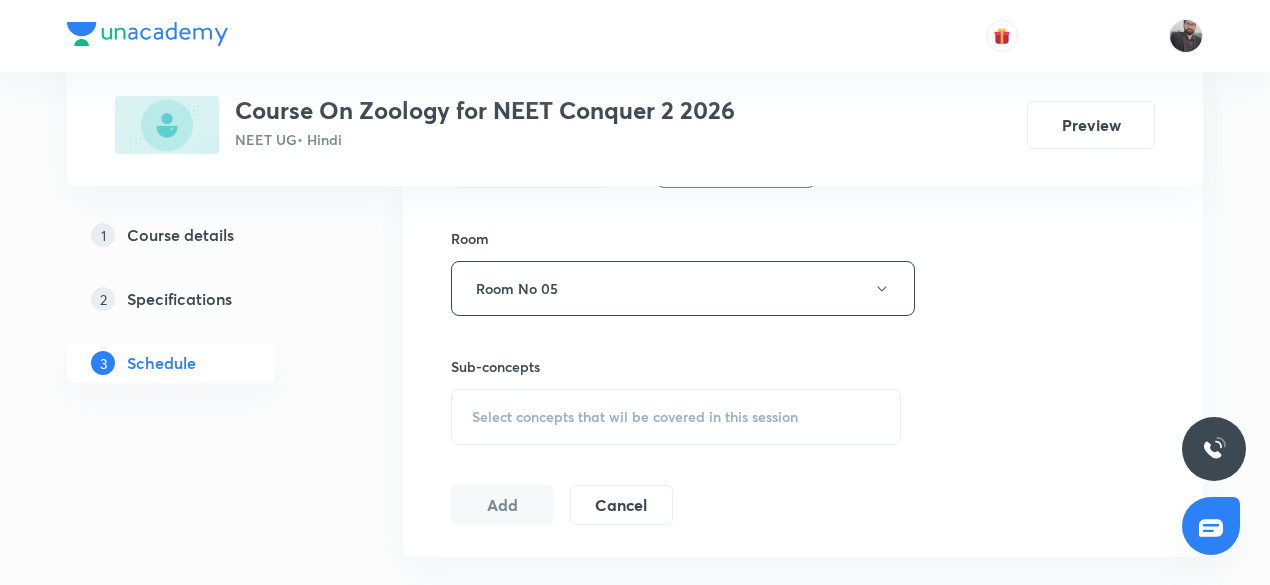 click on "Select concepts that wil be covered in this session" at bounding box center (635, 417) 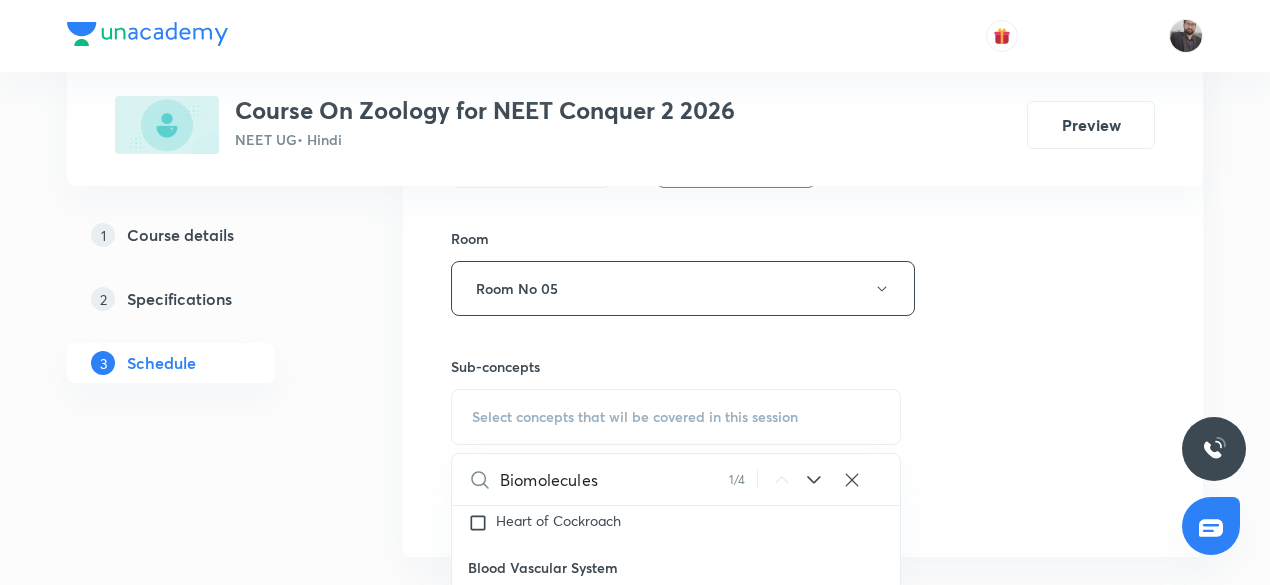 scroll, scrollTop: 81565, scrollLeft: 0, axis: vertical 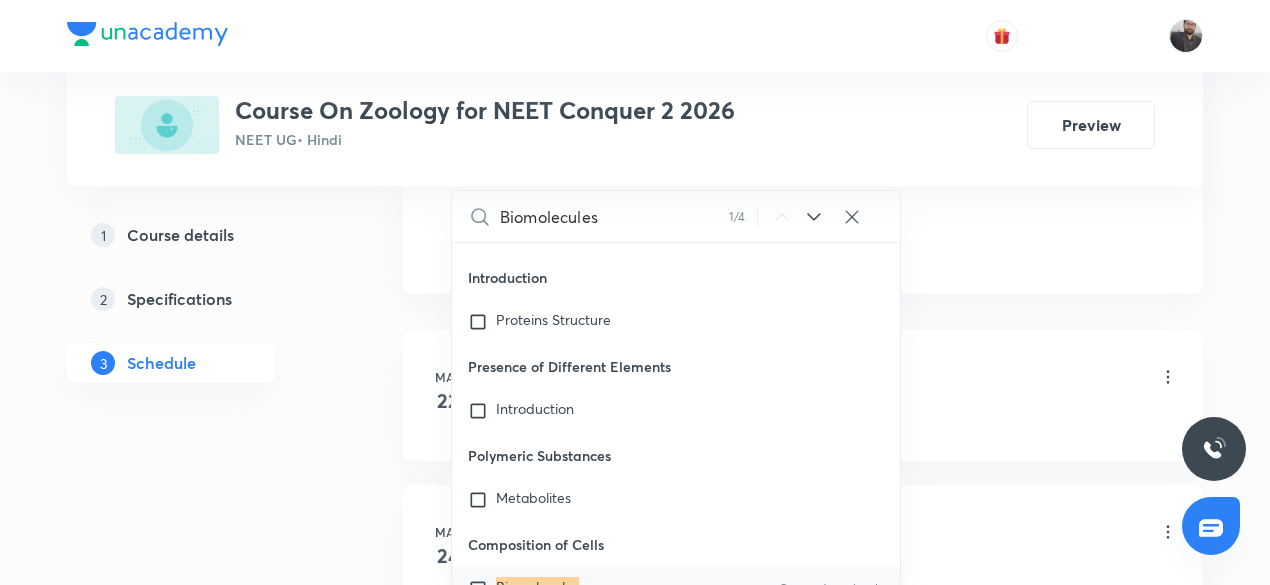 type on "Biomolecules" 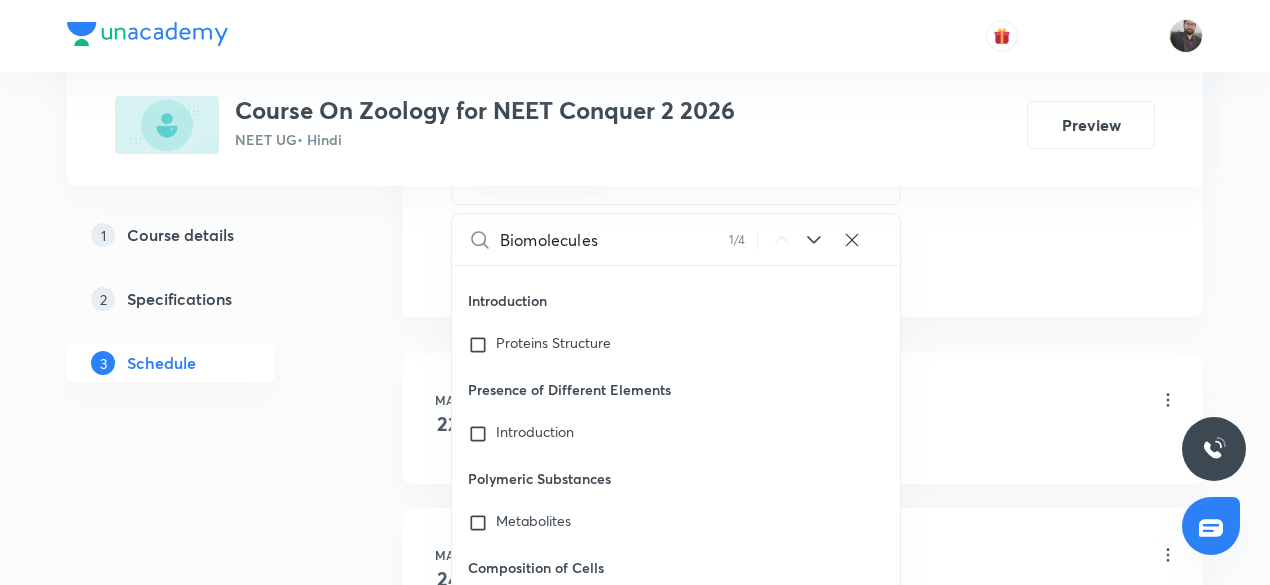 click on "Session  39 Live class Session title 15/99 Biomolecules-10 ​ Schedule for Jul 11, 2025, 1:45 PM ​ Duration (in minutes) 75 ​   Session type Online Offline Room Room No 05 Sub-concepts Biomolecules CLEAR Biomolecules 1 / 4 ​ Living World What Is Living? Diversity In The Living World Systematics Types Of Taxonomy Fundamental Components Of Taxonomy Taxonomic Categories Taxonomical Aids The Three Domains Of Life Biological Nomenclature  Biological Classification System Of Classification Kingdom Monera Kingdom Protista Kingdom Fungi Kingdom Plantae Kingdom Animalia Linchens Mycorrhiza Virus Prions Viroids Plant Kingdom Algae Bryophytes Pteridophytes Gymnosperms Angiosperms Animal Kingdom Basics Of Classification Covered previously Classification Of Animals Covered previously Animal Kingdom Covered previously Animal Diversity Animal Diversity Morphology - Flowering Plants Plant Morphology Root Types Of Roots Stem Types Of Stem  Leaf Inflorescence Flower Fruit Seed Description Of Some Important Families Seed" at bounding box center [803, -196] 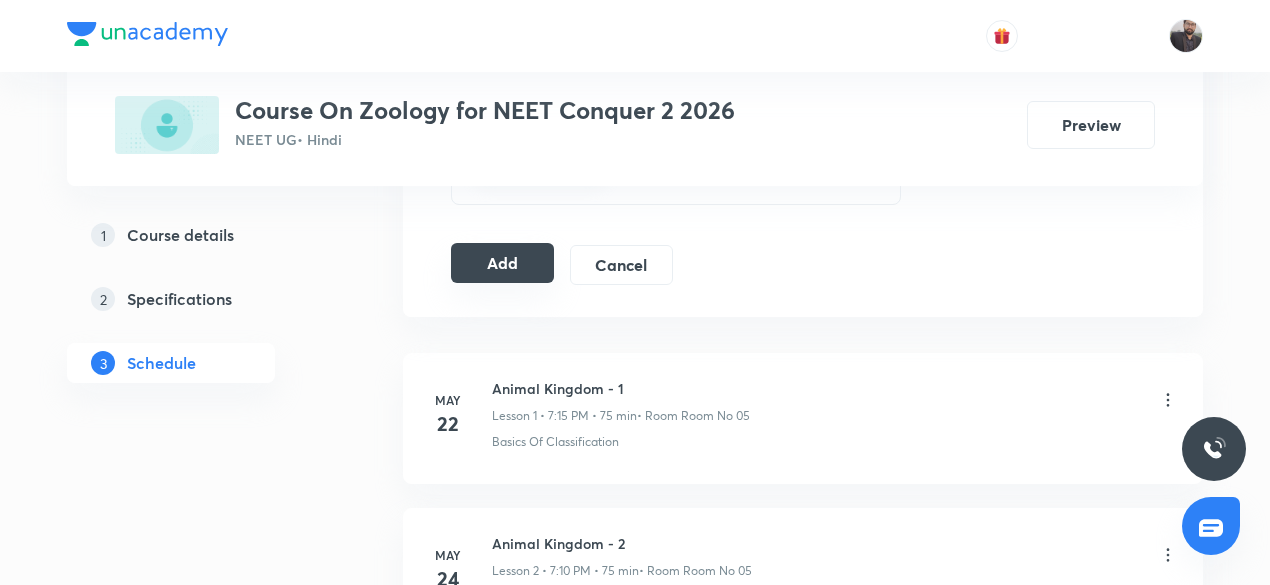 click on "Add" at bounding box center [502, 263] 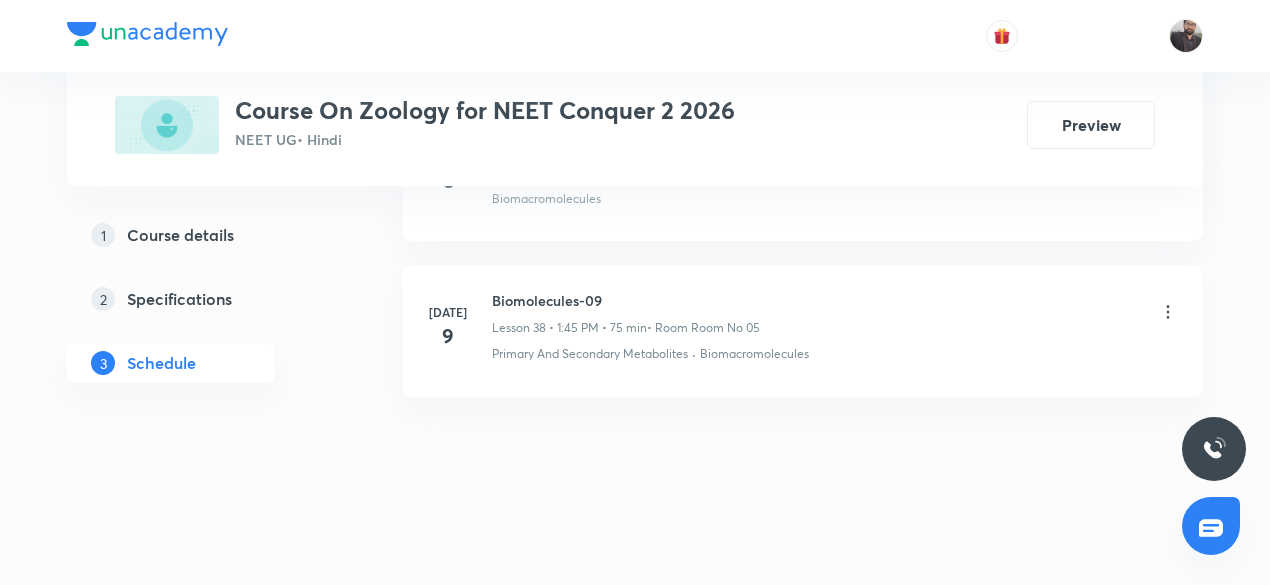 scroll, scrollTop: 5964, scrollLeft: 0, axis: vertical 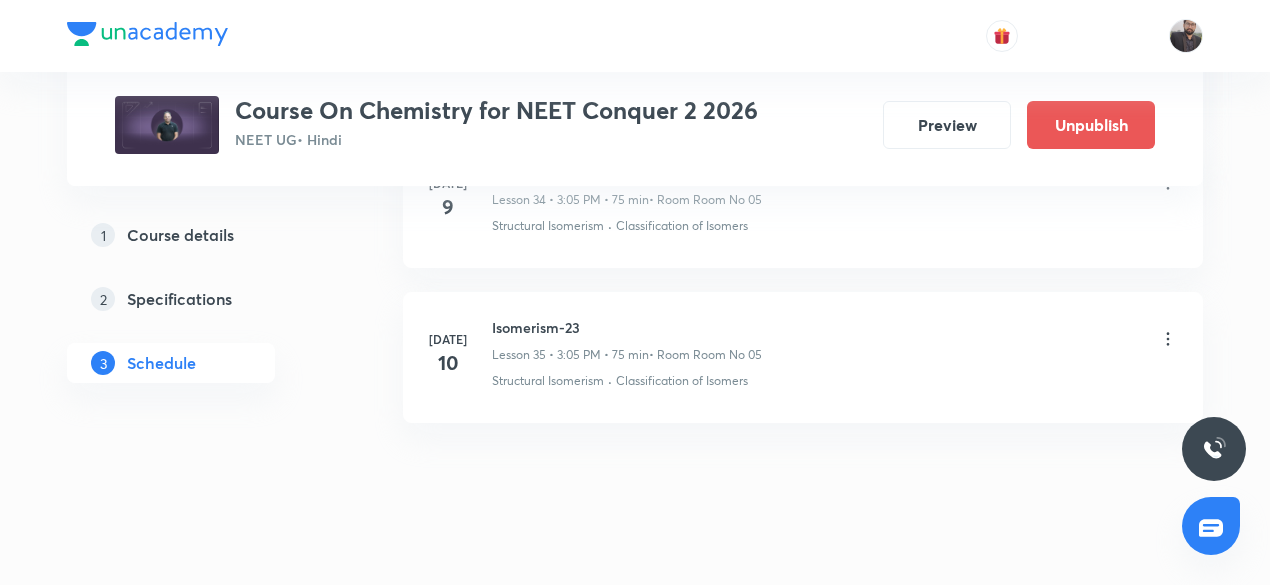 click on "[DATE] Isomerism-23 Lesson 35 • 3:05 PM • 75 min  • Room Room No 05 Structural Isomerism · Classification of Isomers" at bounding box center (803, 353) 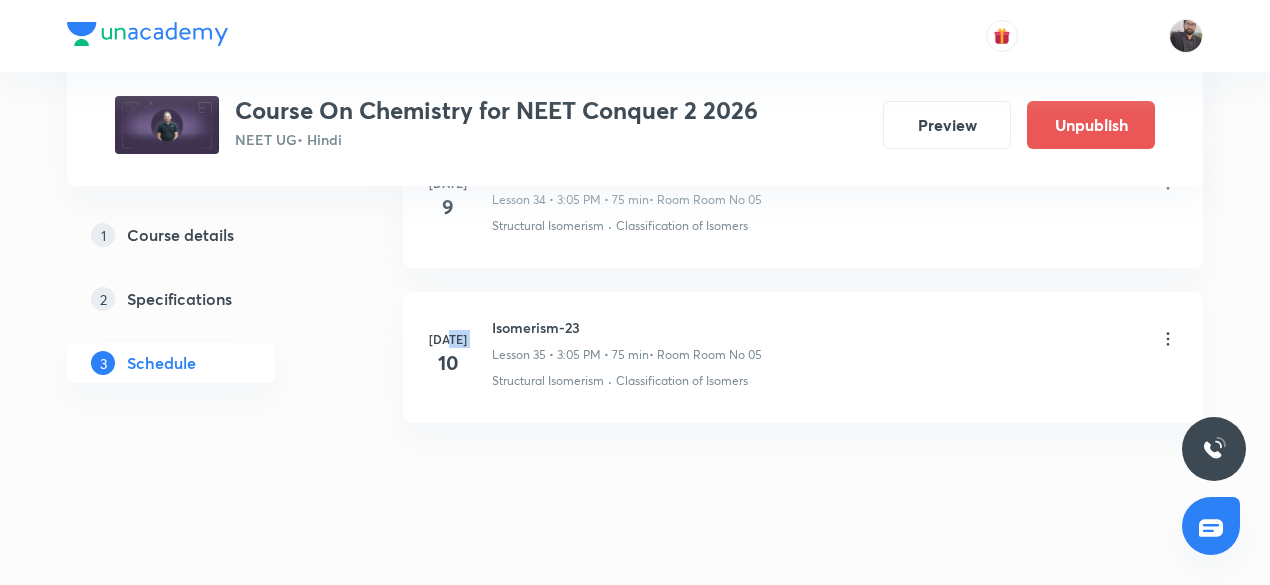 click on "[DATE] Isomerism-23 Lesson 35 • 3:05 PM • 75 min  • Room Room No 05 Structural Isomerism · Classification of Isomers" at bounding box center (803, 353) 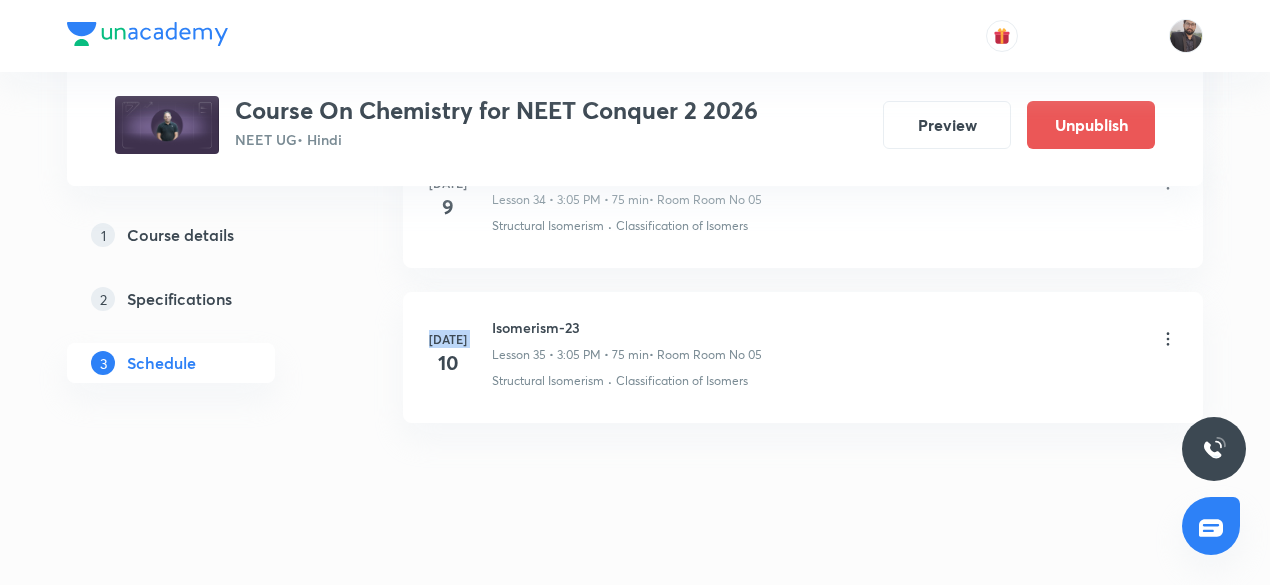 click on "[DATE] Isomerism-23 Lesson 35 • 3:05 PM • 75 min  • Room Room No 05 Structural Isomerism · Classification of Isomers" at bounding box center [803, 353] 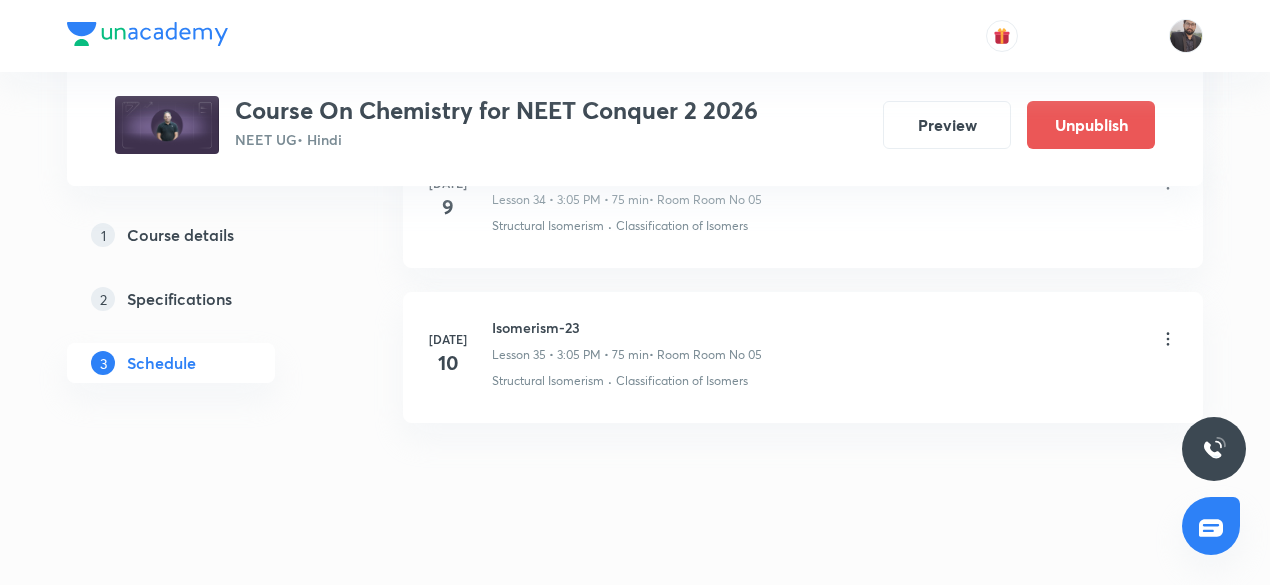 click on "Isomerism-23" at bounding box center (627, 327) 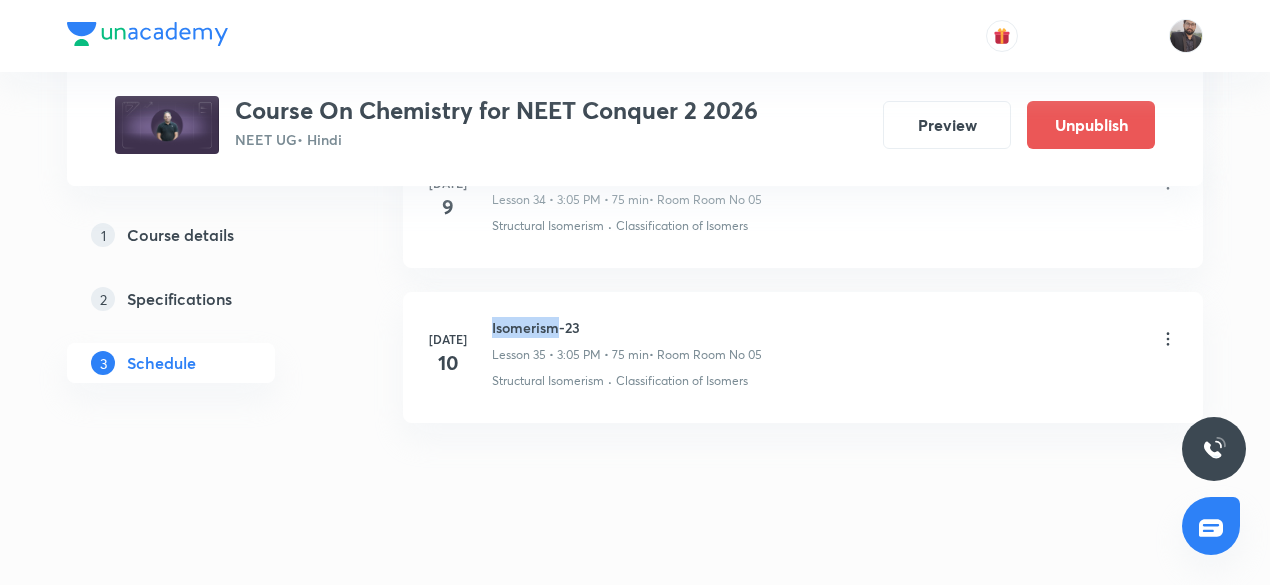 click on "Isomerism-23" at bounding box center [627, 327] 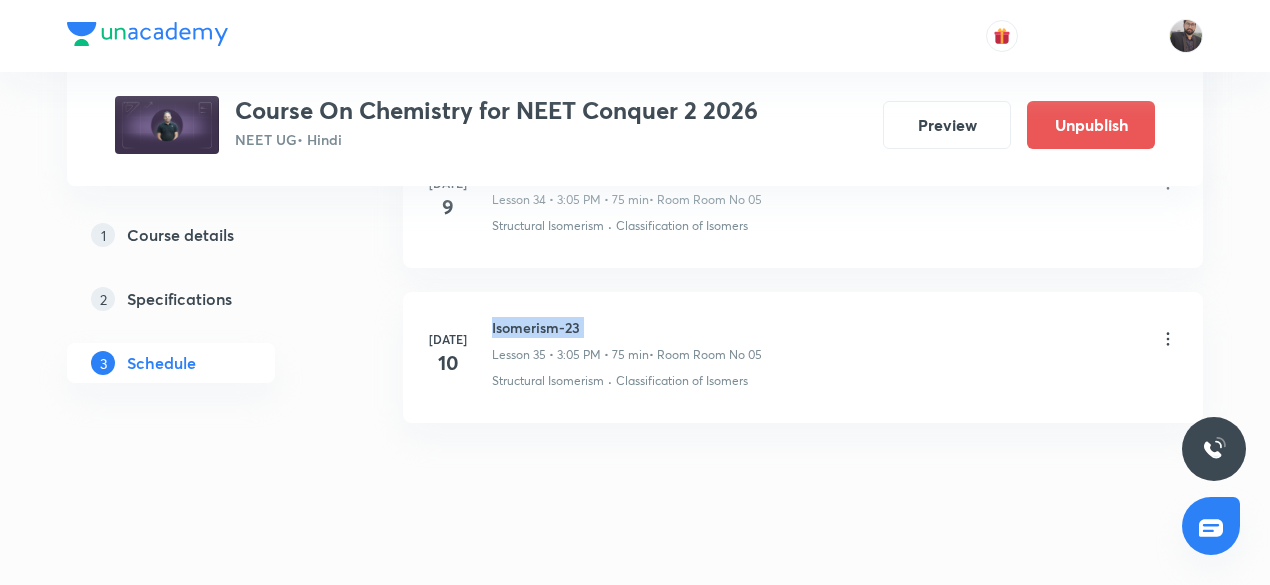 click on "Isomerism-23" at bounding box center [627, 327] 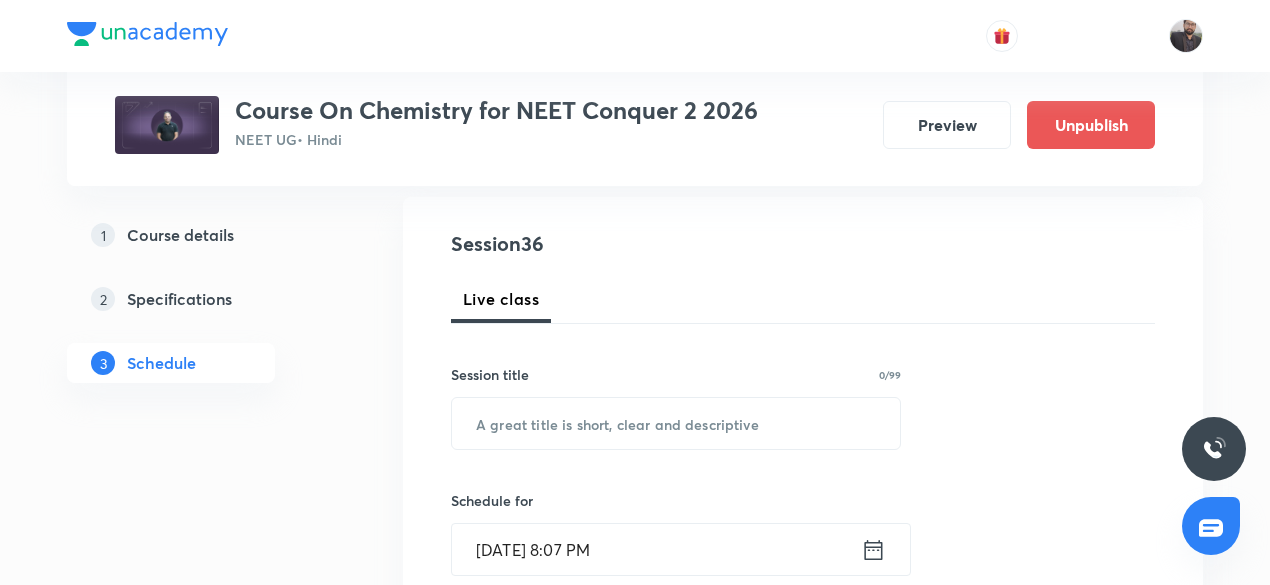 scroll, scrollTop: 213, scrollLeft: 0, axis: vertical 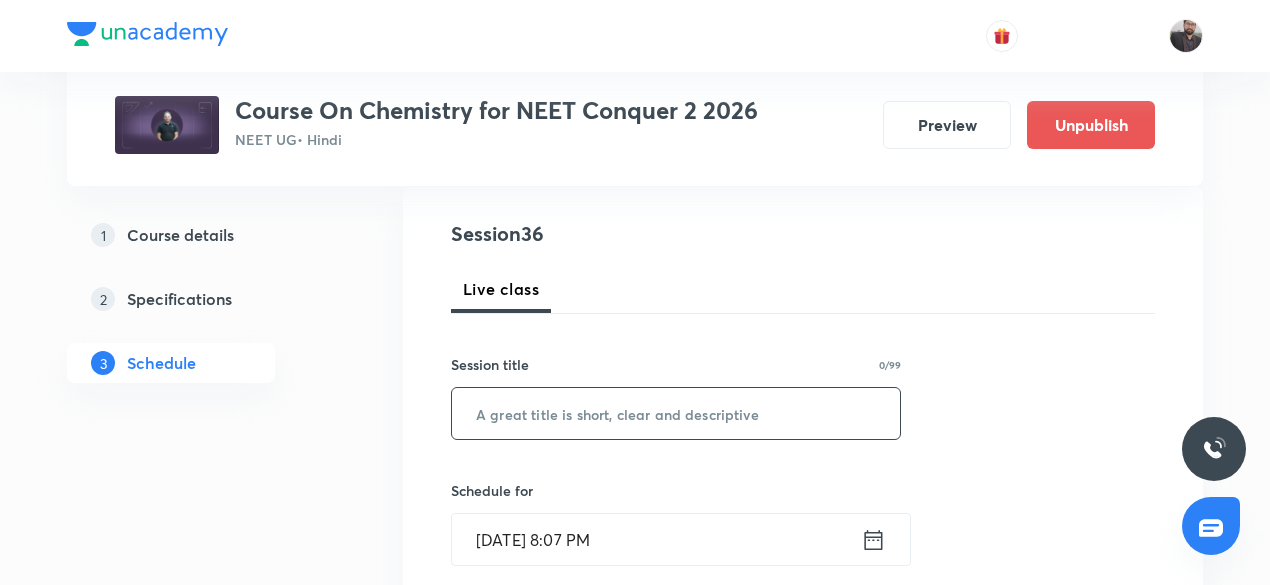 click at bounding box center [676, 413] 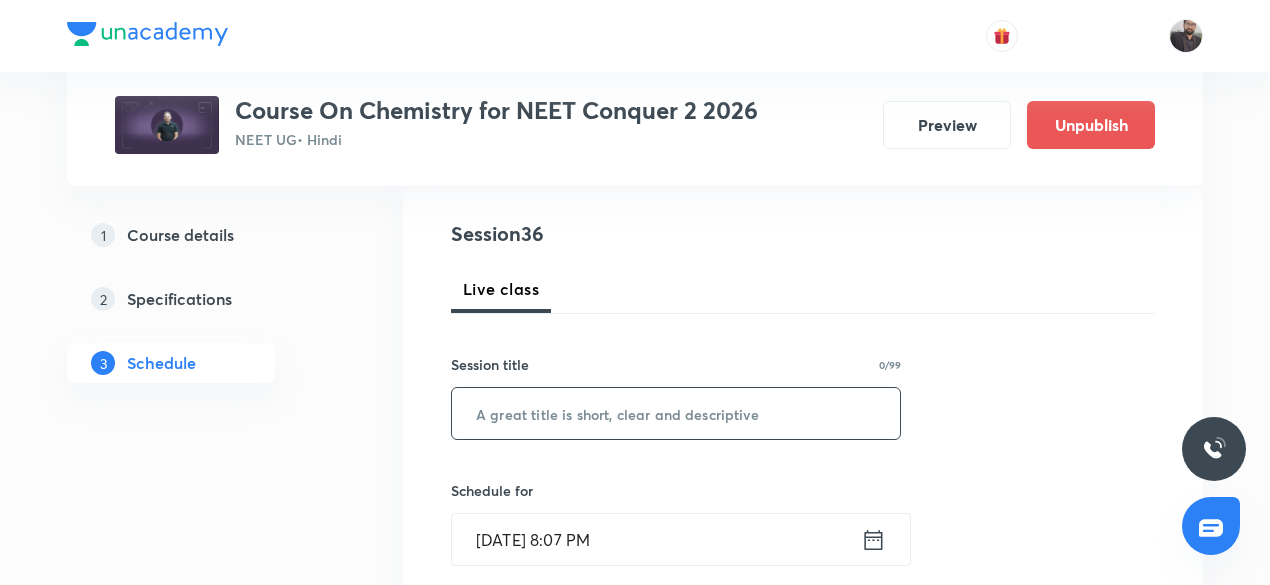 paste on "Isomerism-23" 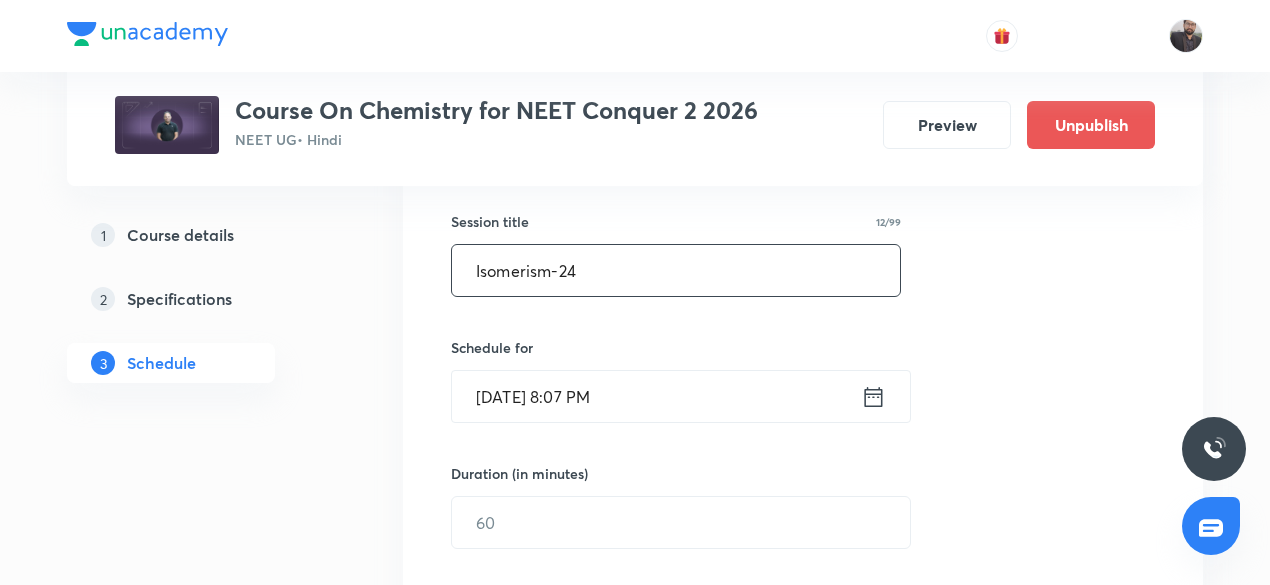scroll, scrollTop: 357, scrollLeft: 0, axis: vertical 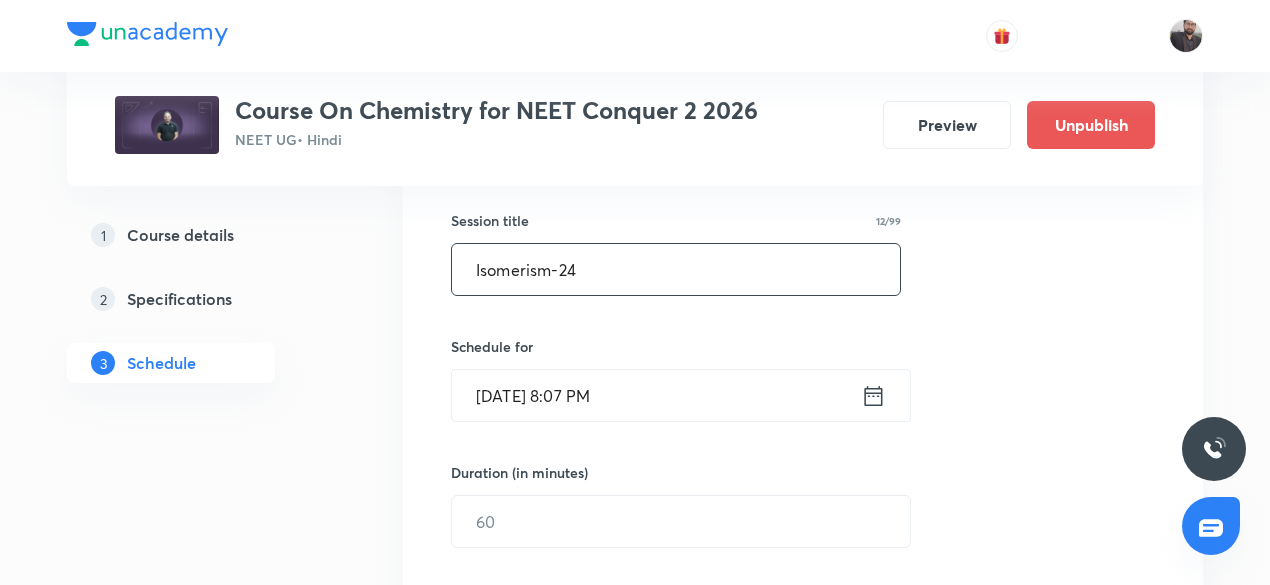 type on "Isomerism-24" 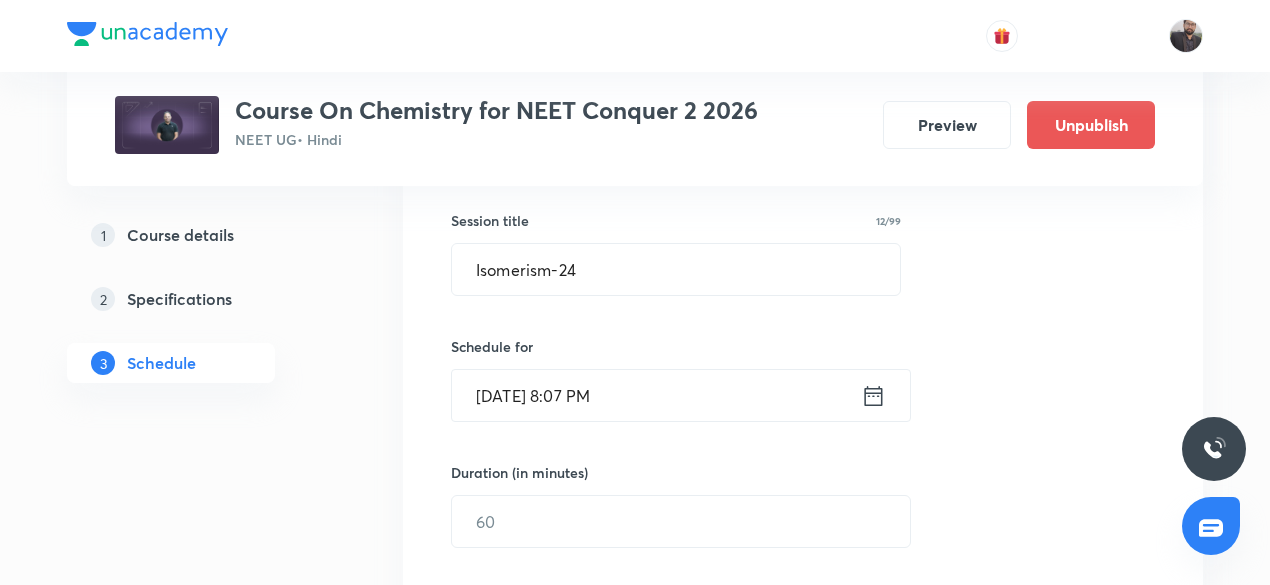 click on "[DATE] 8:07 PM" at bounding box center (656, 395) 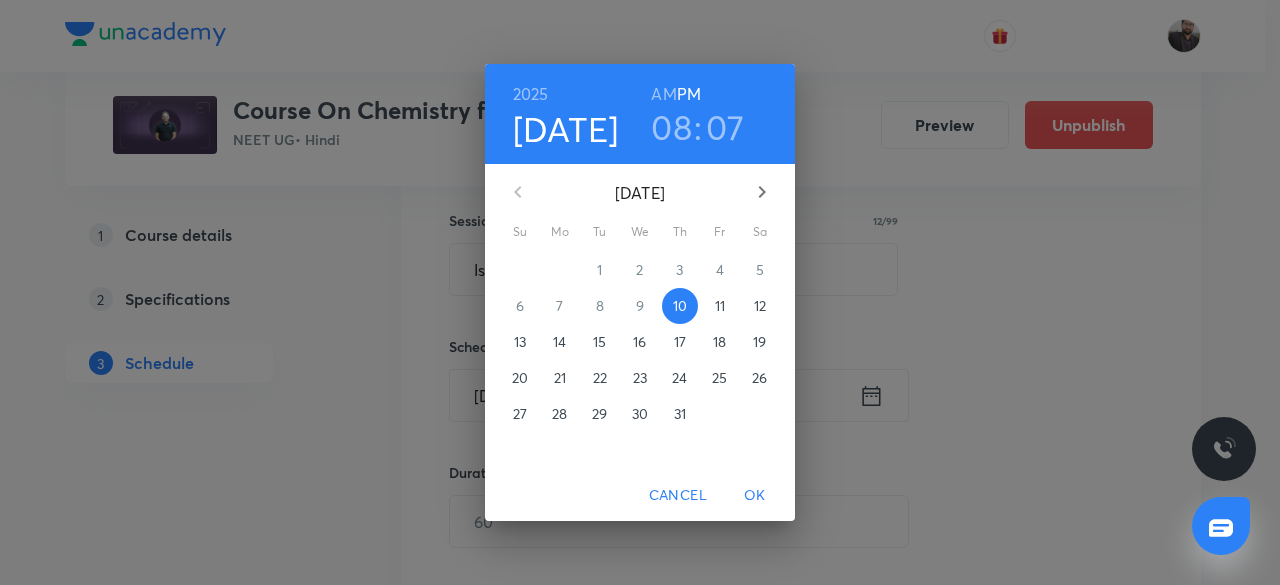 click on "11" at bounding box center (720, 306) 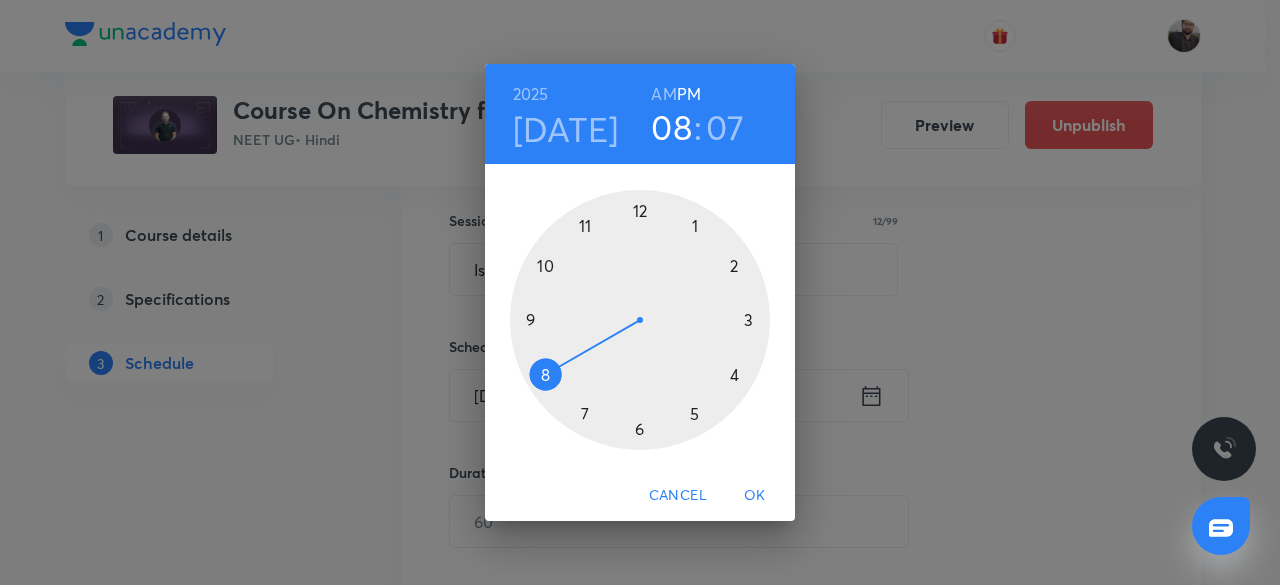 click at bounding box center (640, 320) 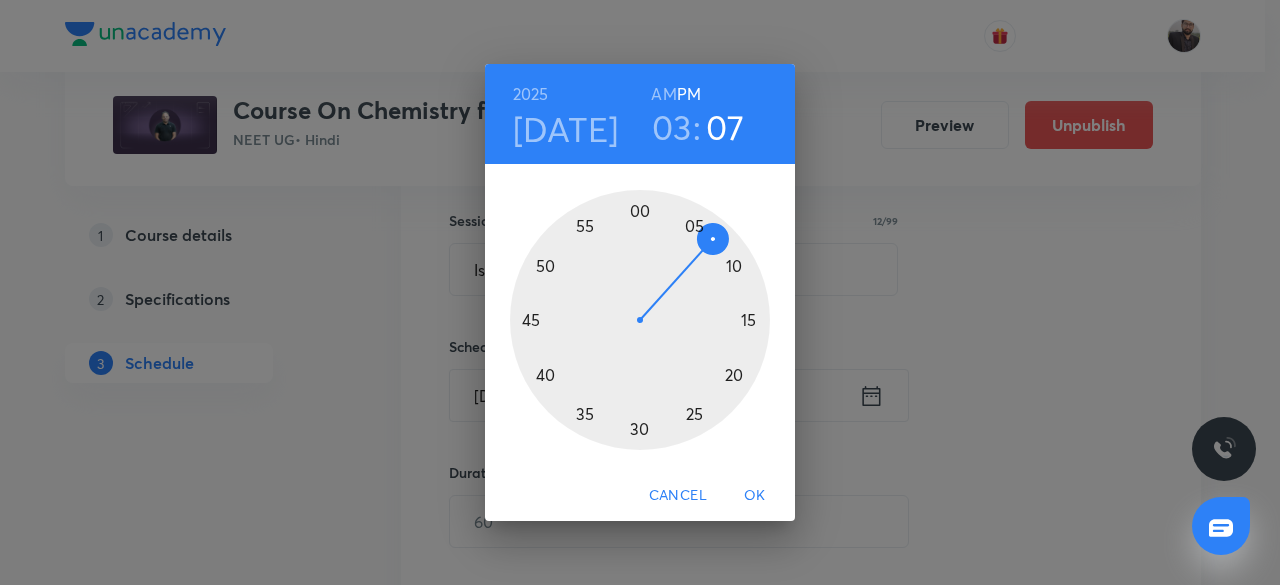 click at bounding box center (640, 320) 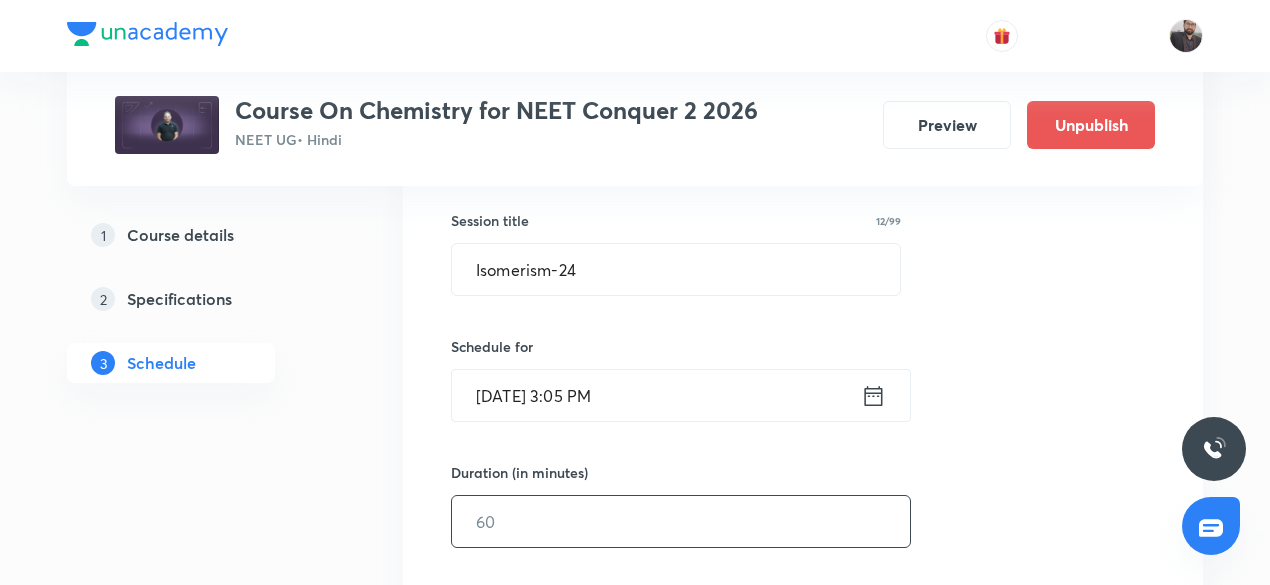 click at bounding box center [681, 521] 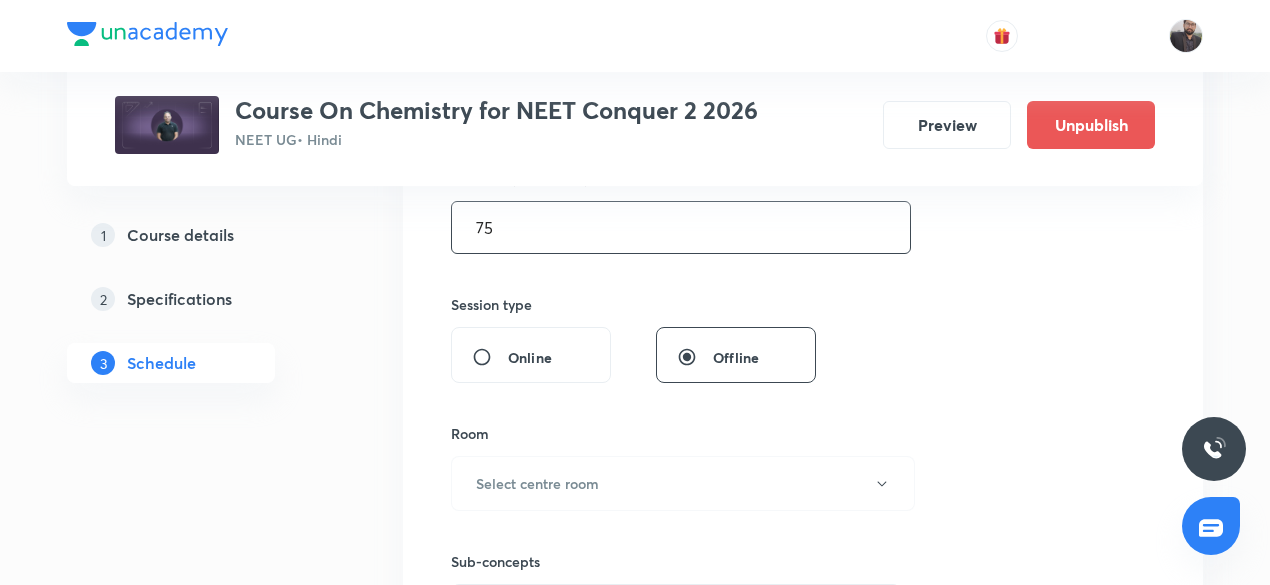 scroll, scrollTop: 656, scrollLeft: 0, axis: vertical 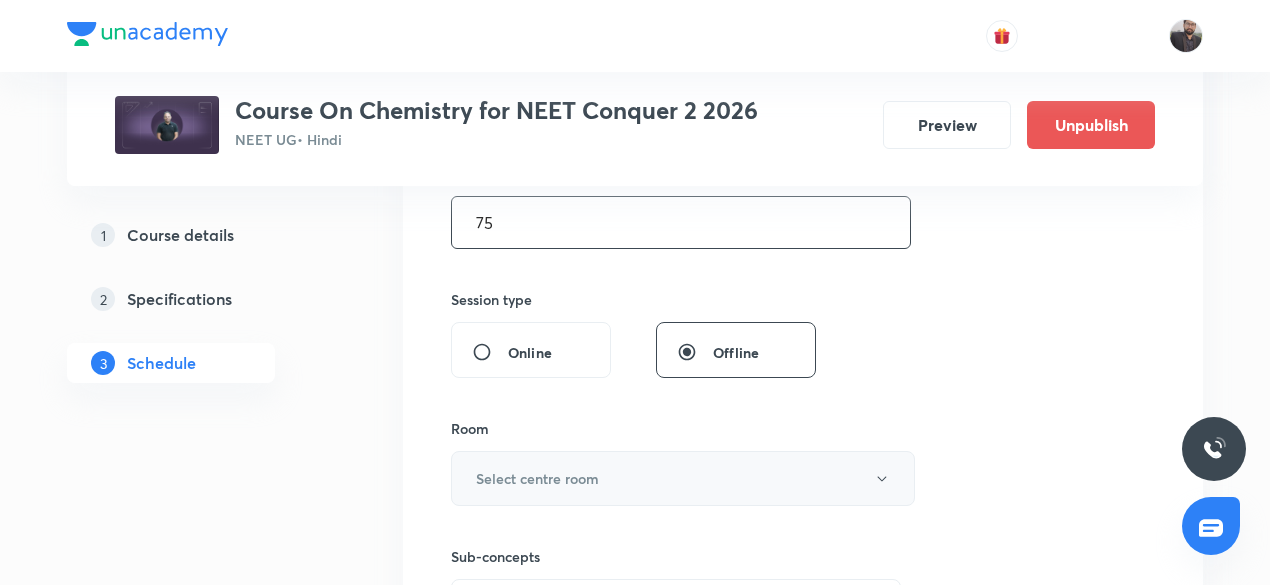 type on "75" 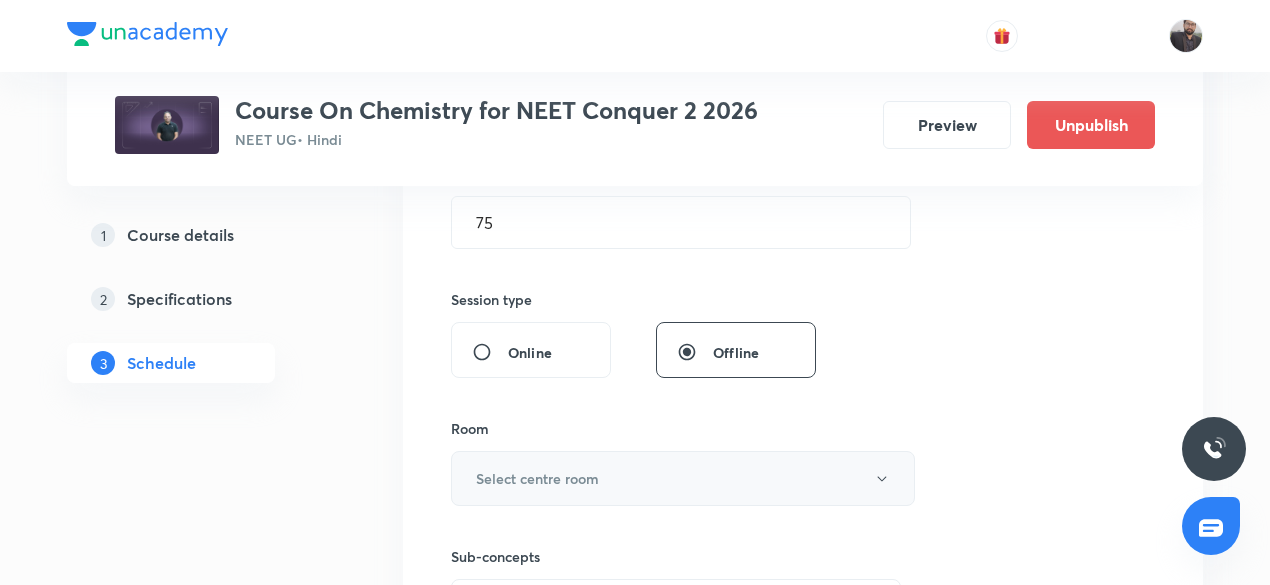 click on "Select centre room" at bounding box center [683, 478] 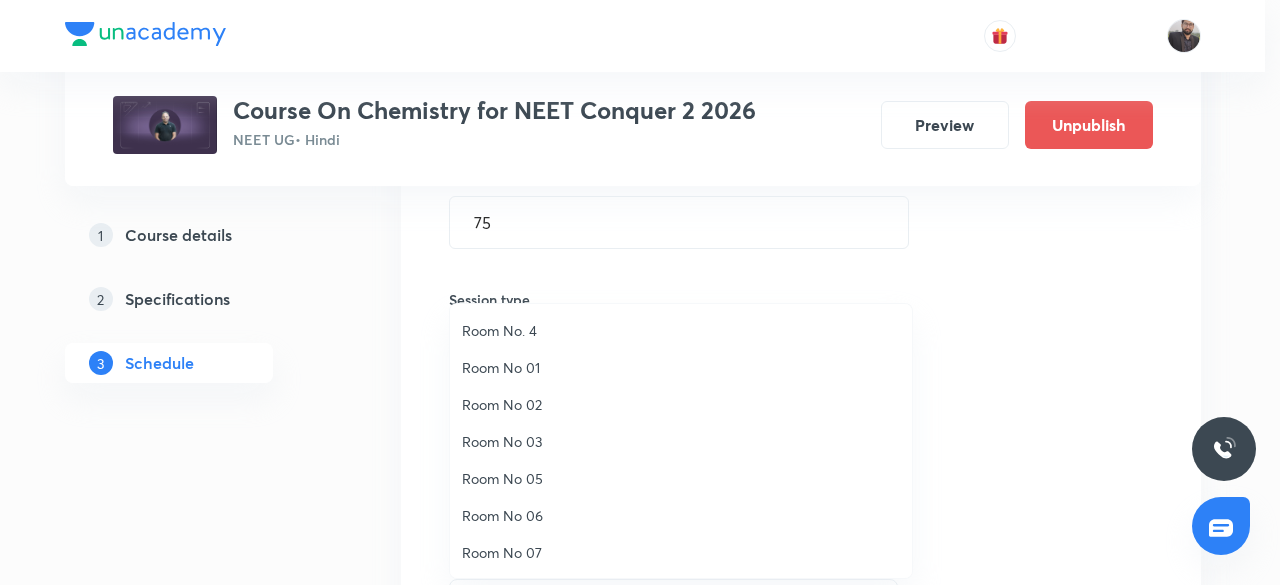 click on "Room No 05" at bounding box center (681, 478) 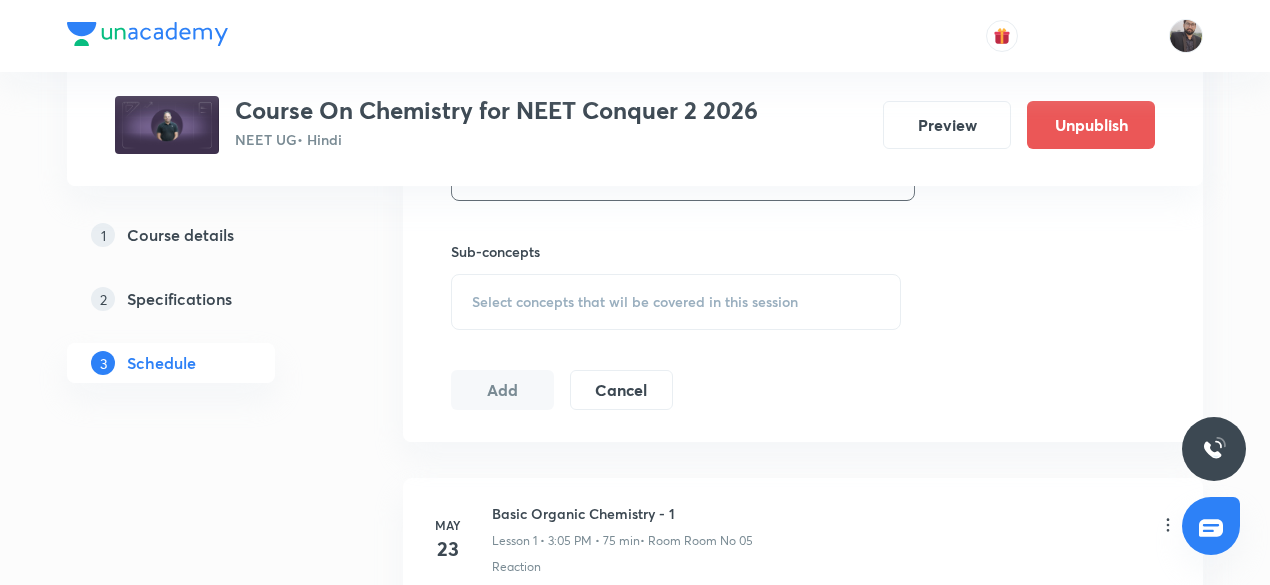 scroll, scrollTop: 962, scrollLeft: 0, axis: vertical 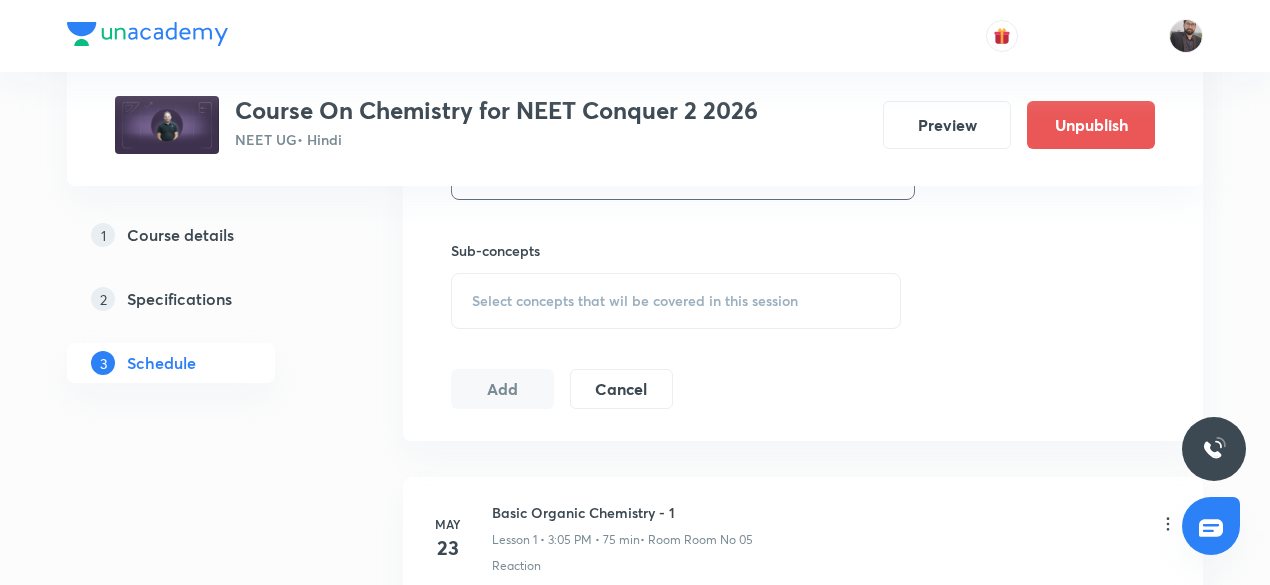 click on "Select concepts that wil be covered in this session" at bounding box center (635, 301) 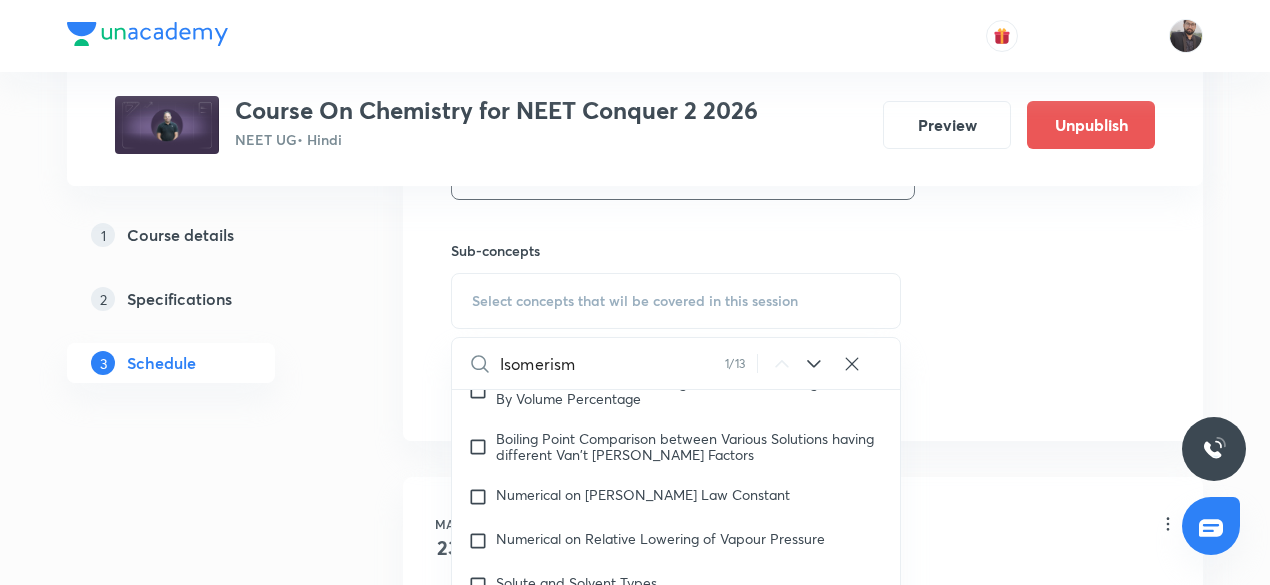 scroll, scrollTop: 22099, scrollLeft: 0, axis: vertical 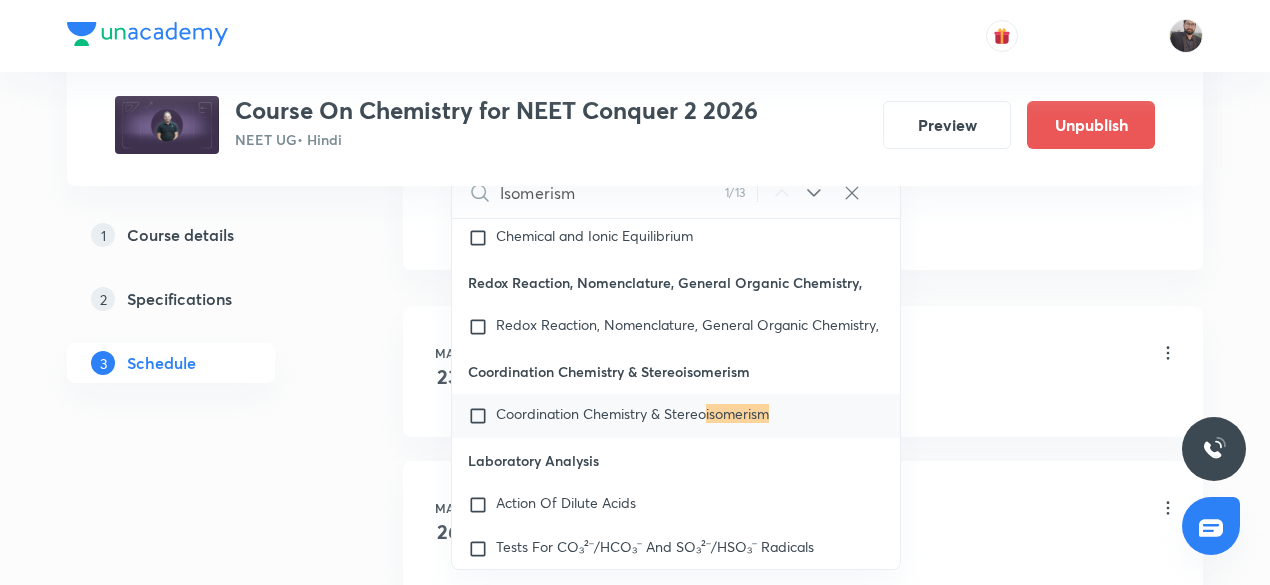 type on "Isomerism" 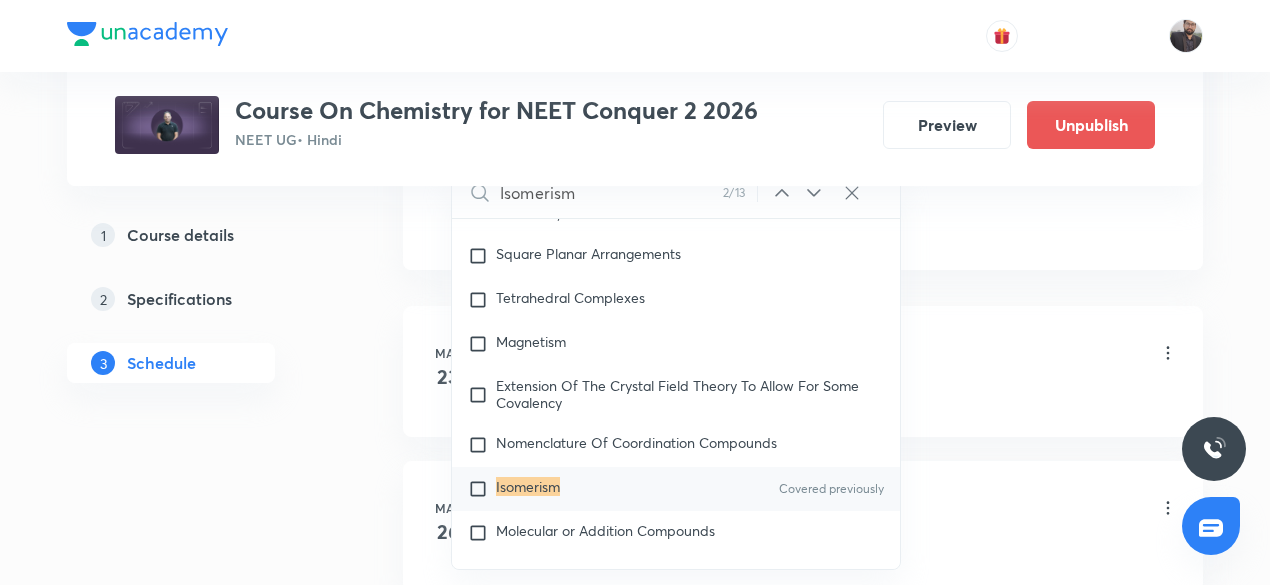 scroll, scrollTop: 33077, scrollLeft: 0, axis: vertical 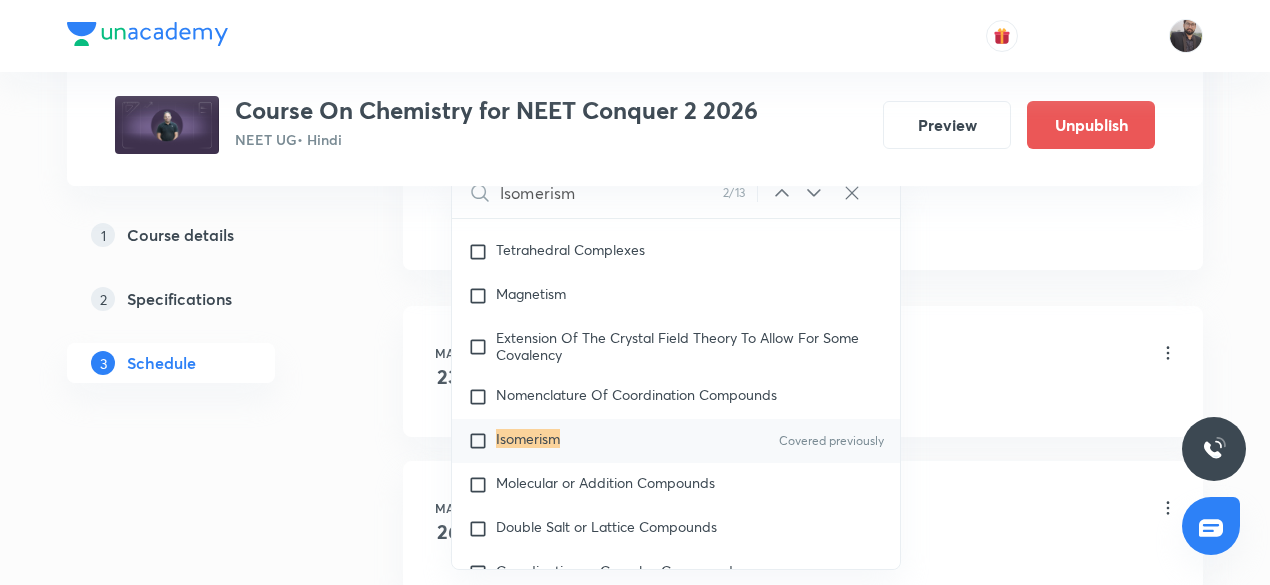 click 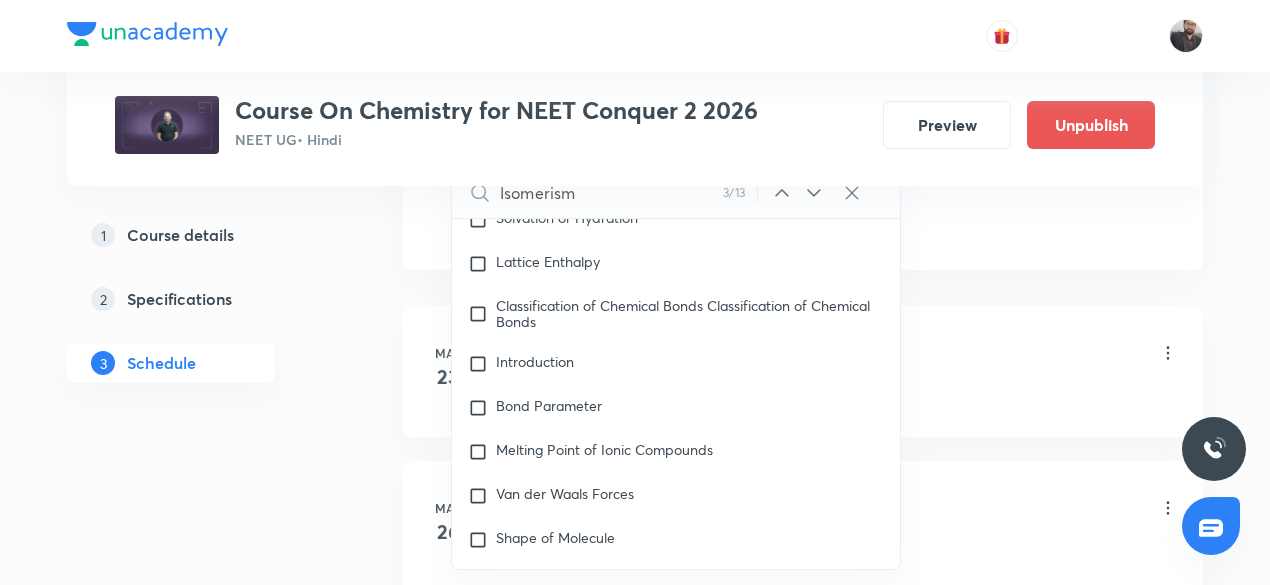 scroll, scrollTop: 36366, scrollLeft: 0, axis: vertical 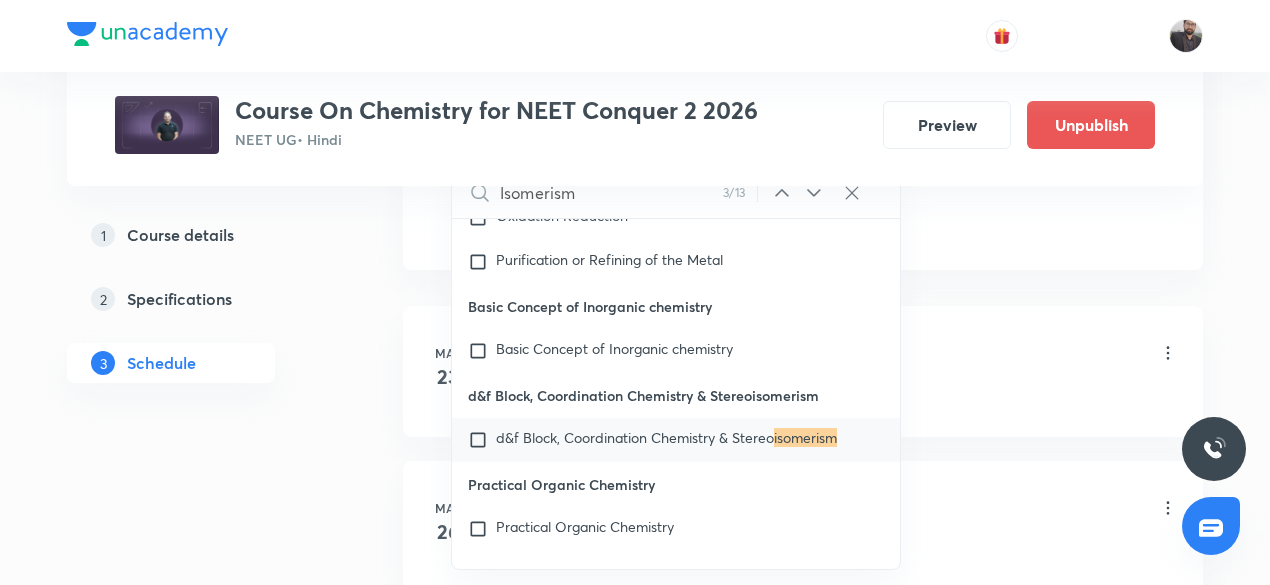 click 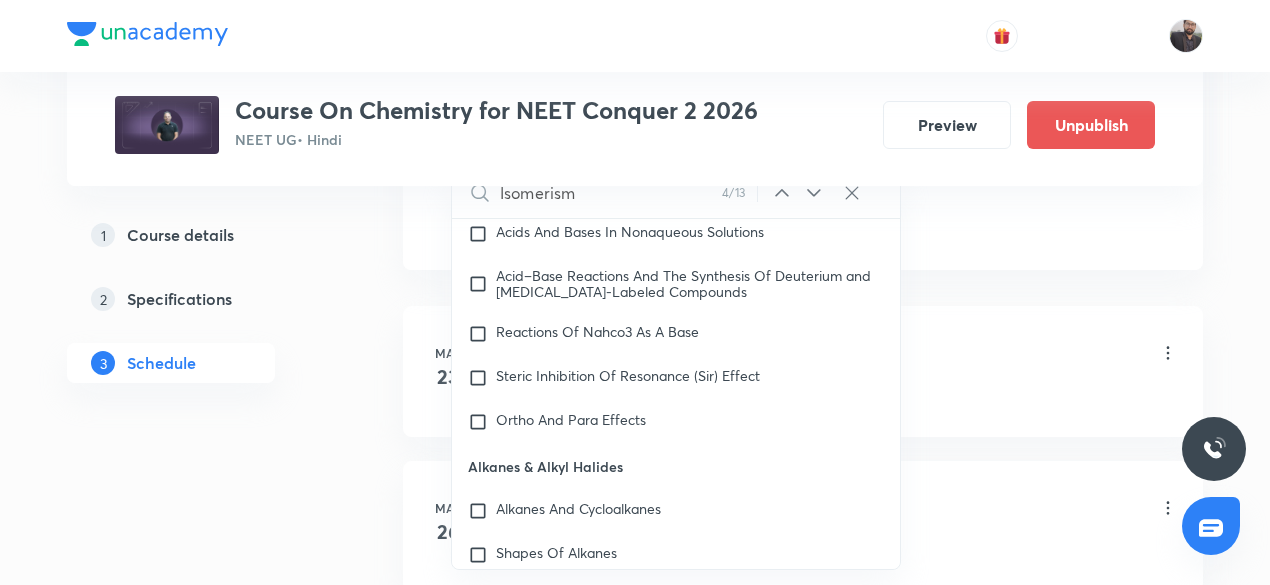 scroll, scrollTop: 39051, scrollLeft: 0, axis: vertical 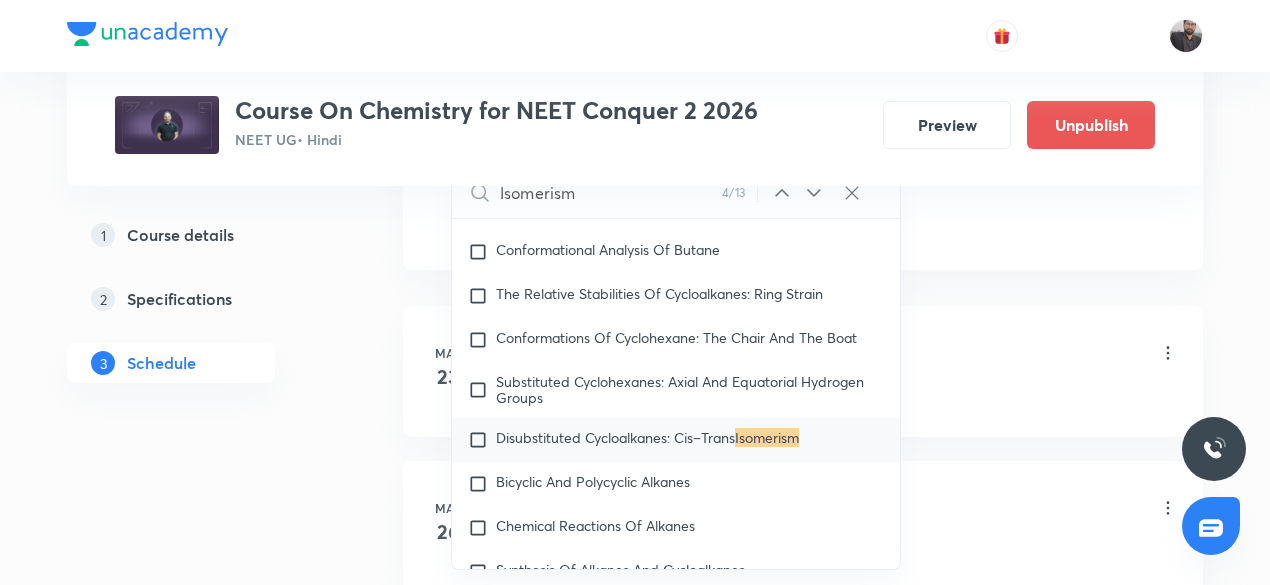 click 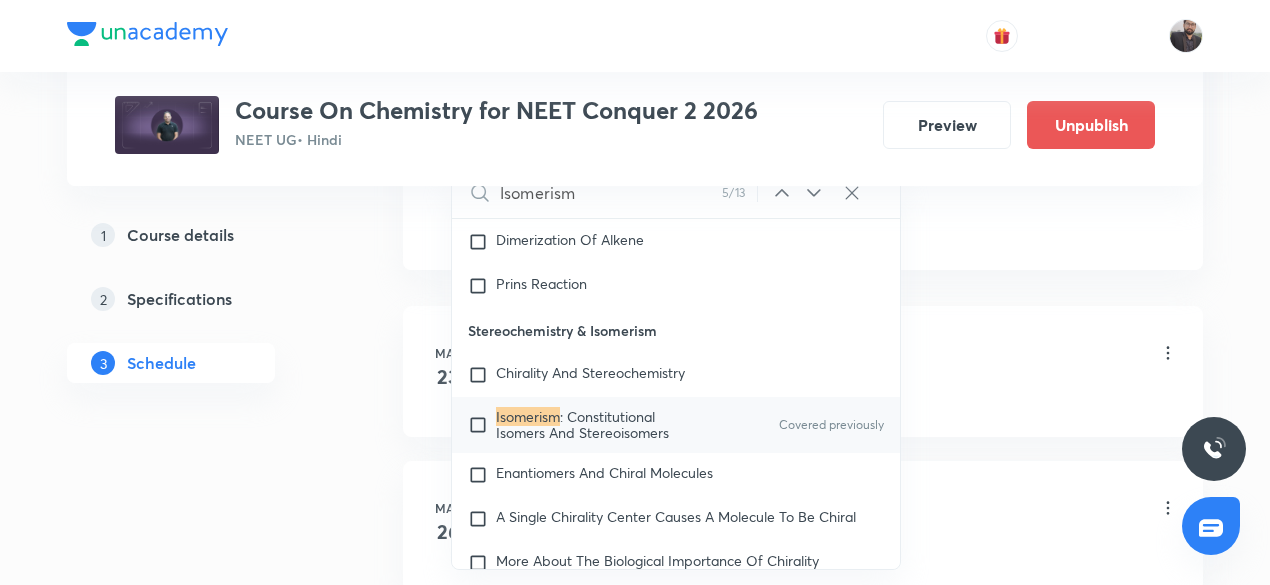 scroll, scrollTop: 41971, scrollLeft: 0, axis: vertical 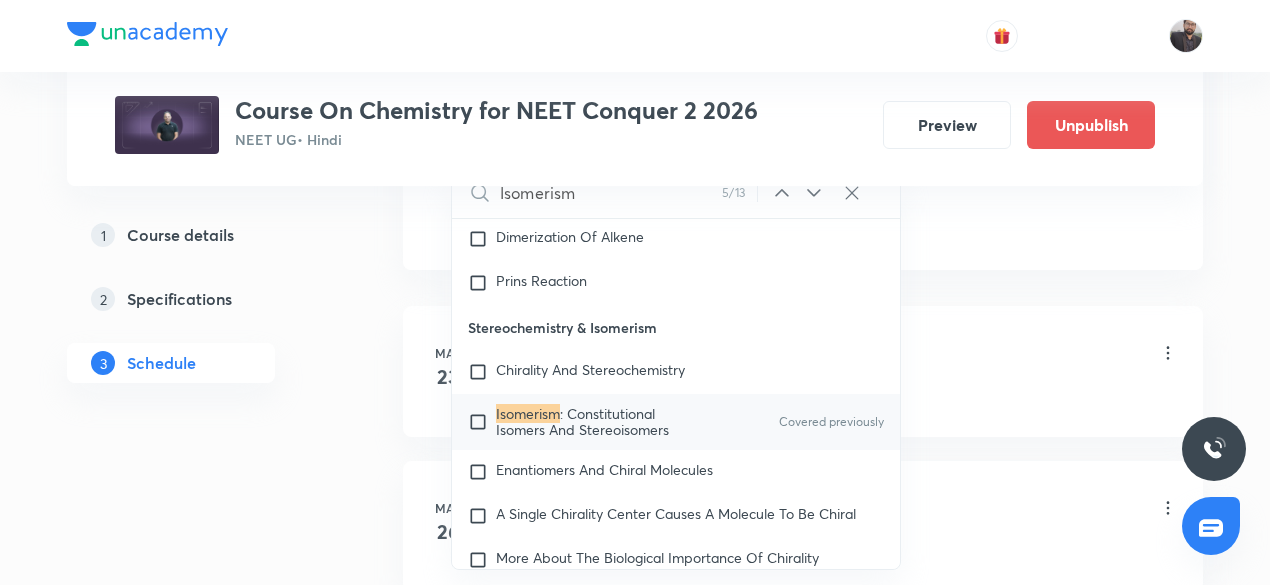 click 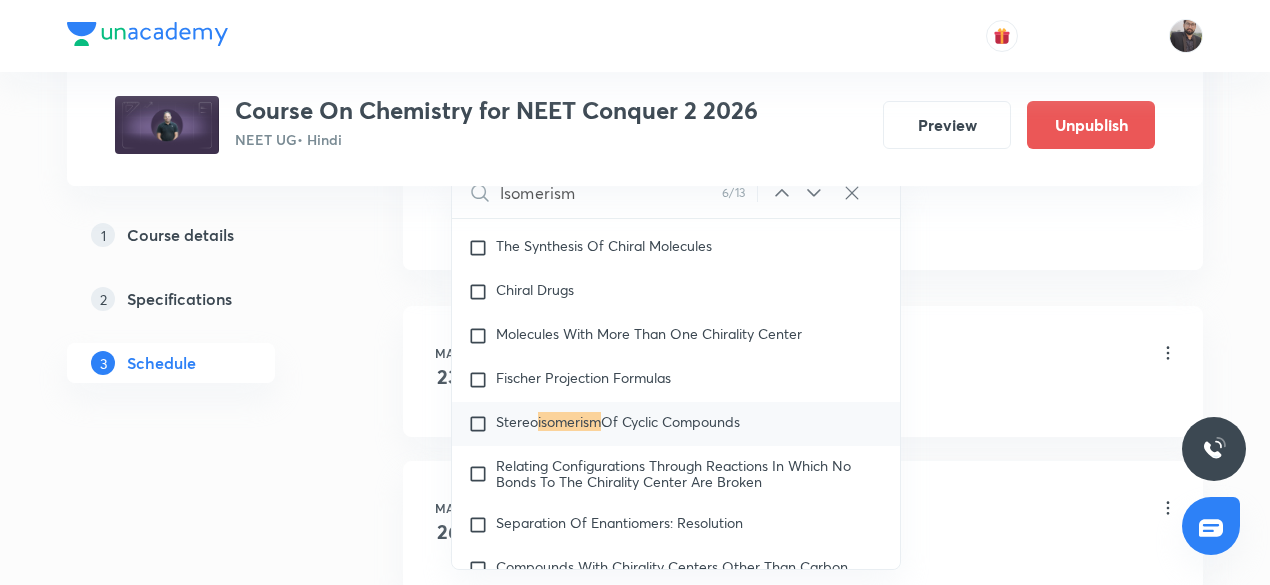 scroll, scrollTop: 42511, scrollLeft: 0, axis: vertical 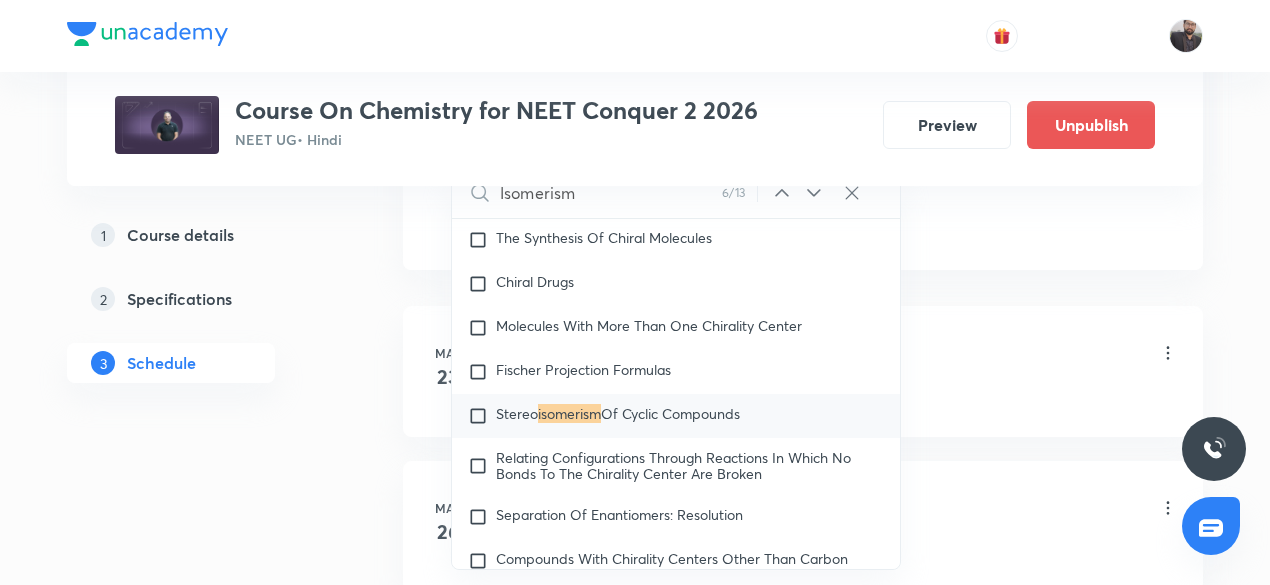 click 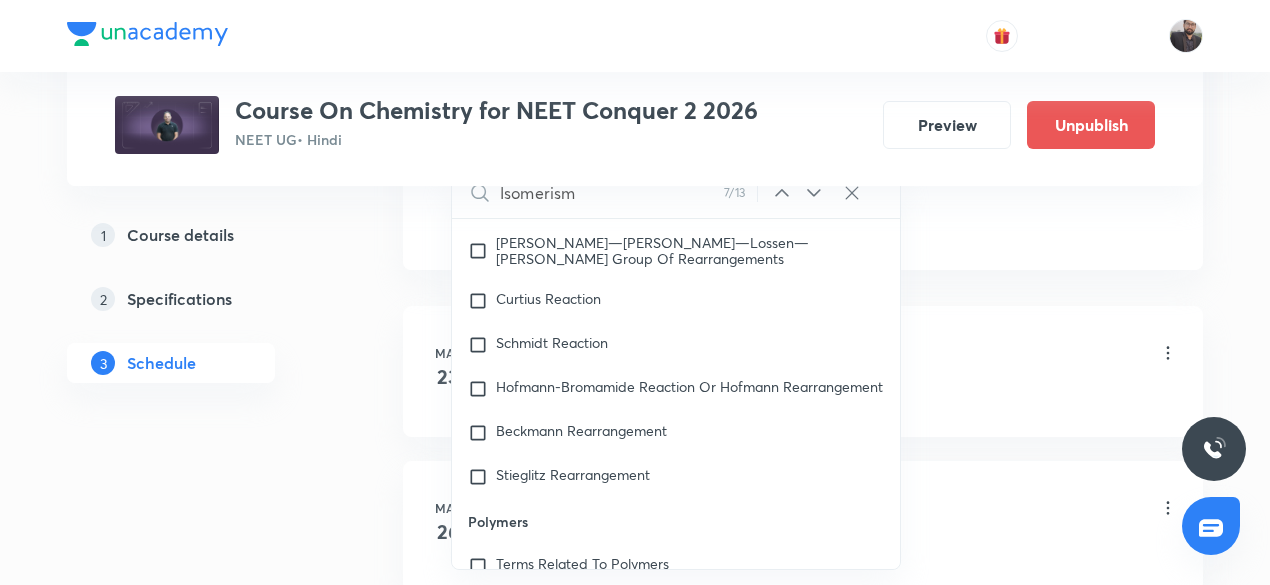 scroll, scrollTop: 52809, scrollLeft: 0, axis: vertical 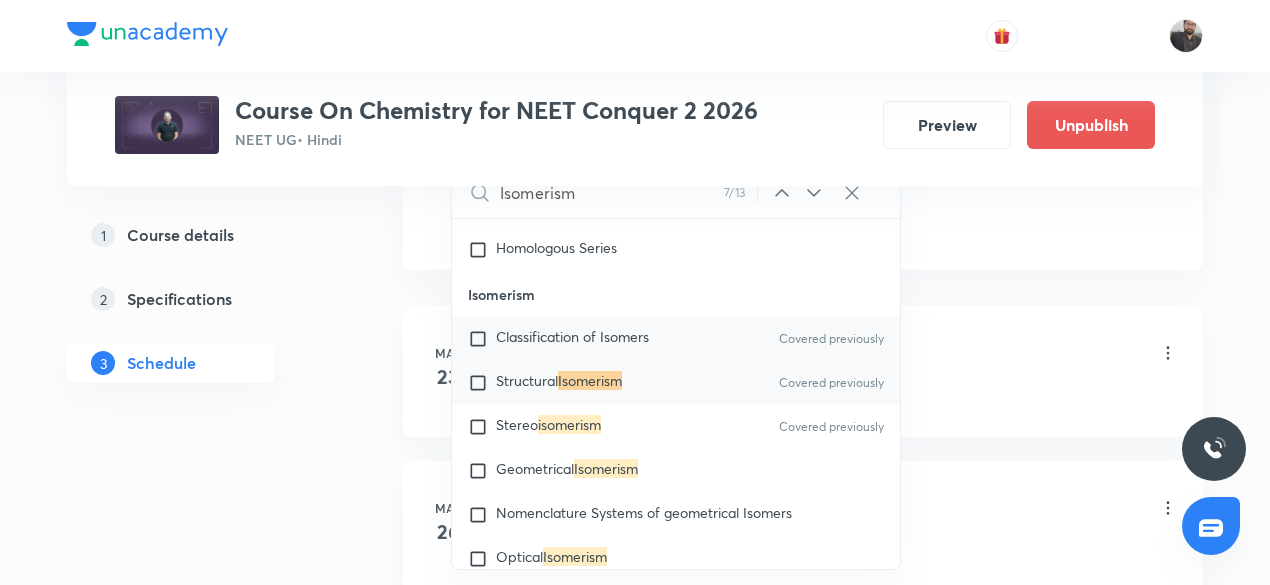 click on "Classification of Isomers" at bounding box center [572, 339] 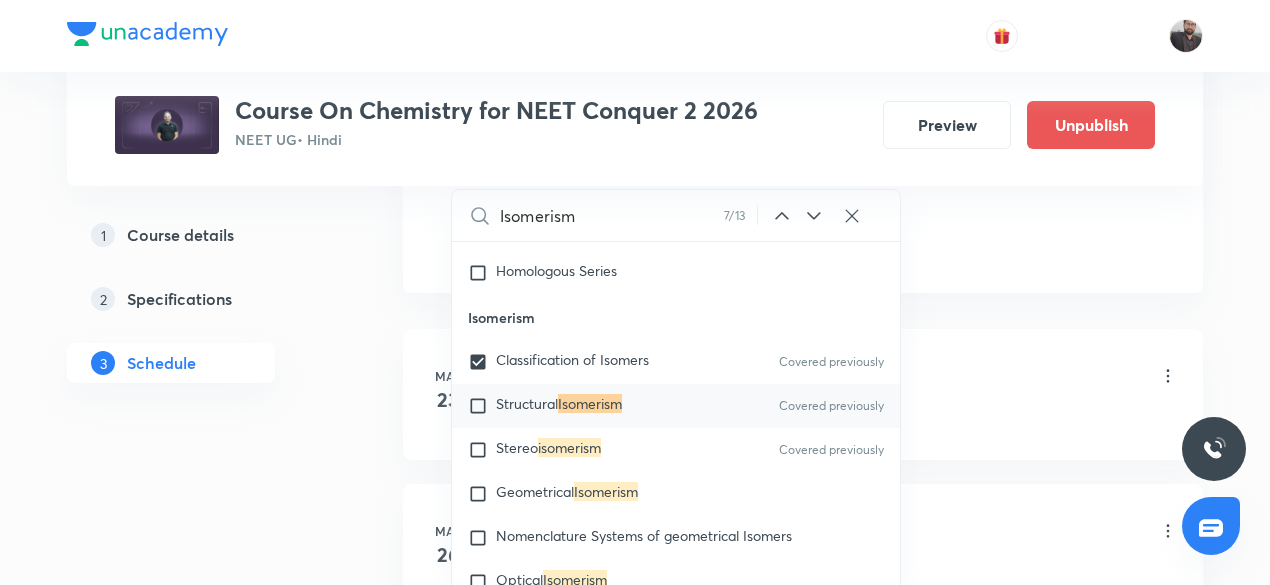 click on "Structural" at bounding box center [527, 403] 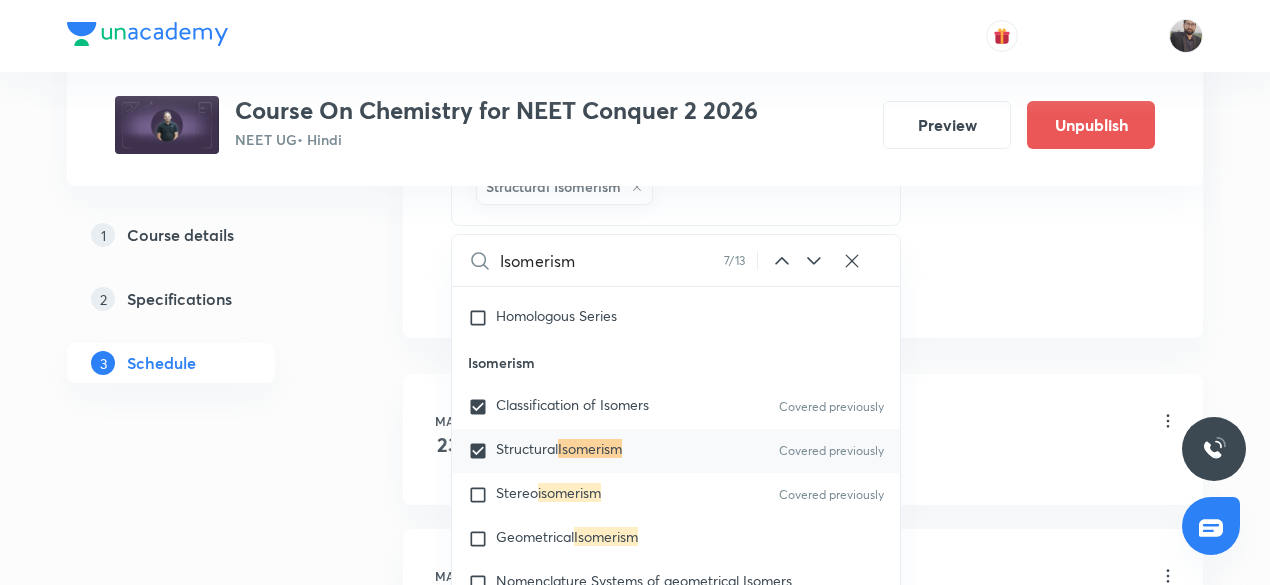 click on "Session  36 Live class Session title 12/99 Isomerism-24 ​ Schedule for Jul 11, 2025, 3:05 PM ​ Duration (in minutes) 75 ​   Session type Online Offline Room Room No 05 Sub-concepts Classification of Isomers Structural Isomerism CLEAR Isomerism 7 / 13 ​ General Topics & Mole Concept Basic Concepts Covered previously Mole – Basic Introduction Covered previously Percentage Composition Stoichiometry Principle of Atom Conservation (POAC) Relation between Stoichiometric Quantities Application of Mole Concept: Gravimetric Analysis Electronic Configuration Of Atoms (Hund's rule)  Quantum Numbers (Magnetic Quantum no.) Quantum Numbers(Pauli's Exclusion law) Mean Molar Mass or Molecular Mass Variation of Conductivity with Concentration Mechanism of Corrosion Atomic Structure Discovery Of Electron Some Prerequisites of Physics Discovery Of Protons And Neutrons Atomic Models Representation Of Atom With Electrons And Neutrons Nature of Waves Nature Of Electromagnetic Radiation Planck’S Quantum Theory Spectrum" at bounding box center [803, -198] 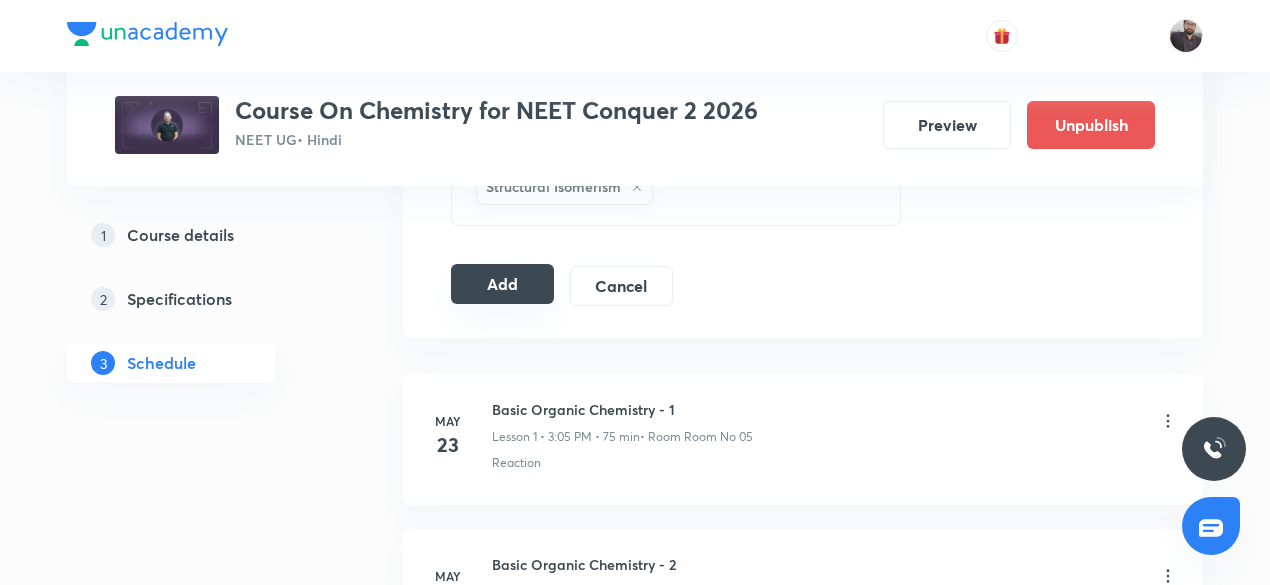 click on "Add" at bounding box center (502, 284) 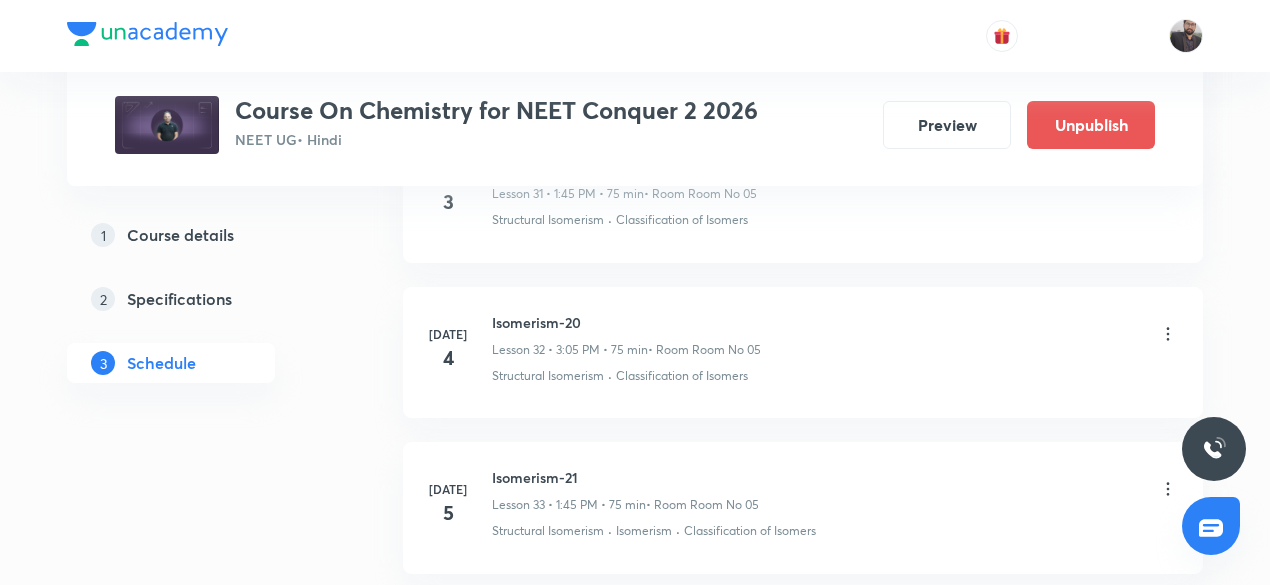 scroll, scrollTop: 5662, scrollLeft: 0, axis: vertical 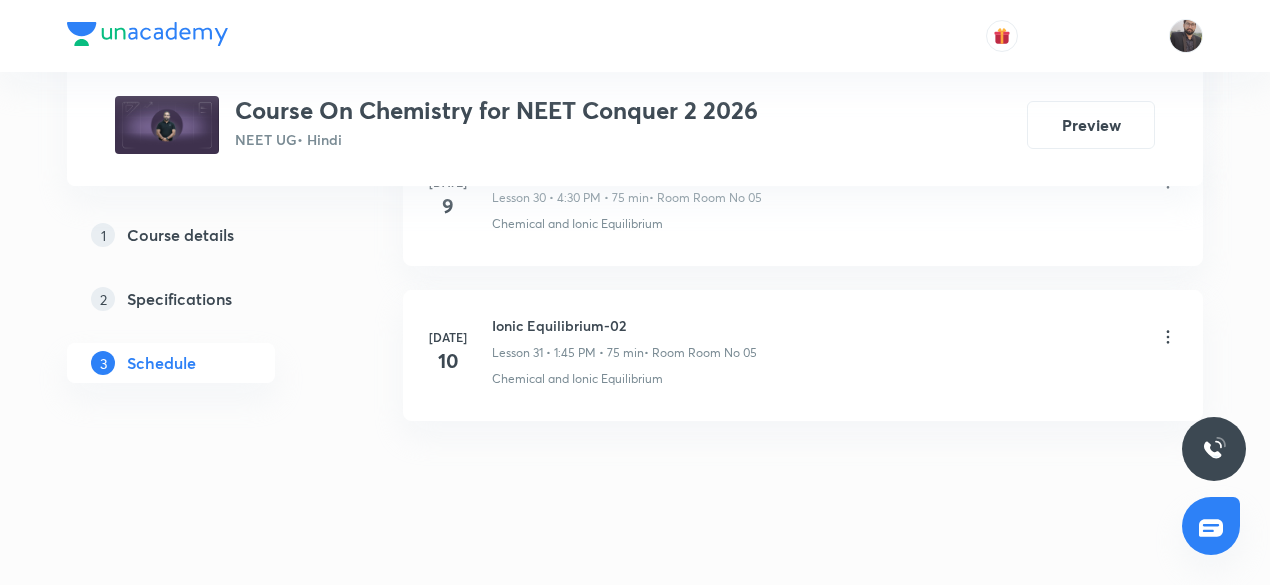 click on "Ionic Equilibrium-02" at bounding box center [624, 325] 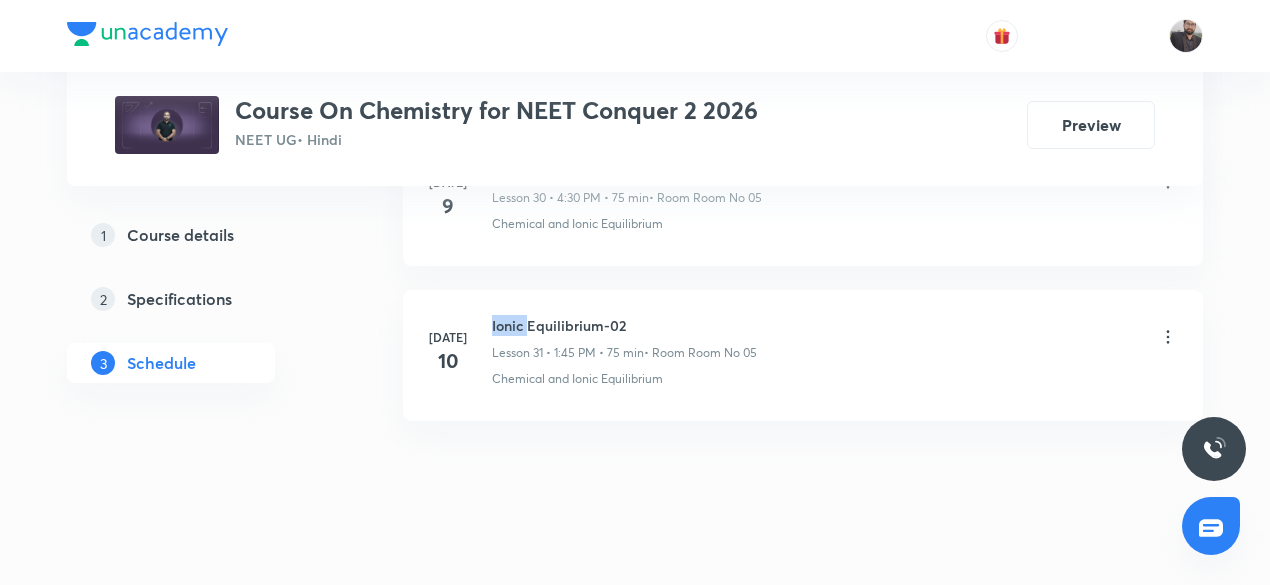click on "Ionic Equilibrium-02" at bounding box center [624, 325] 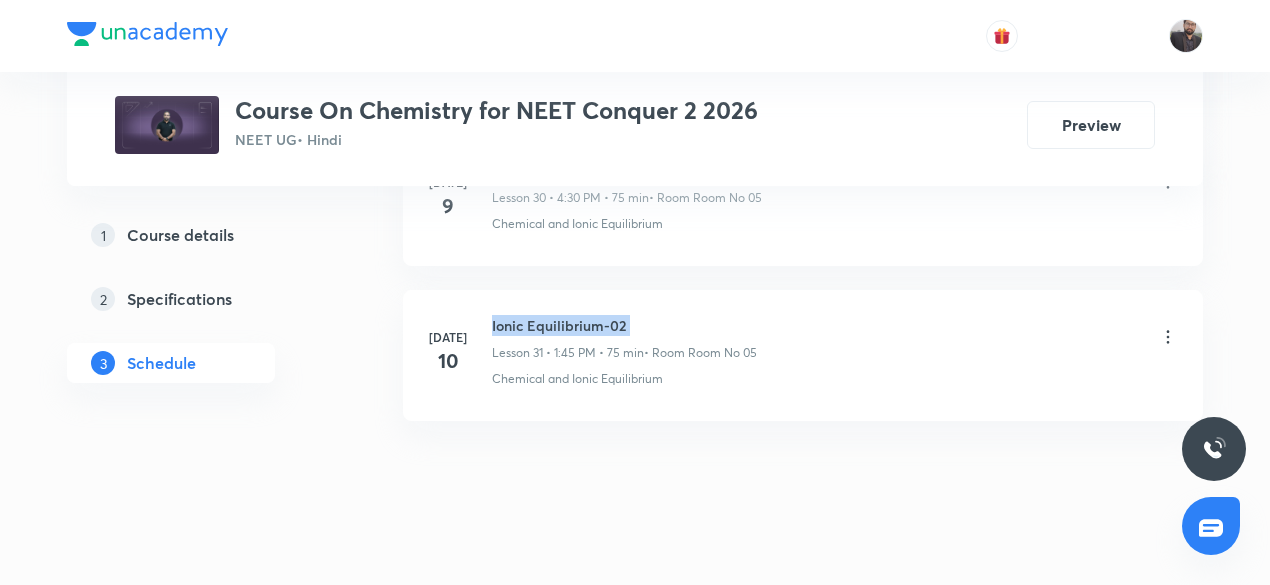 click on "Ionic Equilibrium-02" at bounding box center (624, 325) 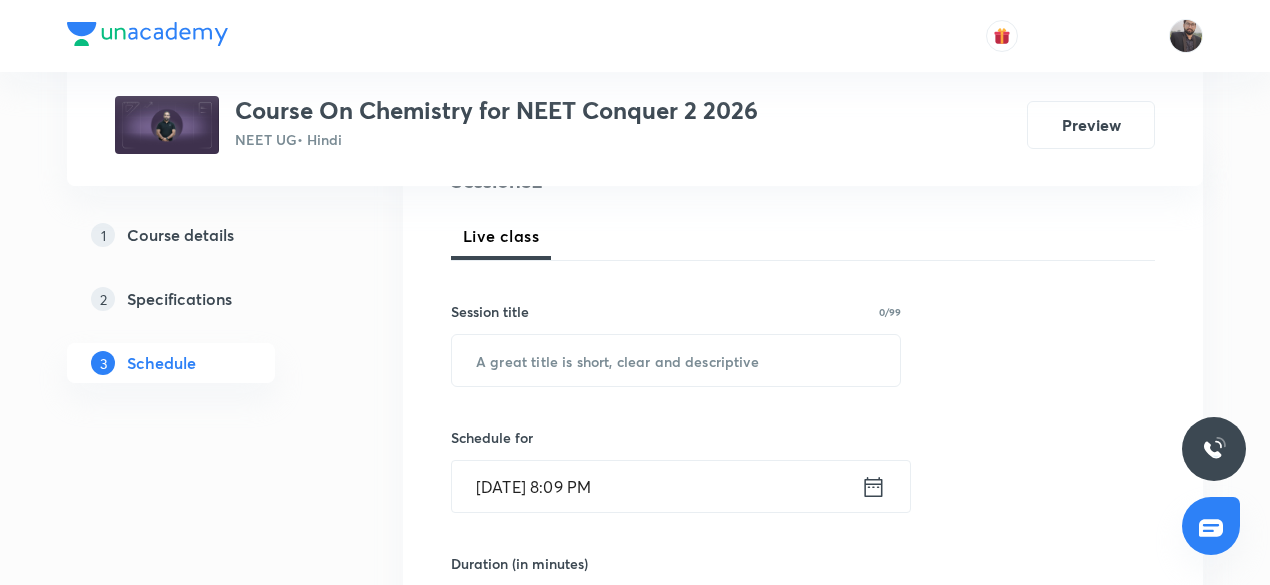 scroll, scrollTop: 269, scrollLeft: 0, axis: vertical 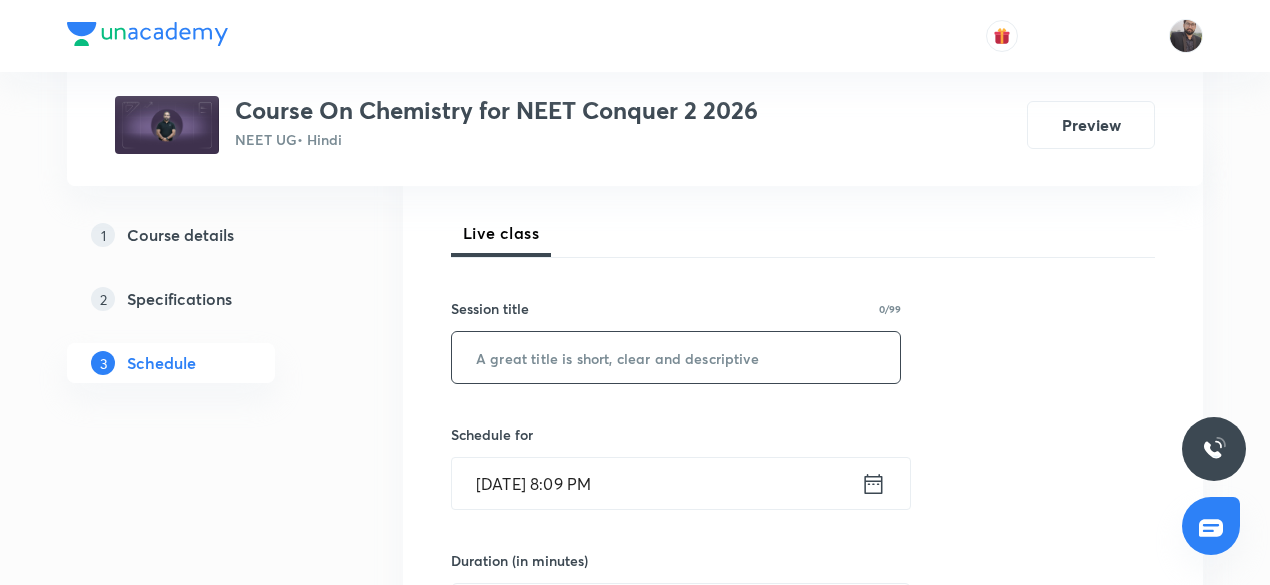 click at bounding box center (676, 357) 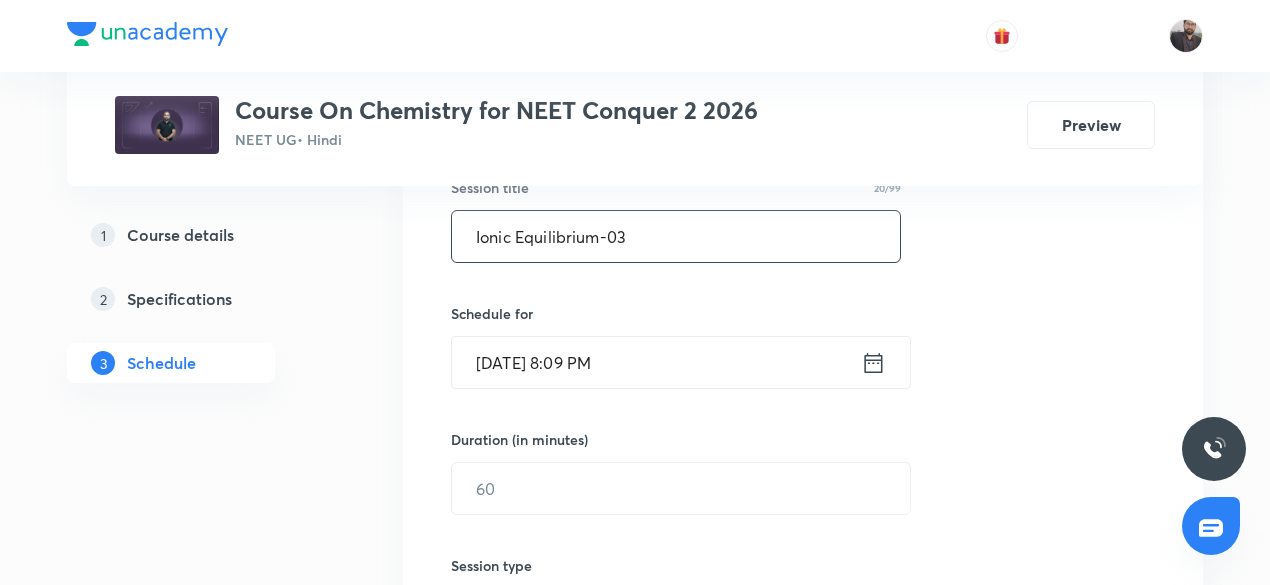 scroll, scrollTop: 391, scrollLeft: 0, axis: vertical 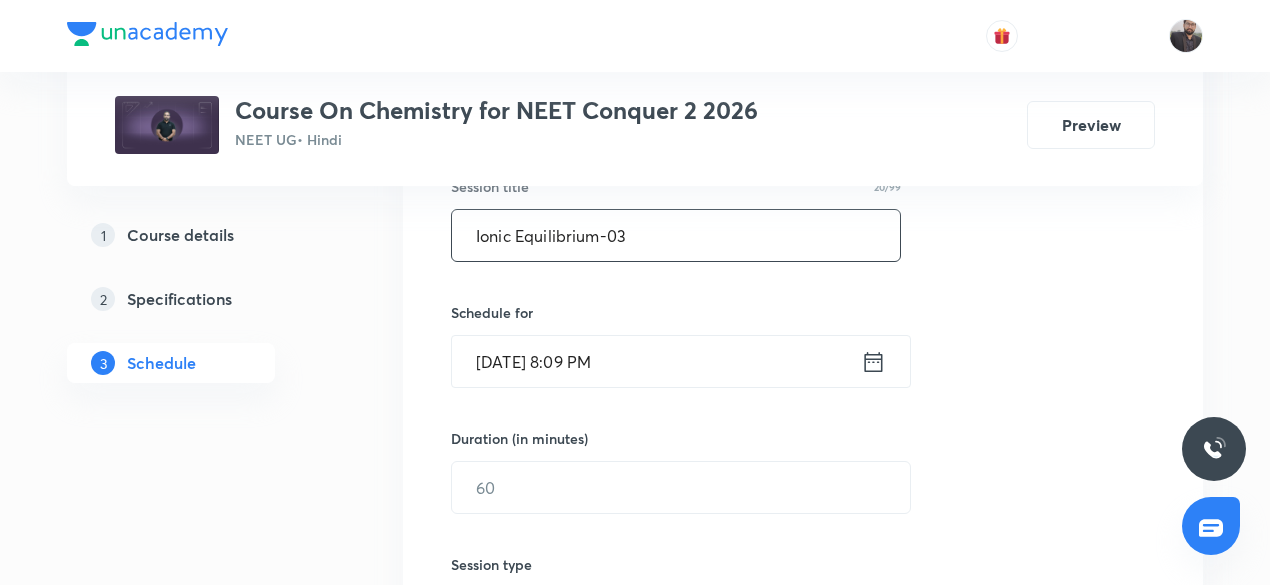 type on "Ionic Equilibrium-03" 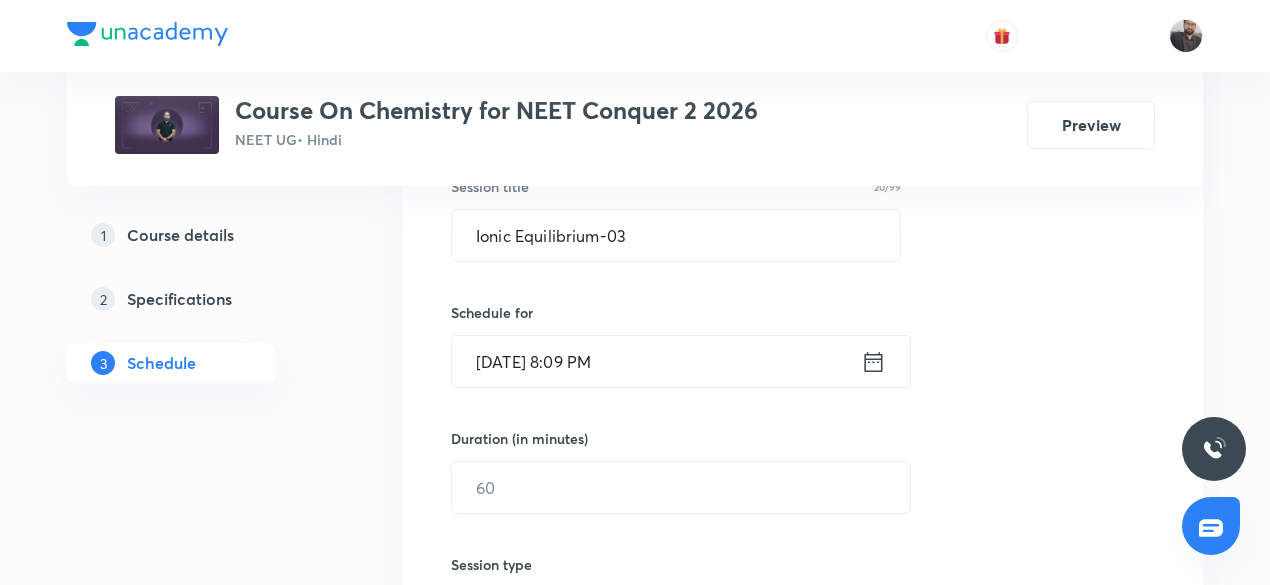 click on "[DATE] 8:09 PM" at bounding box center (656, 361) 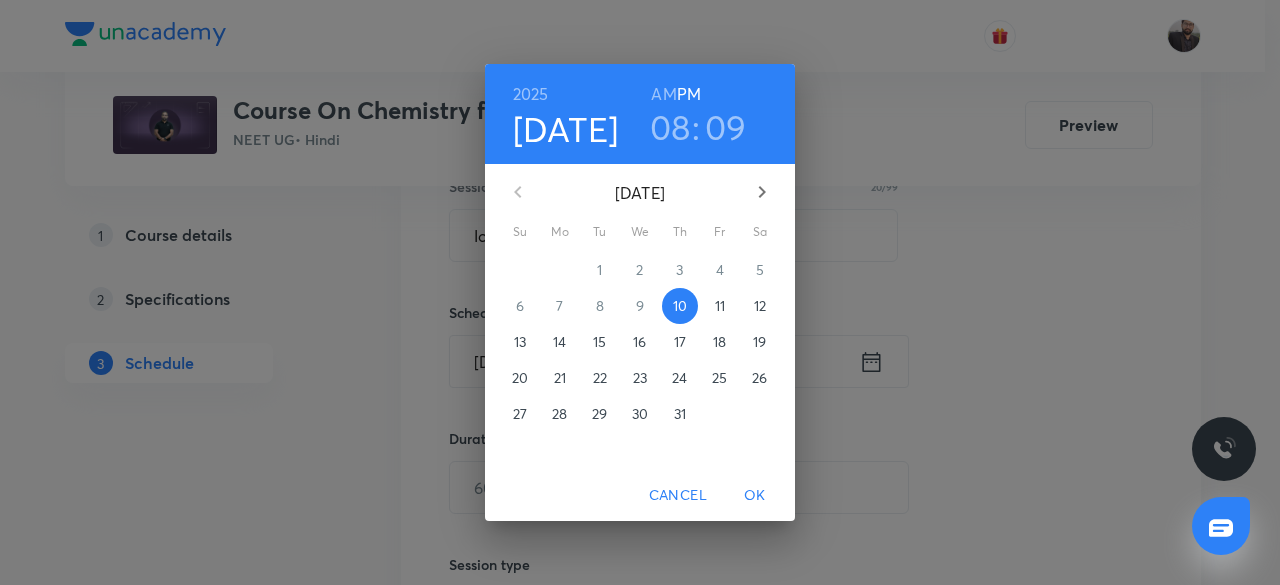 click on "11" at bounding box center [720, 306] 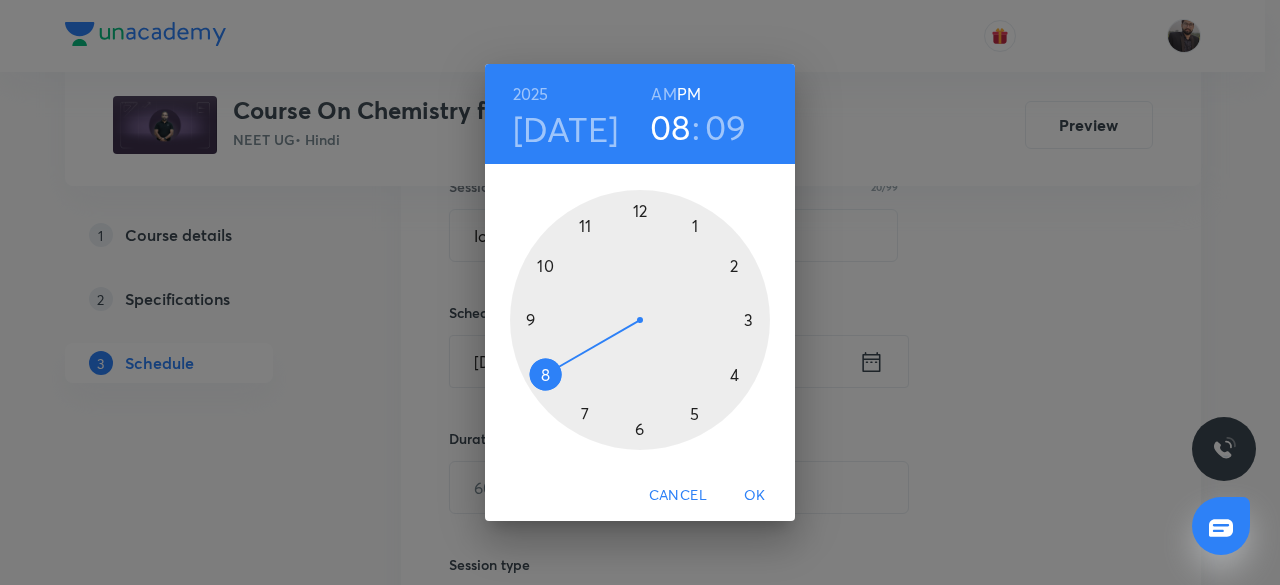 click at bounding box center [640, 320] 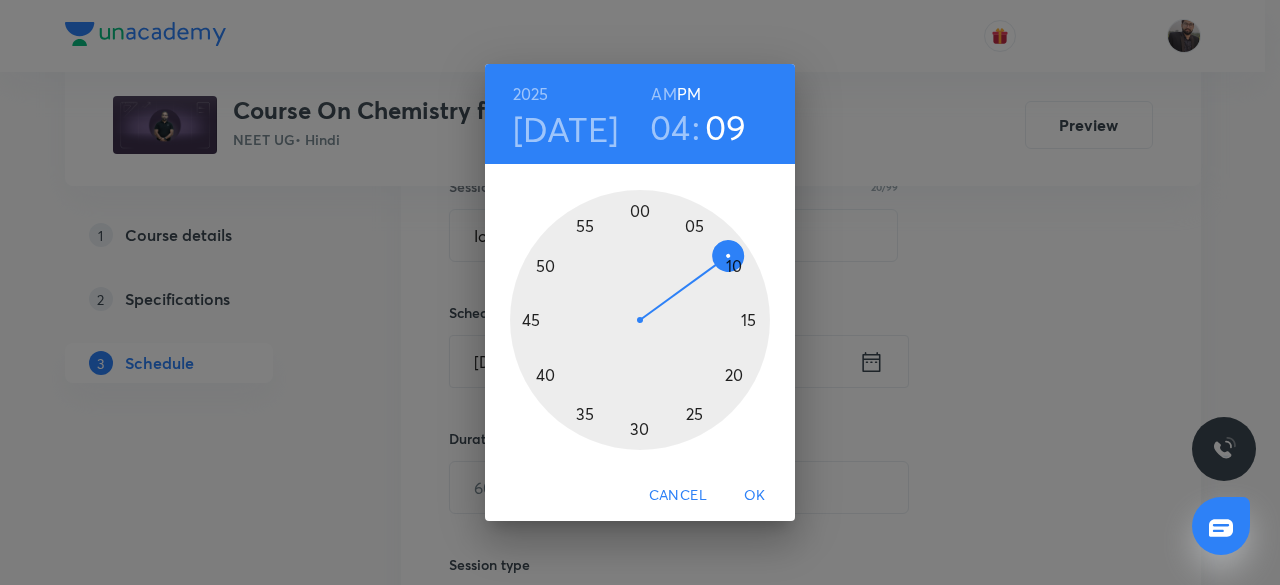 click at bounding box center (640, 320) 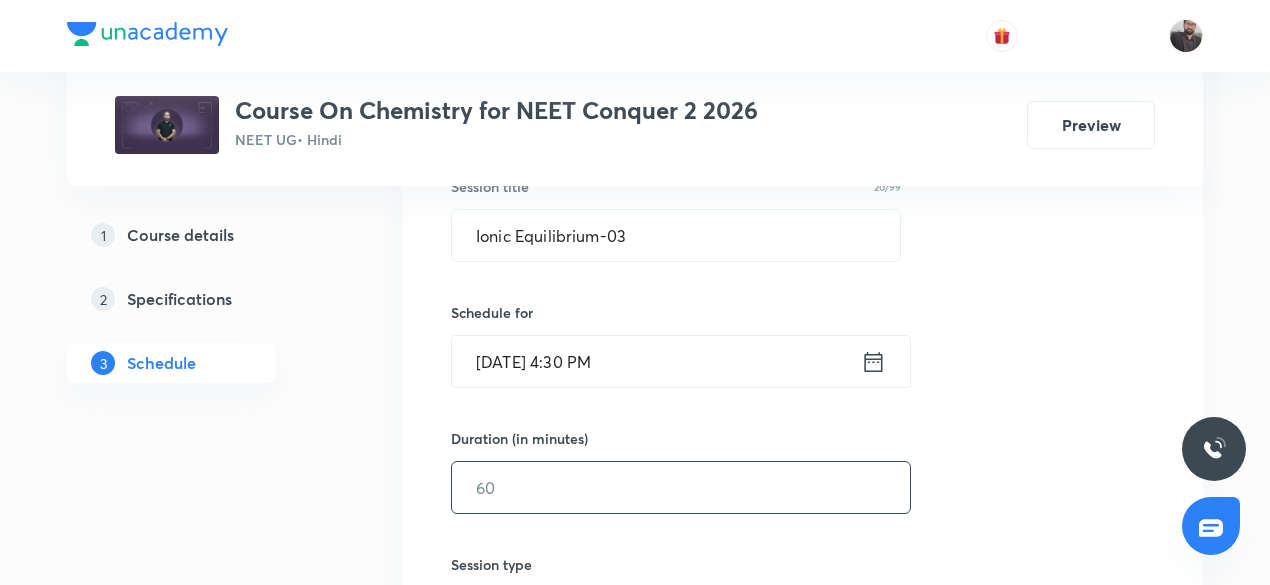 click at bounding box center (681, 487) 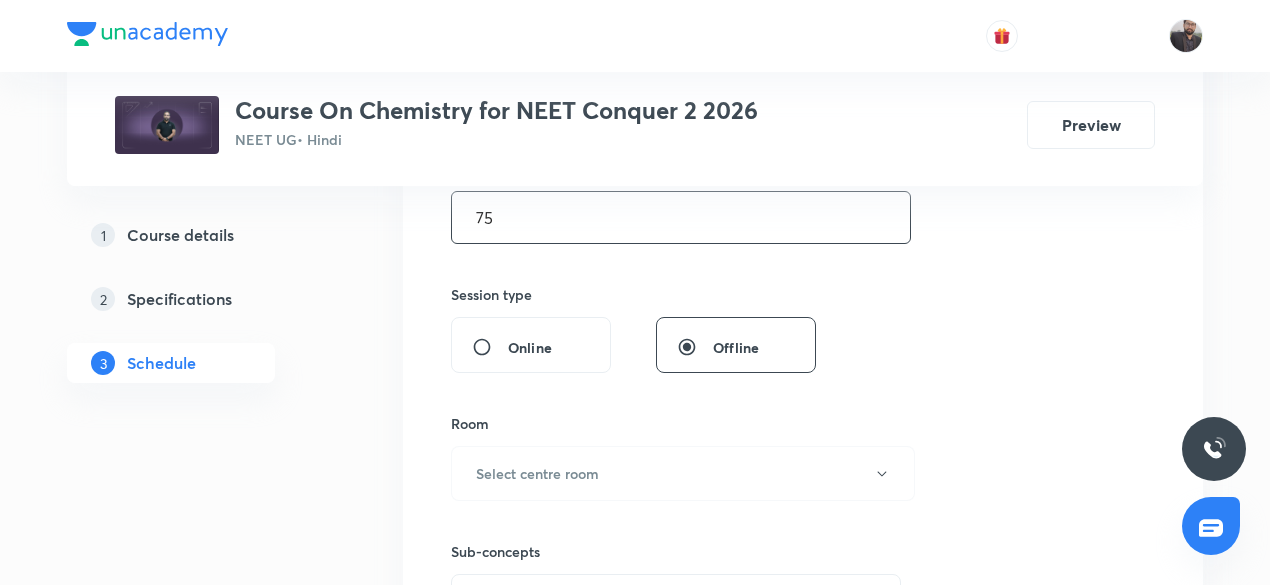 scroll, scrollTop: 662, scrollLeft: 0, axis: vertical 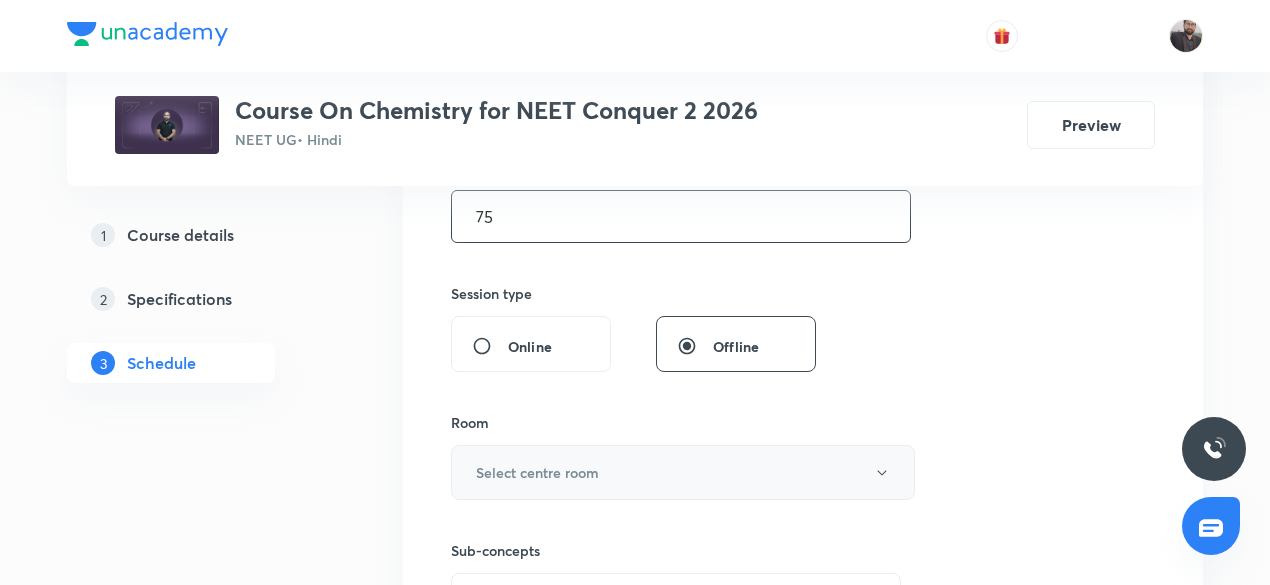 type on "75" 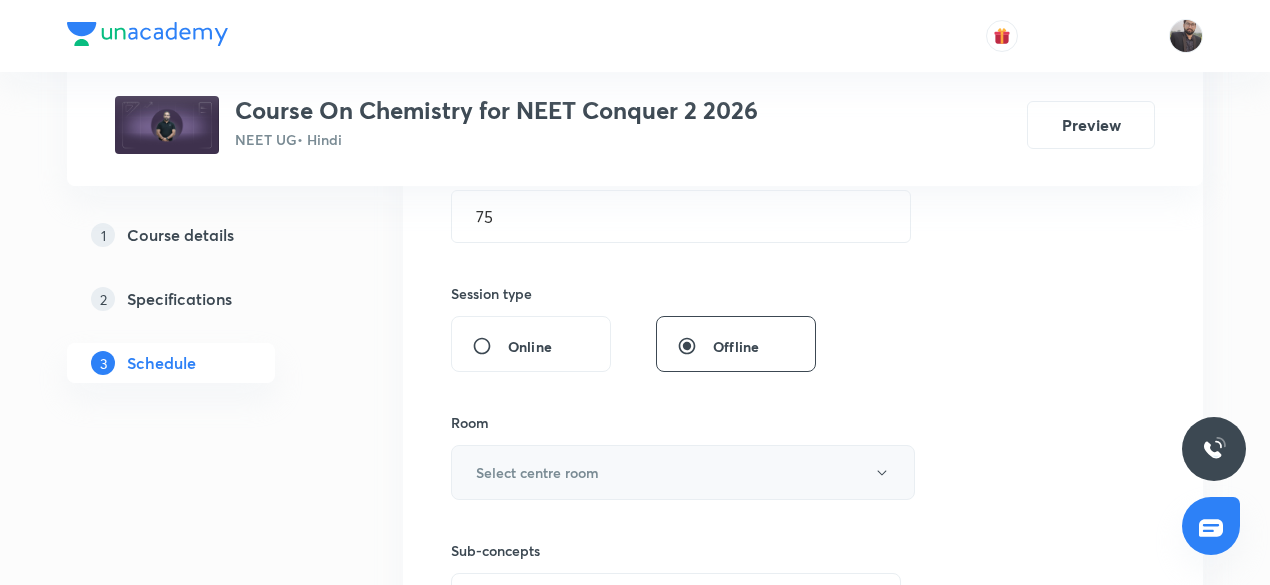 click on "Select centre room" at bounding box center [683, 472] 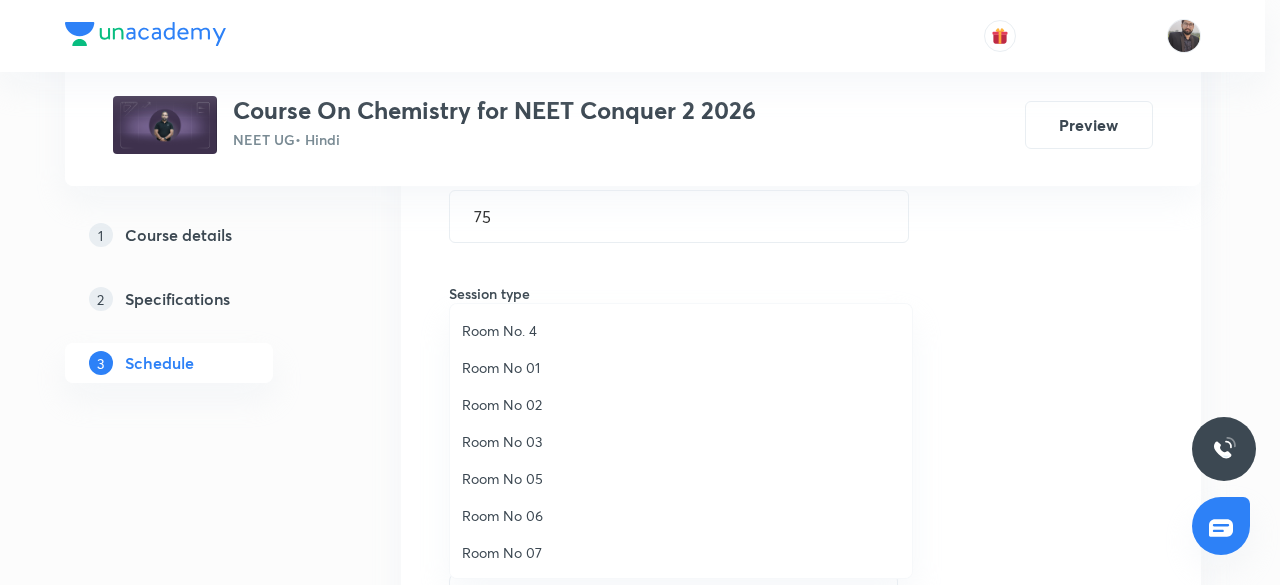 click on "Room No 05" at bounding box center (681, 478) 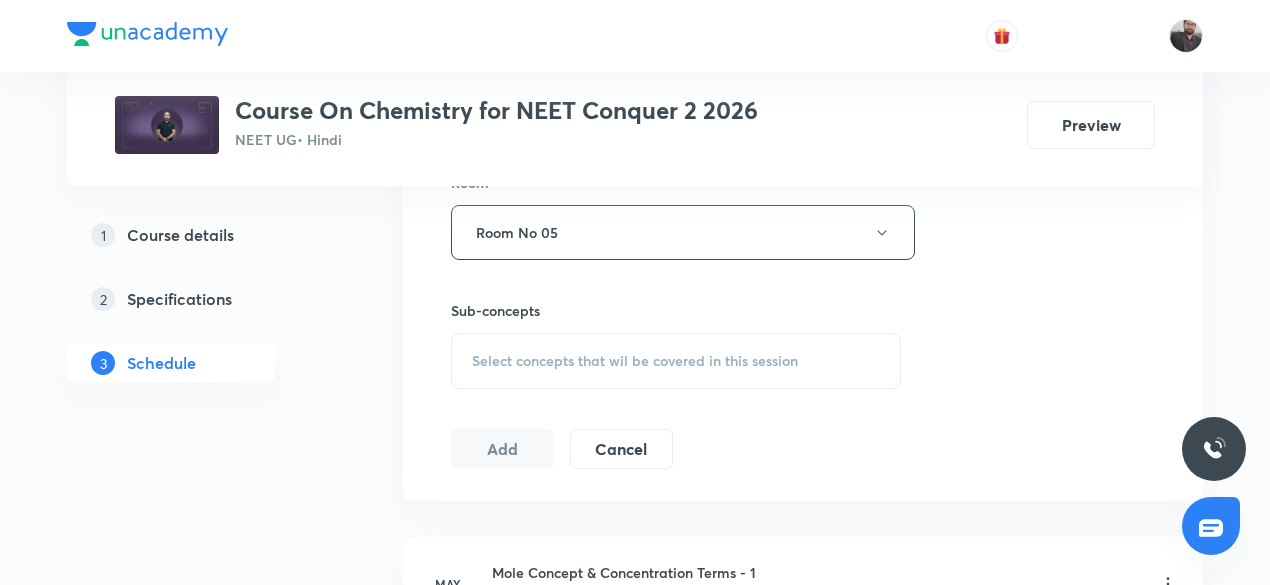 scroll, scrollTop: 903, scrollLeft: 0, axis: vertical 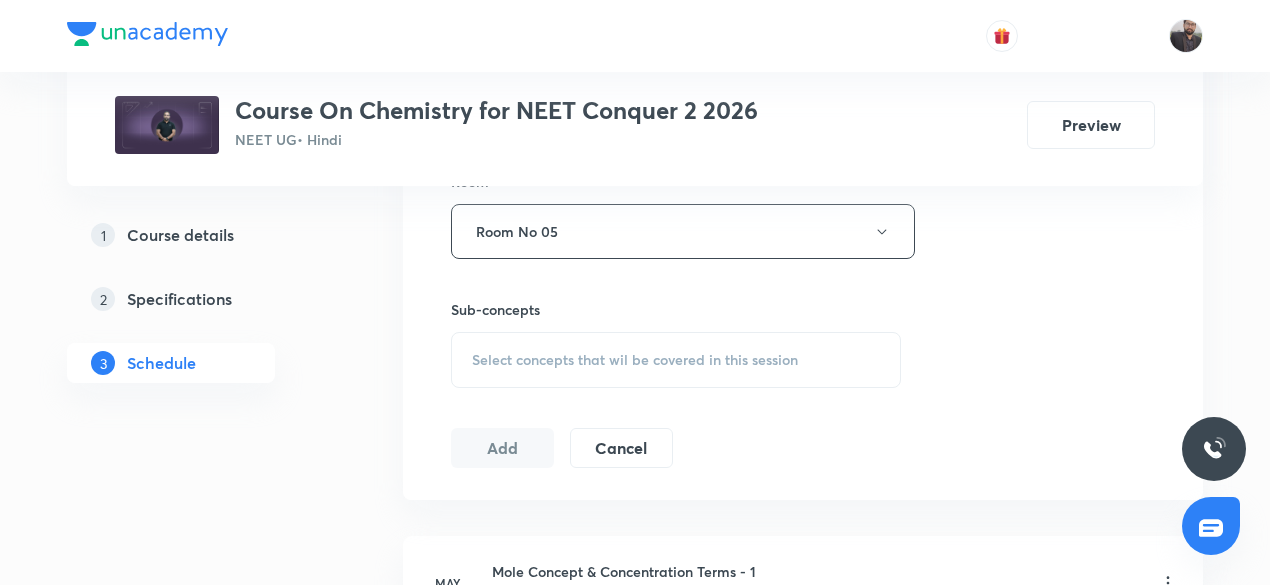 click on "Select concepts that wil be covered in this session" at bounding box center [635, 360] 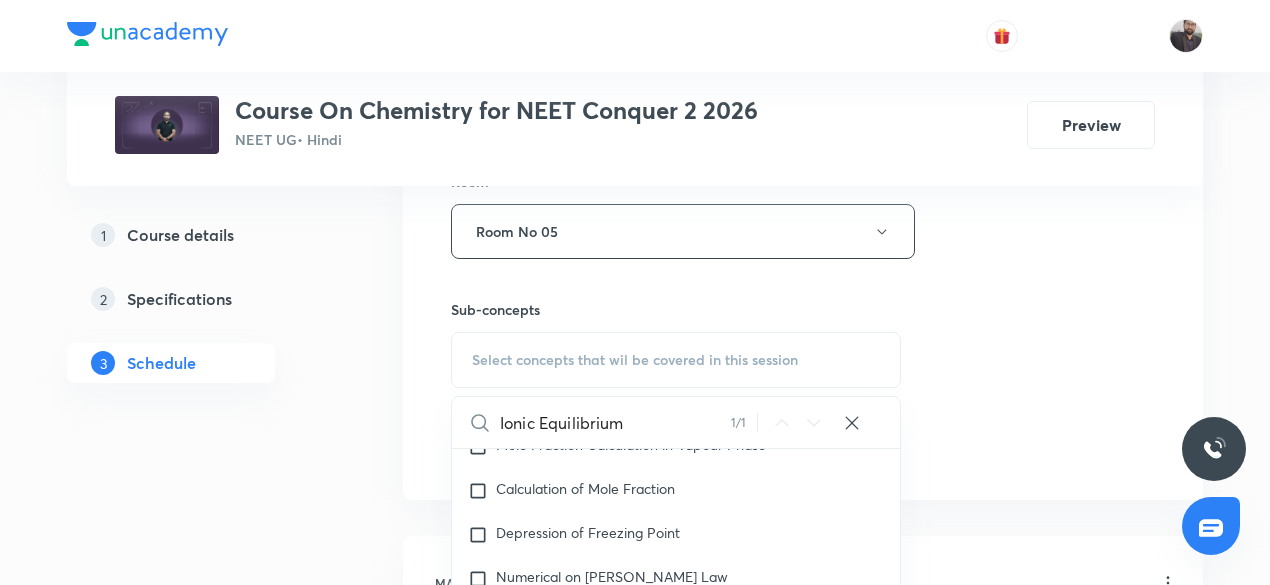 scroll, scrollTop: 21958, scrollLeft: 0, axis: vertical 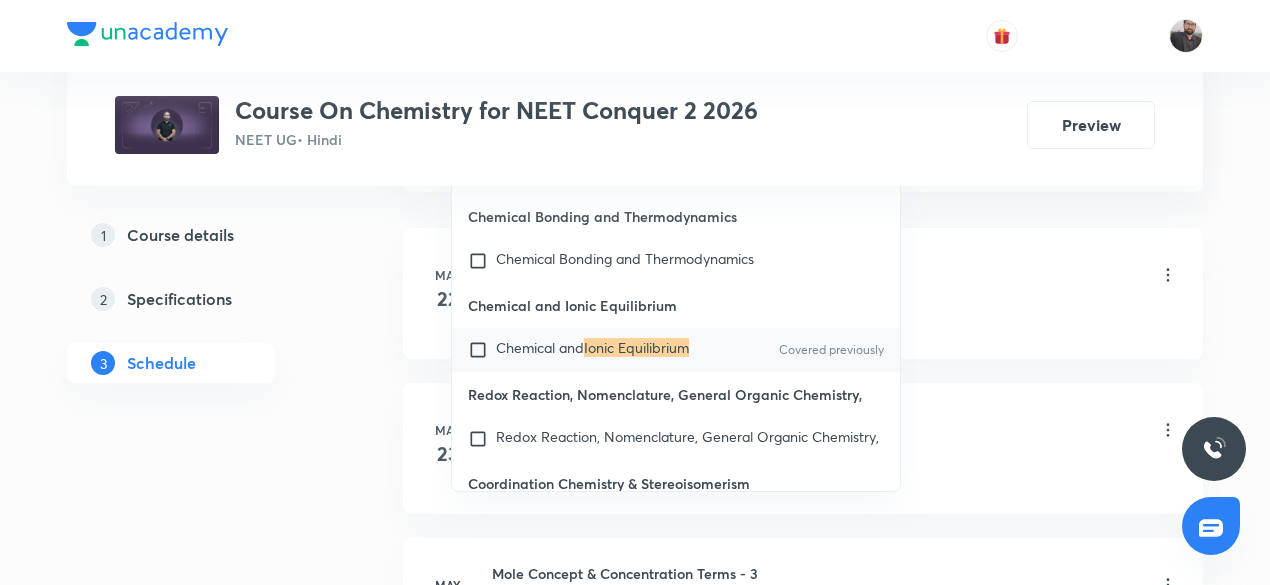 type on "Ionic Equilibrium" 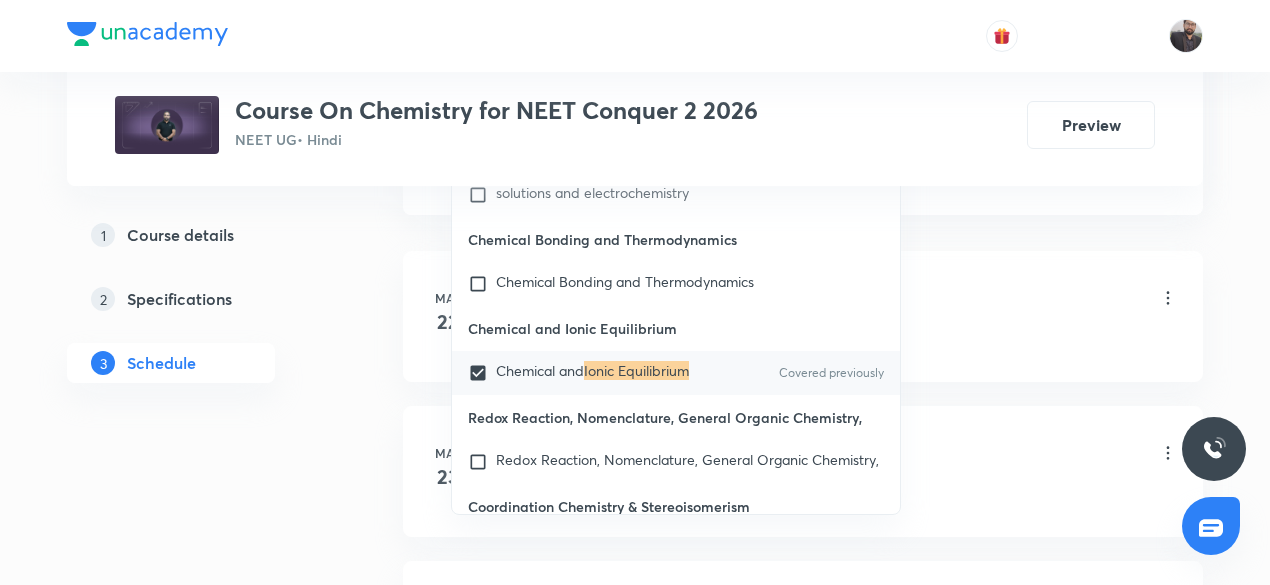 click on "May 22 Mole Concept & Concentration Terms - 1 Lesson 1 • 1:45 PM • 75 min  • Room Room No 05 Basic Concepts" at bounding box center (803, 316) 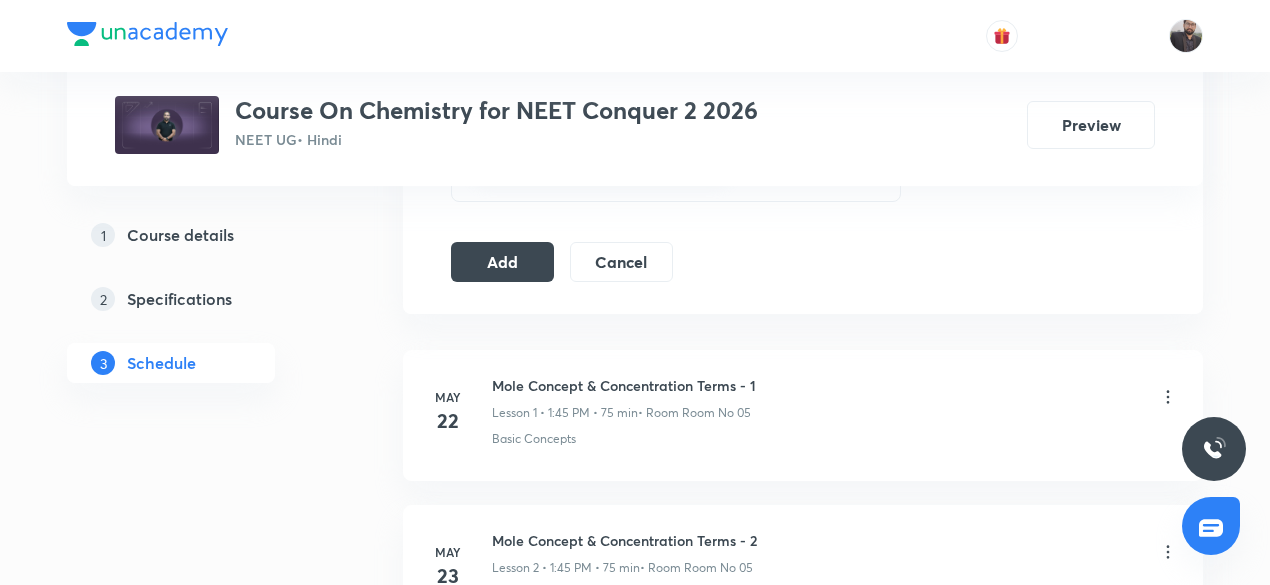 scroll, scrollTop: 1076, scrollLeft: 0, axis: vertical 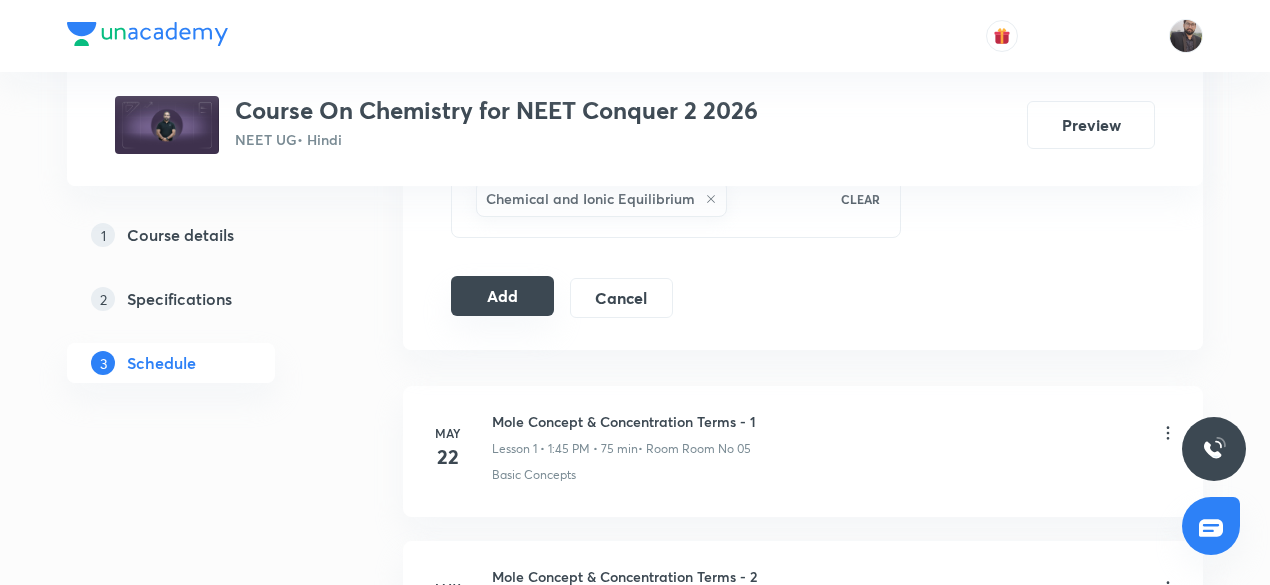 click on "Add" at bounding box center (502, 296) 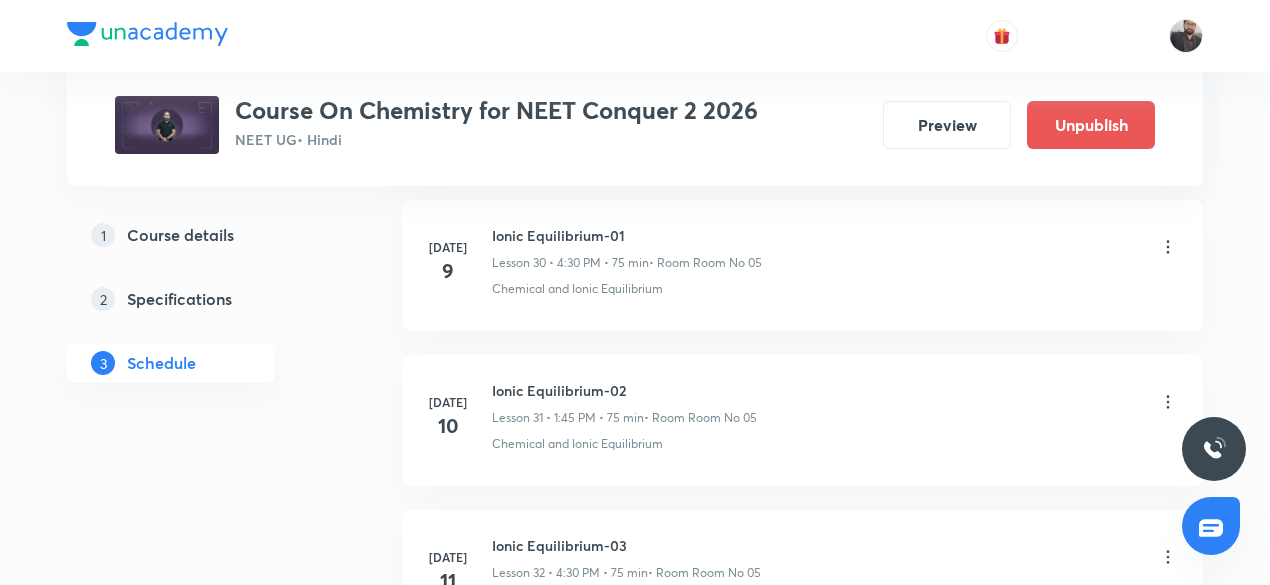 scroll, scrollTop: 5044, scrollLeft: 0, axis: vertical 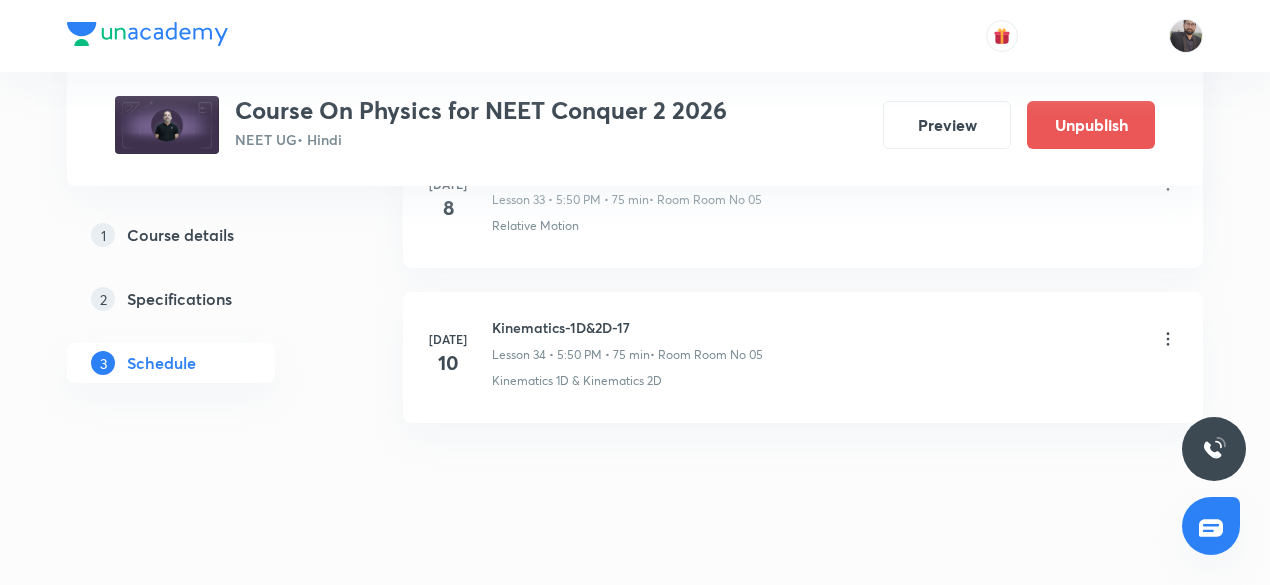 click on "Kinematics-1D&2D-17" at bounding box center [627, 327] 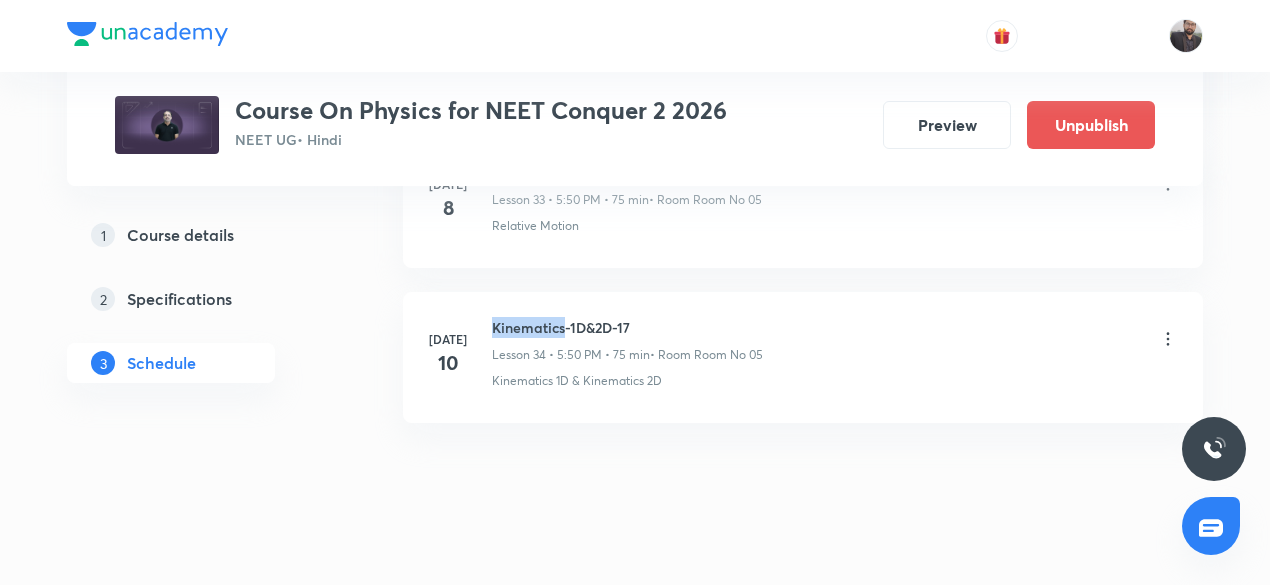 click on "Kinematics-1D&2D-17" at bounding box center [627, 327] 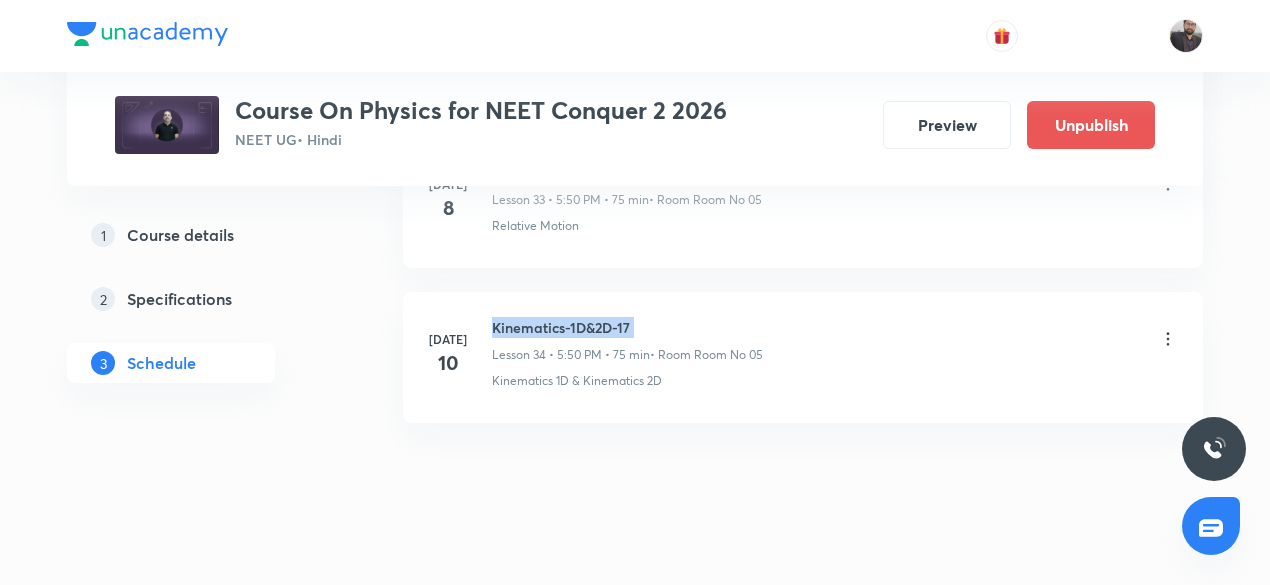 click on "Kinematics-1D&2D-17" at bounding box center (627, 327) 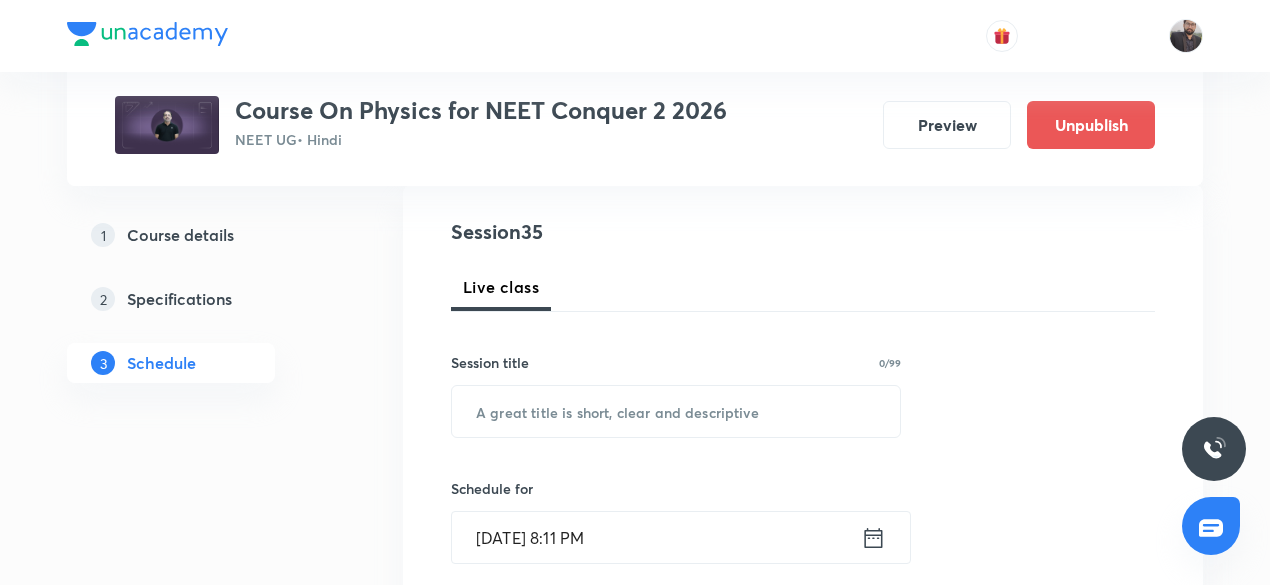 scroll, scrollTop: 220, scrollLeft: 0, axis: vertical 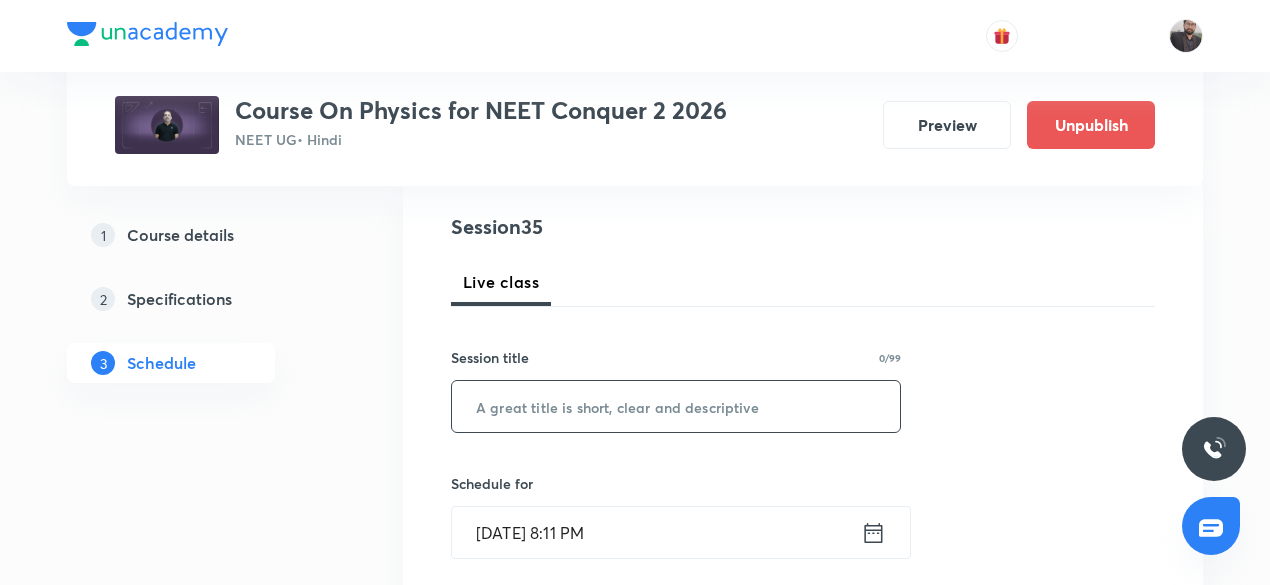click at bounding box center [676, 406] 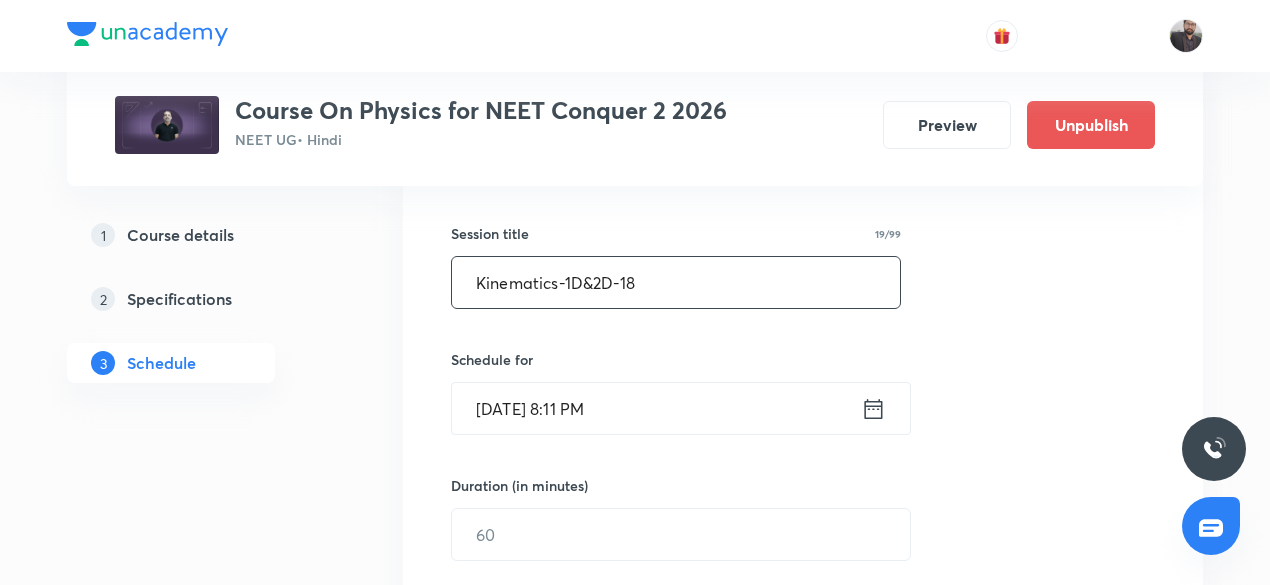 scroll, scrollTop: 389, scrollLeft: 0, axis: vertical 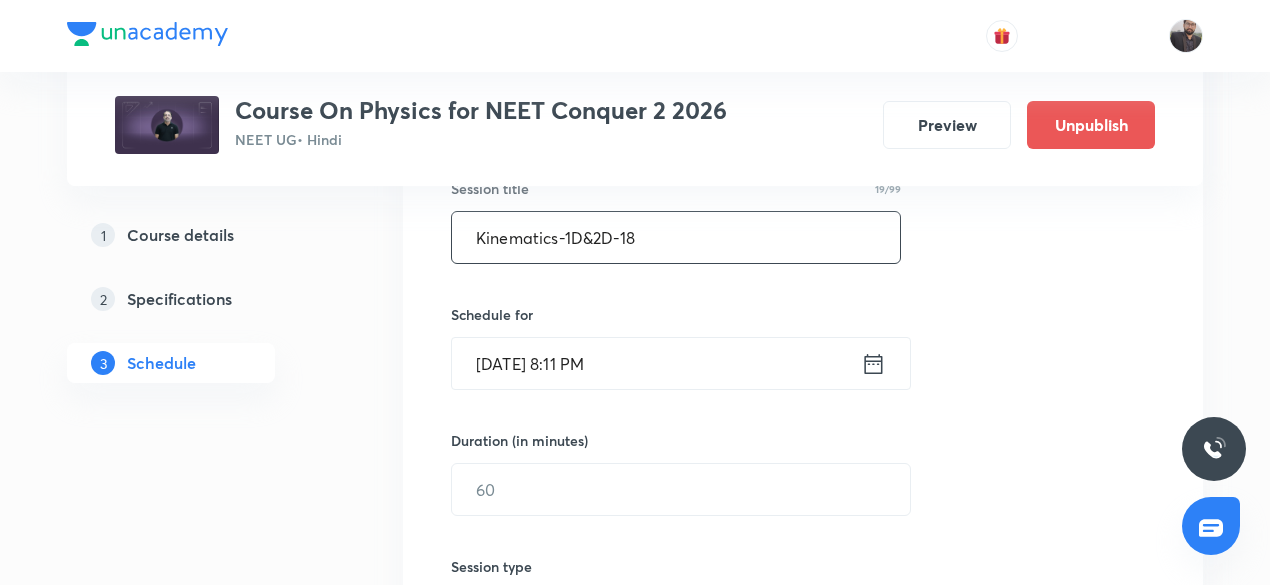 type on "Kinematics-1D&2D-18" 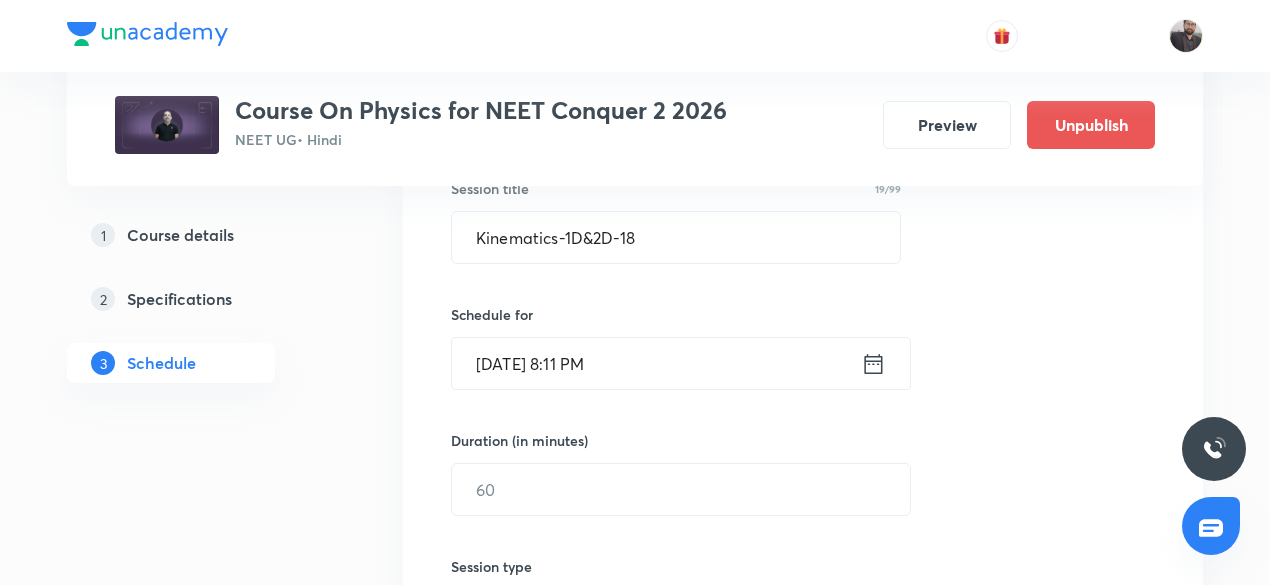 click on "Jul 10, 2025, 8:11 PM" at bounding box center (656, 363) 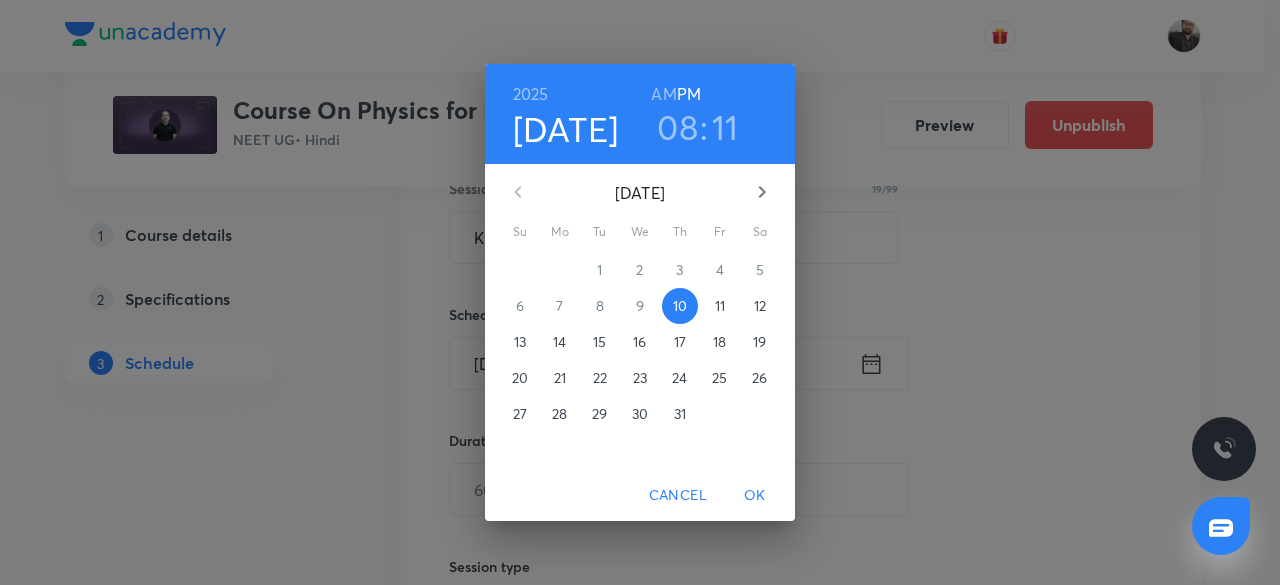 click on "11" at bounding box center [720, 306] 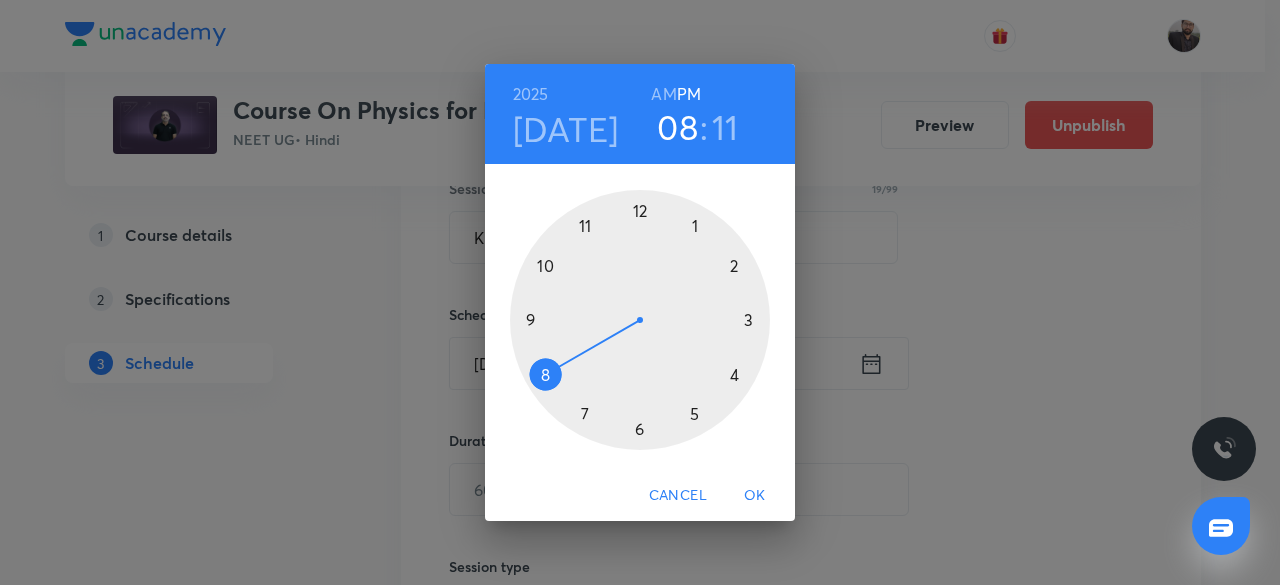 click at bounding box center [640, 320] 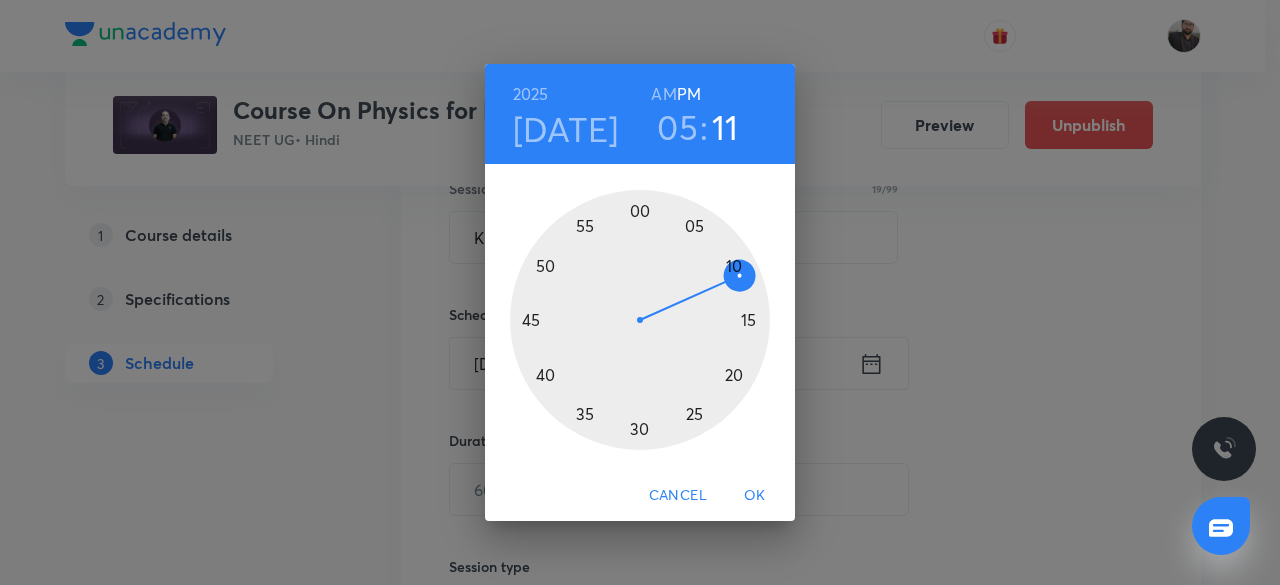 click at bounding box center [640, 320] 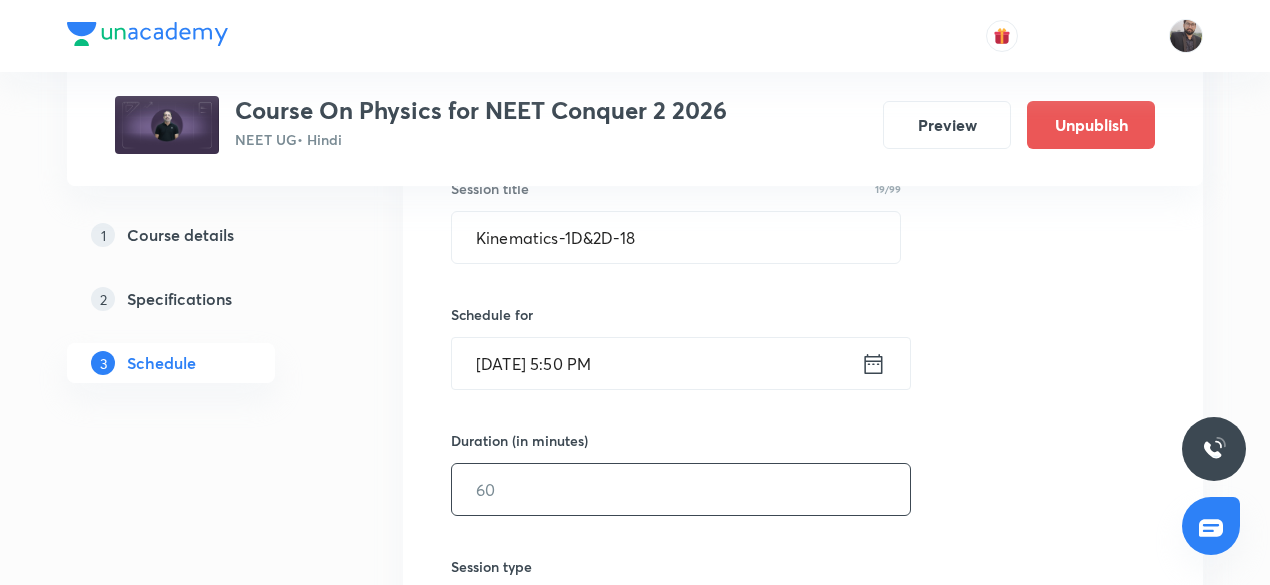 click at bounding box center [681, 489] 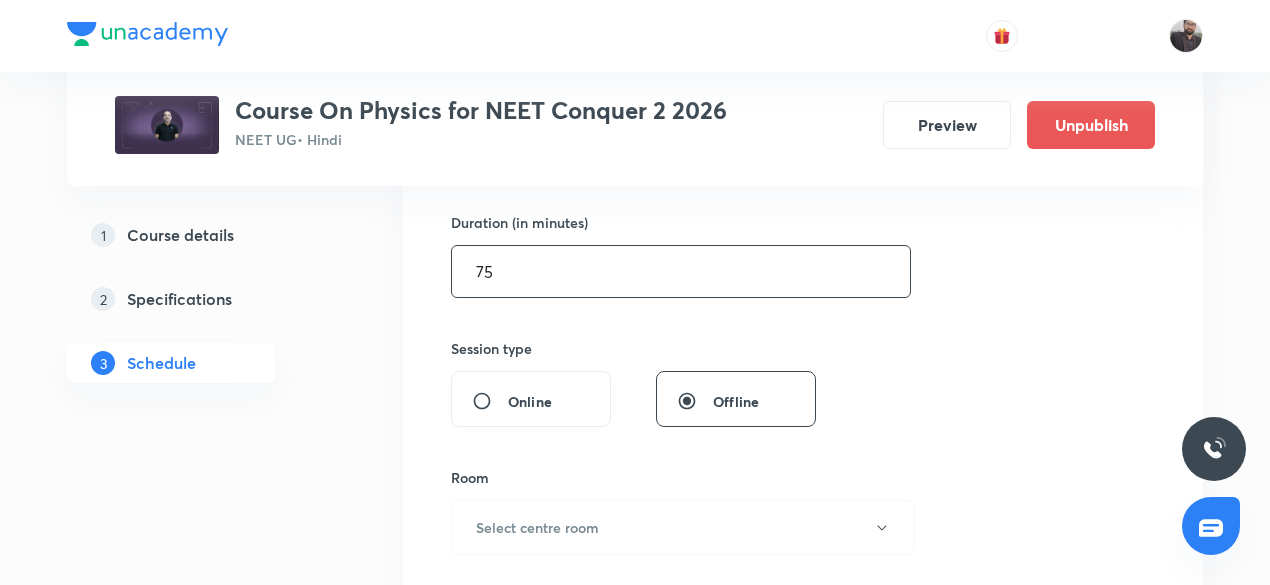 scroll, scrollTop: 619, scrollLeft: 0, axis: vertical 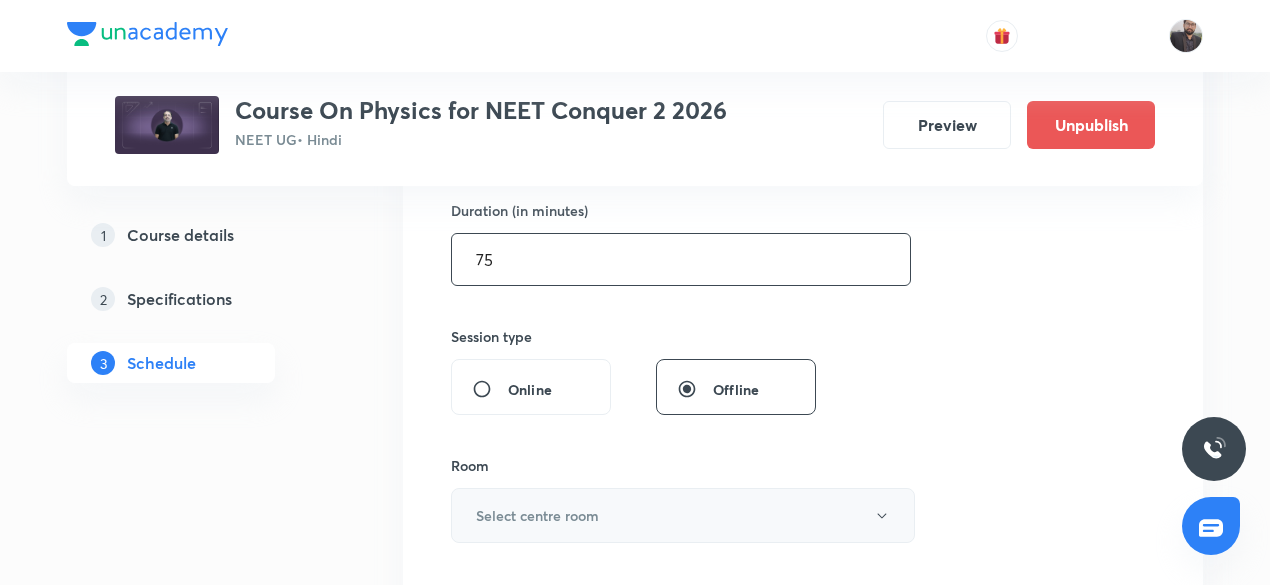 type on "75" 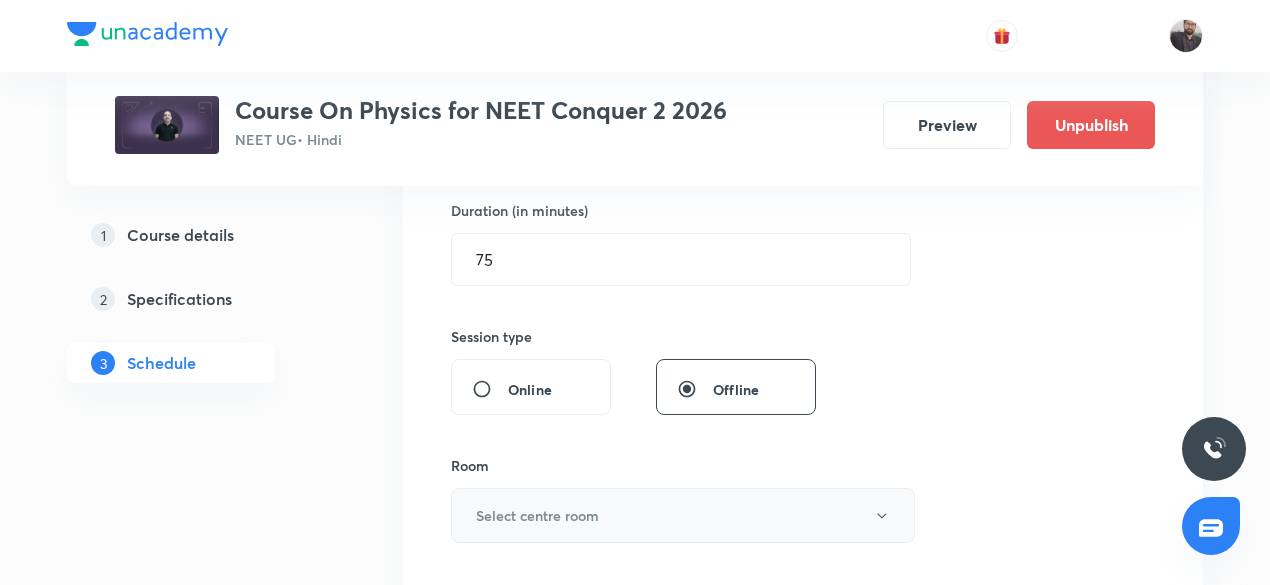 click on "Select centre room" at bounding box center (537, 515) 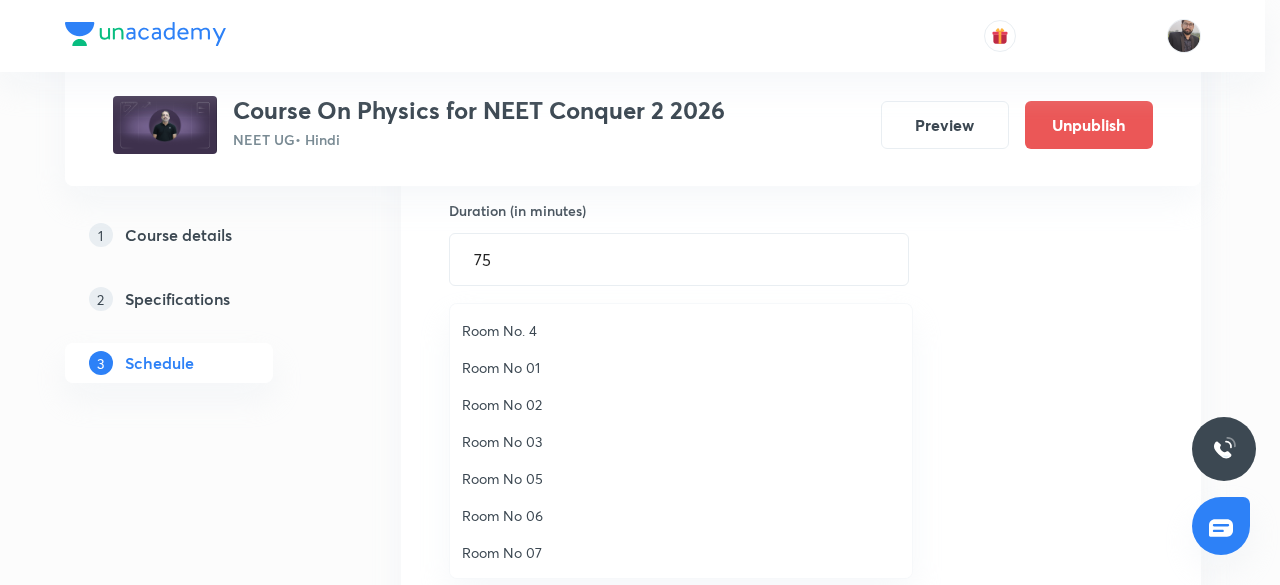 click on "Room No 05" at bounding box center [681, 478] 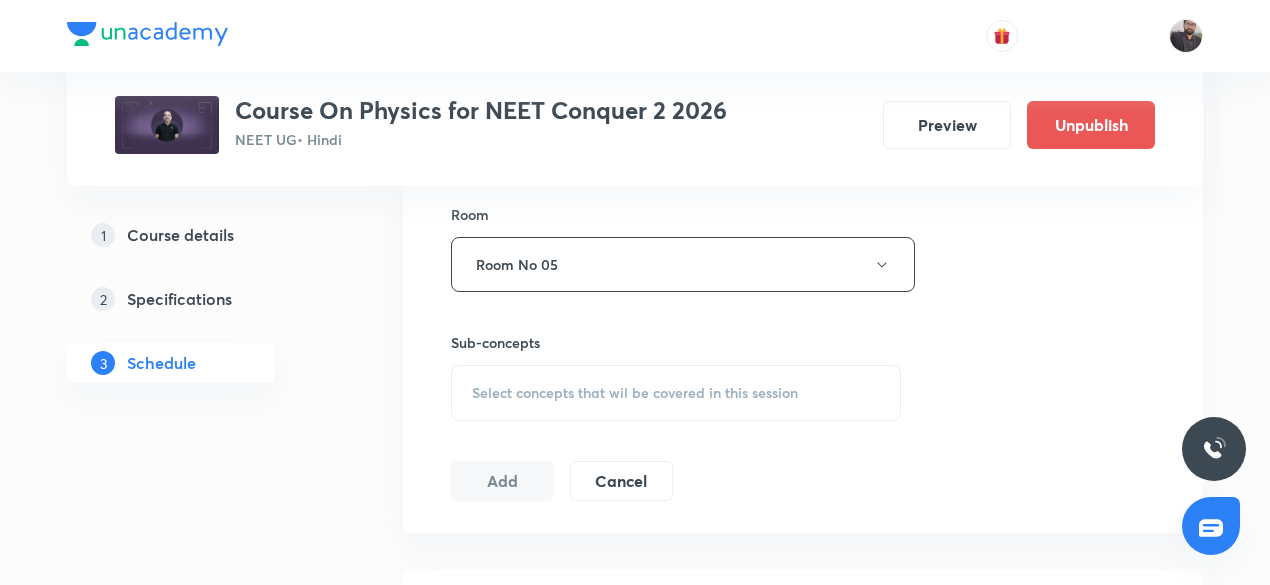 scroll, scrollTop: 873, scrollLeft: 0, axis: vertical 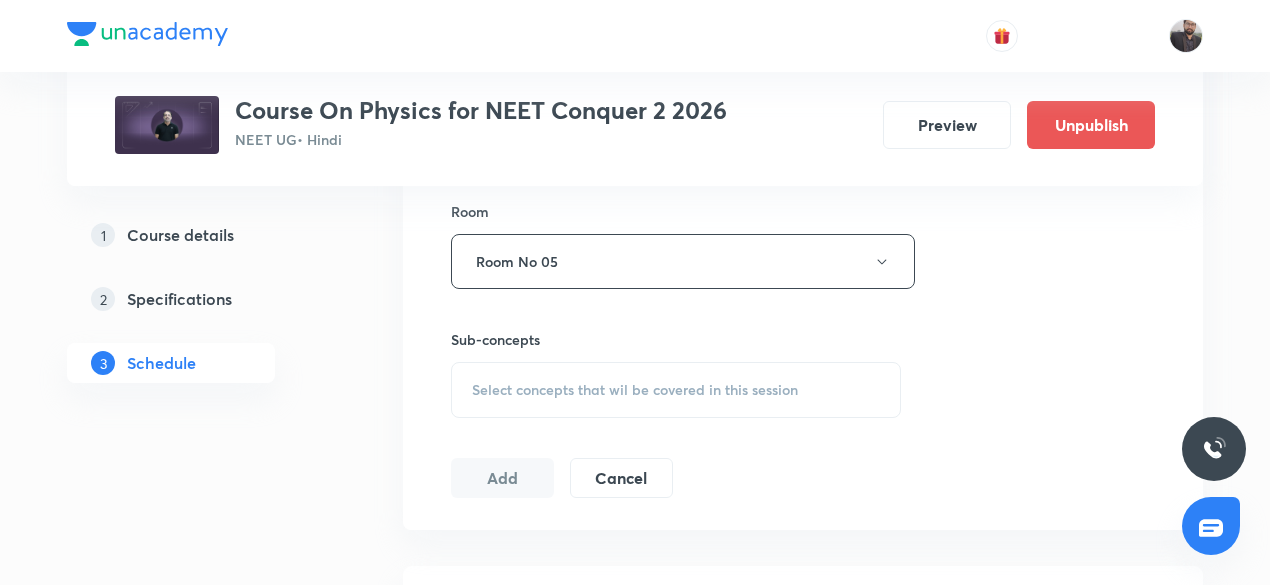 click on "Select concepts that wil be covered in this session" at bounding box center (635, 390) 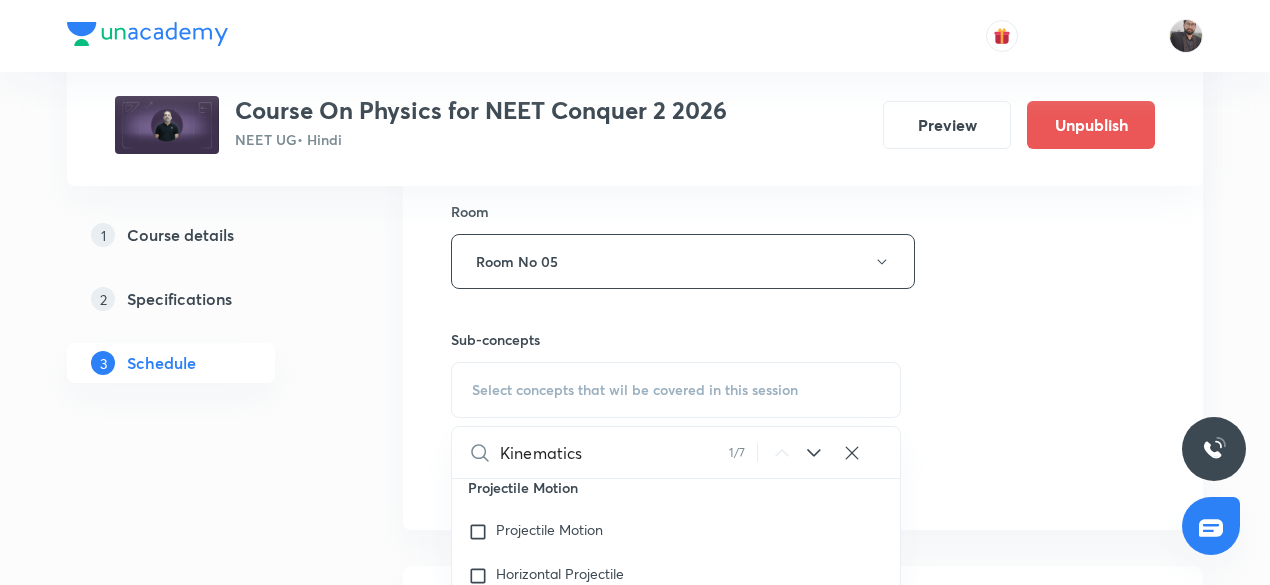 scroll, scrollTop: 3596, scrollLeft: 0, axis: vertical 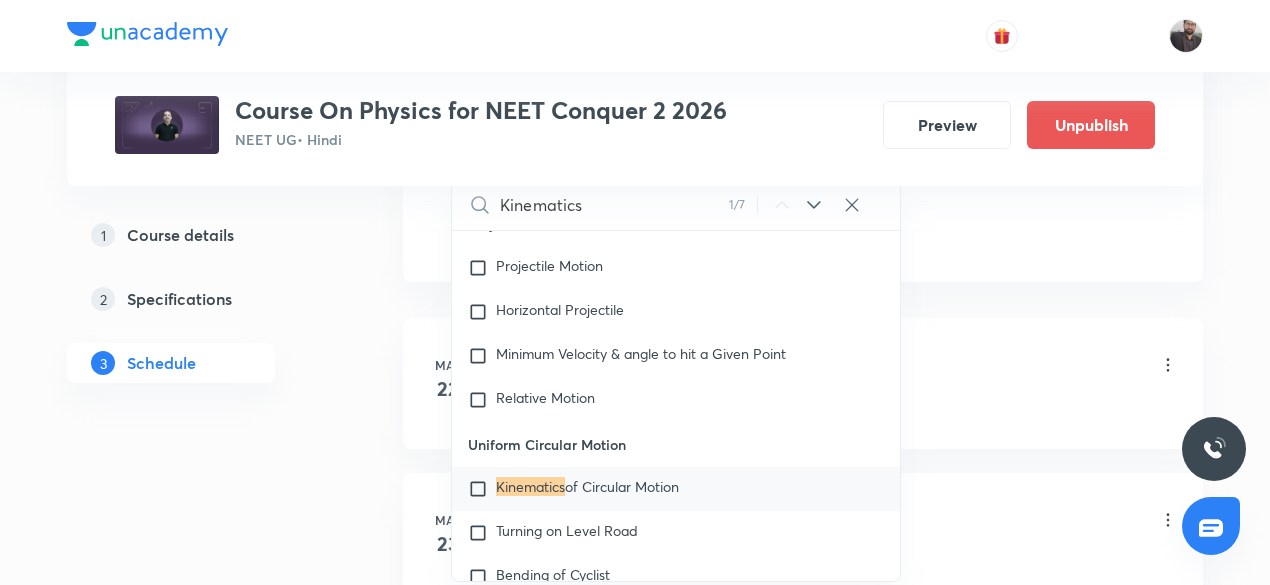 type on "Kinematics" 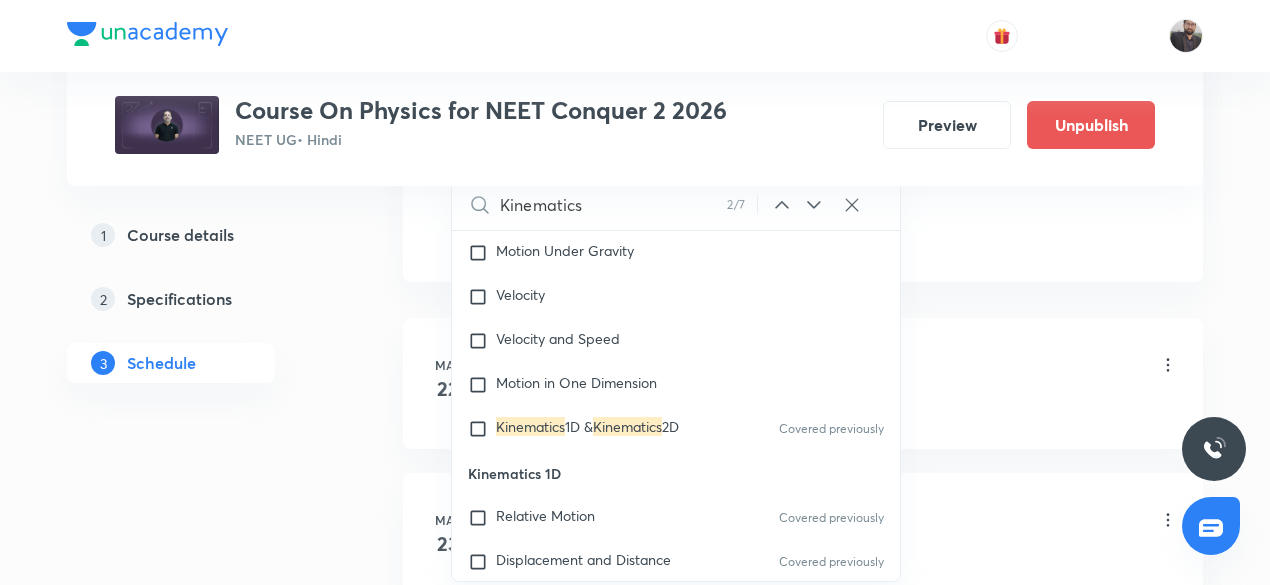 scroll, scrollTop: 9321, scrollLeft: 0, axis: vertical 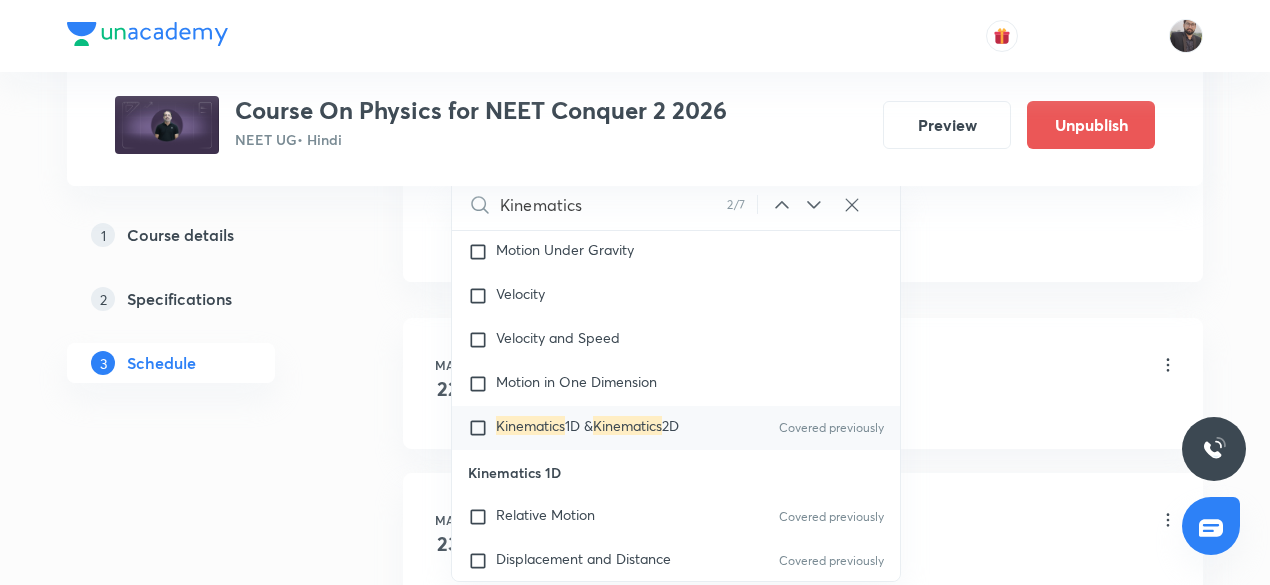 click at bounding box center (482, 428) 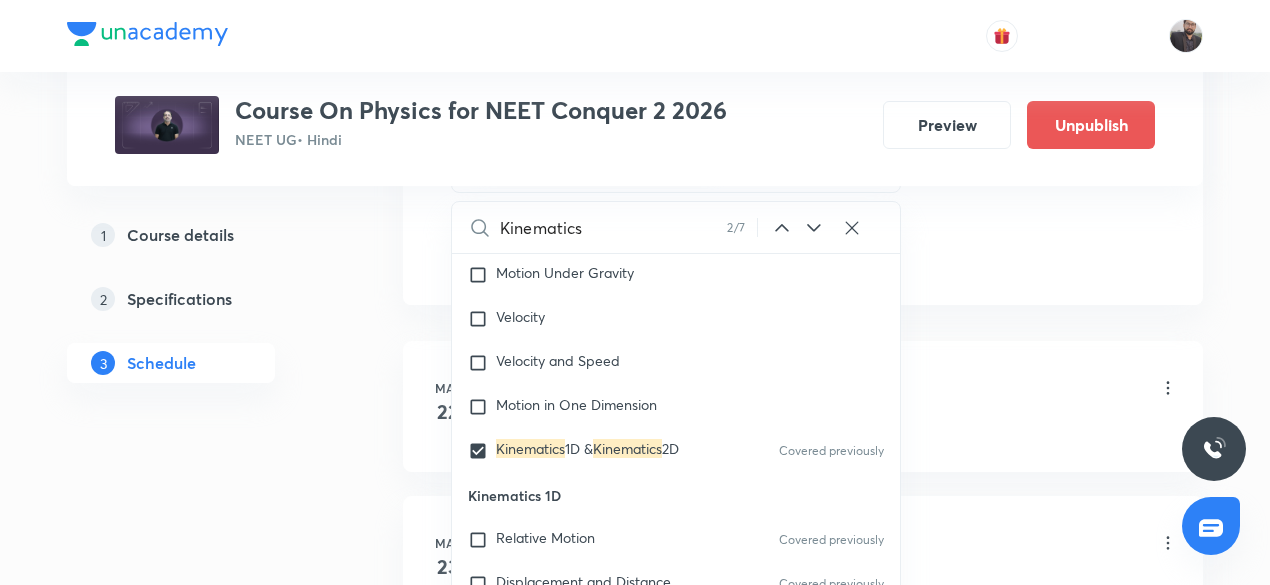 click on "Session  35 Live class Session title 19/99 Kinematics-1D&2D-18 ​ Schedule for Jul 11, 2025, 5:50 PM ​ Duration (in minutes) 75 ​   Session type Online Offline Room Room No 05 Sub-concepts Kinematics 1D & Kinematics 2D CLEAR Kinematics 2 / 7 ​ Units & Dimensions Physical quantity Covered previously Applications of Dimensional Analysis Covered previously Significant Figures Covered previously Units of Physical Quantities Covered previously System of Units Covered previously Dimensions of Some Mathematical Functions Covered previously Unit and Dimension Covered previously Product of Two Vectors Subtraction of Vectors Cross Product Least Count Analysis Errors of Measurement Vernier Callipers Screw Gauge Zero Error Basic Mathematics Elementary Algebra Elementary Trigonometry Basic Coordinate Geometry Functions Differentiation Integral of a Function Use of Differentiation & Integration in One Dimensional Motion Derivatives of Equations of Motion by Calculus Basic Mathematics Covered previously Unit Vectors" at bounding box center (803, -208) 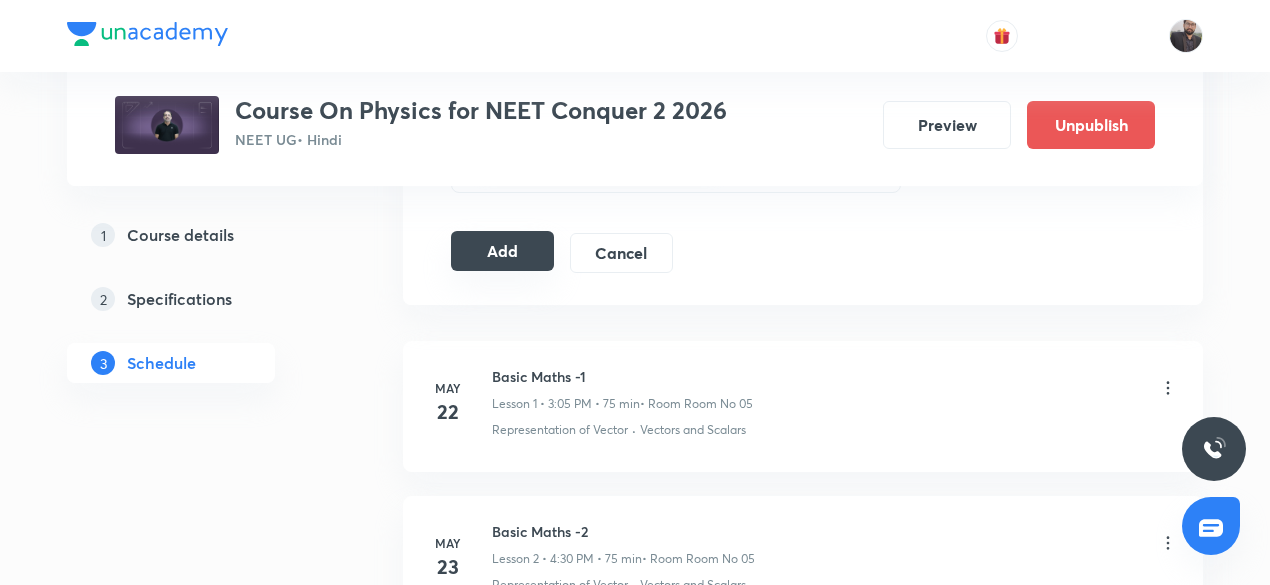 click on "Add" at bounding box center (502, 251) 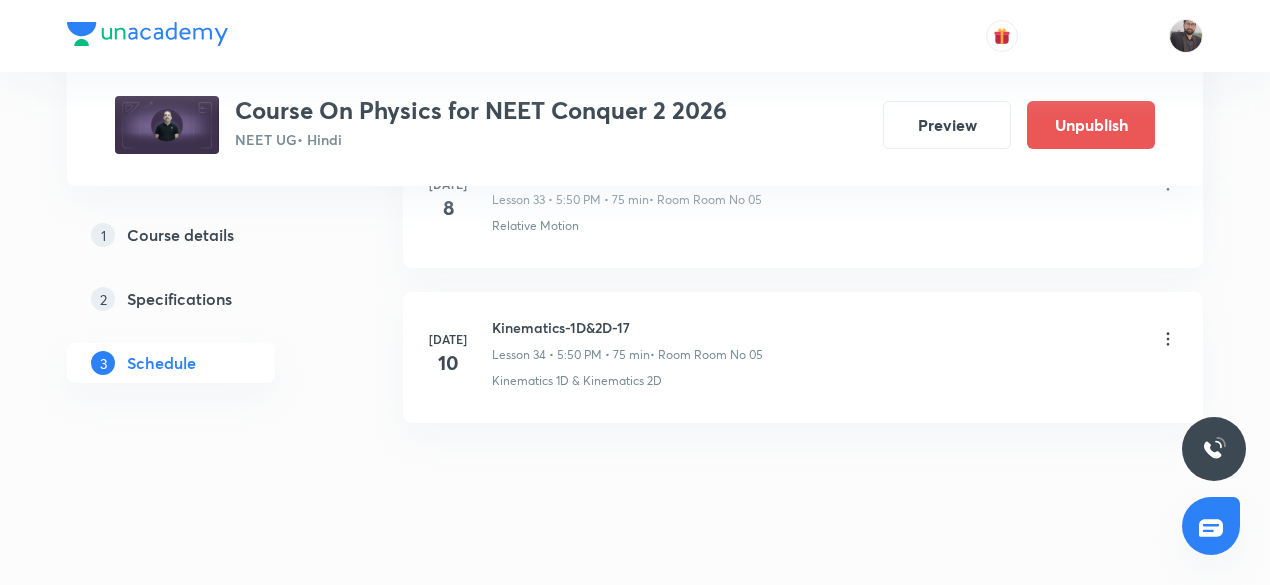 scroll, scrollTop: 5372, scrollLeft: 0, axis: vertical 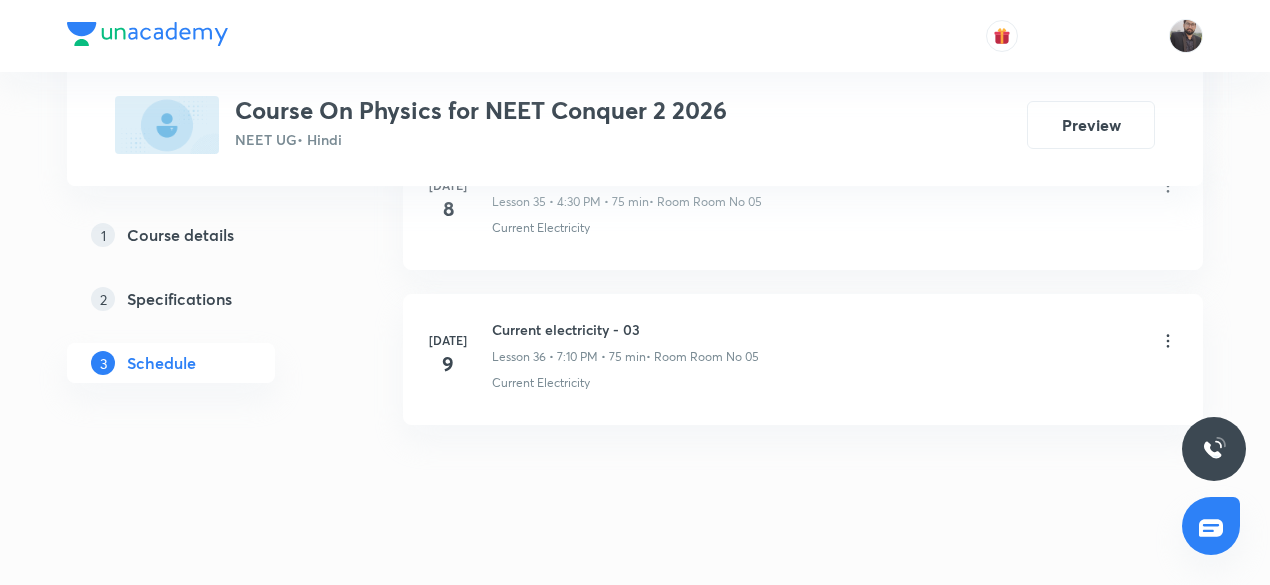 click on "Current electricity - 03" at bounding box center (625, 329) 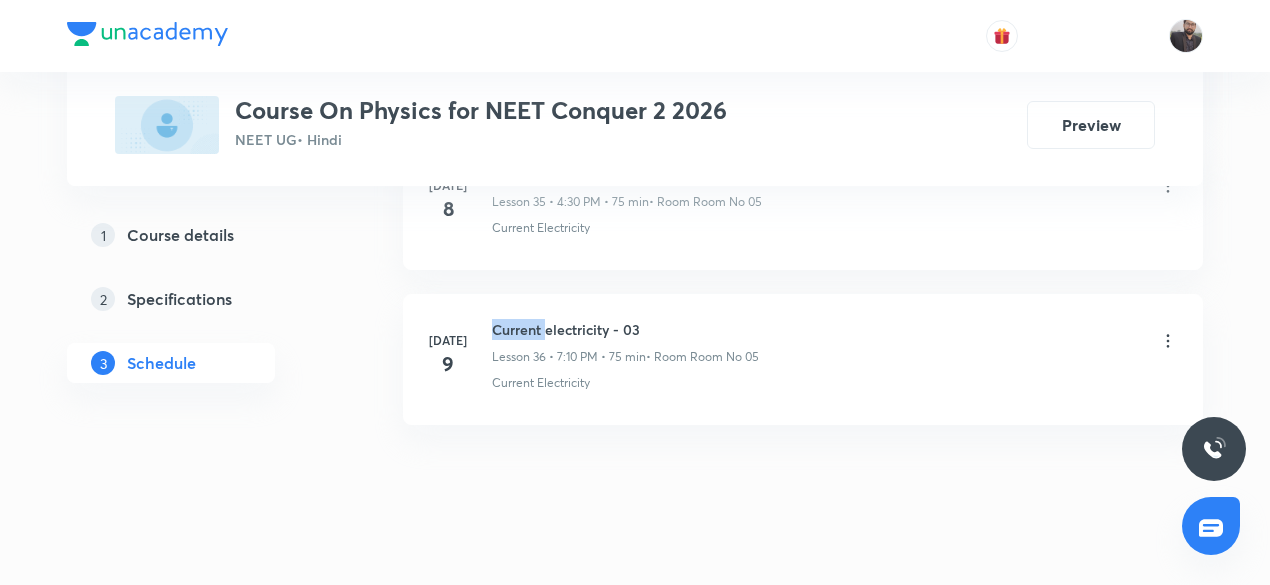 click on "Current electricity - 03" at bounding box center [625, 329] 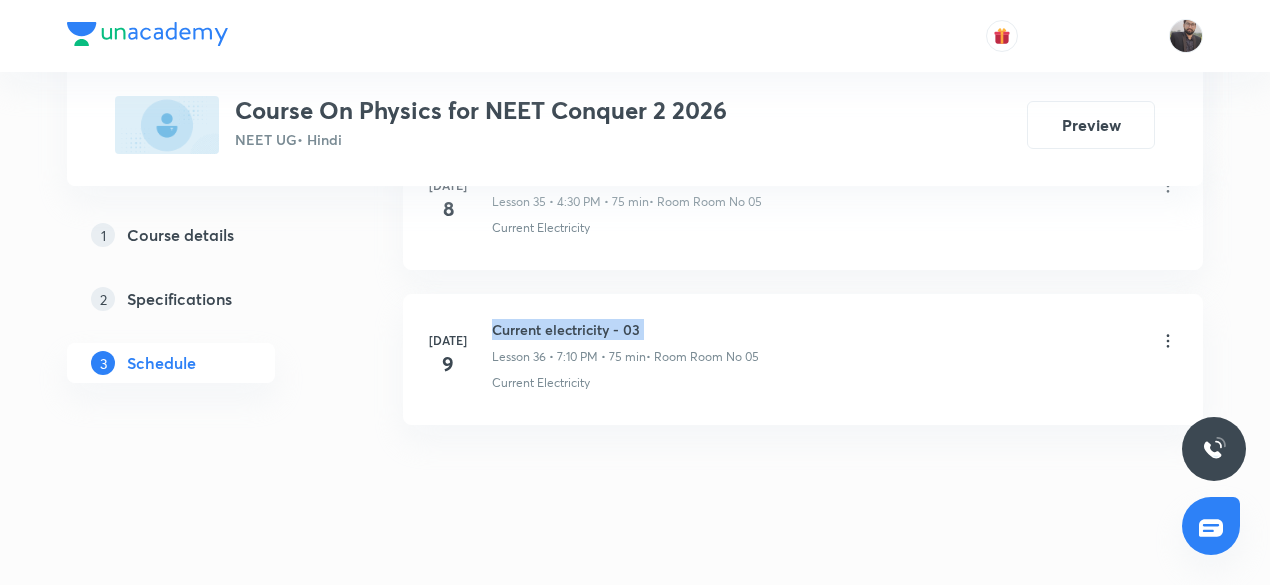 click on "Current electricity - 03" at bounding box center (625, 329) 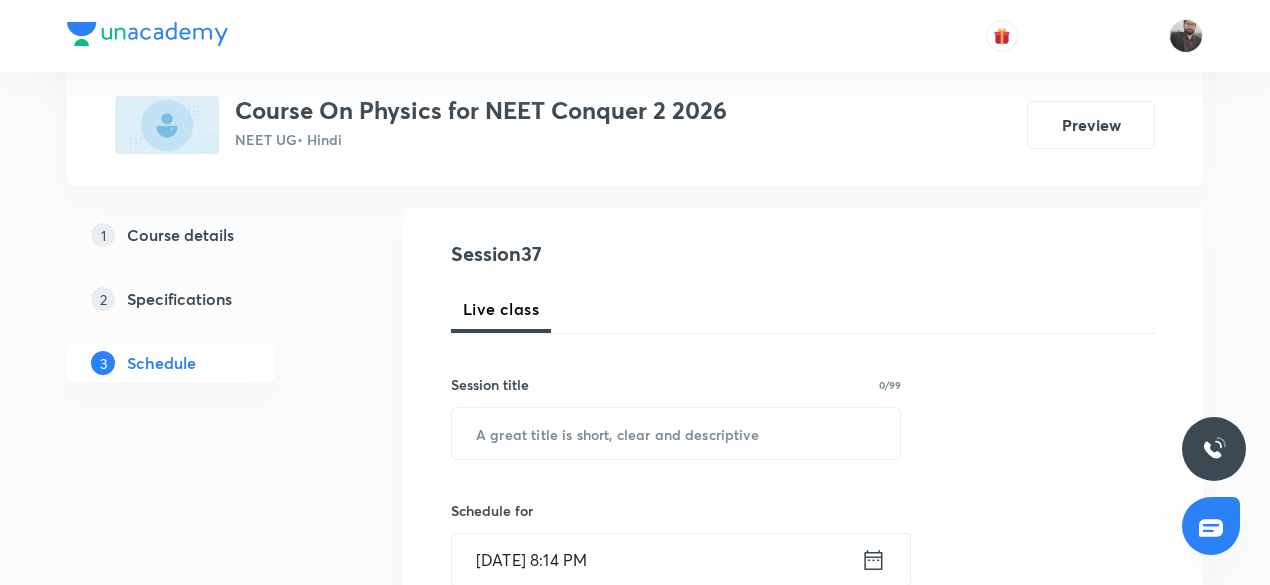 scroll, scrollTop: 197, scrollLeft: 0, axis: vertical 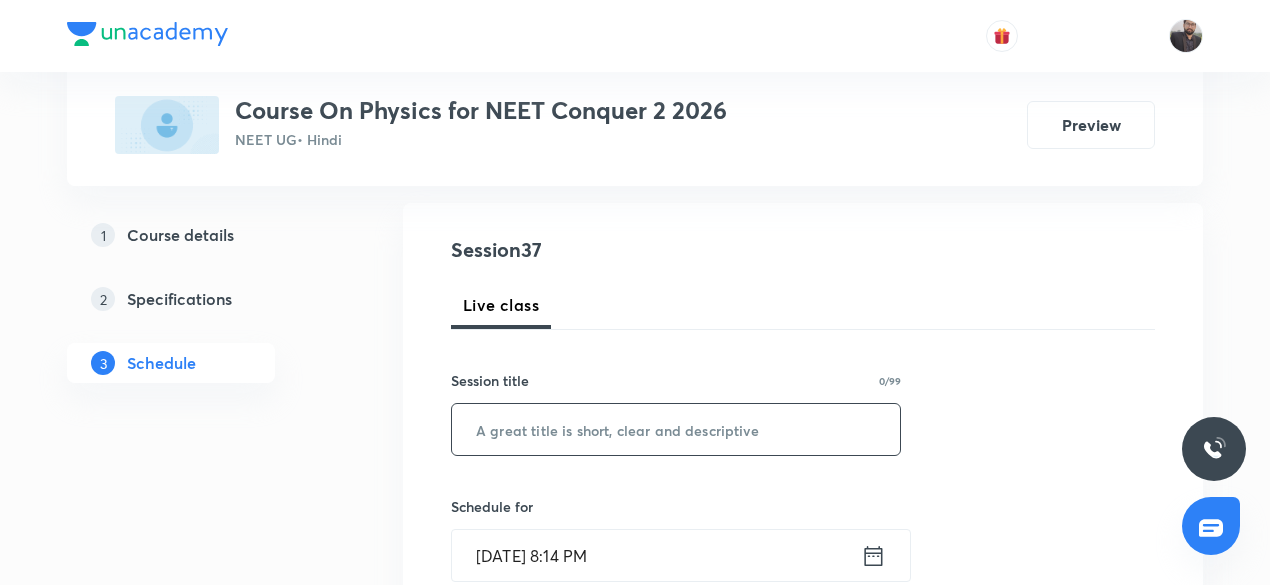 click at bounding box center (676, 429) 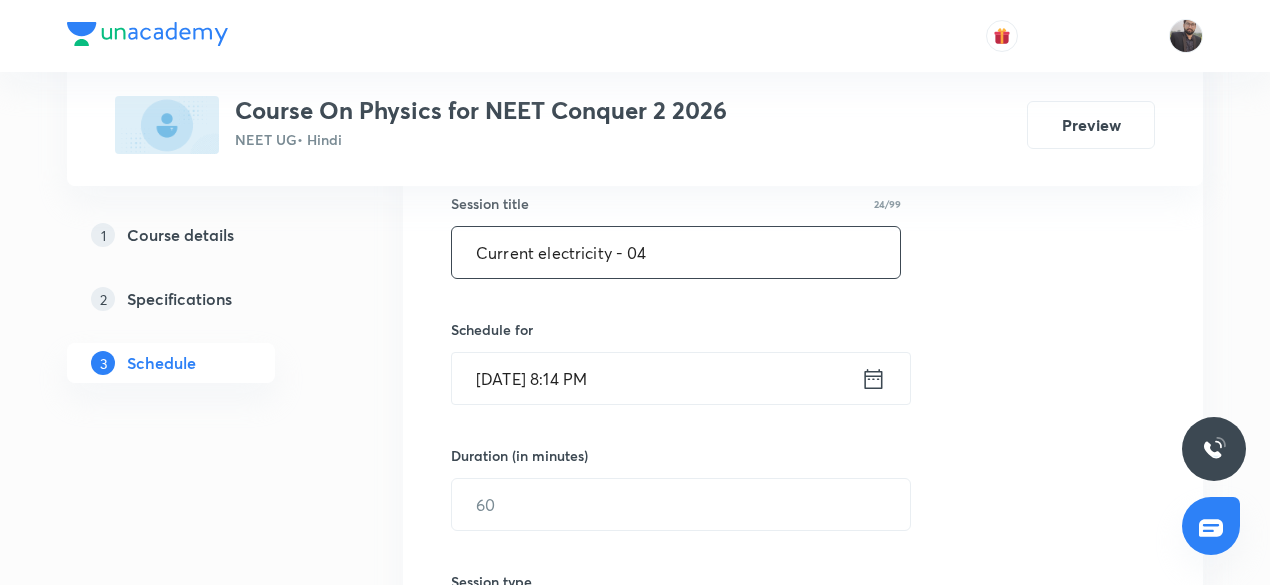 scroll, scrollTop: 377, scrollLeft: 0, axis: vertical 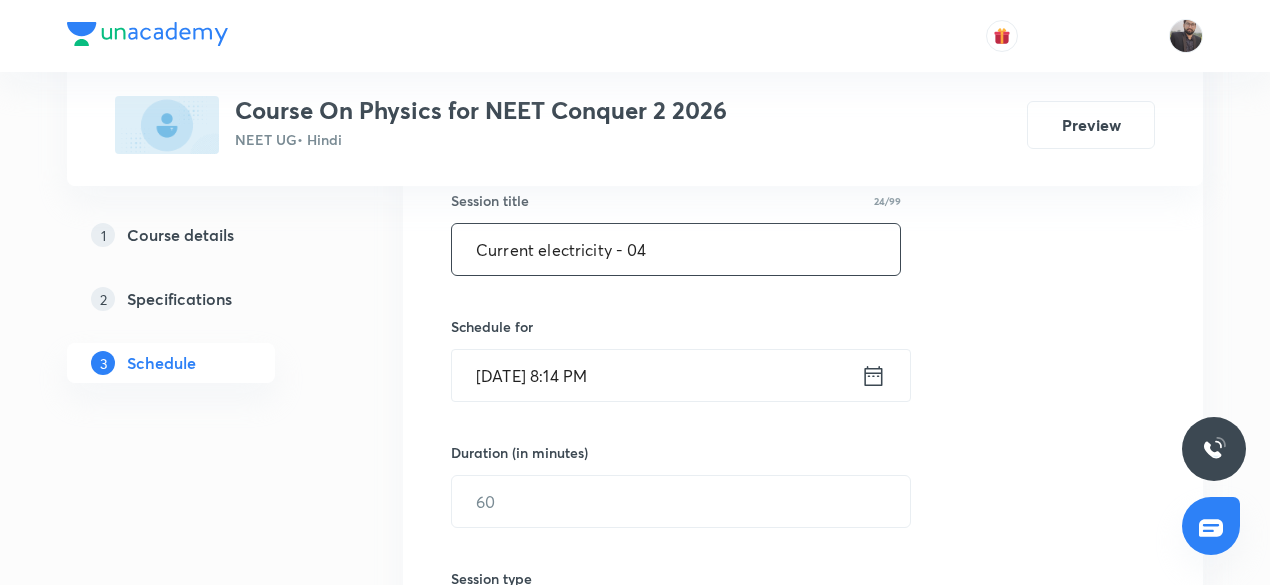 type on "Current electricity - 04" 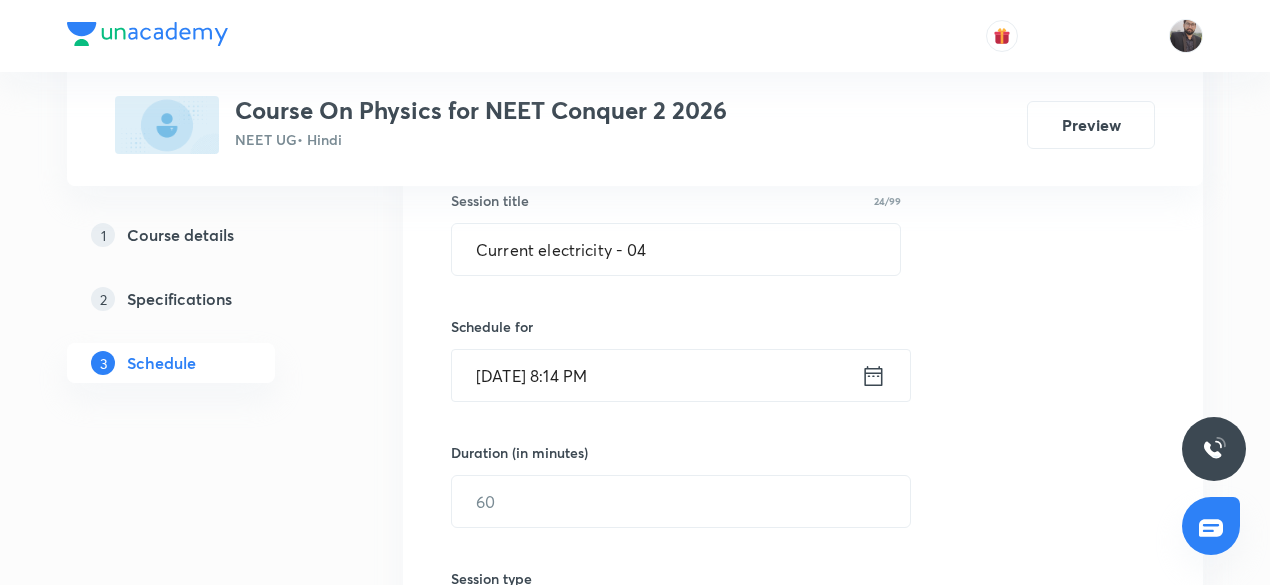 click on "[DATE] 8:14 PM" at bounding box center [656, 375] 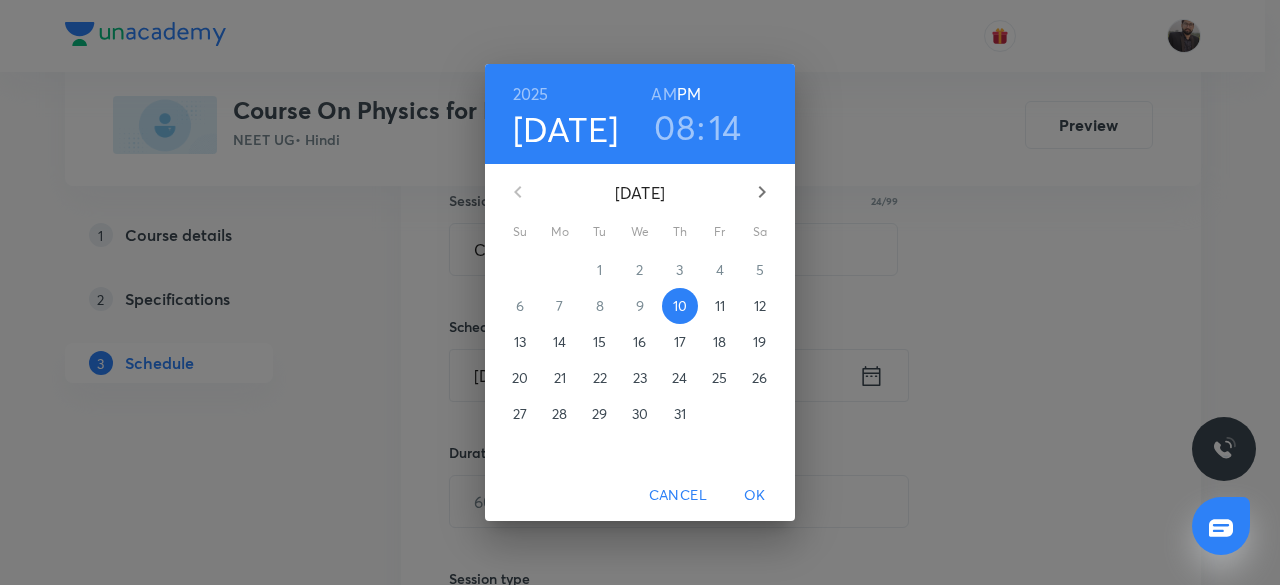 click on "11" at bounding box center [720, 306] 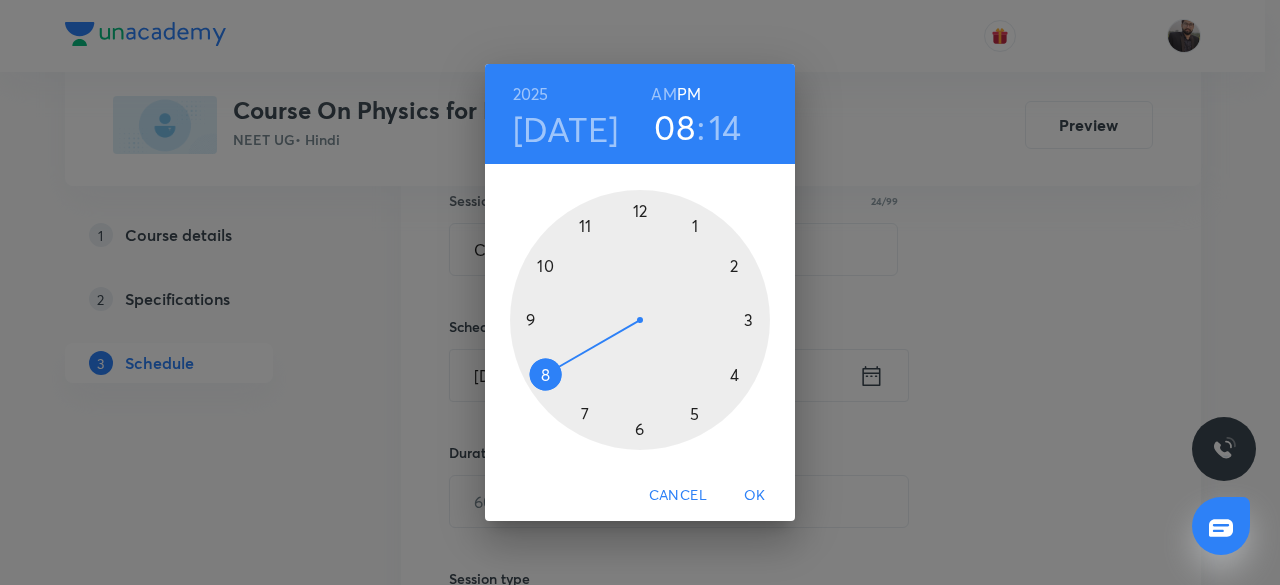 click at bounding box center [640, 320] 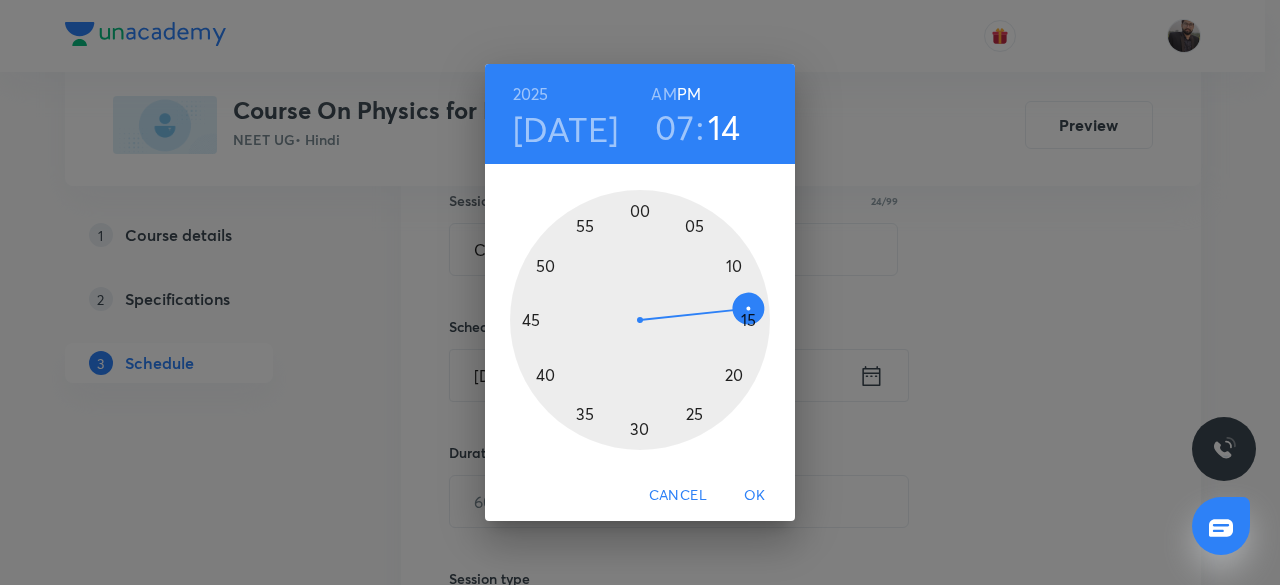 click at bounding box center (640, 320) 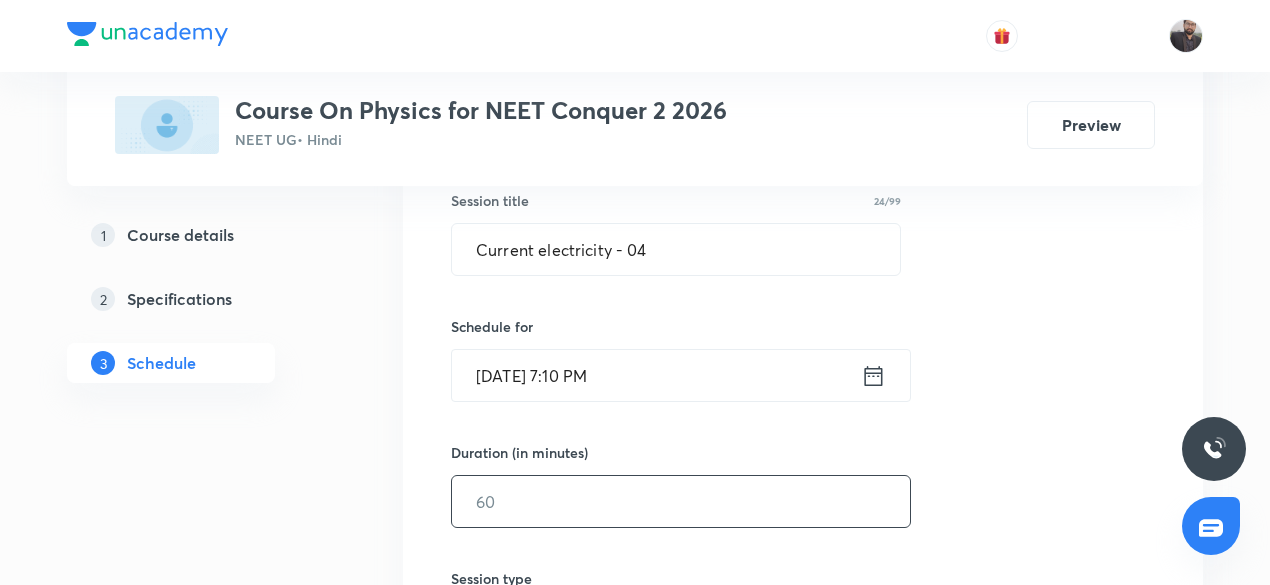 click at bounding box center [681, 501] 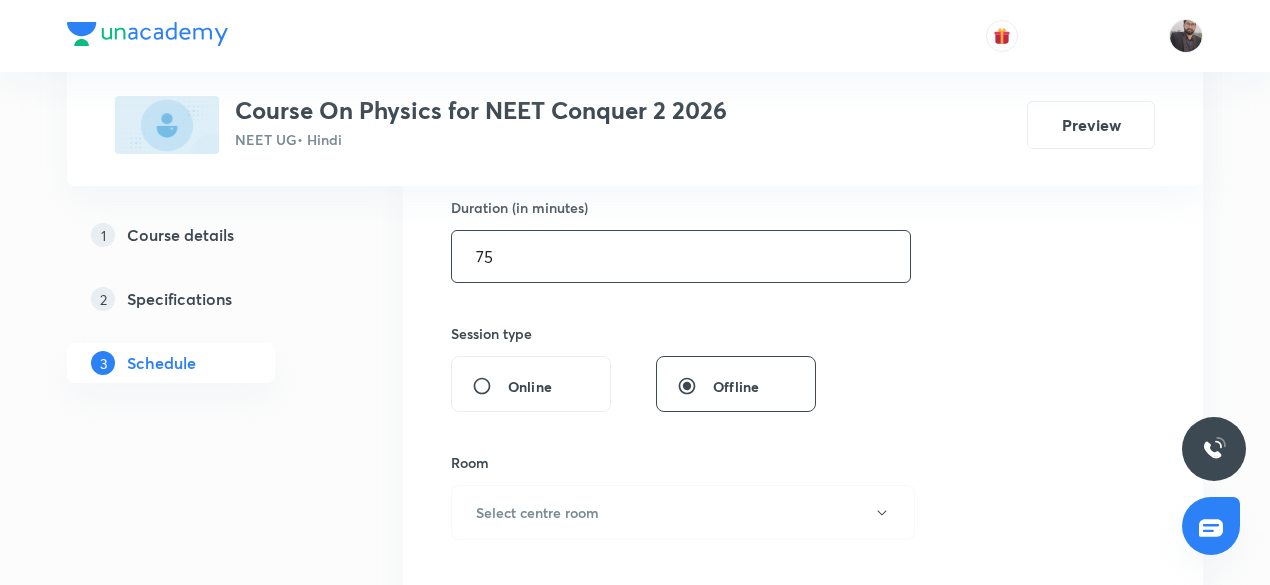 scroll, scrollTop: 623, scrollLeft: 0, axis: vertical 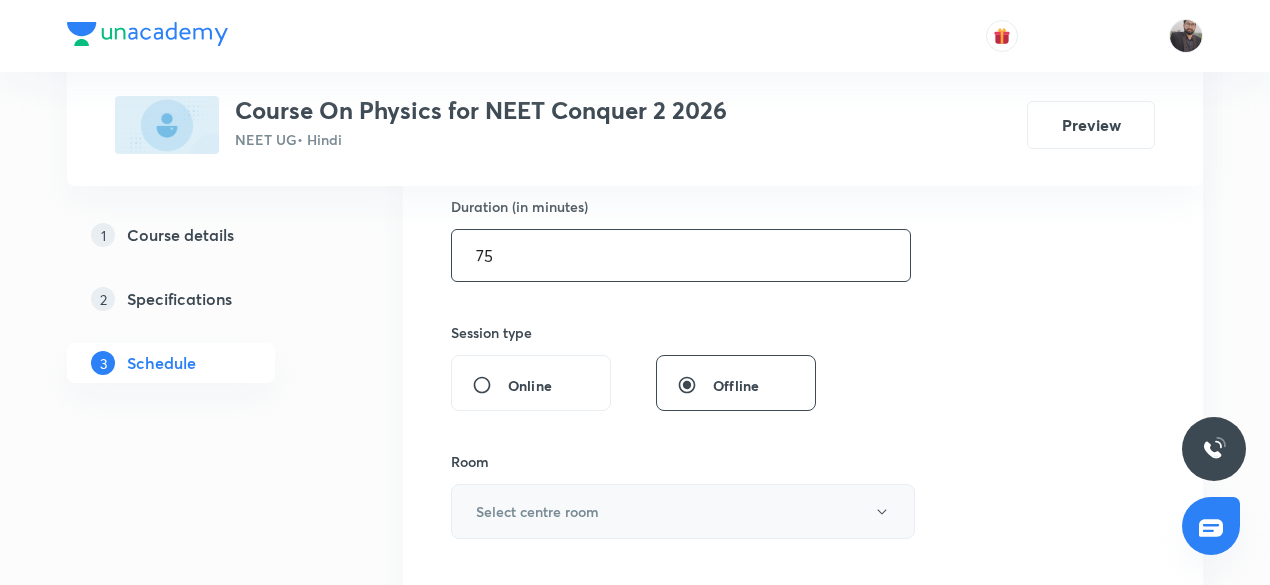 type on "75" 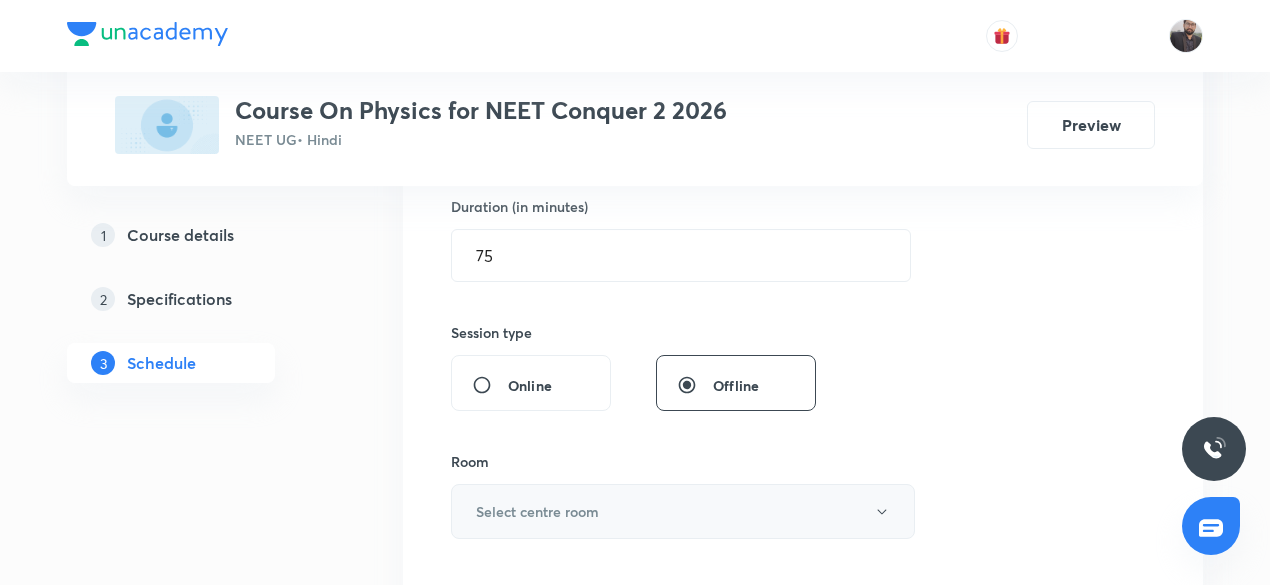 click on "Select centre room" at bounding box center (537, 511) 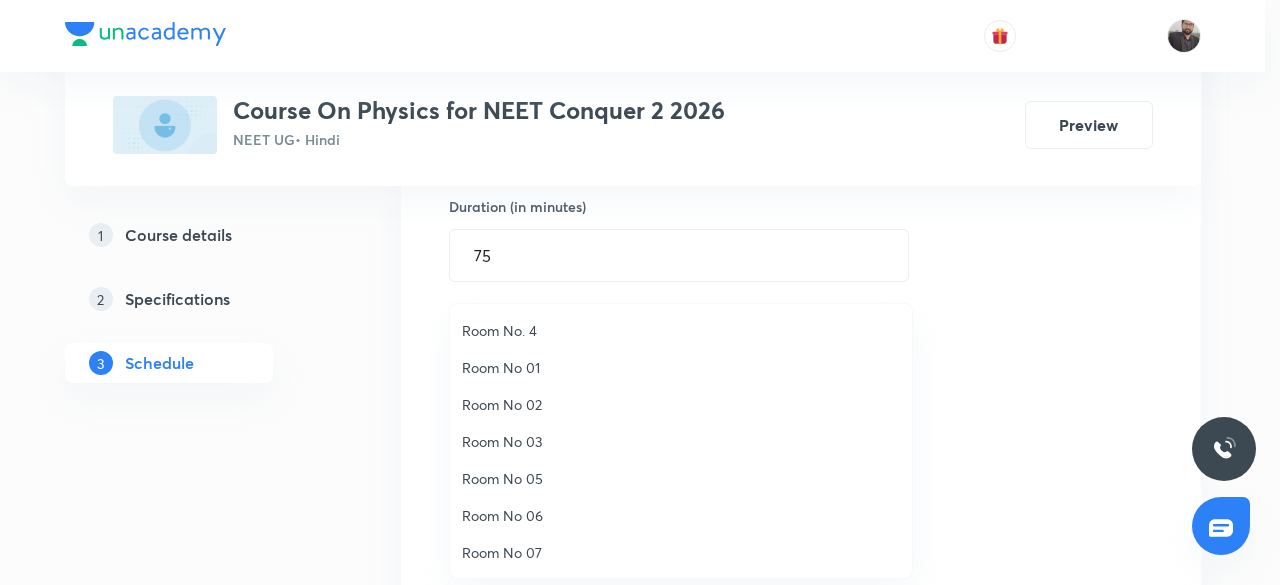 click on "Room No 05" at bounding box center [681, 478] 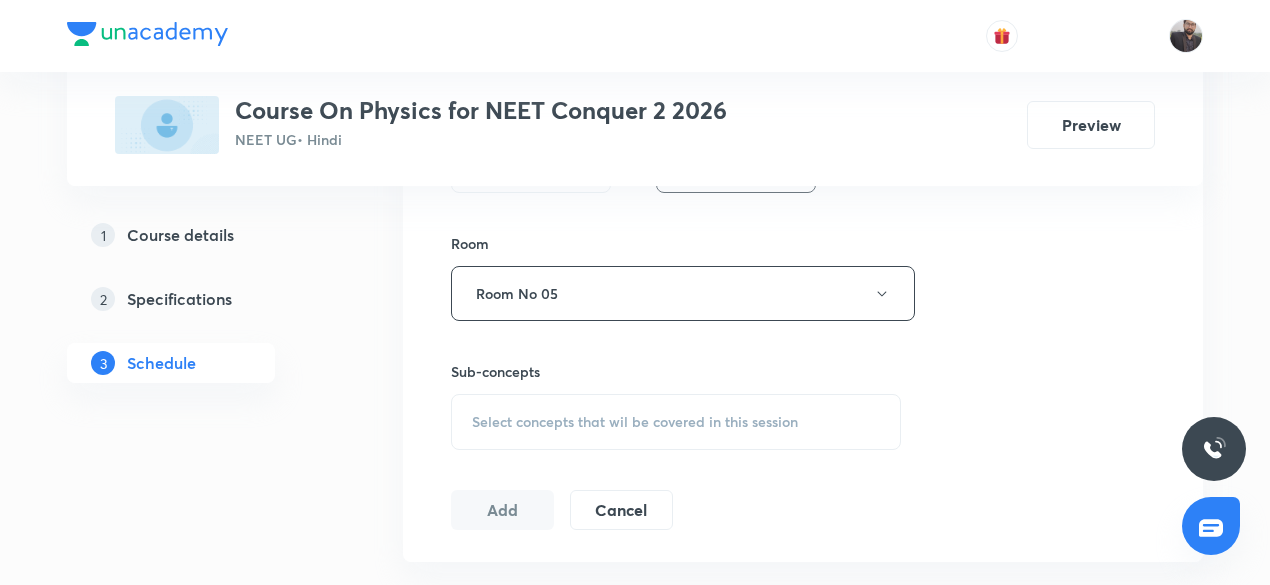 scroll, scrollTop: 849, scrollLeft: 0, axis: vertical 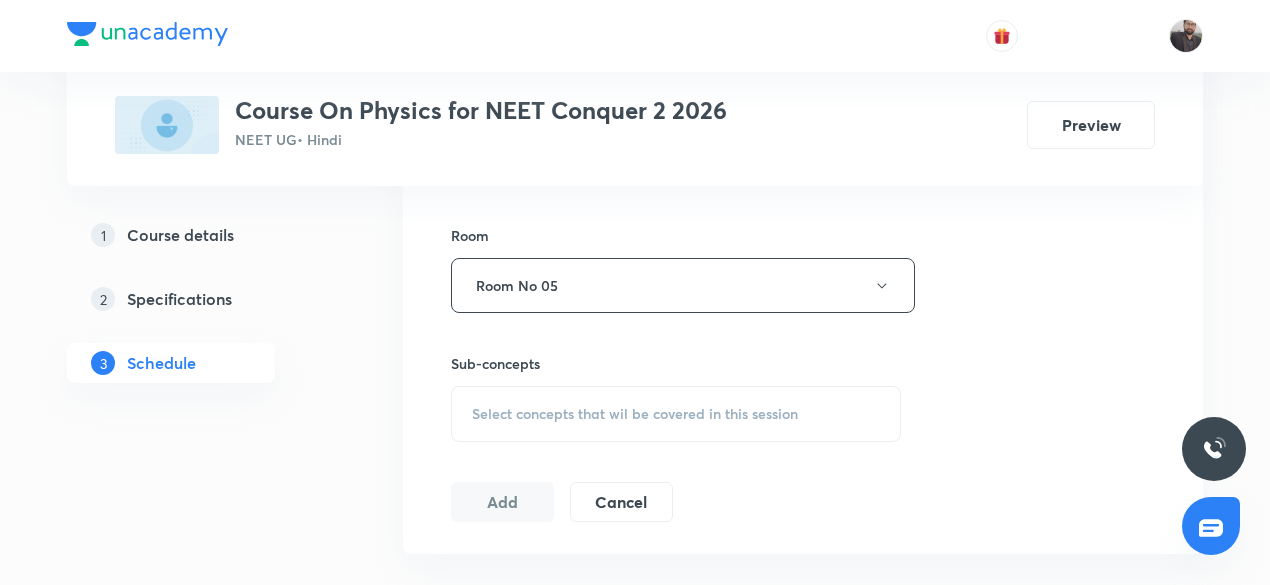 click on "Select concepts that wil be covered in this session" at bounding box center (635, 414) 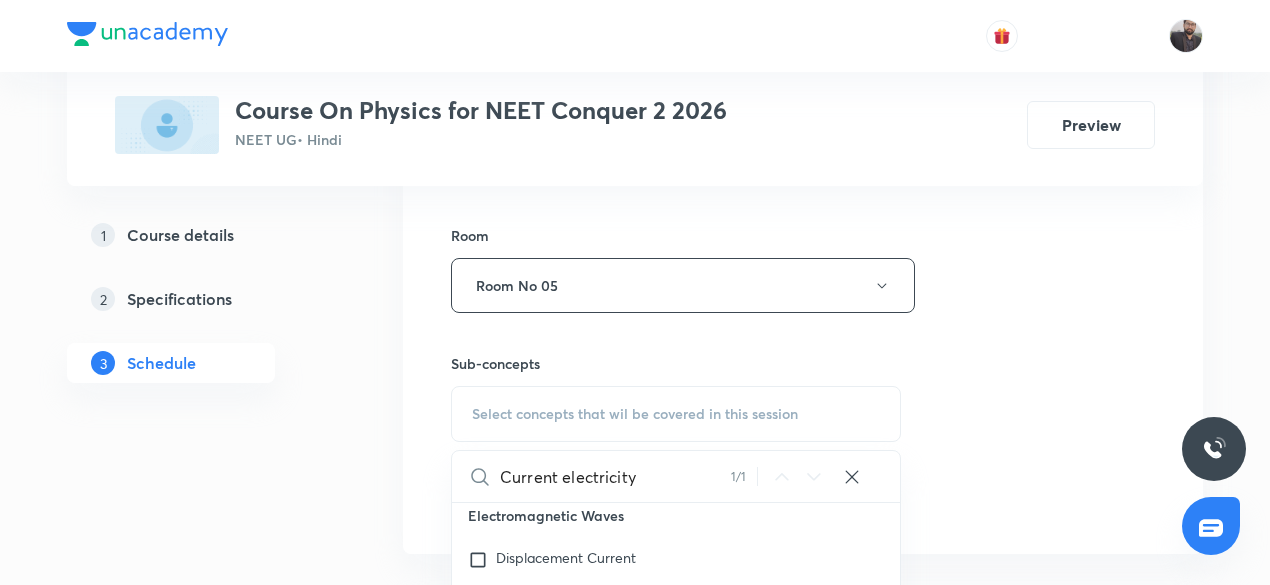 scroll, scrollTop: 19928, scrollLeft: 0, axis: vertical 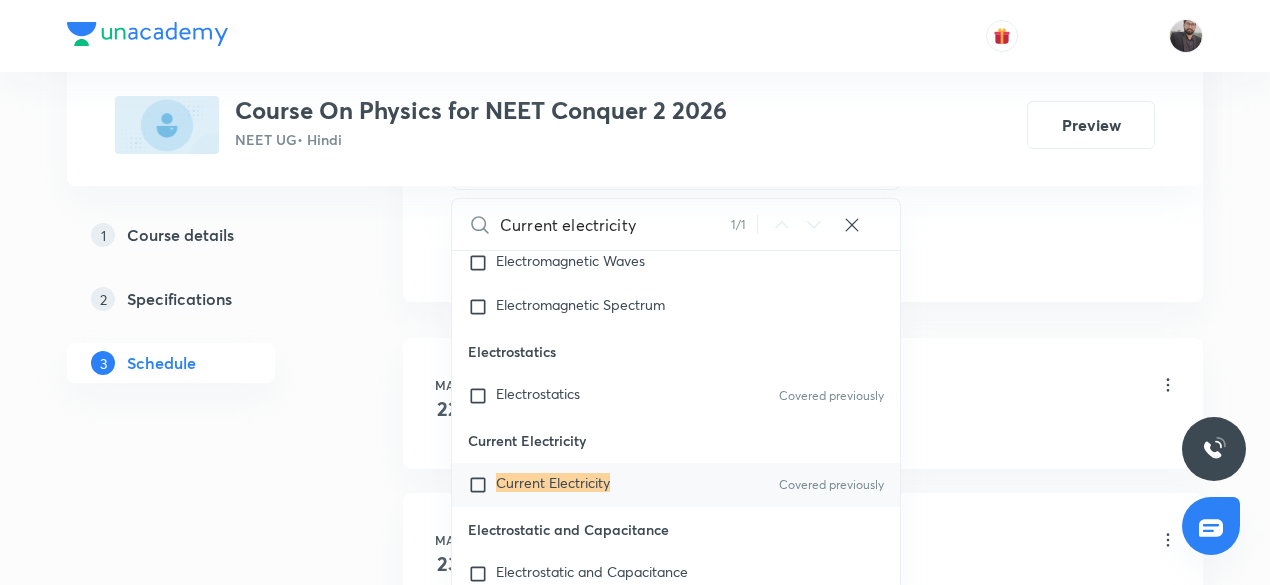 type on "Current electricity" 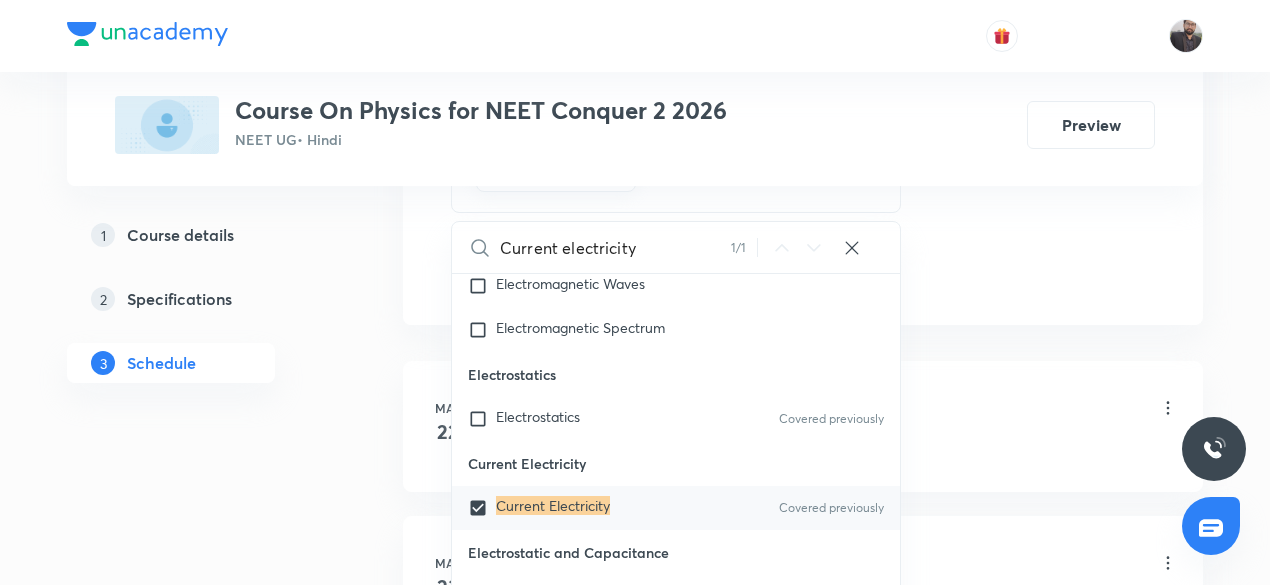 click on "Session  37 Live class Session title 24/99 Current electricity - 04 ​ Schedule for Jul 11, 2025, 7:10 PM ​ Duration (in minutes) 75 ​   Session type Online Offline Room Room No 05 Sub-concepts Current Electricity CLEAR Current electricity 1 / 1 ​ Units & Dimensions Physical quantity Covered previously Applications of Dimensional Analysis Significant Figures Units of Physical Quantities System of Units Dimensions of Some Mathematical Functions Unit and Dimension Product of Two Vectors Subtraction of Vectors Cross Product Least Count Analysis Errors of Measurement Vernier Callipers Screw Gauge Zero Error Basic Mathematics Elementary Algebra Elementary Trigonometry Basic Coordinate Geometry Functions Differentiation Integral of a Function Use of Differentiation & Integration in One Dimensional Motion Derivatives of Equations of Motion by Calculus Basic Mathematics Laboratory Experiments Laboratory Experiments Basics & Laboratory Representation of Vector Addition of Vectors Components of a Vector Error" at bounding box center (803, -188) 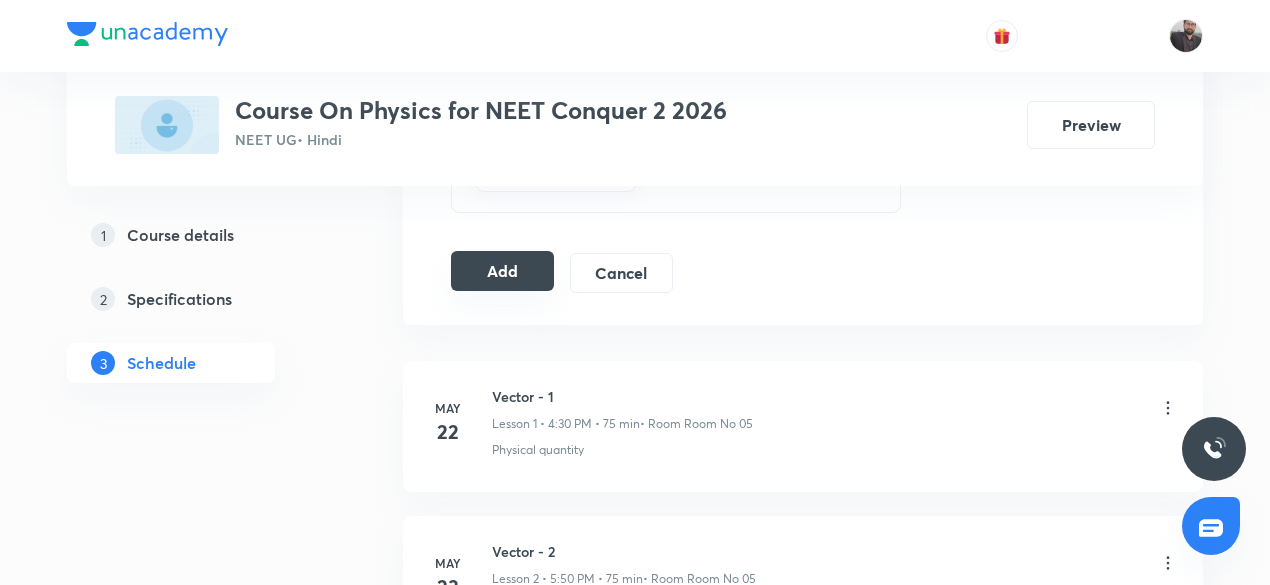 click on "Add" at bounding box center [502, 271] 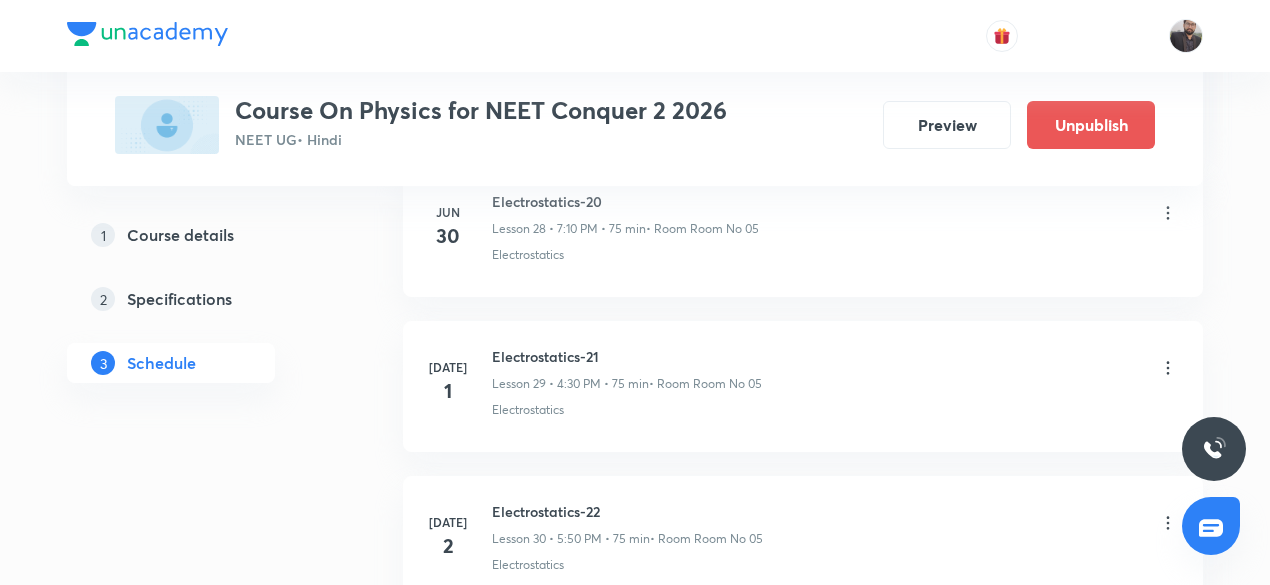 scroll, scrollTop: 5828, scrollLeft: 0, axis: vertical 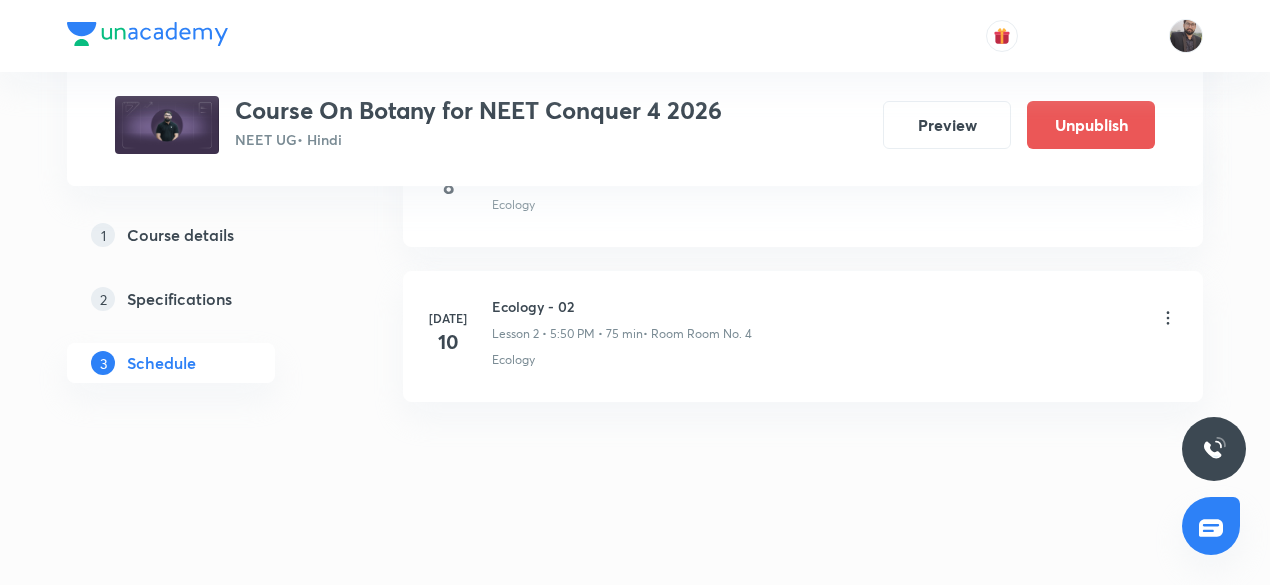click on "Ecology - 02" at bounding box center [622, 306] 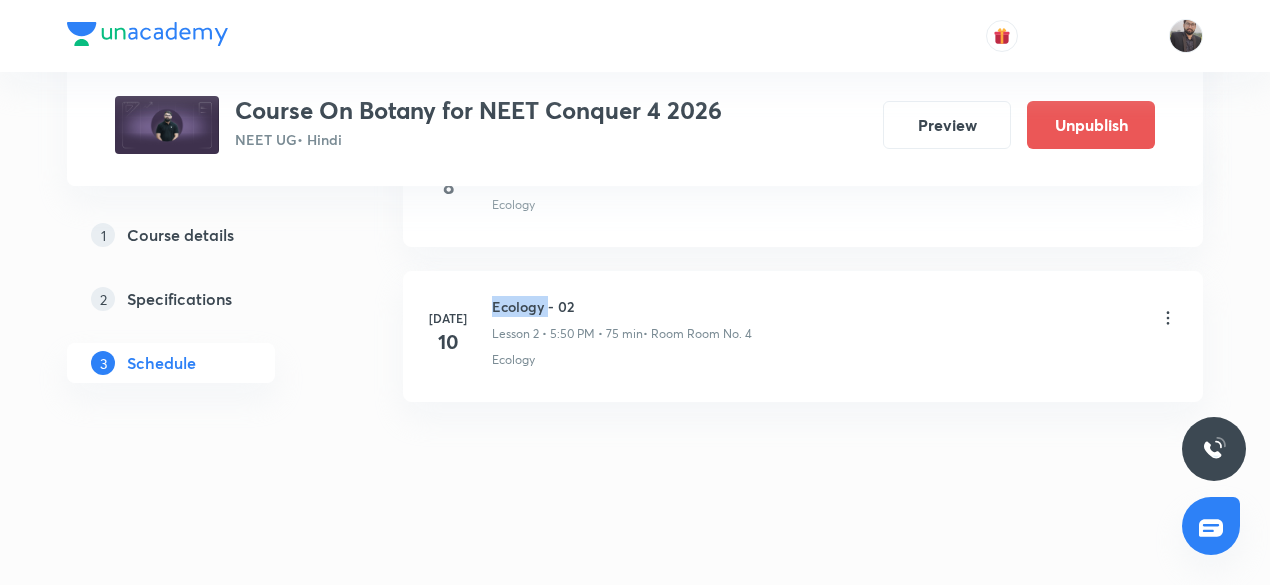 click on "Ecology - 02" at bounding box center [622, 306] 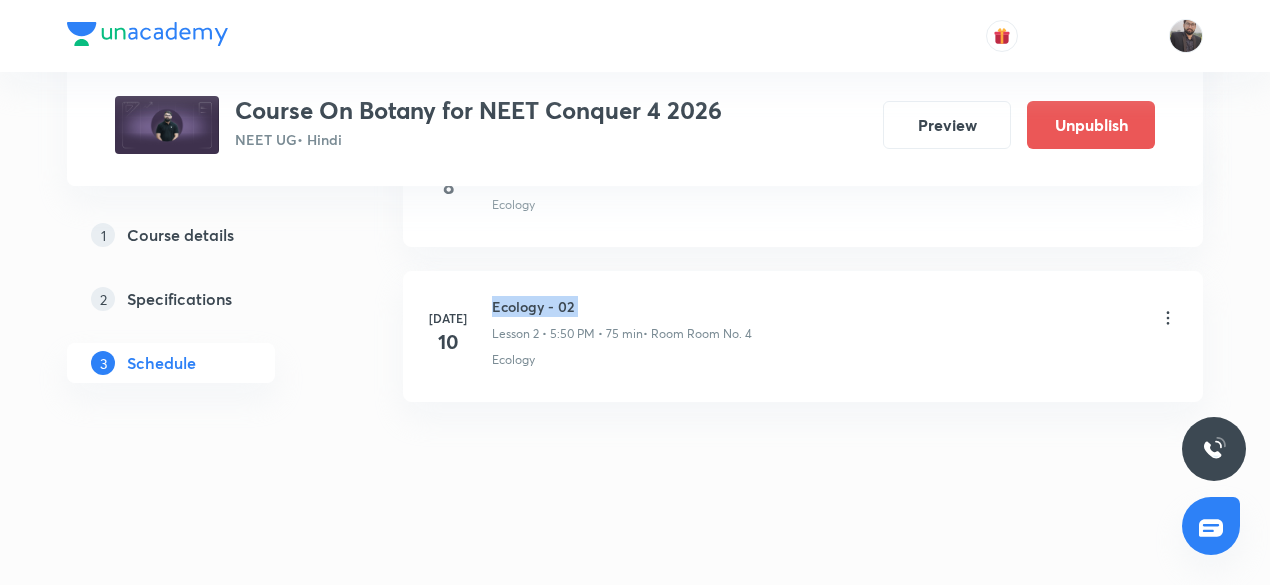 click on "Ecology - 02" at bounding box center [622, 306] 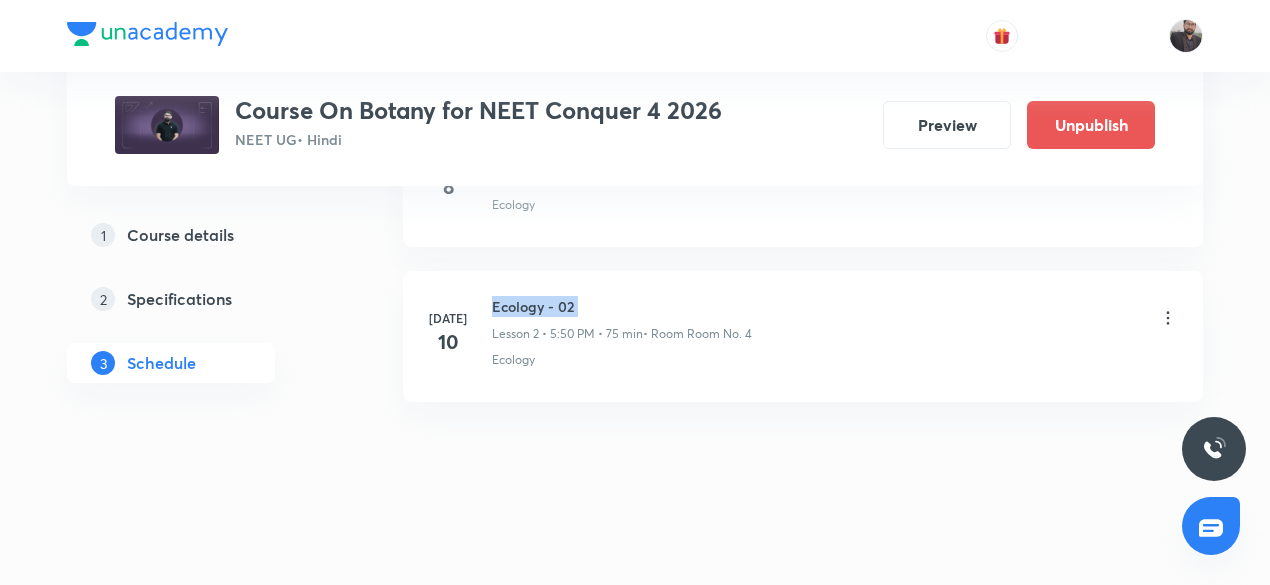 copy on "Ecology - 02" 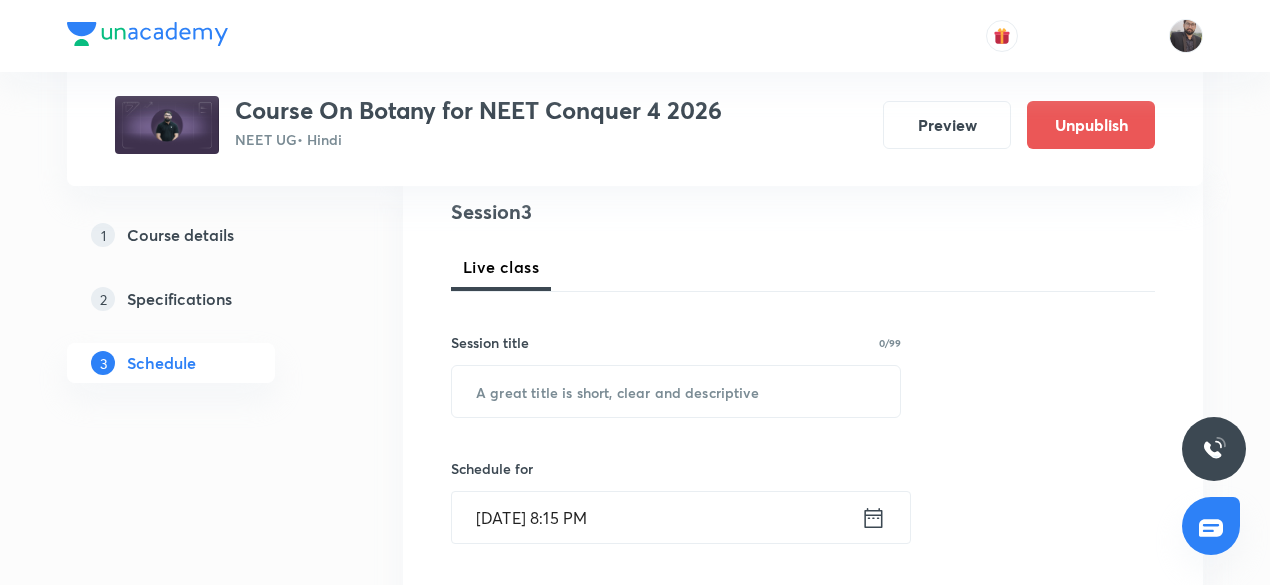 scroll, scrollTop: 250, scrollLeft: 0, axis: vertical 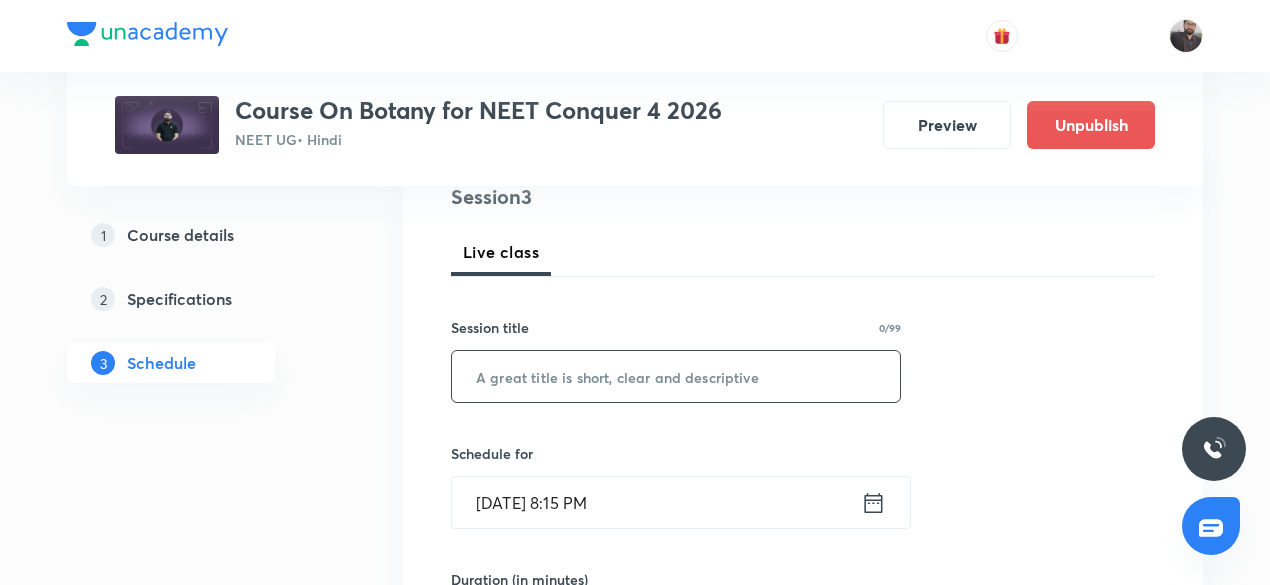 click at bounding box center (676, 376) 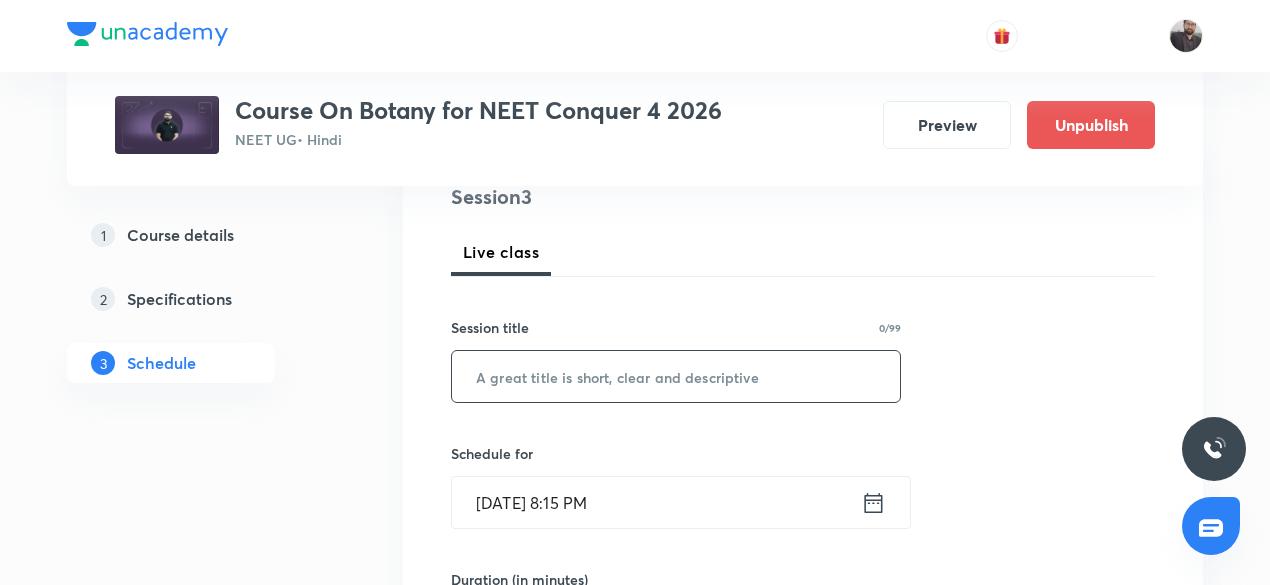 paste on "Ecology - 02" 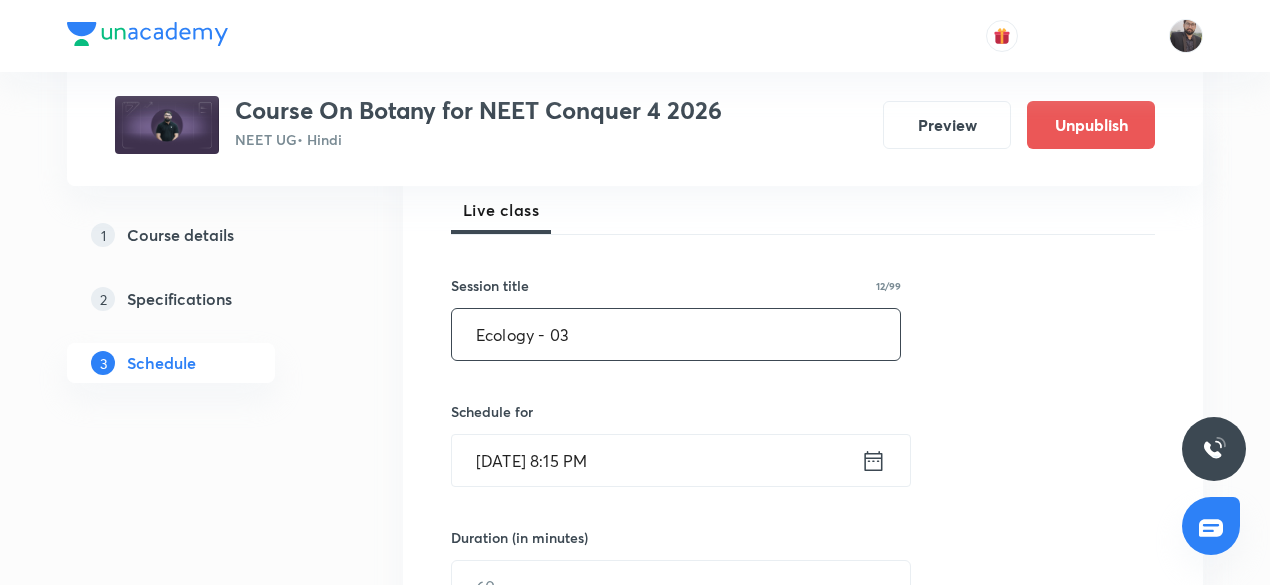 scroll, scrollTop: 298, scrollLeft: 0, axis: vertical 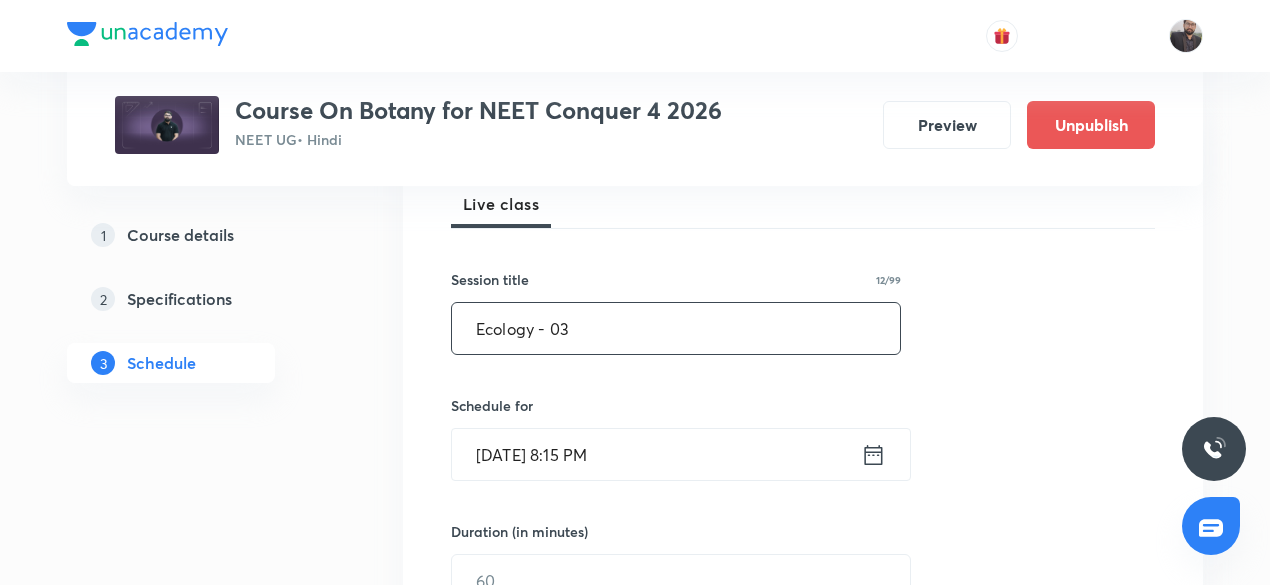 type on "Ecology - 03" 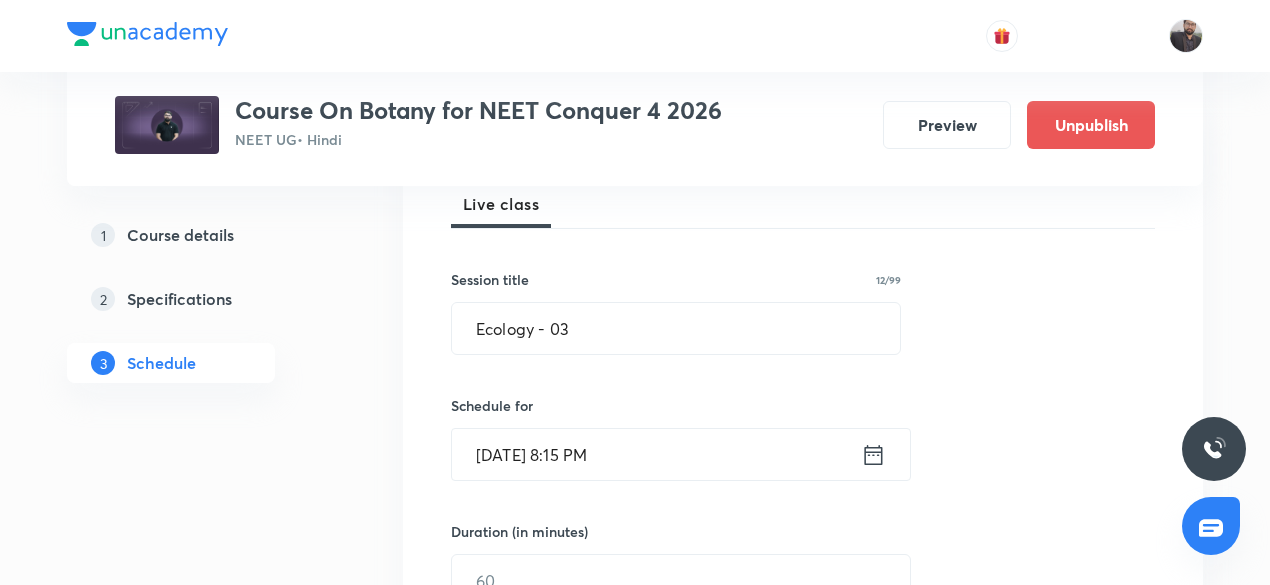 click on "[DATE] 8:15 PM" at bounding box center [656, 454] 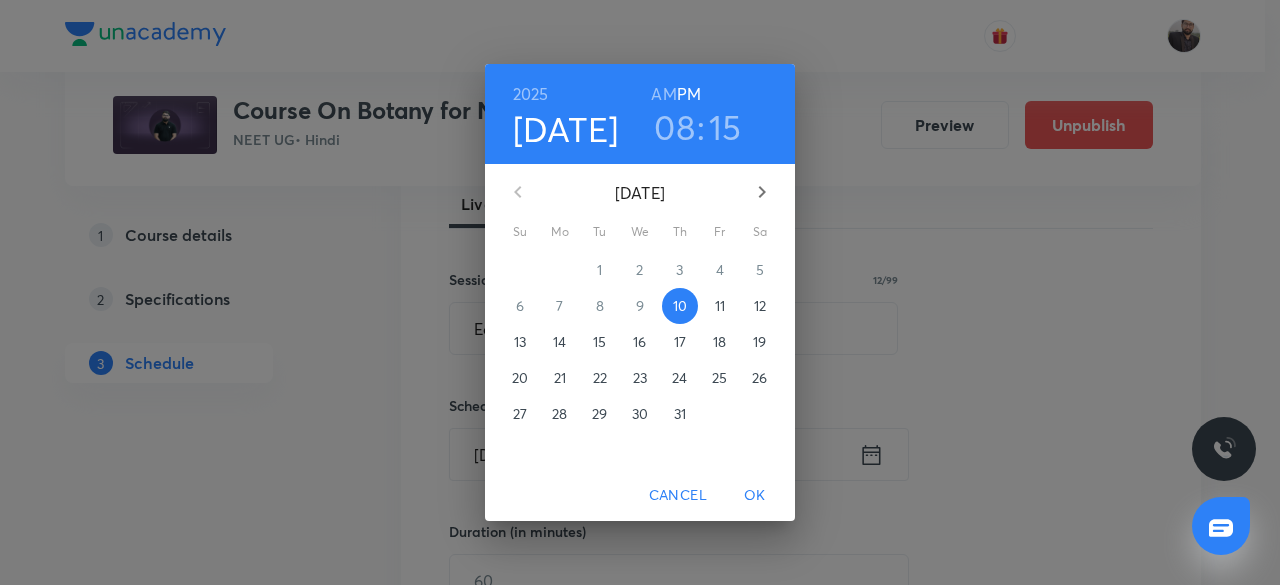 click on "11" at bounding box center (720, 306) 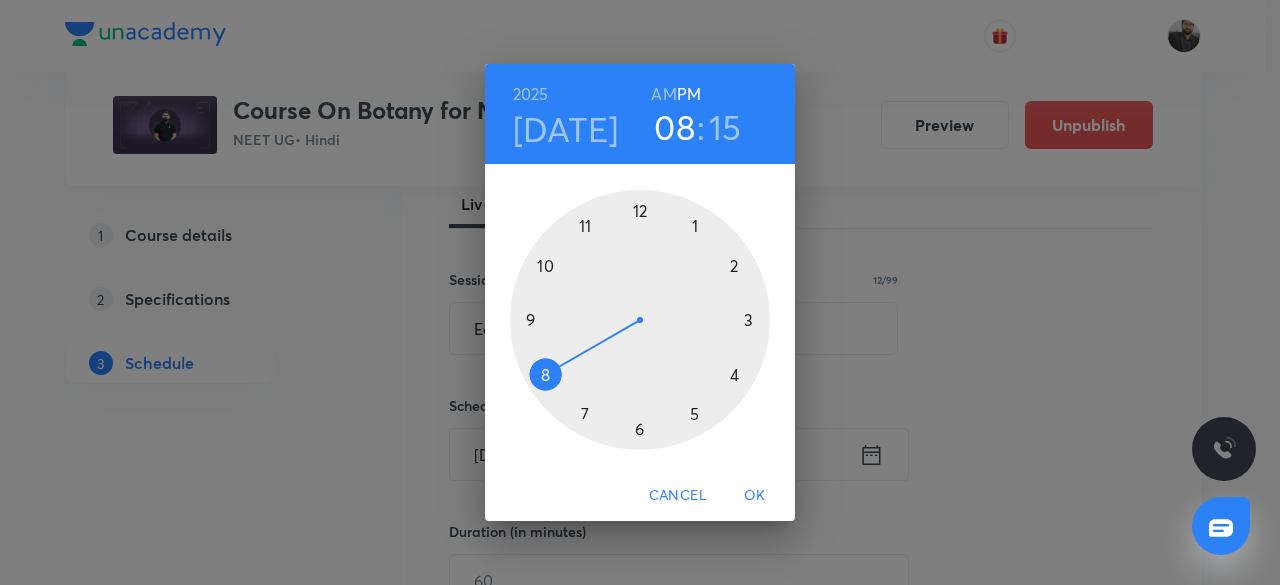 click at bounding box center (640, 320) 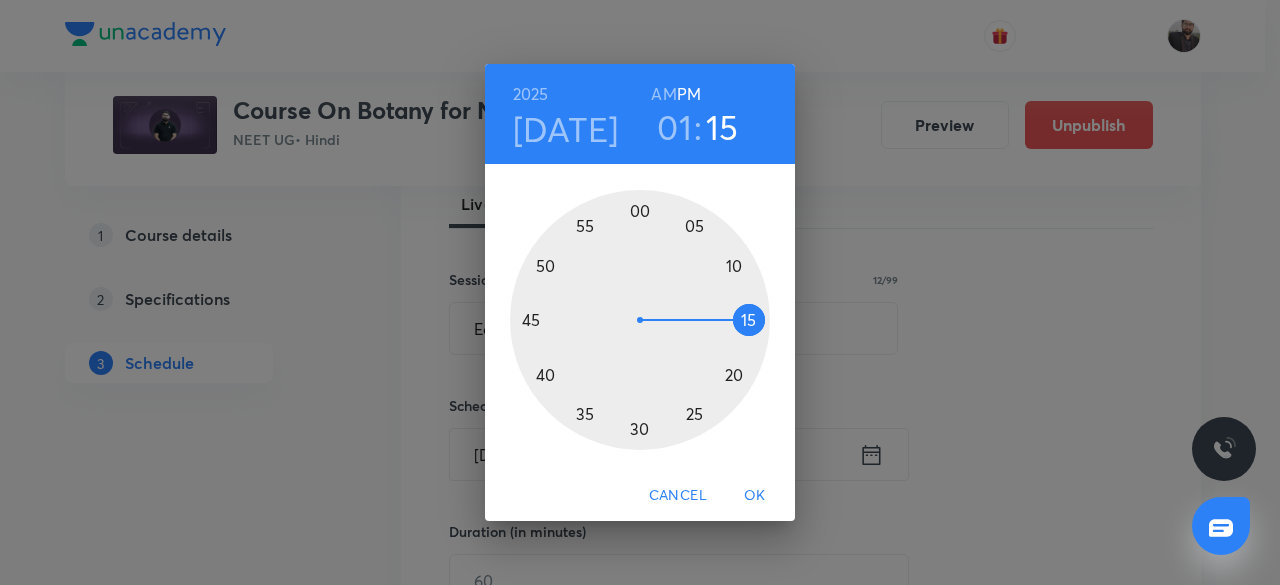 click at bounding box center (640, 320) 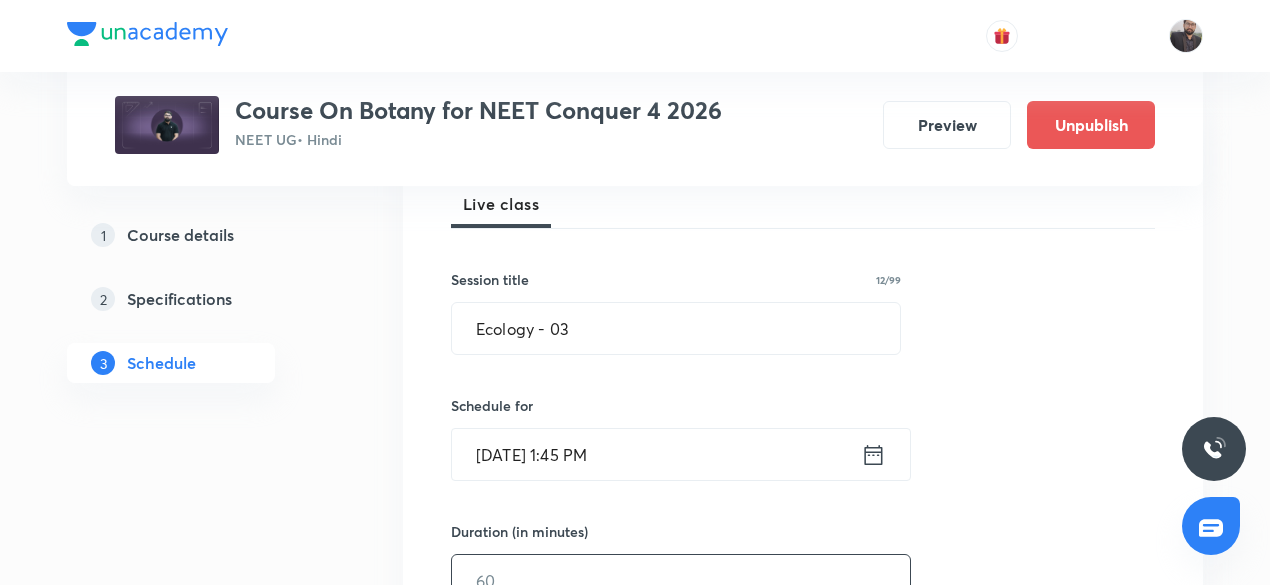 click at bounding box center (681, 580) 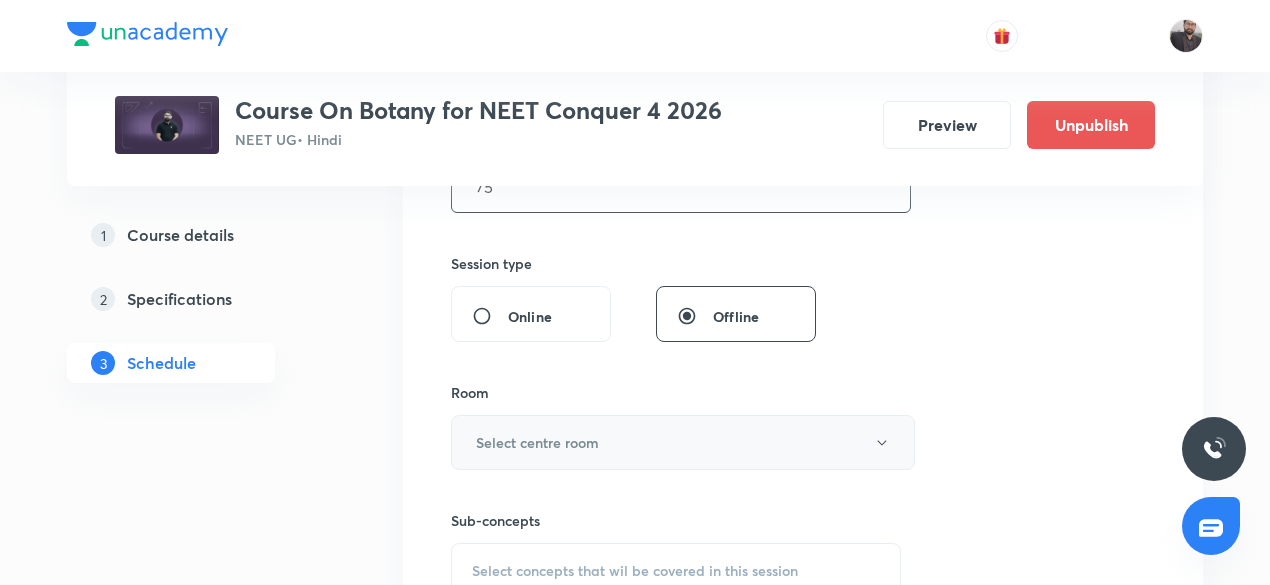 scroll, scrollTop: 693, scrollLeft: 0, axis: vertical 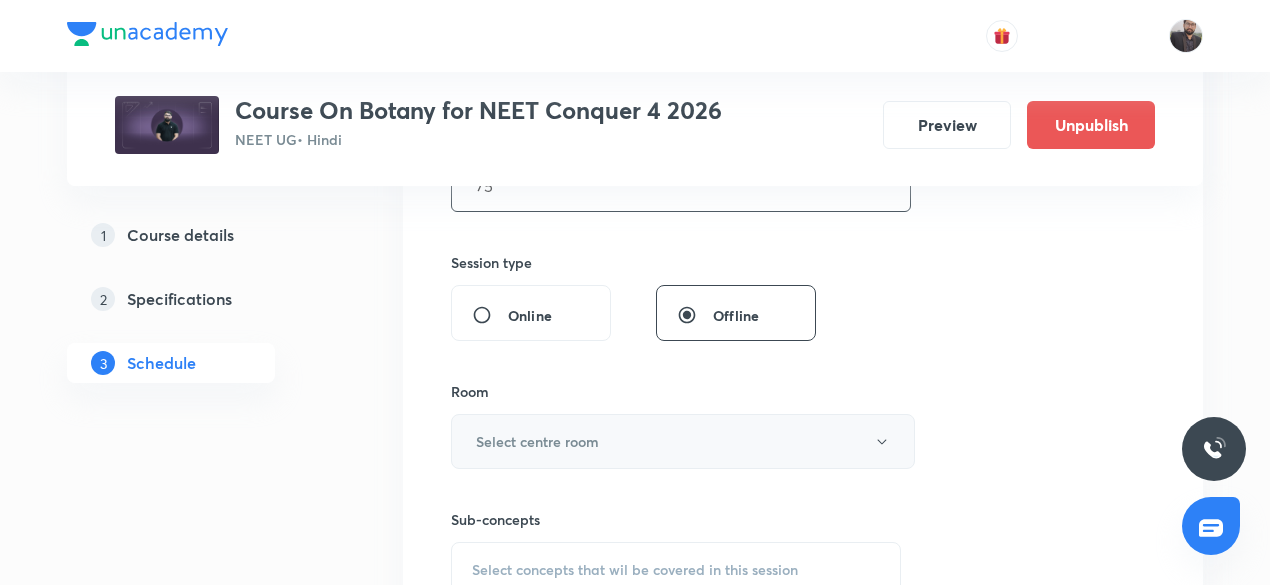 type on "75" 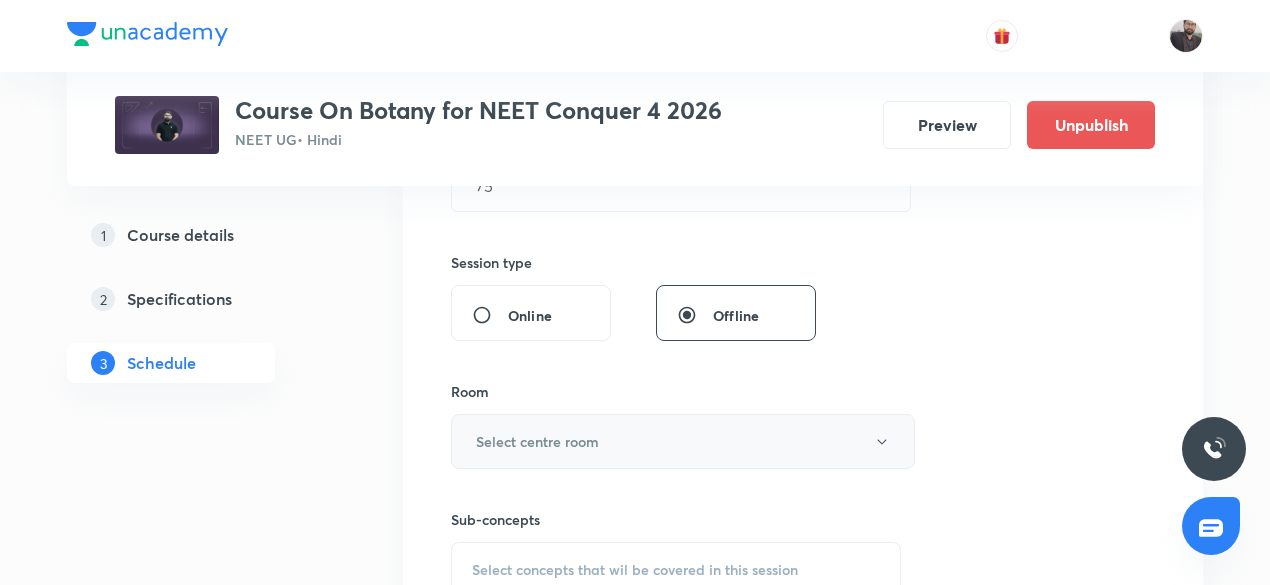 click on "Select centre room" at bounding box center [537, 441] 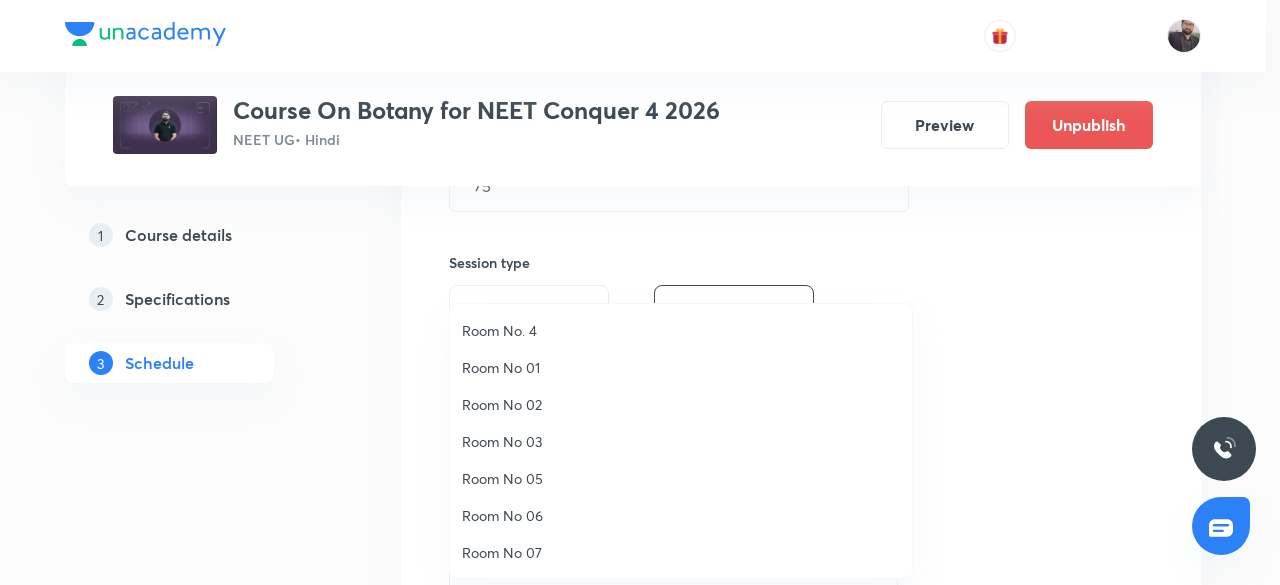 click on "Room No. 4" at bounding box center (681, 330) 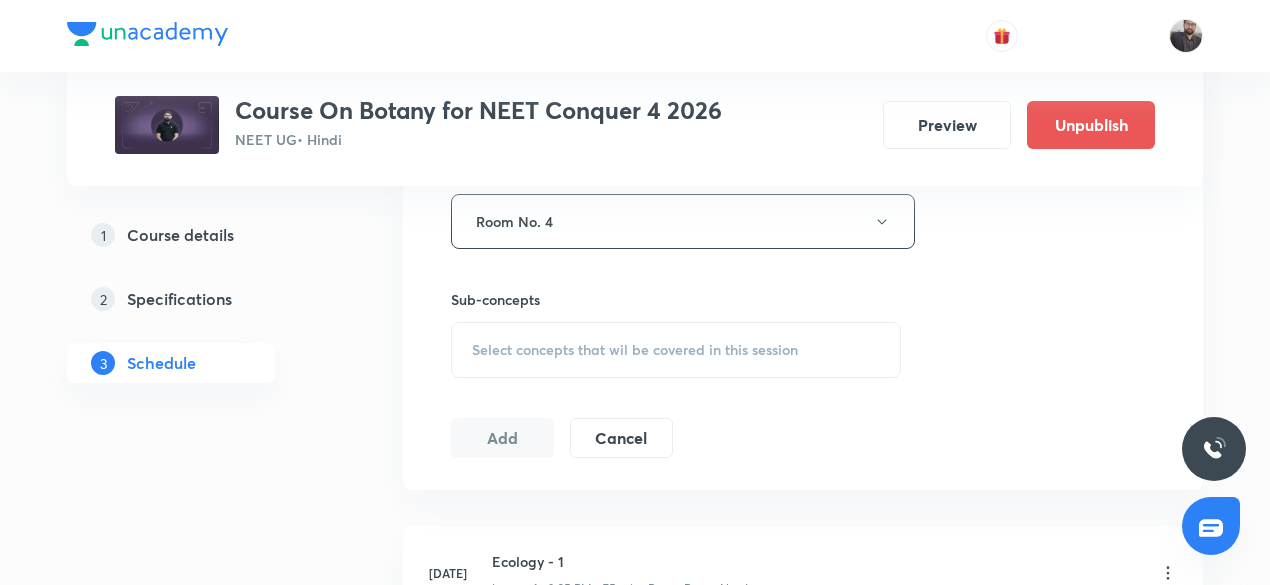 scroll, scrollTop: 918, scrollLeft: 0, axis: vertical 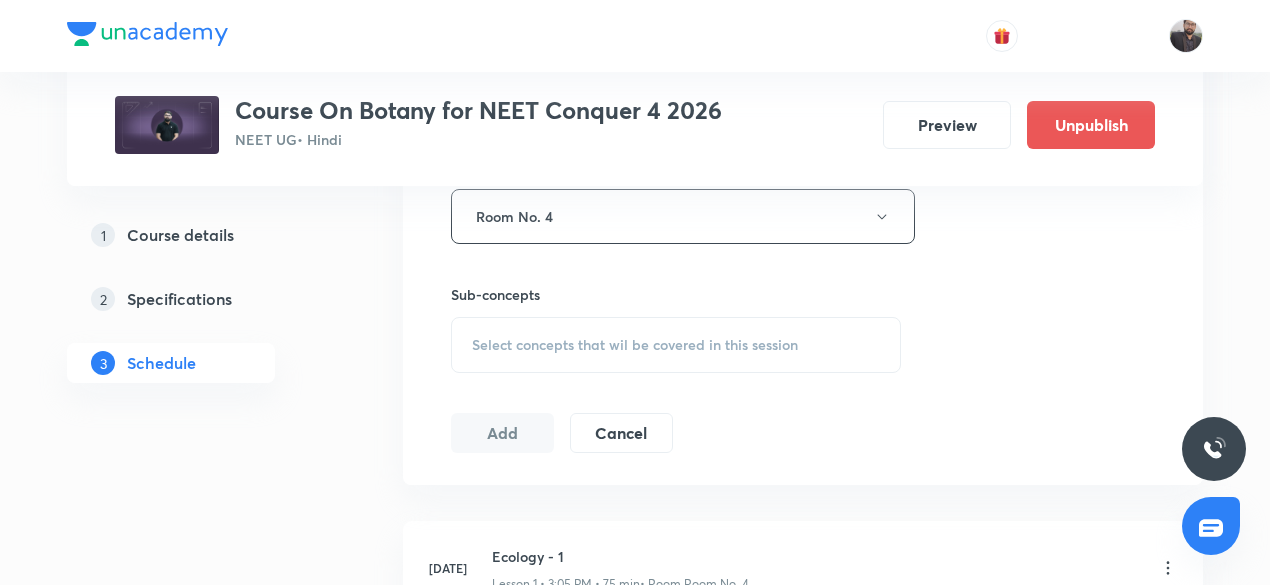 click on "Select concepts that wil be covered in this session" at bounding box center [676, 345] 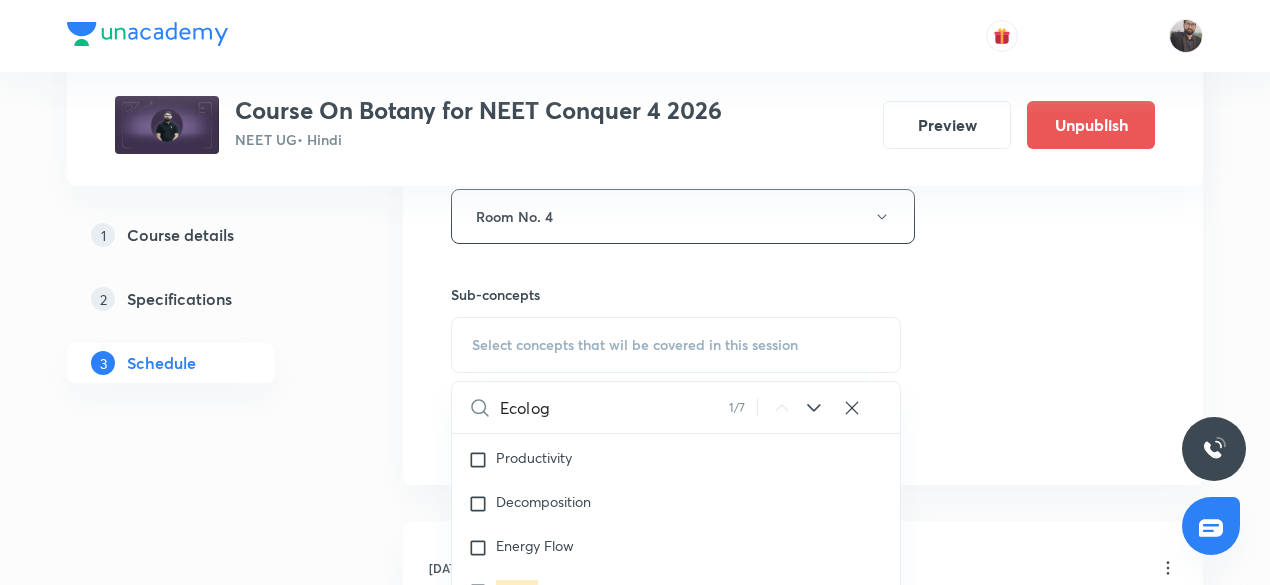 scroll, scrollTop: 17084, scrollLeft: 0, axis: vertical 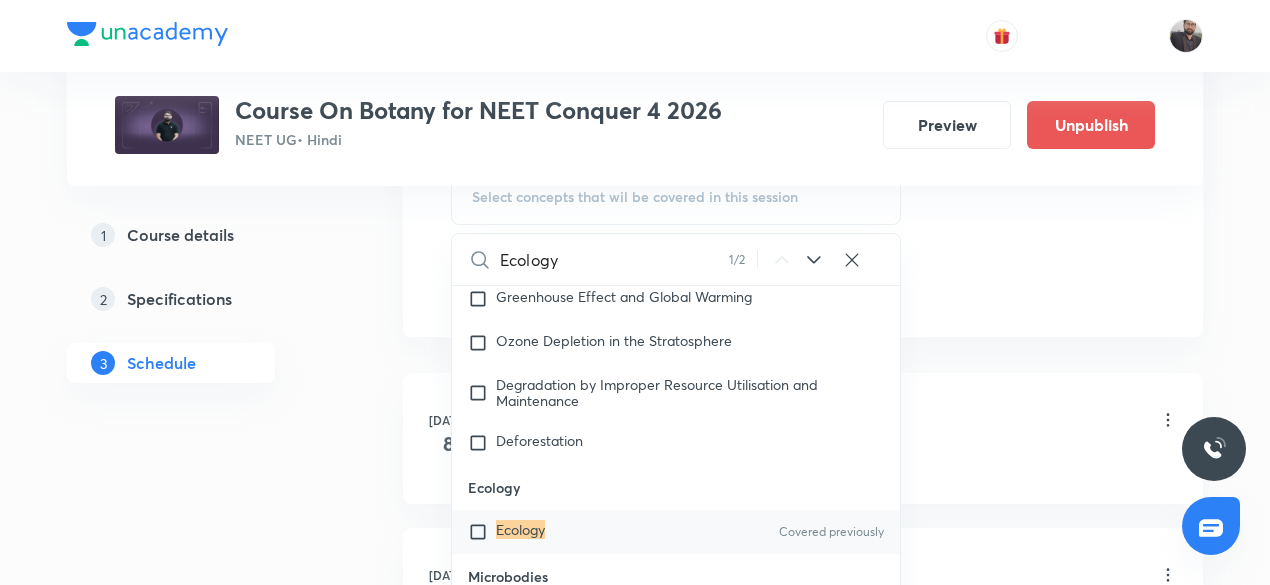 type on "Ecology" 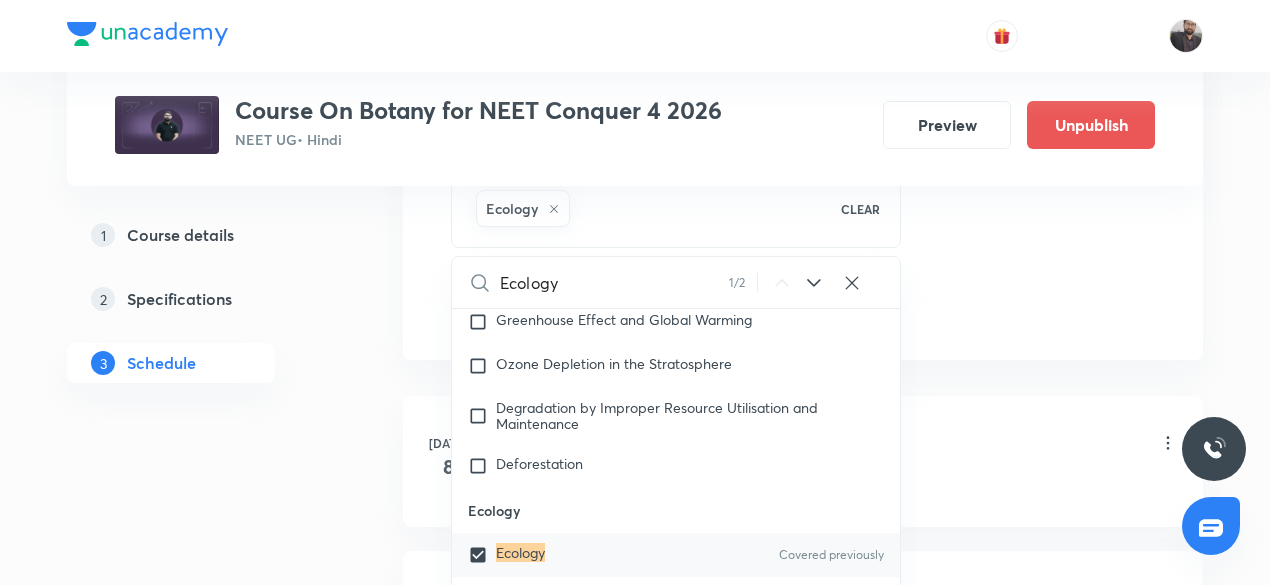 click on "Session  3 Live class Session title 12/99 Ecology - 03 ​ Schedule for Jul 11, 2025, 1:45 PM ​ Duration (in minutes) 75 ​   Session type Online Offline Room Room No. 4 Sub-concepts Ecology CLEAR Ecology 1 / 2 ​ Living World What Is Living? Diversity In The Living World Systematics Types Of Taxonomy Fundamental Components Of Taxonomy Taxonomic Categories Taxonomical Aids The Three Domains Of Life Biological Nomenclature  Biological Classification System Of Classification Kingdom Monera Kingdom Protista Kingdom Fungi Kingdom Plantae Kingdom Animalia Linchens Mycorrhiza Virus Prions Viroids Plant Kingdom Algae Bryophytes Pteridophytes Gymnosperms Angiosperms Animal Kingdom Basics Of Classification Classification Of Animals Animal Kingdom Animal Diversity Animal Diversity Morphology - Flowering Plants Plant Morphology Root Types Of Roots Stem Types Of Stem  Leaf Inflorescence Flower Fruit Seed Semi-Technical Description Of A Typical Flowering Plant Description Of Some Important Families The Tissues Frogs" at bounding box center [803, -153] 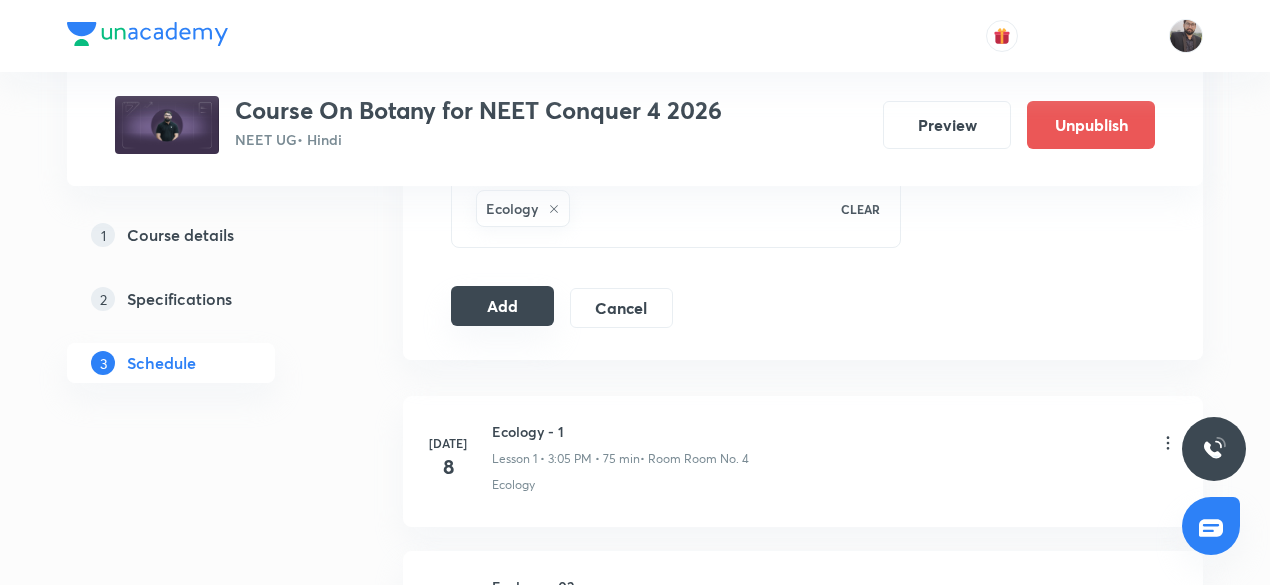 click on "Add" at bounding box center (502, 306) 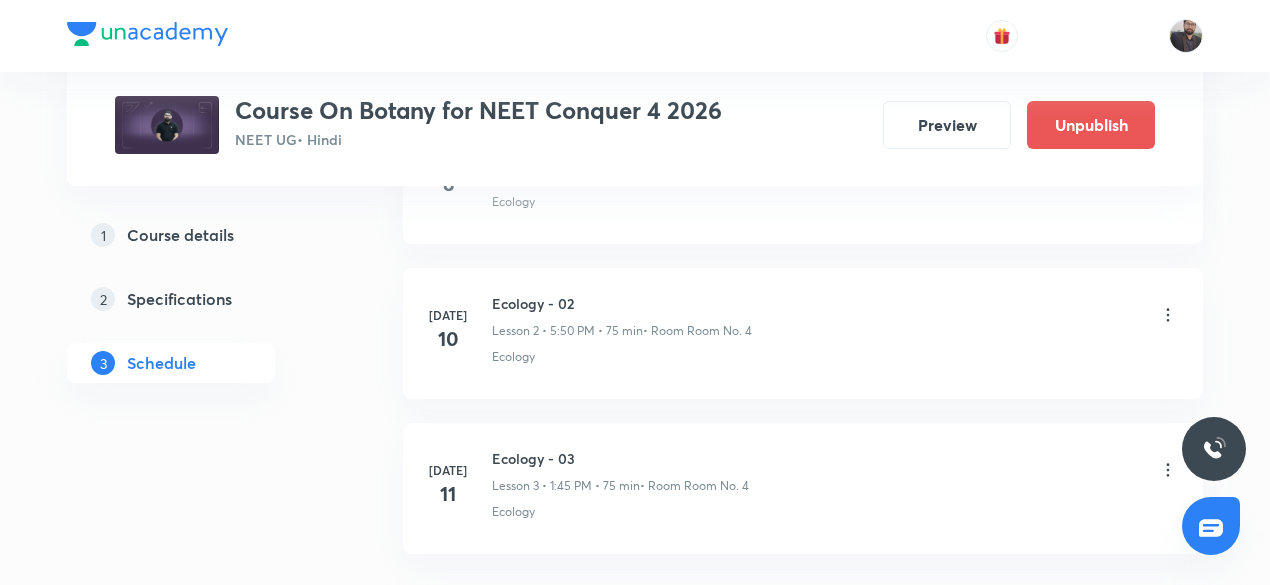 scroll, scrollTop: 562, scrollLeft: 0, axis: vertical 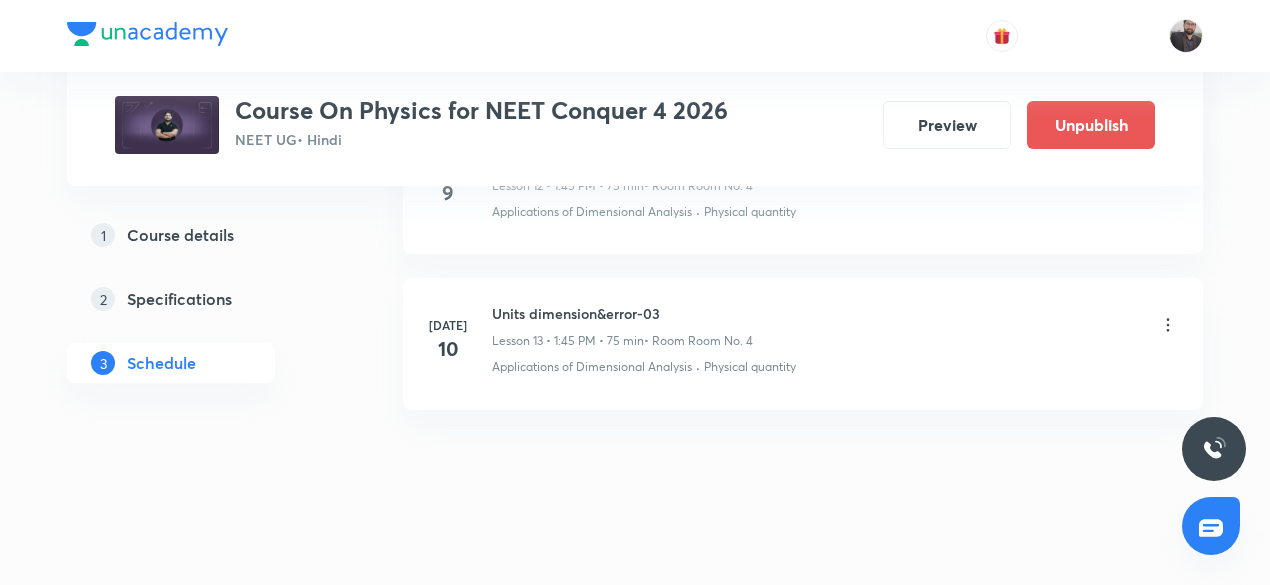 click on "Units dimension&error-03" at bounding box center (622, 313) 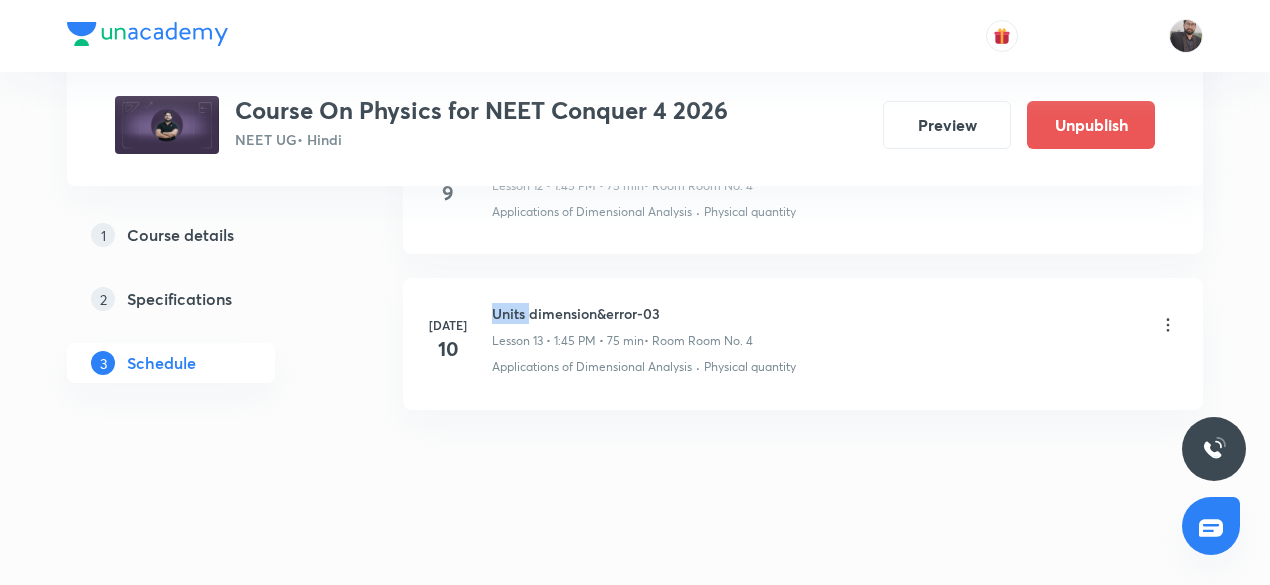 click on "Units dimension&error-03" at bounding box center (622, 313) 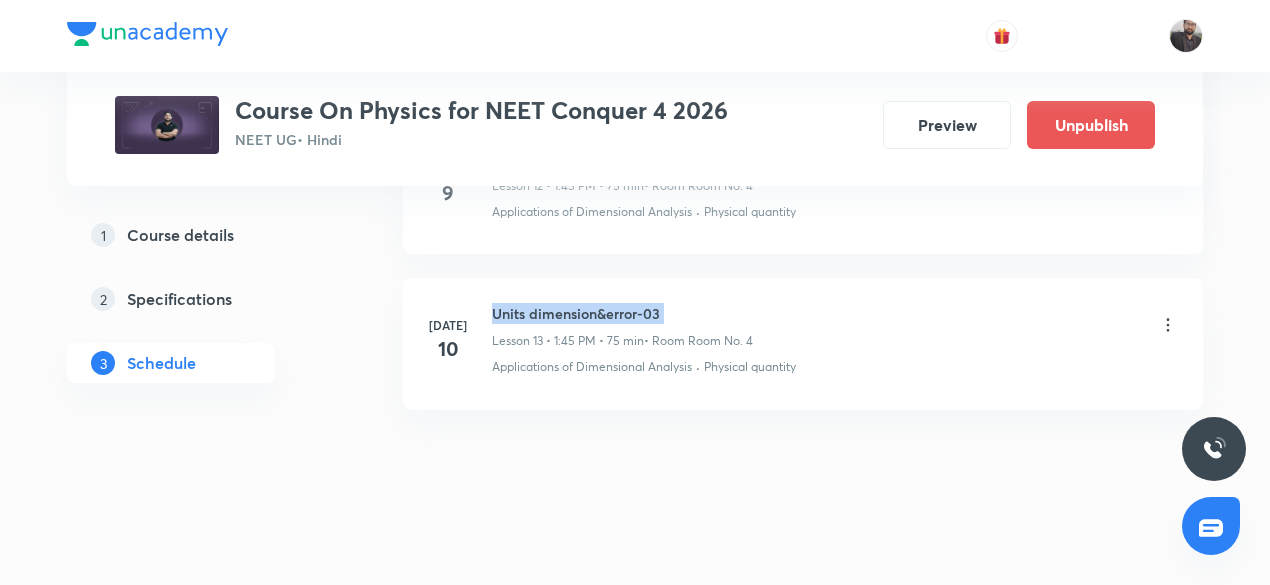 click on "Units dimension&error-03" at bounding box center [622, 313] 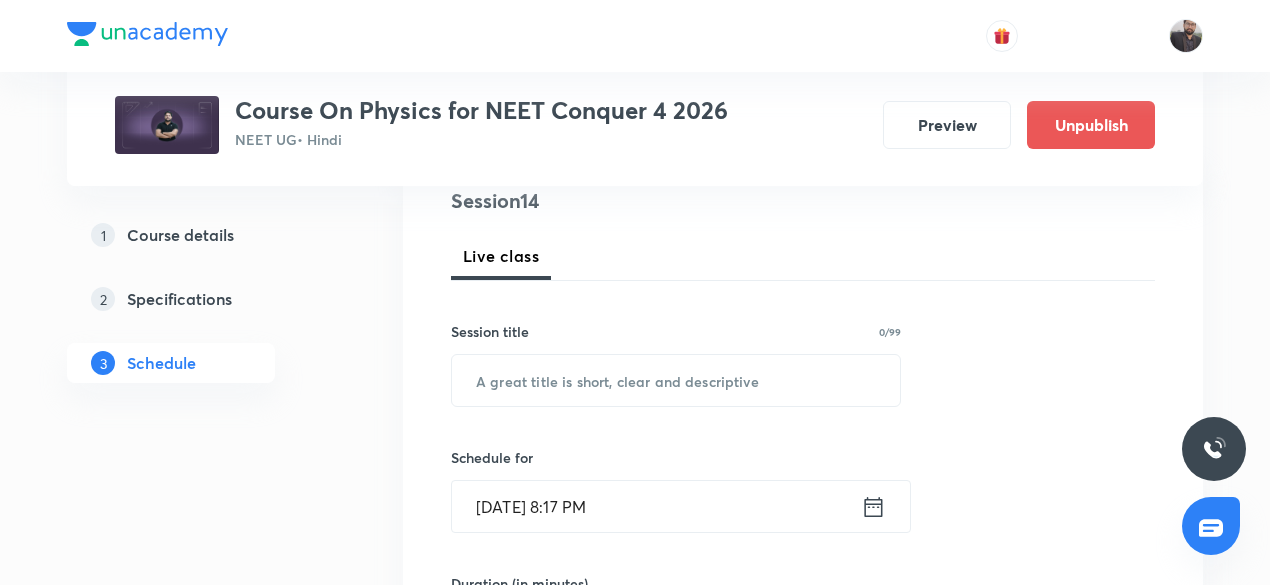scroll, scrollTop: 256, scrollLeft: 0, axis: vertical 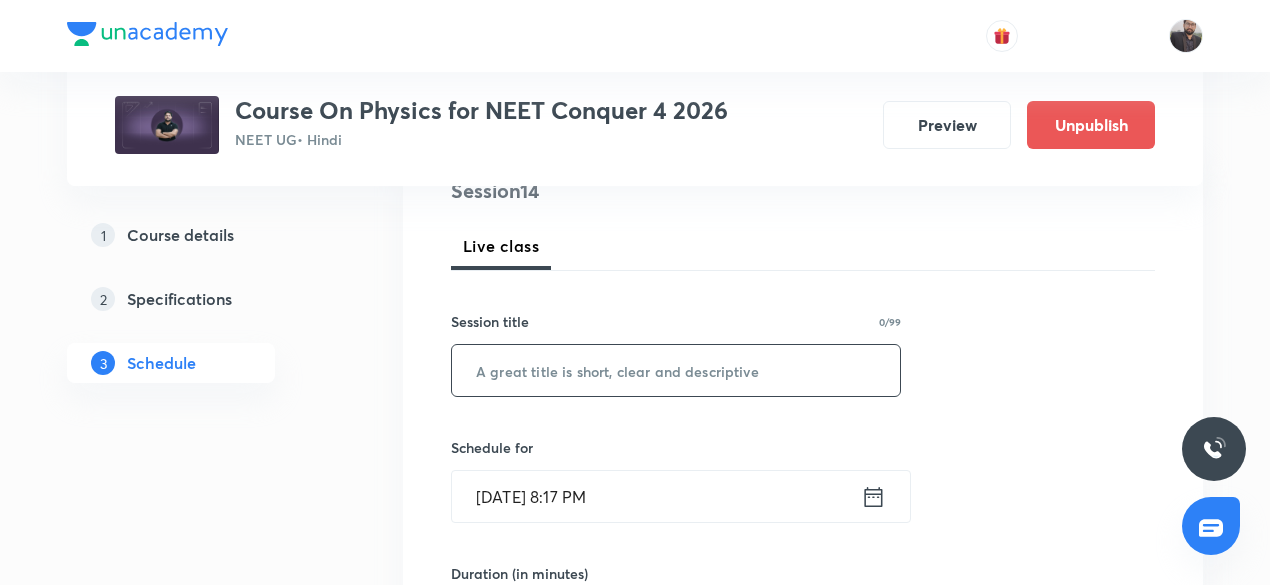 click at bounding box center (676, 370) 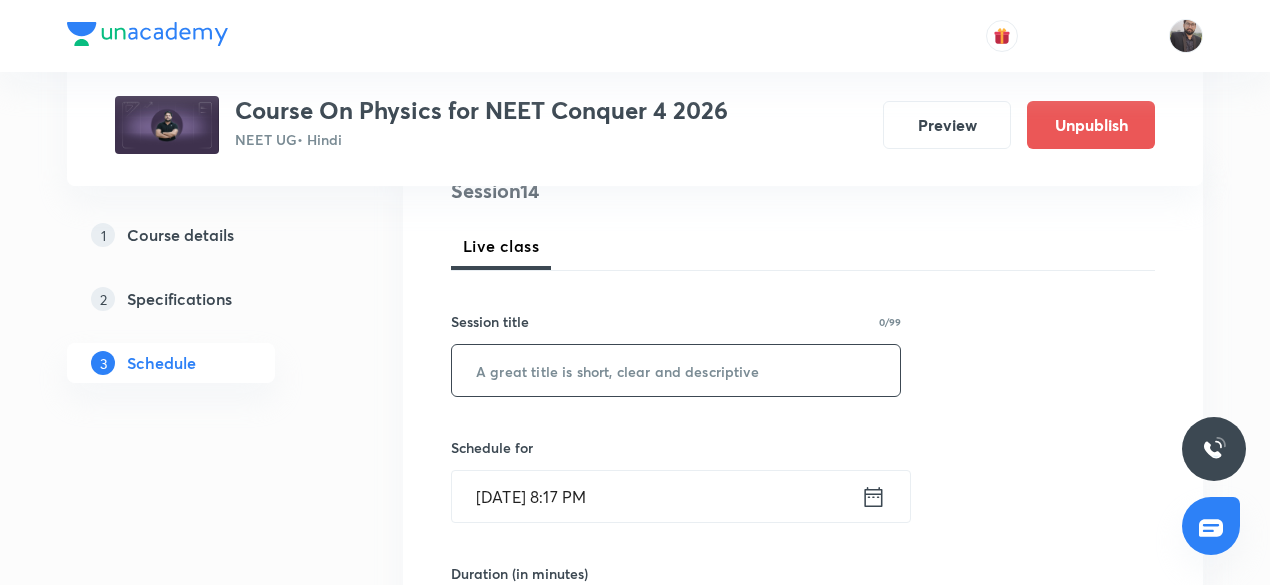 paste on "Units dimension&error-03" 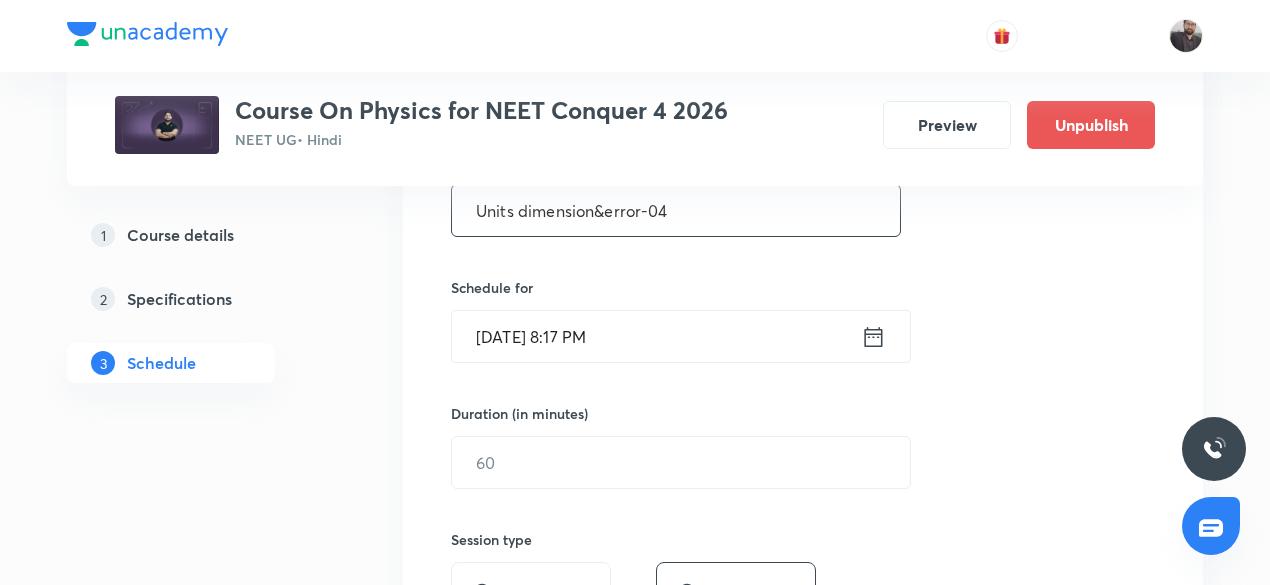 scroll, scrollTop: 419, scrollLeft: 0, axis: vertical 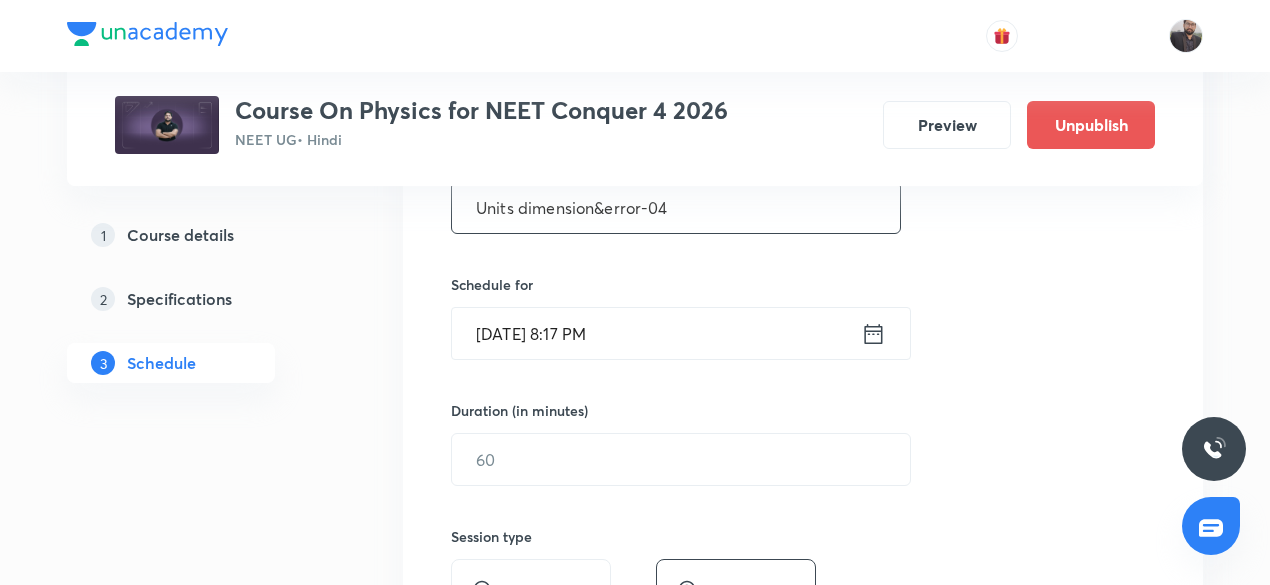 type on "Units dimension&error-04" 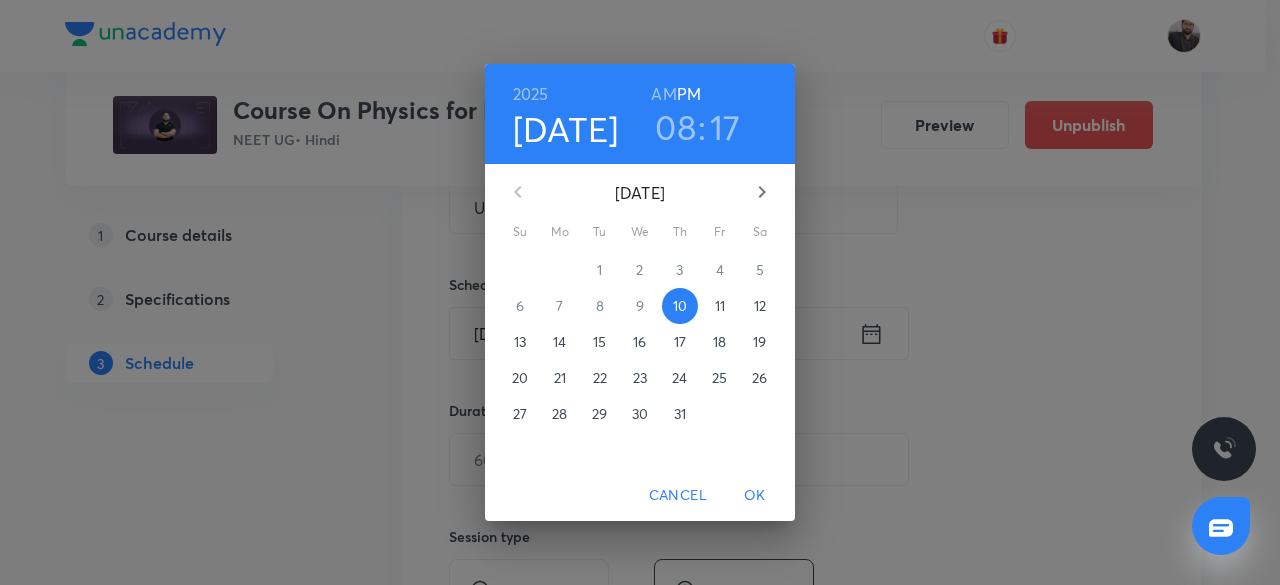 click on "11" at bounding box center [720, 306] 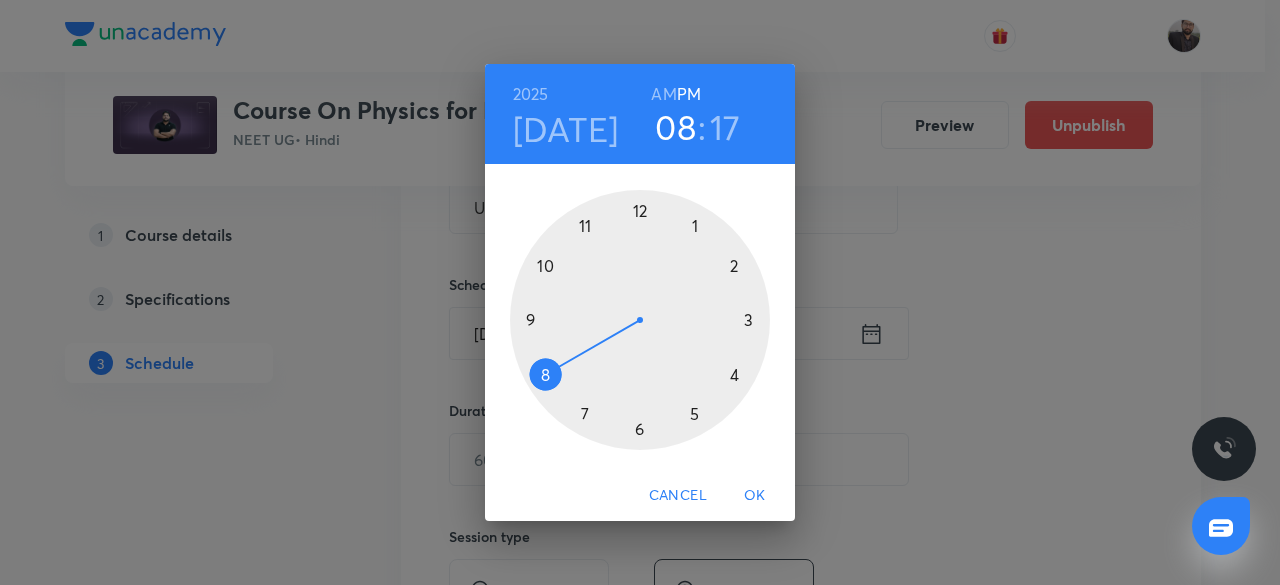 click at bounding box center [640, 320] 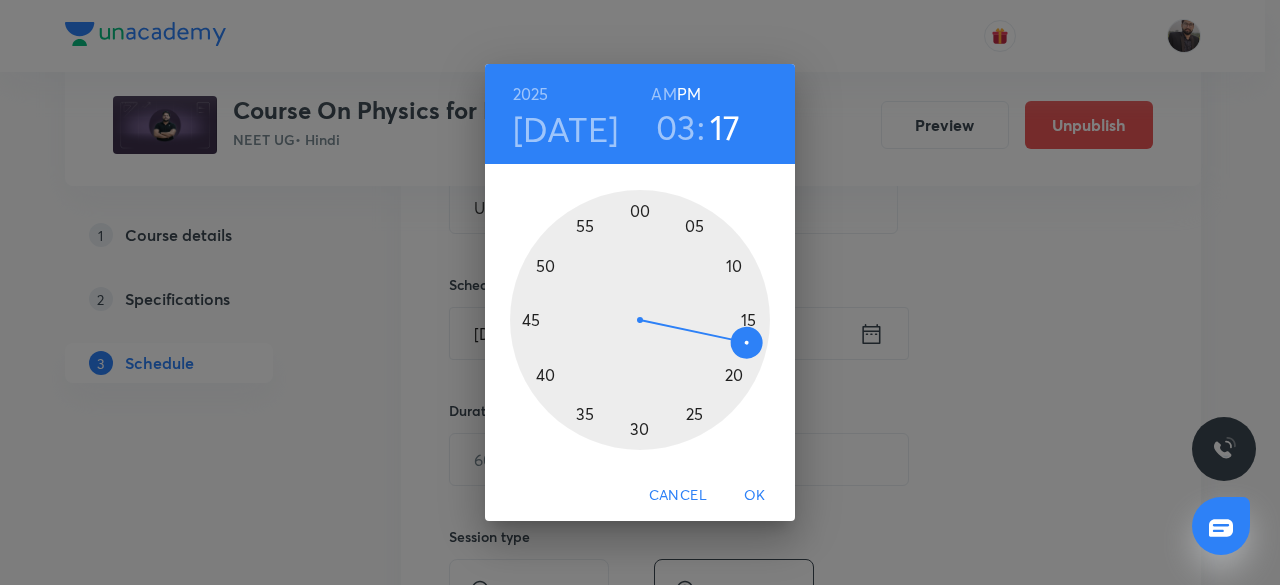 click at bounding box center [640, 320] 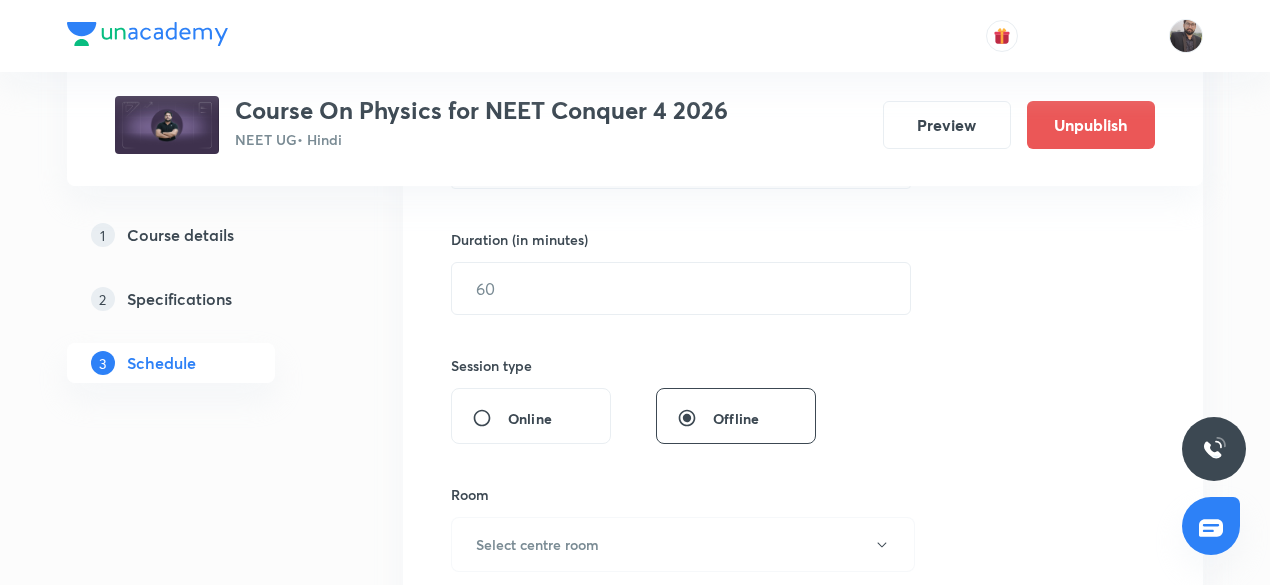scroll, scrollTop: 603, scrollLeft: 0, axis: vertical 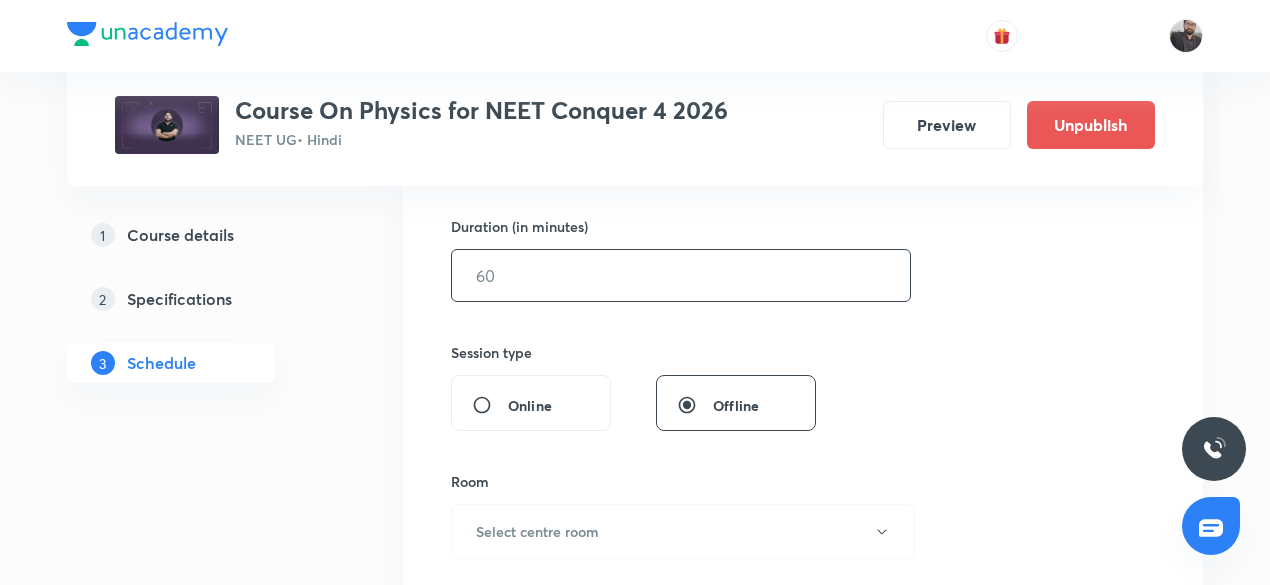 click at bounding box center (681, 275) 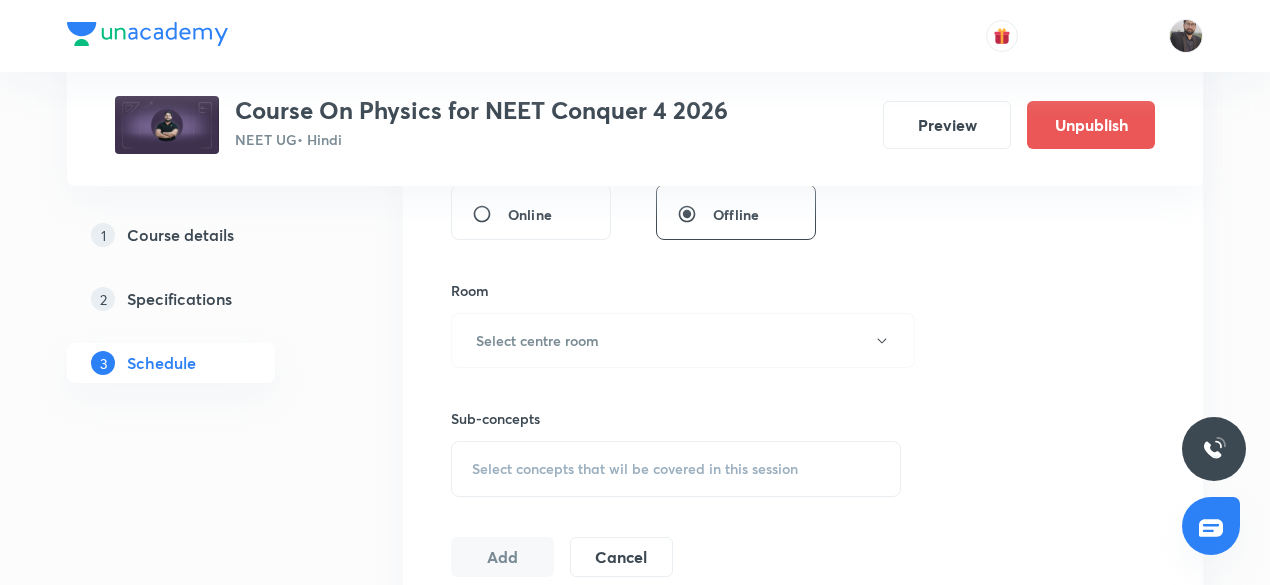 scroll, scrollTop: 805, scrollLeft: 0, axis: vertical 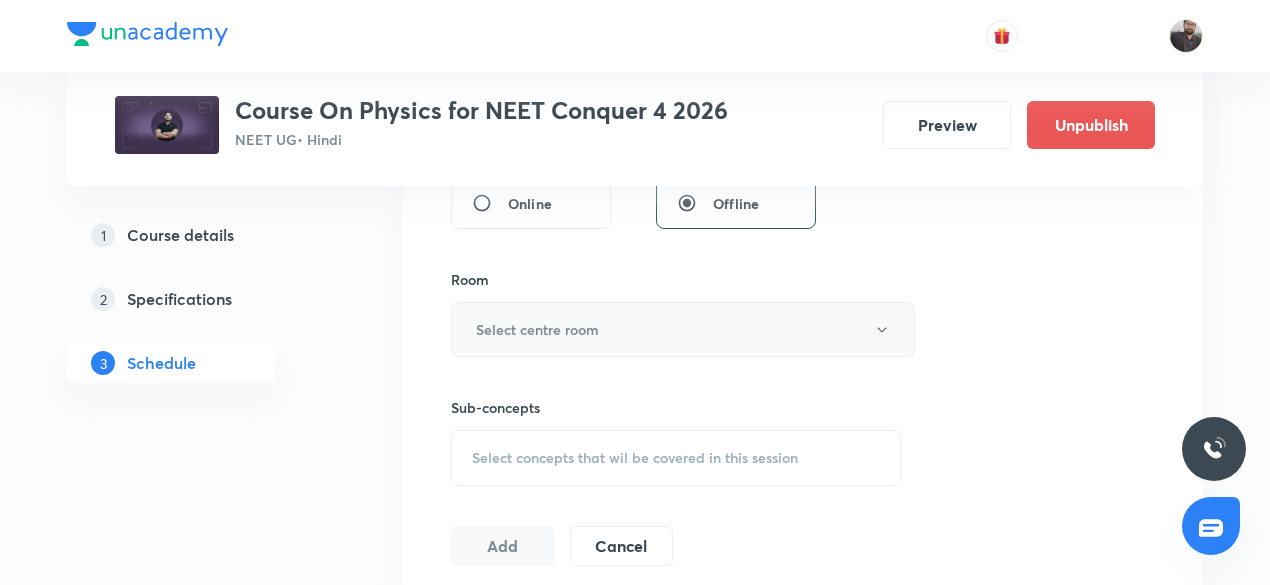 type on "75" 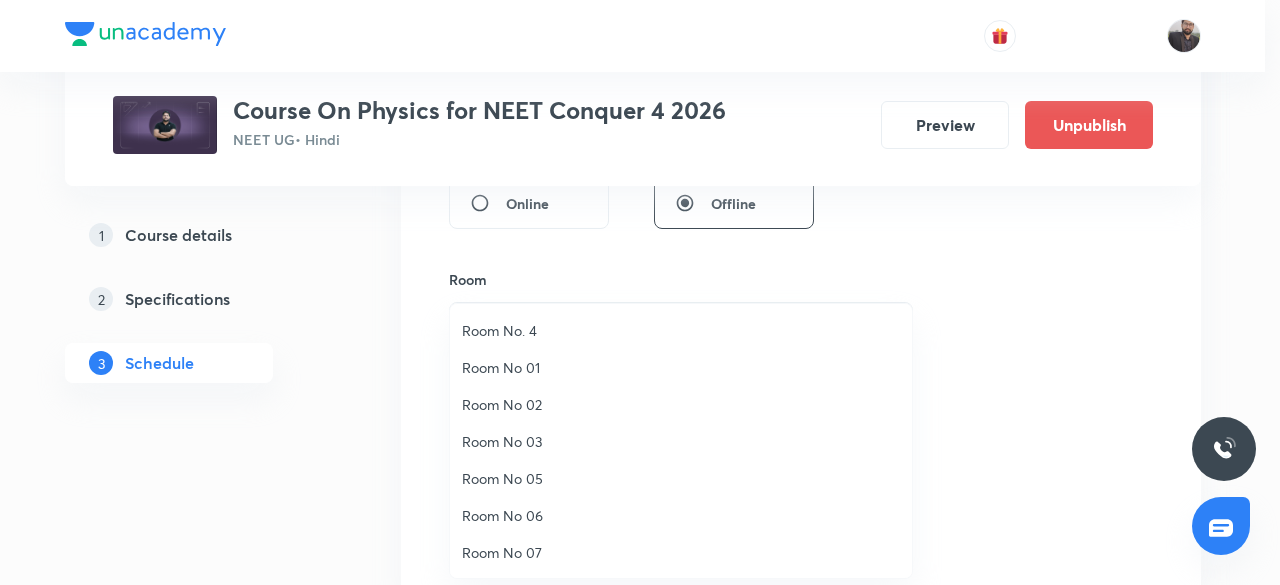 click on "Room No. 4" at bounding box center (681, 330) 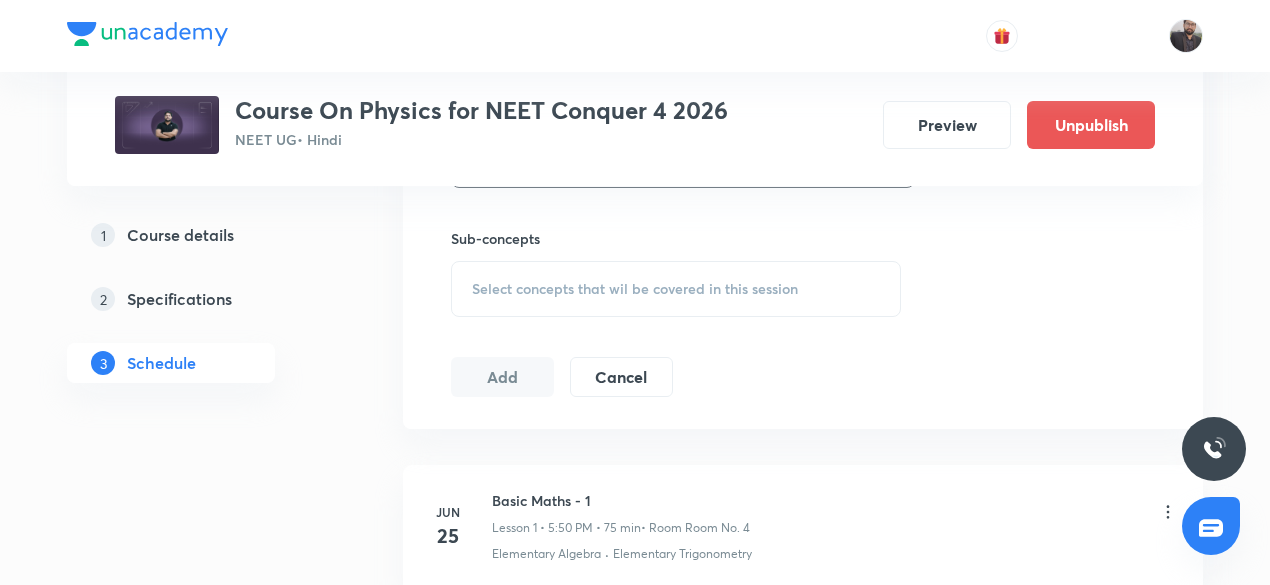 scroll, scrollTop: 978, scrollLeft: 0, axis: vertical 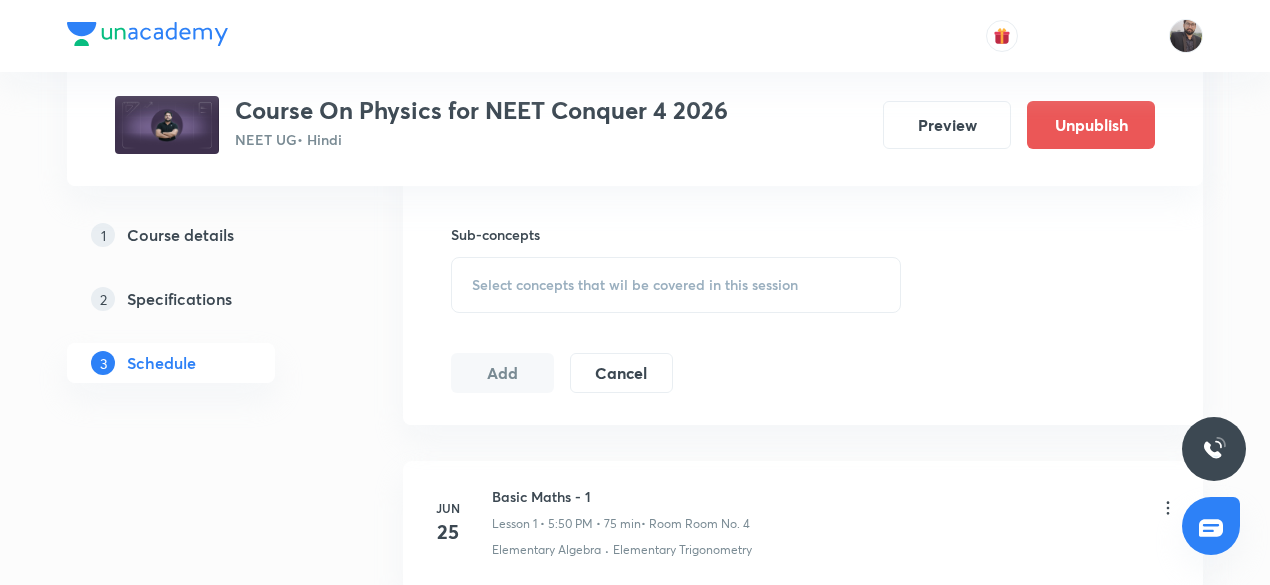 click on "Select concepts that wil be covered in this session" at bounding box center [676, 285] 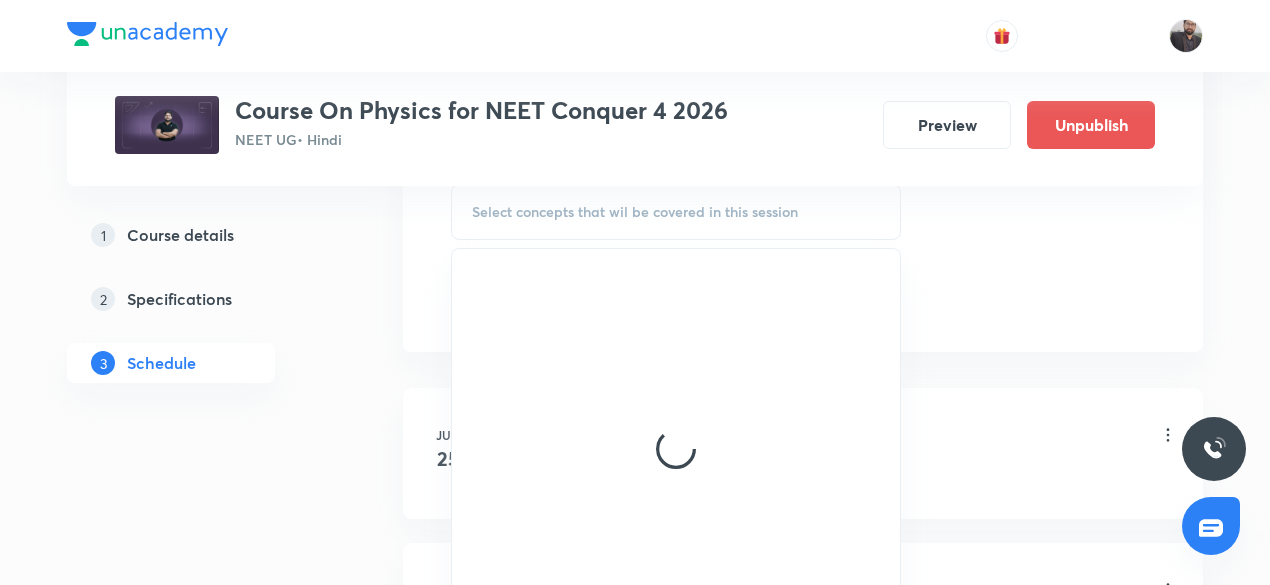scroll, scrollTop: 1050, scrollLeft: 0, axis: vertical 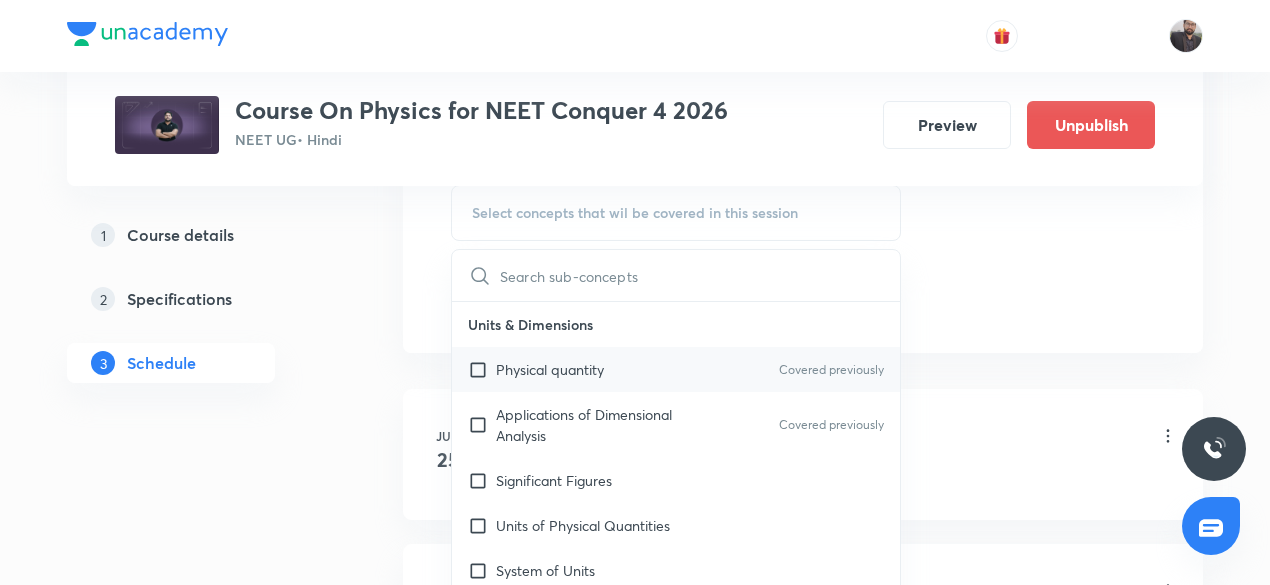 click on "Physical quantity" at bounding box center [550, 369] 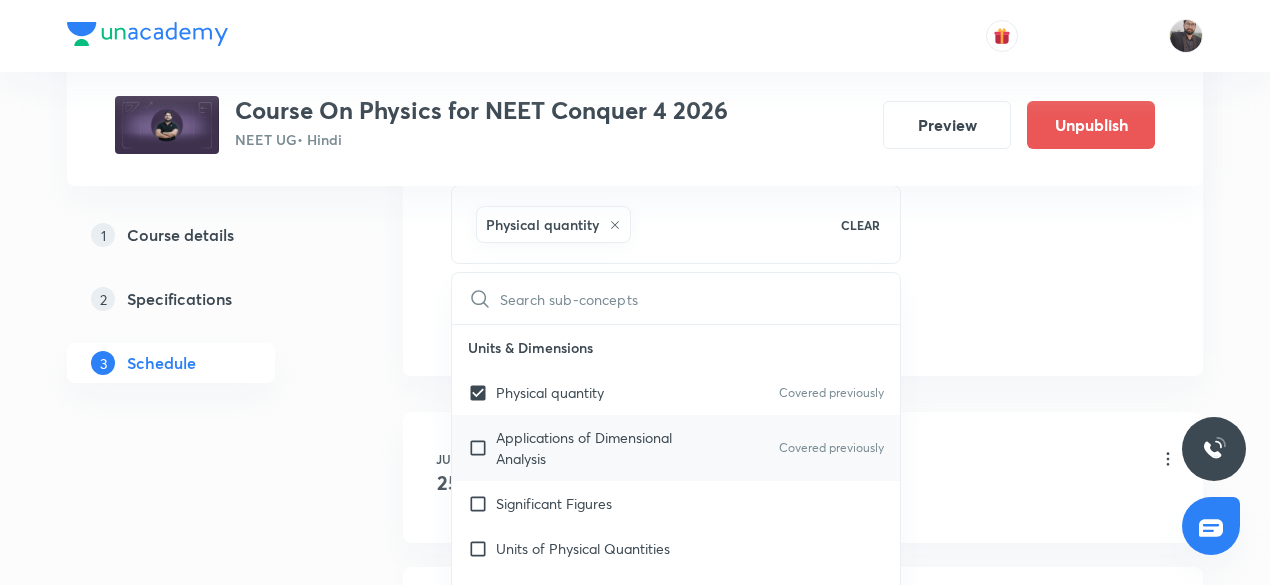 click on "Applications of Dimensional Analysis" at bounding box center [597, 448] 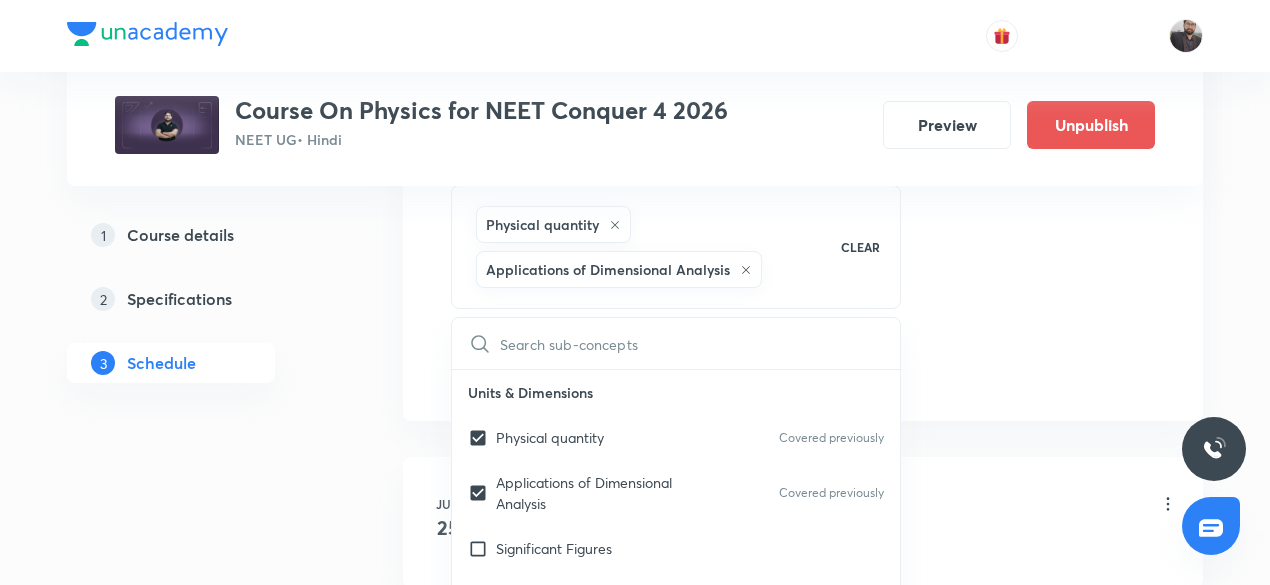 click on "Session  14 Live class Session title 24/99 Units dimension&error-04 ​ Schedule for Jul 11, 2025, 3:05 PM ​ Duration (in minutes) 75 ​   Session type Online Offline Room Room No. 4 Sub-concepts Physical quantity Applications of Dimensional Analysis CLEAR ​ Units & Dimensions Physical quantity Covered previously Applications of Dimensional Analysis Covered previously Significant Figures Units of Physical Quantities System of Units Dimensions of Some Mathematical Functions Unit and Dimension Product of Two Vectors Subtraction of Vectors Cross Product Least Count Analysis Errors of Measurement Vernier Callipers Screw Gauge Zero Error Basic Mathematics Elementary Algebra Covered previously Elementary Trigonometry Covered previously Basic Coordinate Geometry Functions Differentiation Integral of a Function Use of Differentiation & Integration in One Dimensional Motion Derivatives of Equations of Motion by Calculus Basic Mathematics Covered previously Laboratory Experiments Laboratory Experiments Dot-Product" at bounding box center (803, -115) 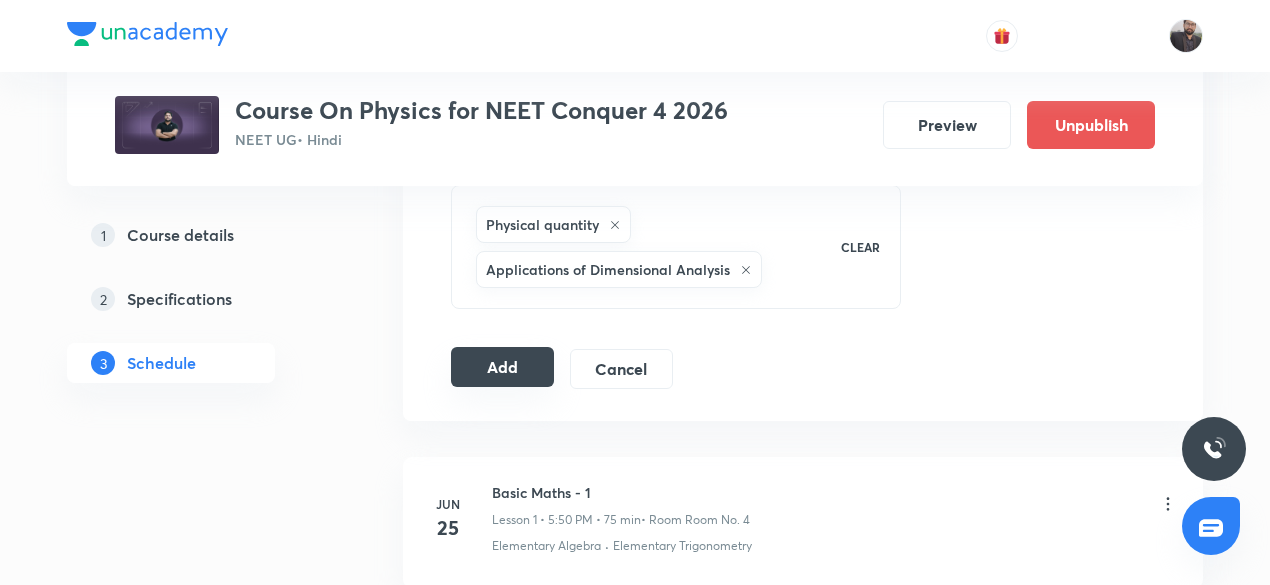 click on "Add" at bounding box center [502, 367] 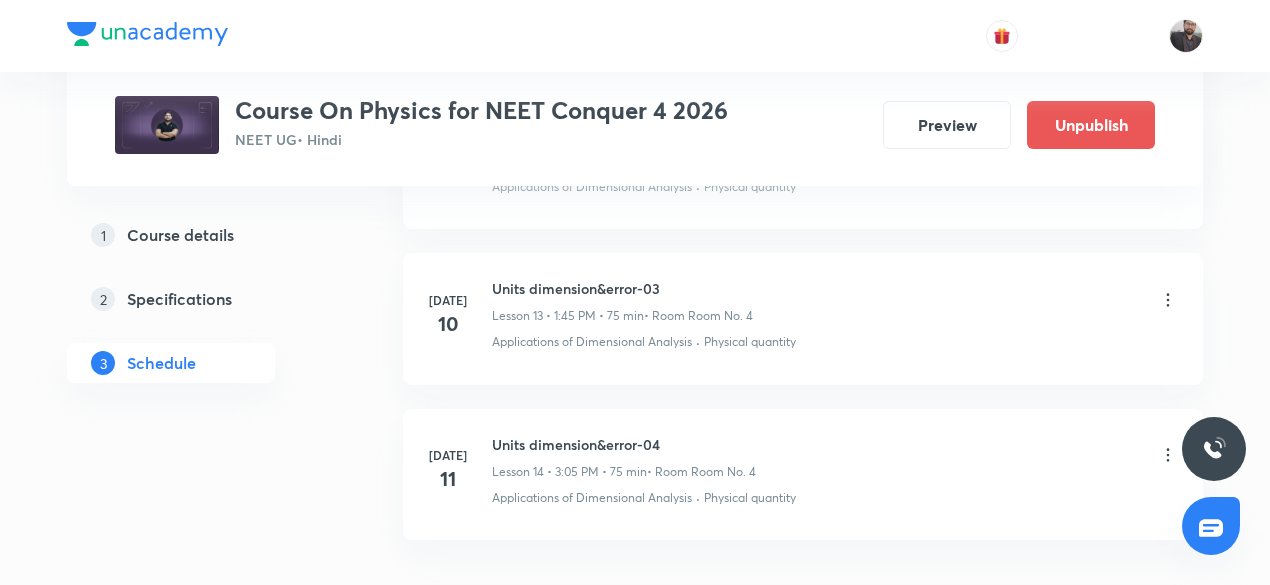 scroll, scrollTop: 2261, scrollLeft: 0, axis: vertical 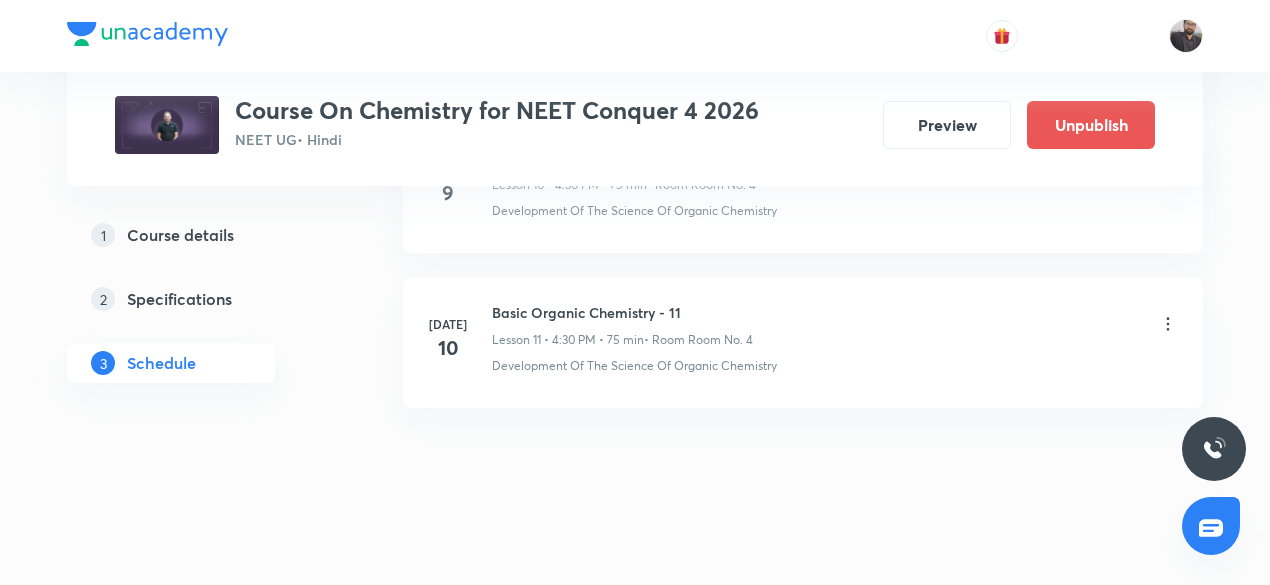 click on "Basic Organic Chemistry - 11" at bounding box center (622, 312) 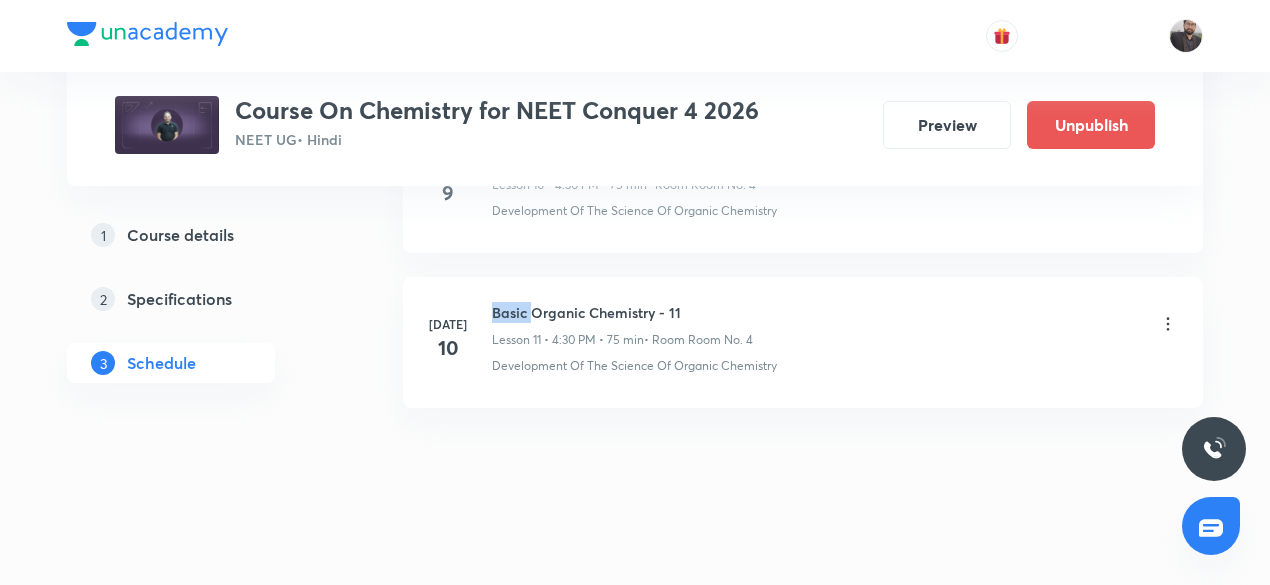 click on "Basic Organic Chemistry - 11" at bounding box center (622, 312) 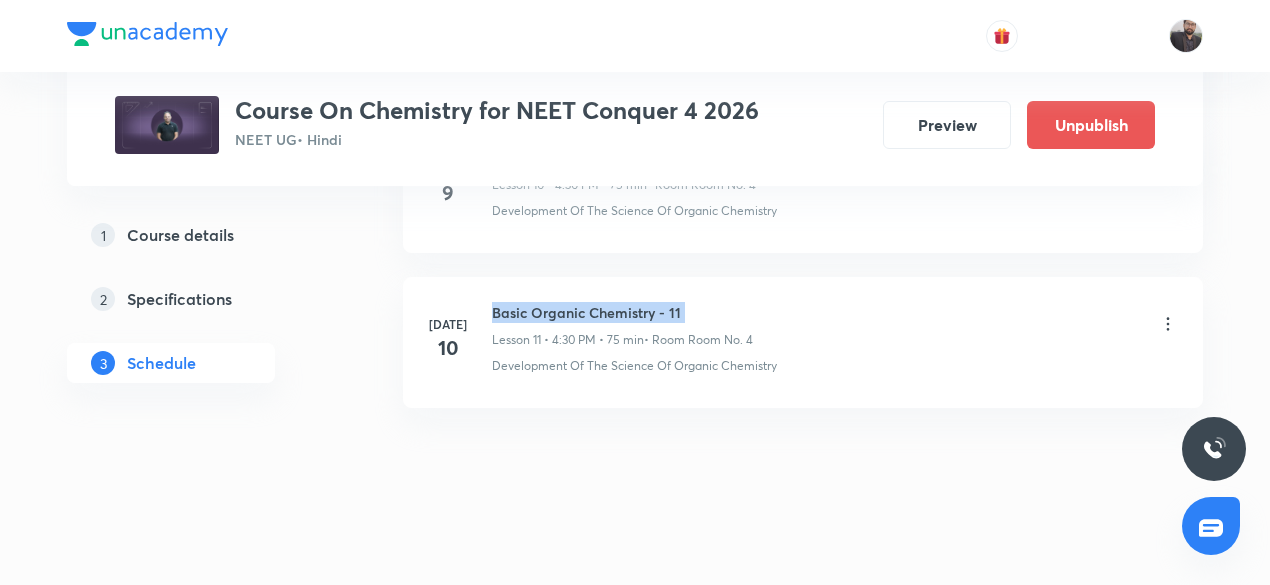click on "Basic Organic Chemistry - 11" at bounding box center (622, 312) 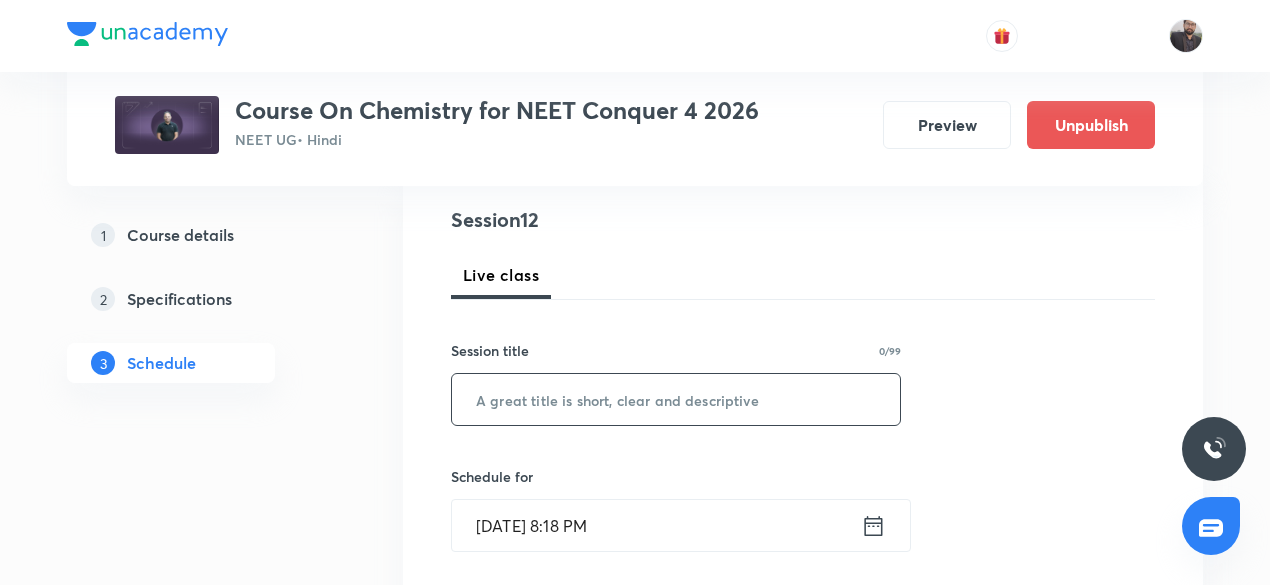 scroll, scrollTop: 229, scrollLeft: 0, axis: vertical 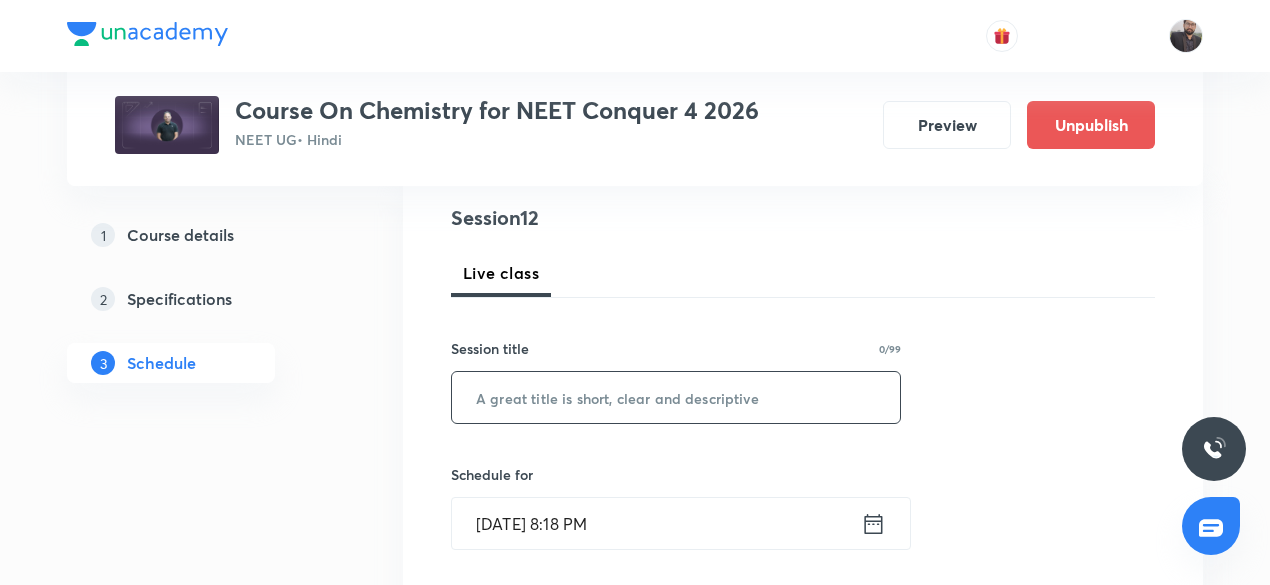 click at bounding box center [676, 397] 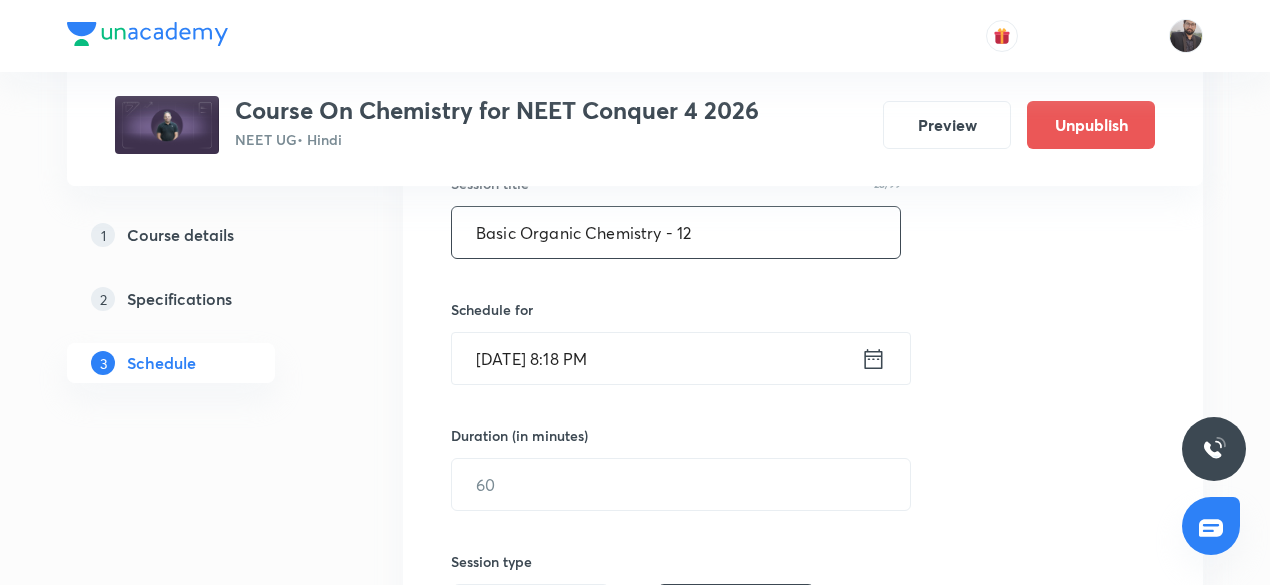 scroll, scrollTop: 395, scrollLeft: 0, axis: vertical 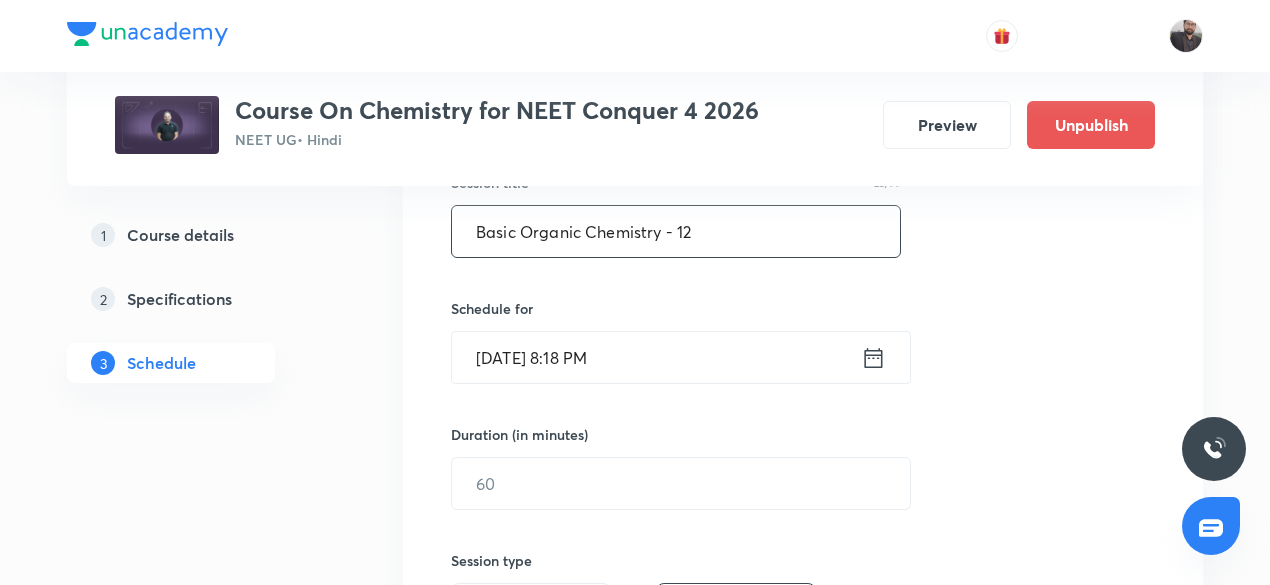 type on "Basic Organic Chemistry - 12" 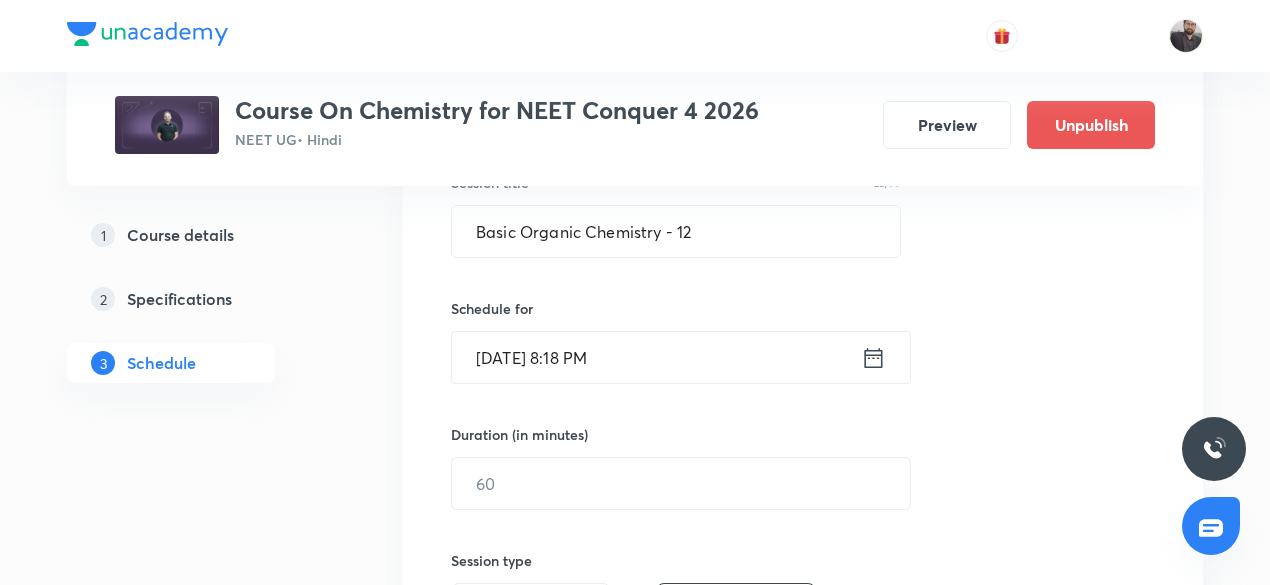 click on "Jul 10, 2025, 8:18 PM" at bounding box center [656, 357] 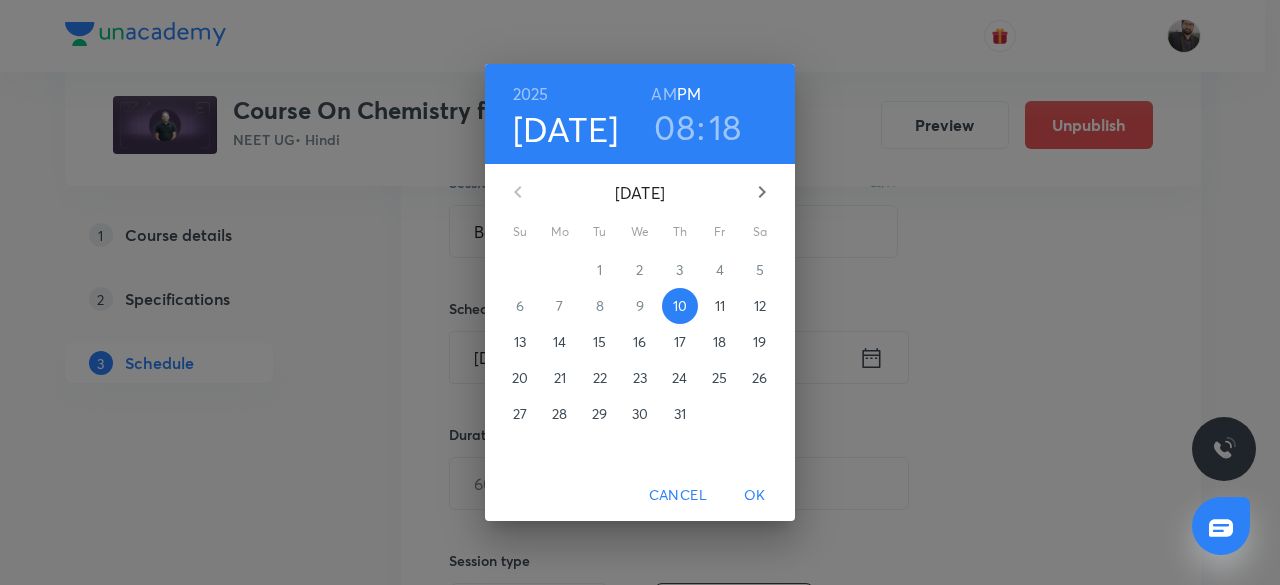 click on "11" at bounding box center (720, 306) 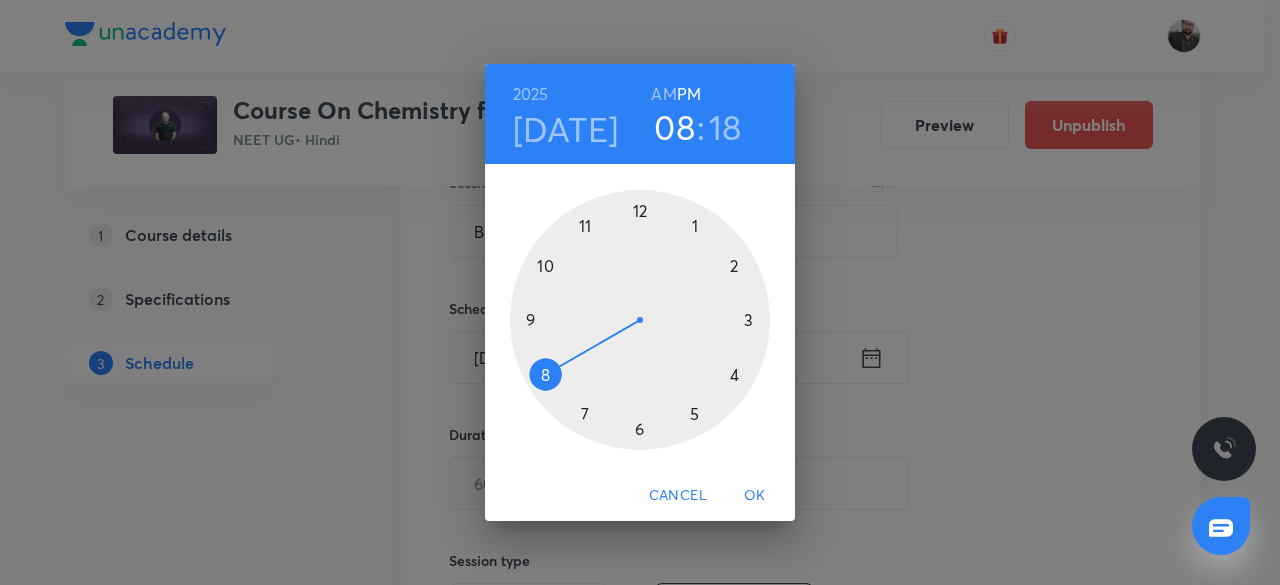 click at bounding box center (640, 320) 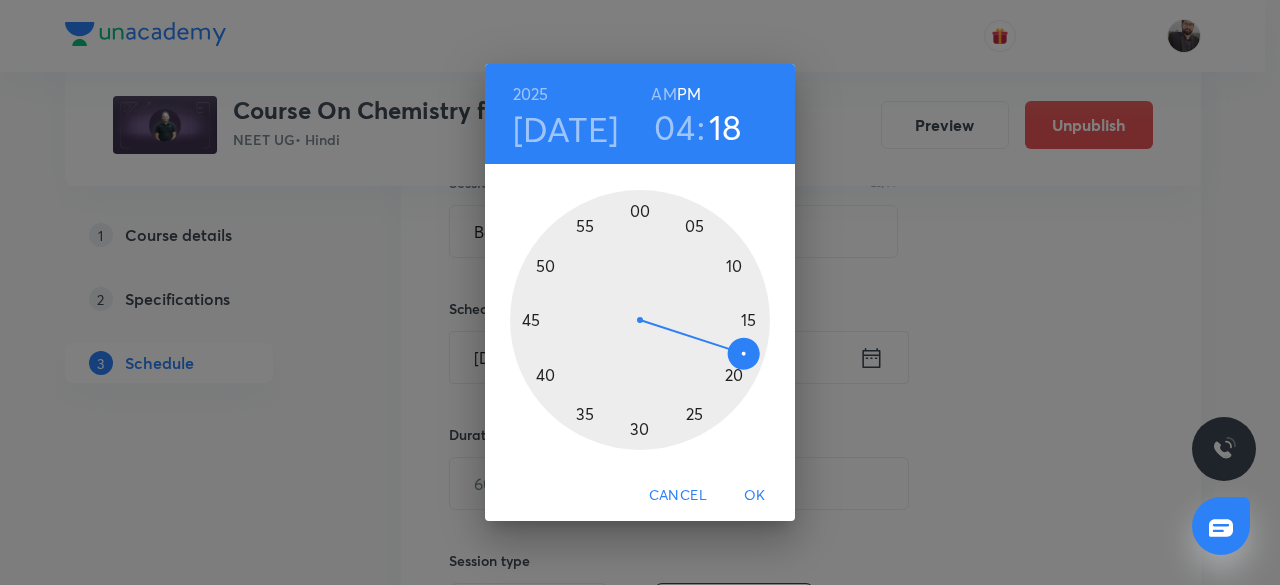 click at bounding box center (640, 320) 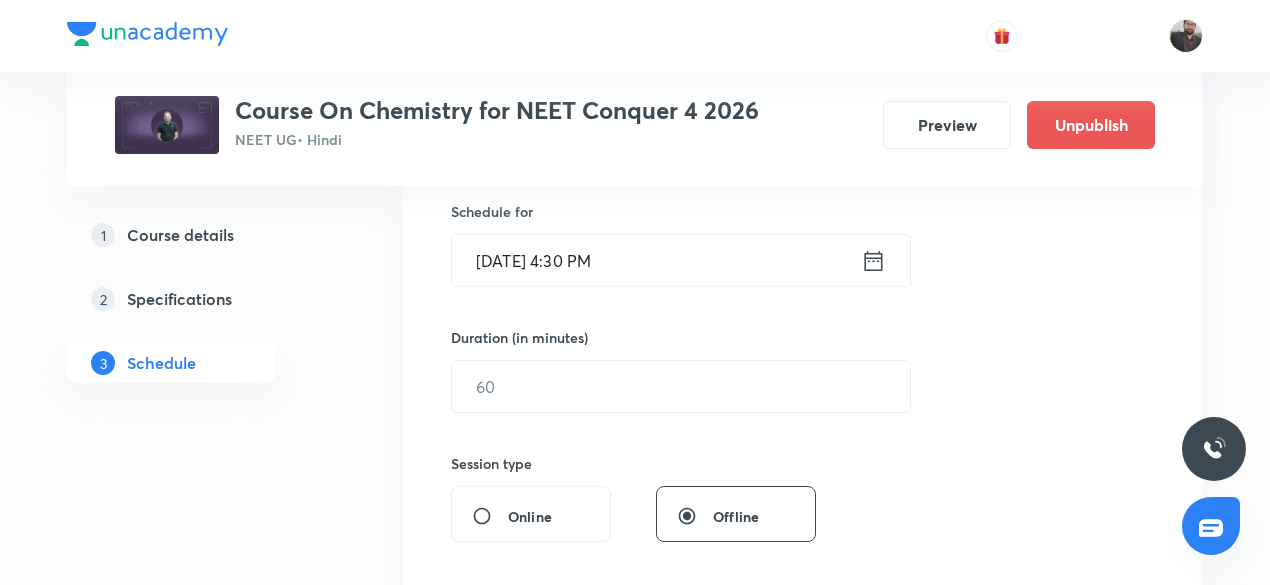 scroll, scrollTop: 498, scrollLeft: 0, axis: vertical 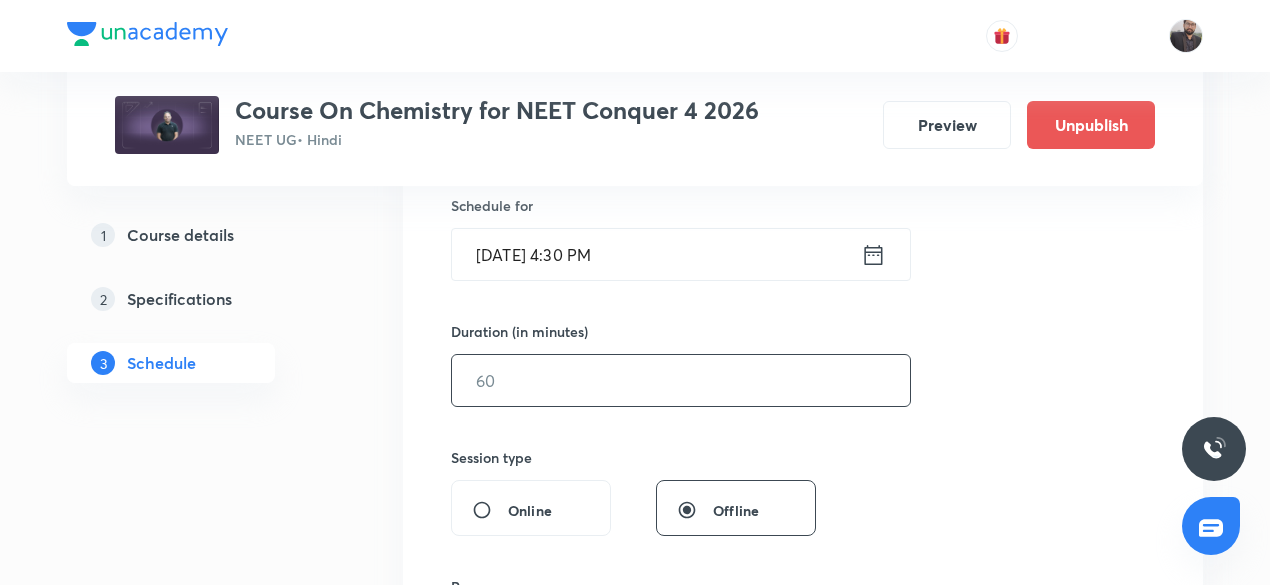 click at bounding box center [681, 380] 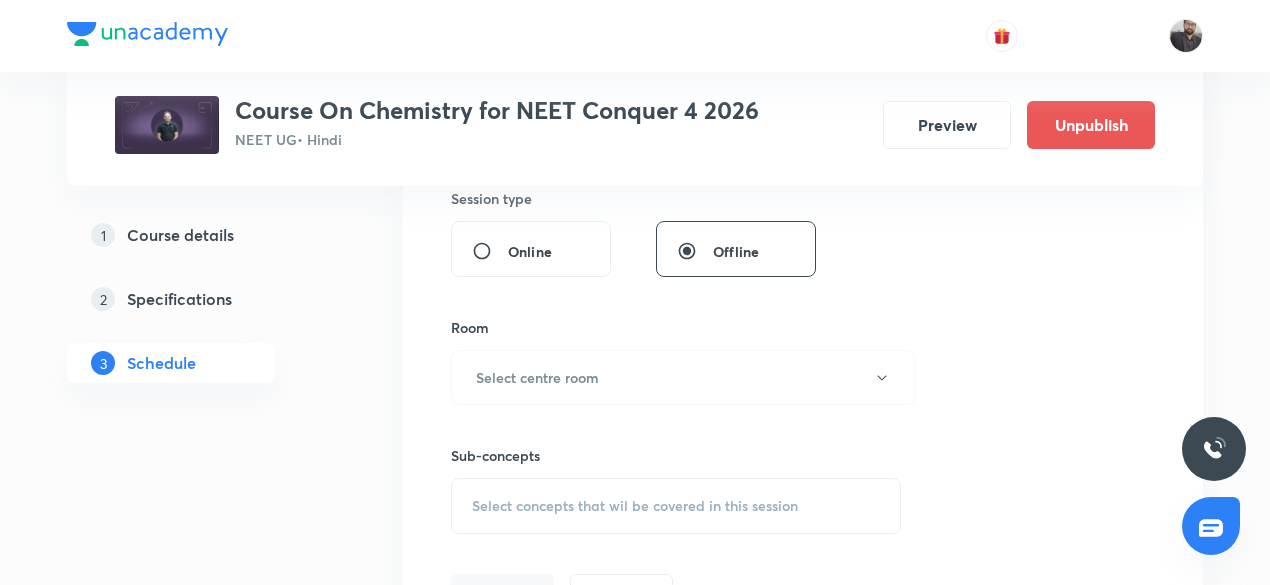 scroll, scrollTop: 758, scrollLeft: 0, axis: vertical 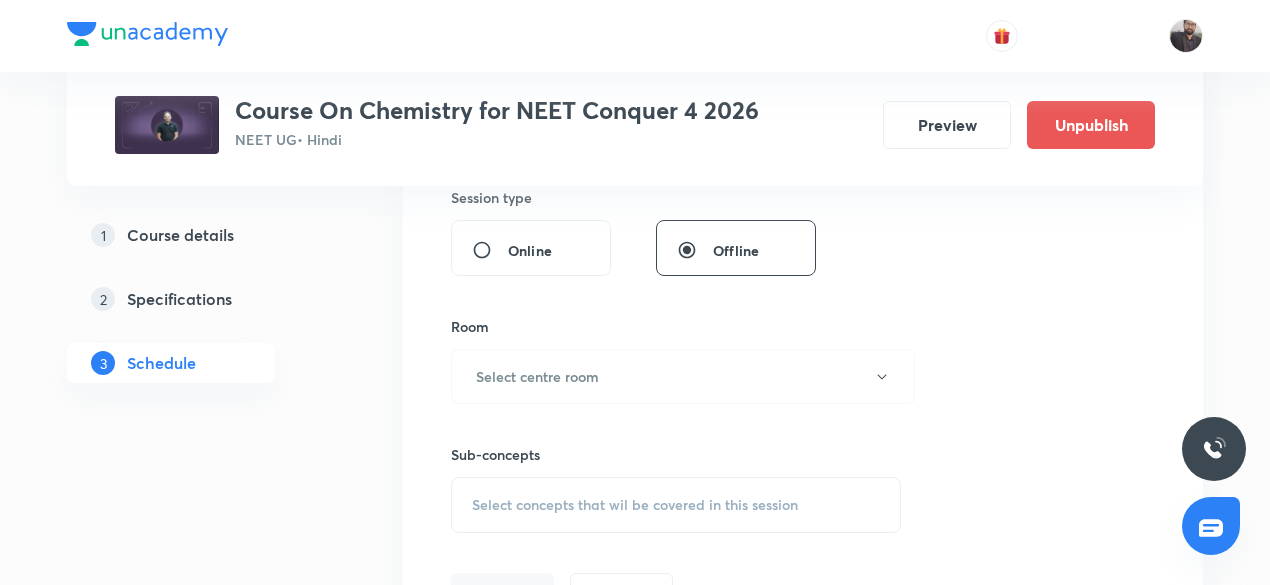 type on "75" 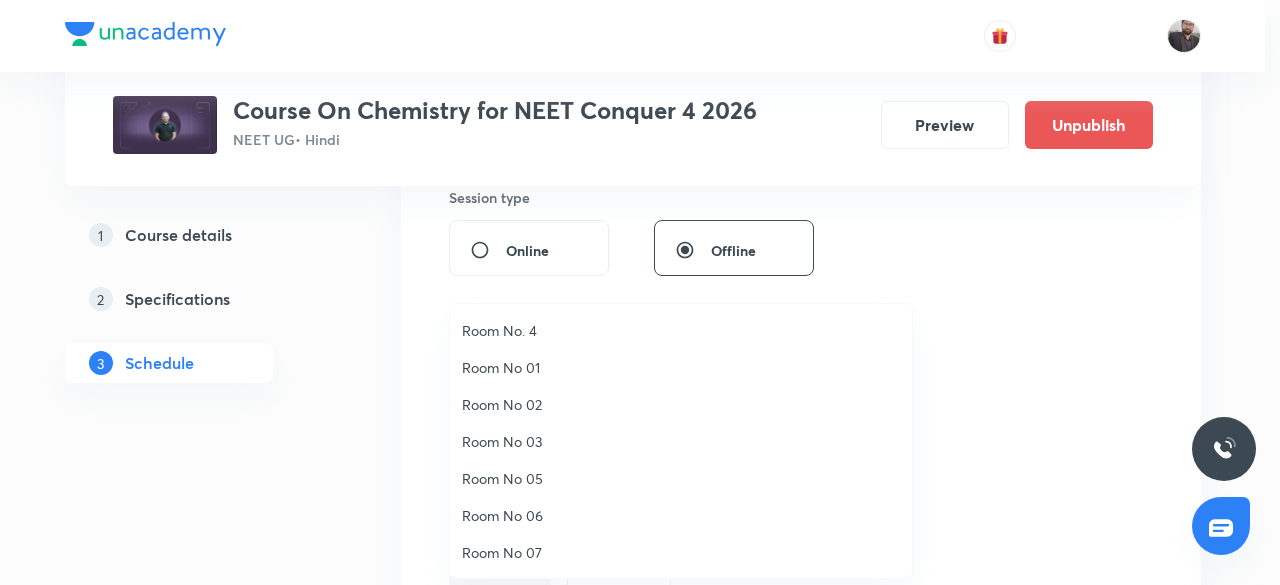 click on "Room No. 4" at bounding box center [681, 330] 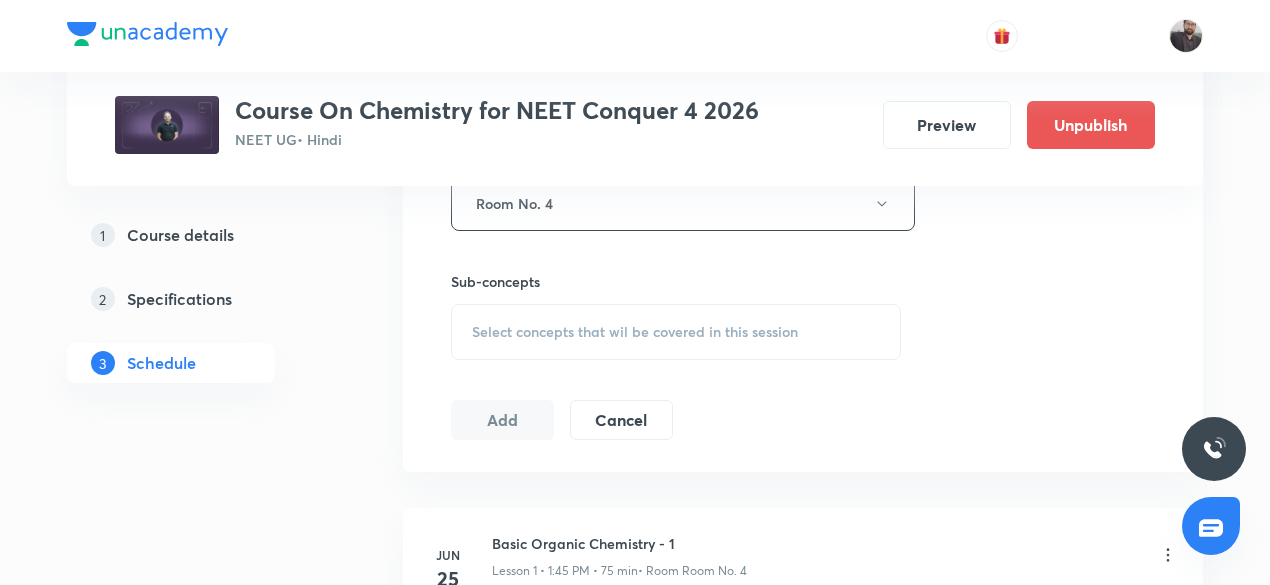 scroll, scrollTop: 940, scrollLeft: 0, axis: vertical 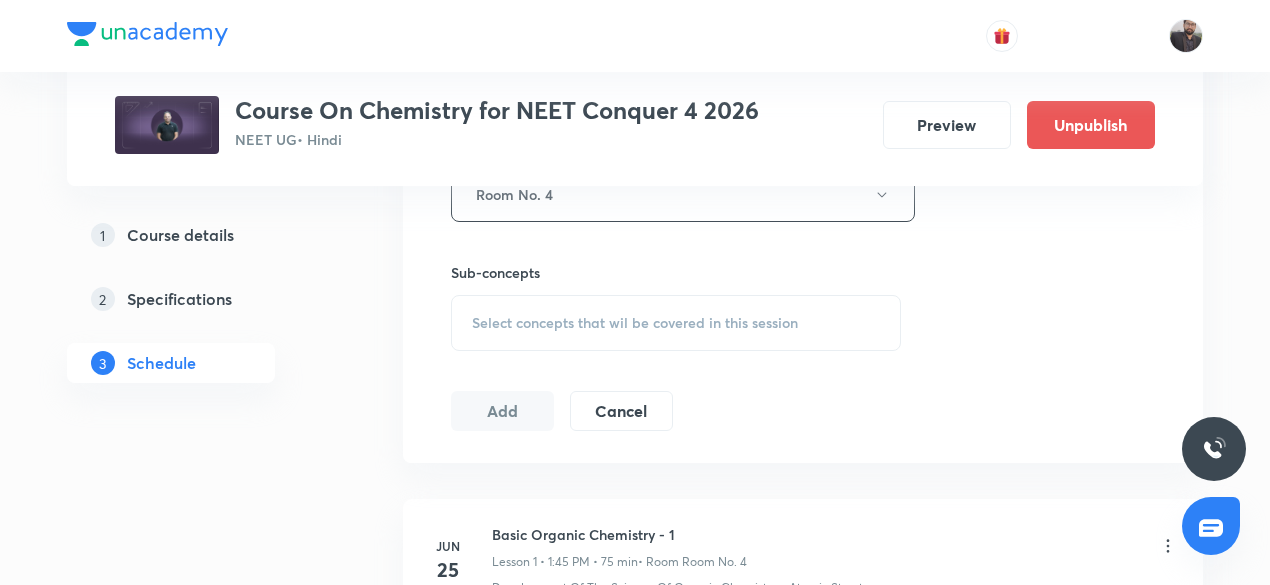 click on "Select concepts that wil be covered in this session" at bounding box center [635, 323] 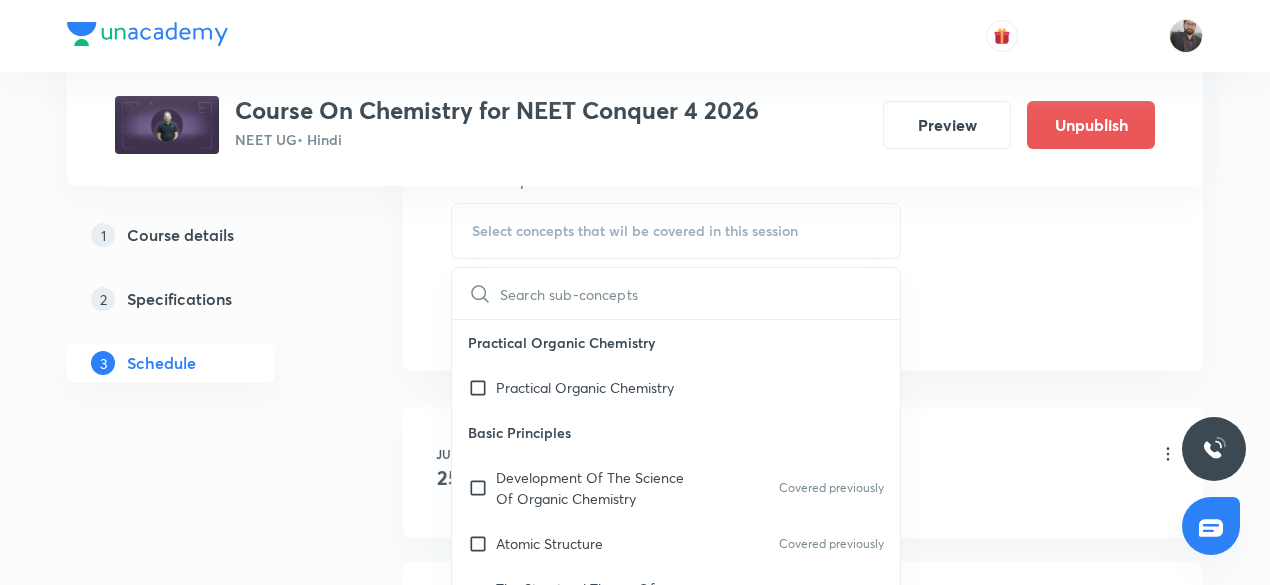 scroll, scrollTop: 1034, scrollLeft: 0, axis: vertical 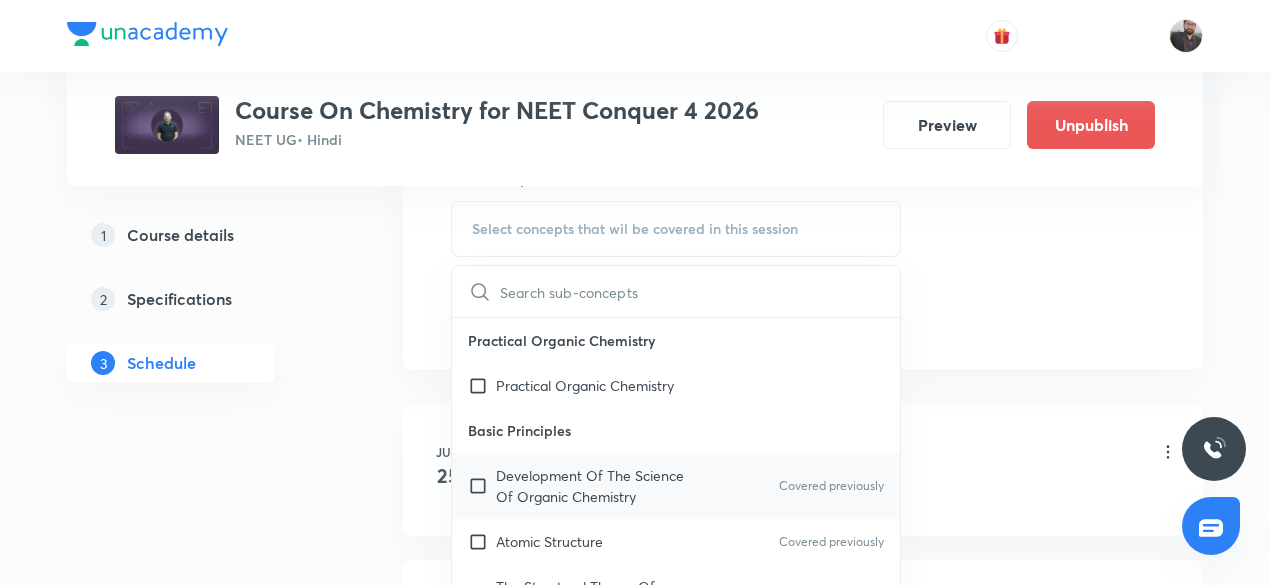 click on "Development Of The Science Of  Organic Chemistry  Covered previously" at bounding box center [676, 486] 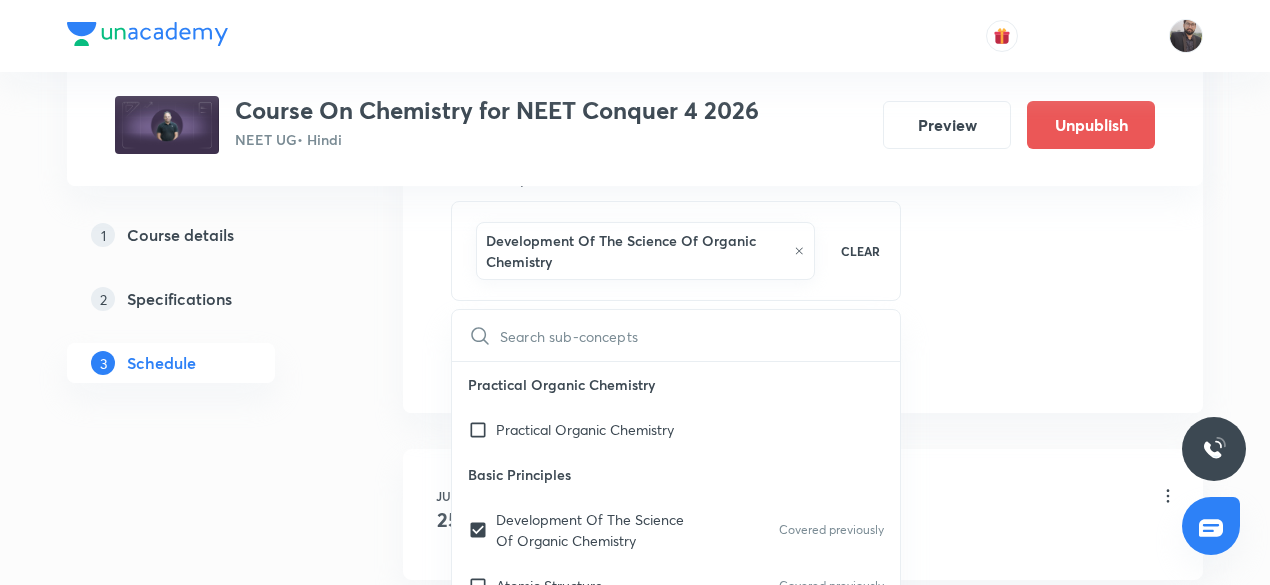 click on "Session  12 Live class Session title 28/99 Basic Organic Chemistry - 12 ​ Schedule for Jul 11, 2025, 4:30 PM ​ Duration (in minutes) 75 ​   Session type Online Offline Room Room No. 4 Sub-concepts Development Of The Science Of  Organic Chemistry  CLEAR ​ Practical Organic Chemistry Practical Organic Chemistry Basic Principles Development Of The Science Of  Organic Chemistry  Covered previously Atomic Structure Covered previously The Structural Theory Of Organic Chemistry Covered previously Chemical Bonds: The Octet Rule Covered previously Resonance Theory Covered previously Hyperconjugation Covered previously The Structure Of Methane And Ethane:  Sp3 Hybridization The Structure Of Ethene (Ethylene): Sp2 Hybridization The Structure Of Ethyne (Acetylene): Sp Hybridization How To Interpret And Write Structural Formulas Hydrocarbons: Representative Alkanes, Alkenes, Alkynes,  And Aromatic Compounds Polar And Nonpolar Molecules Functional Groups Alkyl Halides Or Haloalkanes Alcohols Ethers Amines Nitriles" at bounding box center (803, -111) 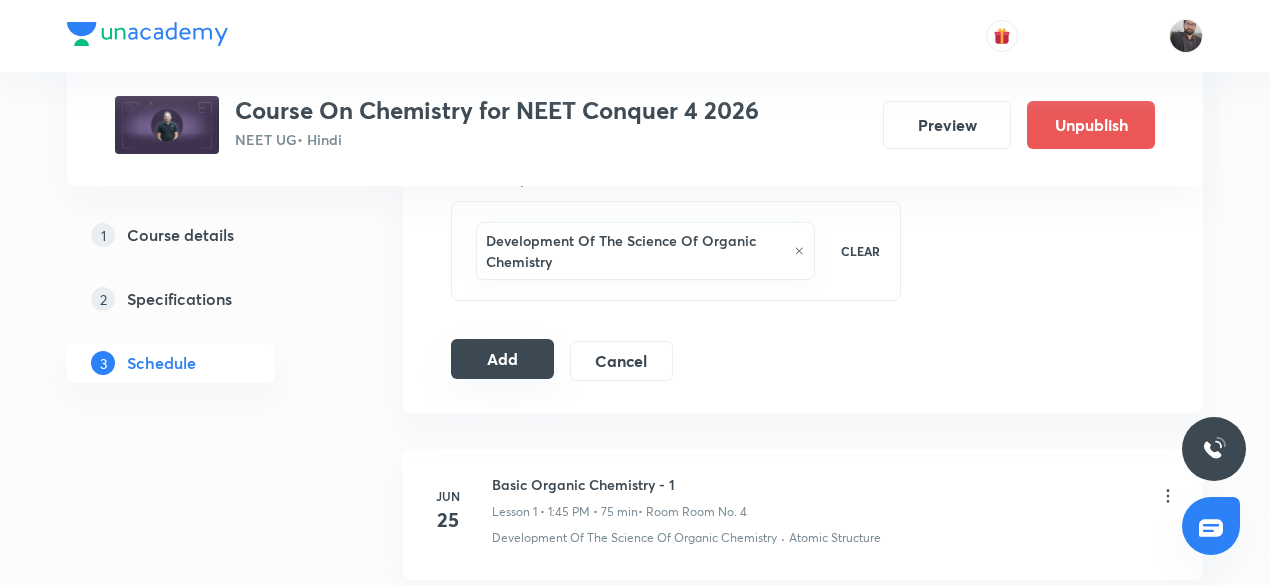 click on "Add" at bounding box center [502, 359] 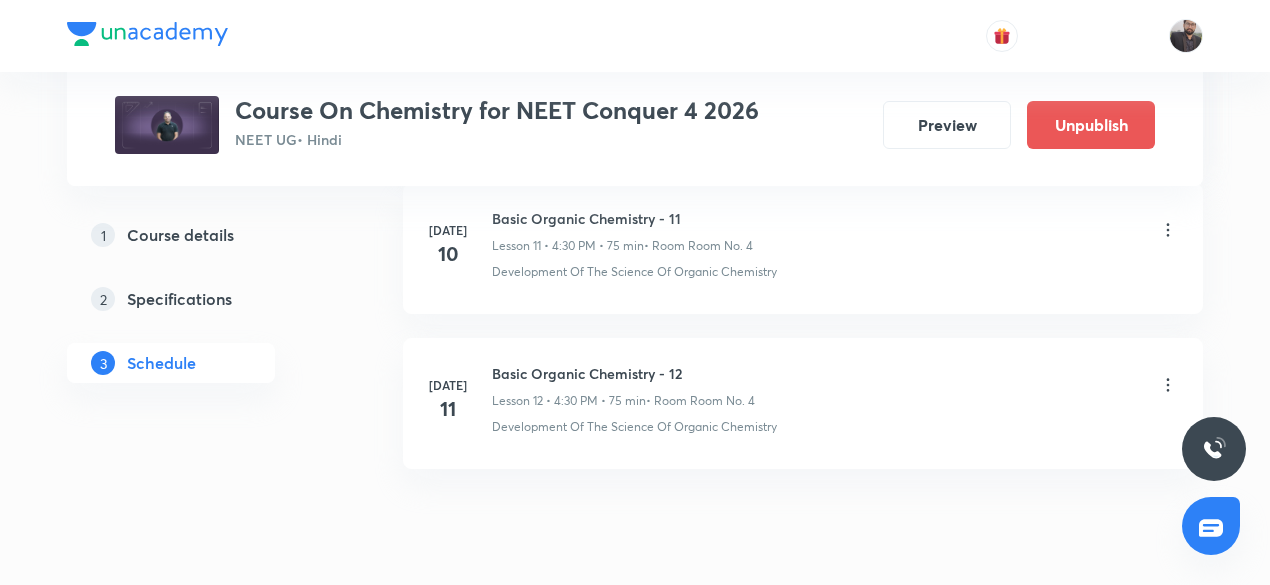 scroll, scrollTop: 1953, scrollLeft: 0, axis: vertical 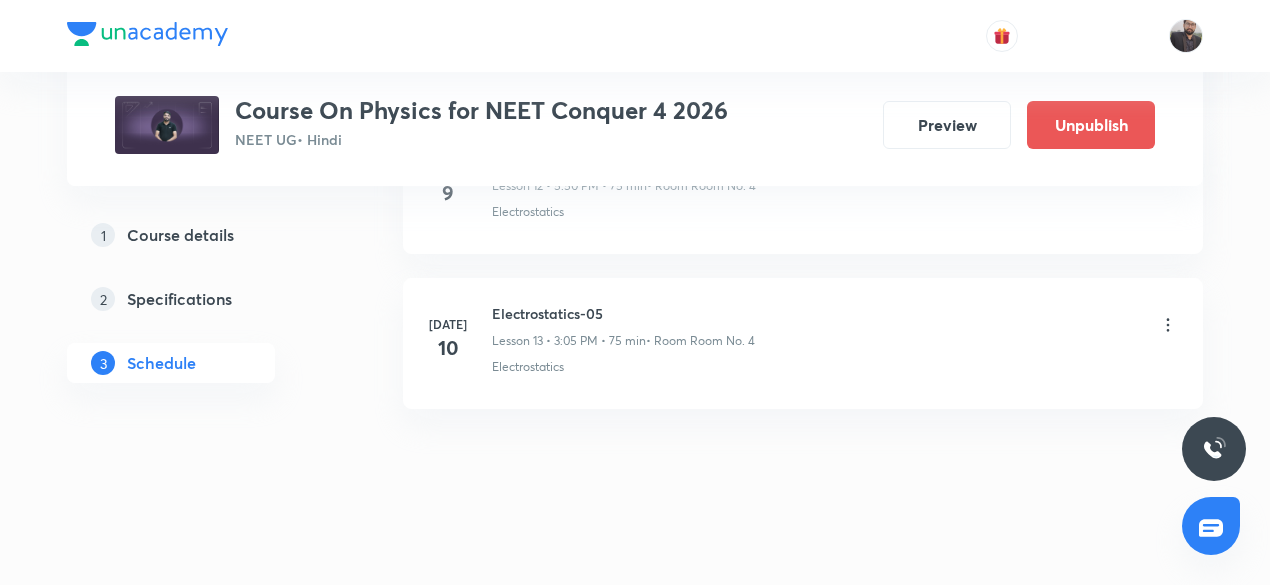 click on "[DATE] Electrostatics-05 Lesson 13 • 3:05 PM • 75 min  • Room Room No. 4 Electrostatics" at bounding box center (803, 339) 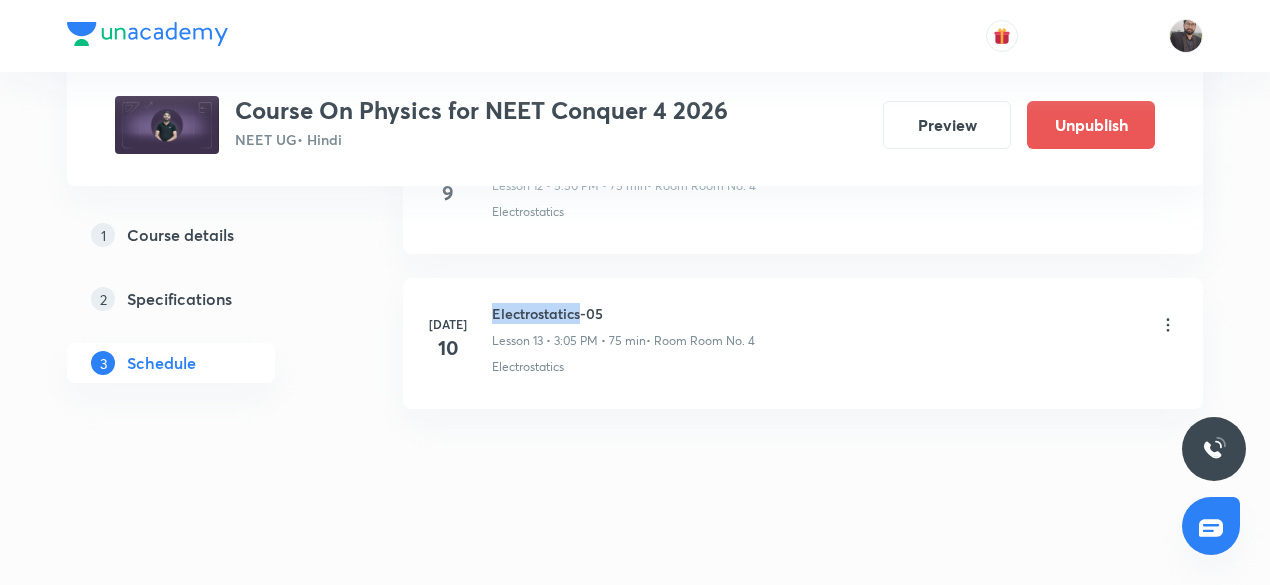 click on "[DATE] Electrostatics-05 Lesson 13 • 3:05 PM • 75 min  • Room Room No. 4 Electrostatics" at bounding box center [803, 339] 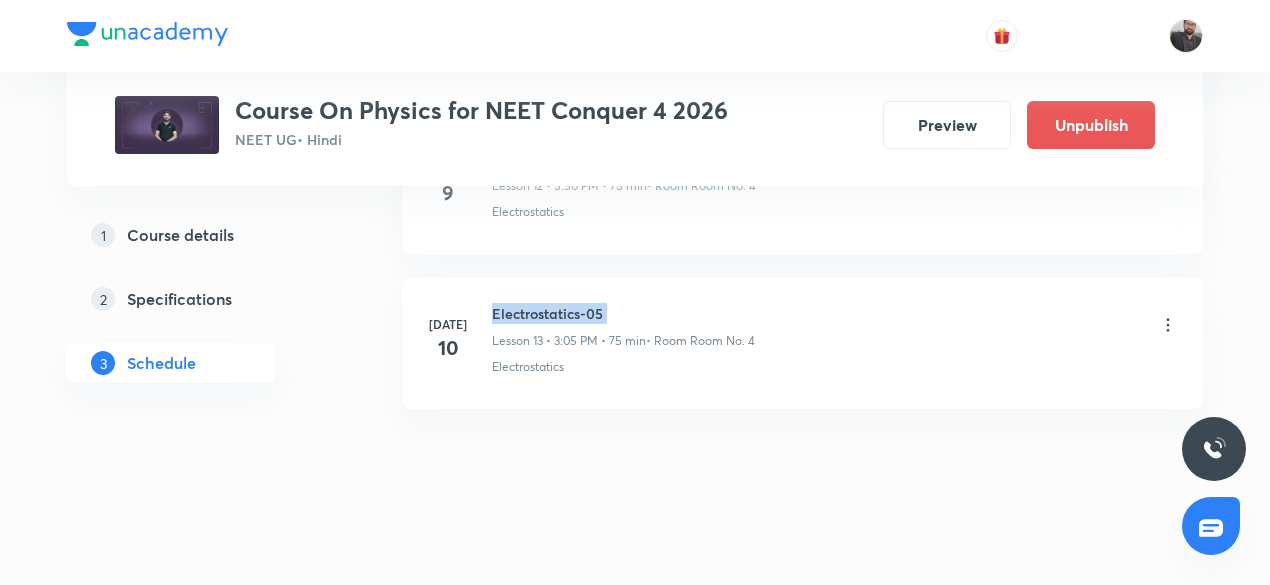 click on "[DATE] Electrostatics-05 Lesson 13 • 3:05 PM • 75 min  • Room Room No. 4 Electrostatics" at bounding box center (803, 339) 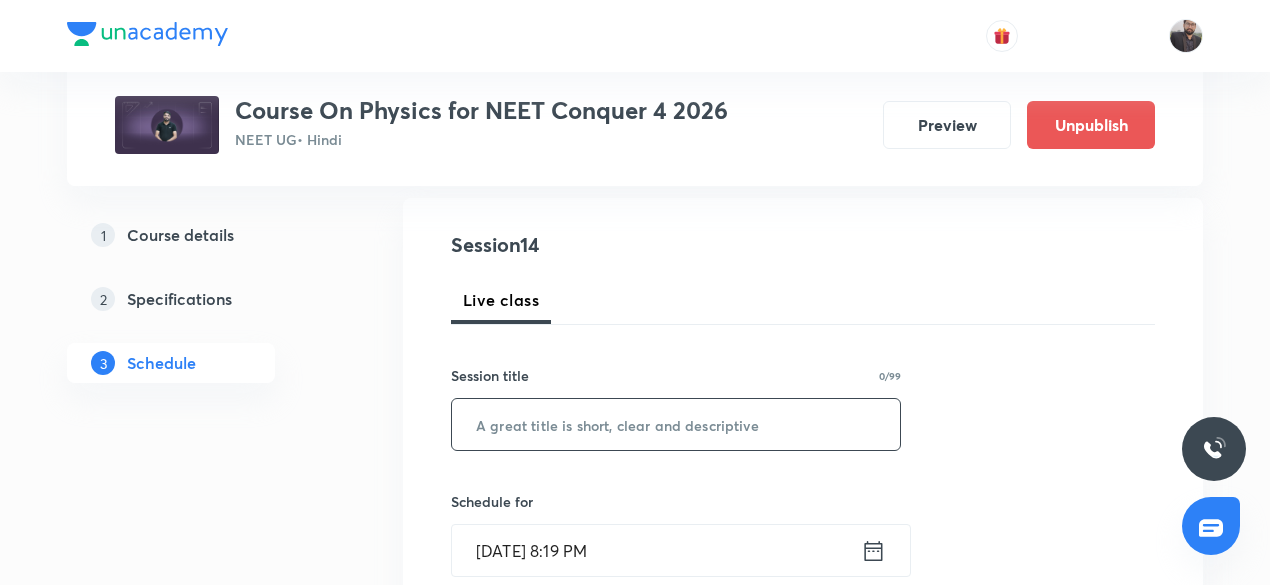 scroll, scrollTop: 203, scrollLeft: 0, axis: vertical 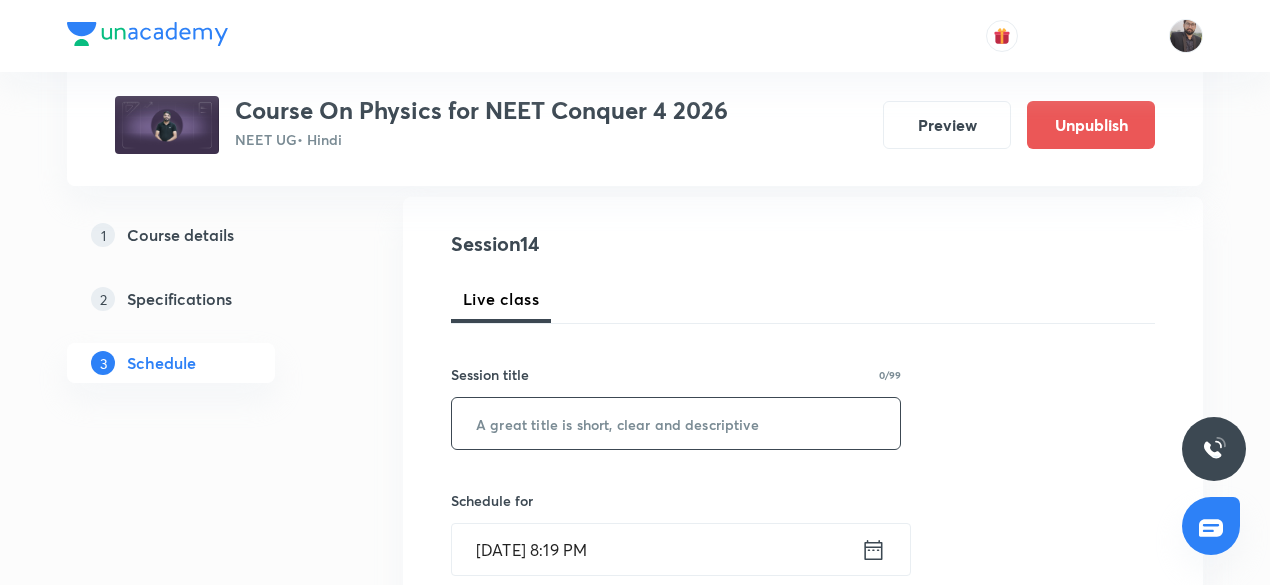 click at bounding box center (676, 423) 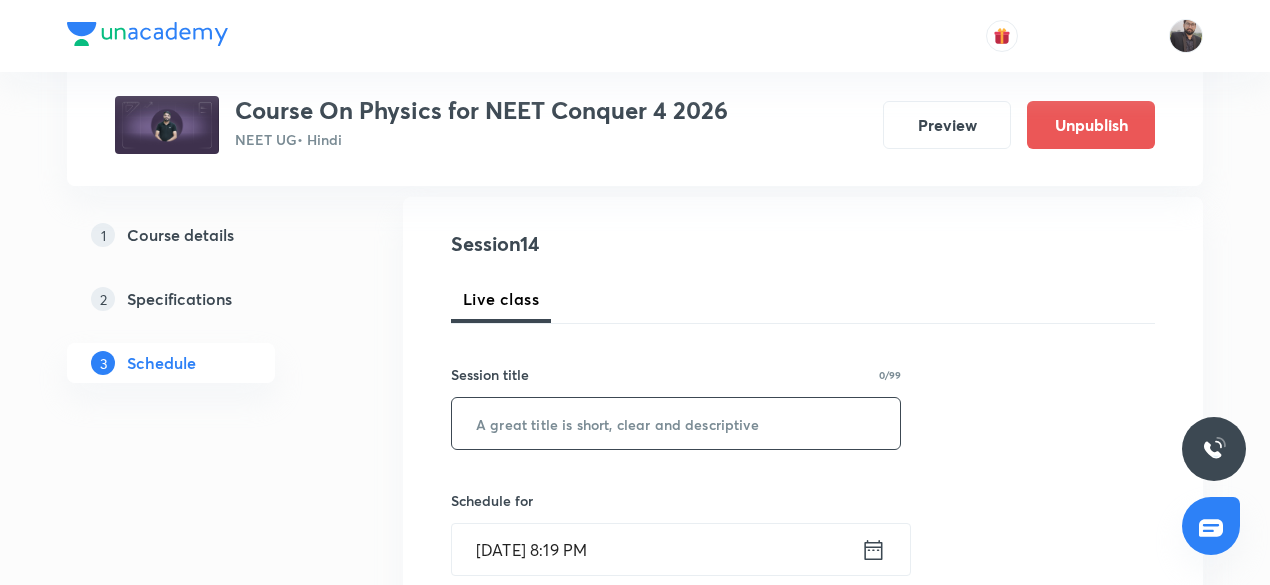 paste on "Electrostatics-05" 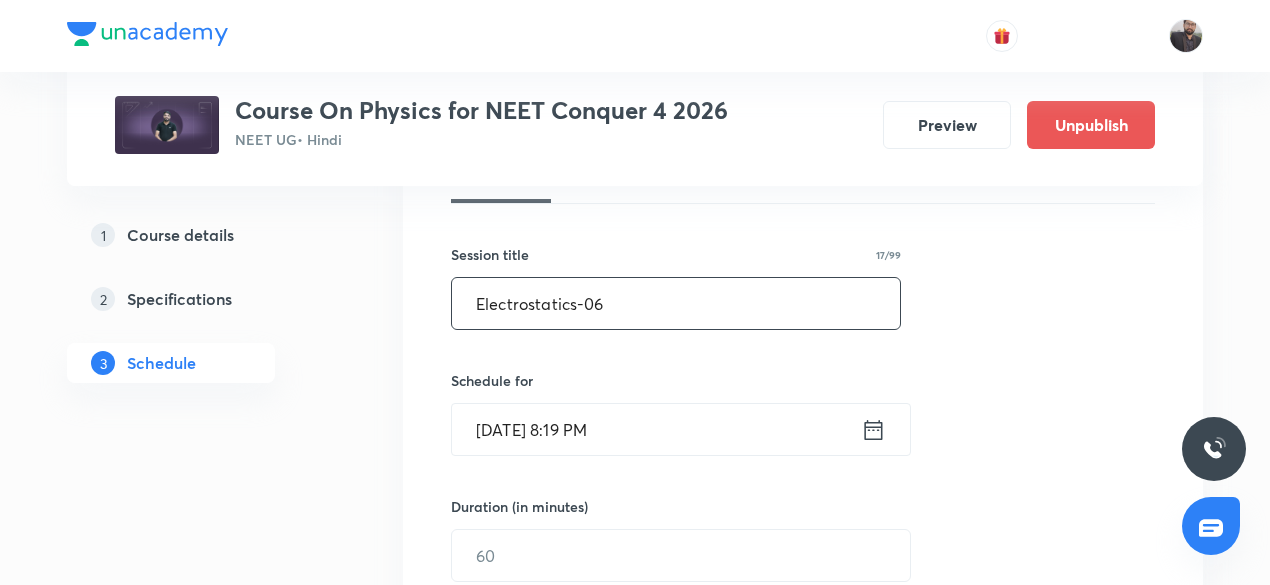 scroll, scrollTop: 359, scrollLeft: 0, axis: vertical 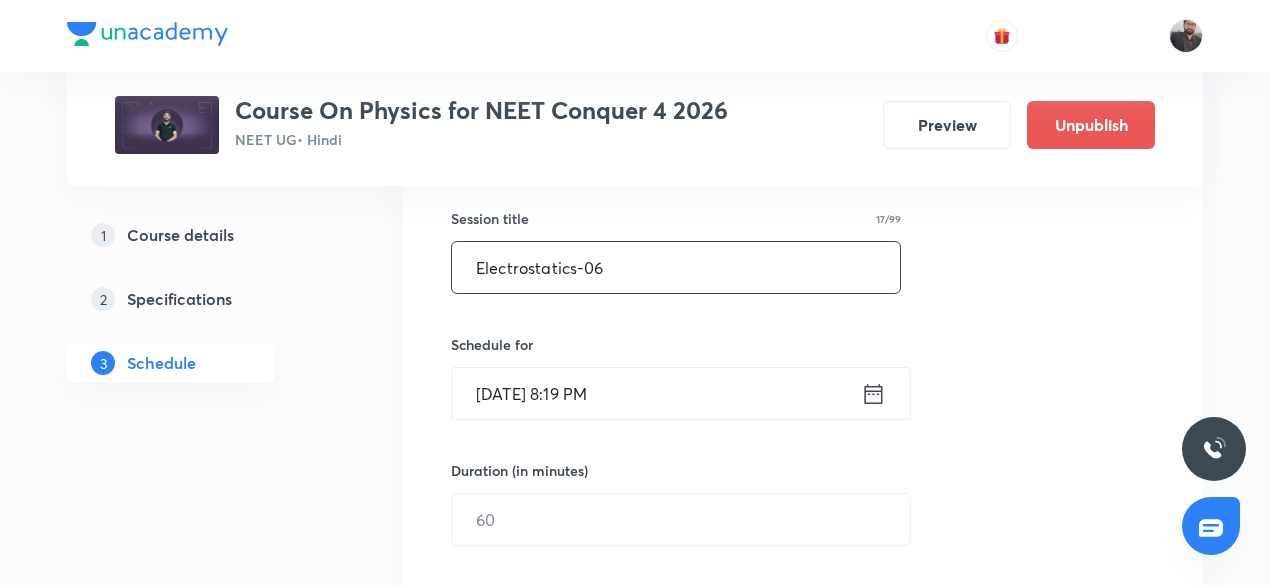 type on "Electrostatics-06" 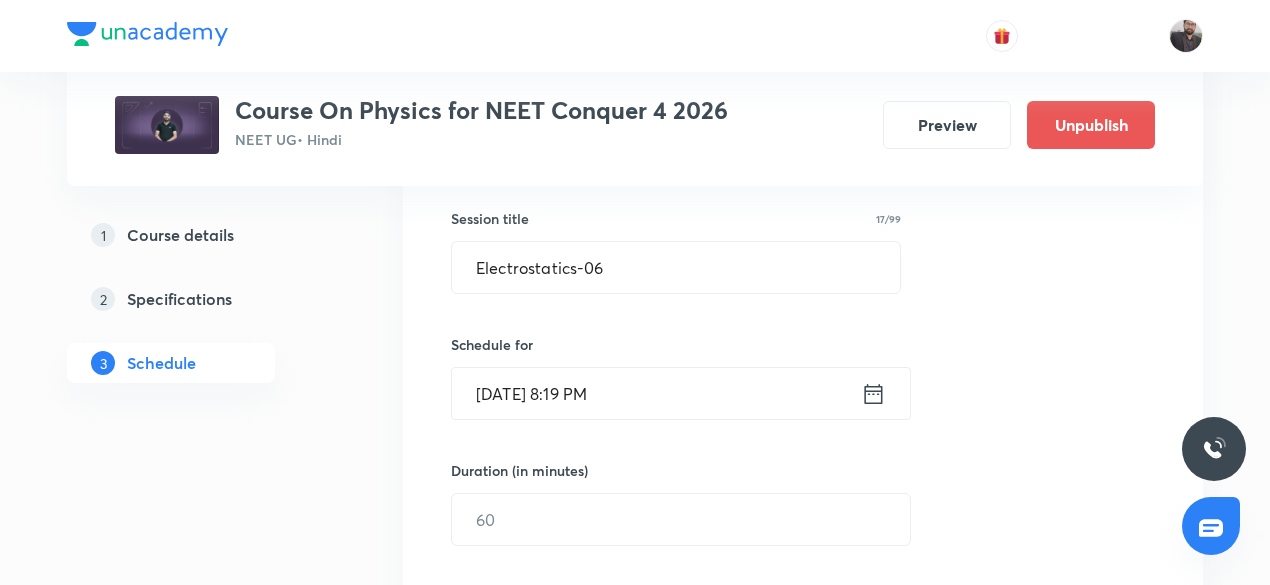 click on "Jul 10, 2025, 8:19 PM" at bounding box center [656, 393] 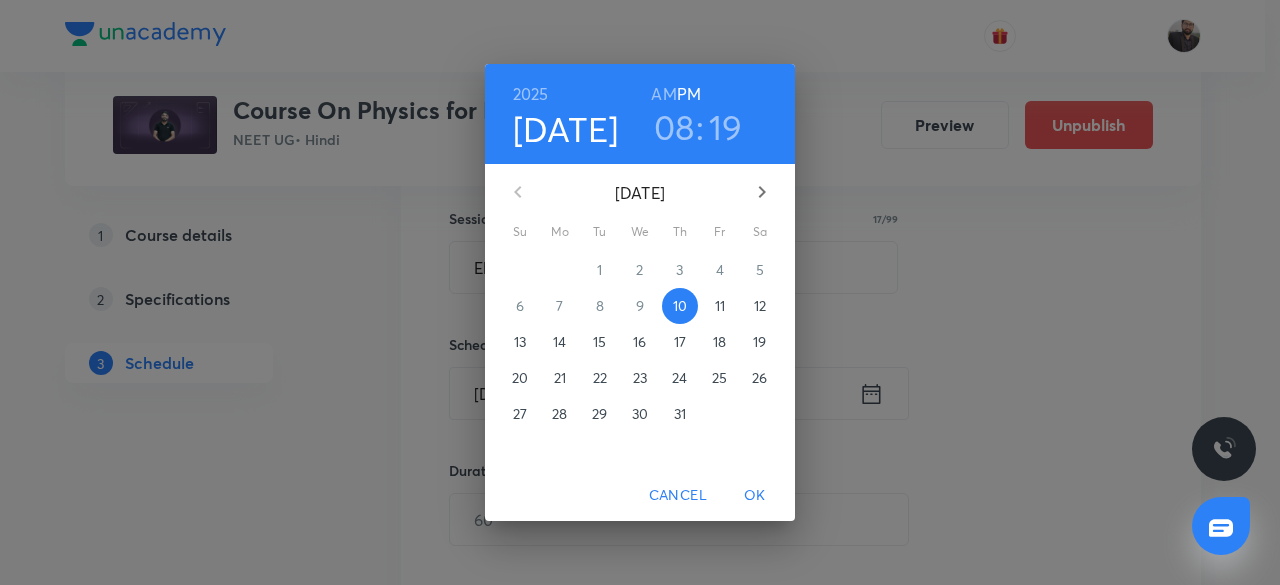 click on "11" at bounding box center (720, 306) 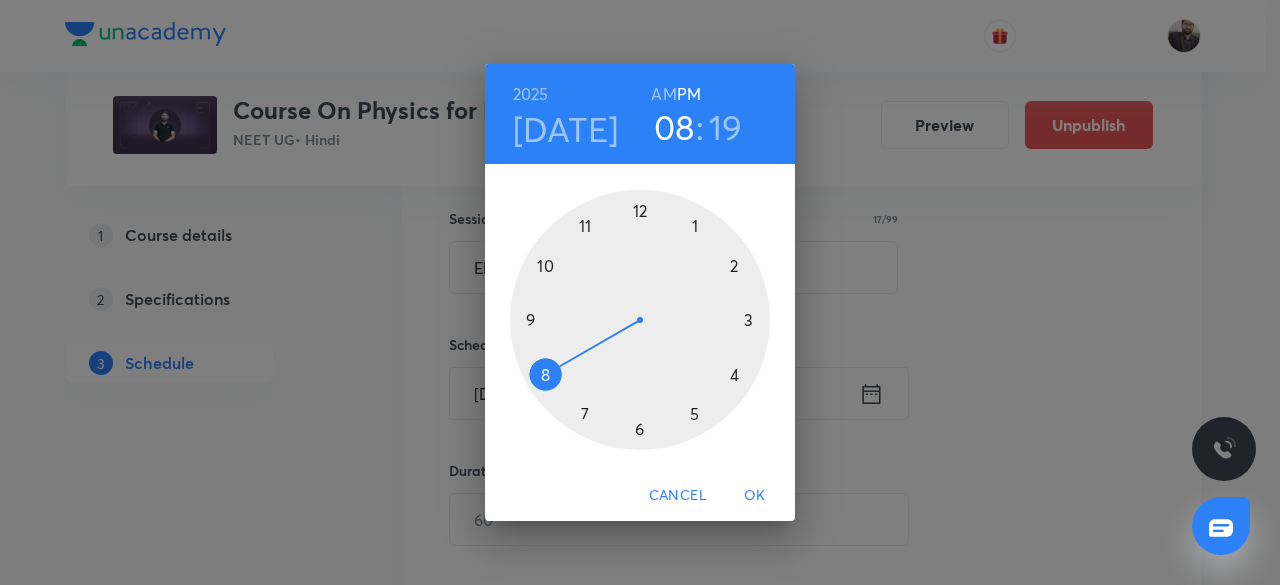click at bounding box center [640, 320] 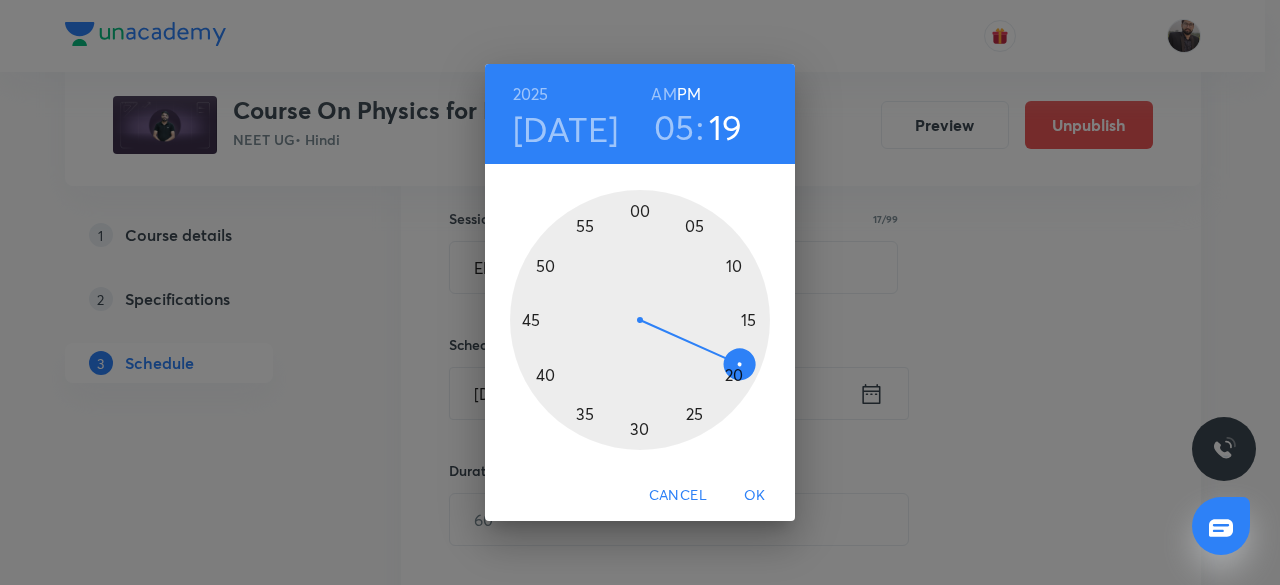 click at bounding box center (640, 320) 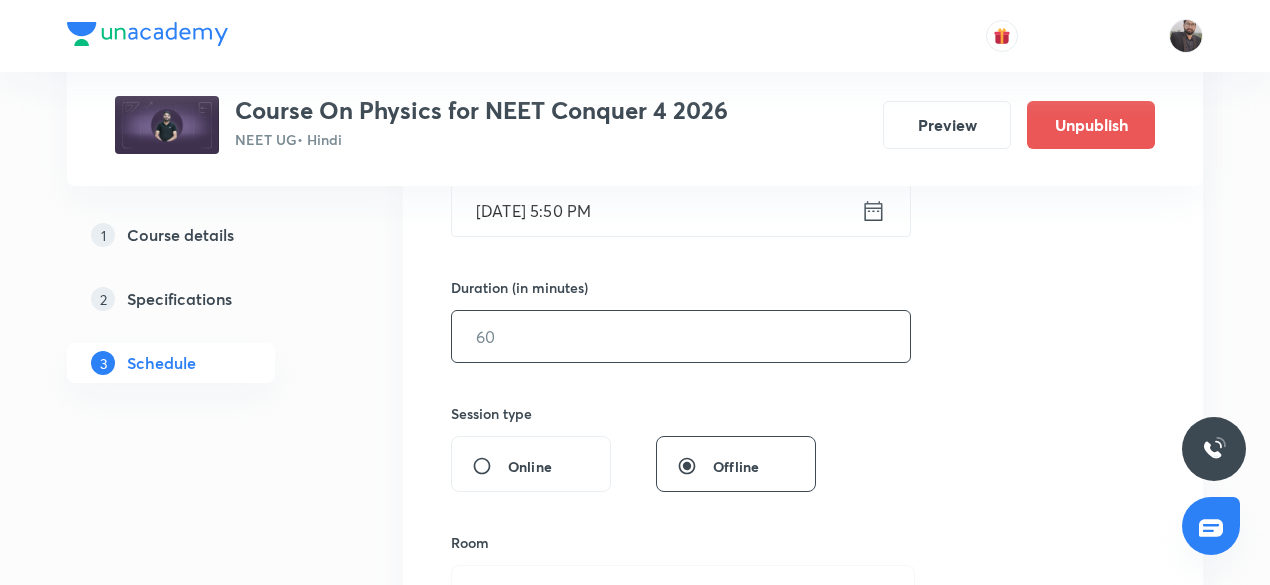 scroll, scrollTop: 543, scrollLeft: 0, axis: vertical 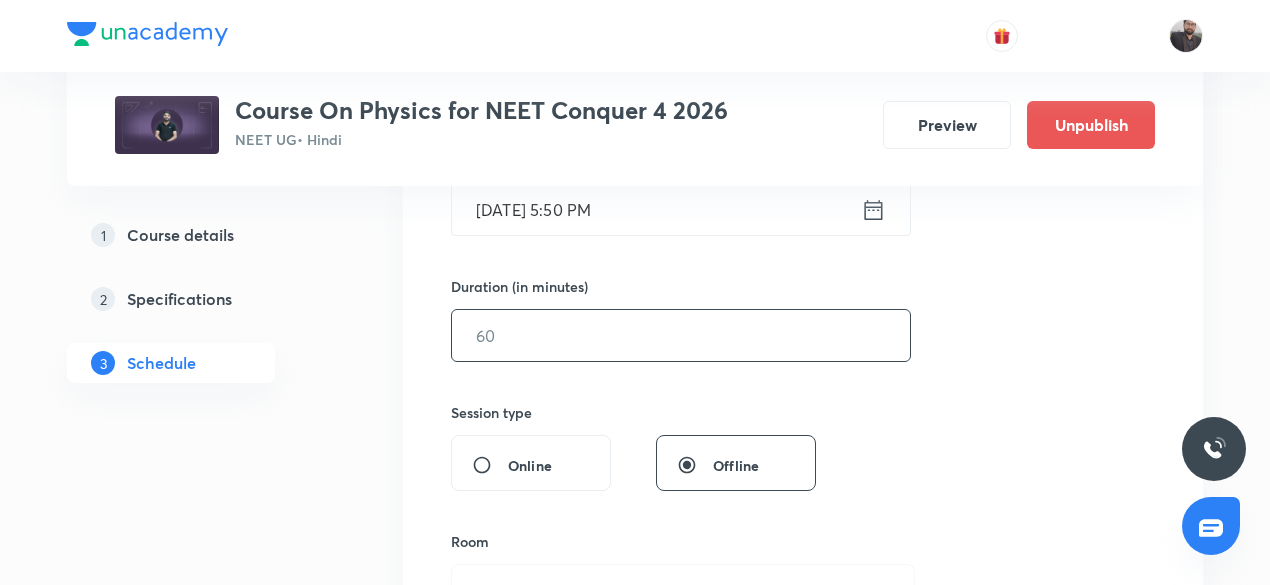 click at bounding box center [681, 335] 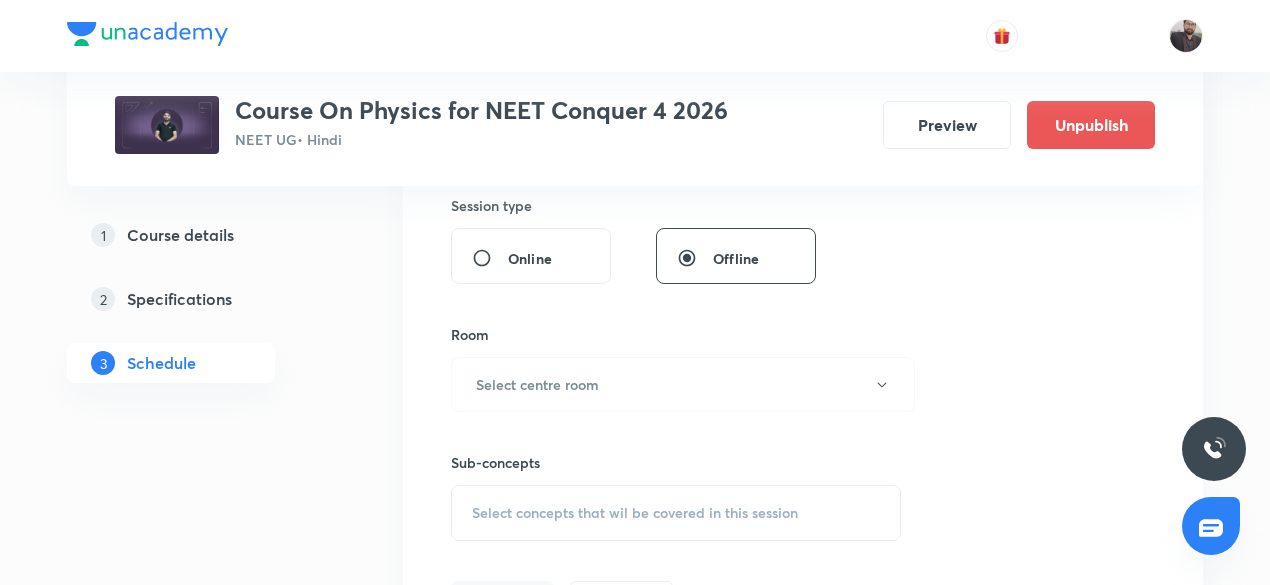 scroll, scrollTop: 753, scrollLeft: 0, axis: vertical 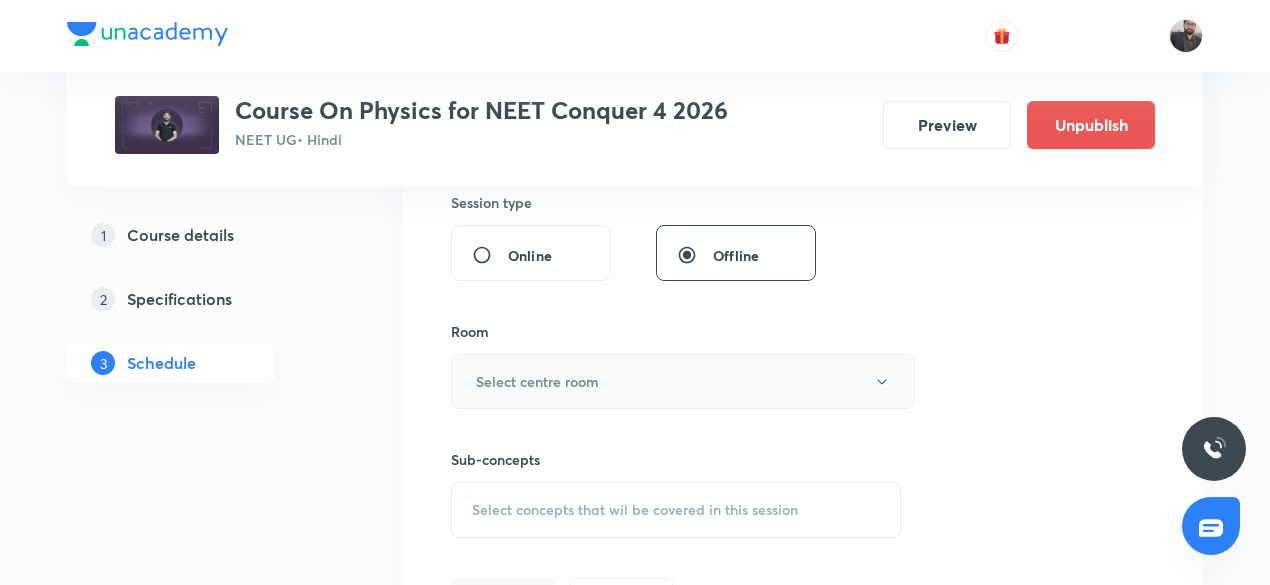type on "75" 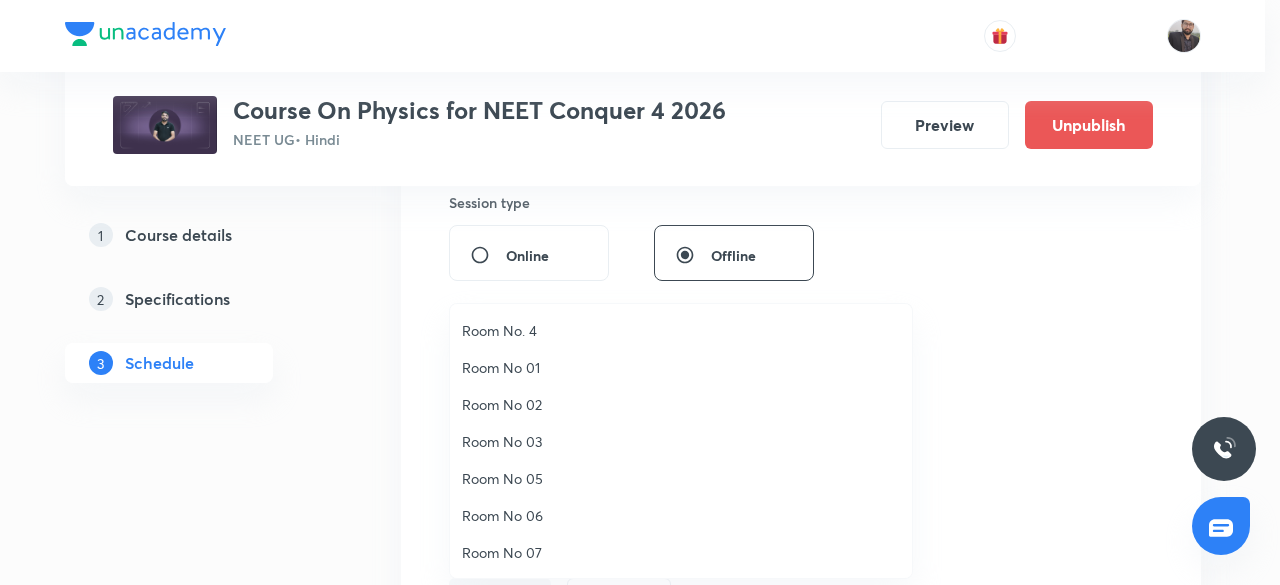 click on "Room No. 4" at bounding box center [681, 330] 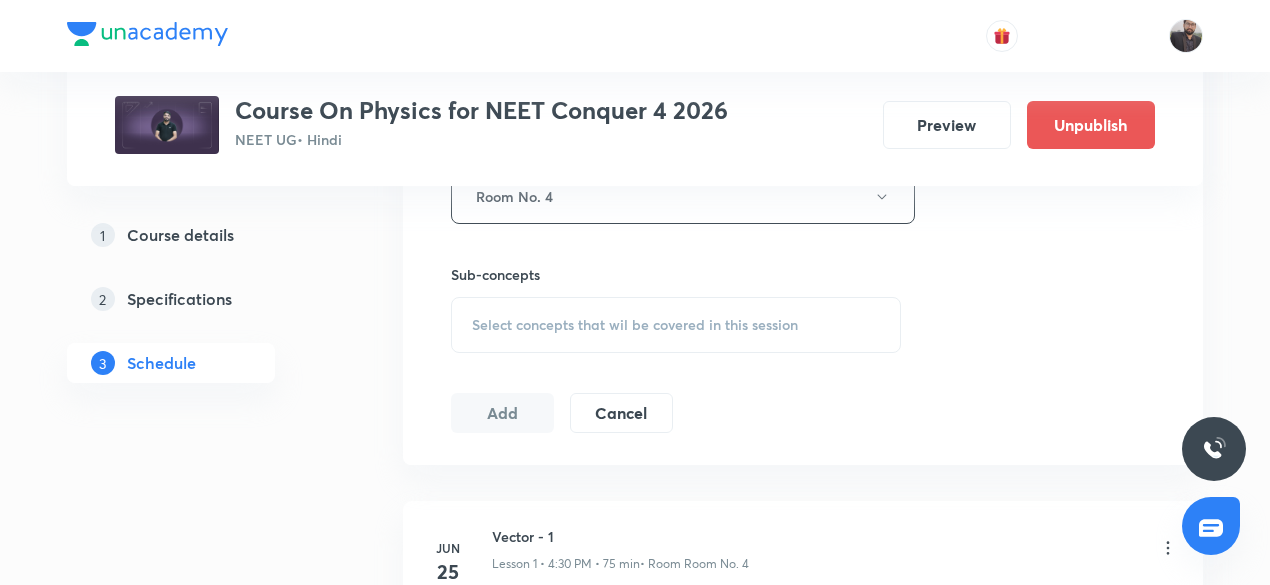 scroll, scrollTop: 939, scrollLeft: 0, axis: vertical 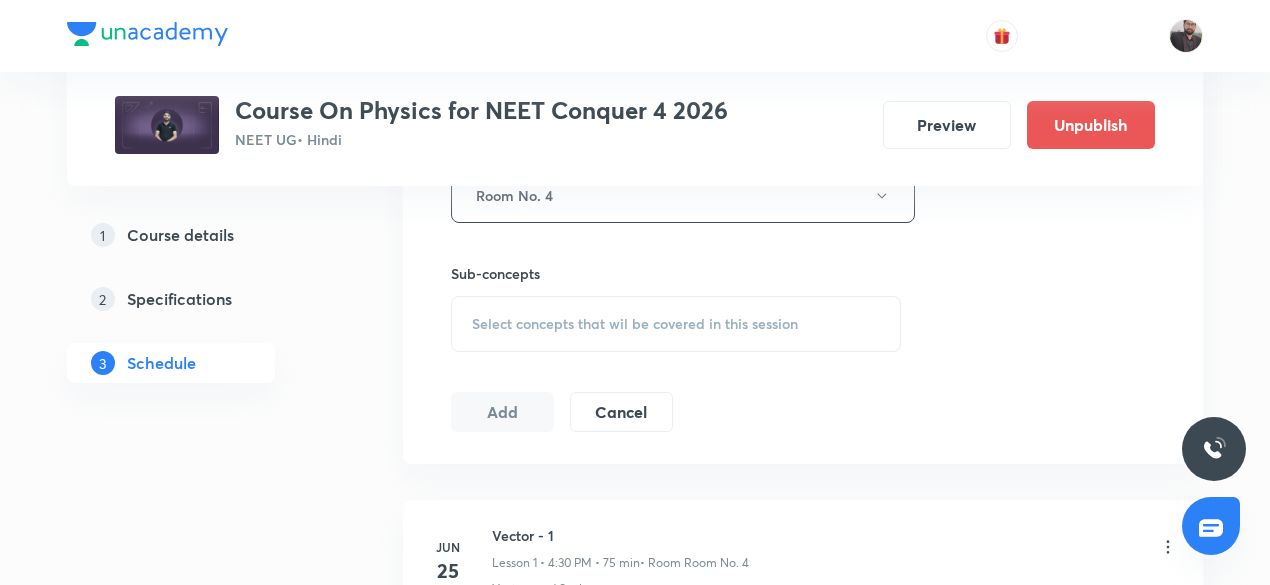click on "Select concepts that wil be covered in this session" at bounding box center (676, 324) 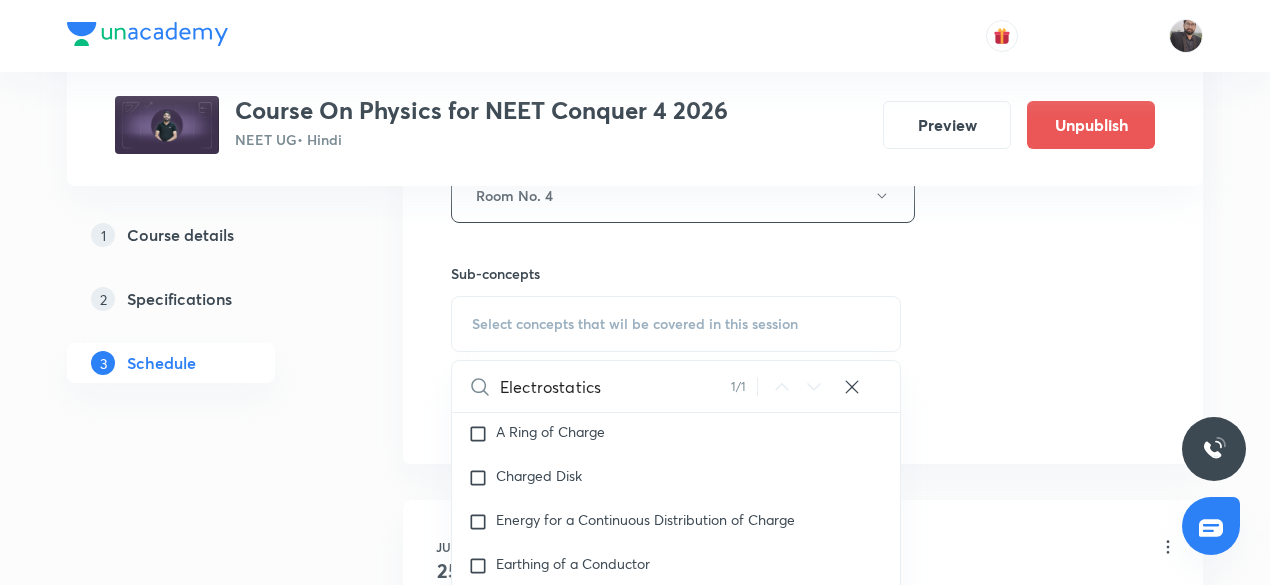 scroll, scrollTop: 19815, scrollLeft: 0, axis: vertical 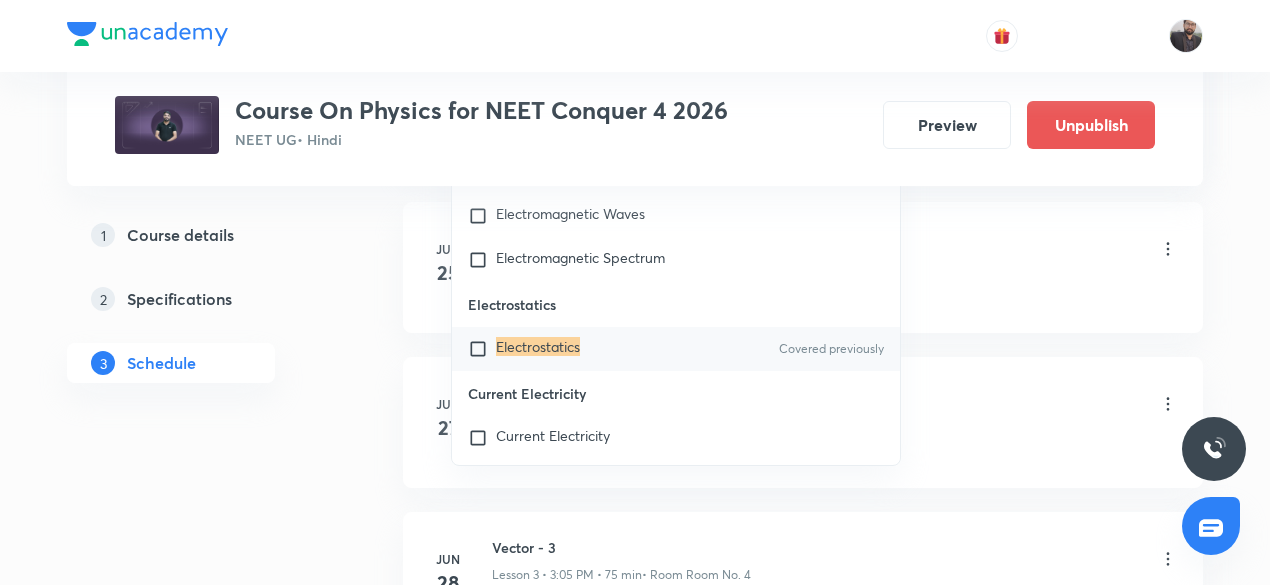 type on "Electrostatics" 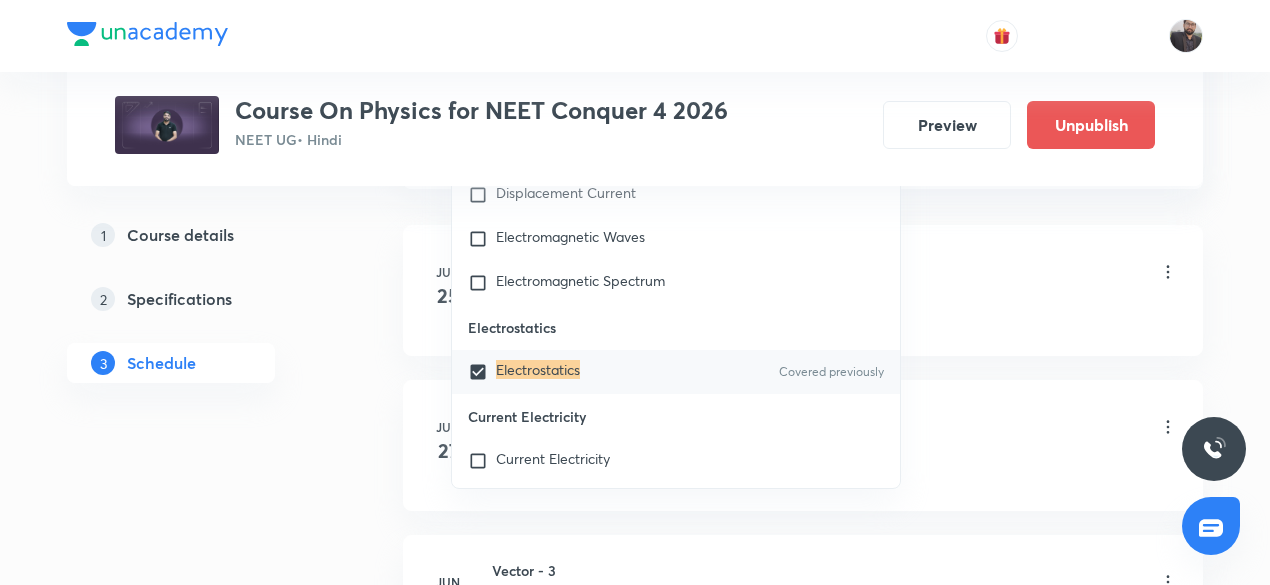 click on "Vector - 1 Lesson 1 • 4:30 PM • 75 min  • Room Room No. 4" at bounding box center (835, 273) 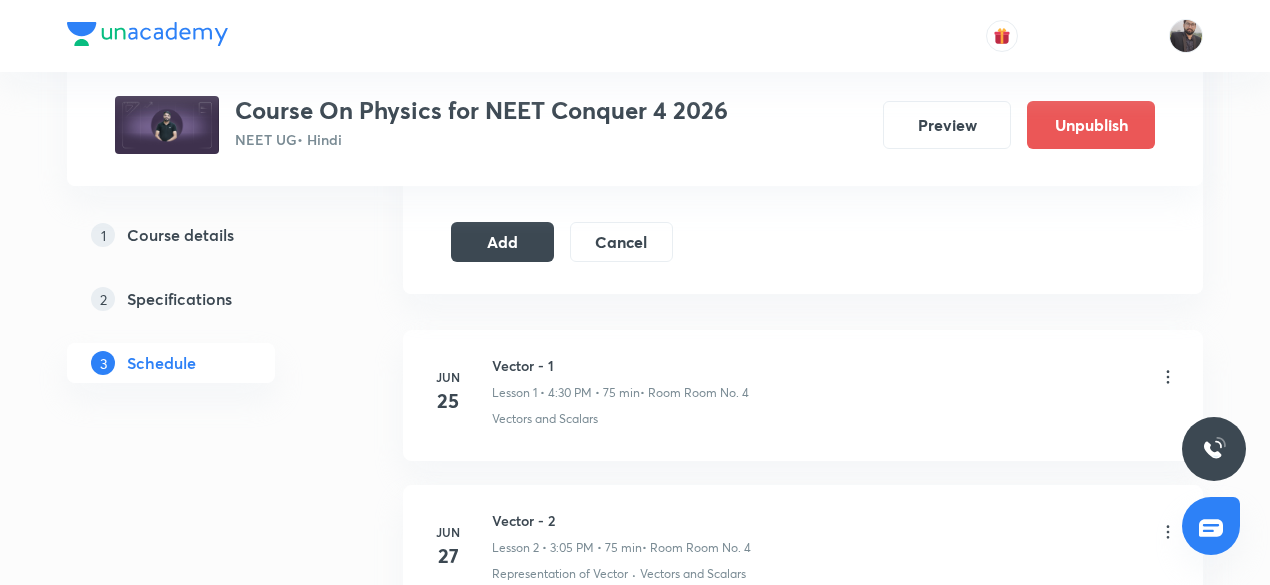 scroll, scrollTop: 1106, scrollLeft: 0, axis: vertical 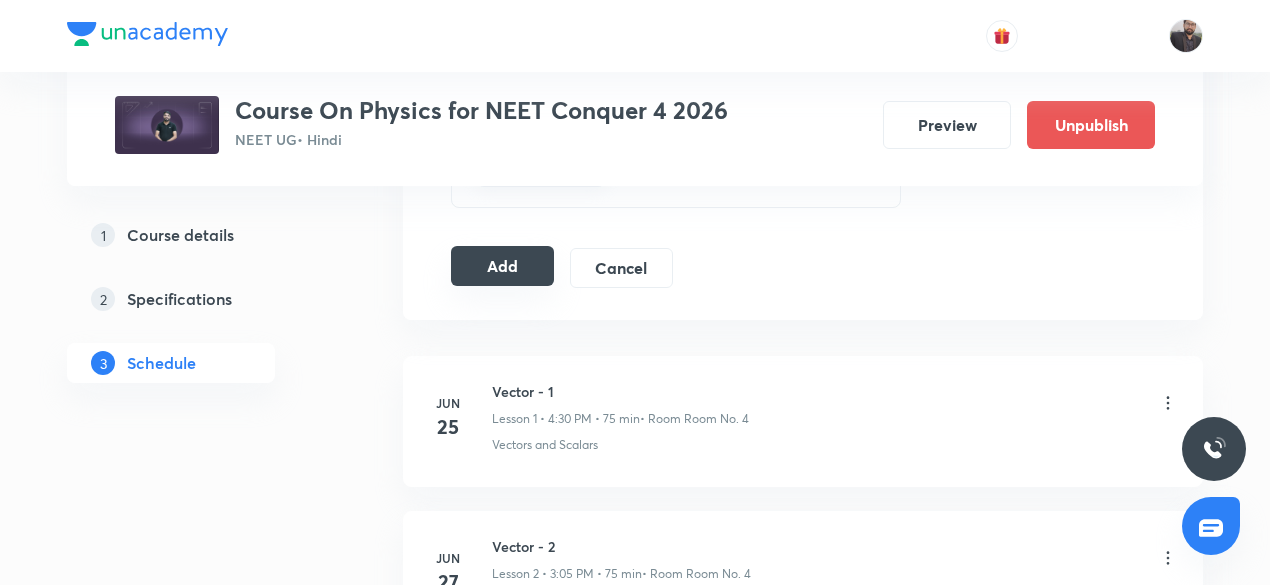 click on "Add" at bounding box center [502, 266] 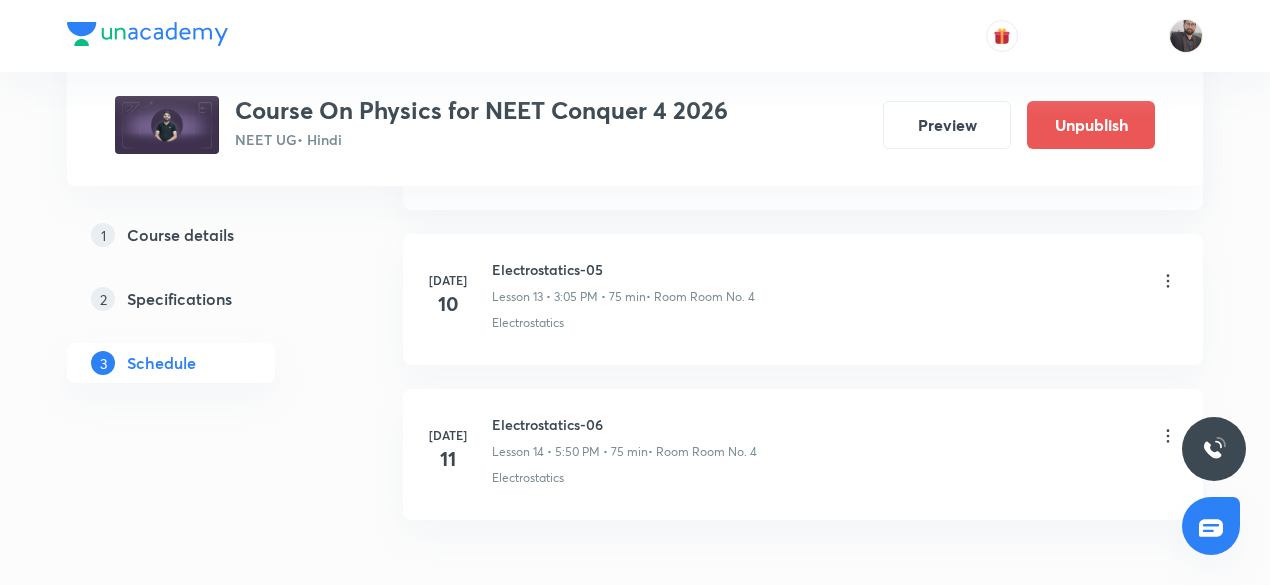 scroll, scrollTop: 2262, scrollLeft: 0, axis: vertical 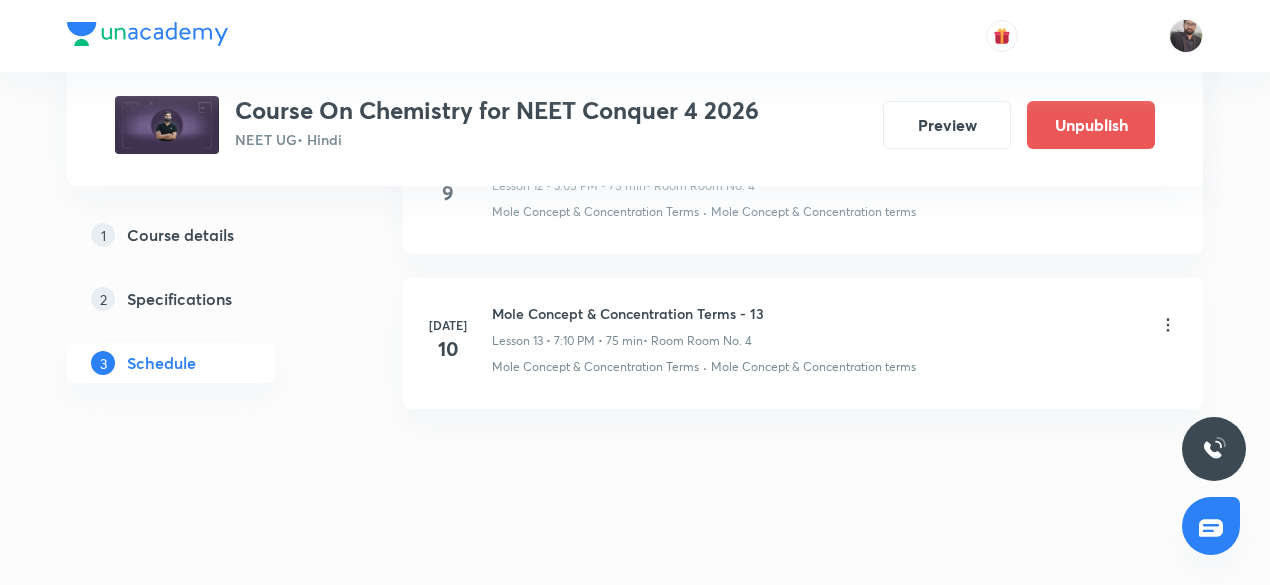 click on "Mole Concept & Concentration Terms - 13" at bounding box center (628, 313) 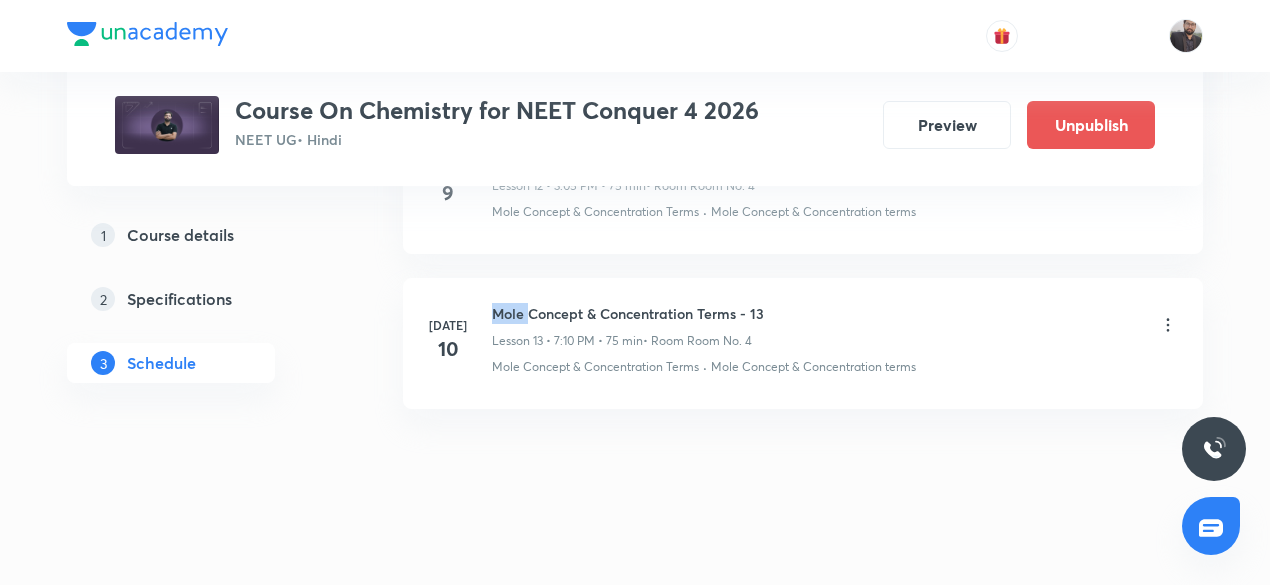 click on "Mole Concept & Concentration Terms - 13" at bounding box center [628, 313] 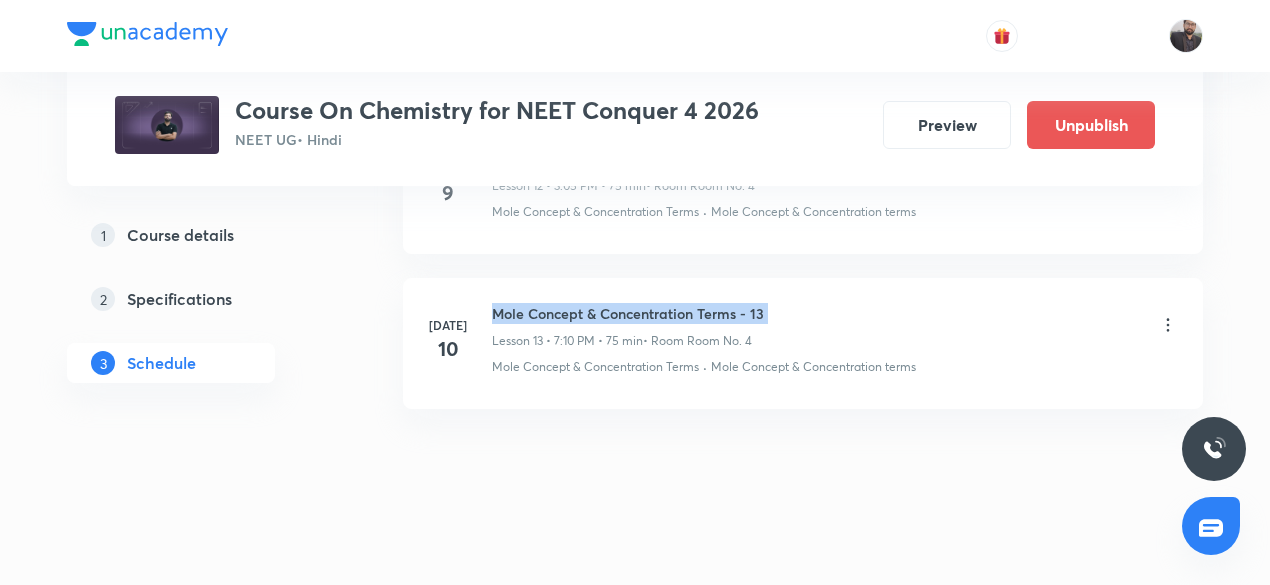 click on "Mole Concept & Concentration Terms - 13" at bounding box center (628, 313) 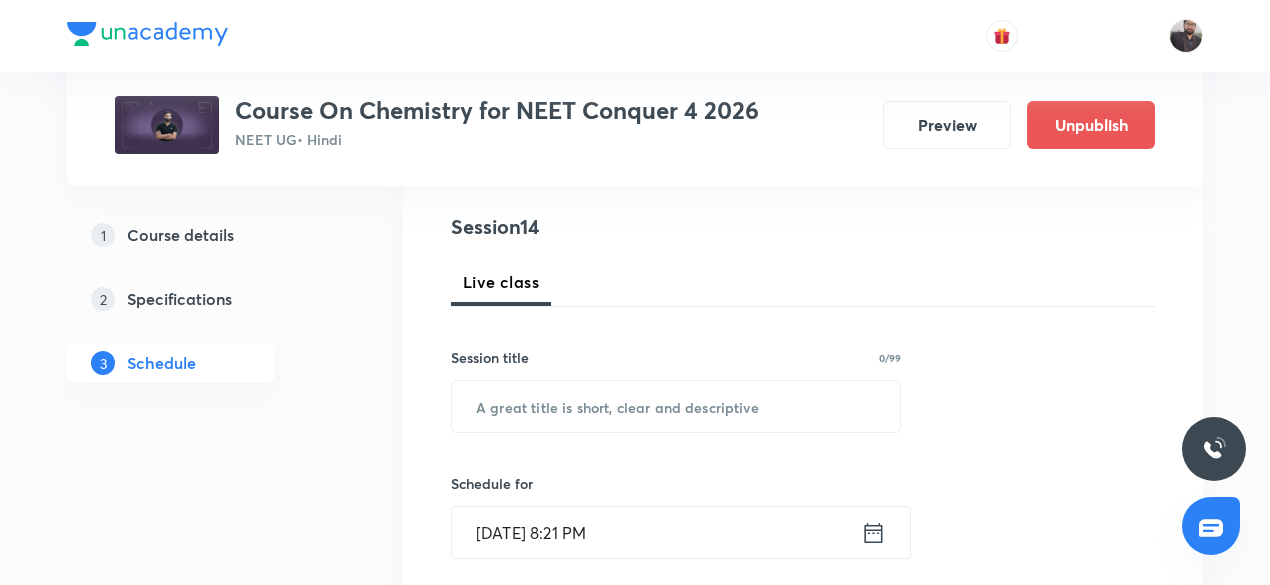 scroll, scrollTop: 221, scrollLeft: 0, axis: vertical 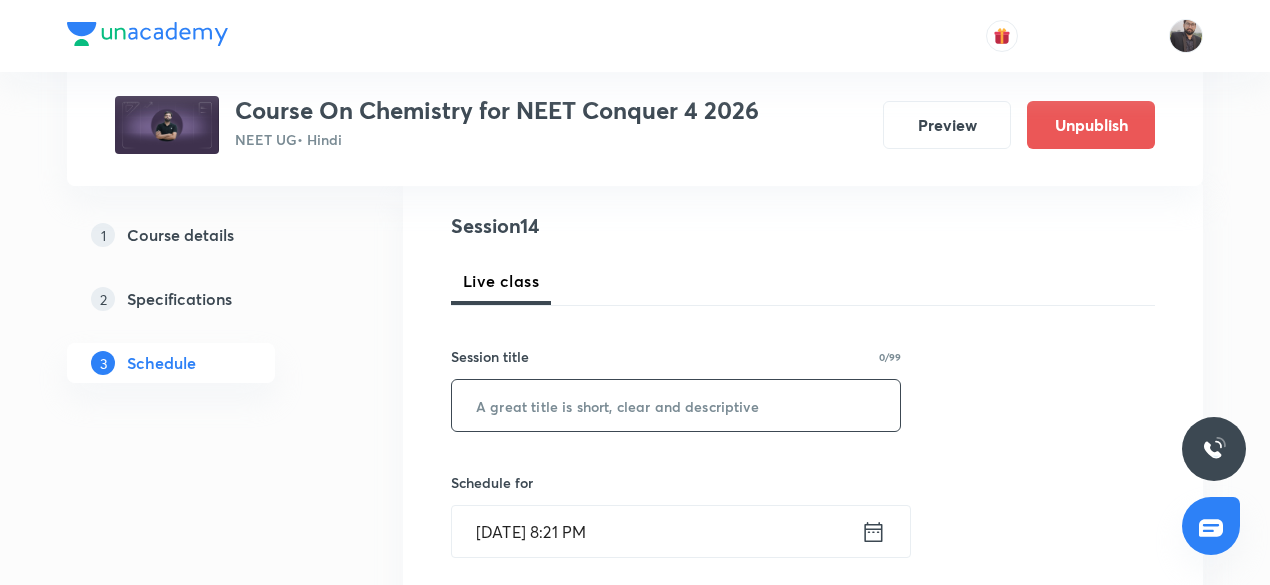 click at bounding box center [676, 405] 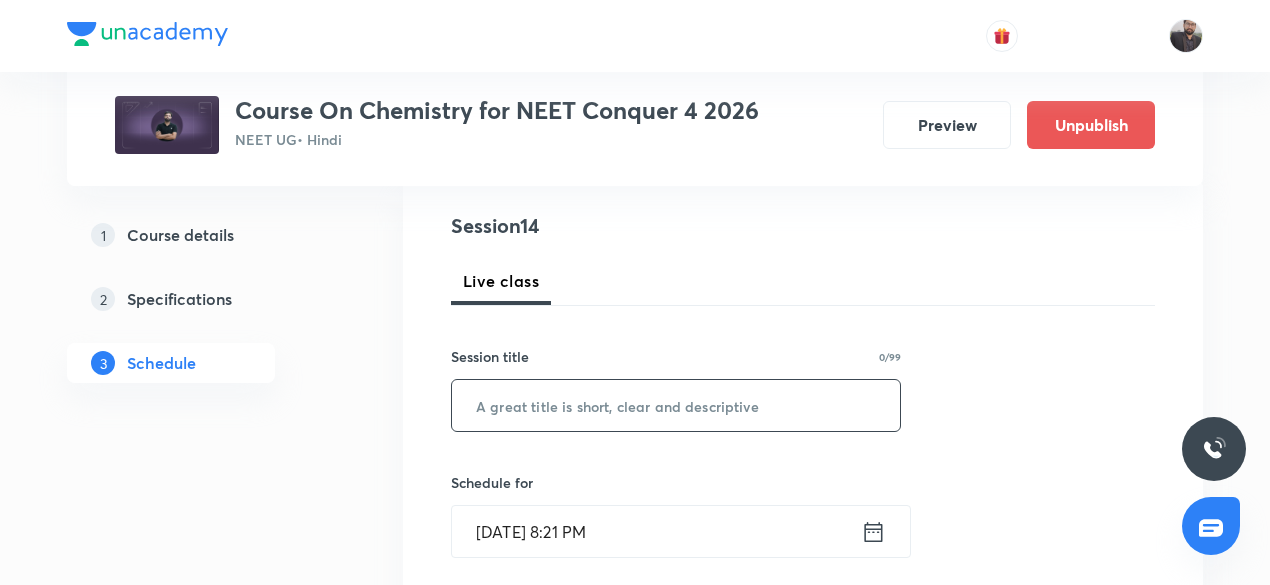 paste on "Mole Concept & Concentration Terms - 13" 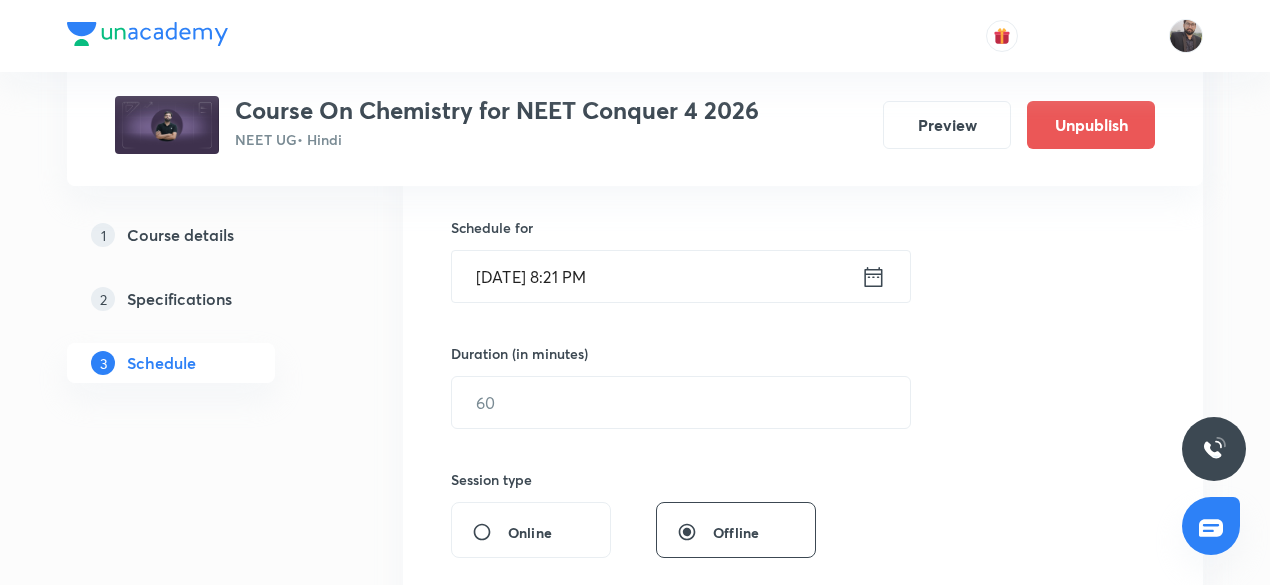 scroll, scrollTop: 478, scrollLeft: 0, axis: vertical 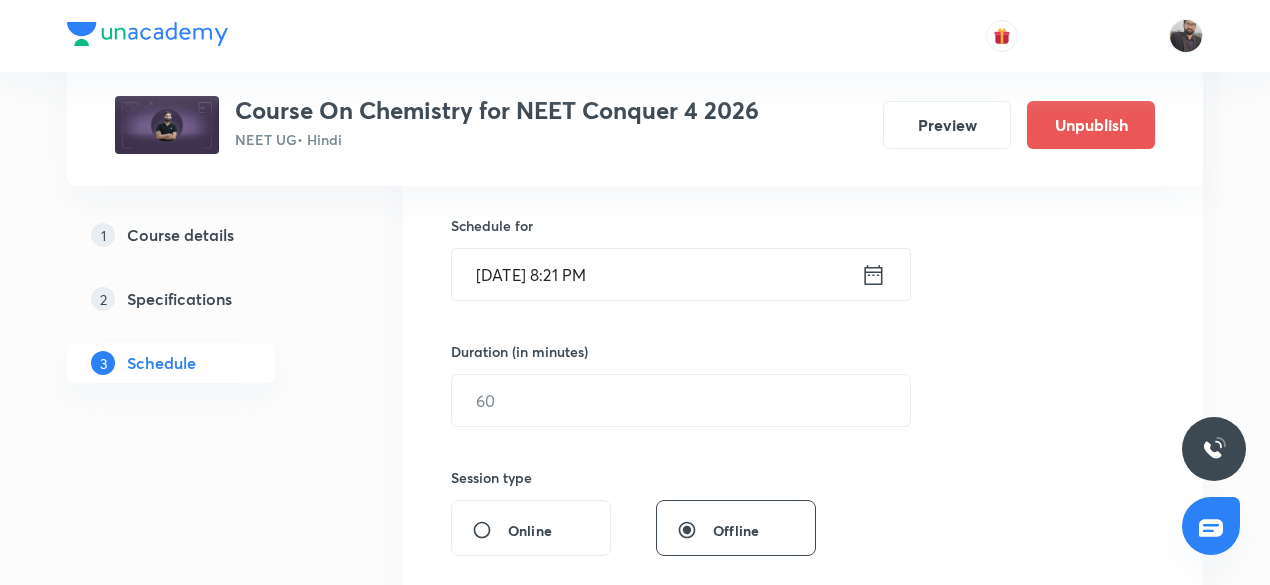 type on "Mole Concept & Concentration Terms - 14" 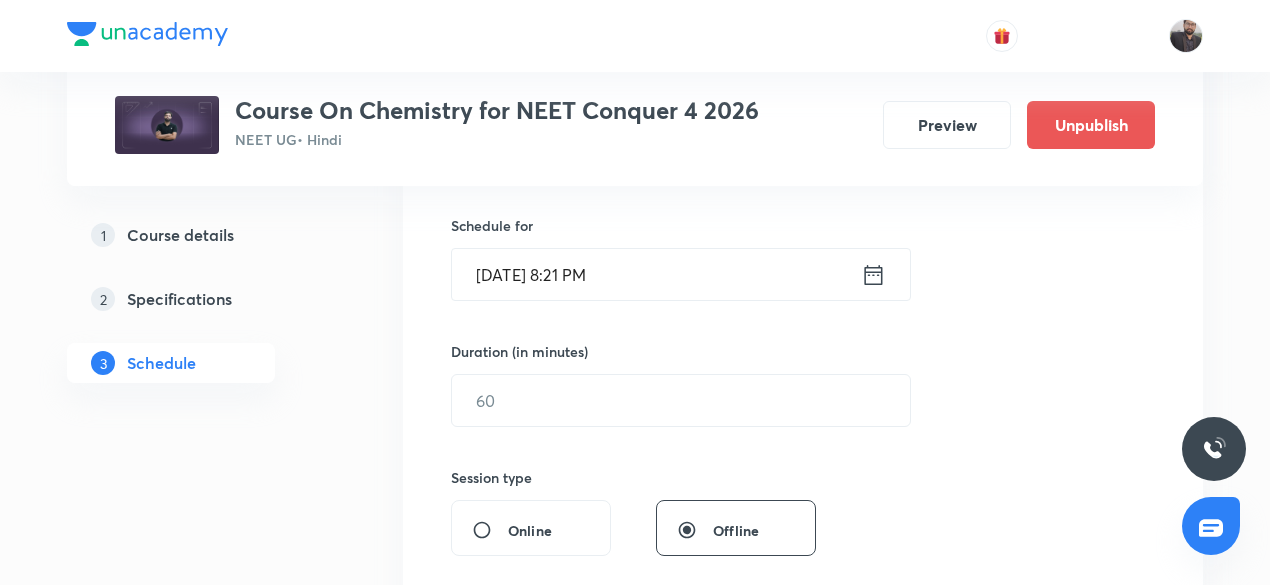 click on "Jul 10, 2025, 8:21 PM" at bounding box center [656, 274] 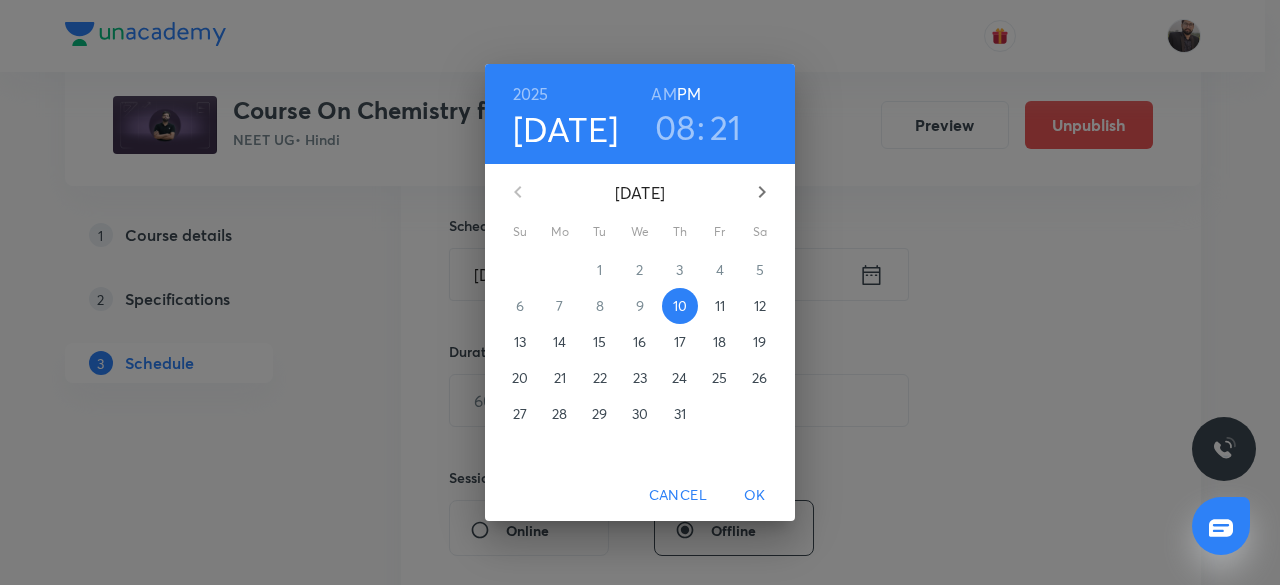 click on "11" at bounding box center [720, 306] 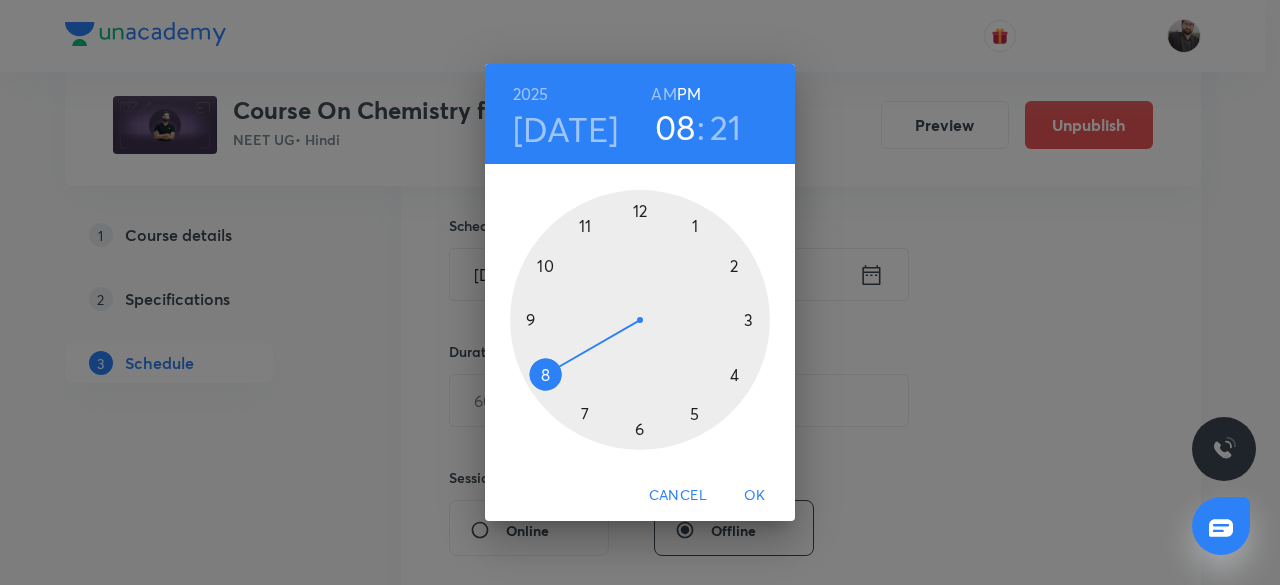 click at bounding box center (640, 320) 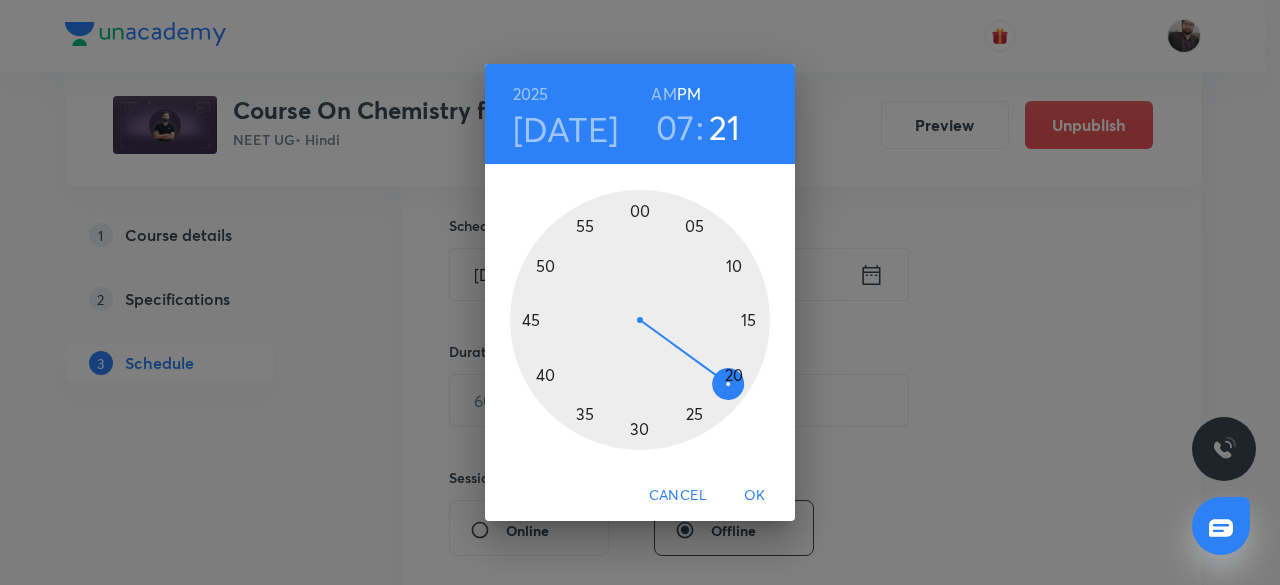 click at bounding box center [640, 320] 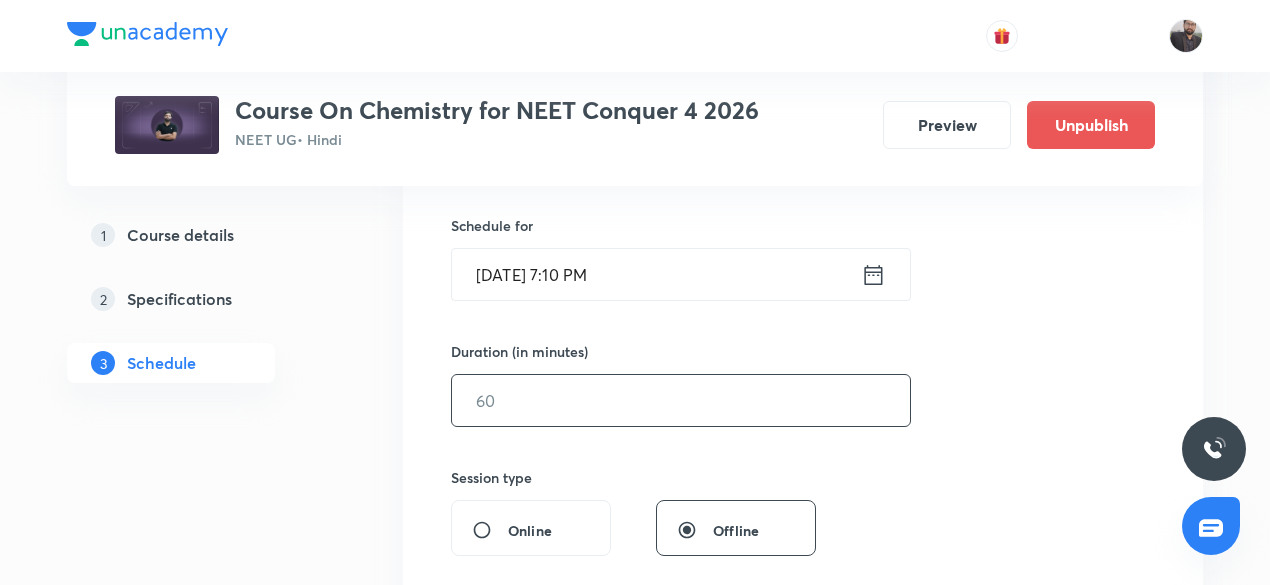 click at bounding box center [681, 400] 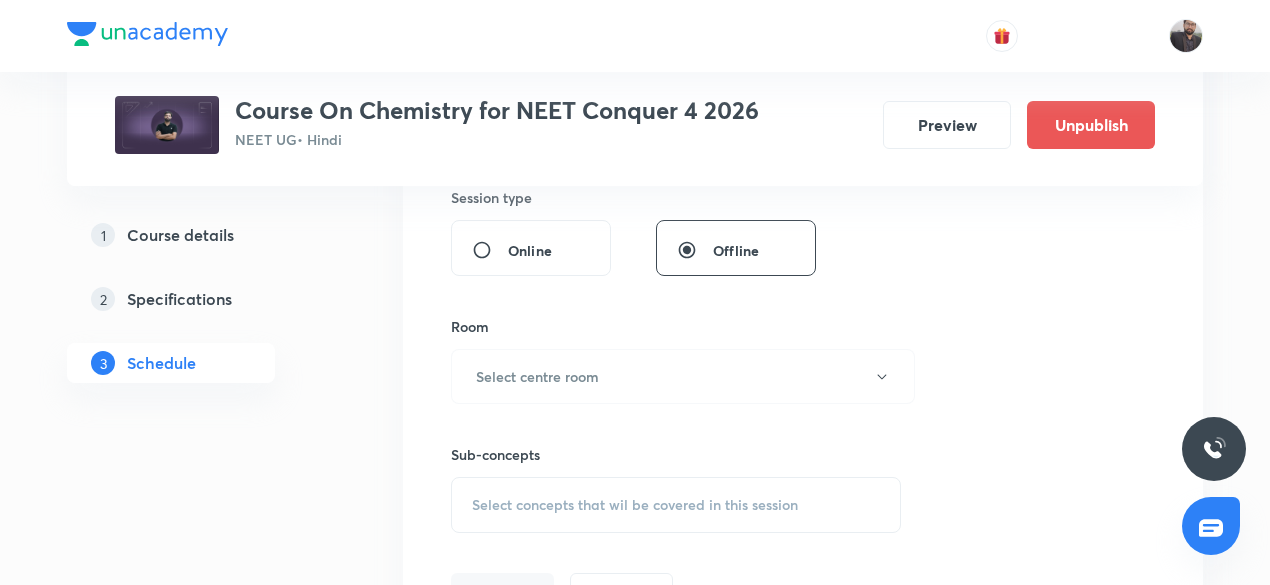scroll, scrollTop: 760, scrollLeft: 0, axis: vertical 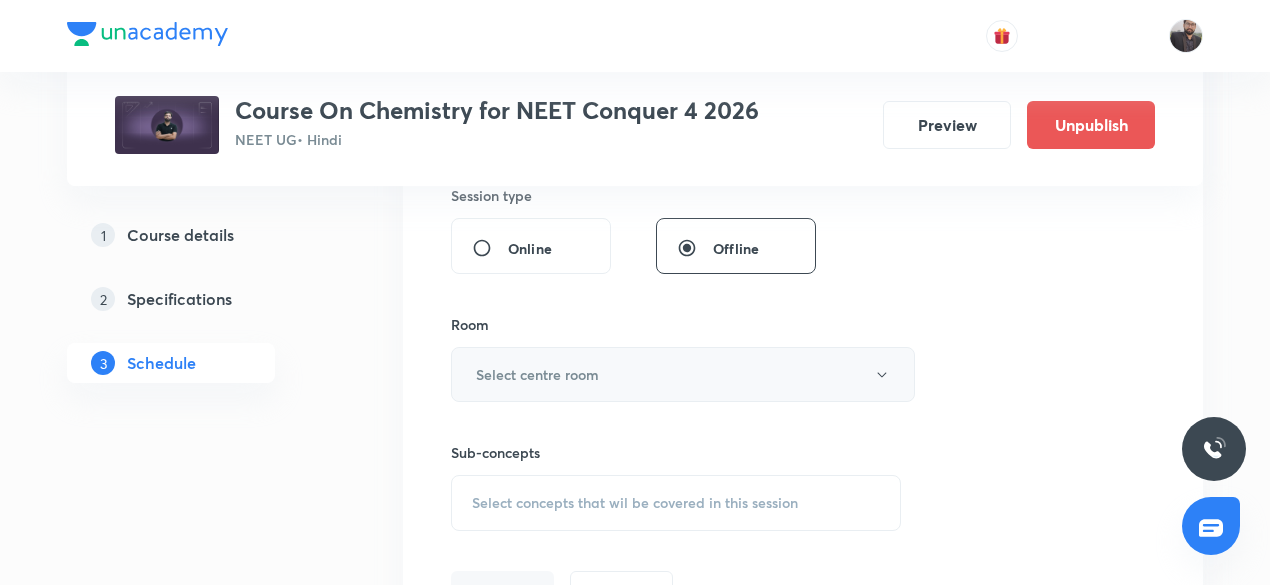 type on "75" 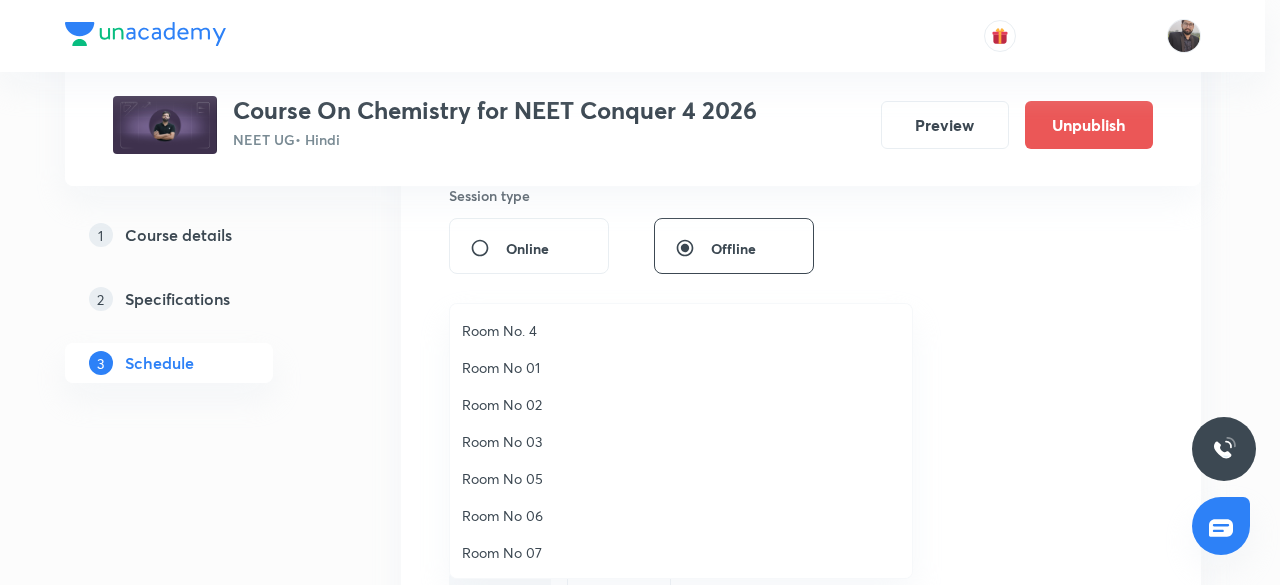 click on "Room No. 4" at bounding box center [681, 330] 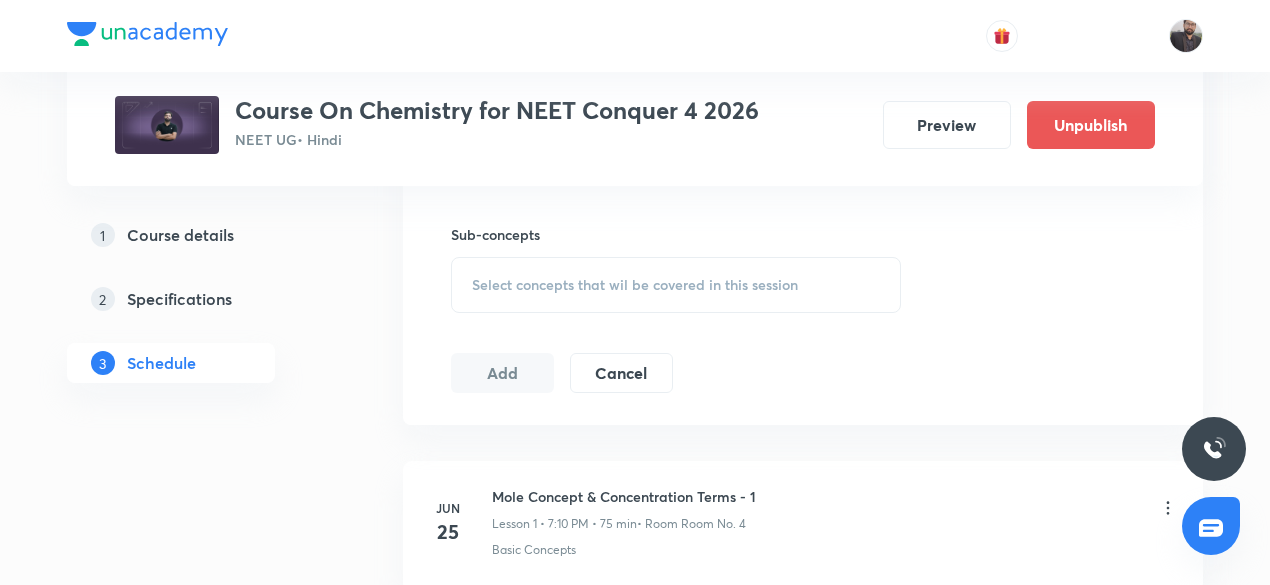 scroll, scrollTop: 981, scrollLeft: 0, axis: vertical 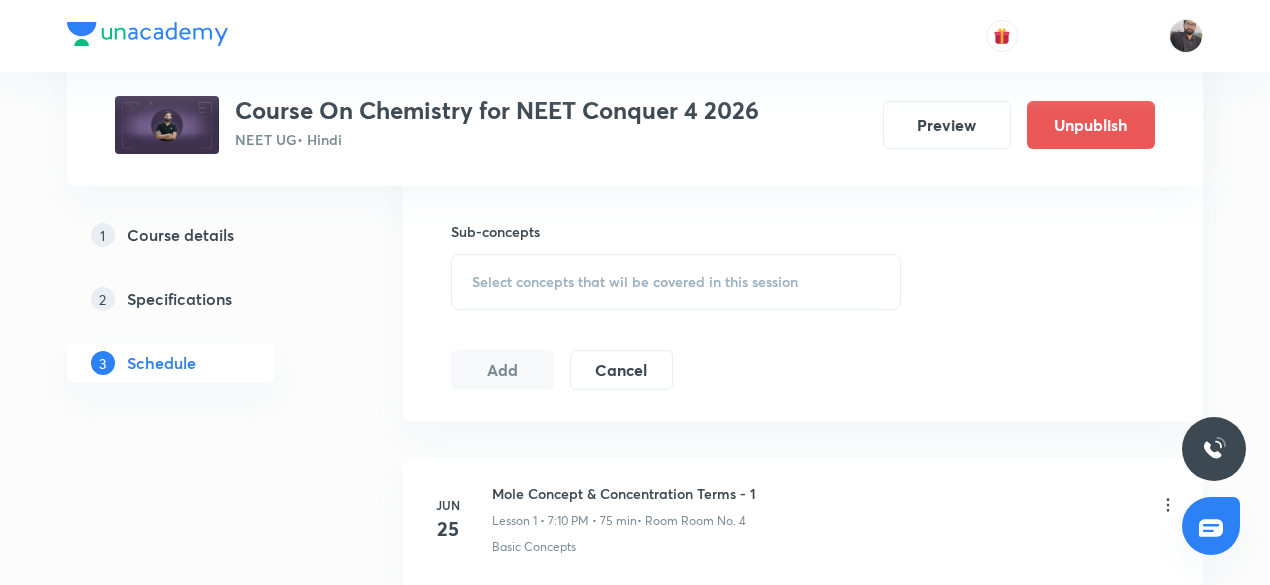 click on "Select concepts that wil be covered in this session" at bounding box center [635, 282] 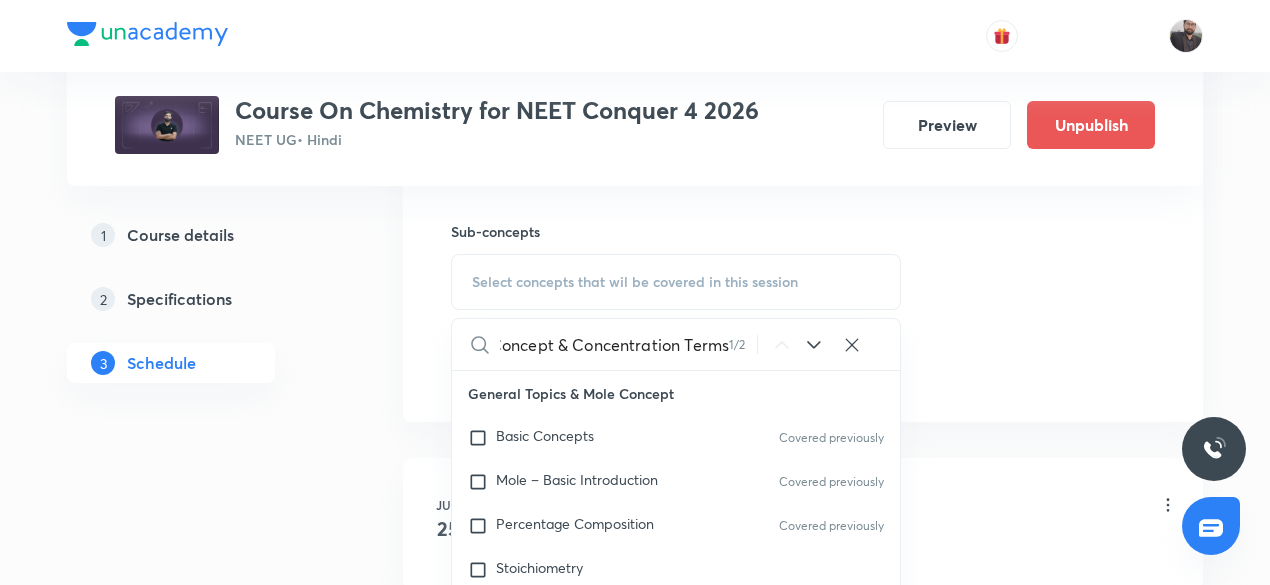 scroll, scrollTop: 0, scrollLeft: 51, axis: horizontal 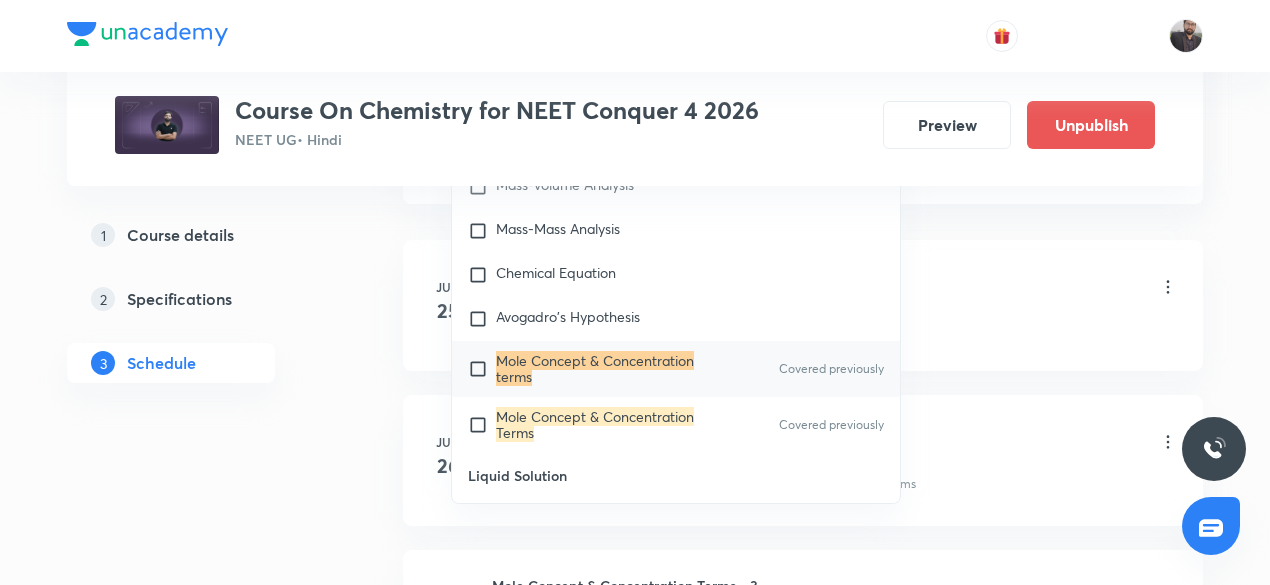 type on "Mole Concept & Concentration Terms" 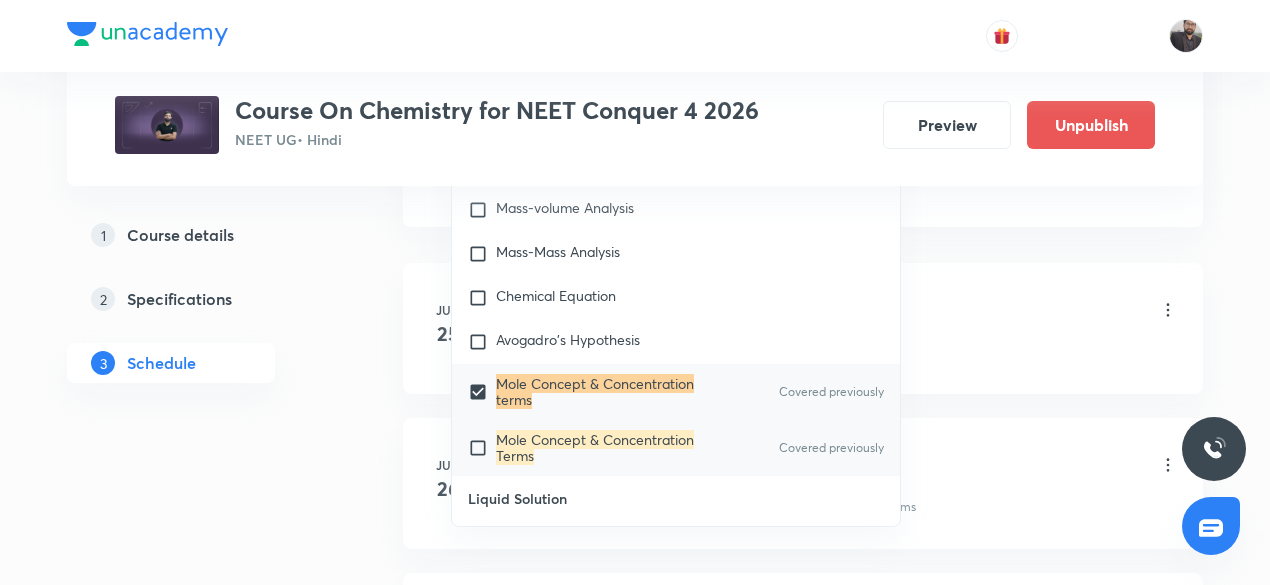click on "Mole Concept & Concentration Terms Covered previously" at bounding box center (676, 448) 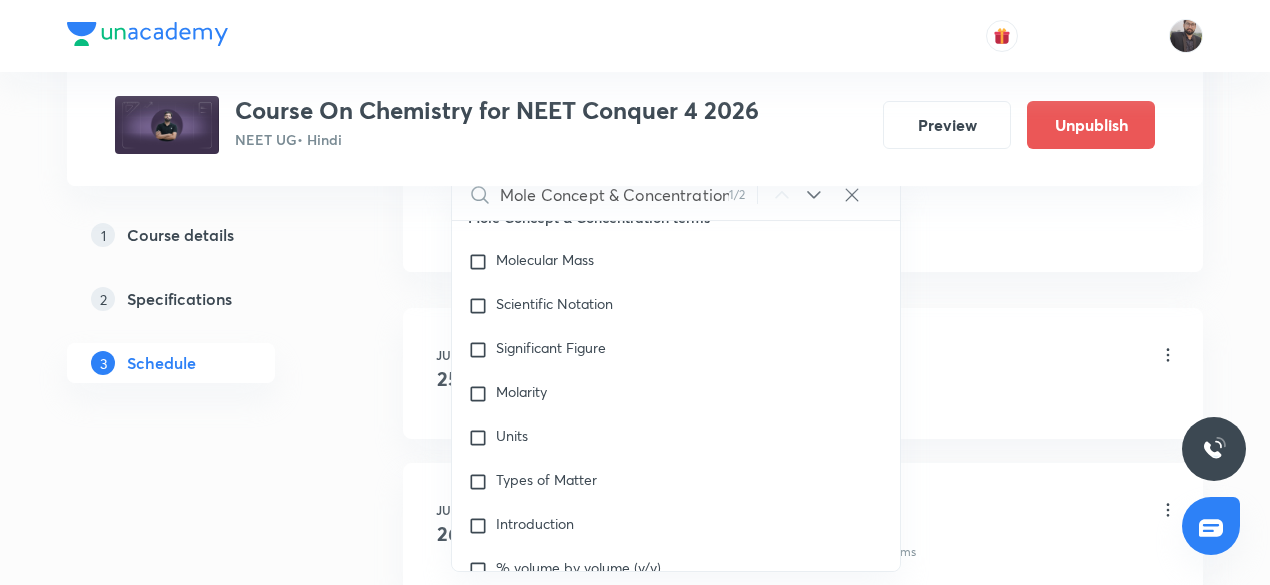 scroll, scrollTop: 18858, scrollLeft: 0, axis: vertical 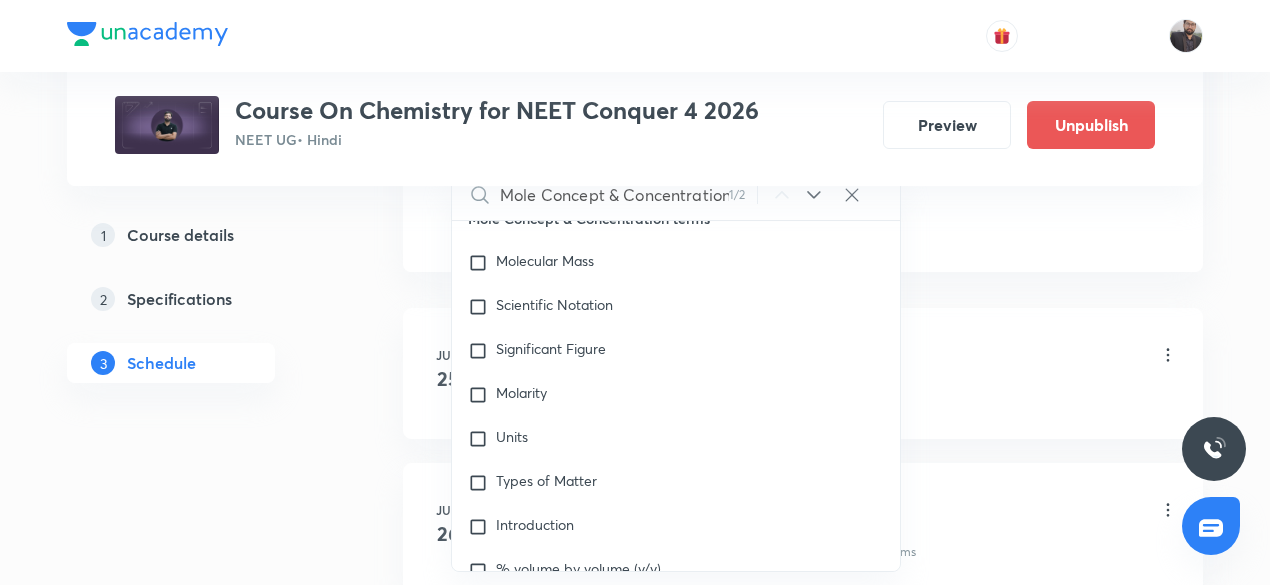 click on "Session  14 Live class Session title 39/99 Mole Concept & Concentration Terms - 14 ​ Schedule for Jul 11, 2025, 7:10 PM ​ Duration (in minutes) 75 ​   Session type Online Offline Room Room No. 4 Sub-concepts Mole Concept & Concentration terms Mole Concept & Concentration Terms CLEAR Mole Concept & Concentration Terms 1 / 2 ​ General Topics & Mole Concept Basic Concepts Covered previously Mole – Basic Introduction Covered previously Percentage Composition Covered previously Stoichiometry Principle of Atom Conservation (POAC) Relation between Stoichiometric Quantities Application of Mole Concept: Gravimetric Analysis Electronic Configuration Of Atoms (Hund's rule)  Quantum Numbers (Magnetic Quantum no.) Quantum Numbers(Pauli's Exclusion law) Mean Molar Mass or Molecular Mass Variation of Conductivity with Concentration Mechanism of Corrosion Atomic Structure Discovery Of Electron Some Prerequisites of Physics Discovery Of Protons And Neutrons Atomic Models Nature of Waves Planck’S Quantum Theory pH" at bounding box center [803, -264] 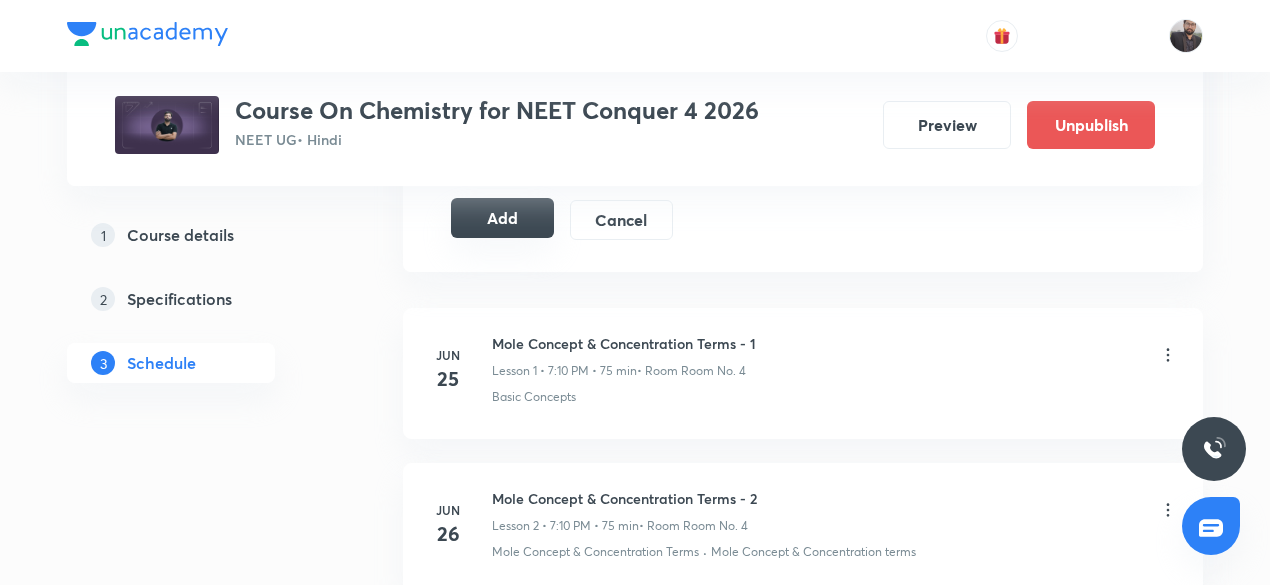click on "Add" at bounding box center (502, 218) 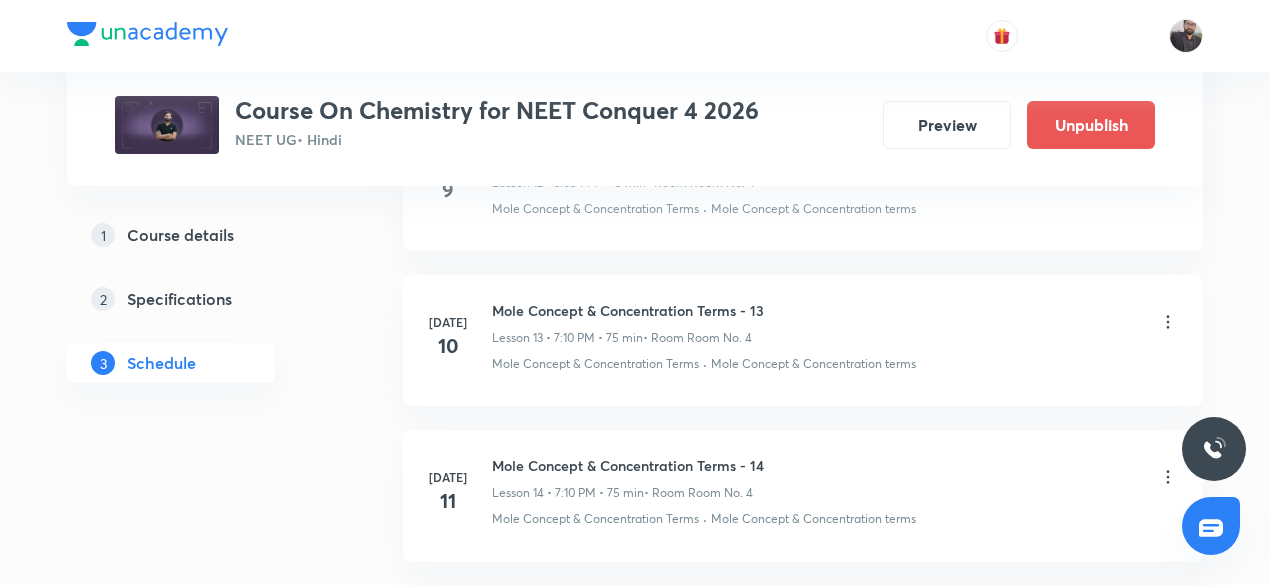 scroll, scrollTop: 2264, scrollLeft: 0, axis: vertical 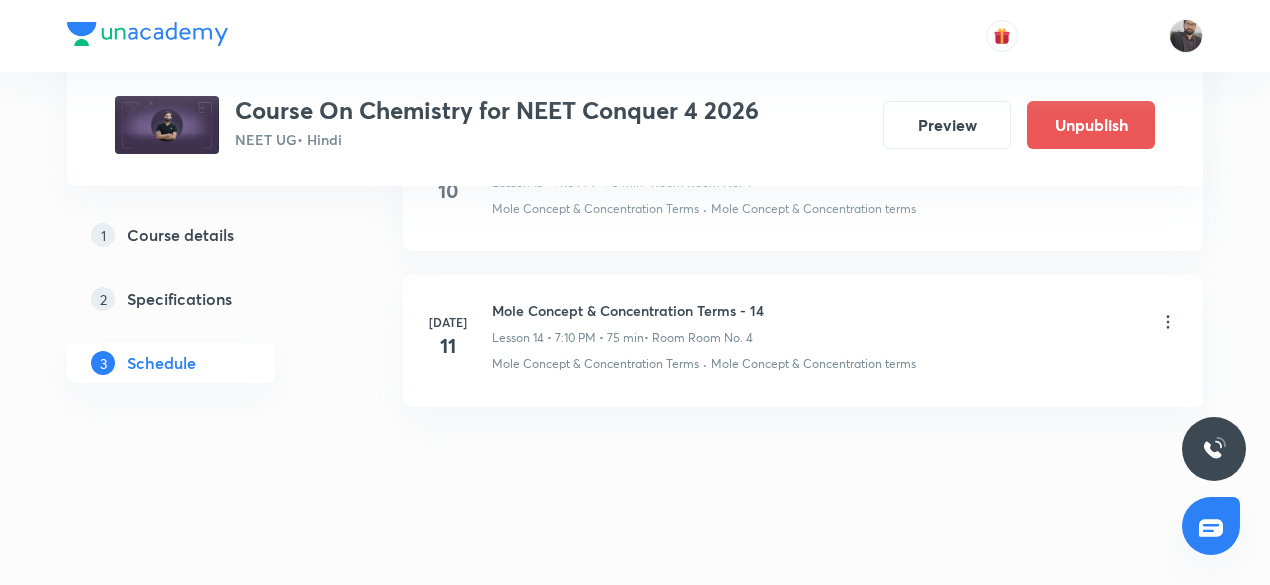 click 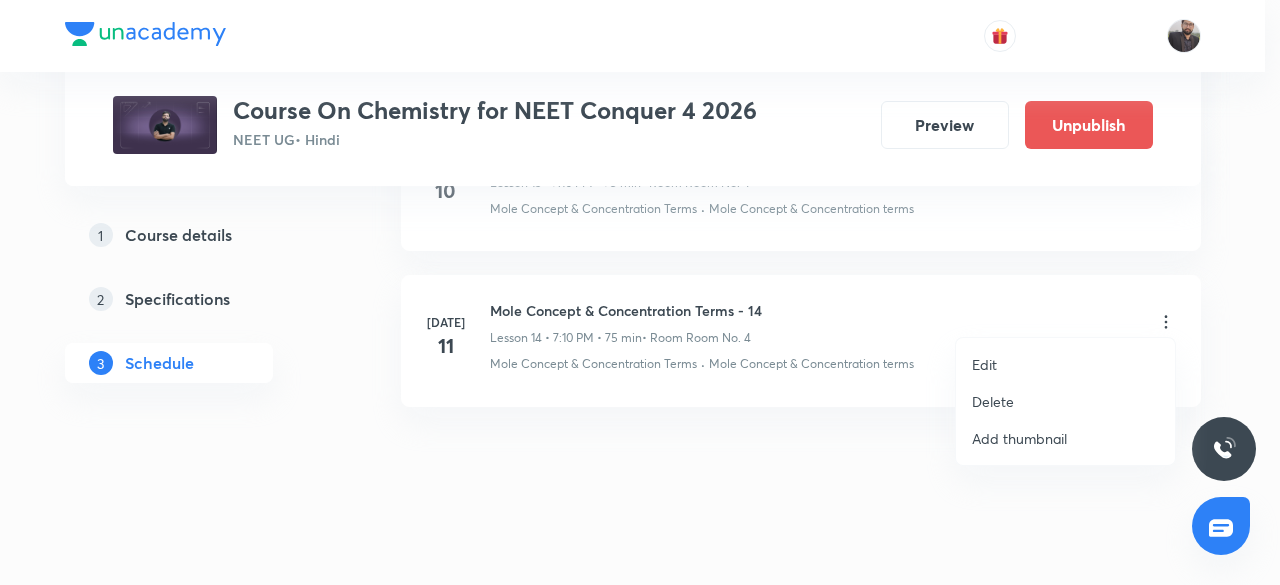 click on "Edit" at bounding box center (1065, 364) 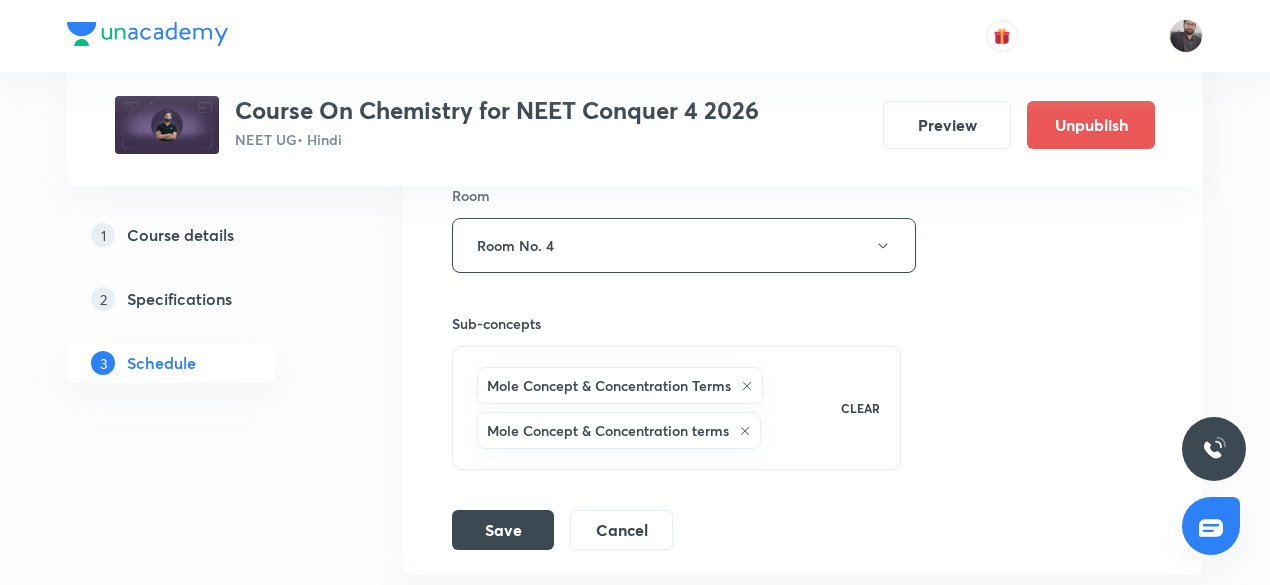 scroll, scrollTop: 2910, scrollLeft: 0, axis: vertical 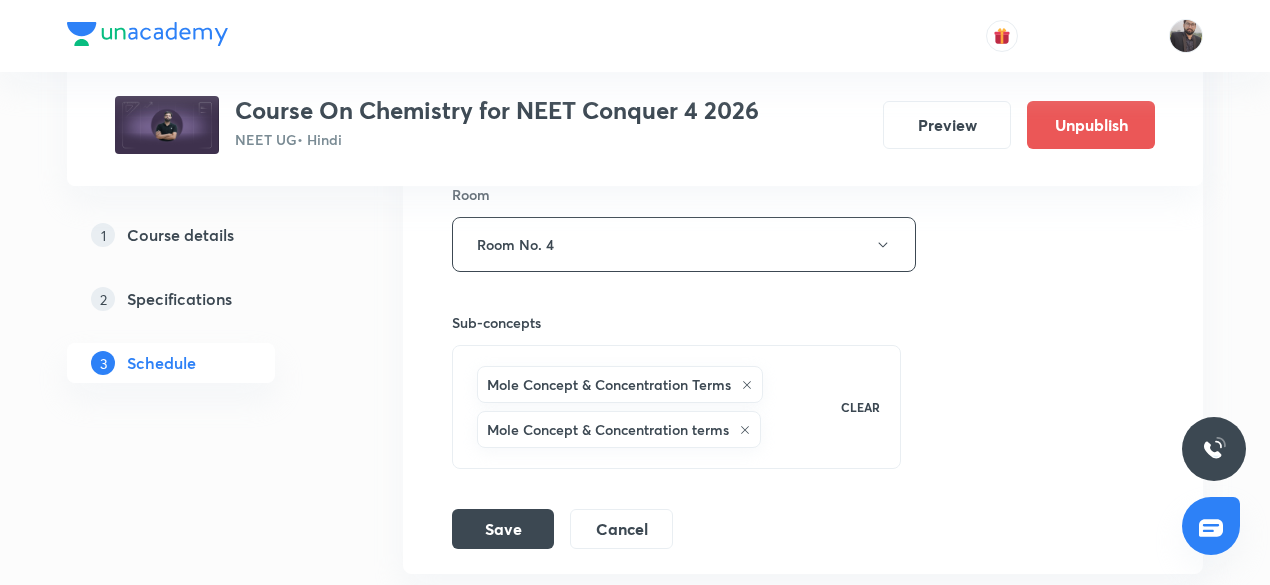 click 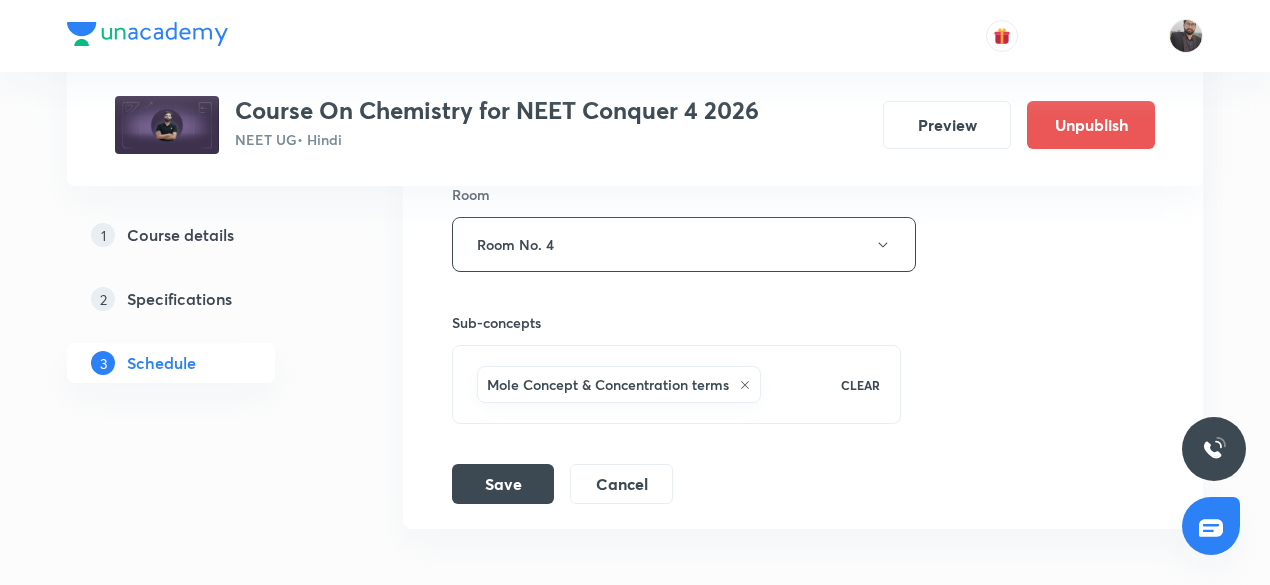 click 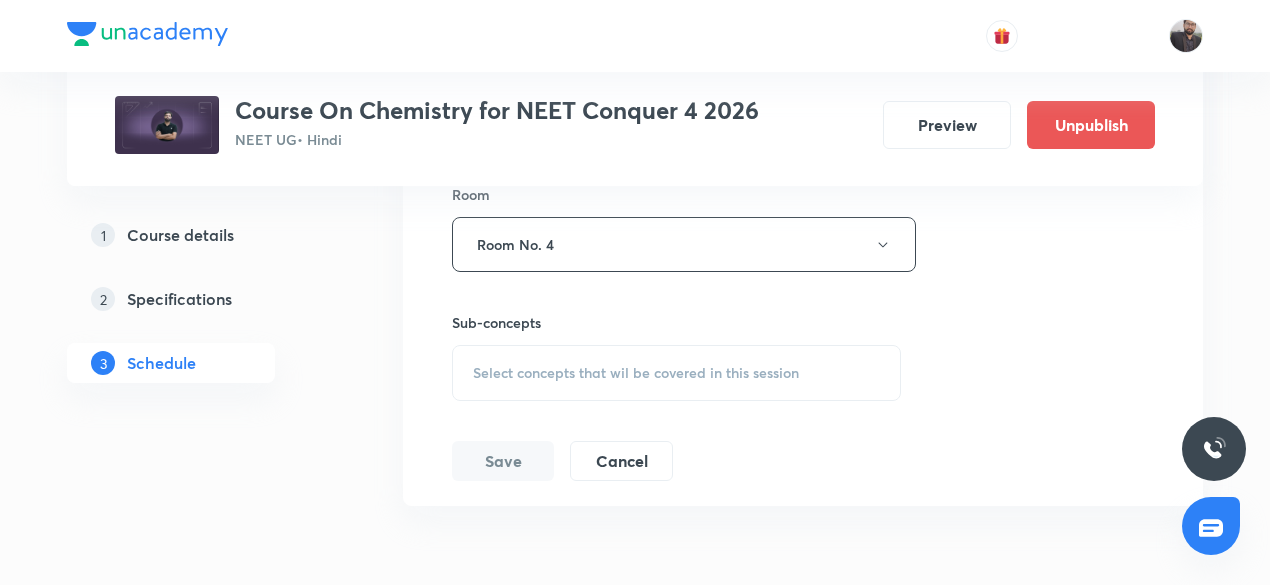 click on "Select concepts that wil be covered in this session" at bounding box center [636, 373] 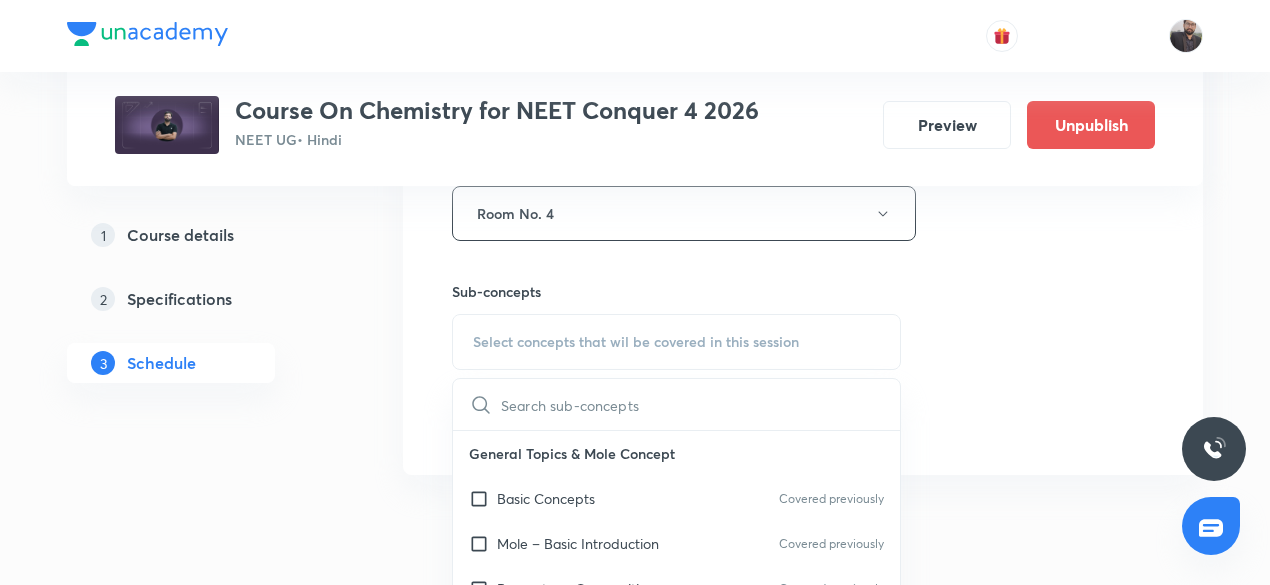scroll, scrollTop: 2942, scrollLeft: 0, axis: vertical 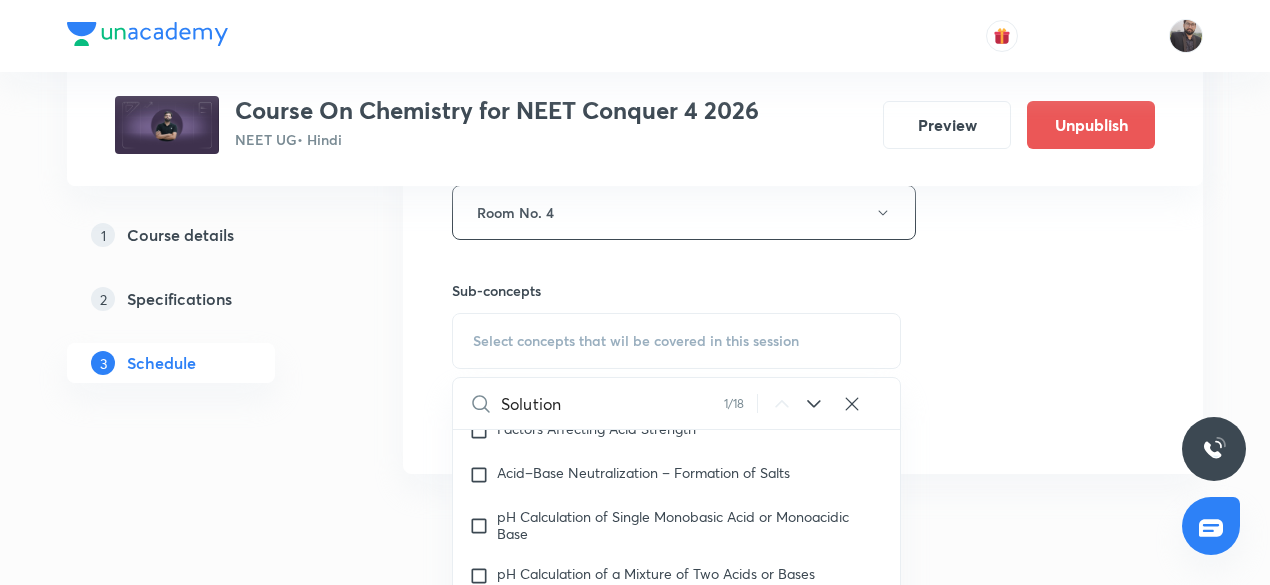 type on "Solution" 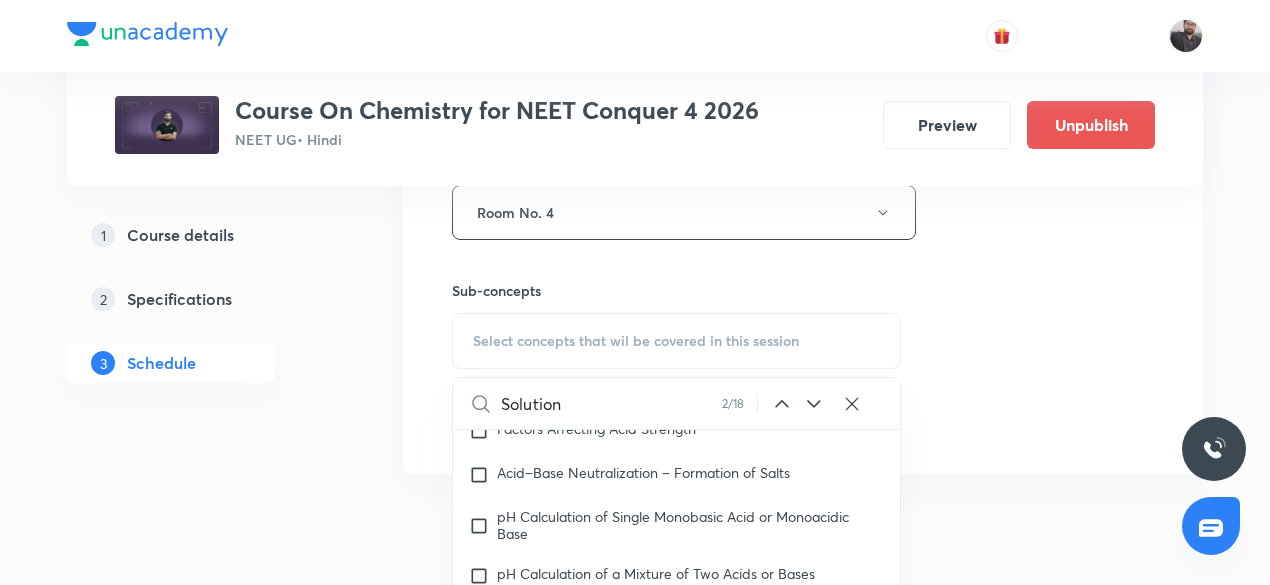 scroll, scrollTop: 5979, scrollLeft: 0, axis: vertical 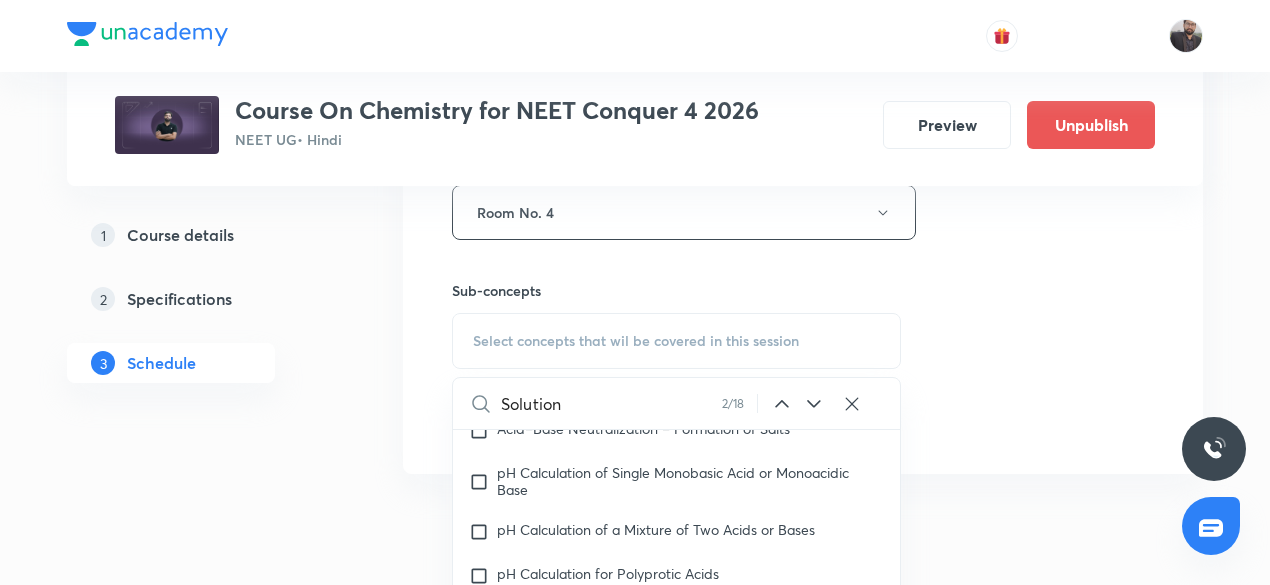 click 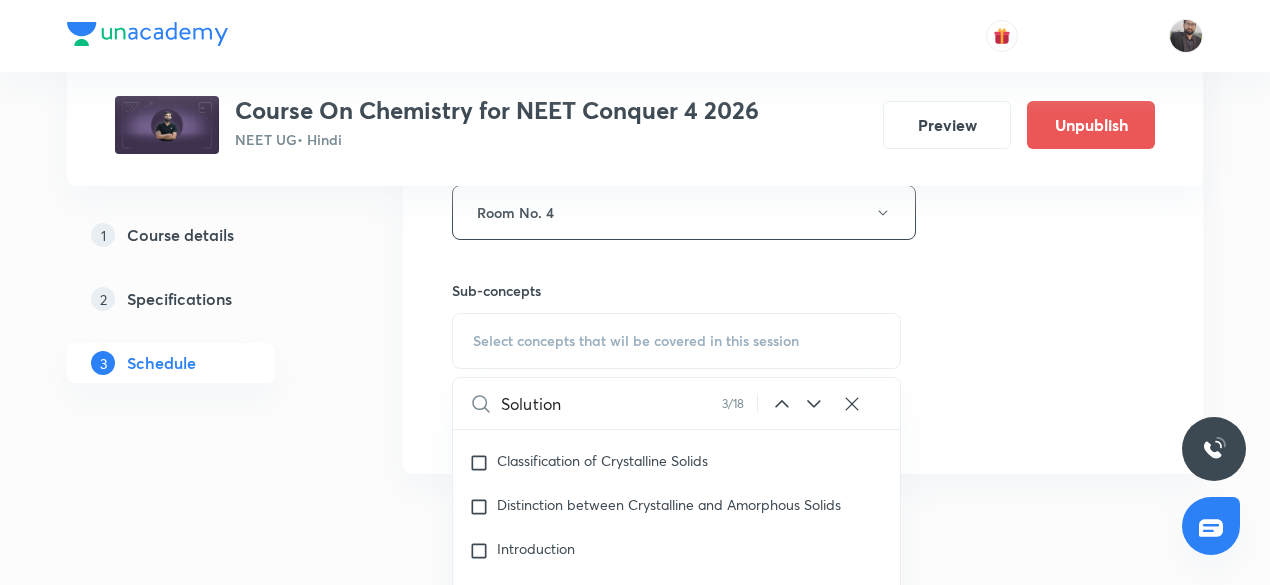 scroll, scrollTop: 10512, scrollLeft: 0, axis: vertical 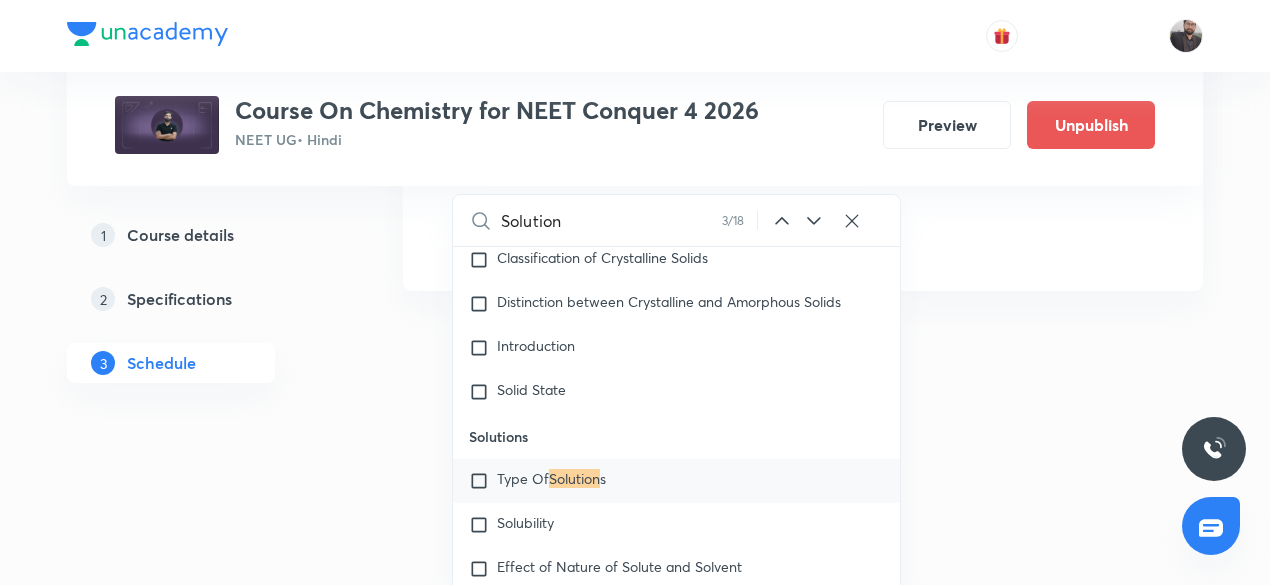 click on "Solutions" at bounding box center [676, 436] 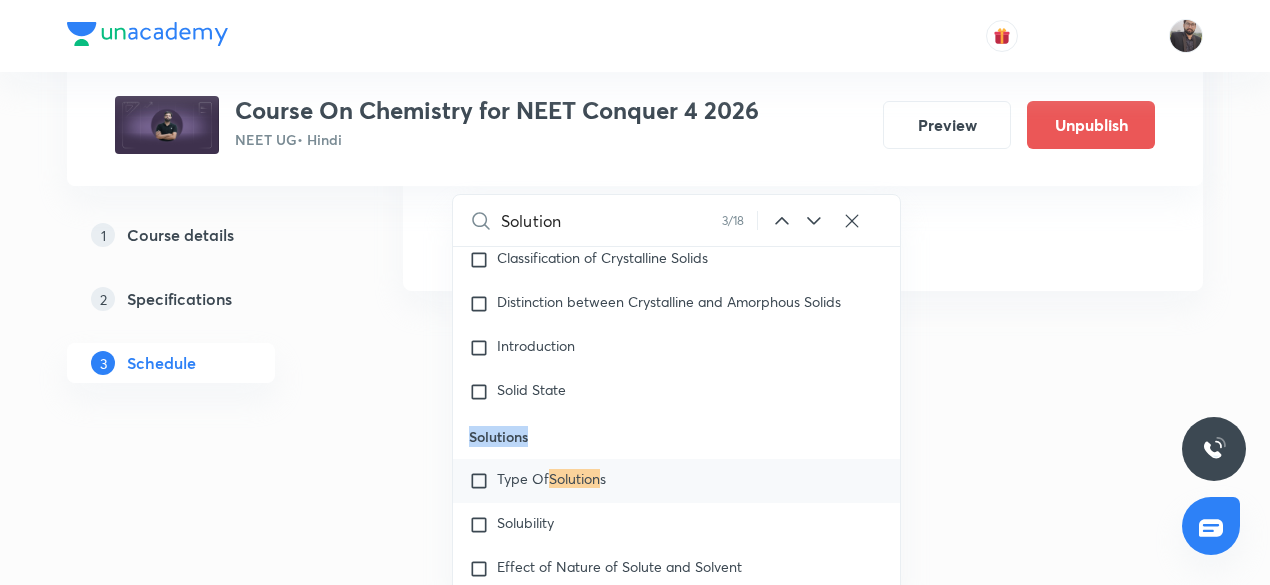 click on "Solutions" at bounding box center [676, 436] 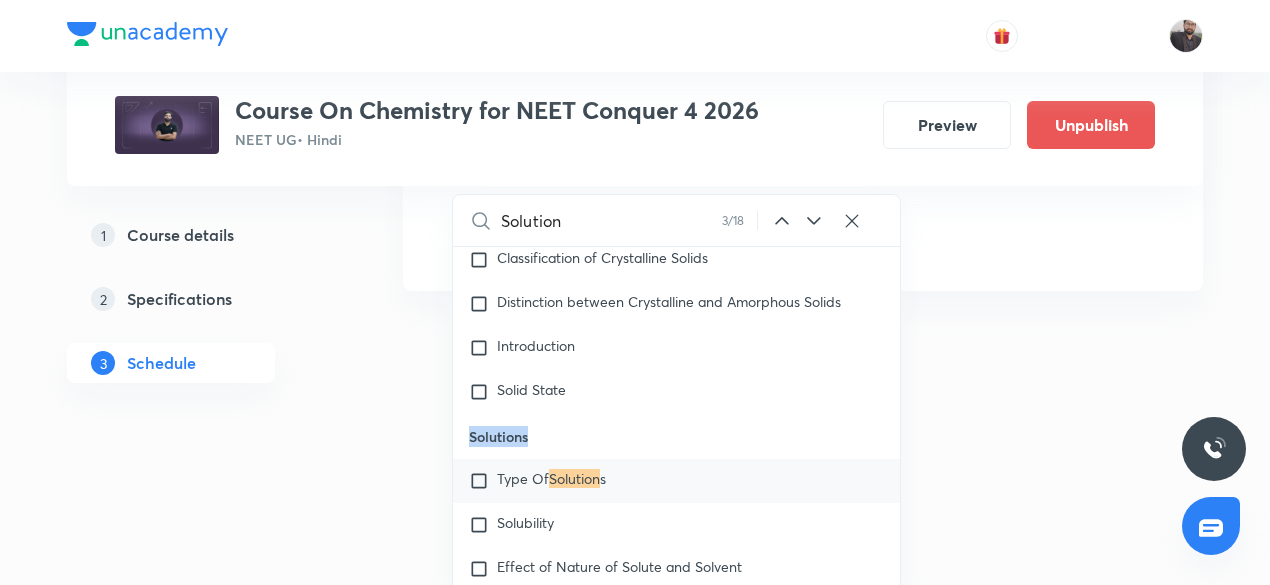 copy on "Solutions" 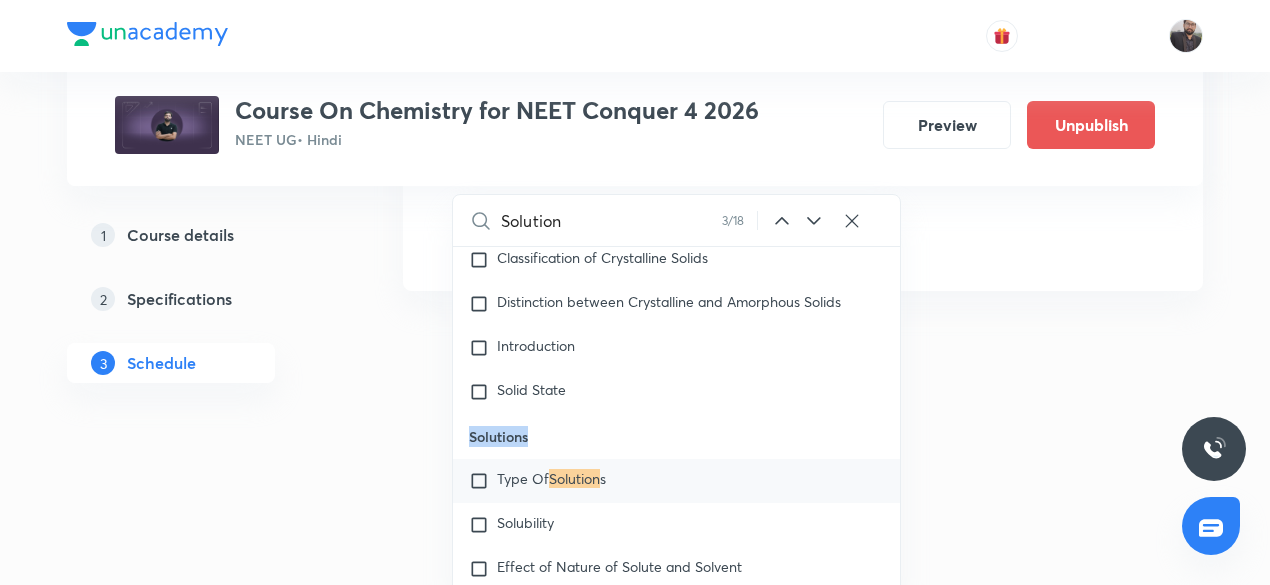 click at bounding box center (483, 481) 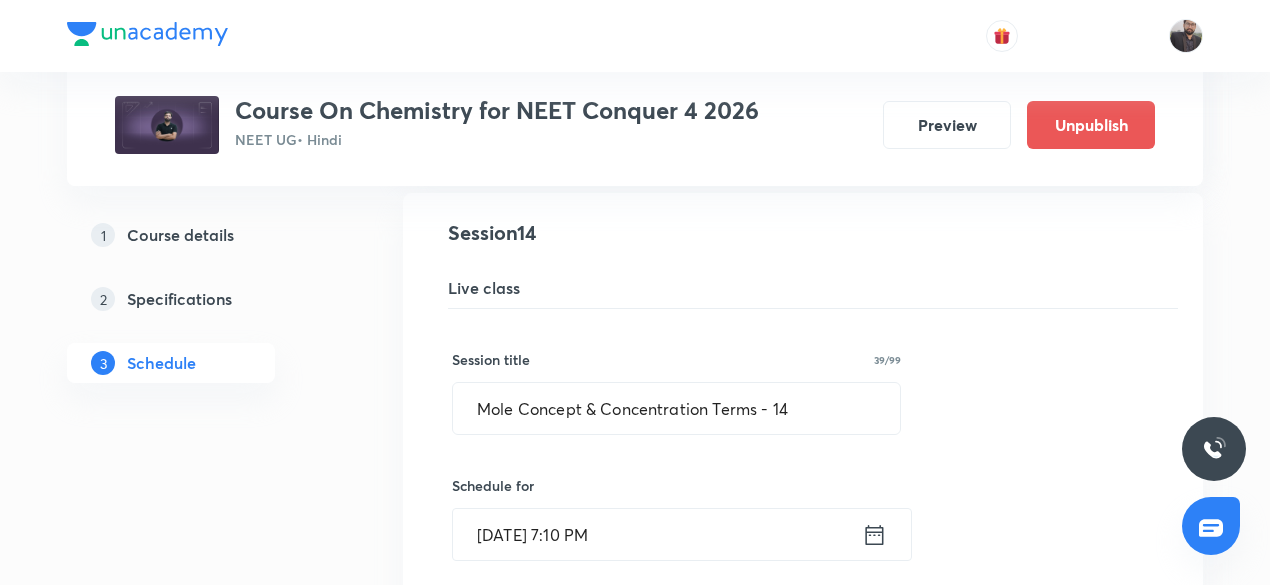 scroll, scrollTop: 2242, scrollLeft: 0, axis: vertical 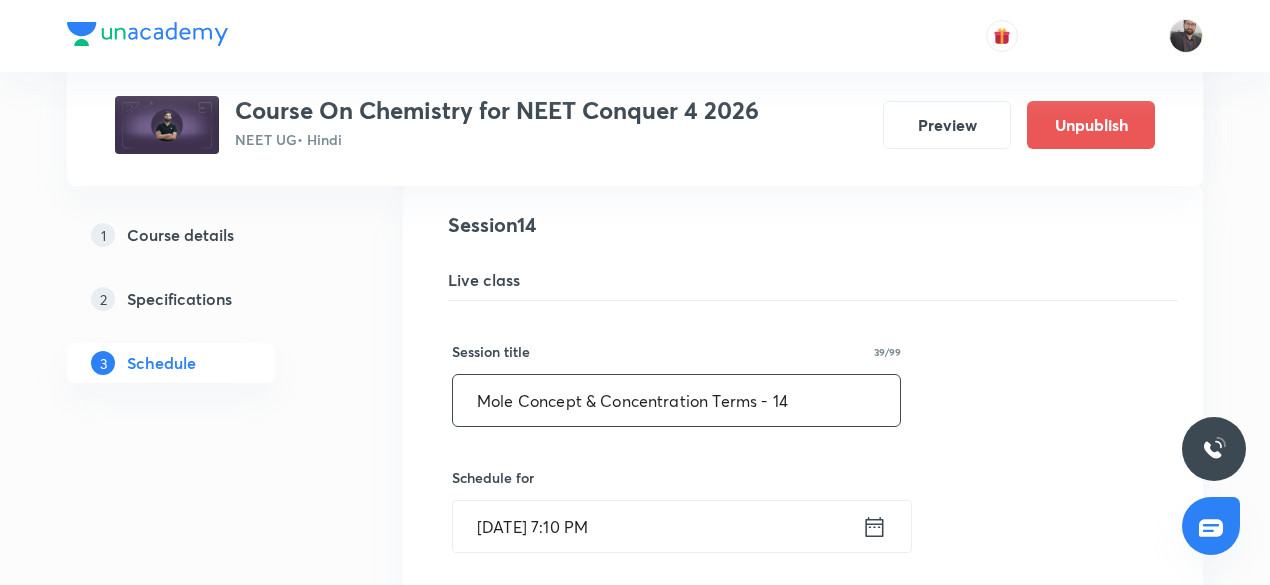click on "Mole Concept & Concentration Terms - 14" at bounding box center (676, 400) 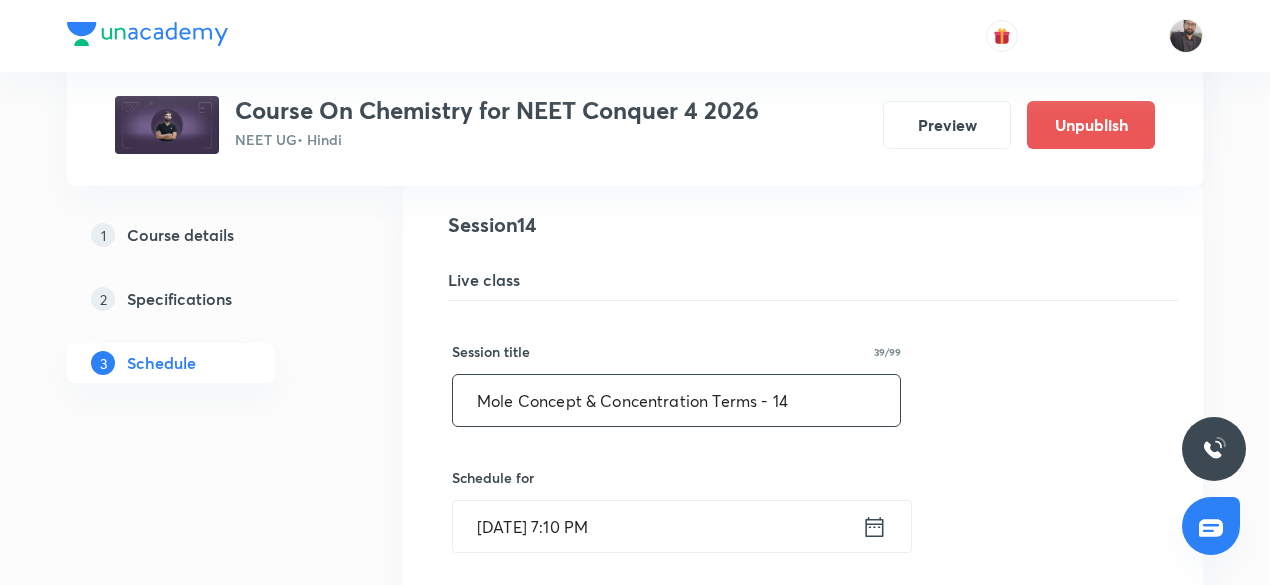 paste on "Solutions" 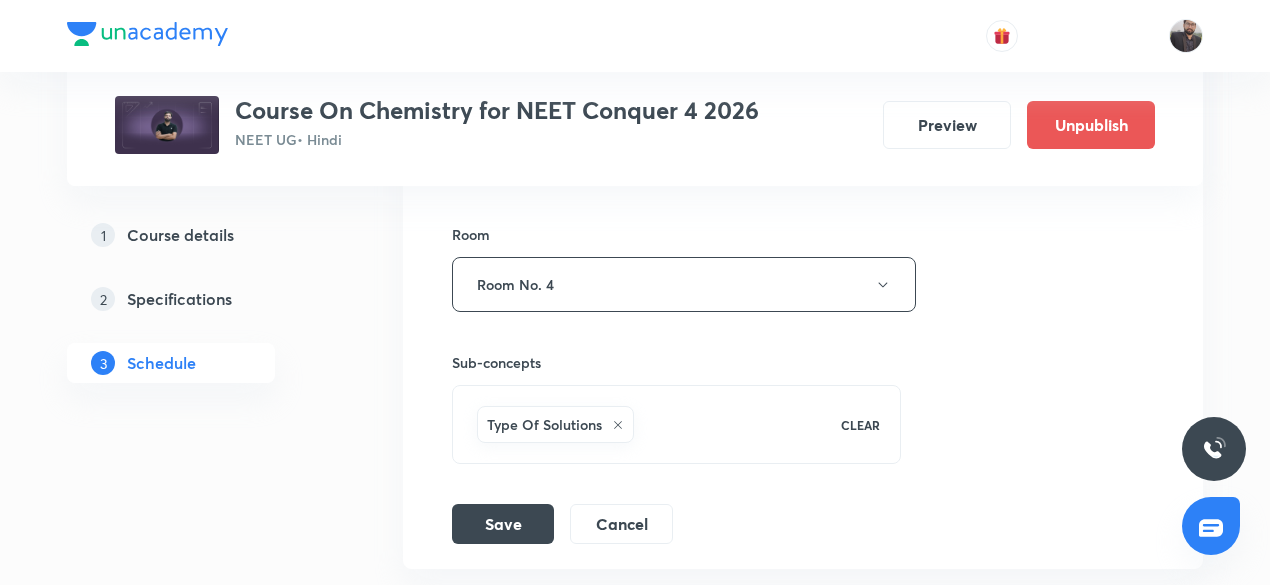 scroll, scrollTop: 2886, scrollLeft: 0, axis: vertical 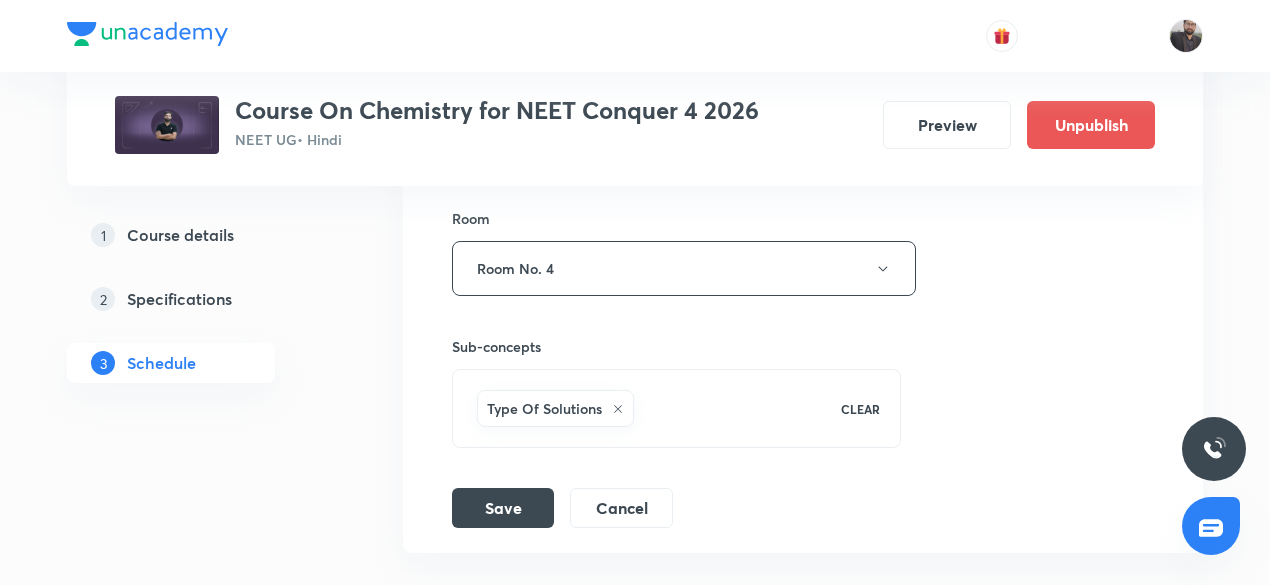 type on "Solutions-01" 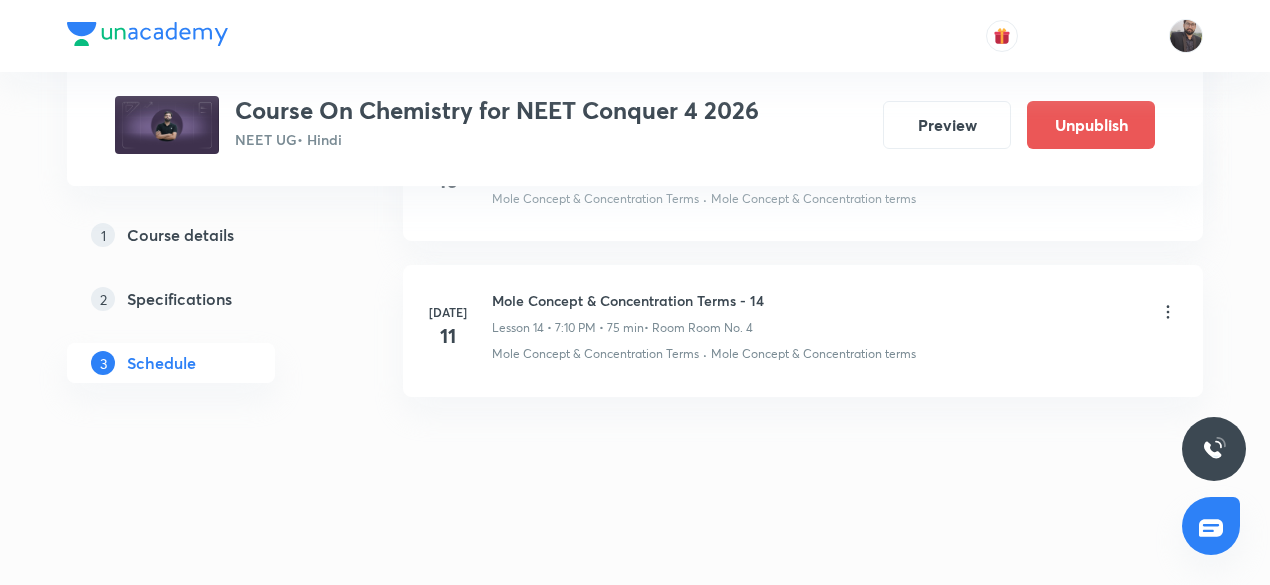 scroll, scrollTop: 2264, scrollLeft: 0, axis: vertical 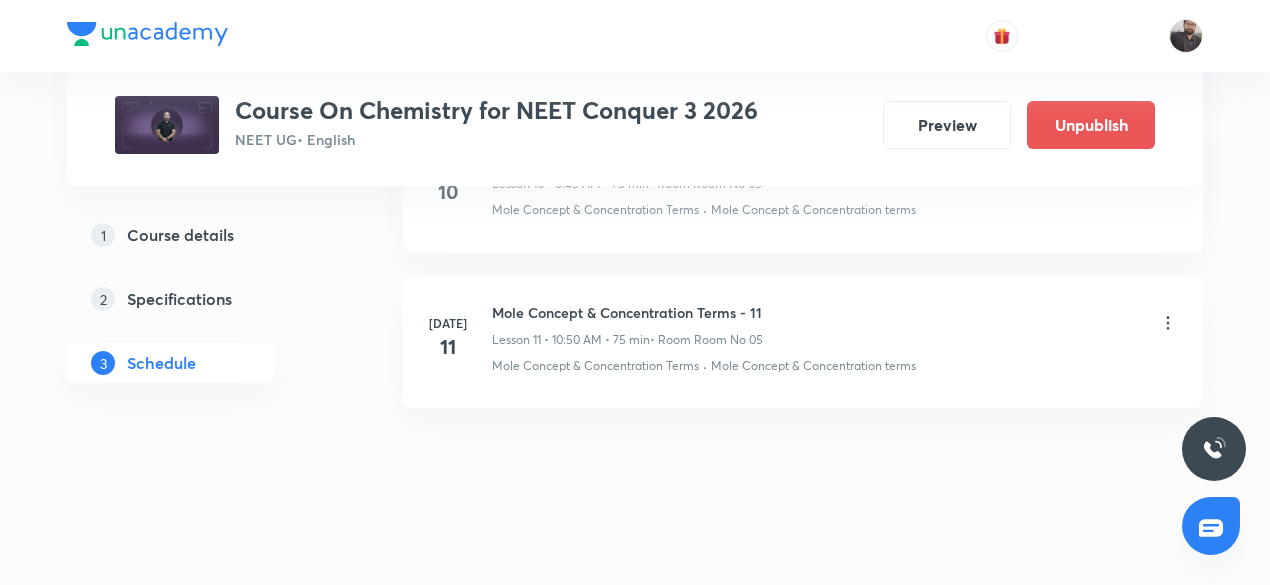 click 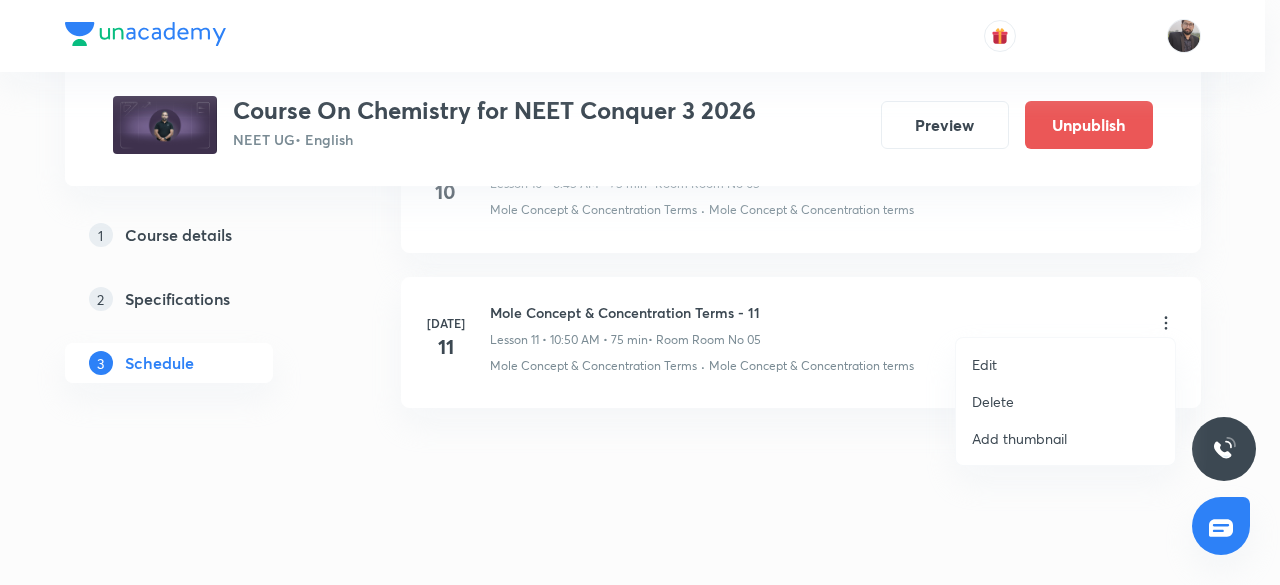 click on "Edit" at bounding box center [1065, 364] 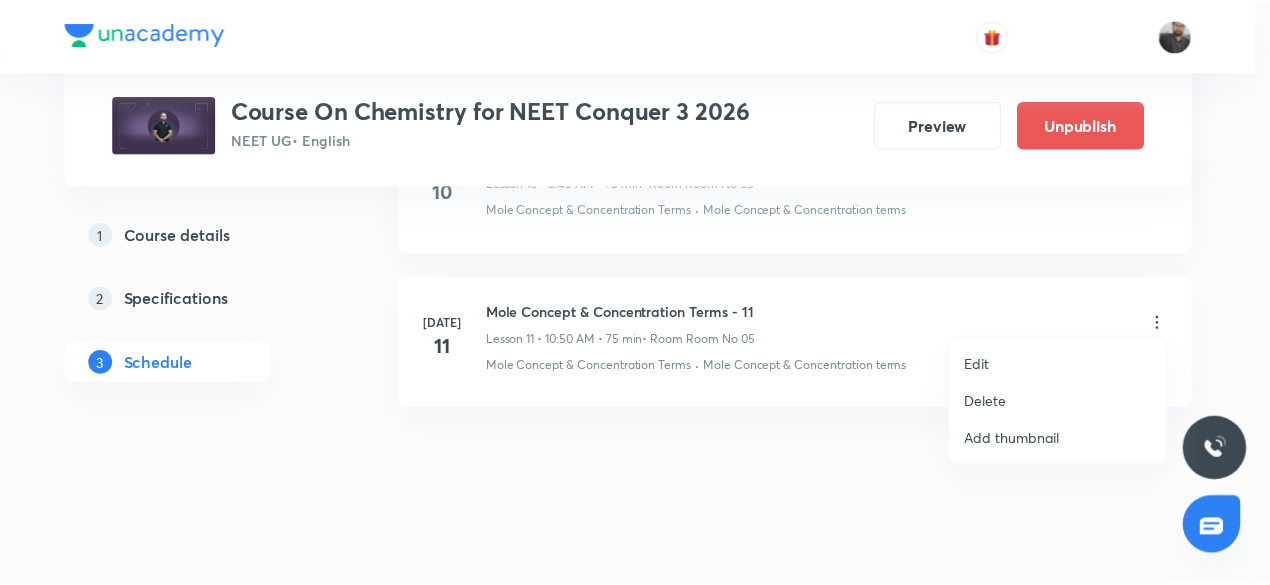 scroll, scrollTop: 2608, scrollLeft: 0, axis: vertical 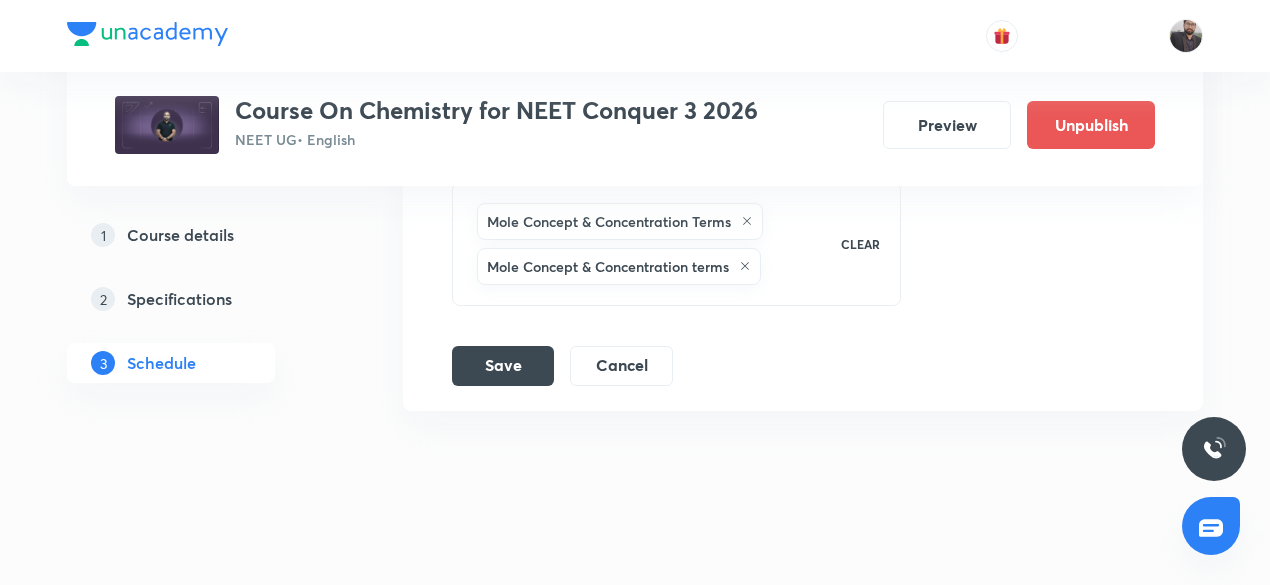 click 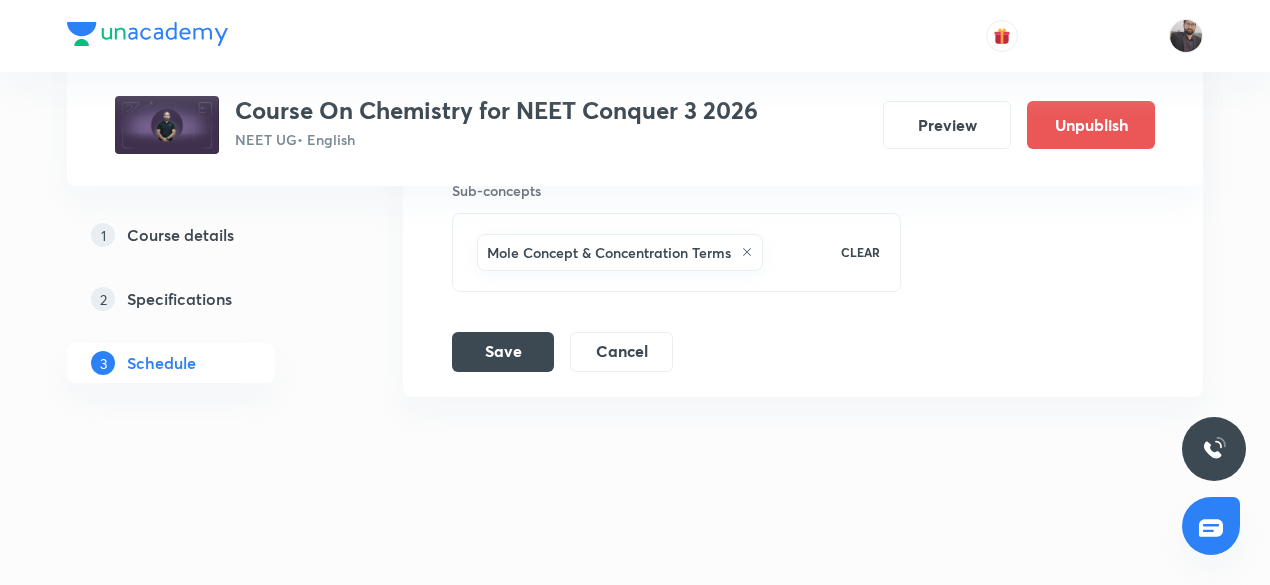 scroll, scrollTop: 2564, scrollLeft: 0, axis: vertical 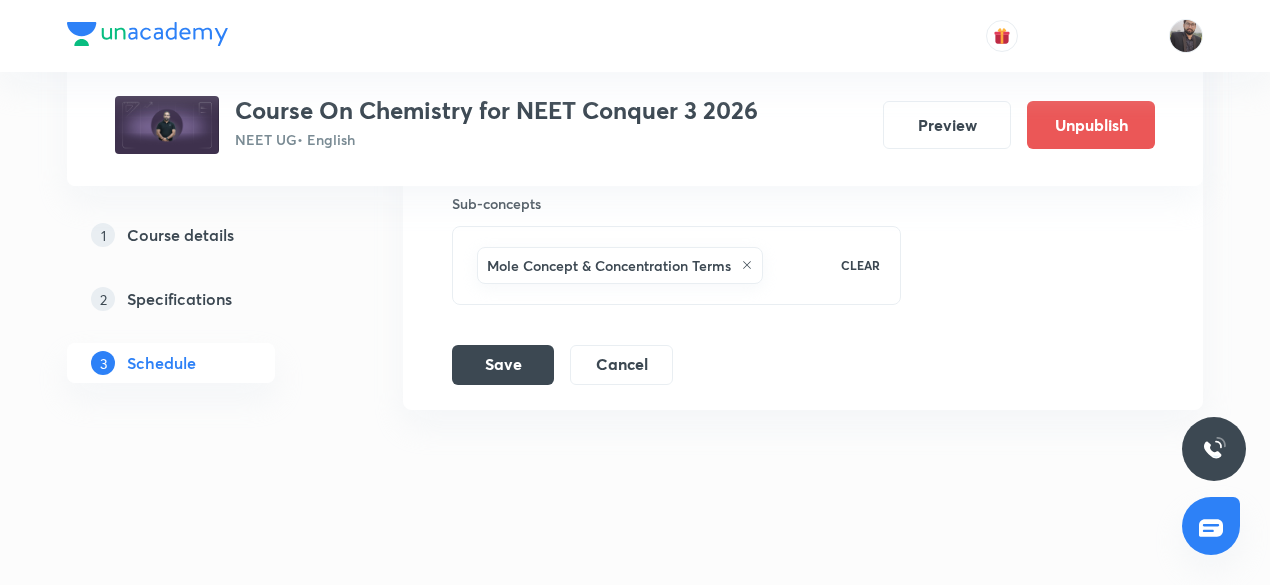 click 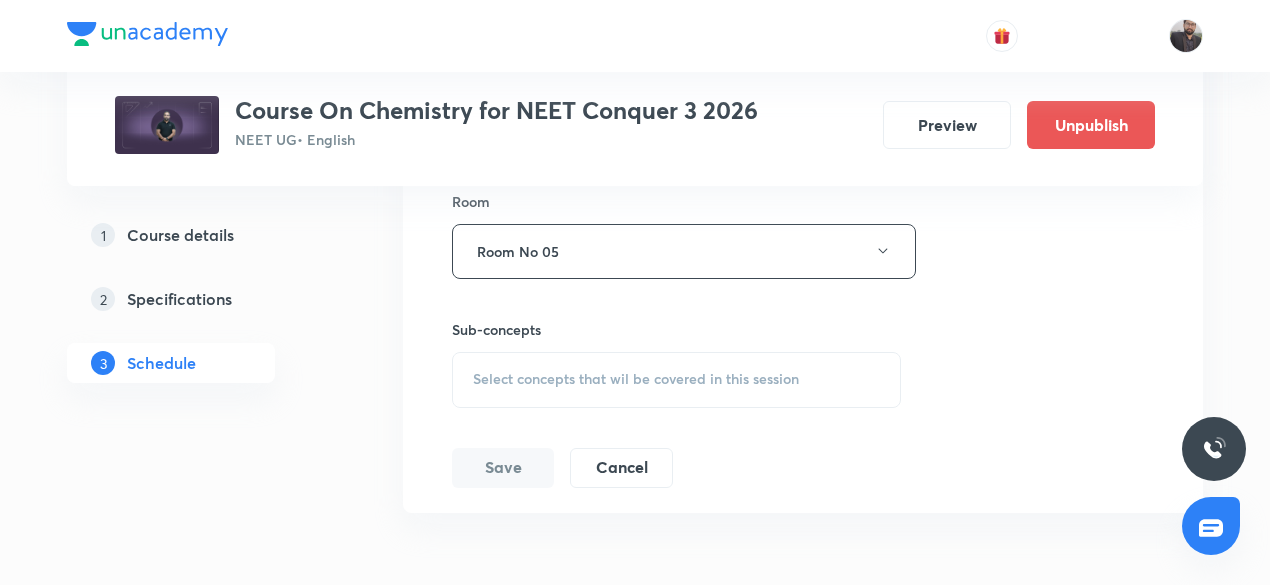 scroll, scrollTop: 2436, scrollLeft: 0, axis: vertical 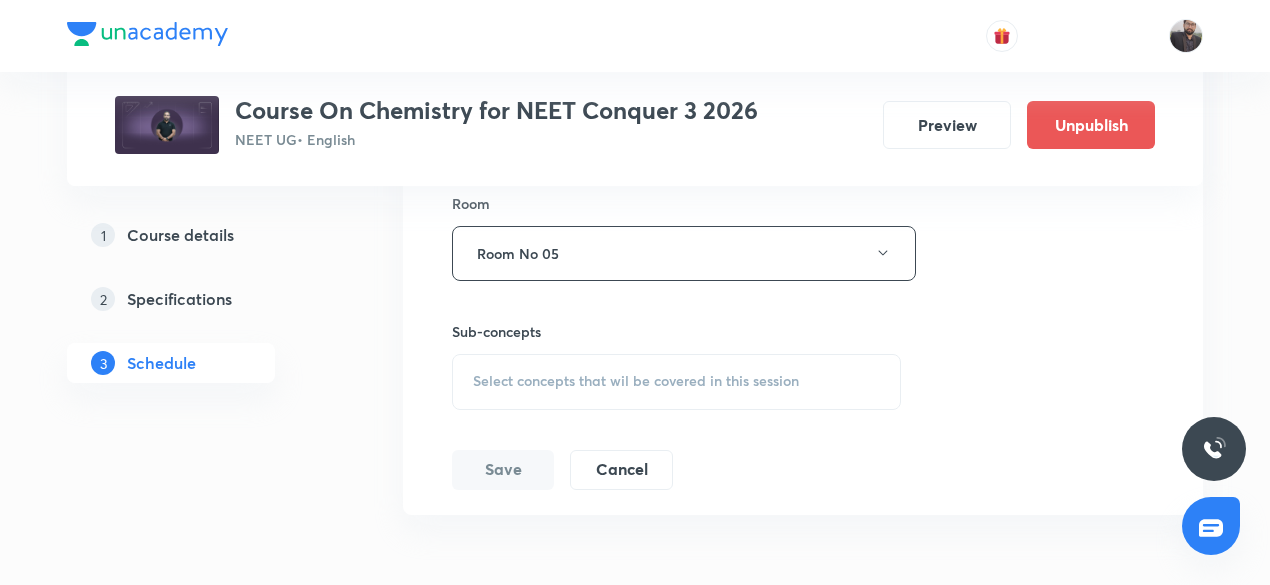 click on "Select concepts that wil be covered in this session" at bounding box center [636, 381] 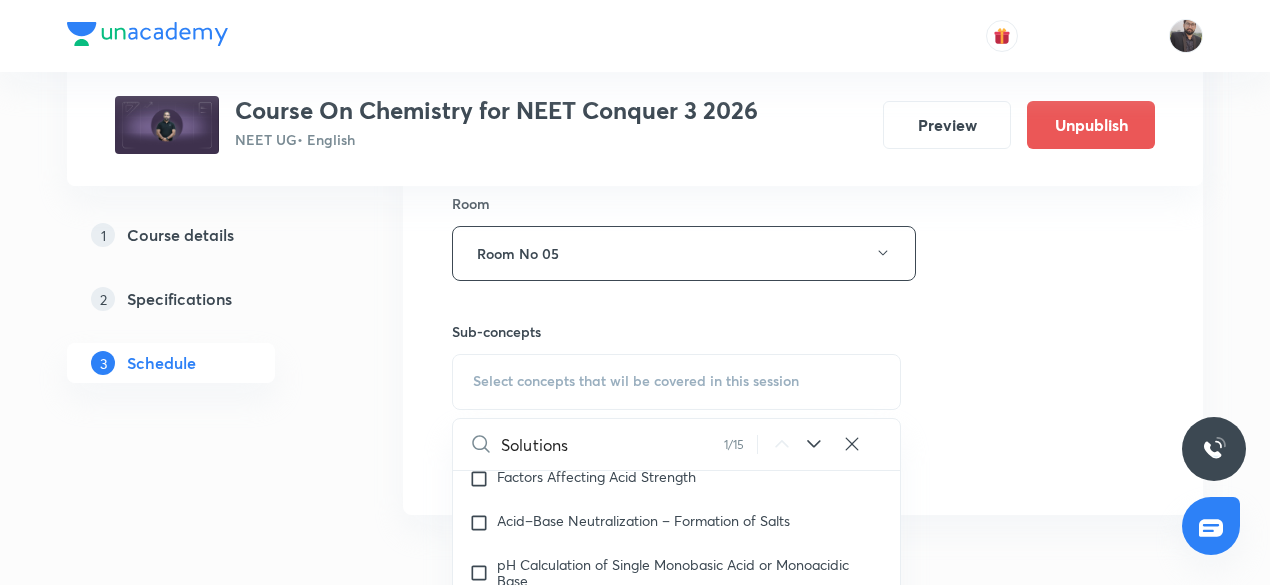 scroll, scrollTop: 5935, scrollLeft: 0, axis: vertical 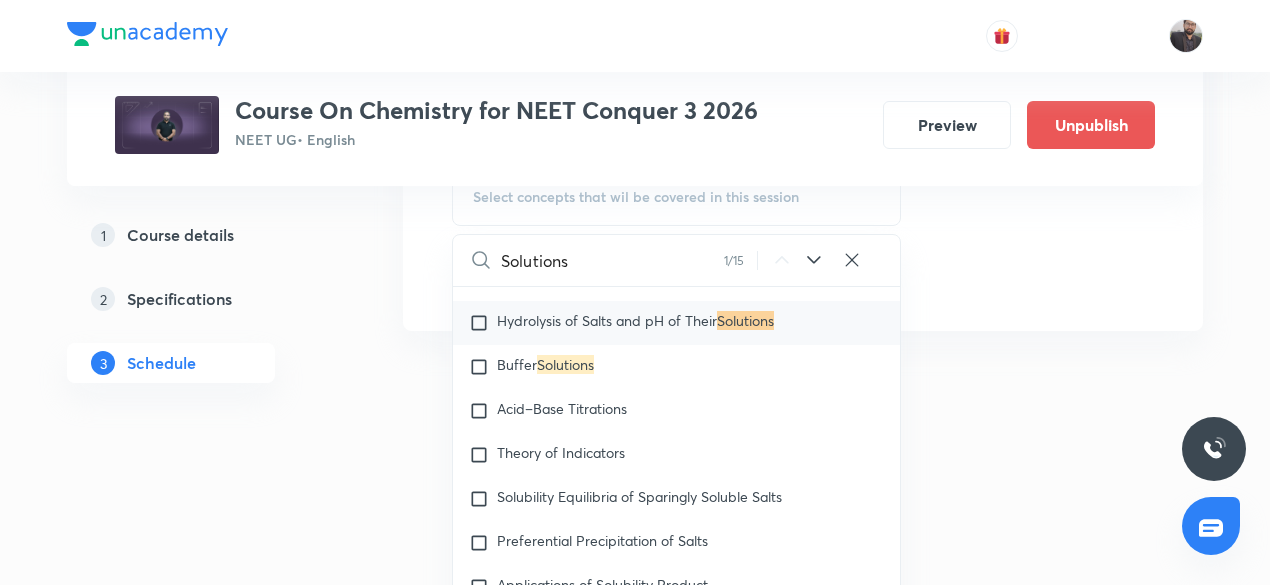 type on "Solutions" 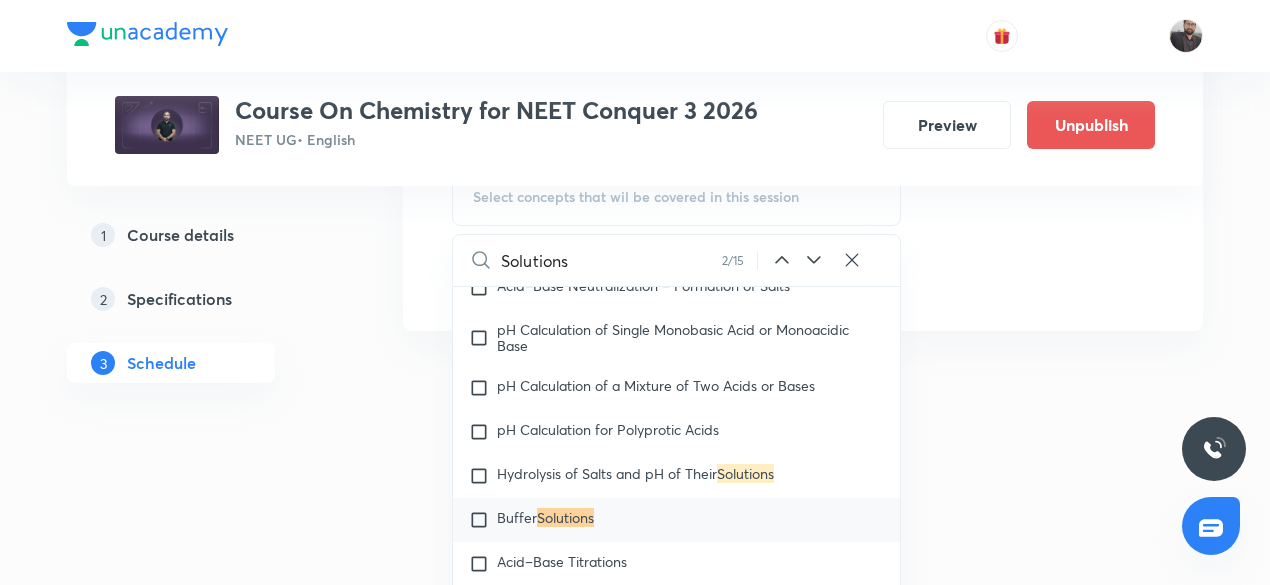 click 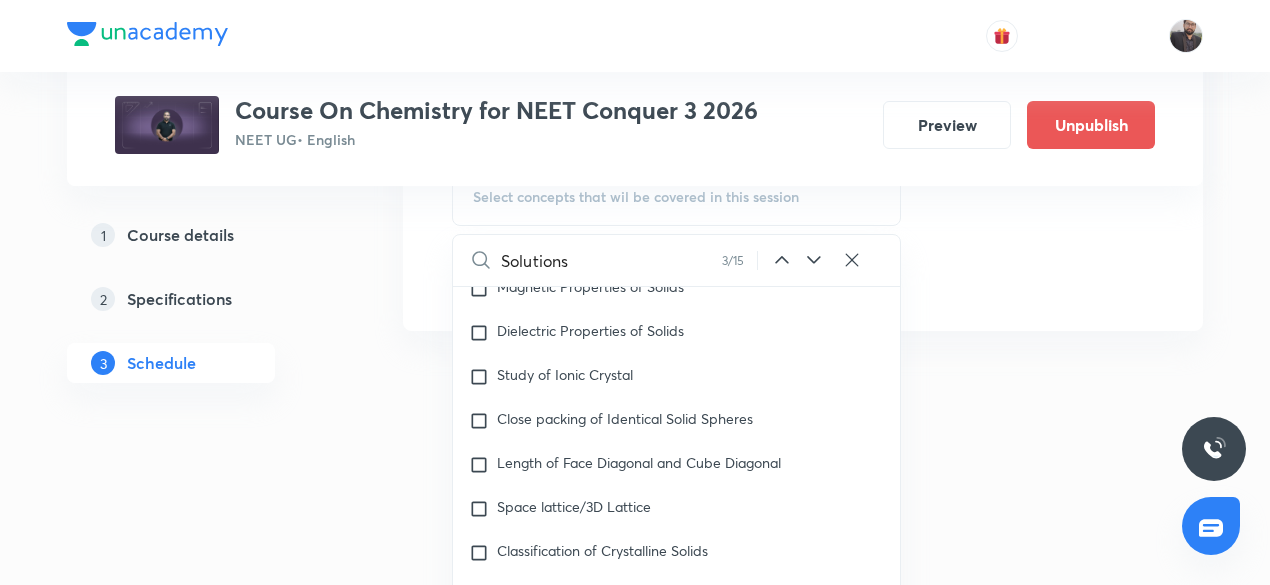 scroll, scrollTop: 10512, scrollLeft: 0, axis: vertical 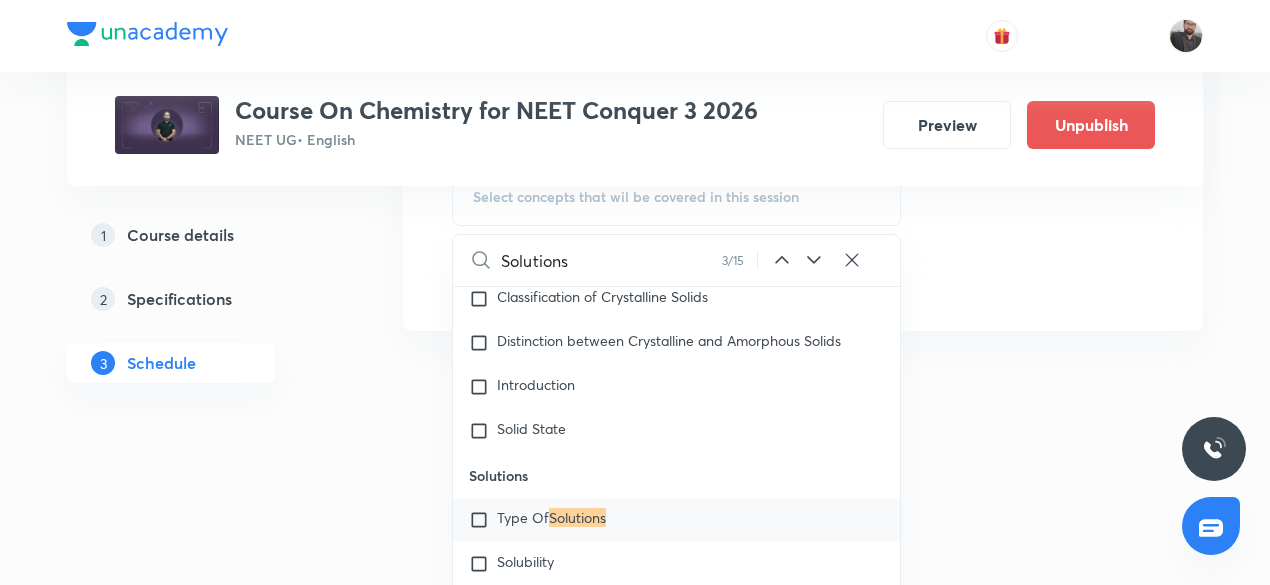 click at bounding box center (483, 520) 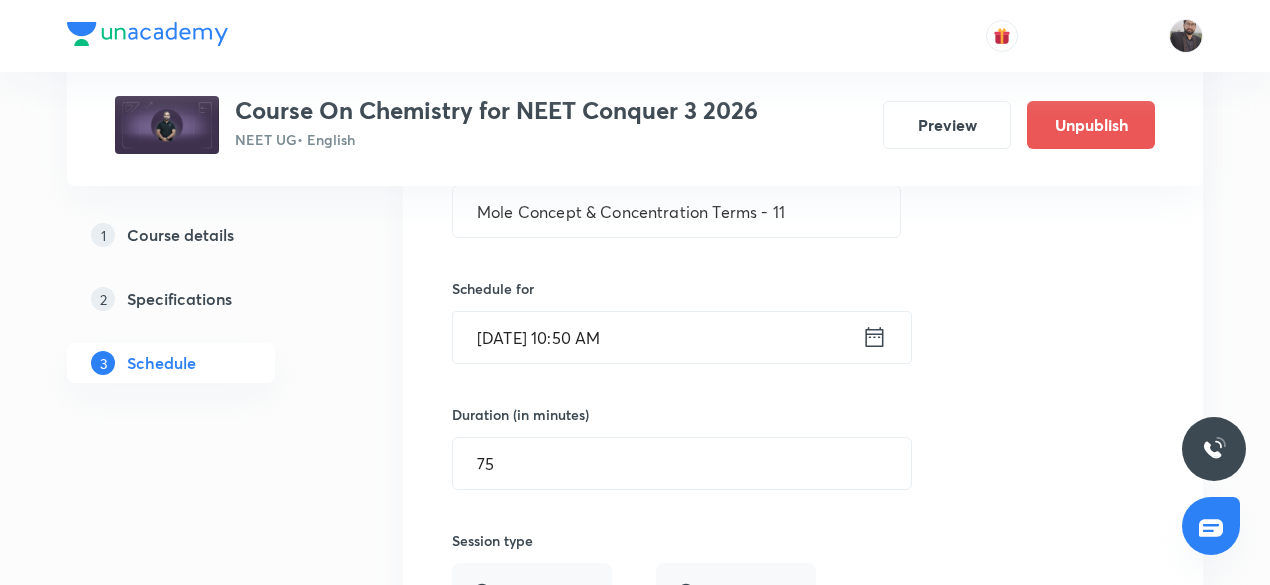 scroll, scrollTop: 1926, scrollLeft: 0, axis: vertical 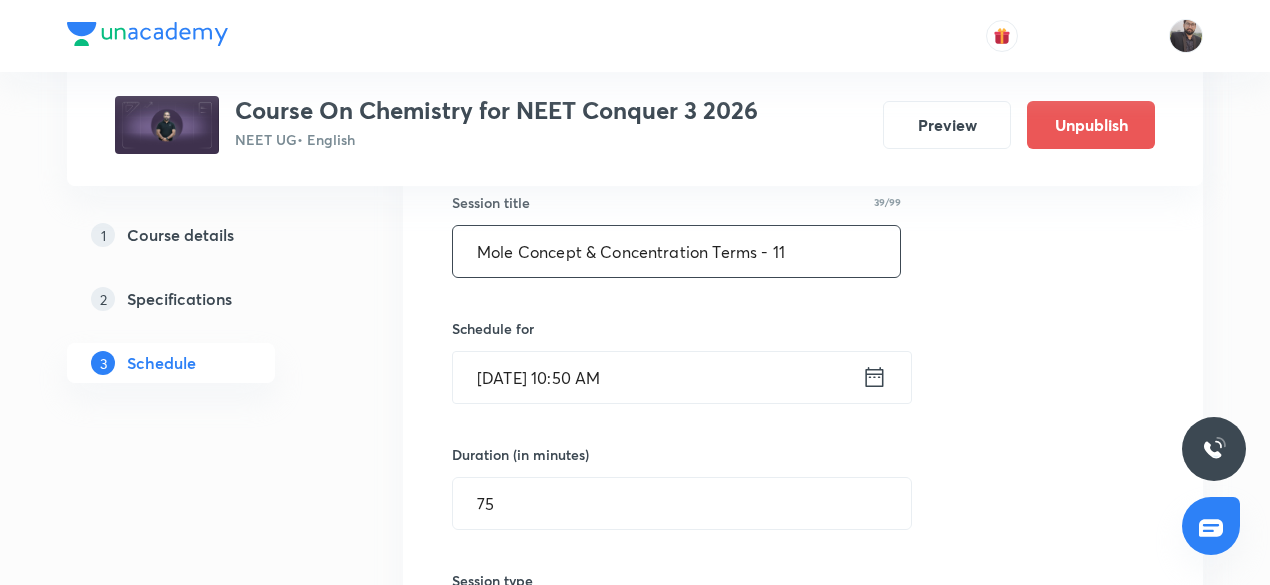 click on "Mole Concept & Concentration Terms - 11" at bounding box center [676, 251] 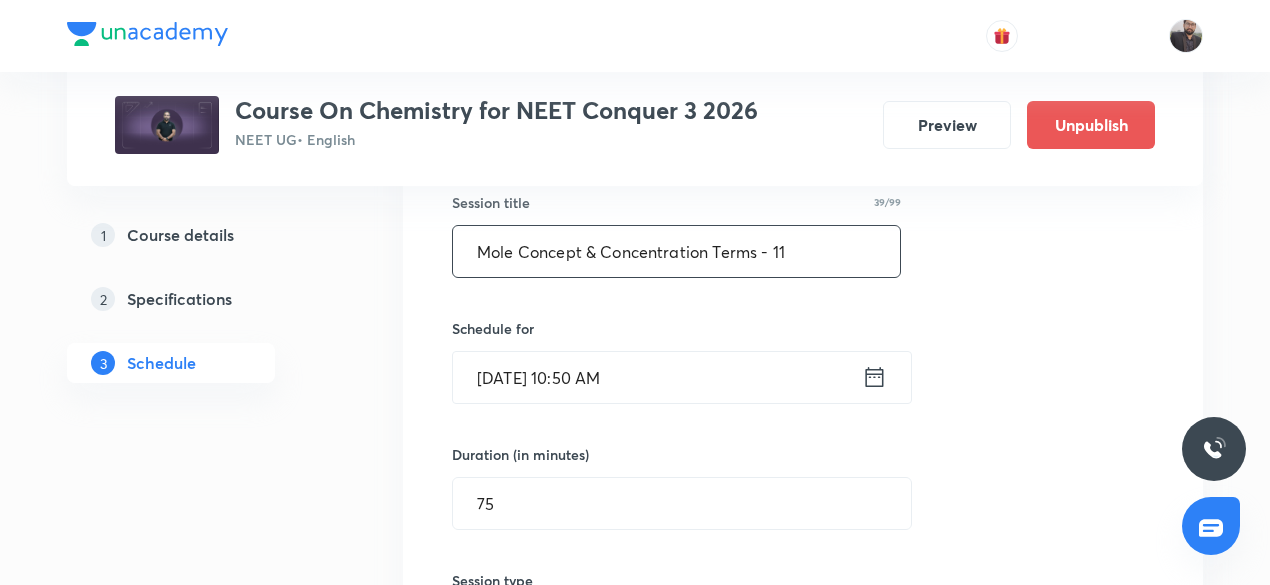 paste on "Solutions" 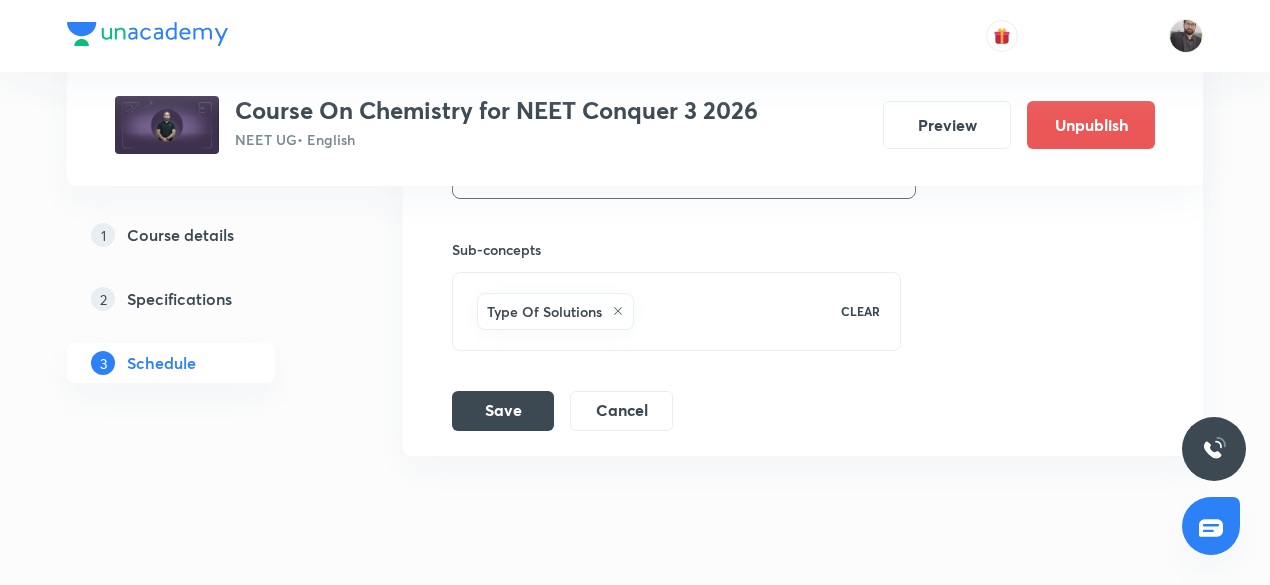 scroll, scrollTop: 2564, scrollLeft: 0, axis: vertical 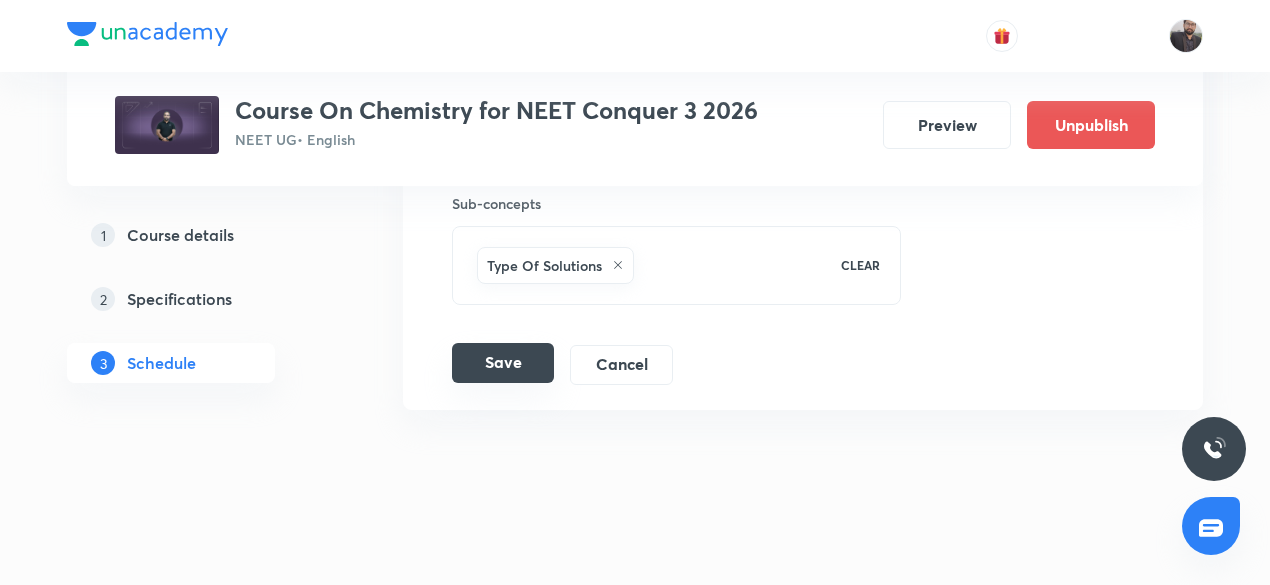 type on "Solutions-01" 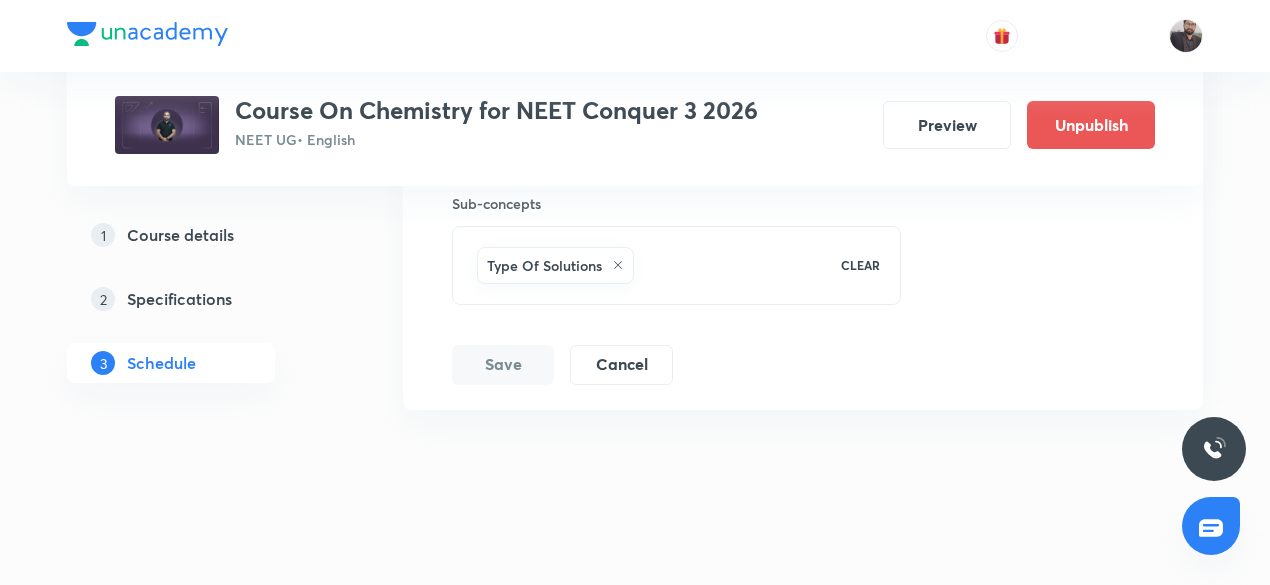 scroll, scrollTop: 1800, scrollLeft: 0, axis: vertical 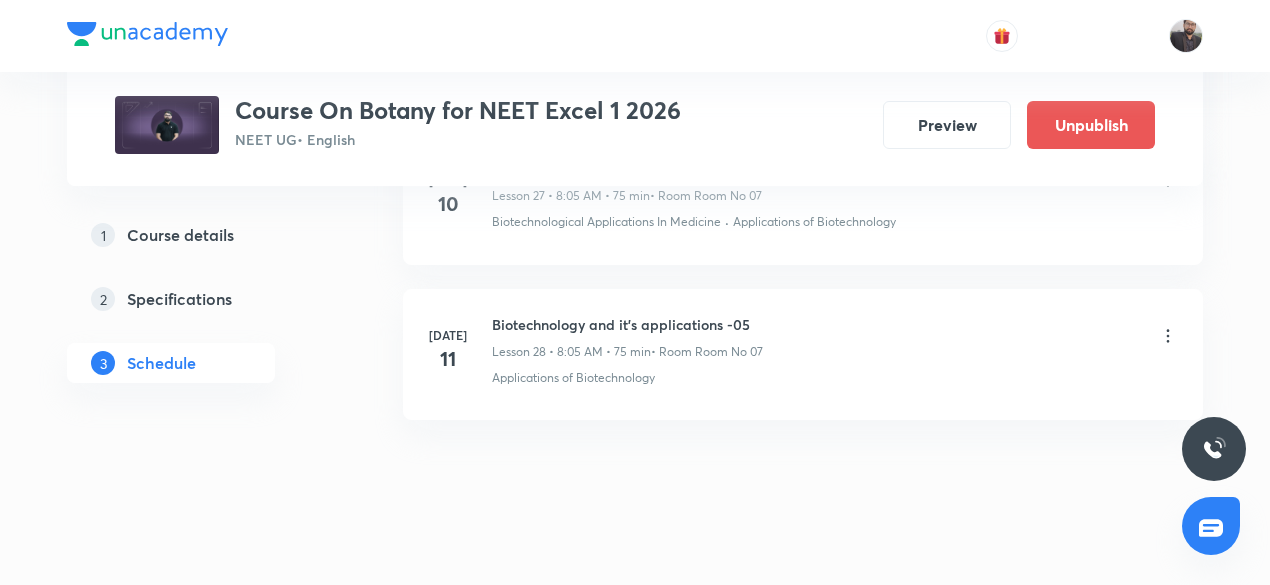 click 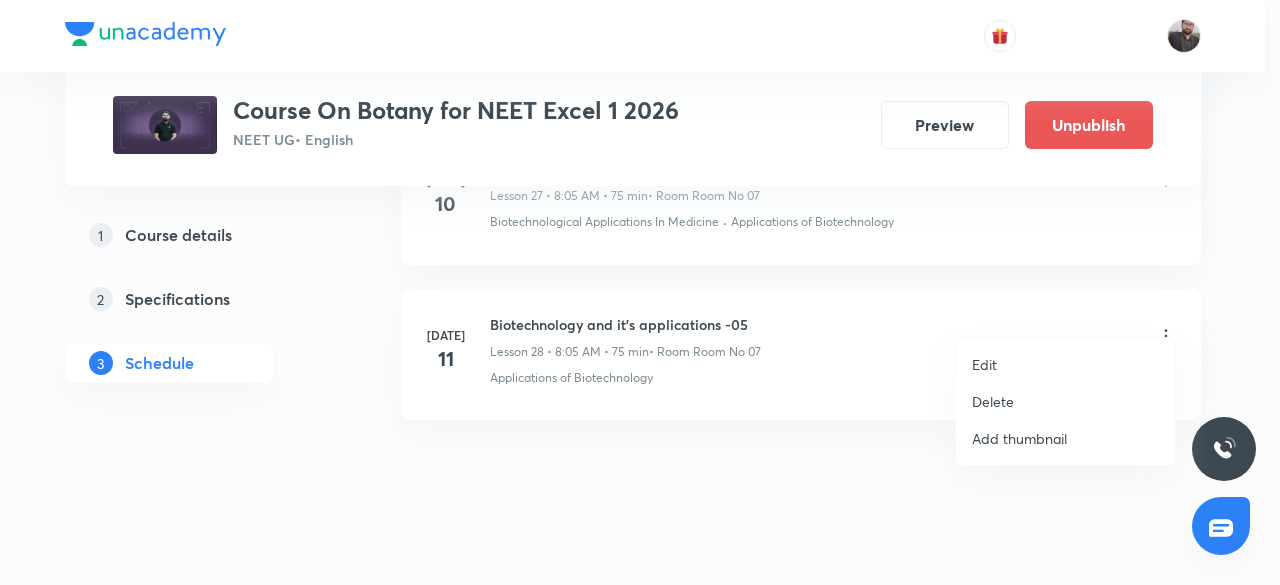 click on "Edit" at bounding box center [1065, 364] 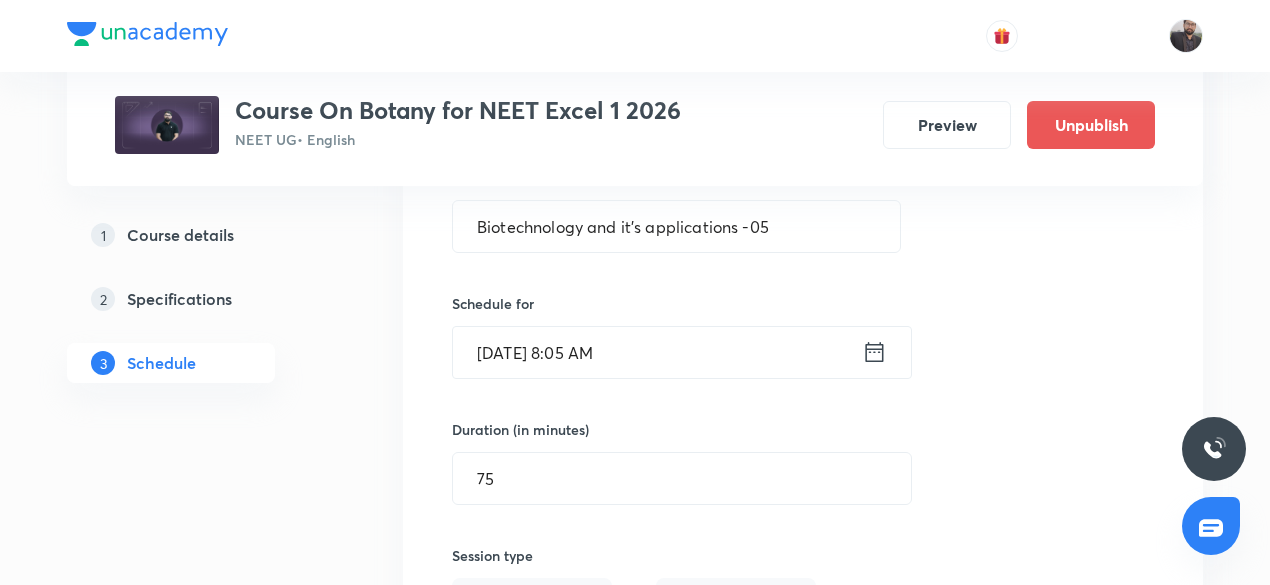 scroll, scrollTop: 4584, scrollLeft: 0, axis: vertical 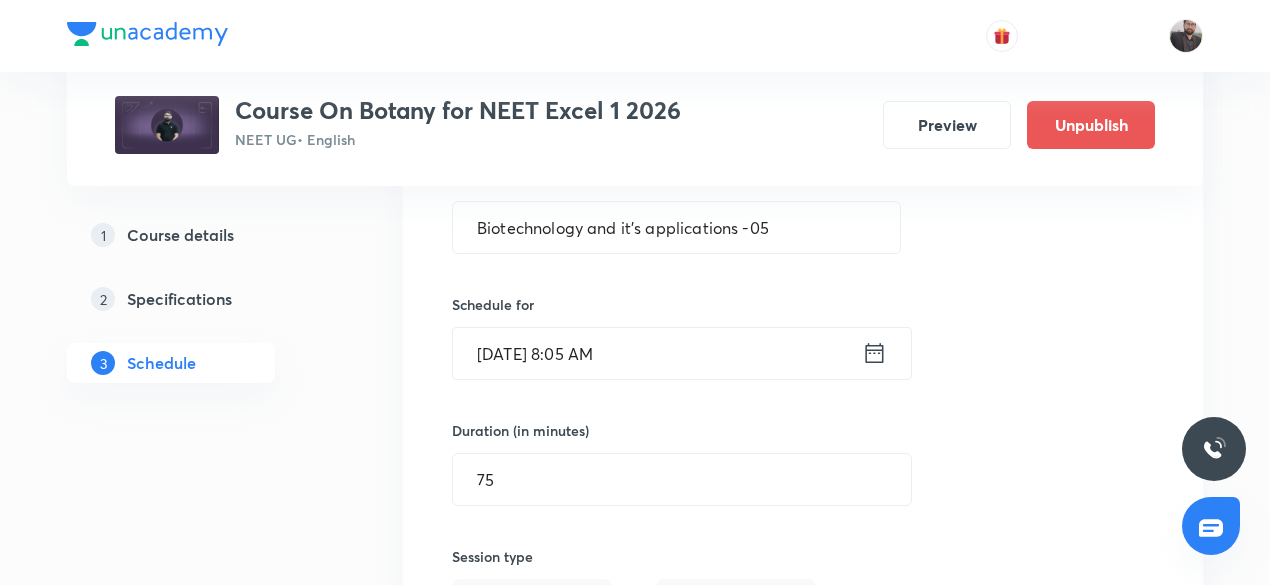 click on "[DATE] 8:05 AM" at bounding box center [657, 353] 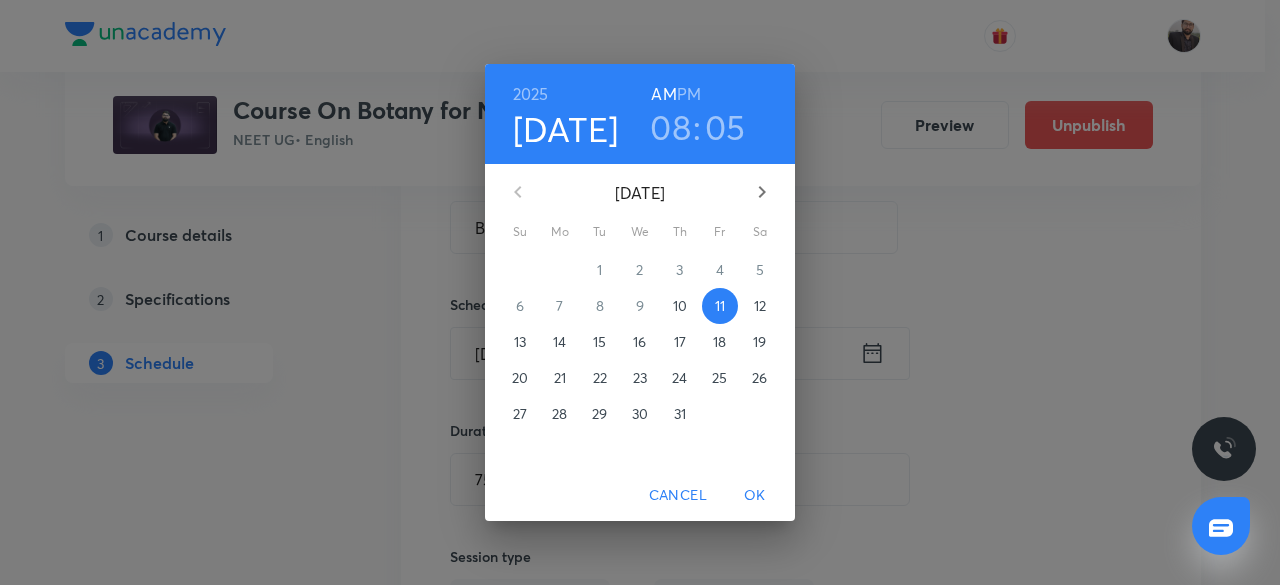 click on "08" at bounding box center (670, 127) 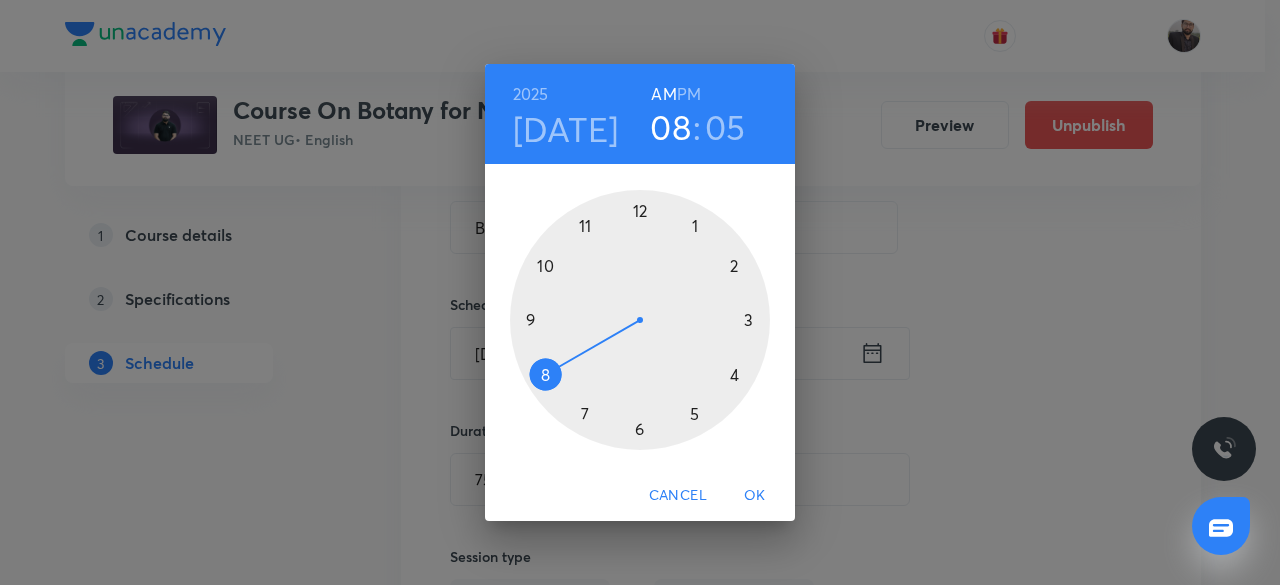 click at bounding box center [640, 320] 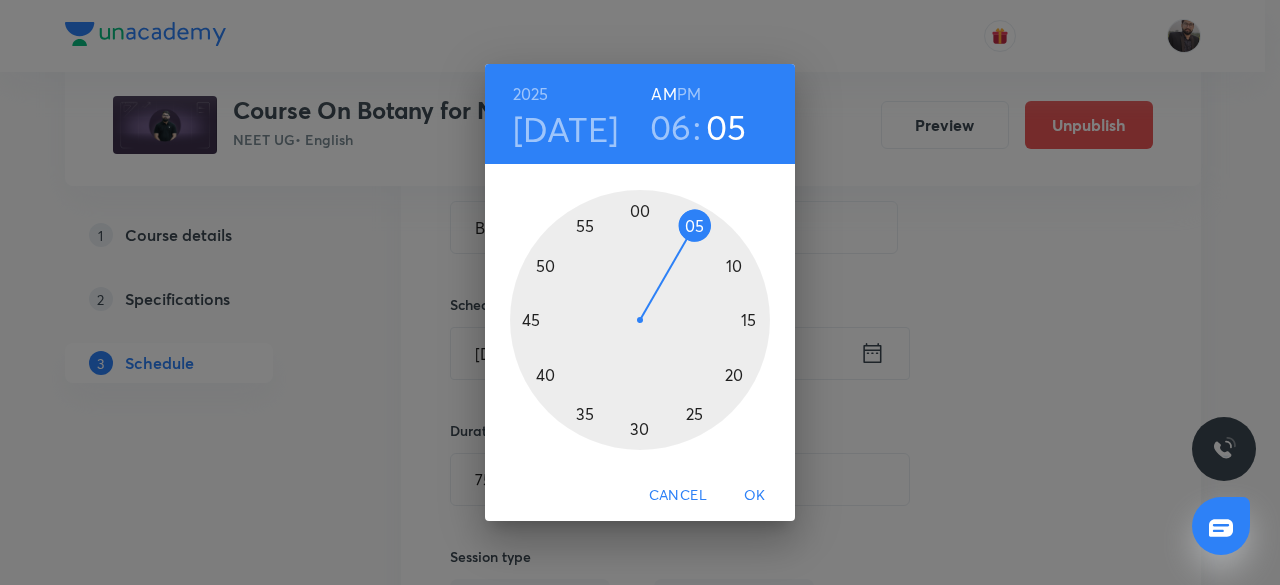 click at bounding box center (640, 320) 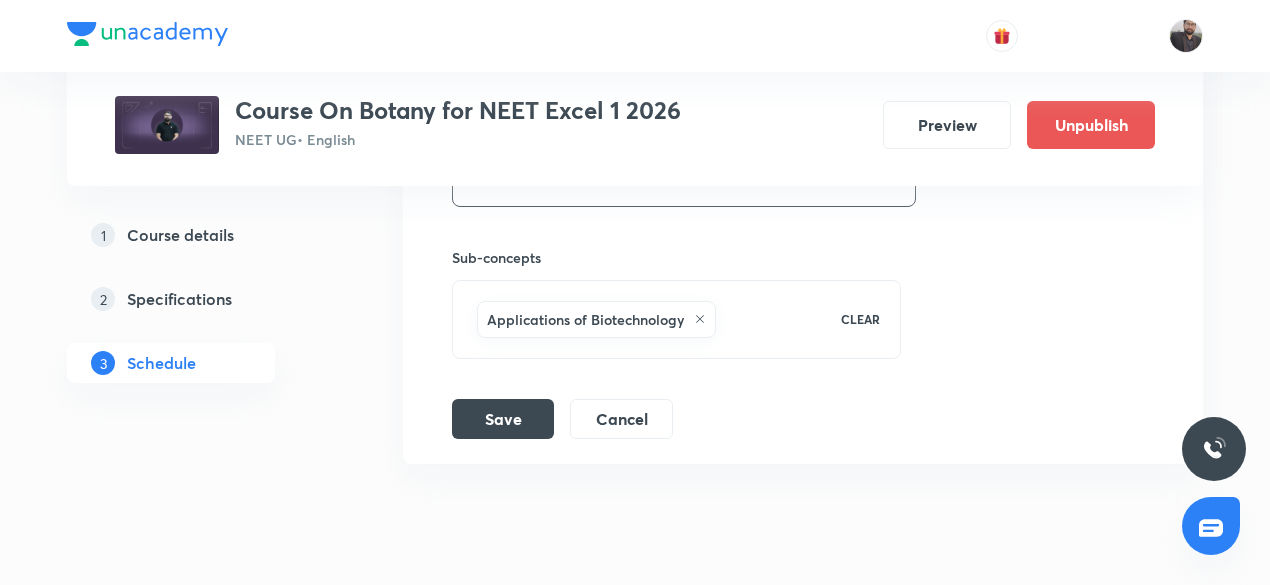 scroll, scrollTop: 5146, scrollLeft: 0, axis: vertical 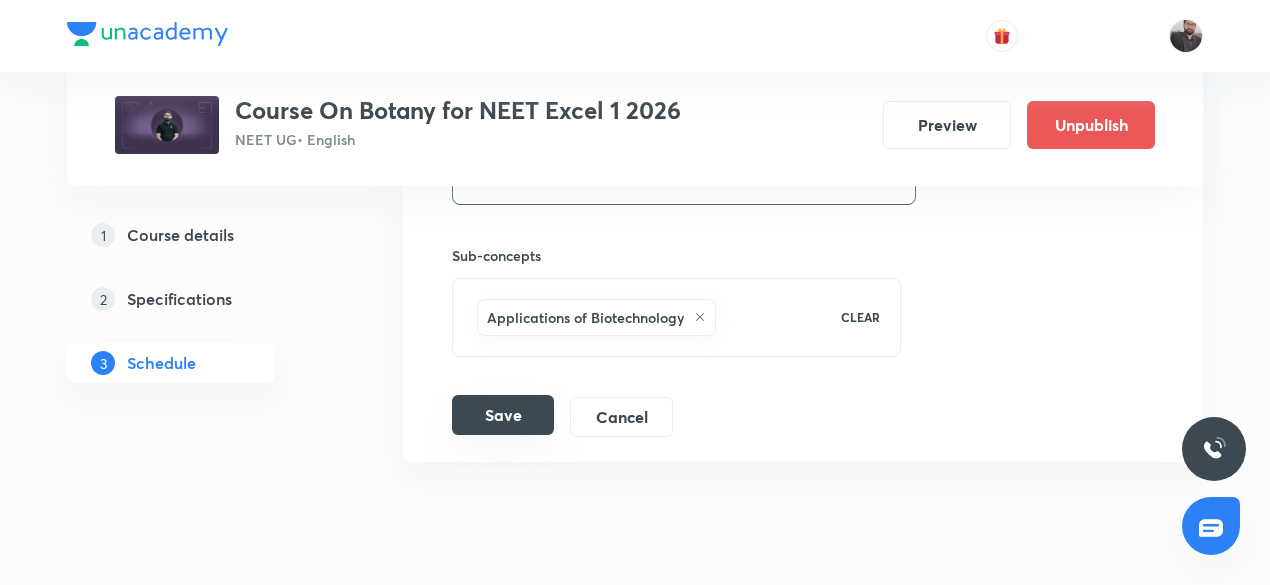click on "Save" at bounding box center (503, 415) 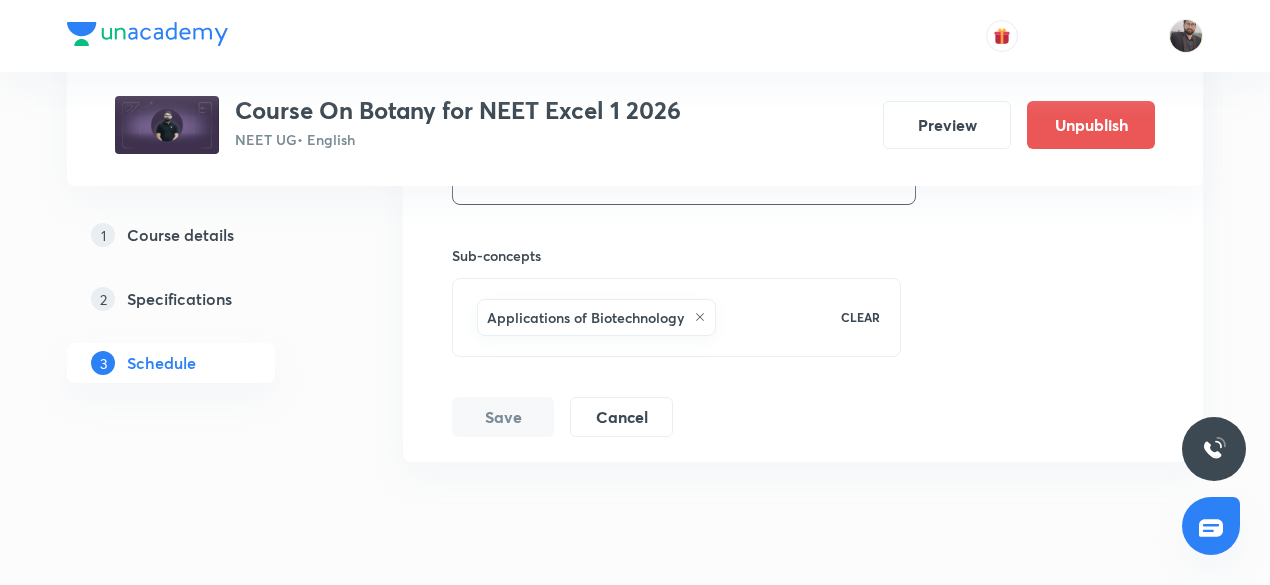 scroll, scrollTop: 5187, scrollLeft: 0, axis: vertical 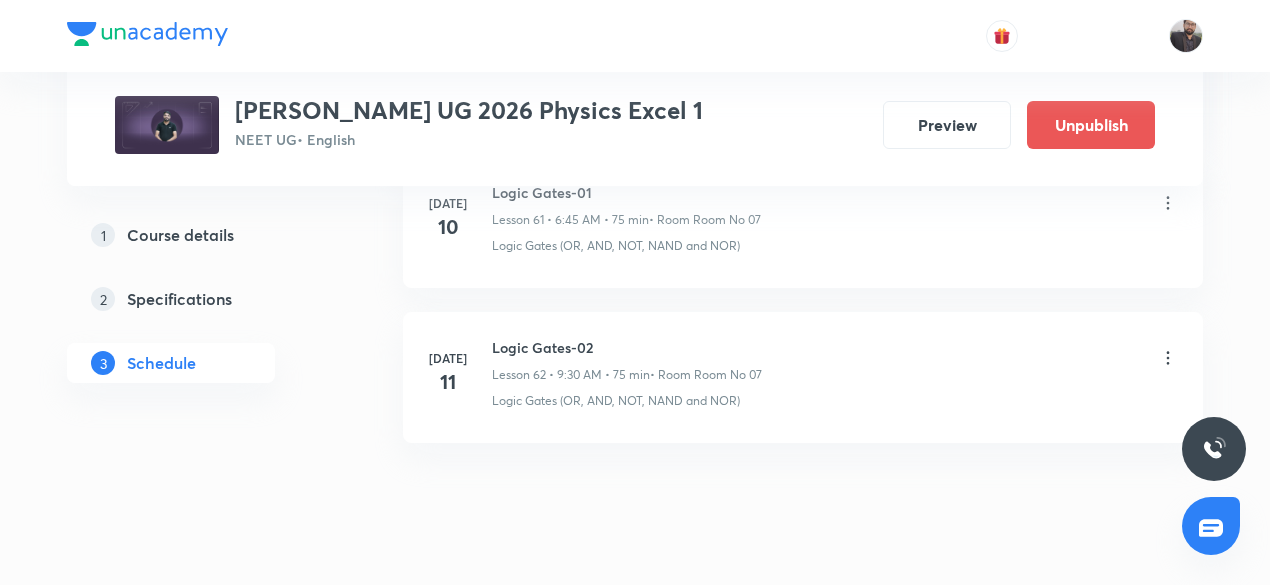 click 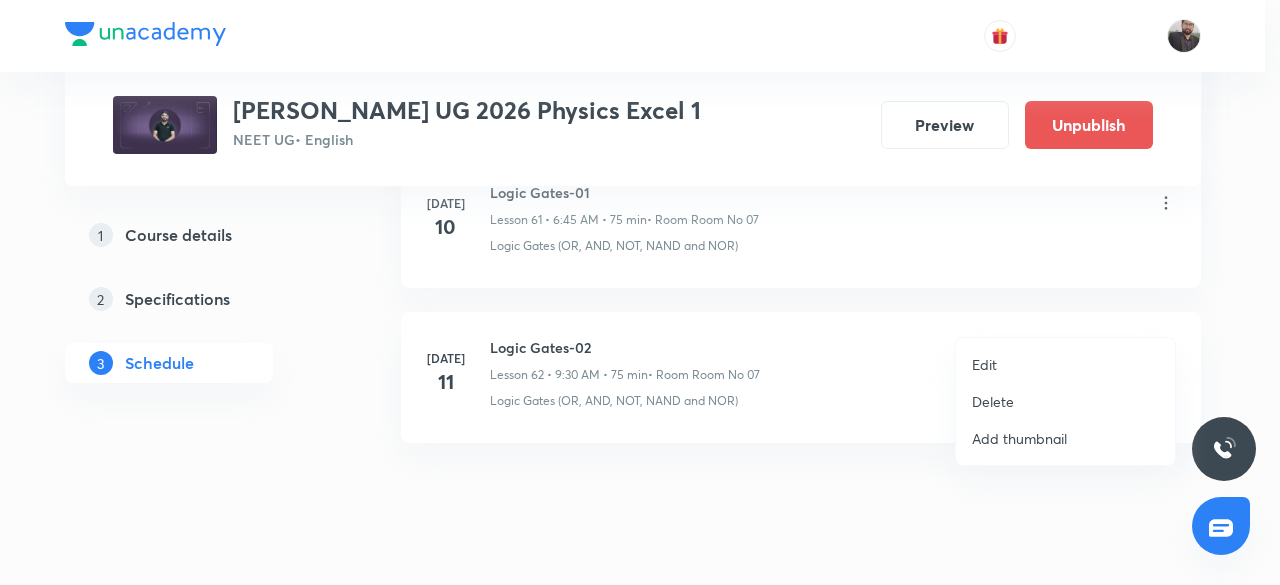 click on "Edit" at bounding box center [1065, 364] 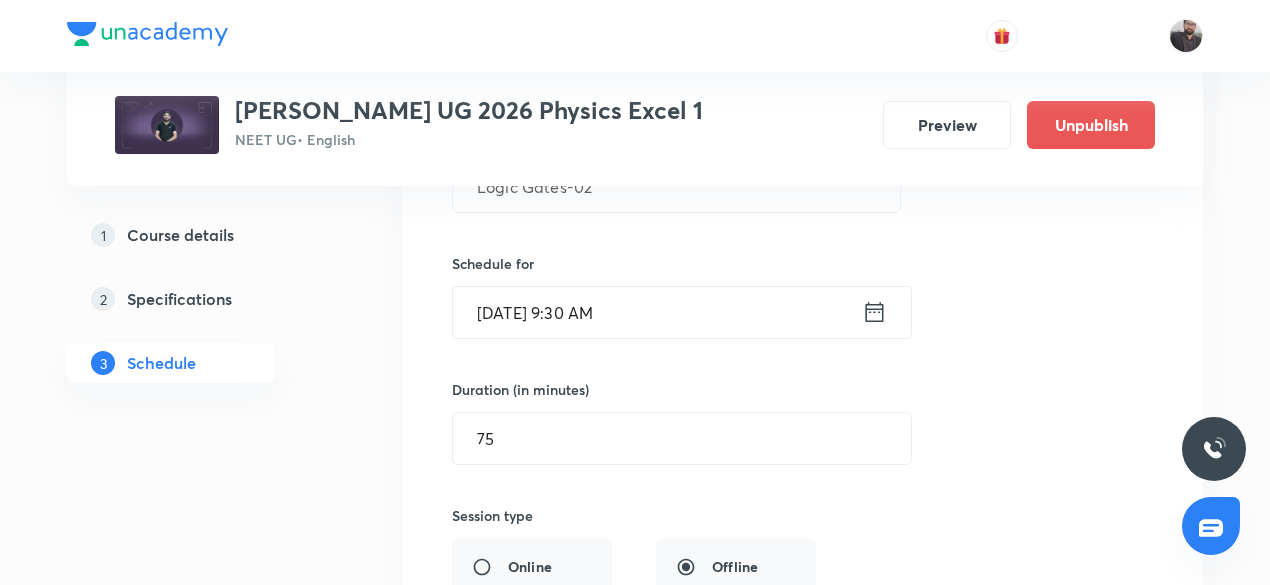scroll, scrollTop: 9894, scrollLeft: 0, axis: vertical 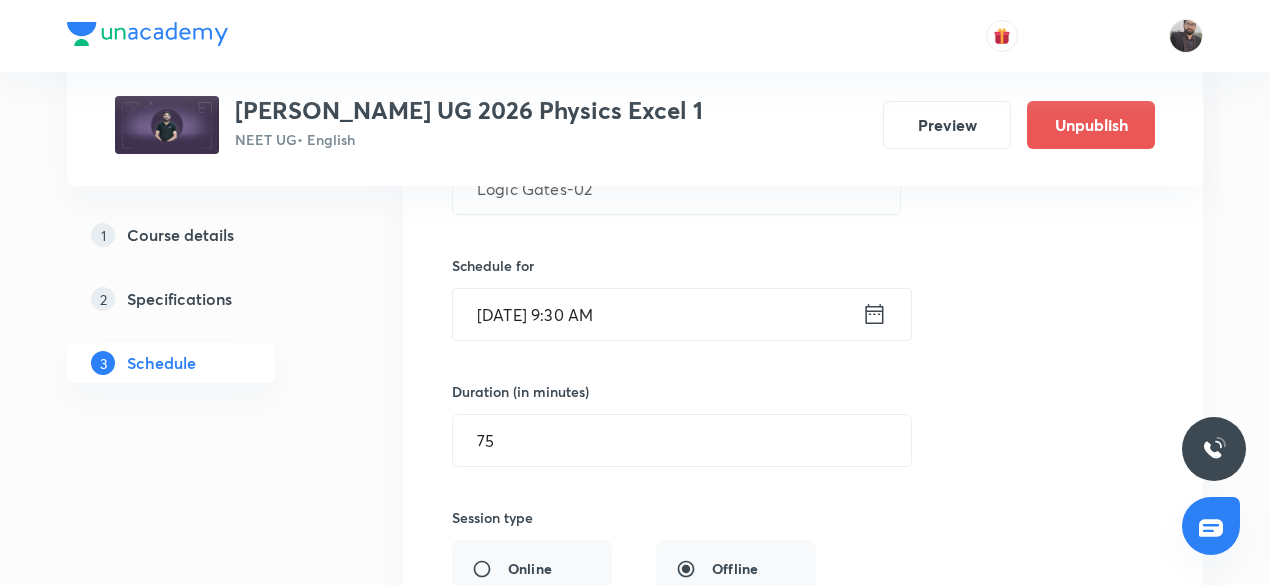 click on "[DATE] 9:30 AM" at bounding box center [657, 314] 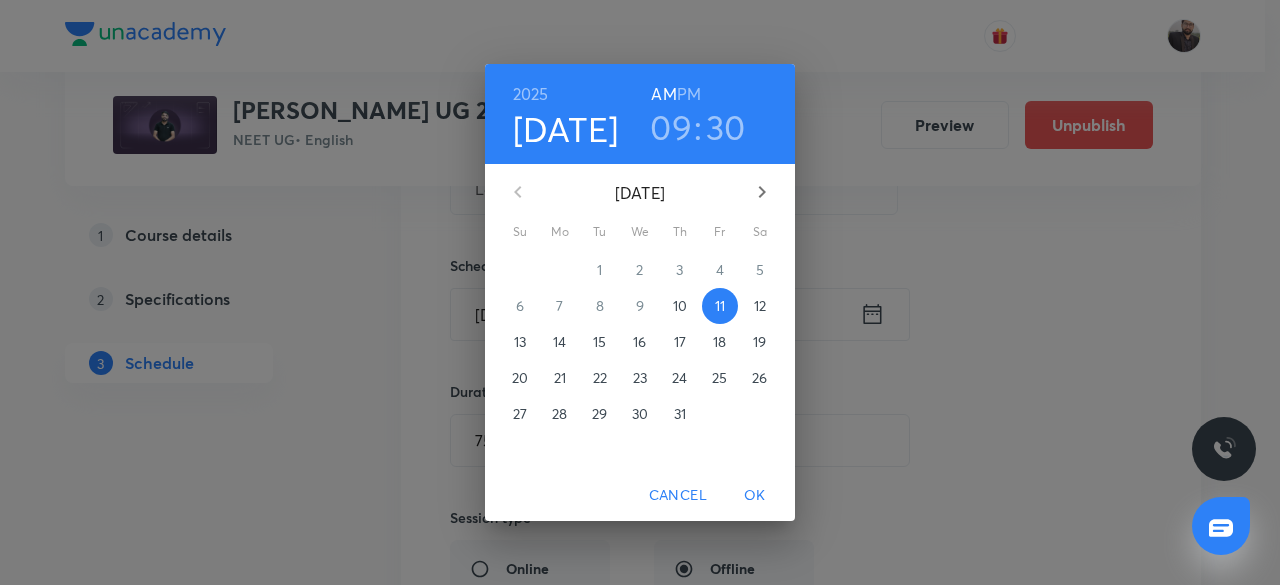 click on "09" at bounding box center (671, 127) 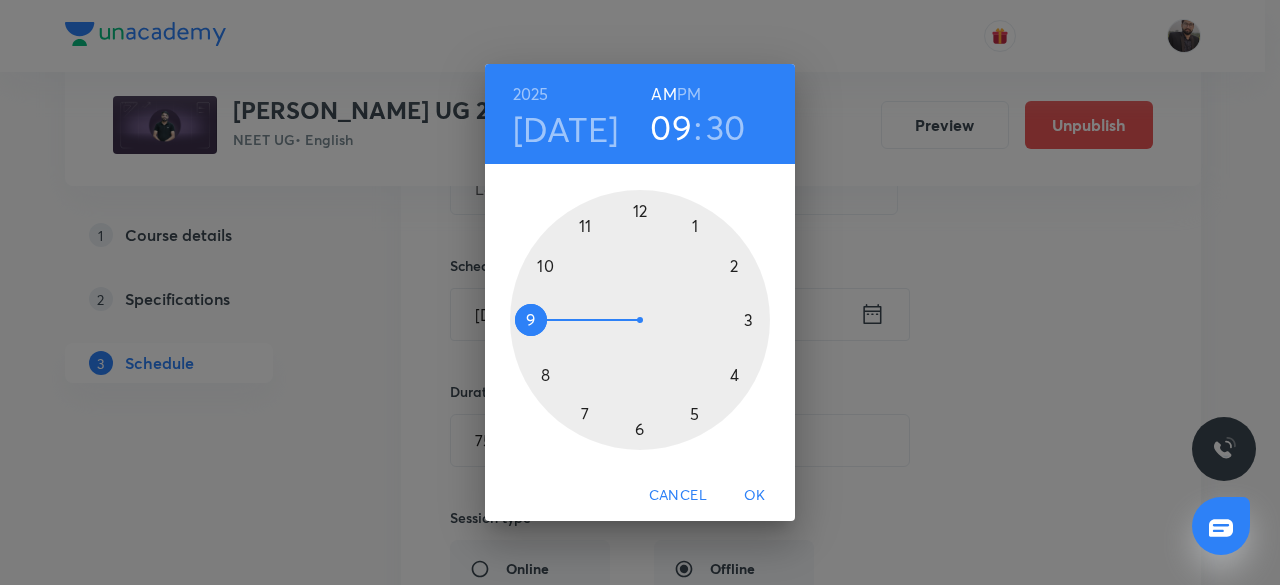 click at bounding box center [640, 320] 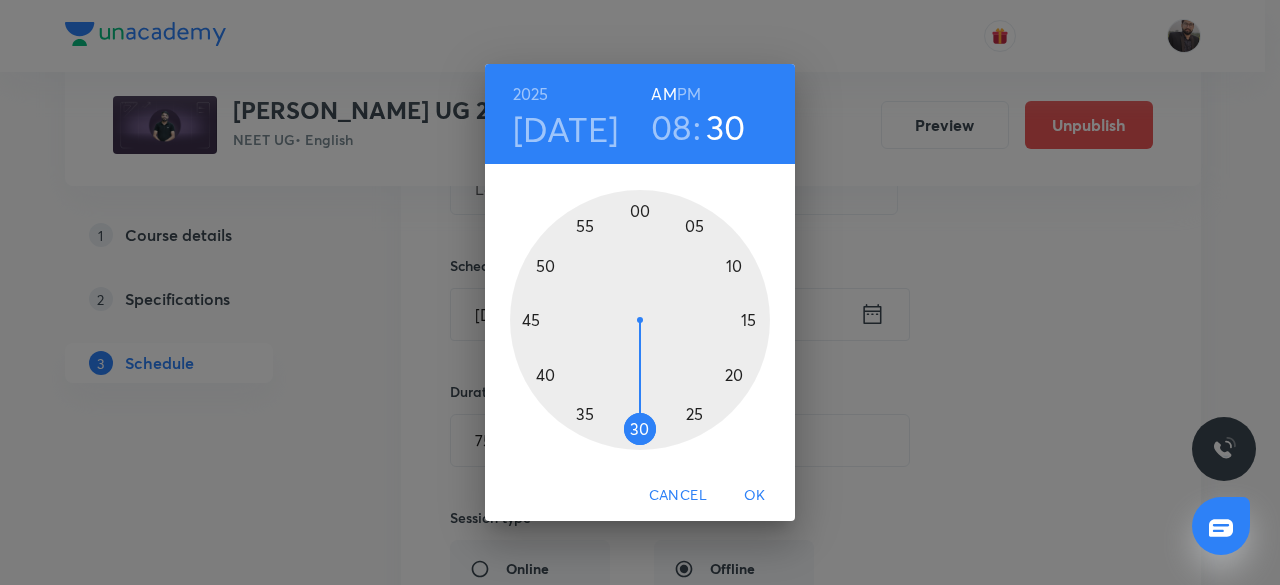 click at bounding box center (640, 320) 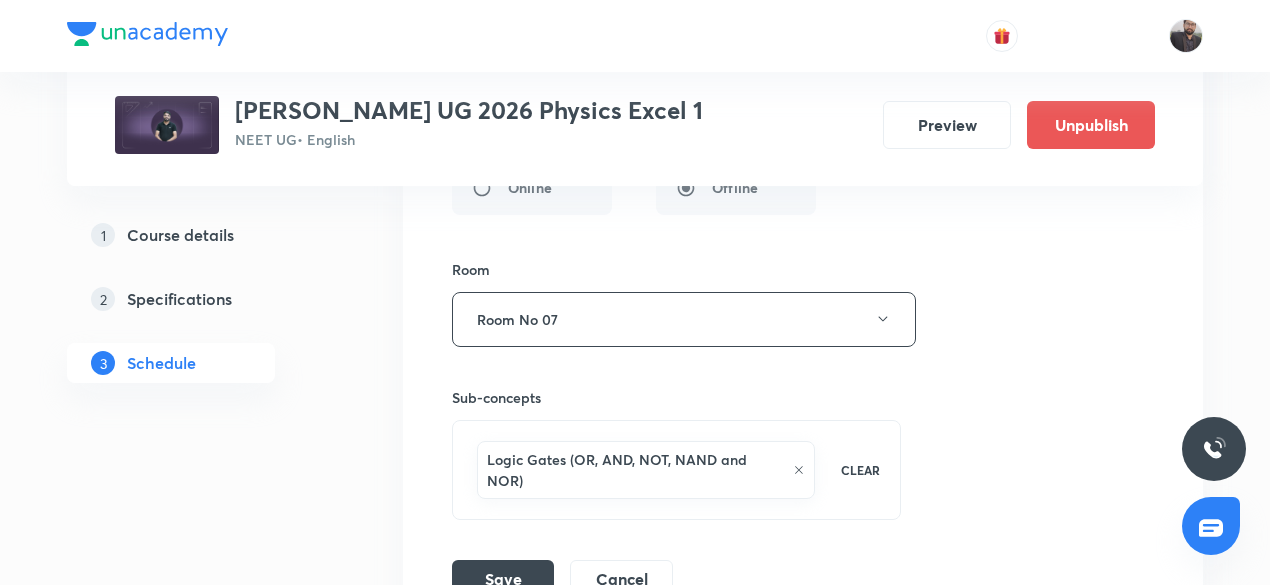scroll, scrollTop: 10435, scrollLeft: 0, axis: vertical 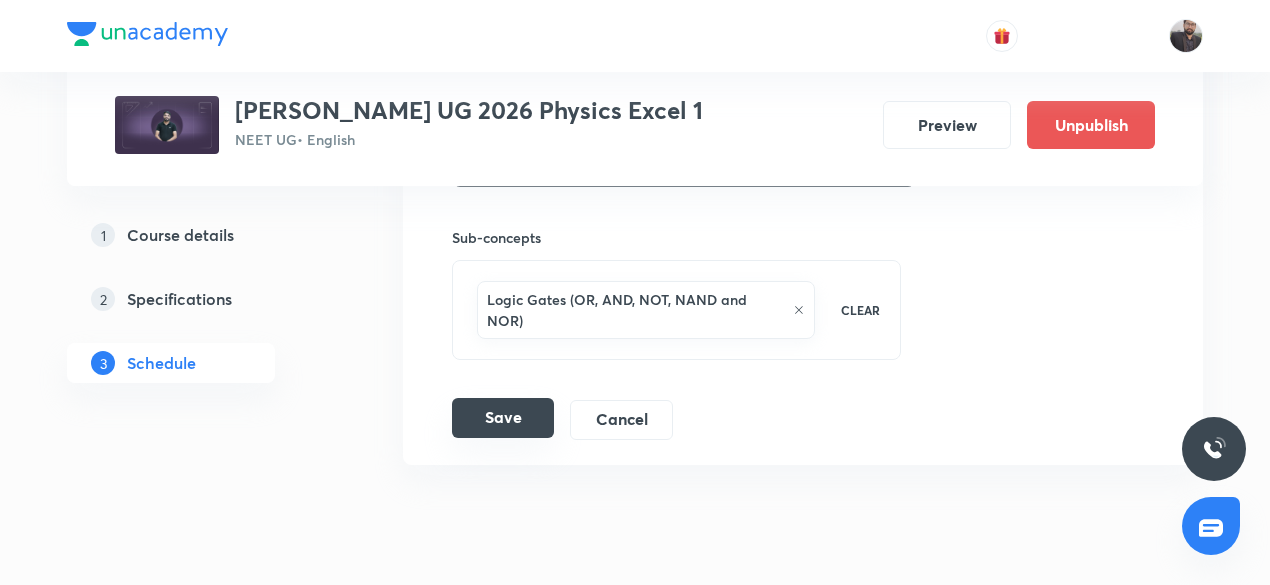click on "Save" at bounding box center [503, 418] 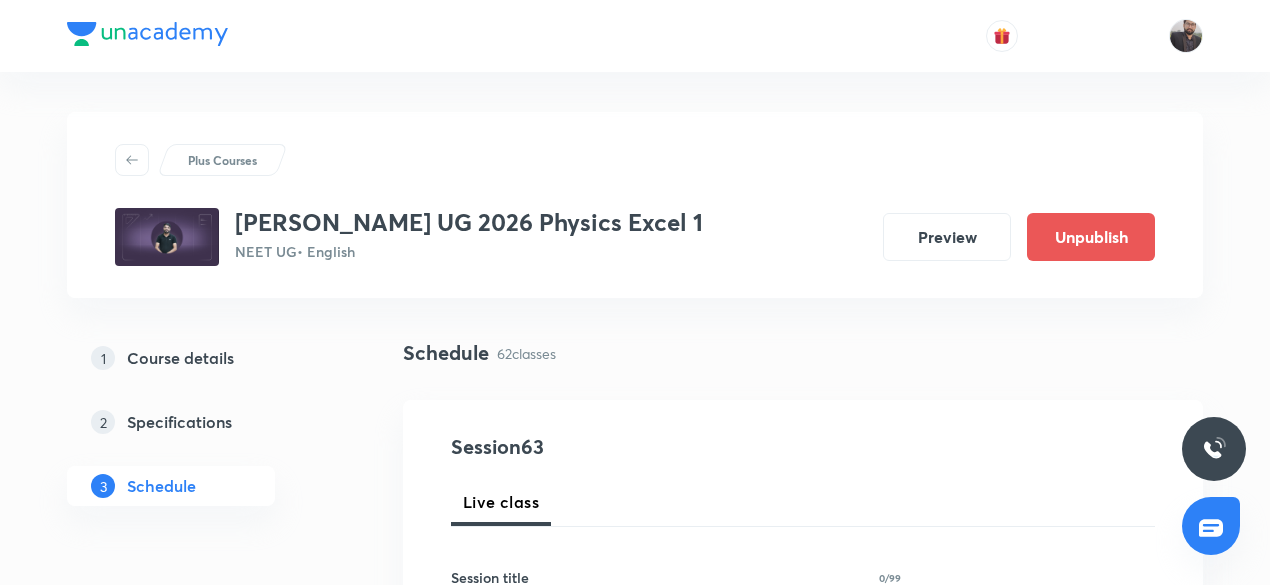 scroll, scrollTop: 10435, scrollLeft: 0, axis: vertical 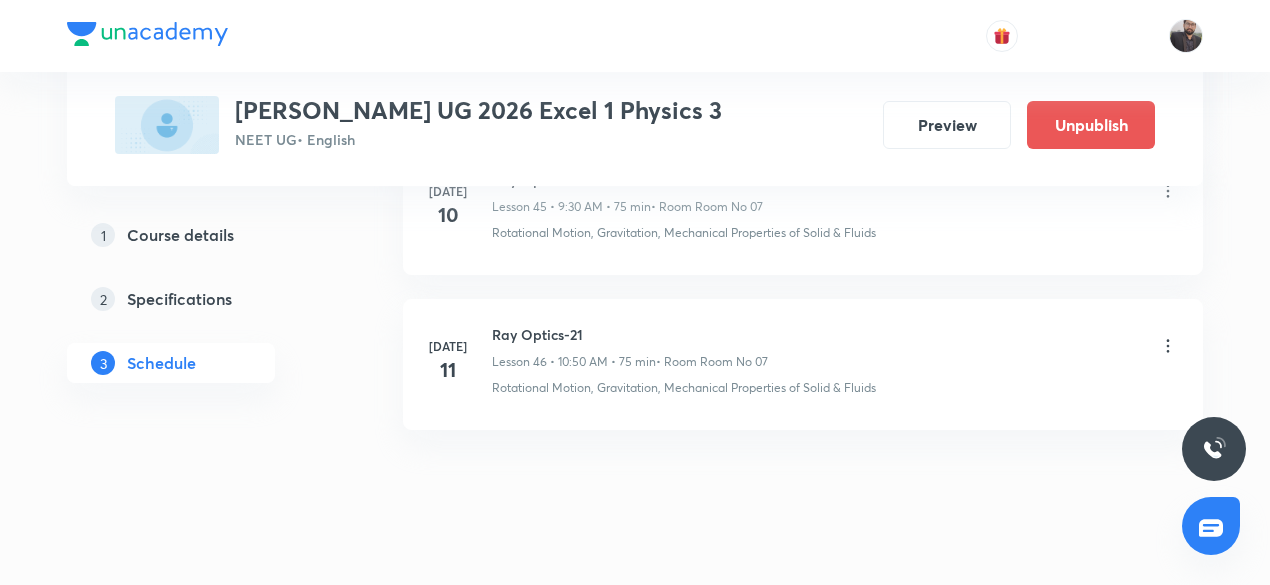 click 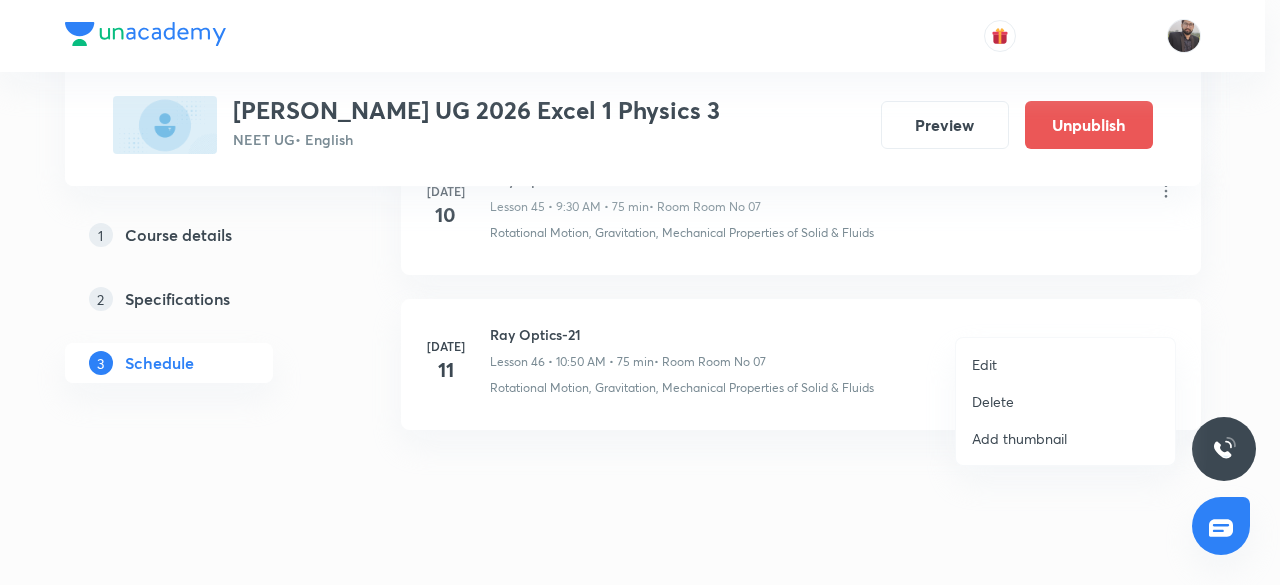 click on "Edit" at bounding box center [1065, 364] 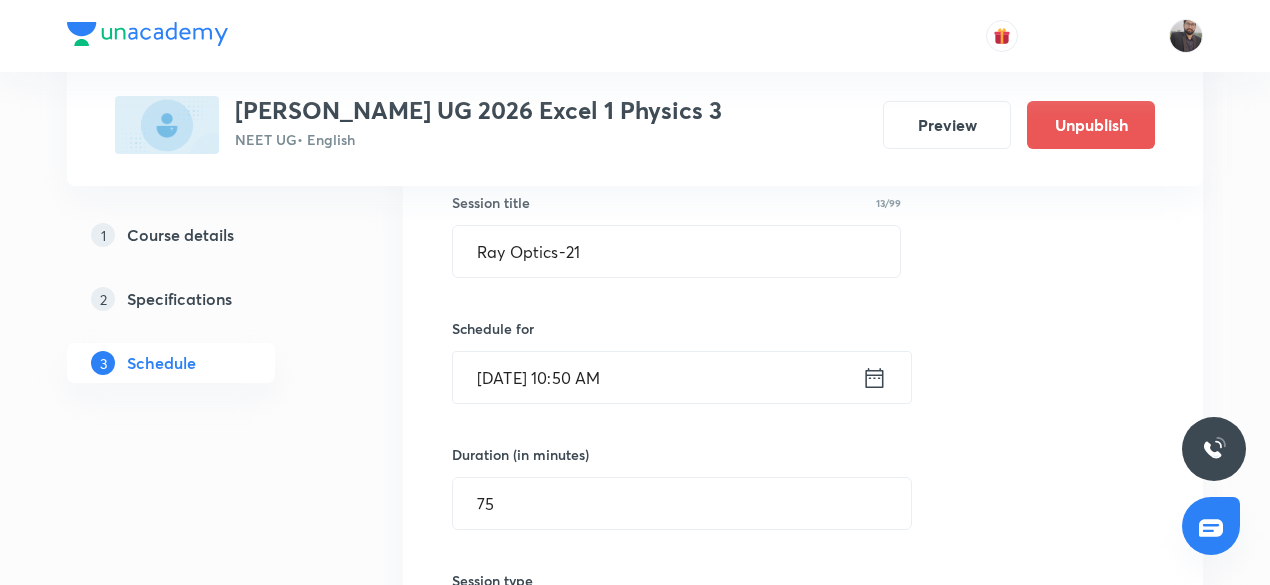 scroll, scrollTop: 7461, scrollLeft: 0, axis: vertical 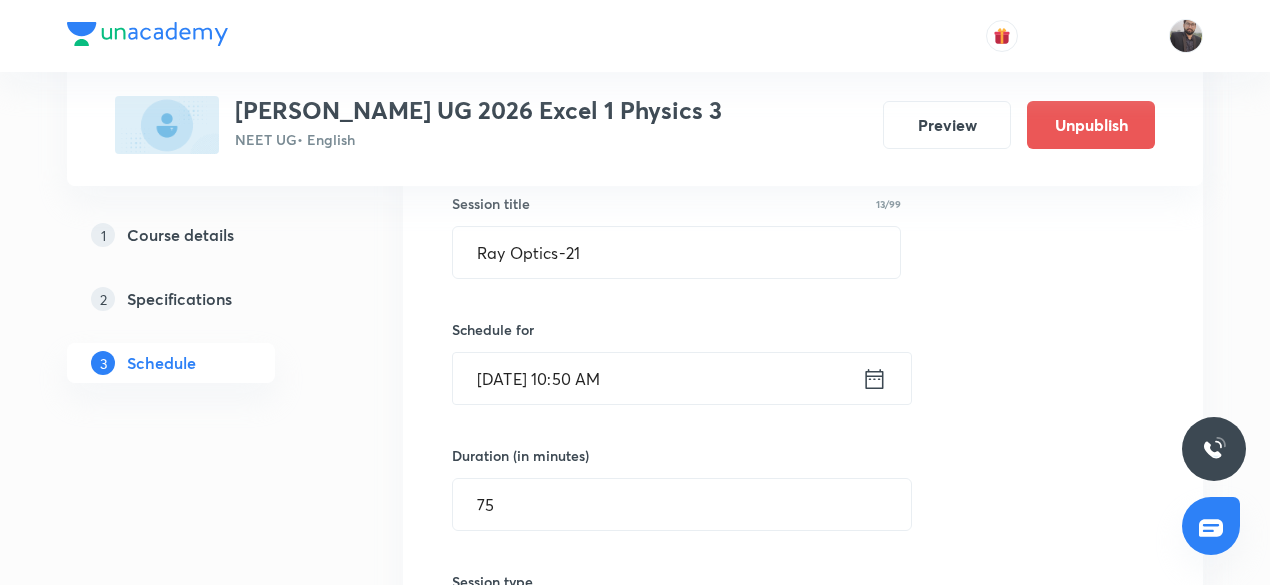 click on "[DATE] 10:50 AM" at bounding box center (657, 378) 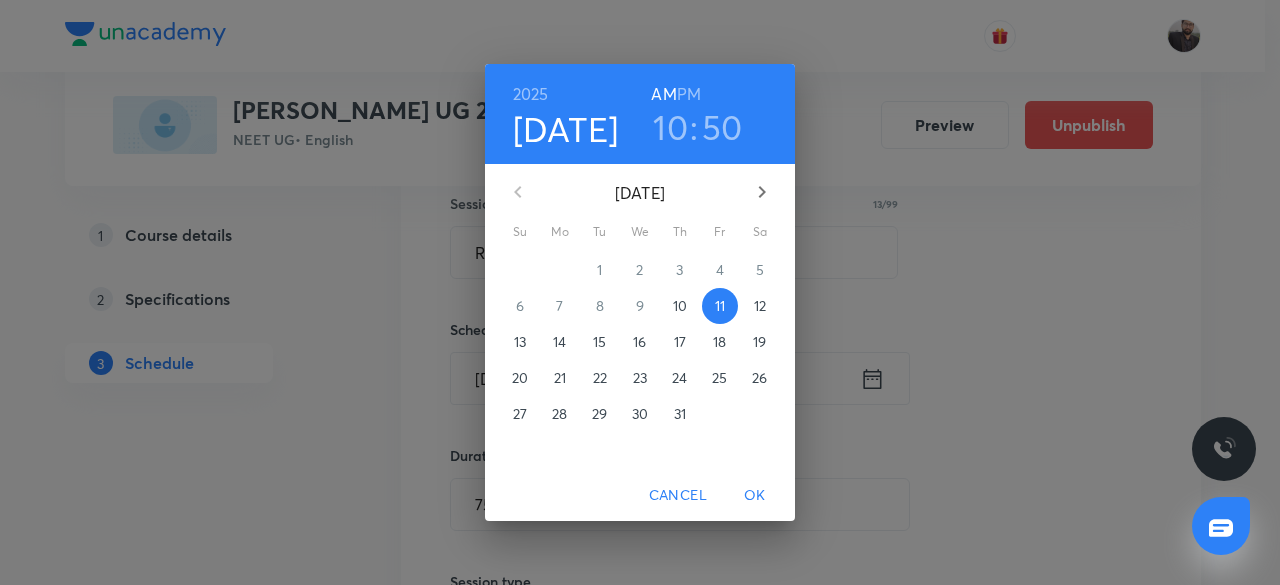 click on "10" at bounding box center (670, 127) 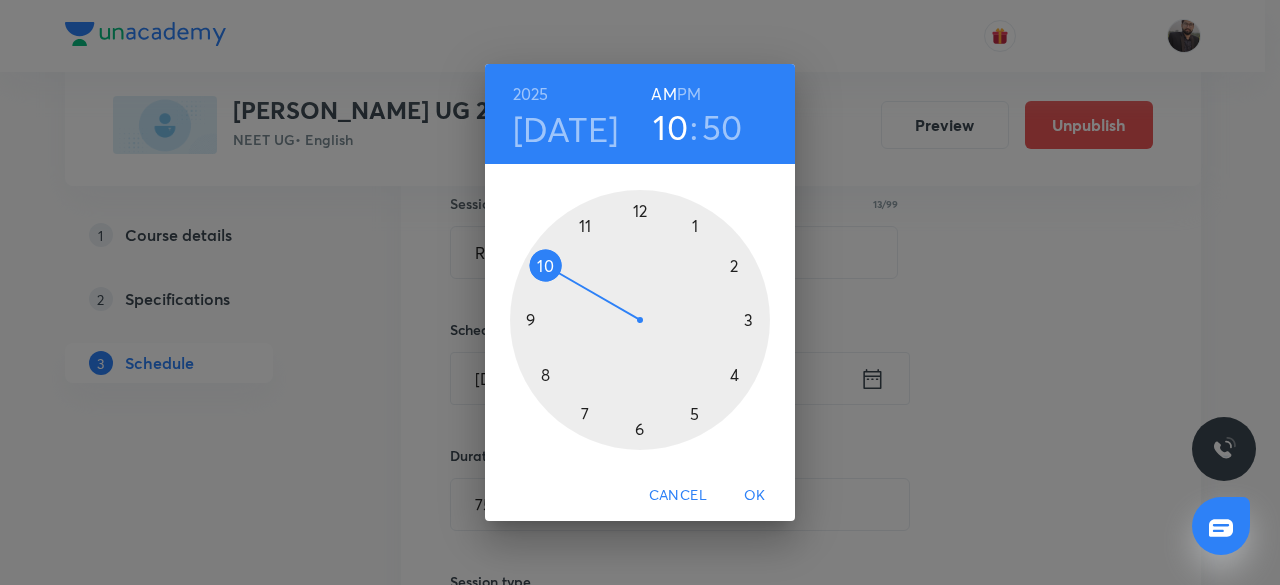 click at bounding box center (640, 320) 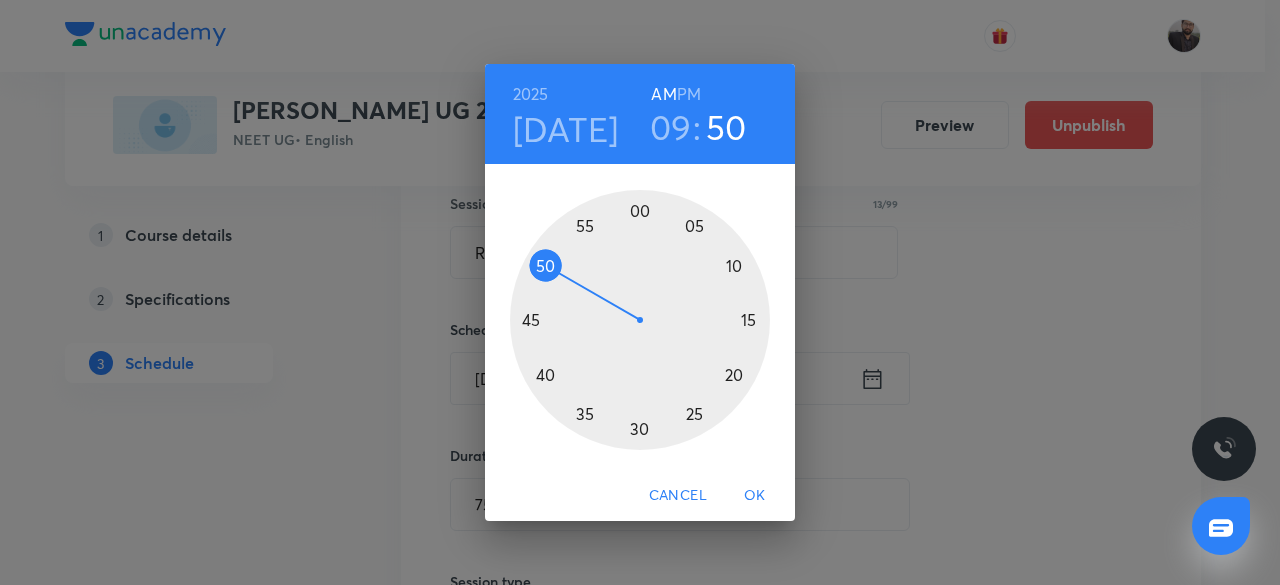 click at bounding box center (640, 320) 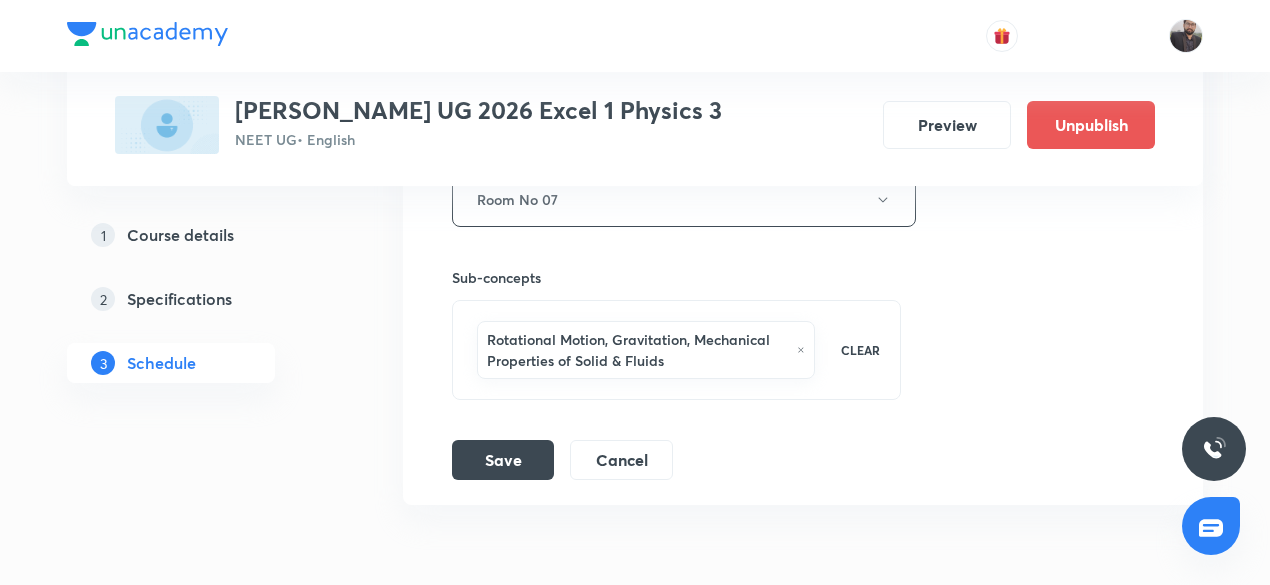 scroll, scrollTop: 8032, scrollLeft: 0, axis: vertical 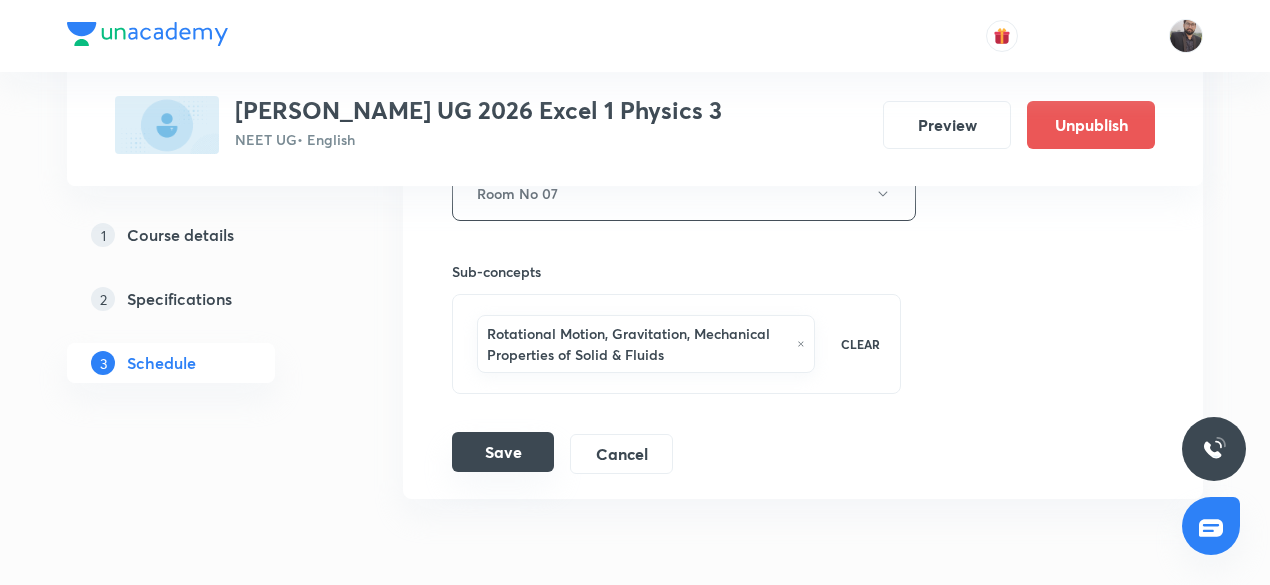click on "Save" at bounding box center [503, 452] 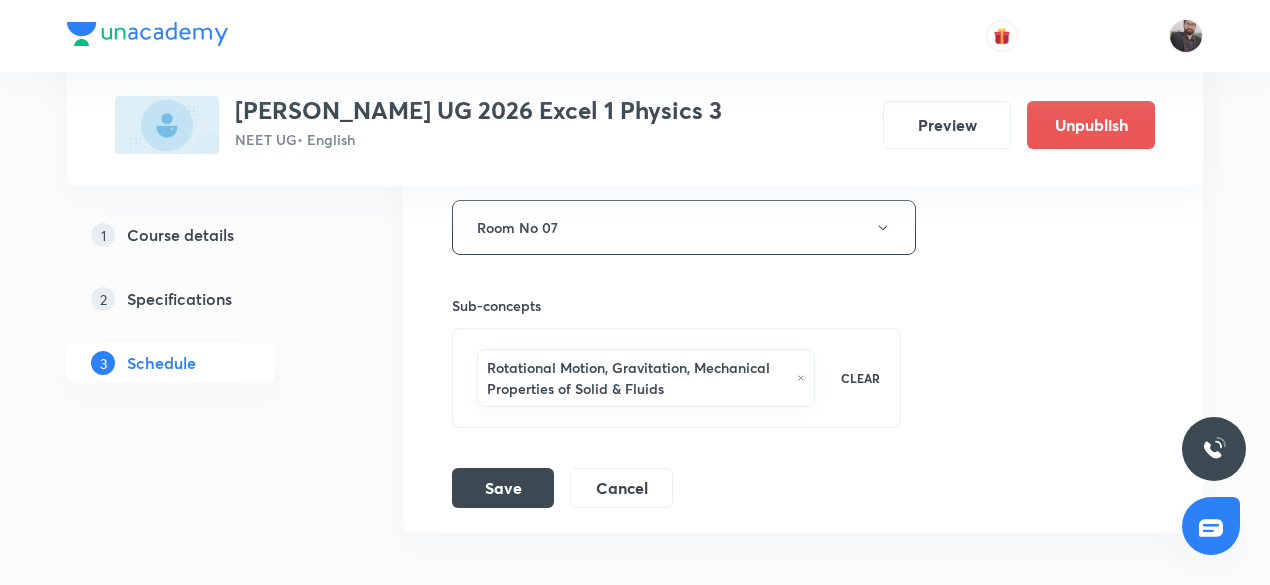 click on "Session title 13/99 Ray Optics-21 ​ Schedule for Jul 11, 2025, 9:30 AM ​  clashes with Units & Dimensions-05 at 11 Jul 2025 09:30 AM in course: Course On Physics for NEET Conquer 3 2026(AE9US1YD) Duration (in minutes) 75 ​   Session type Online Offline Room Room No 07 Sub-concepts Rotational Motion, Gravitation, Mechanical Properties of Solid & Fluids CLEAR Save Cancel" at bounding box center (803, 45) 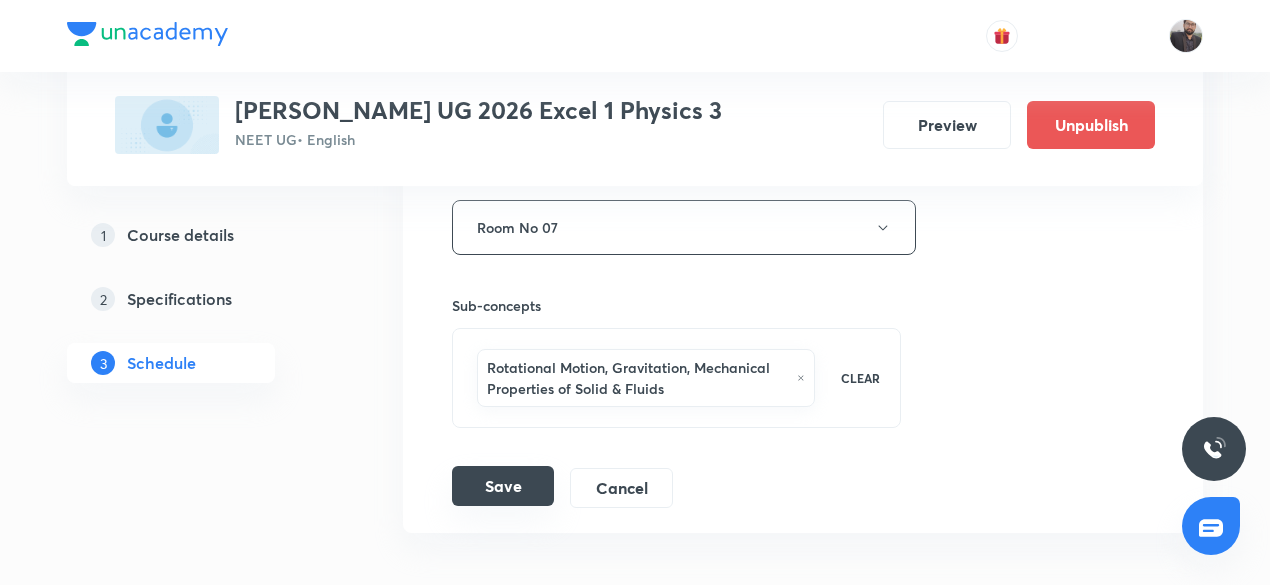click on "Save" at bounding box center [503, 486] 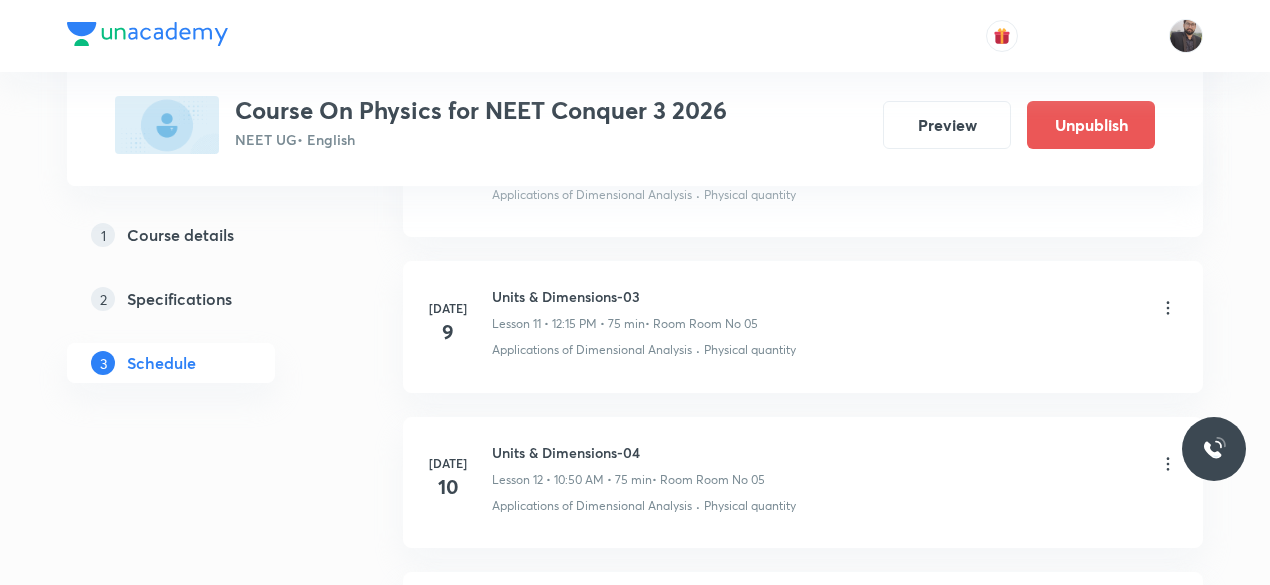 scroll, scrollTop: 0, scrollLeft: 0, axis: both 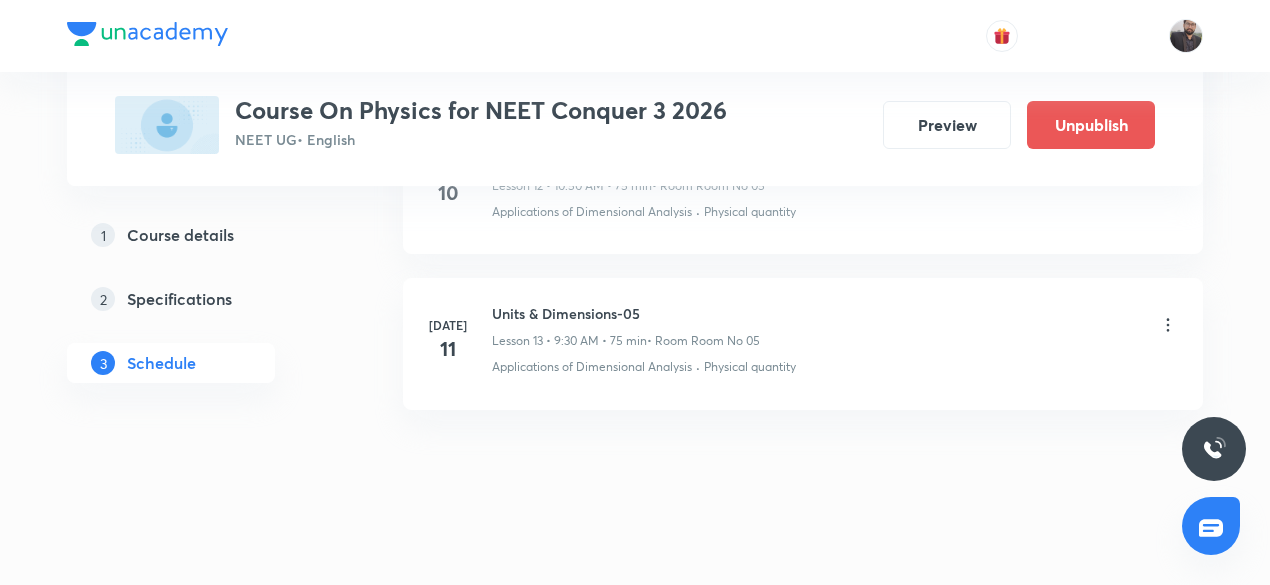 click 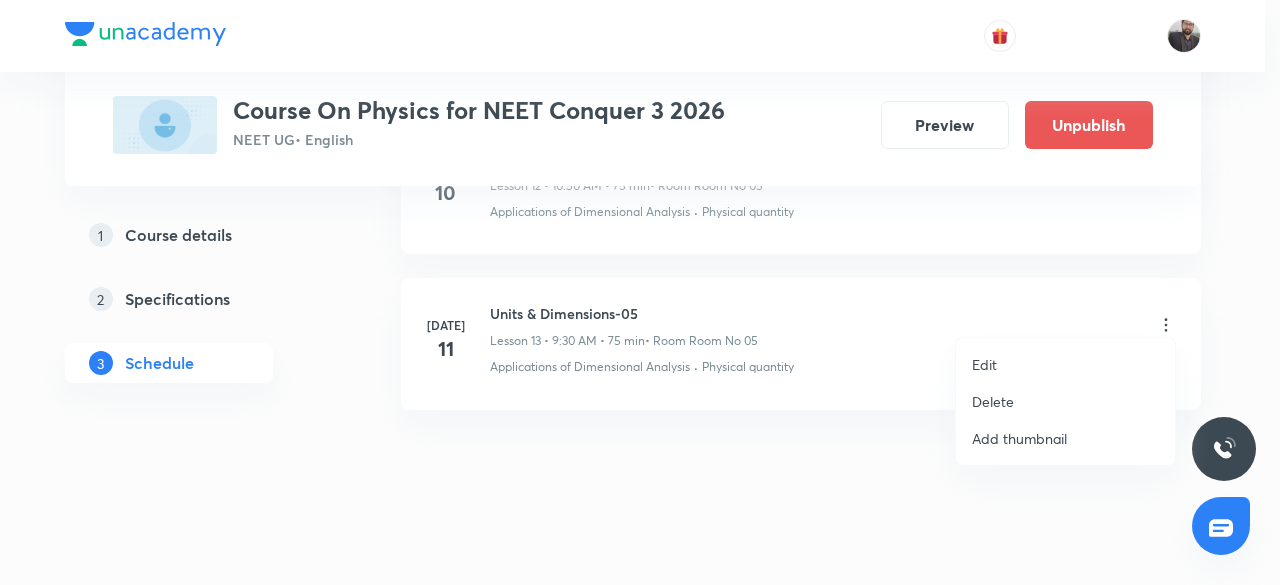 click on "Delete" at bounding box center [993, 401] 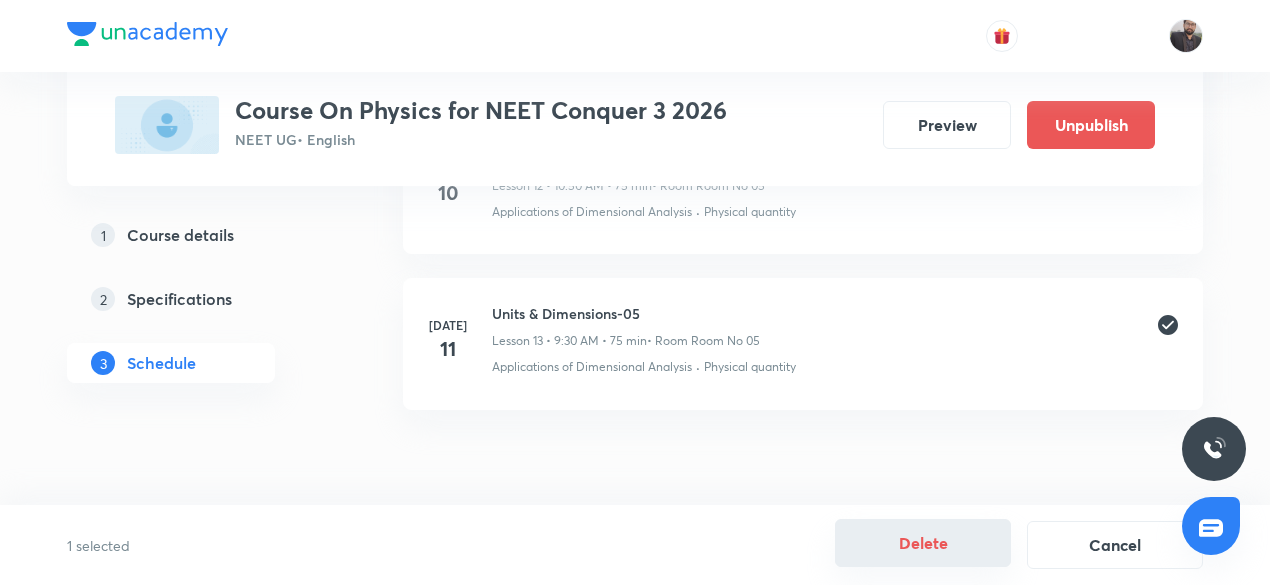 click on "Delete" at bounding box center [923, 543] 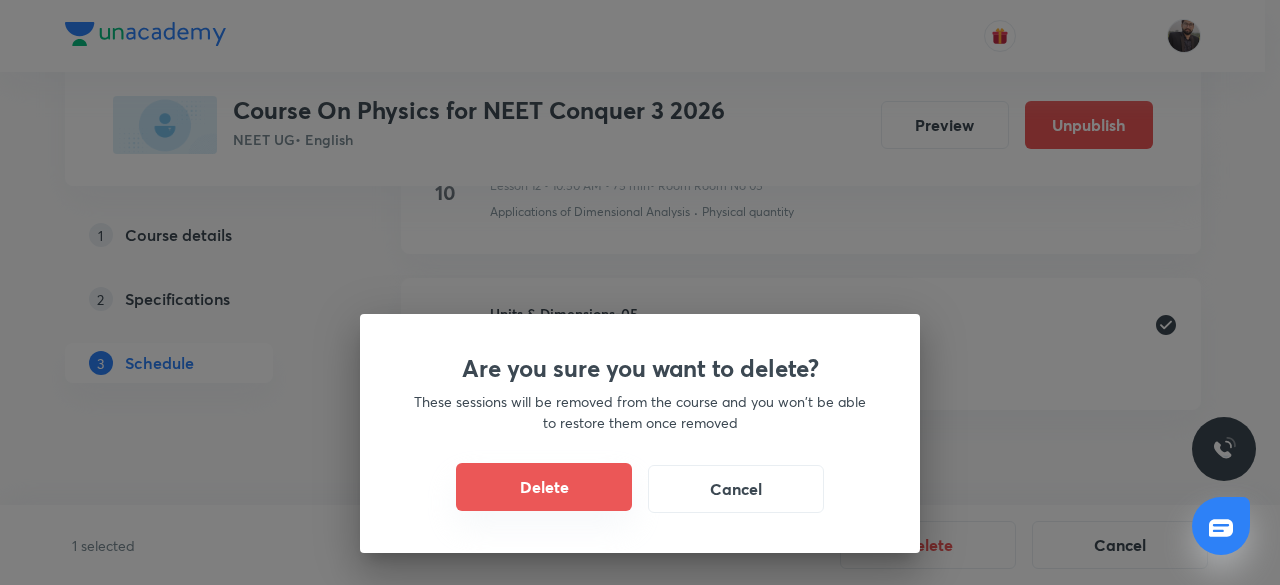 click on "Delete" at bounding box center [544, 487] 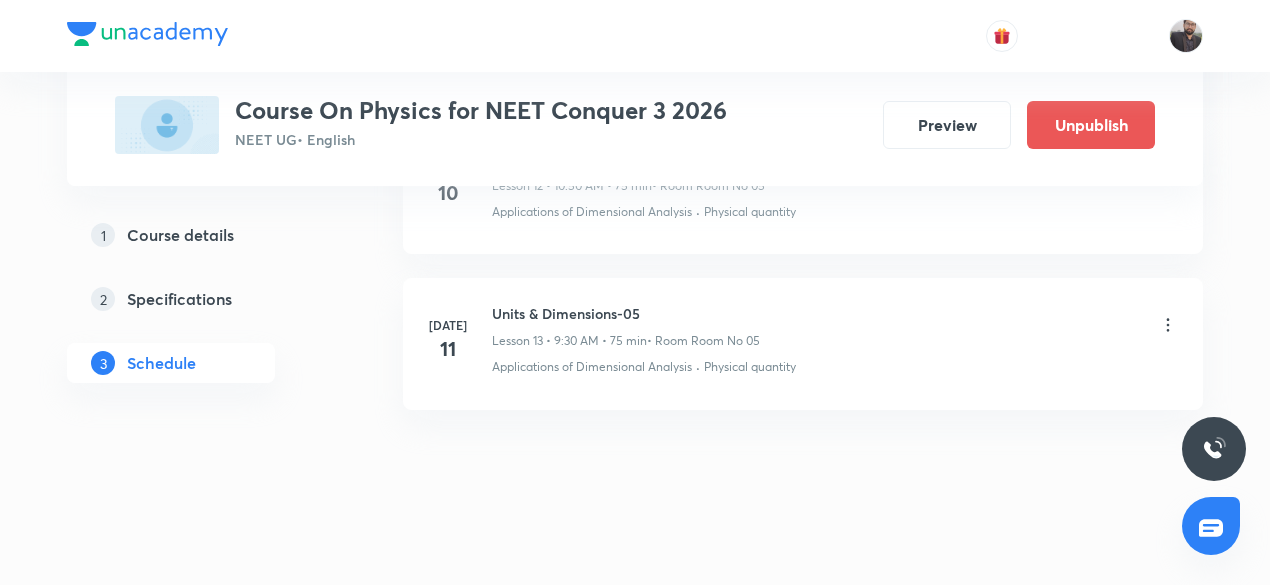 scroll, scrollTop: 2868, scrollLeft: 0, axis: vertical 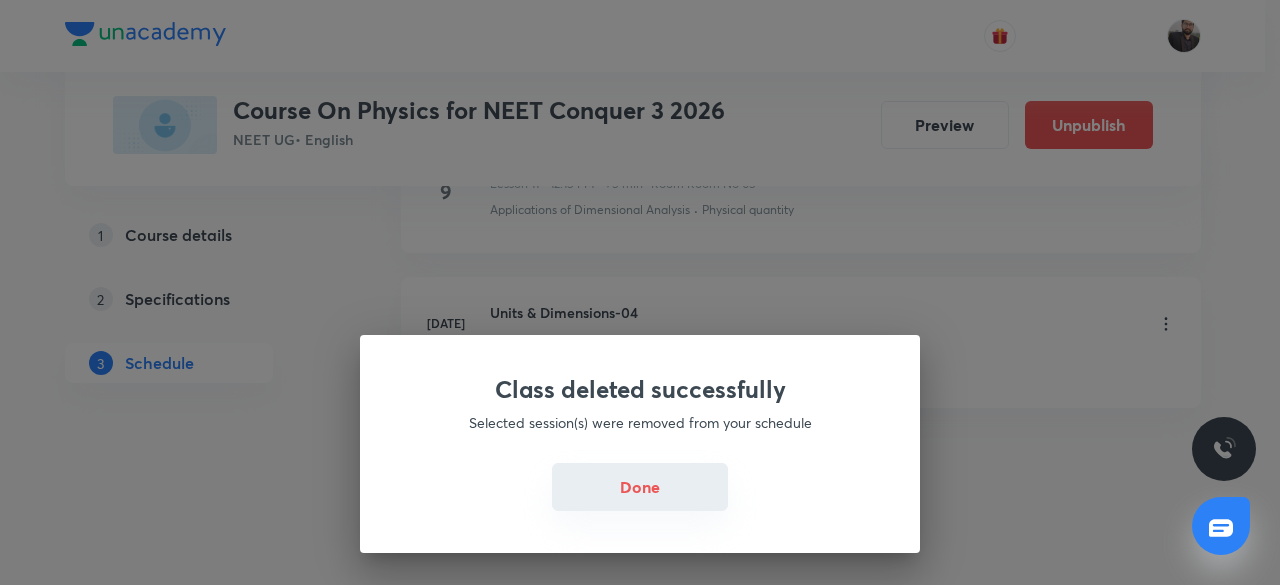 click on "Done" at bounding box center (640, 487) 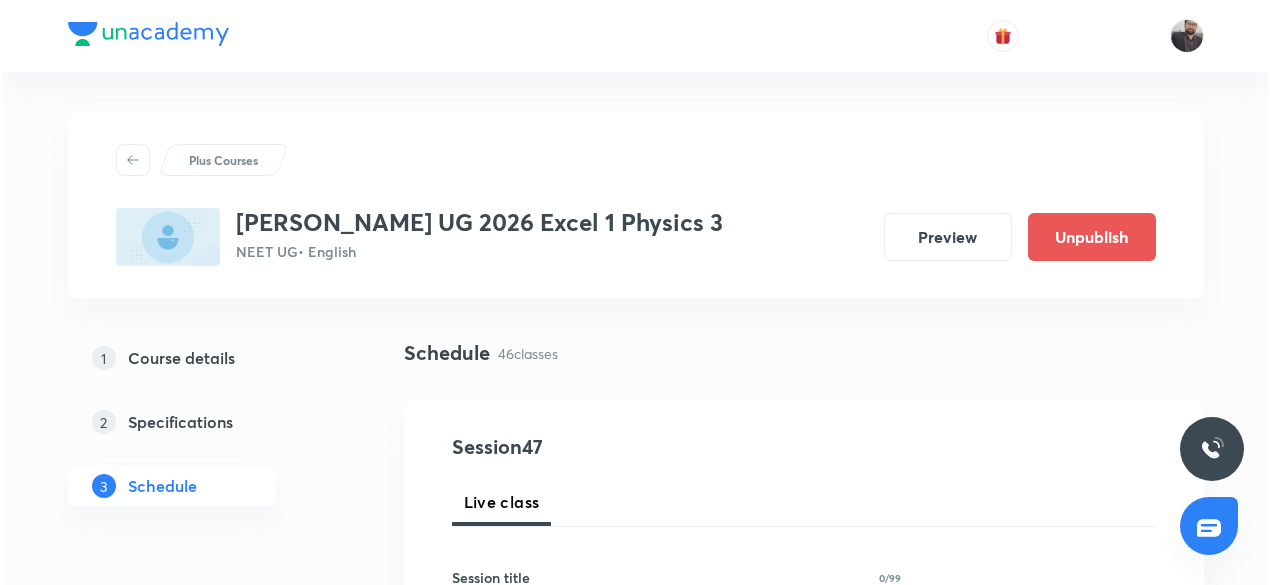 scroll, scrollTop: 8230, scrollLeft: 0, axis: vertical 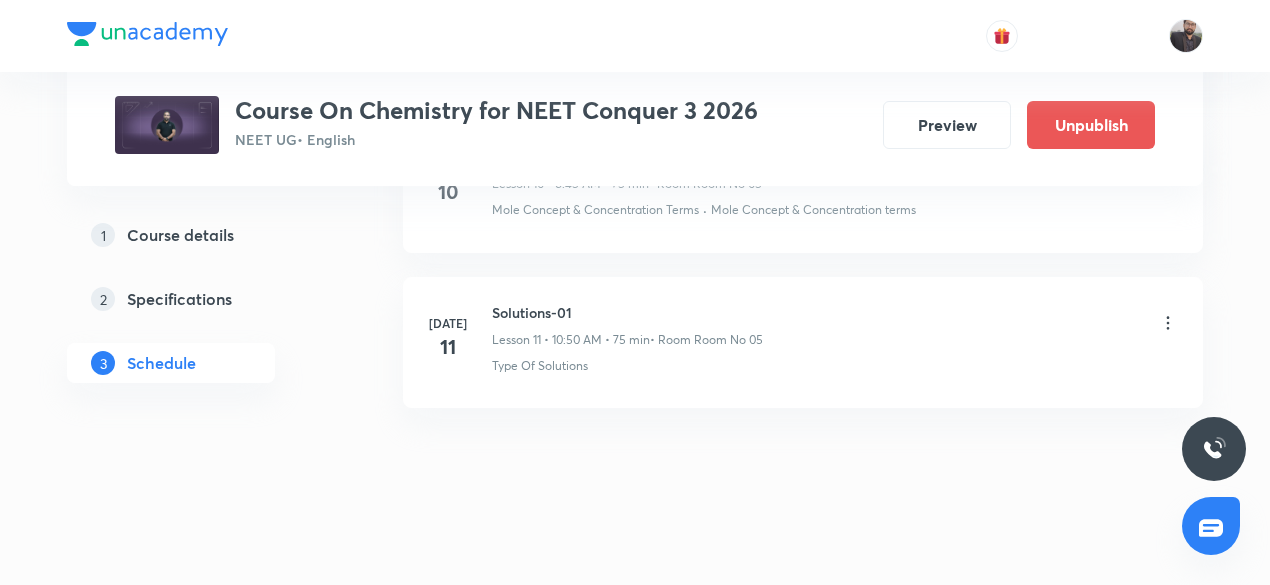 click 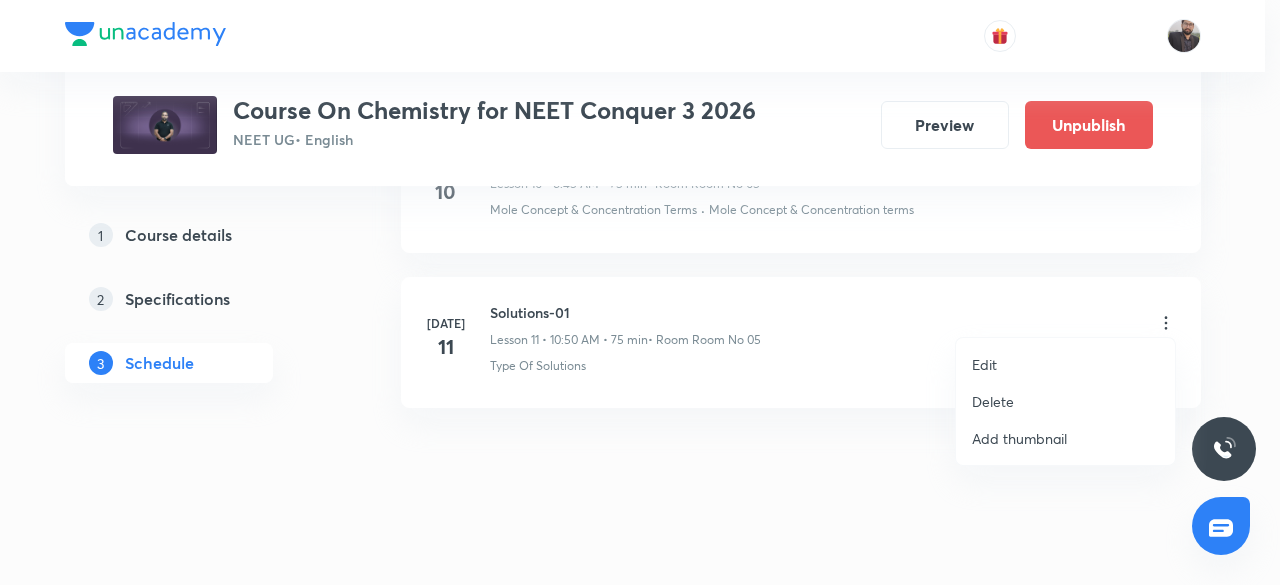 click on "Edit" at bounding box center [1065, 364] 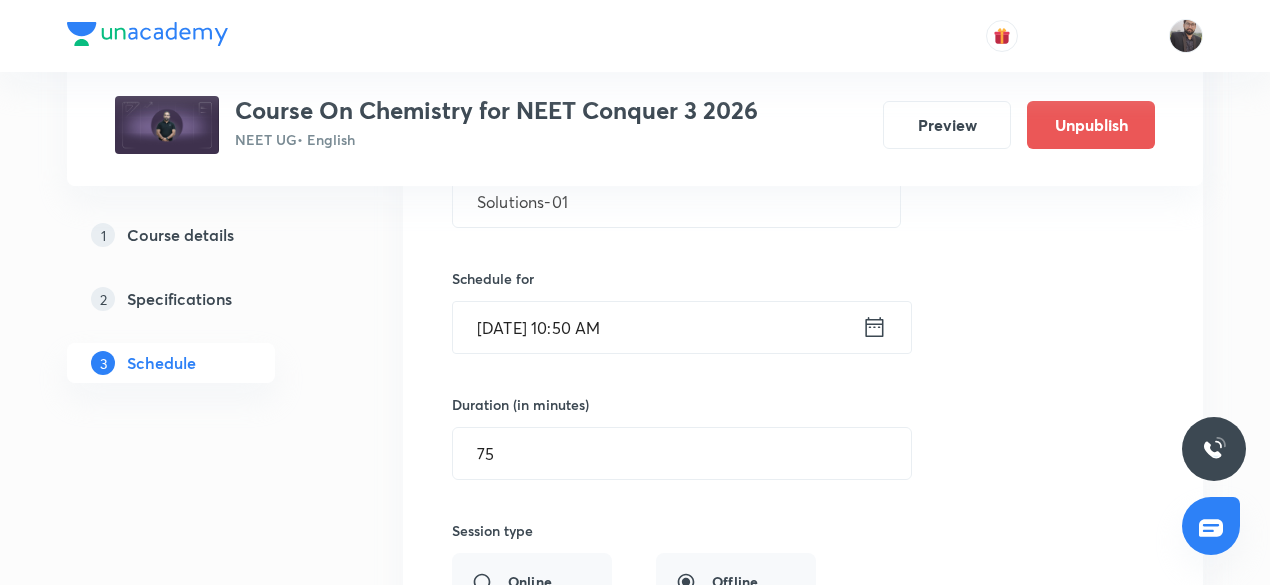 scroll, scrollTop: 1964, scrollLeft: 0, axis: vertical 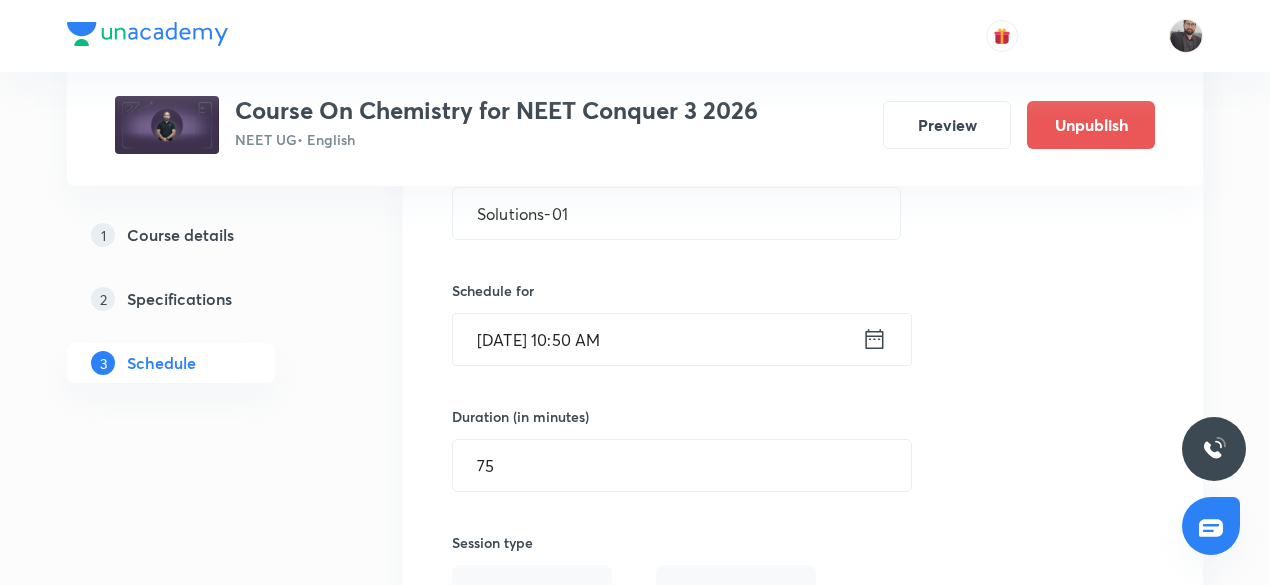 click on "[DATE] 10:50 AM" at bounding box center [657, 339] 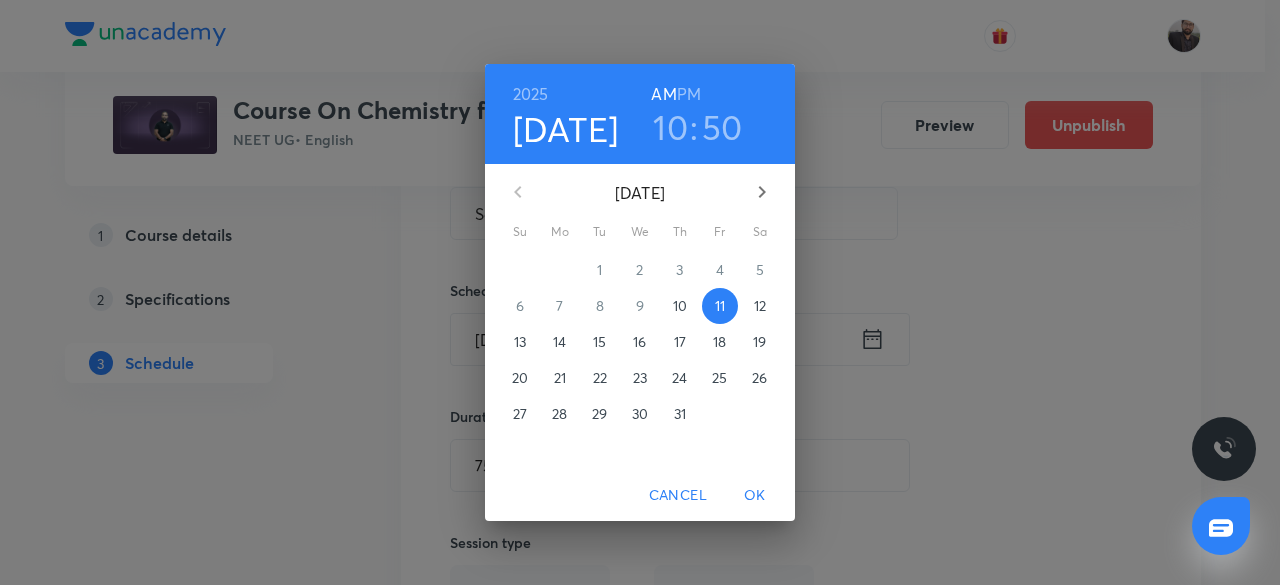 click on "10" at bounding box center (670, 127) 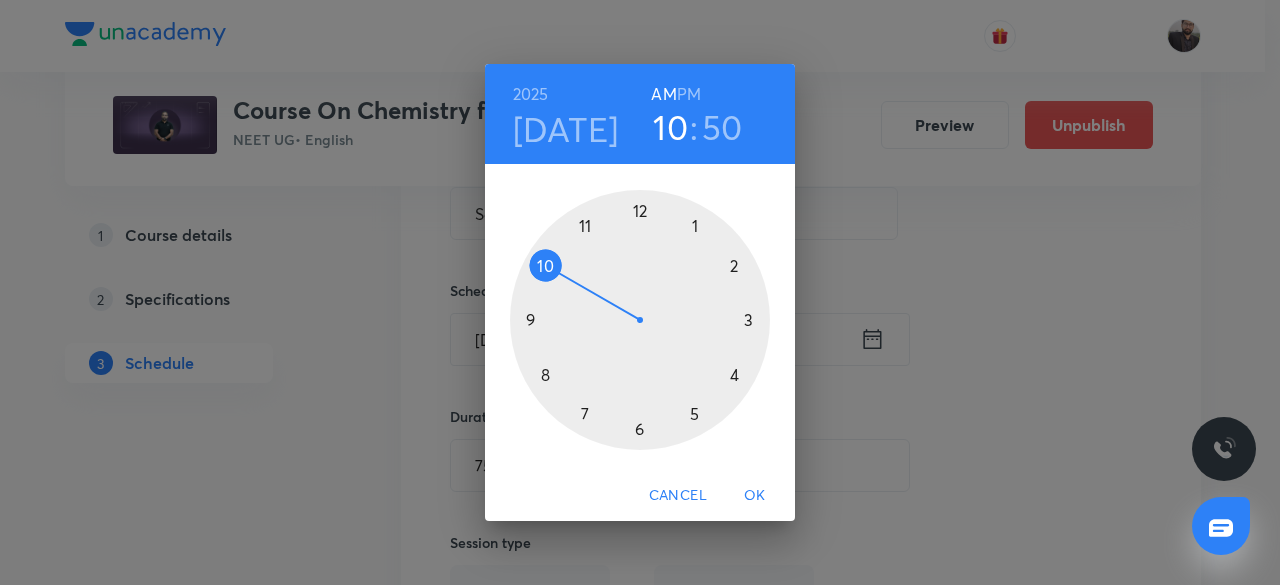click at bounding box center [640, 320] 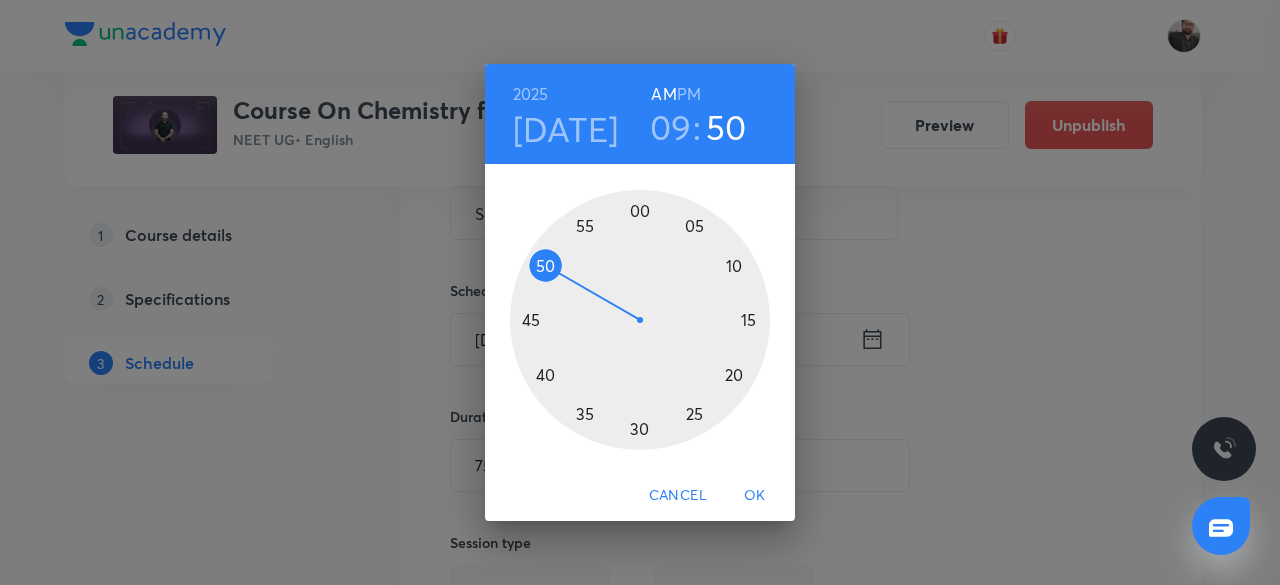 click at bounding box center [640, 320] 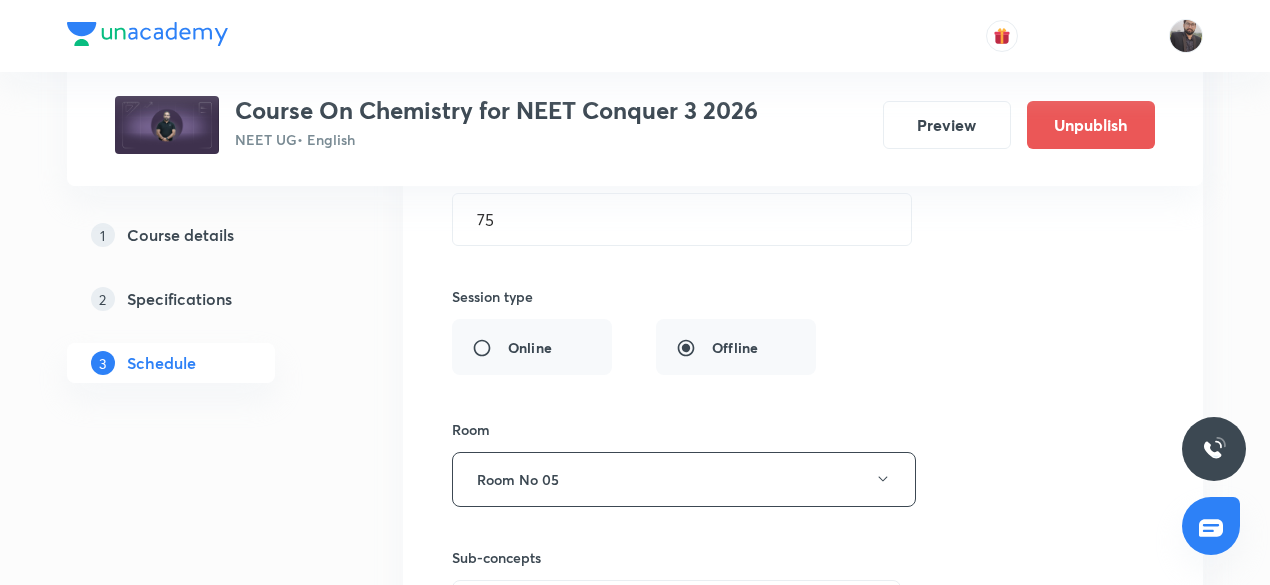 scroll, scrollTop: 2564, scrollLeft: 0, axis: vertical 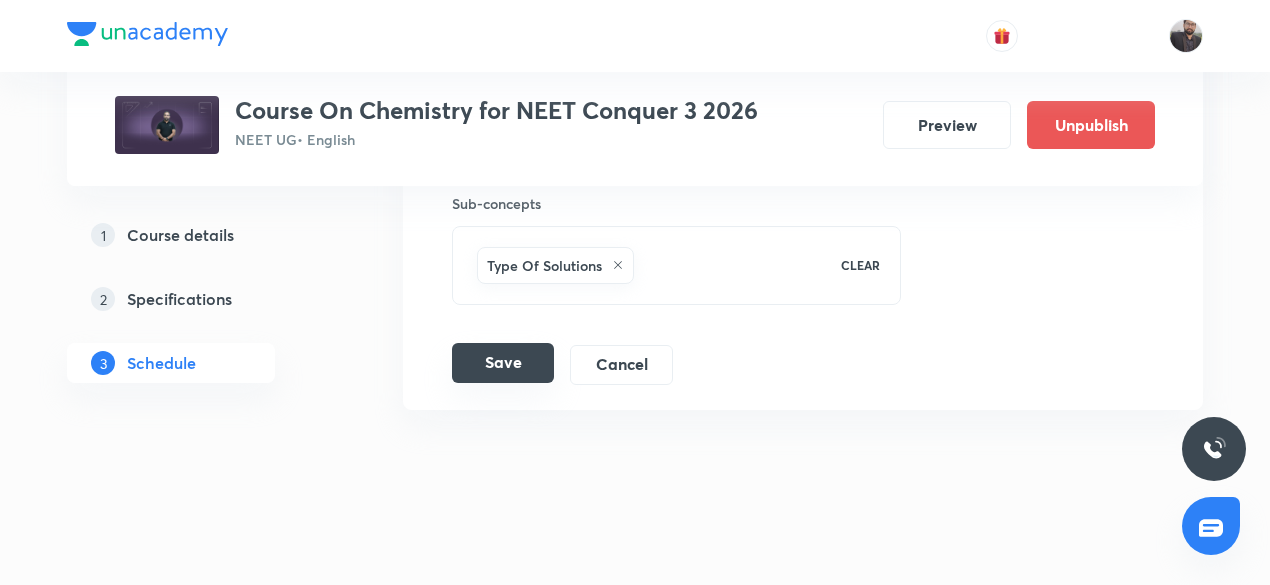 click on "Save" at bounding box center [503, 363] 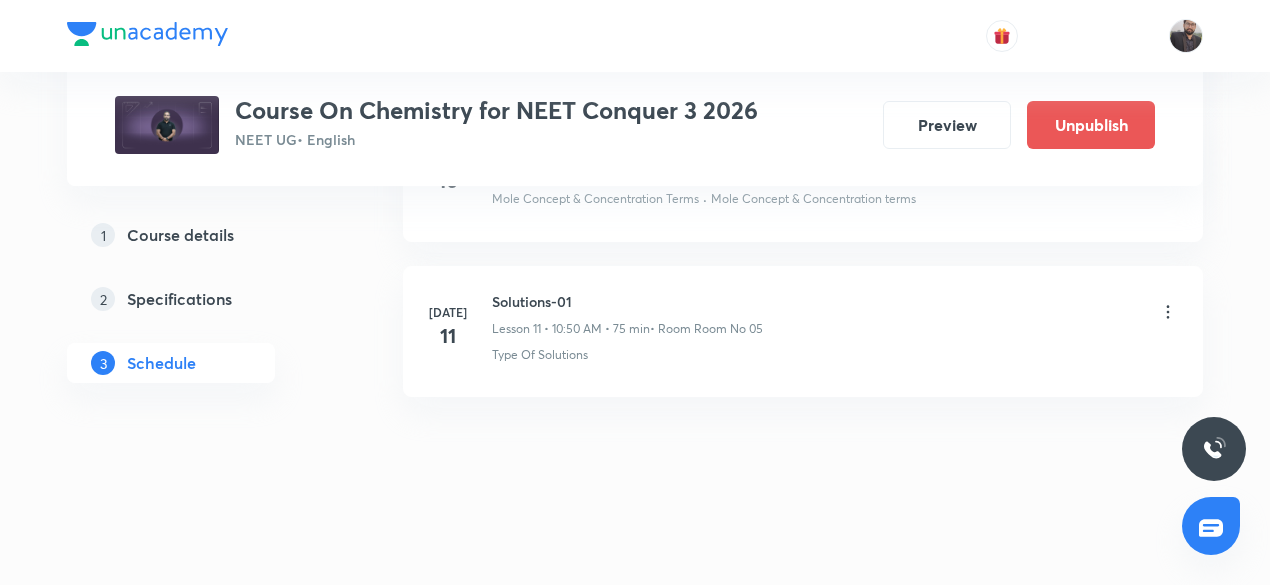scroll, scrollTop: 1800, scrollLeft: 0, axis: vertical 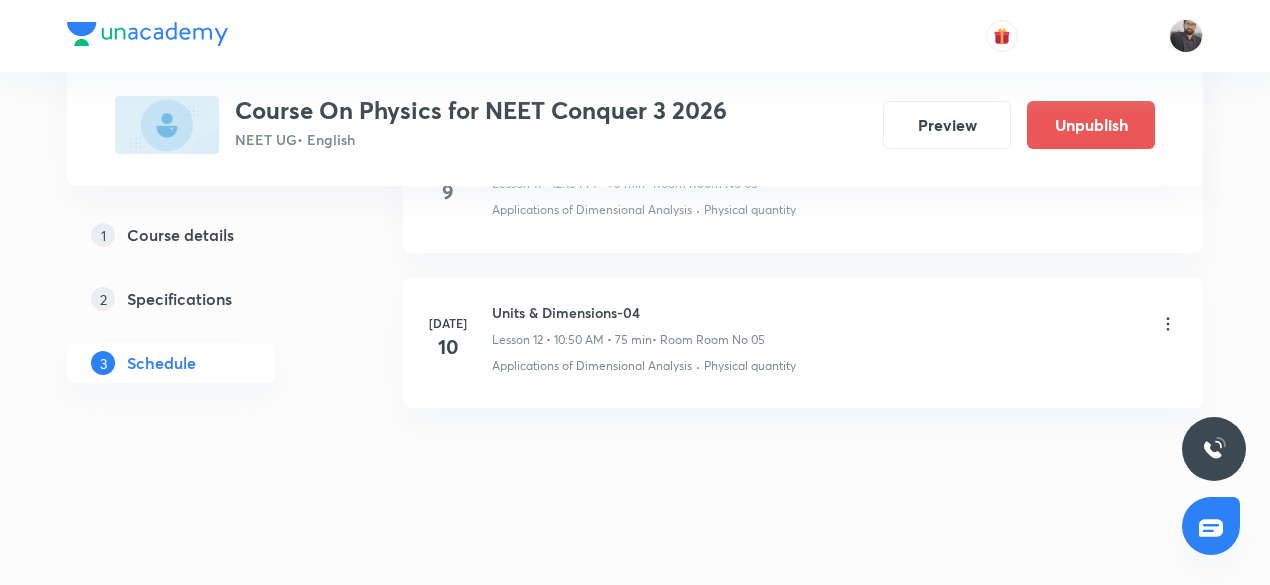 click on "Units & Dimensions-04" at bounding box center (628, 312) 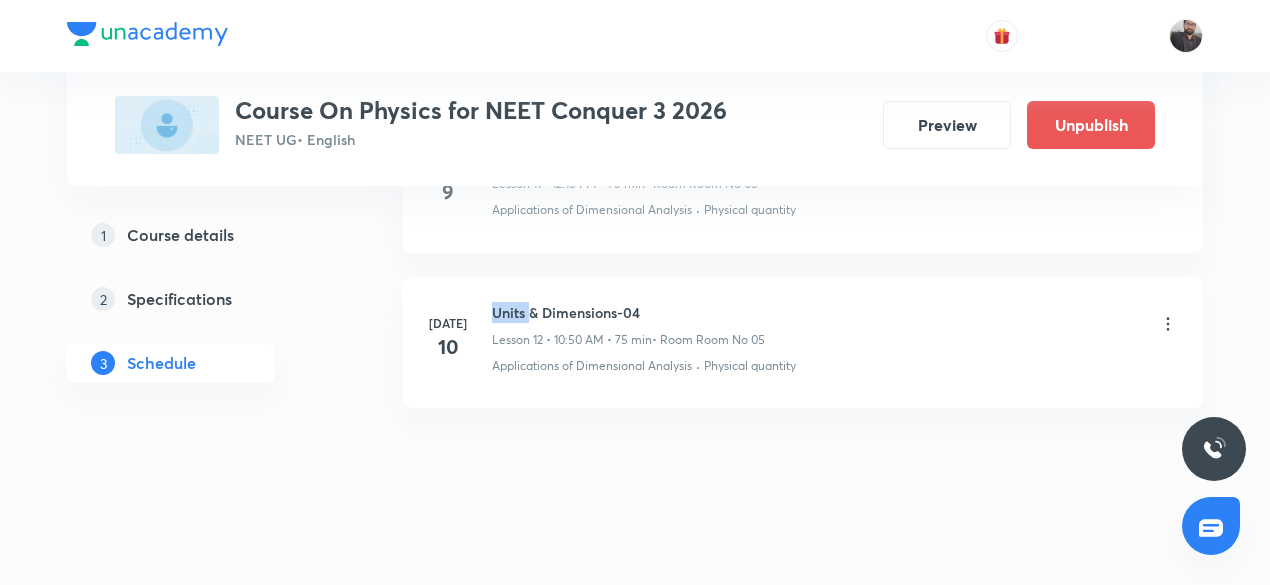 click on "Units & Dimensions-04" at bounding box center [628, 312] 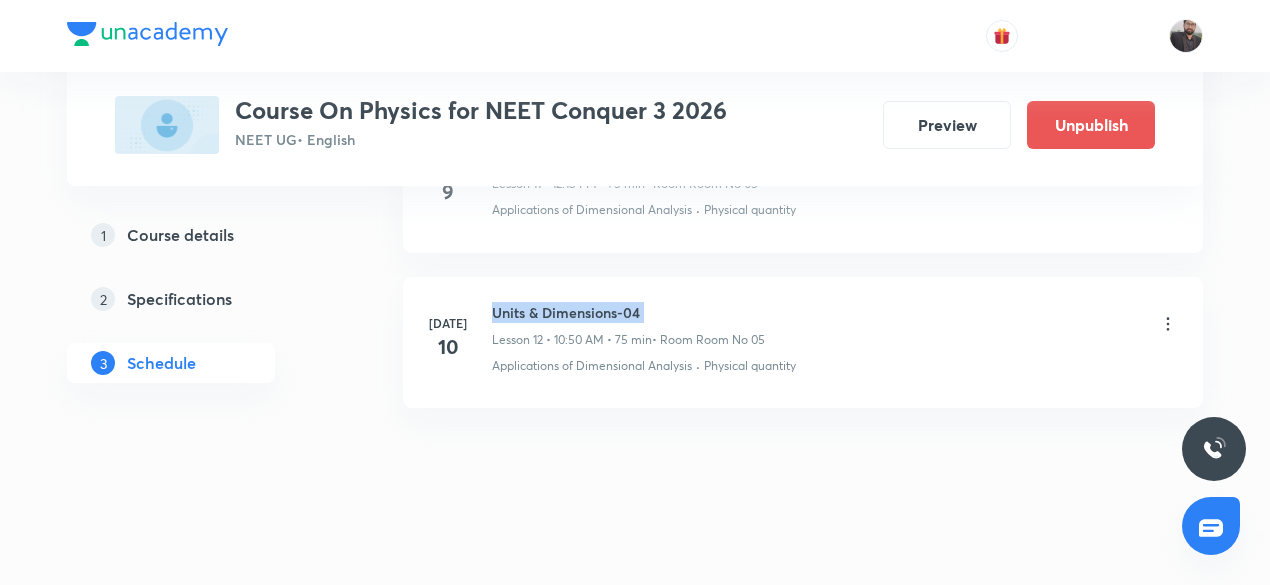 click on "Units & Dimensions-04" at bounding box center [628, 312] 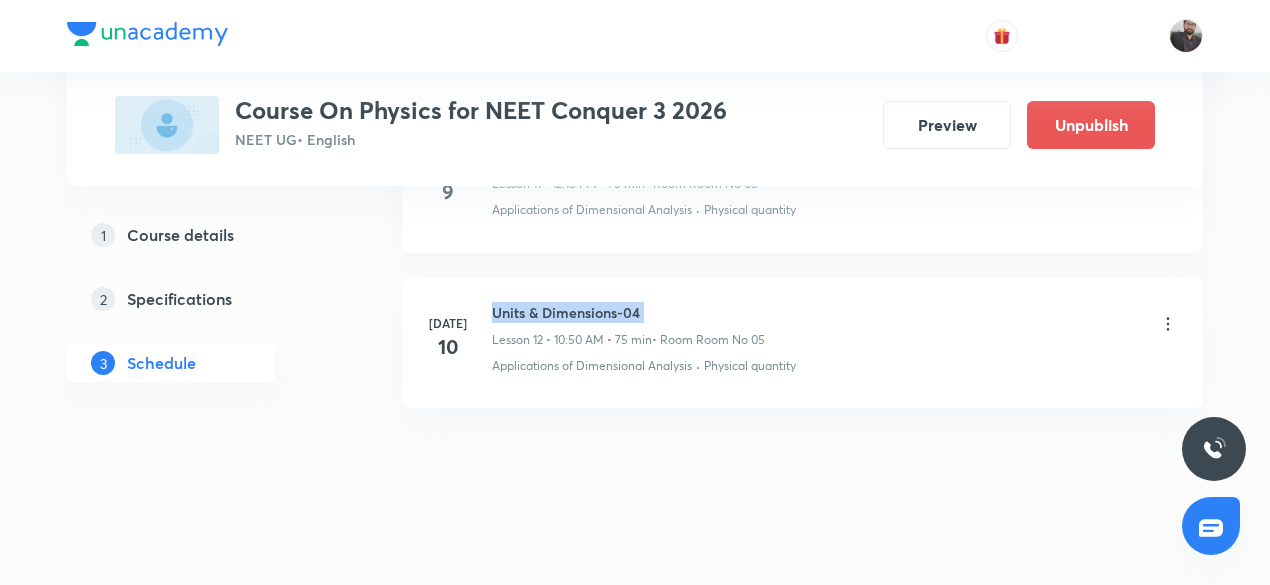 copy on "Units & Dimensions-04" 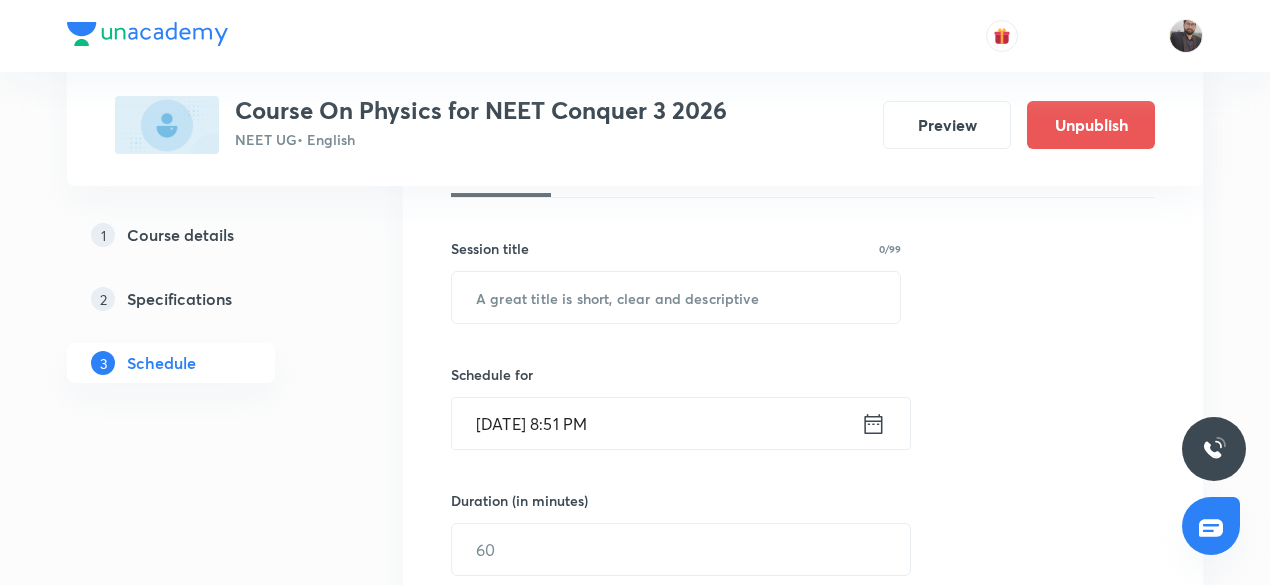 scroll, scrollTop: 330, scrollLeft: 0, axis: vertical 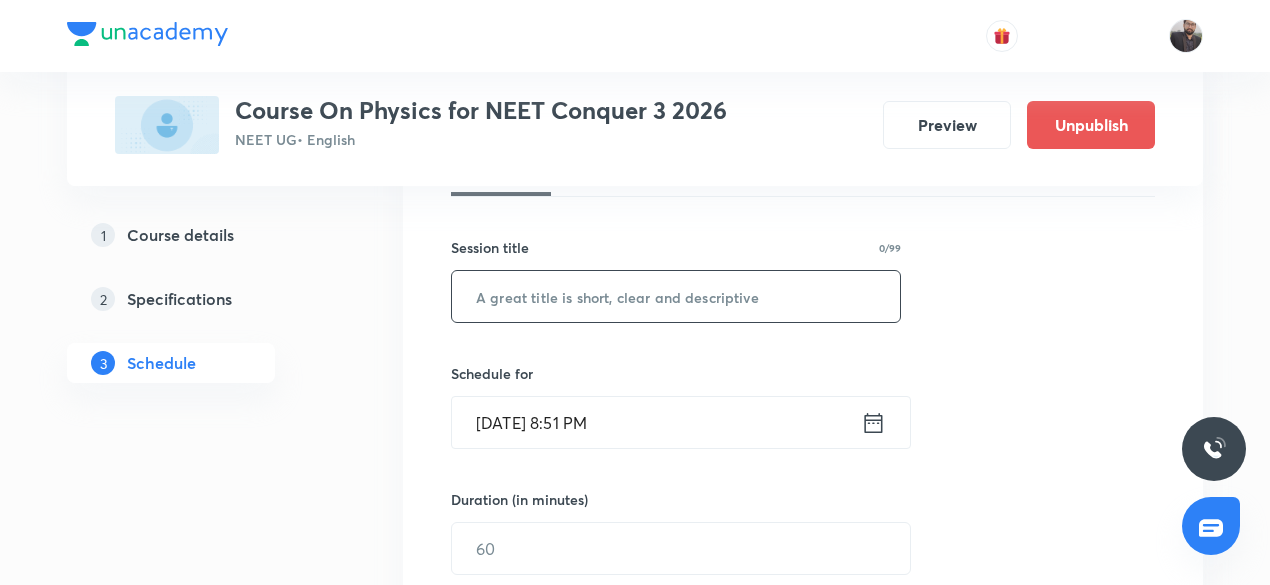click at bounding box center [676, 296] 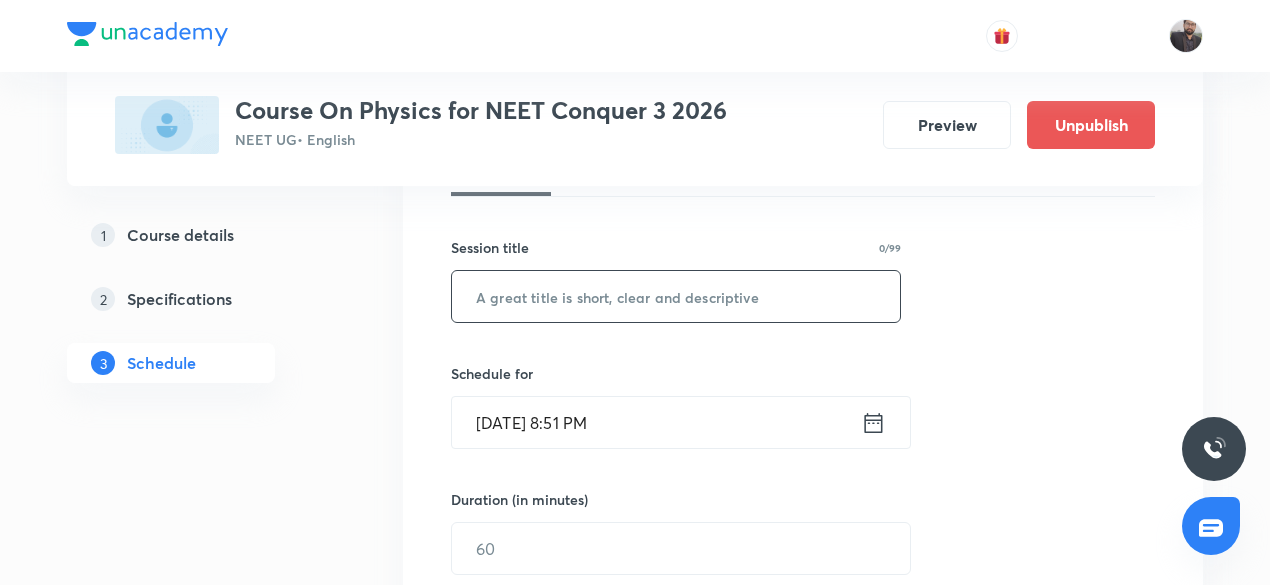 paste on "Units & Dimensions-04" 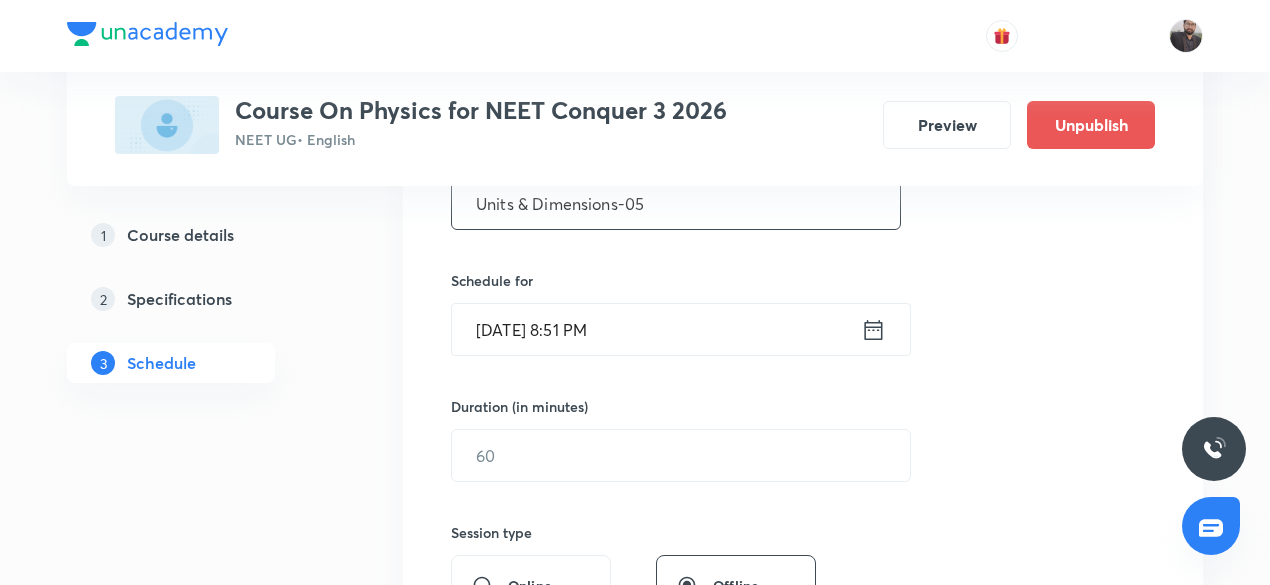 scroll, scrollTop: 453, scrollLeft: 0, axis: vertical 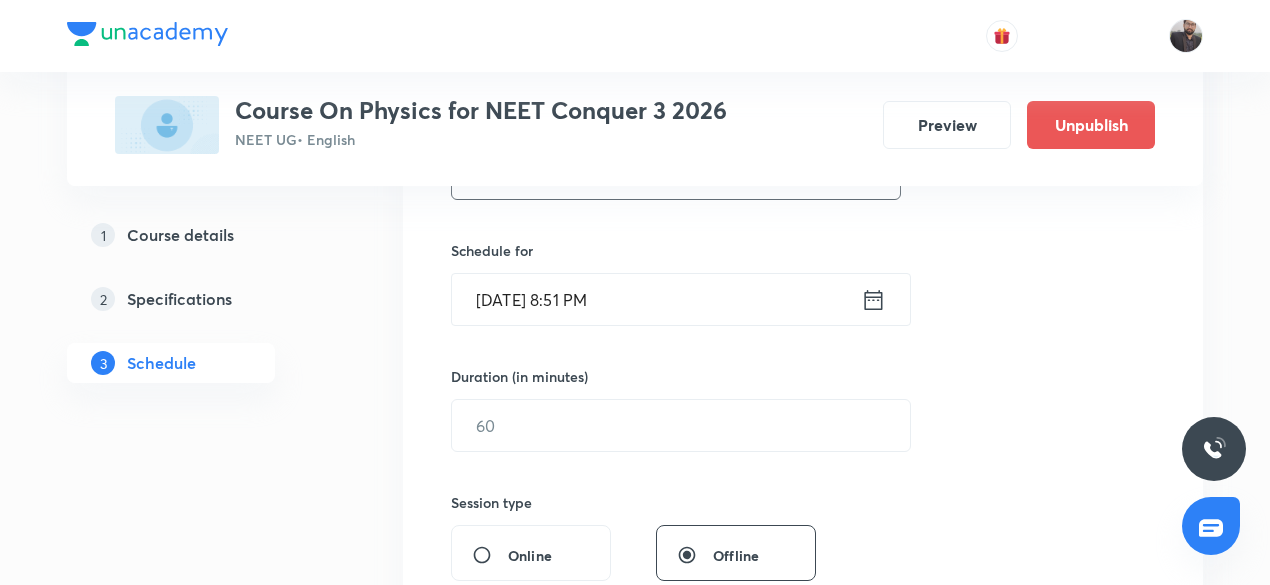 type on "Units & Dimensions-05" 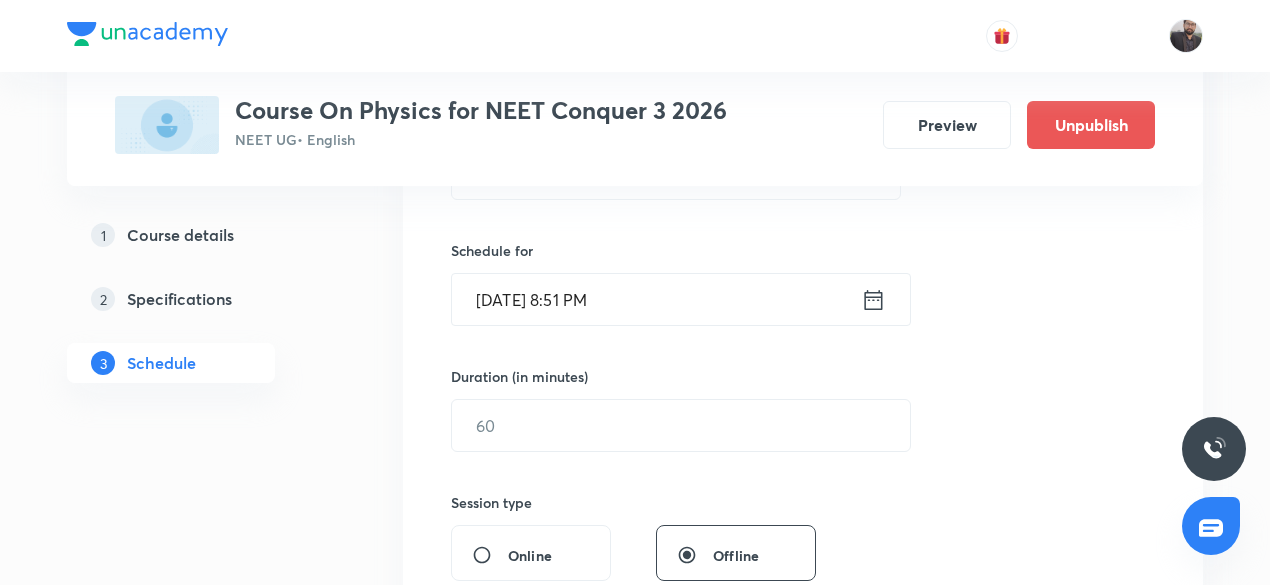 click on "[DATE] 8:51 PM" at bounding box center [656, 299] 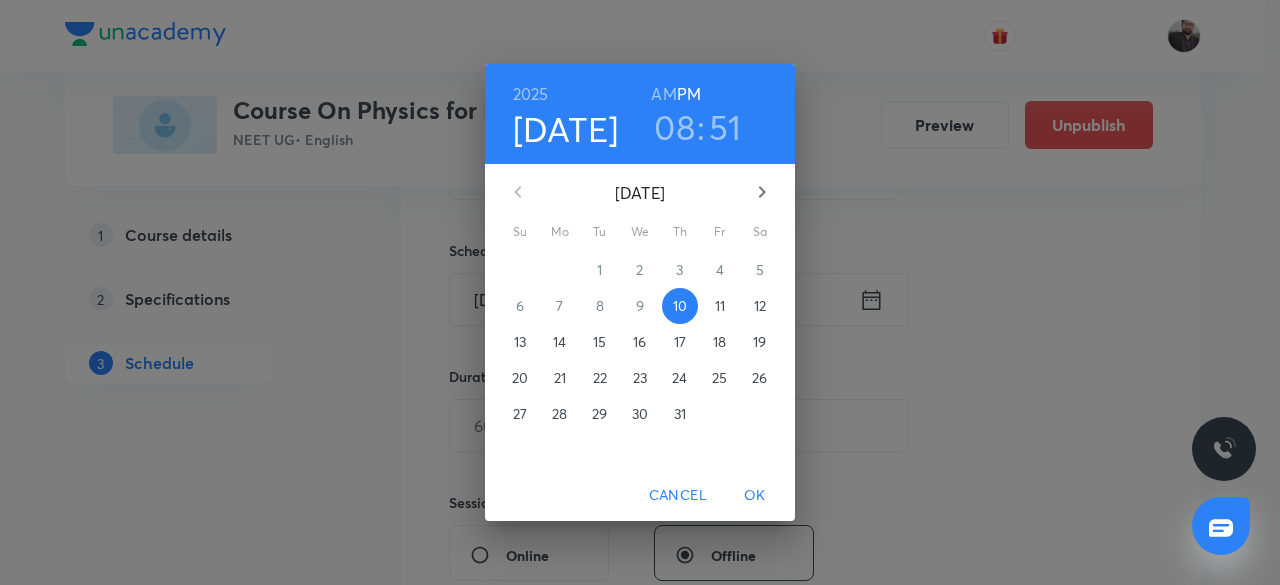 click on "11" at bounding box center (720, 306) 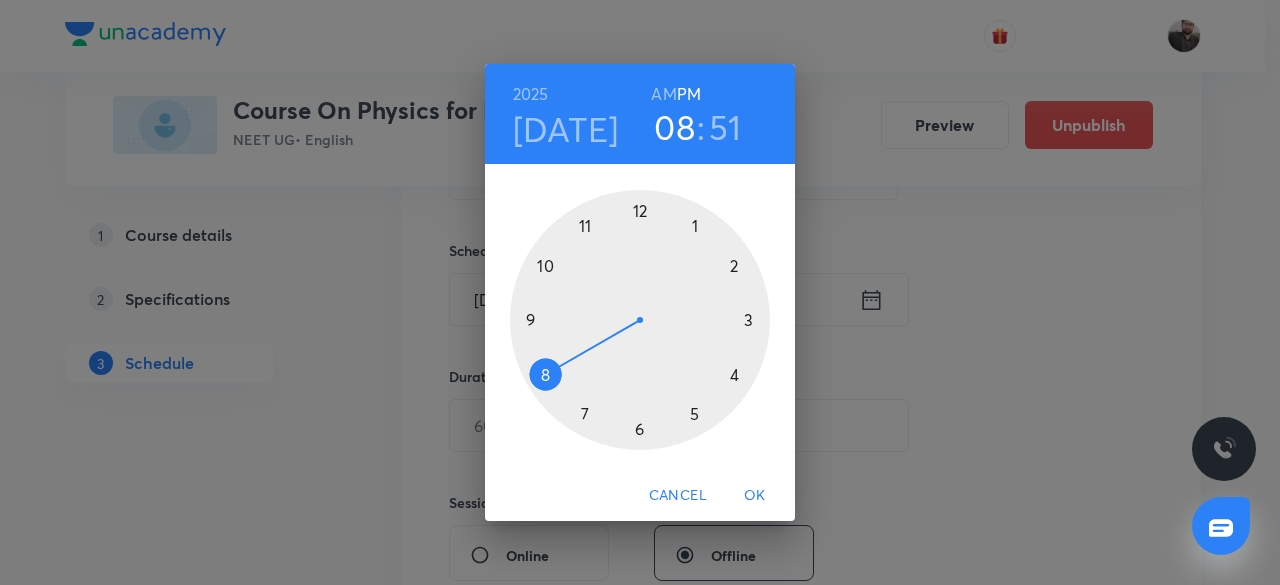 click on "AM" at bounding box center (663, 94) 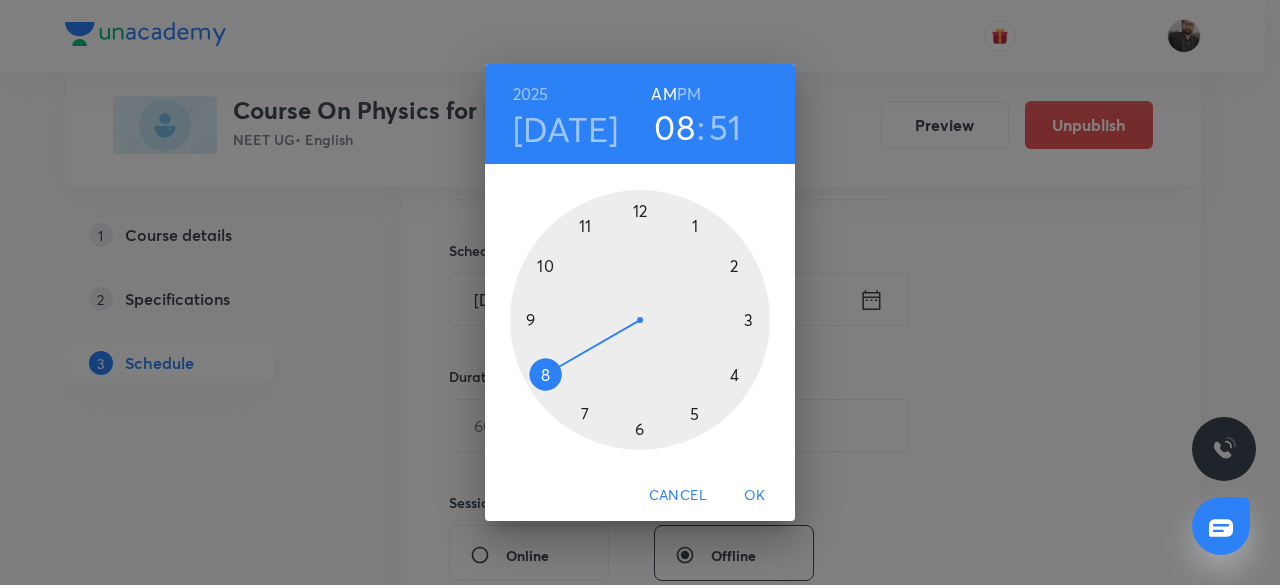 click at bounding box center [640, 320] 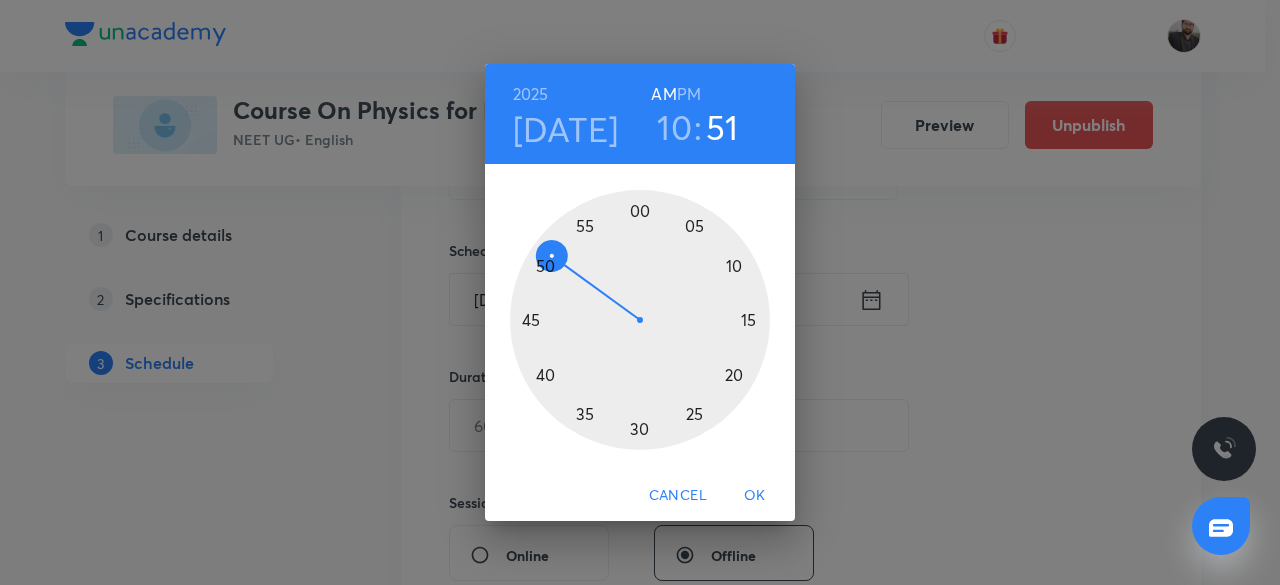 click at bounding box center (640, 320) 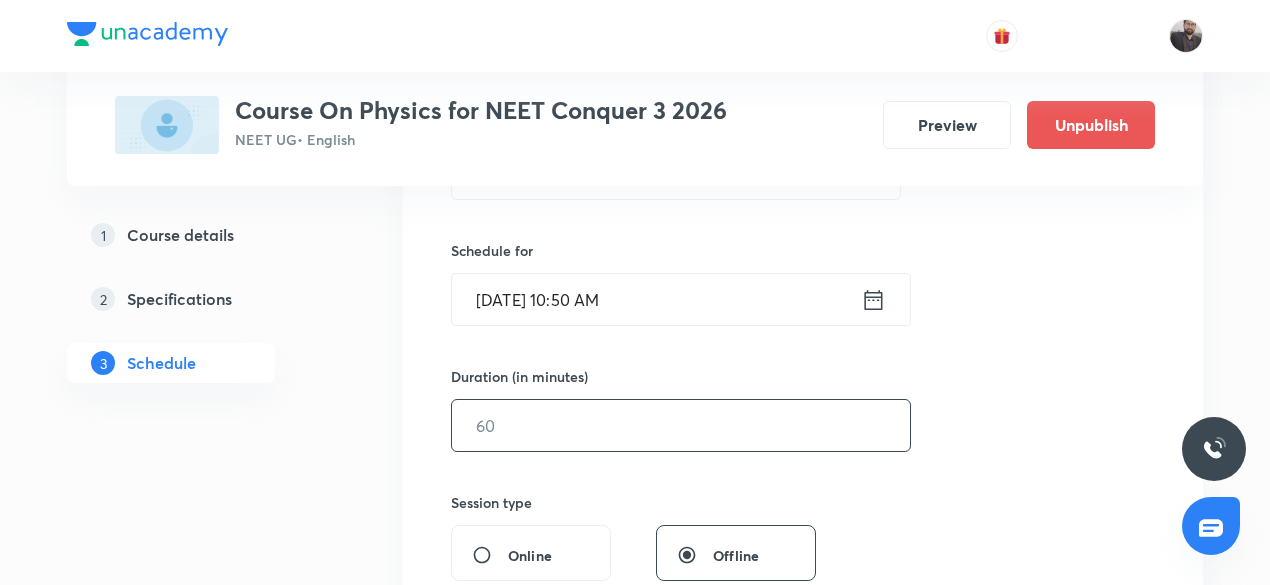 click at bounding box center (681, 425) 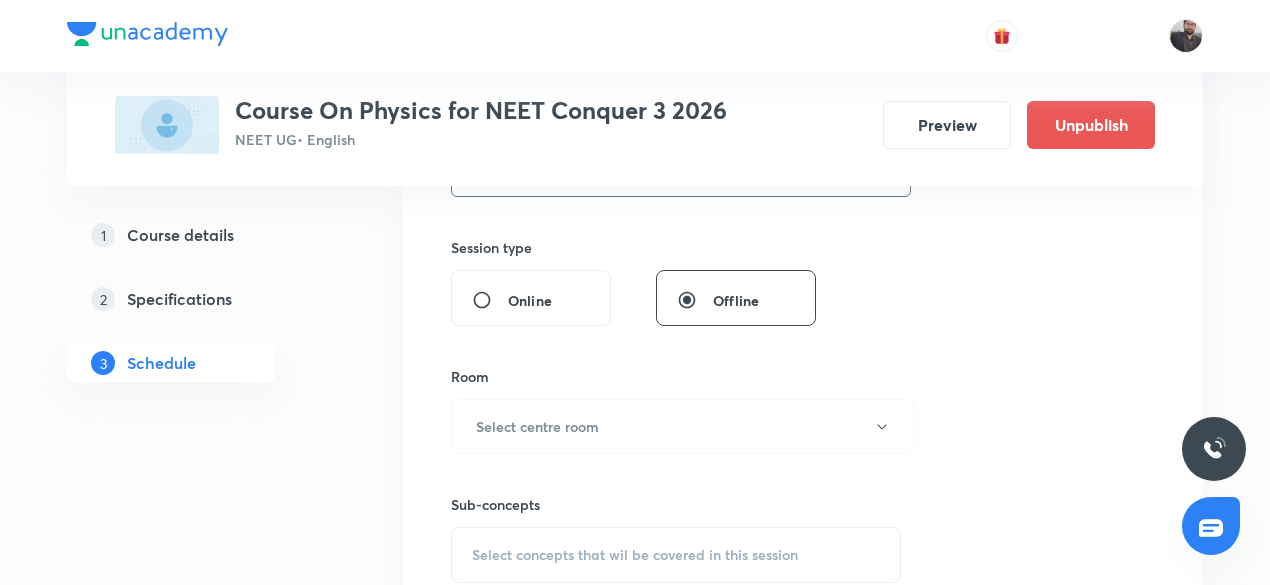 scroll, scrollTop: 711, scrollLeft: 0, axis: vertical 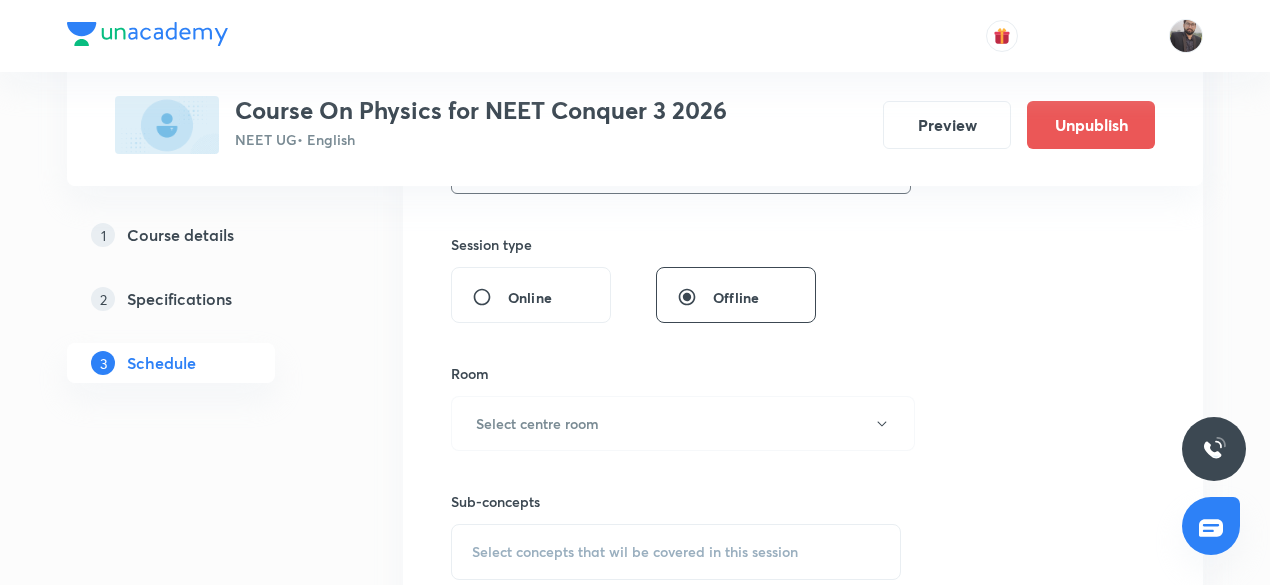 type on "75" 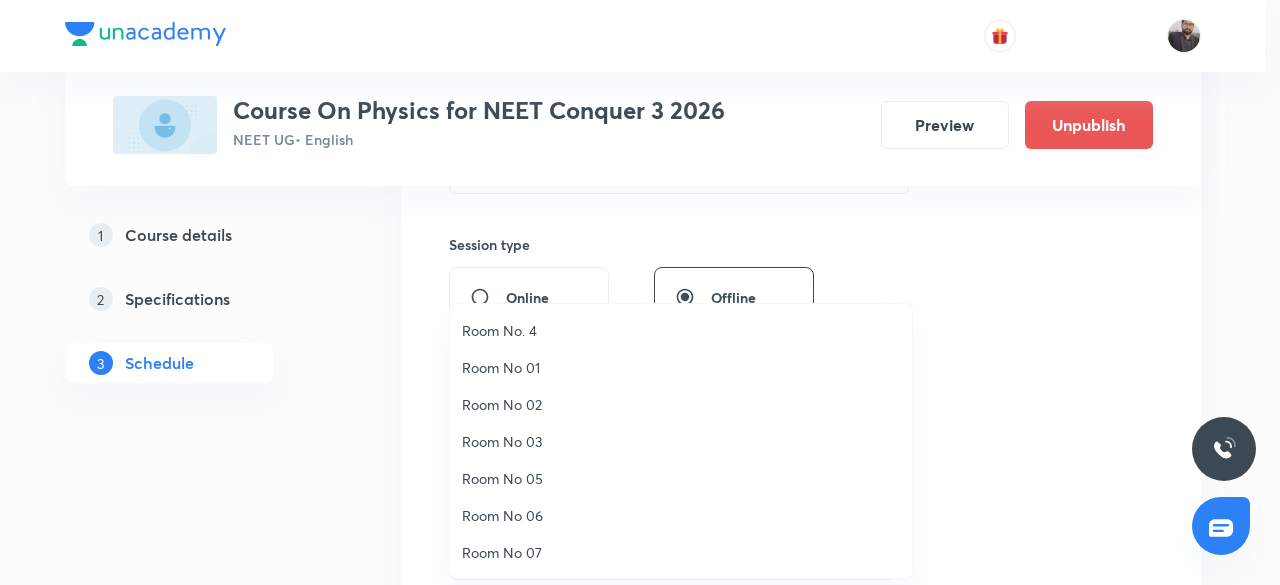 click on "Room No 05" at bounding box center [681, 478] 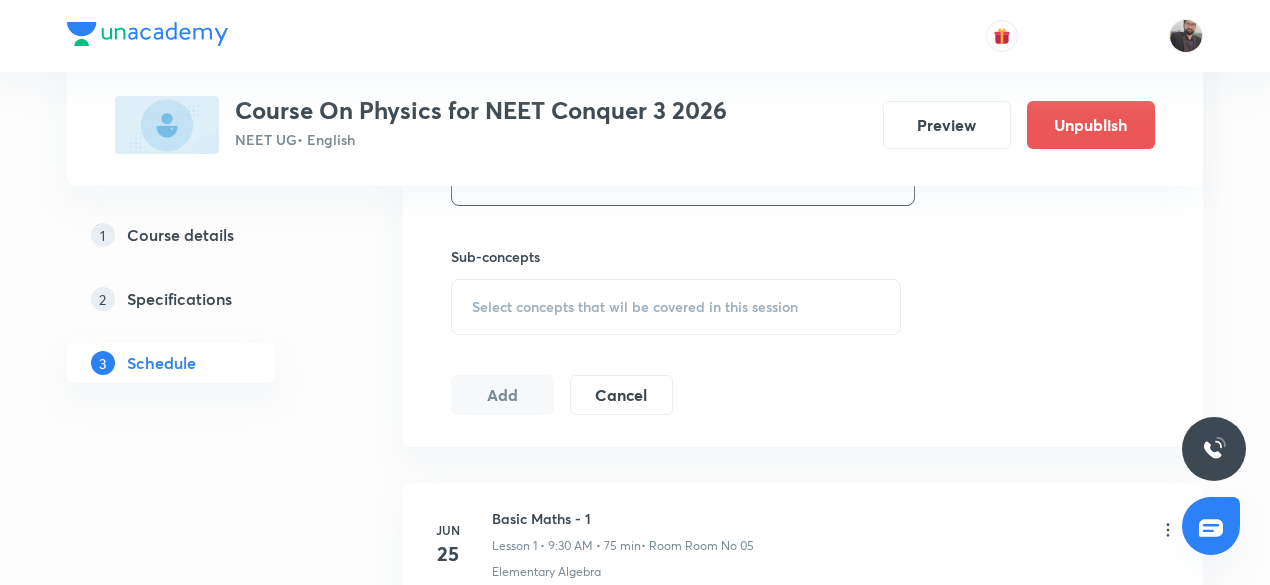 scroll, scrollTop: 957, scrollLeft: 0, axis: vertical 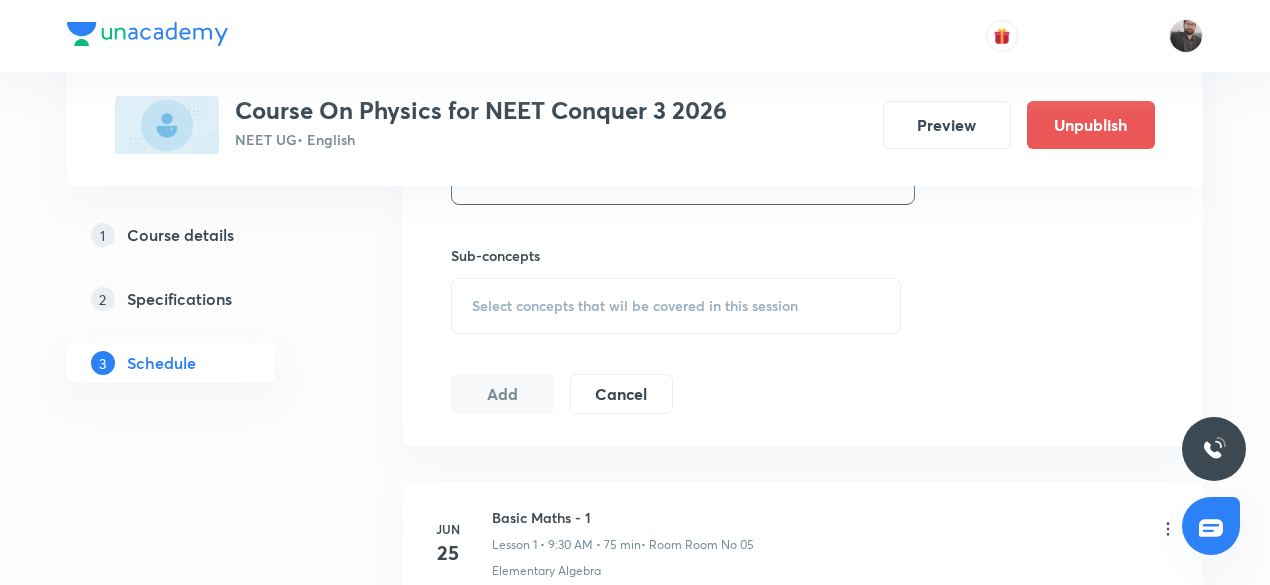 click on "Select concepts that wil be covered in this session" at bounding box center (676, 306) 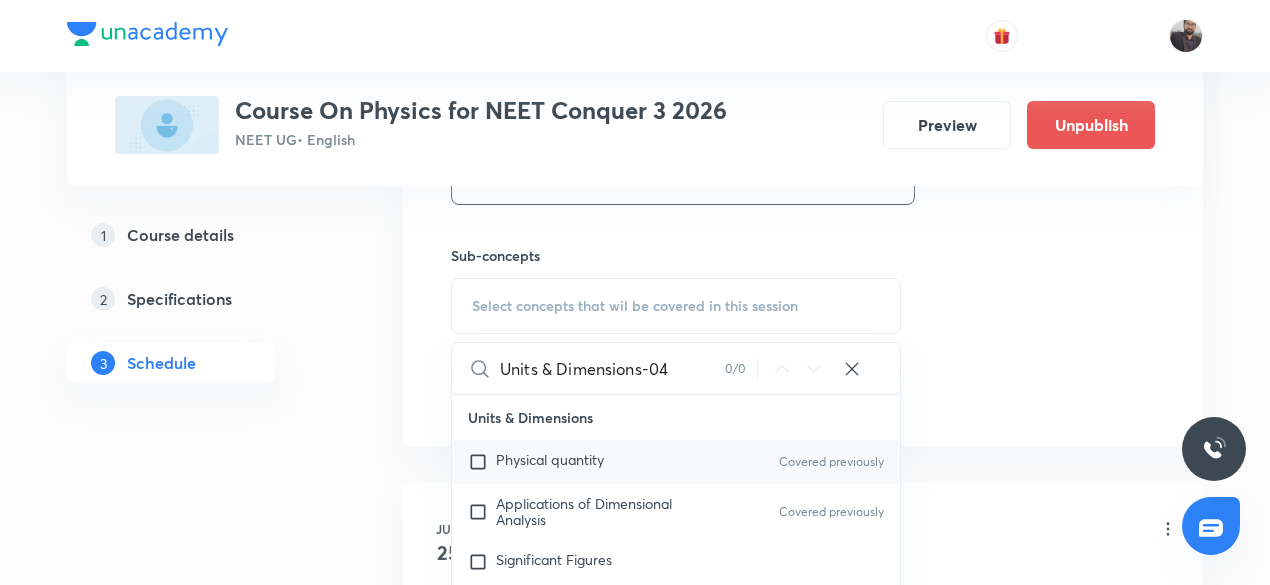 type on "Units & Dimensions-04" 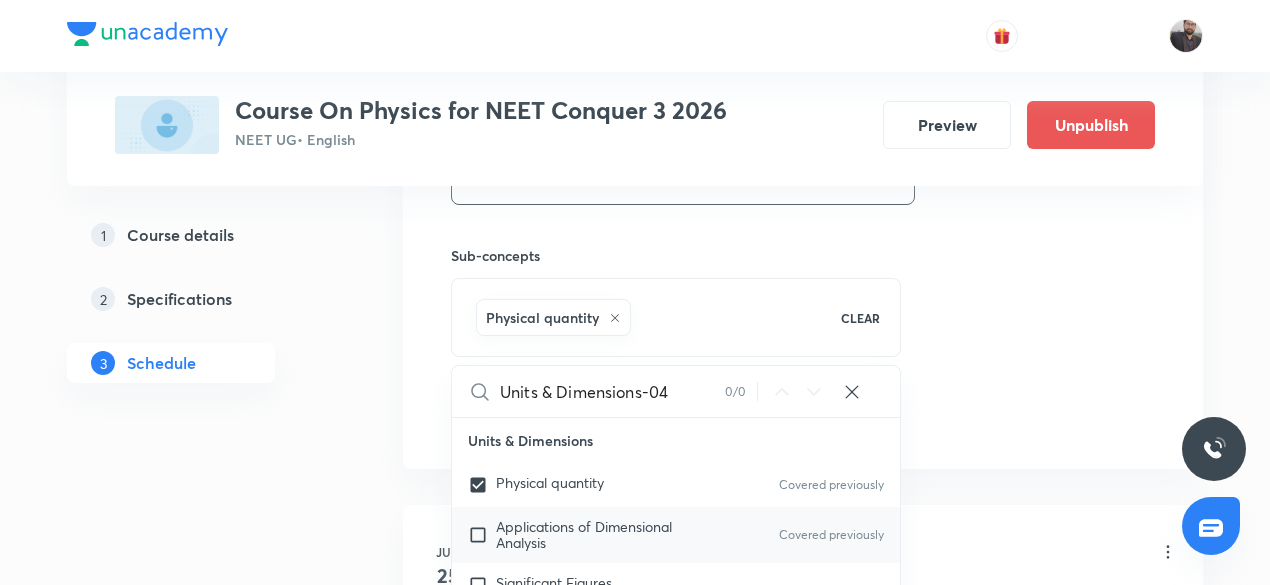 click on "Applications of Dimensional Analysis" at bounding box center (584, 534) 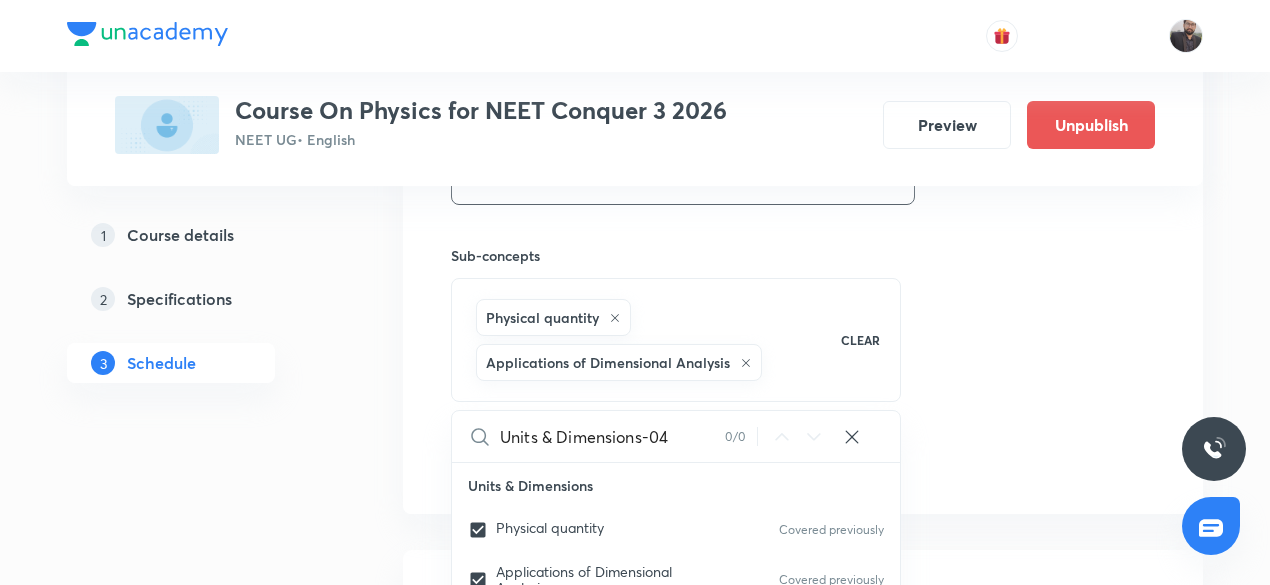 click on "Session  13 Live class Session title 21/99 Units & Dimensions-05 ​ Schedule for Jul 11, 2025, 10:50 AM ​ Duration (in minutes) 75 ​   Session type Online Offline Room Room No 05 Sub-concepts Physical quantity Applications of Dimensional Analysis CLEAR Units & Dimensions-04 0 / 0 ​ Units & Dimensions Physical quantity Covered previously Applications of Dimensional Analysis Covered previously Significant Figures Units of Physical Quantities System of Units Dimensions of Some Mathematical Functions Unit and Dimension Covered previously Product of Two Vectors Subtraction of Vectors Cross Product Least Count Analysis Errors of Measurement Vernier Callipers Screw Gauge Zero Error Basic Mathematics Elementary Algebra Covered previously Elementary Trigonometry Basic Coordinate Geometry Functions Differentiation Integral of a Function Use of Differentiation & Integration in One Dimensional Motion Derivatives of Equations of Motion by Calculus Basic Mathematics Covered previously Laboratory Experiments Error" at bounding box center (803, -22) 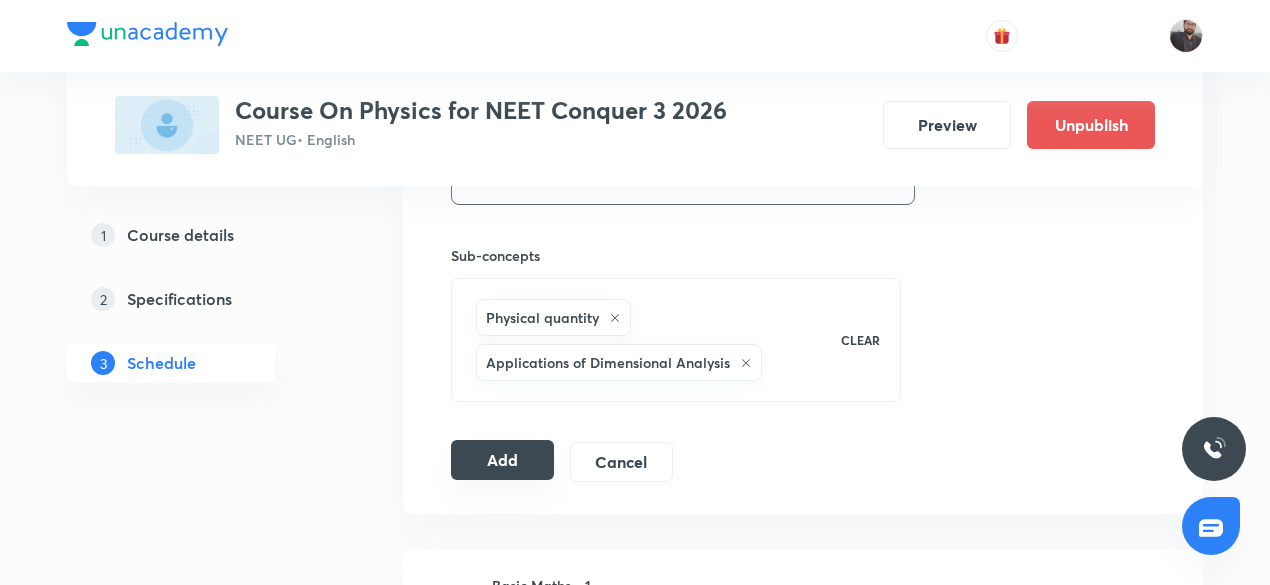 click on "Add" at bounding box center [502, 460] 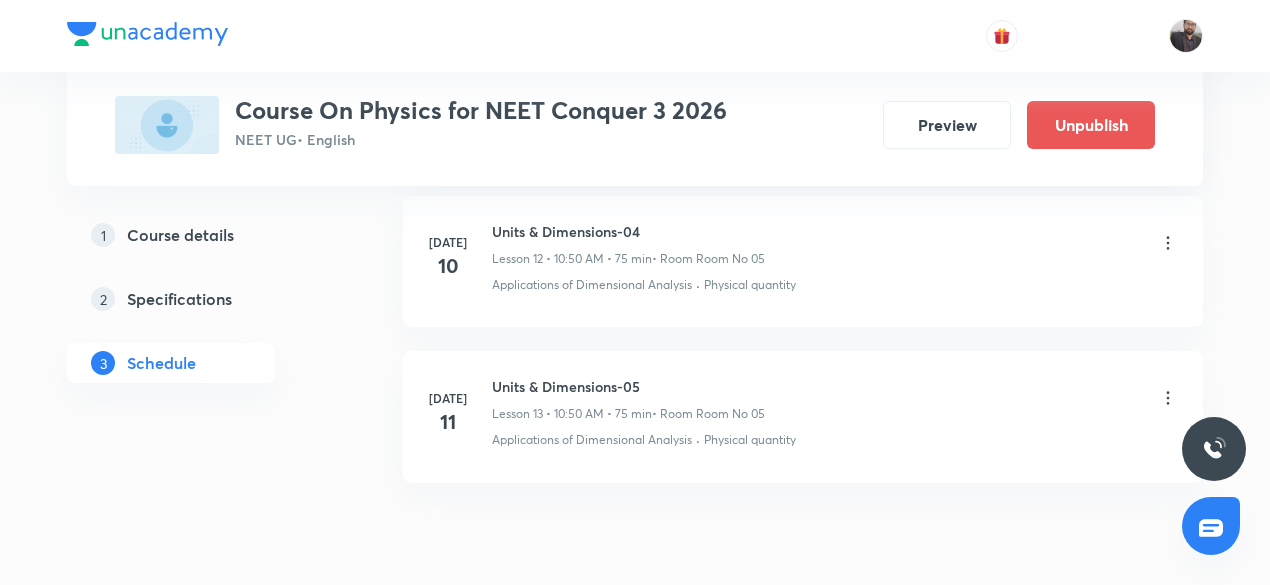 scroll, scrollTop: 2106, scrollLeft: 0, axis: vertical 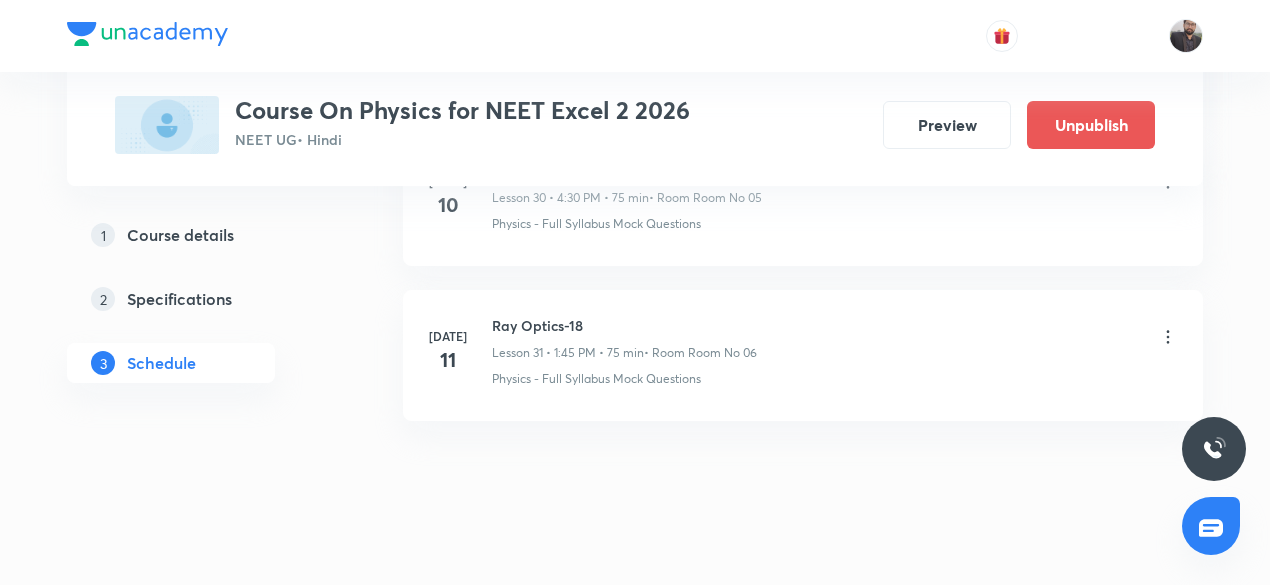 click 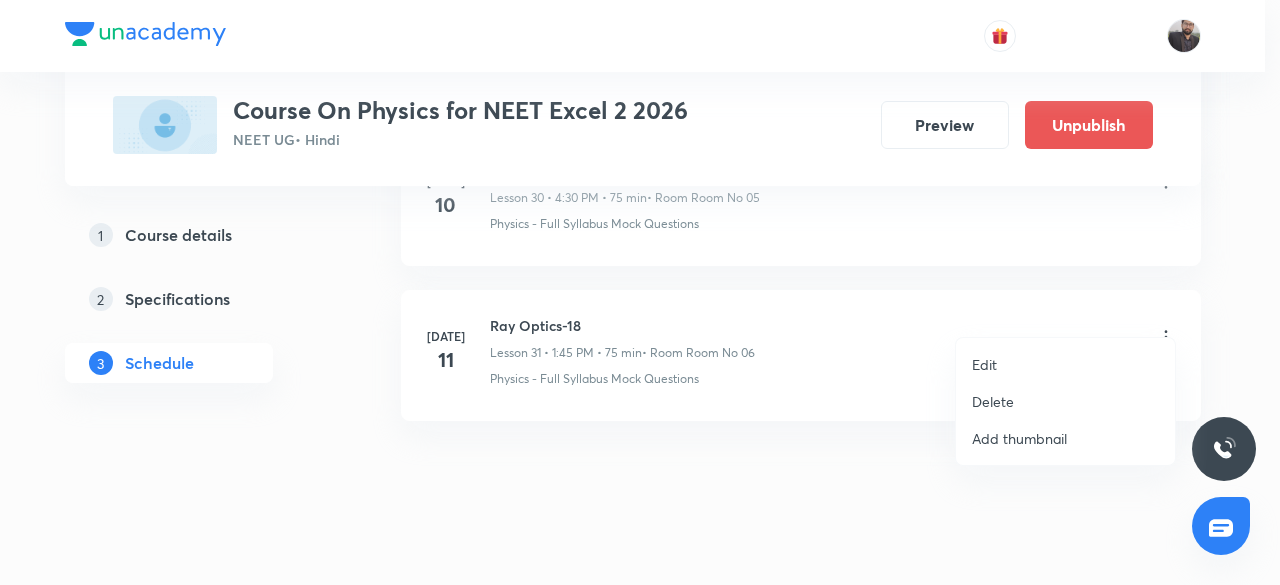 click on "Edit" at bounding box center [1065, 364] 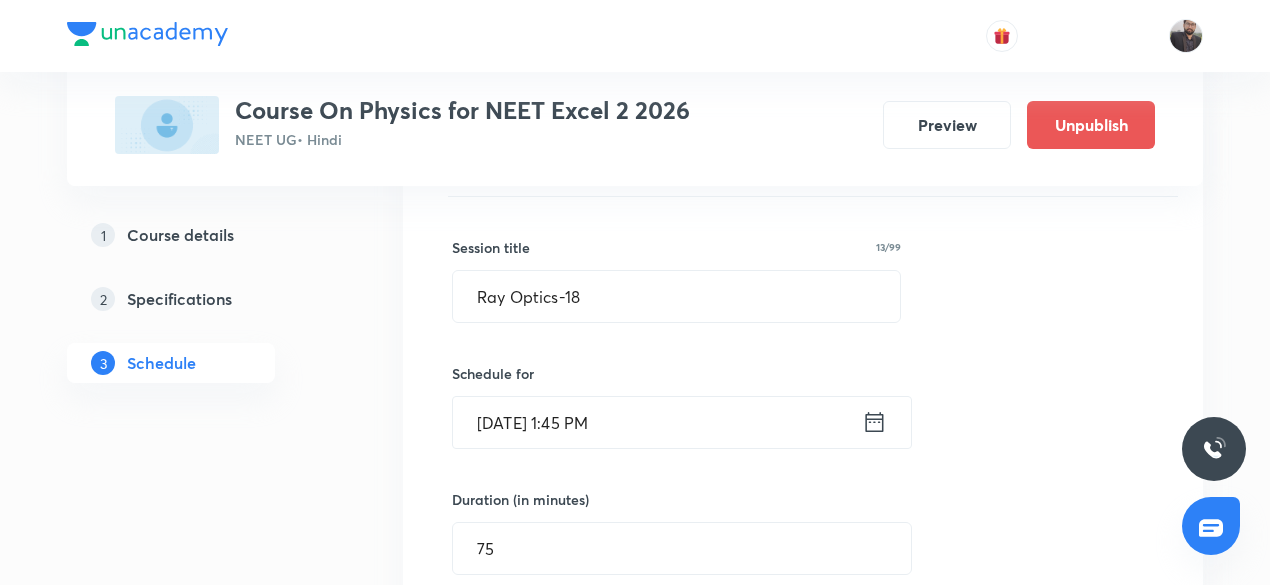 scroll, scrollTop: 5006, scrollLeft: 0, axis: vertical 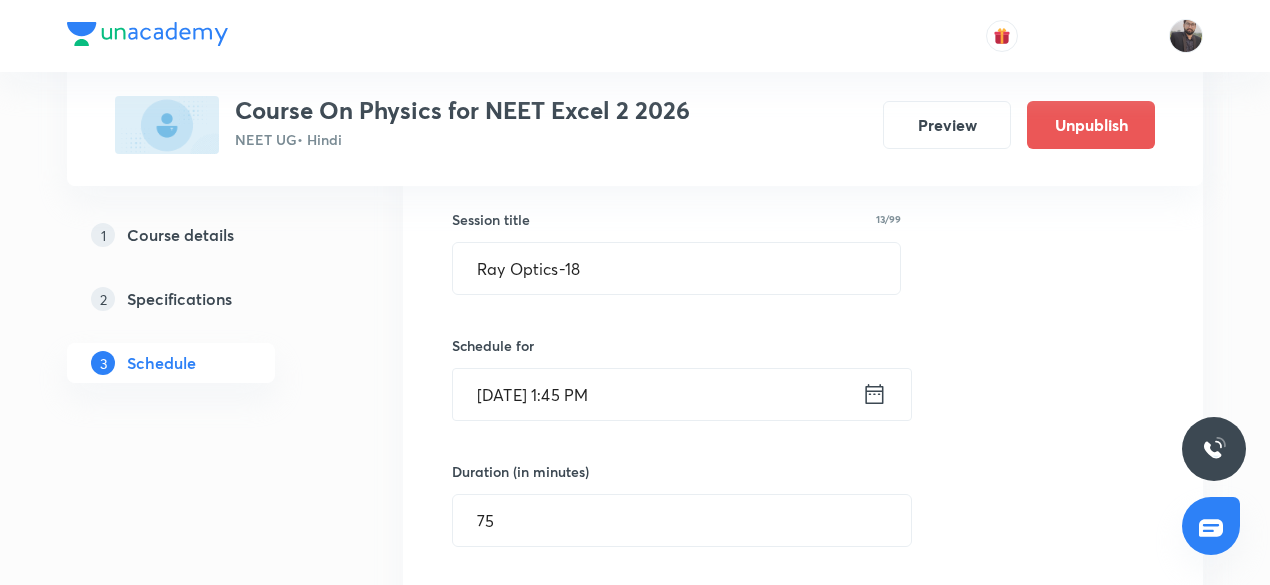 click on "[DATE] 1:45 PM" at bounding box center [657, 394] 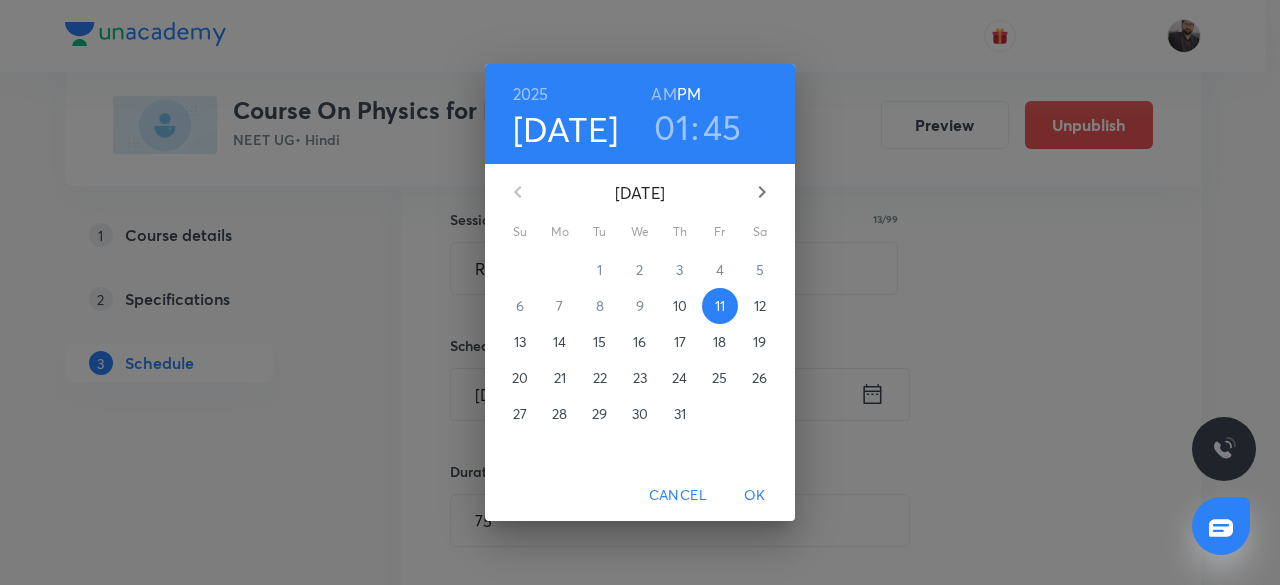 click on "01" at bounding box center (671, 127) 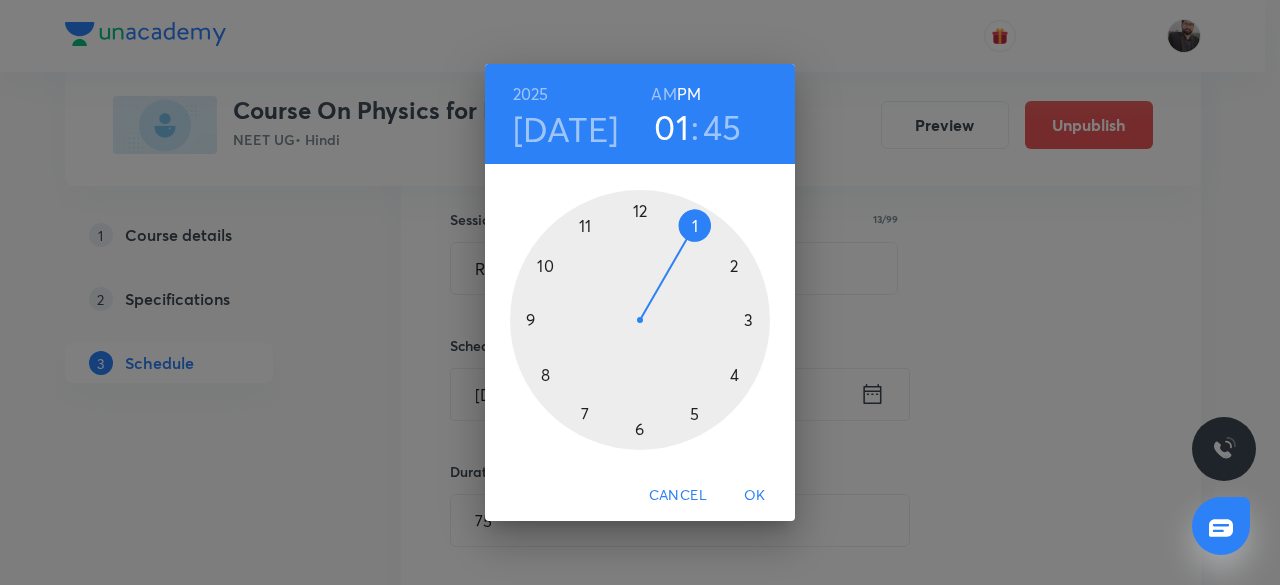 click at bounding box center [640, 320] 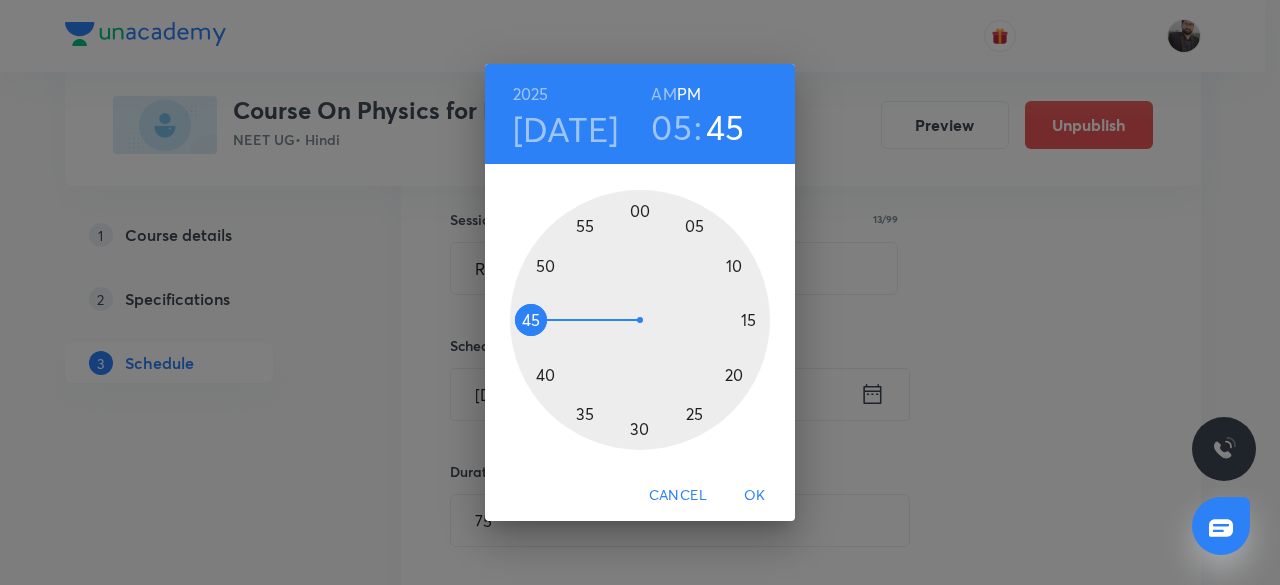 click at bounding box center [640, 320] 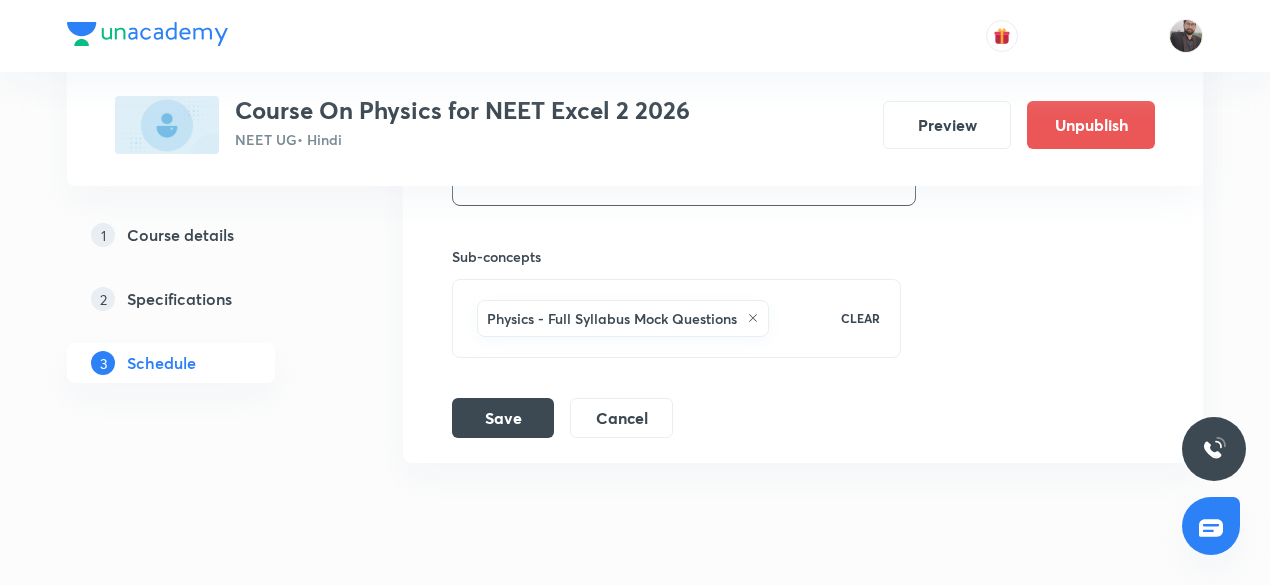 scroll, scrollTop: 5648, scrollLeft: 0, axis: vertical 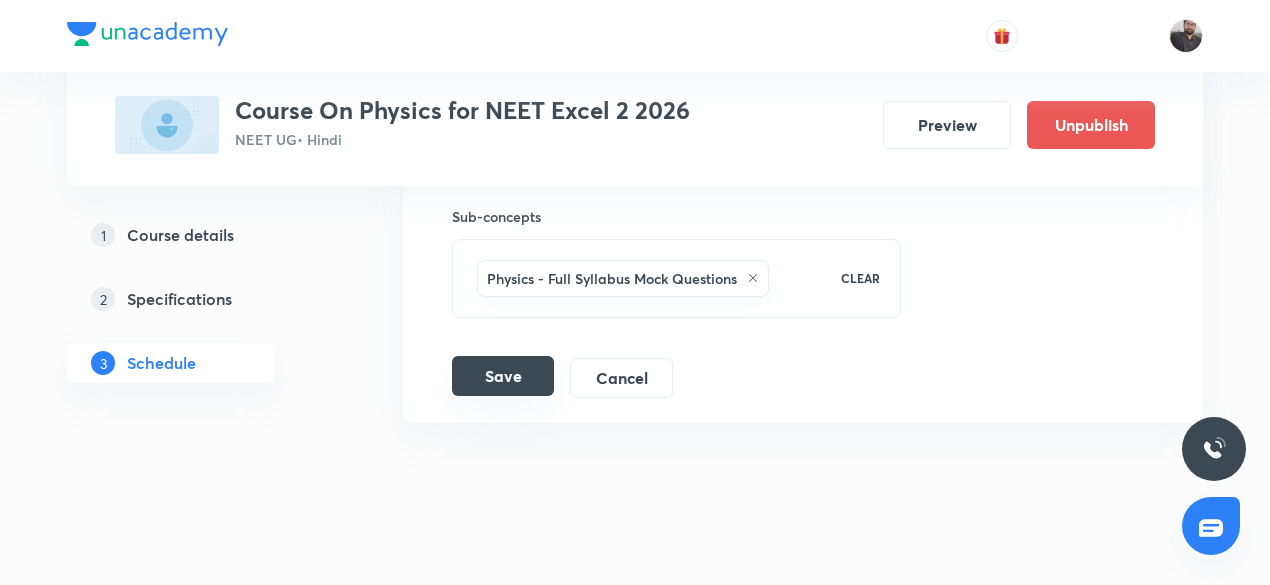 click on "Save" at bounding box center (503, 376) 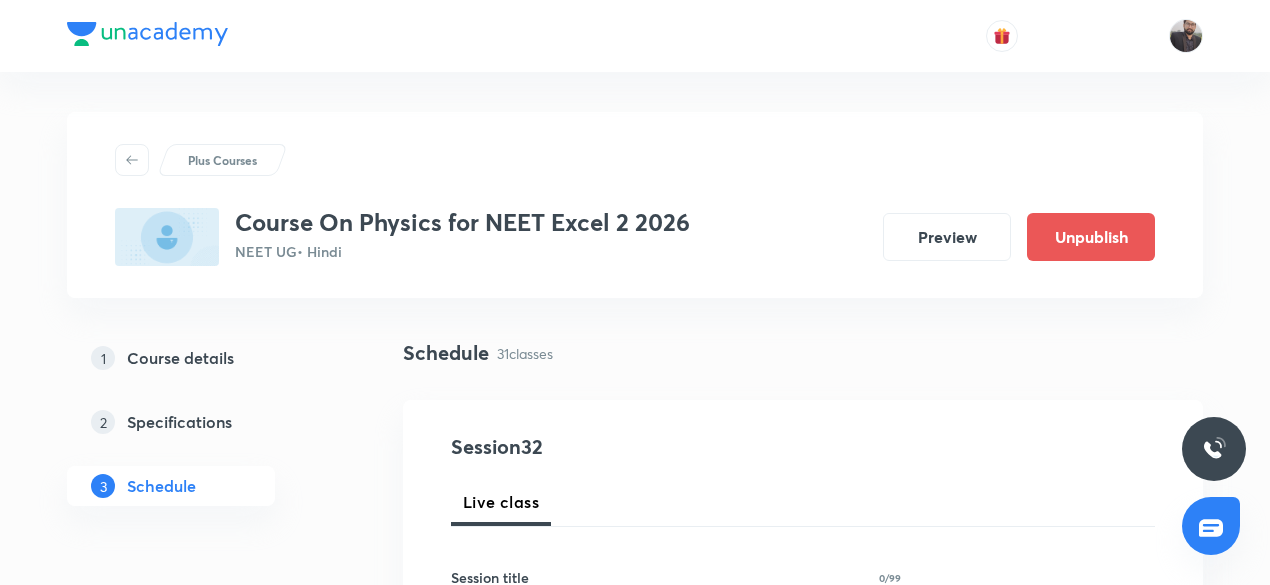 scroll, scrollTop: 5648, scrollLeft: 0, axis: vertical 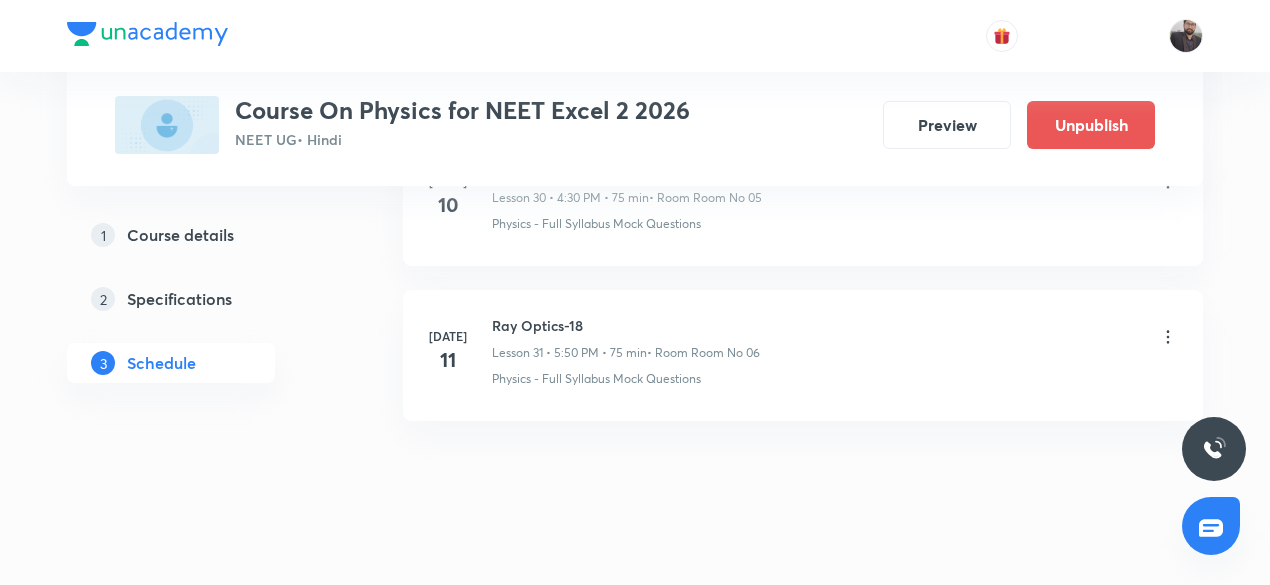 click 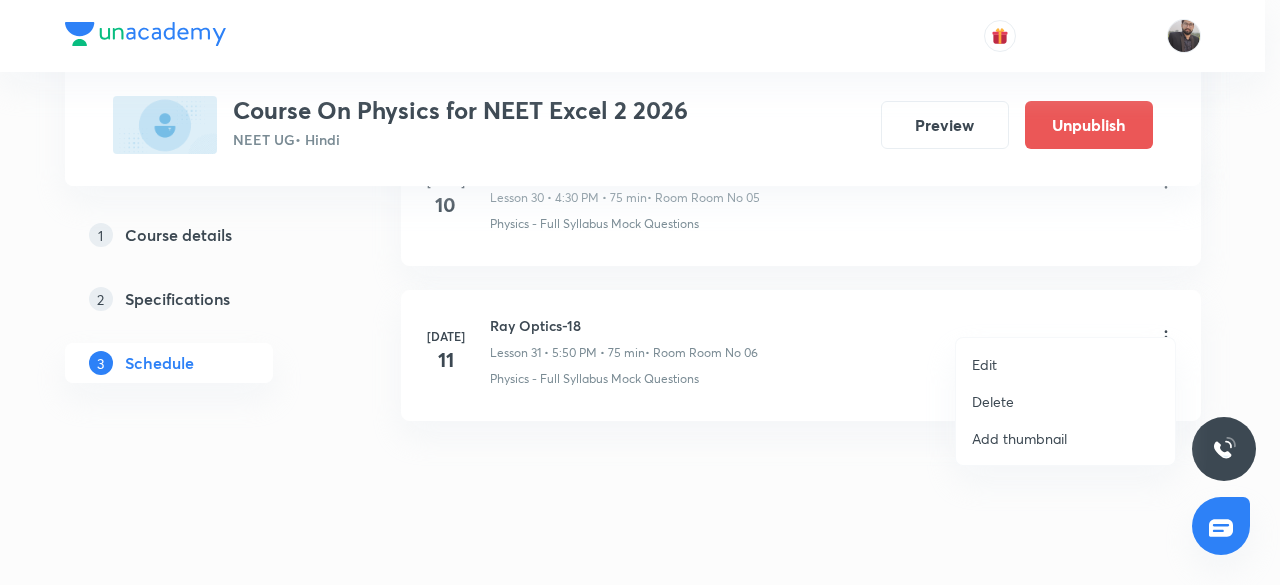 click on "Edit" at bounding box center (1065, 364) 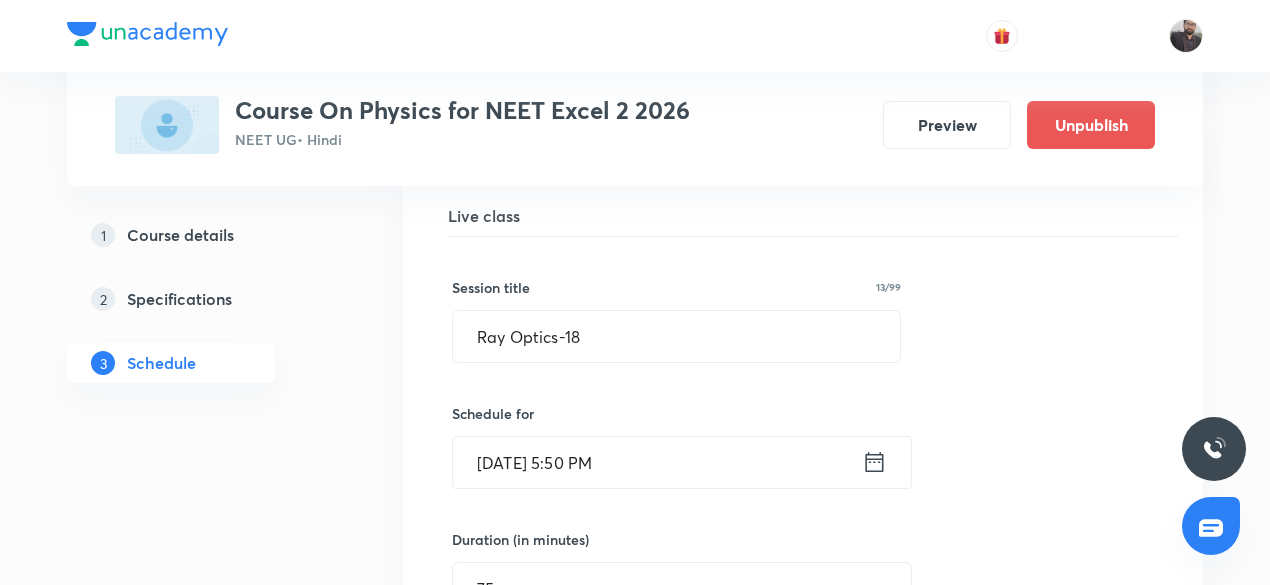 scroll, scrollTop: 4918, scrollLeft: 0, axis: vertical 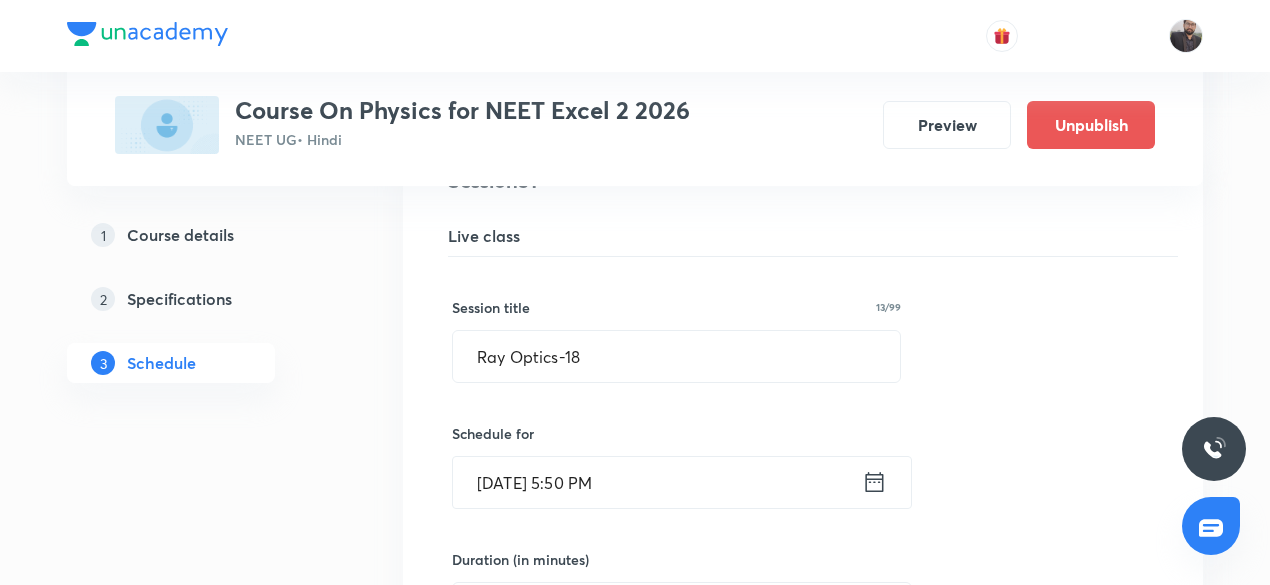 click on "Jul 11, 2025, 5:50 PM" at bounding box center (657, 482) 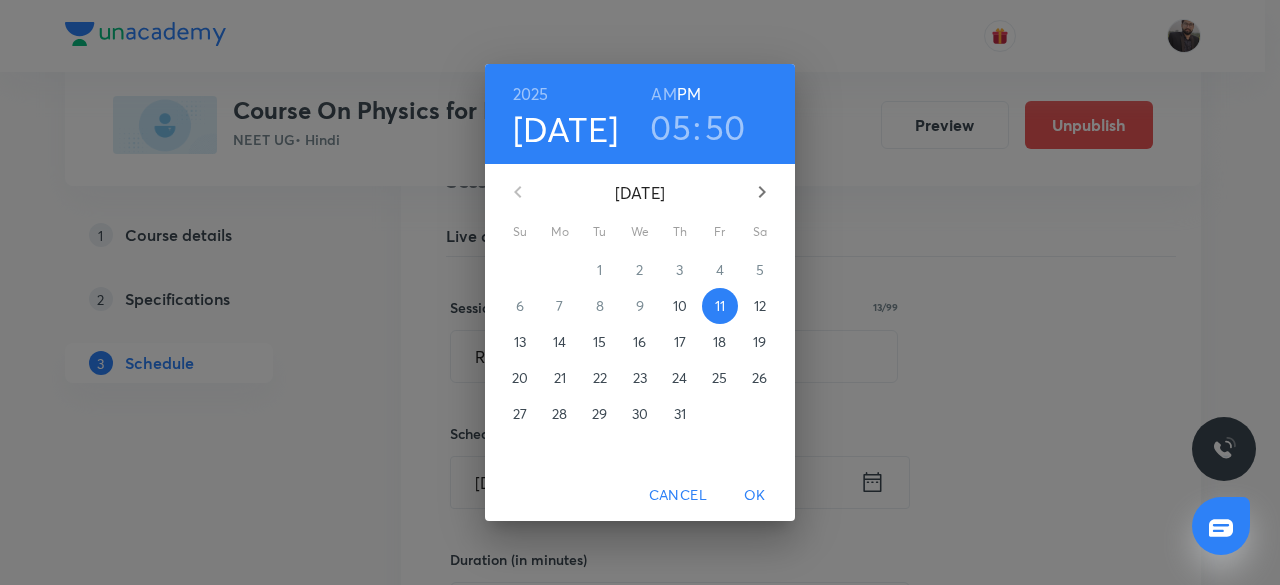 click on "05" at bounding box center (670, 127) 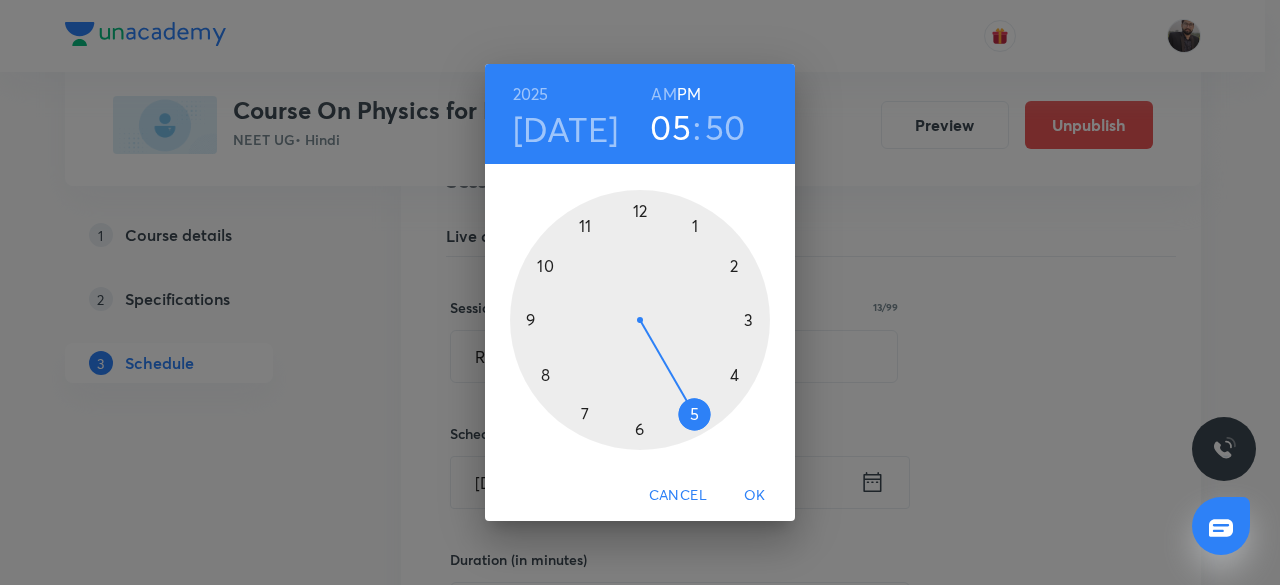 click at bounding box center [640, 320] 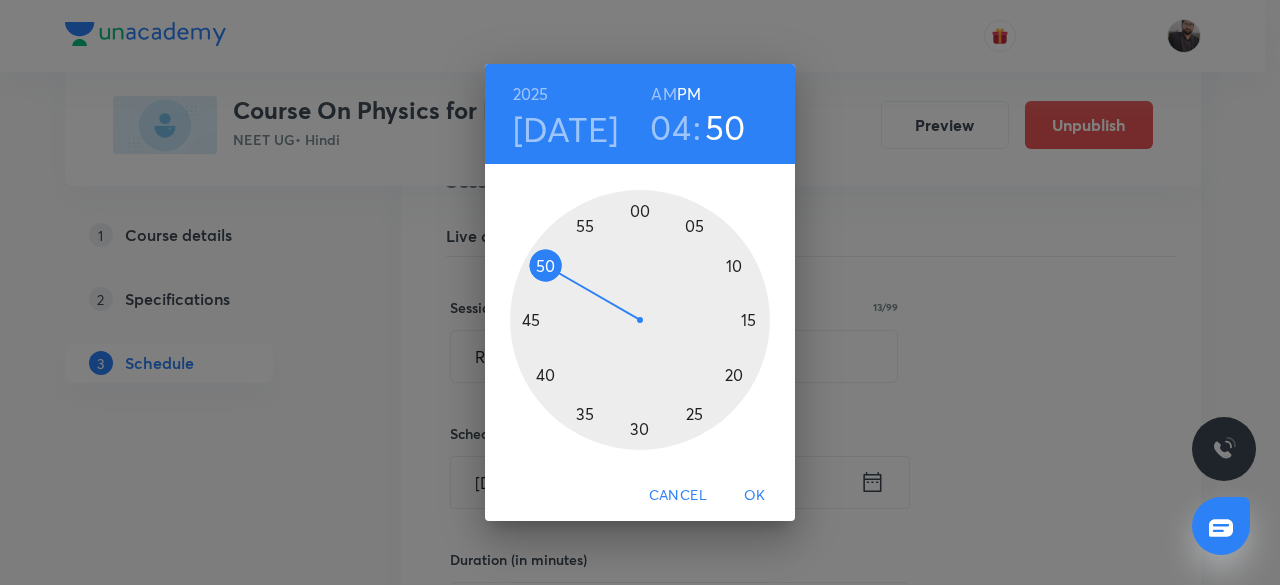 click at bounding box center (640, 320) 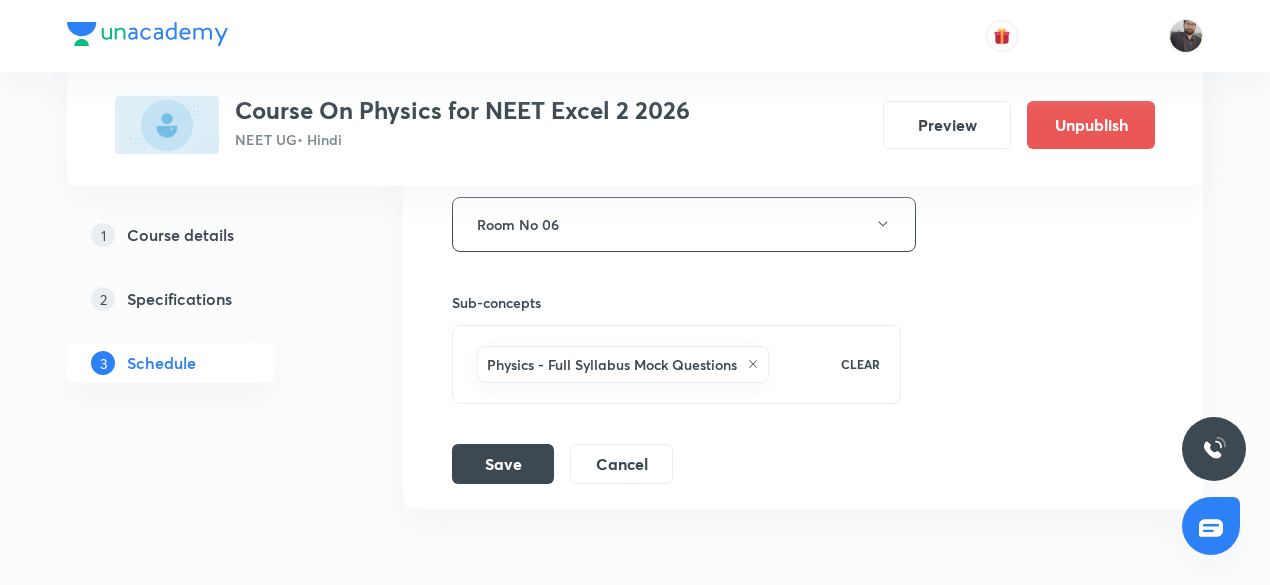scroll, scrollTop: 5564, scrollLeft: 0, axis: vertical 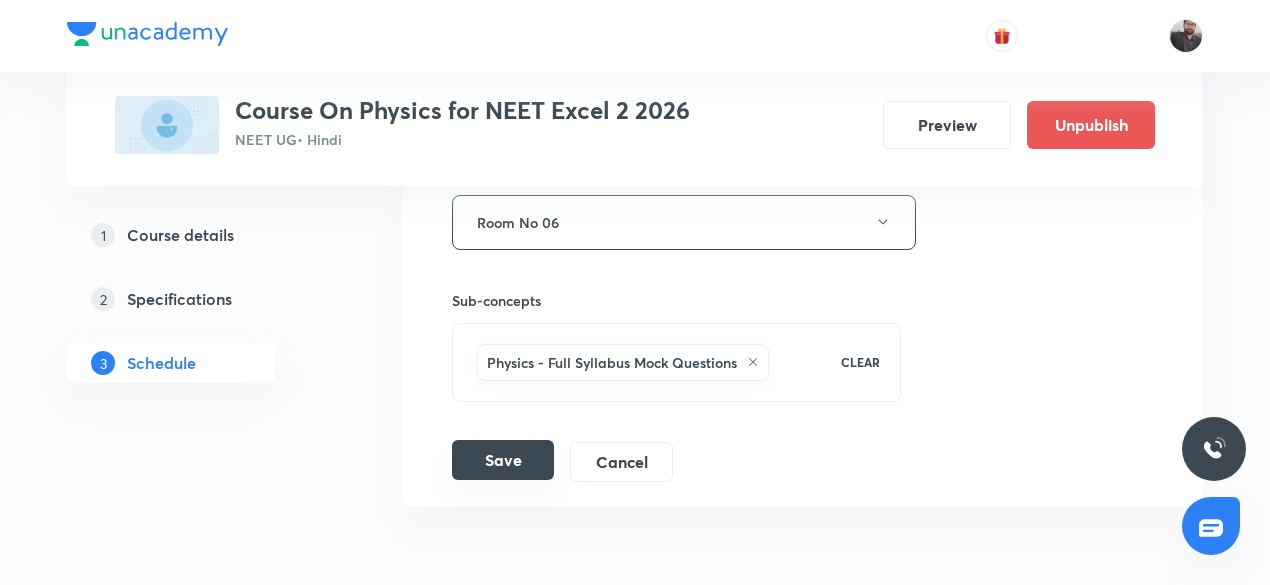 click on "Save" at bounding box center (503, 460) 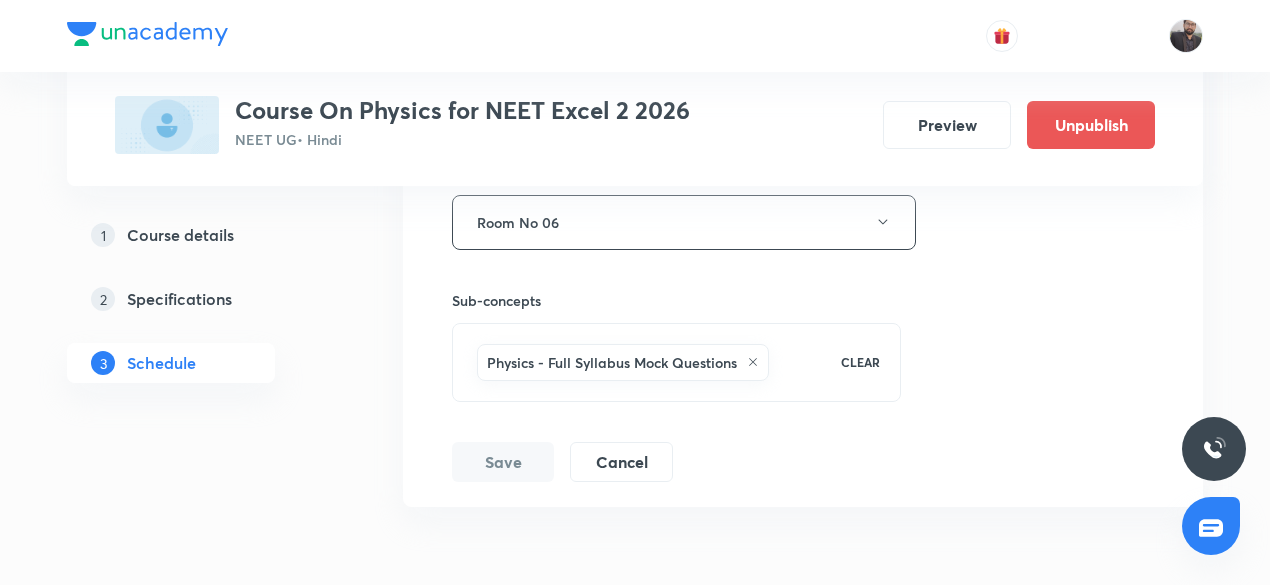 scroll, scrollTop: 5648, scrollLeft: 0, axis: vertical 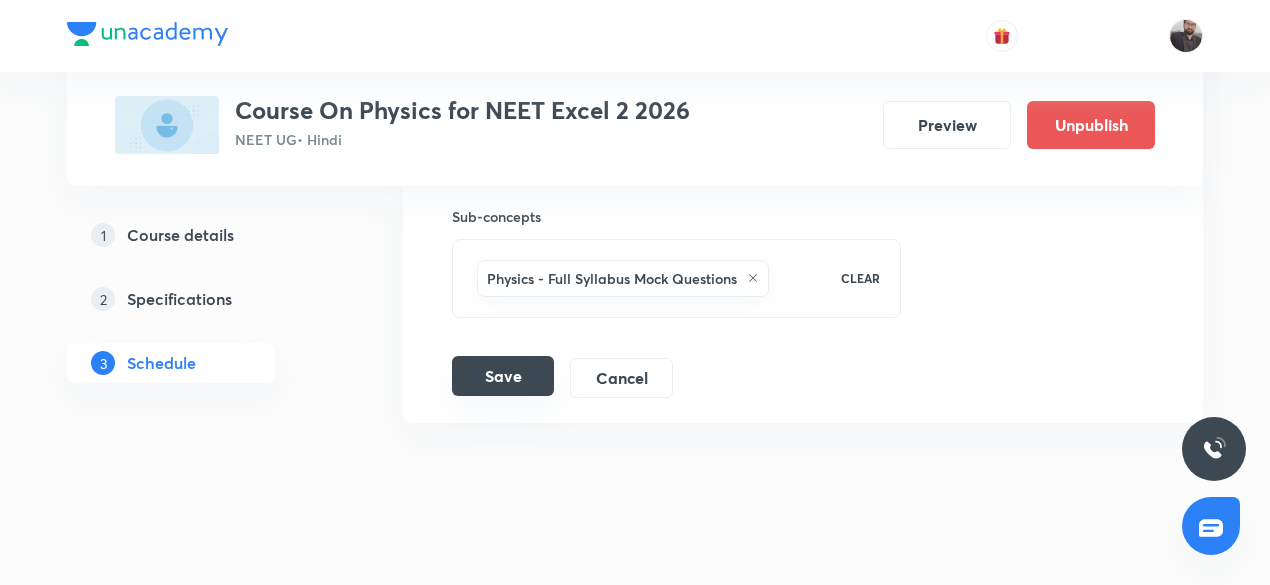 drag, startPoint x: 506, startPoint y: 327, endPoint x: 504, endPoint y: 340, distance: 13.152946 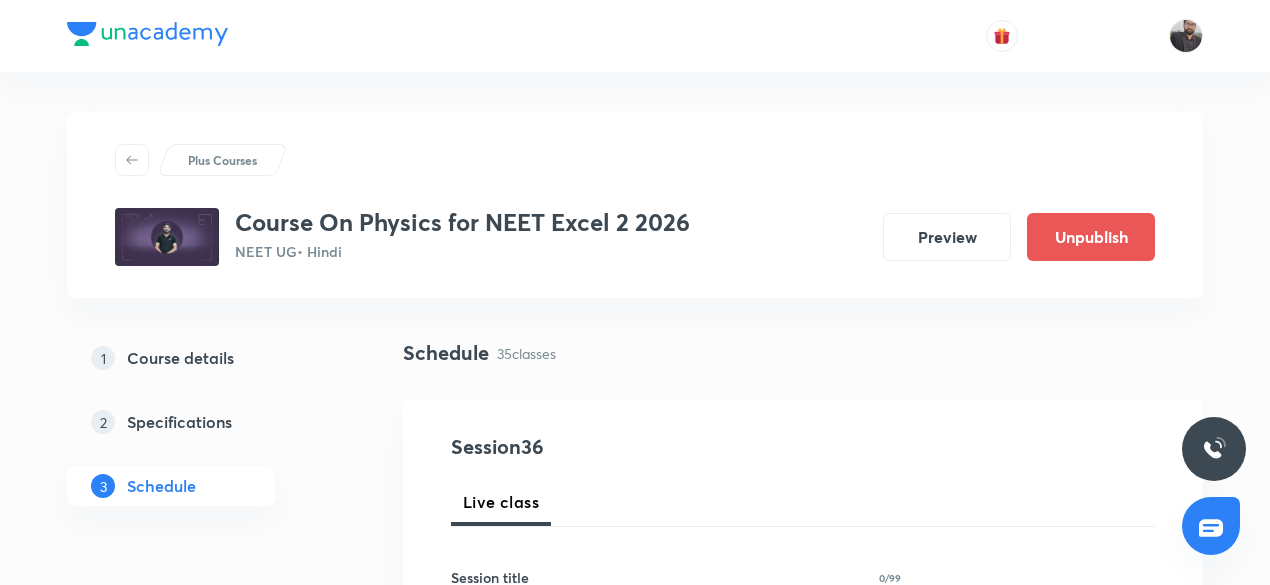 scroll, scrollTop: 0, scrollLeft: 0, axis: both 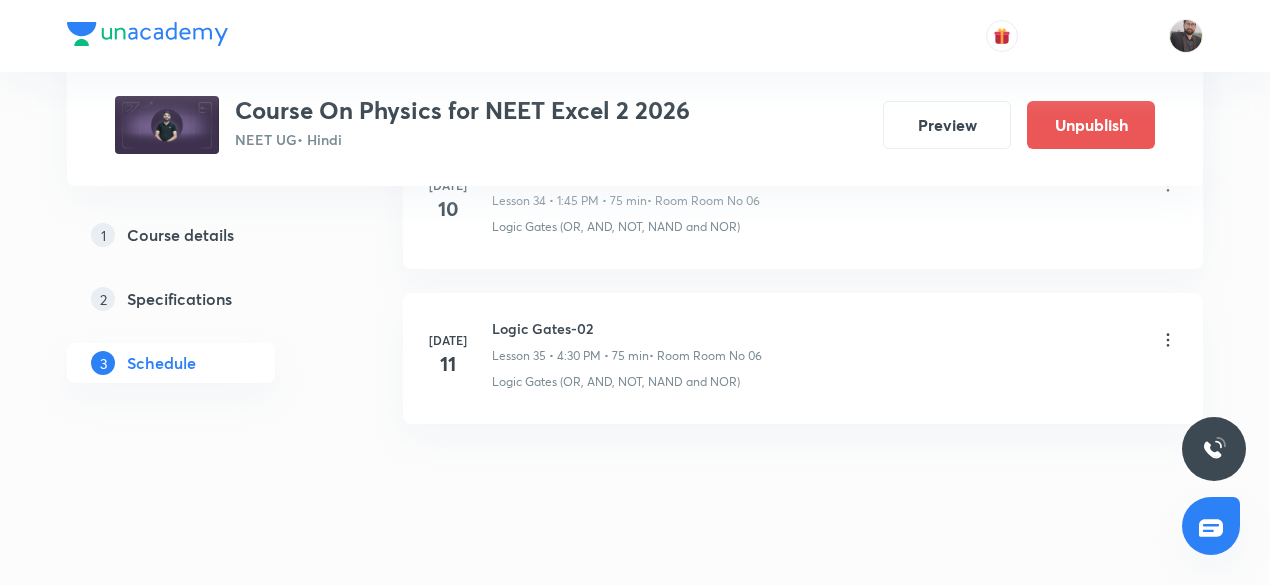 click 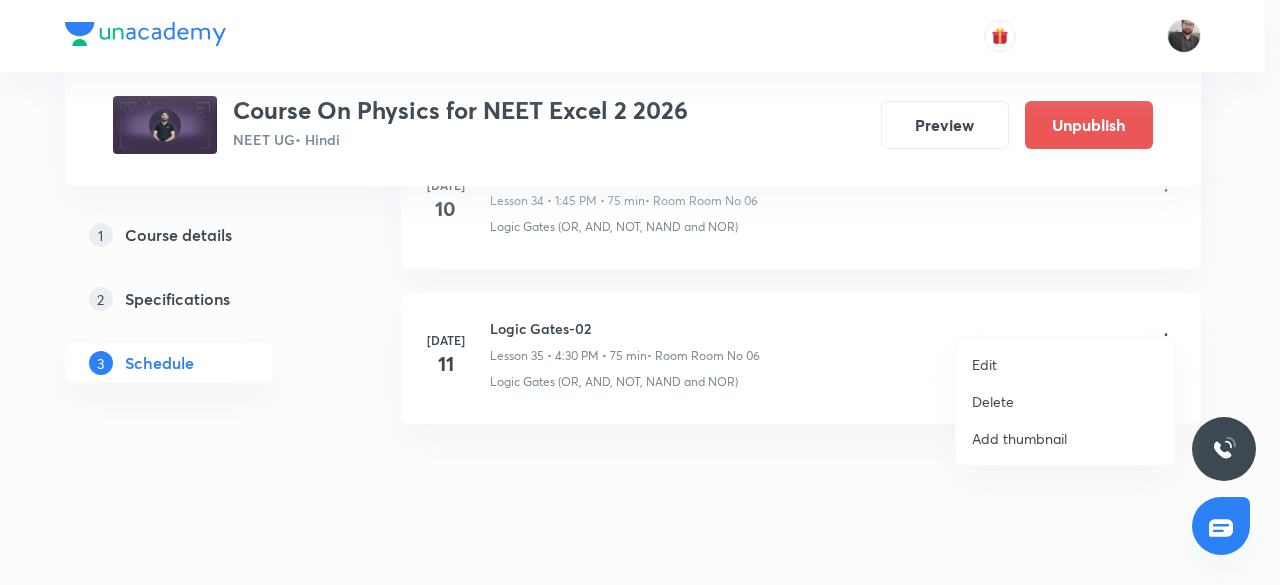 click on "Edit" at bounding box center [984, 364] 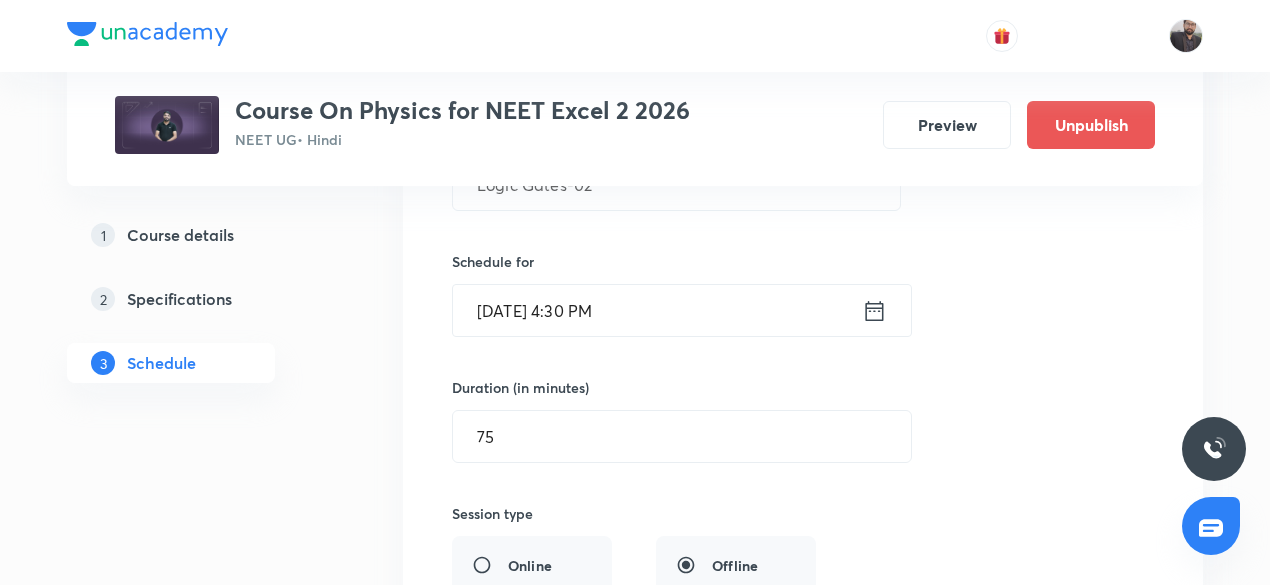 scroll, scrollTop: 5708, scrollLeft: 0, axis: vertical 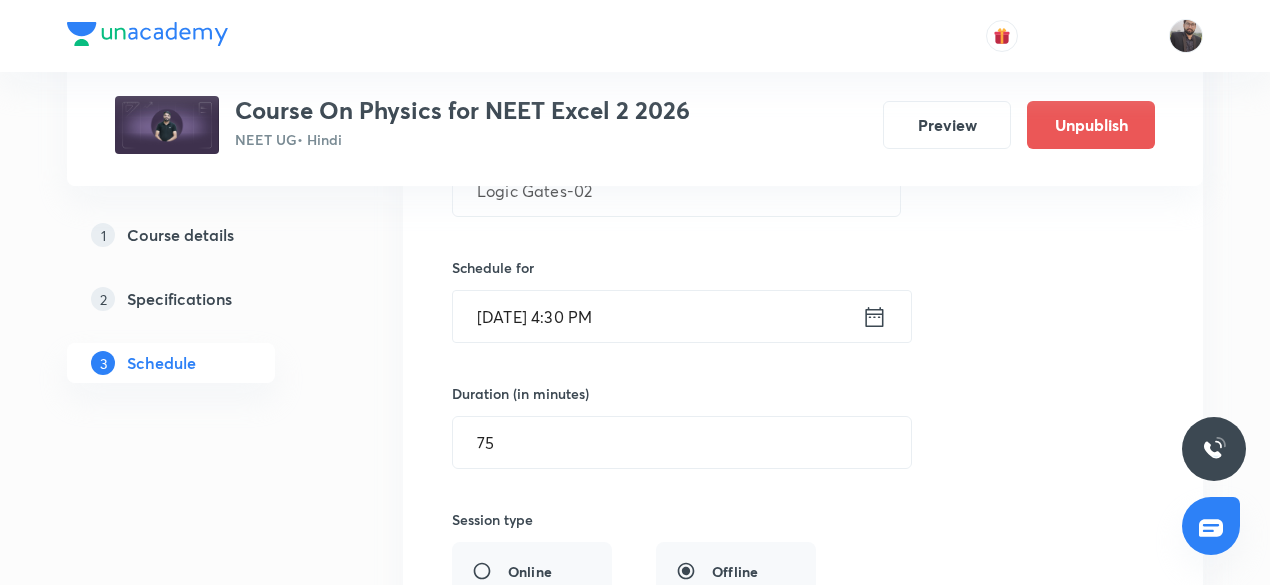 click on "Jul 11, 2025, 4:30 PM" at bounding box center (657, 316) 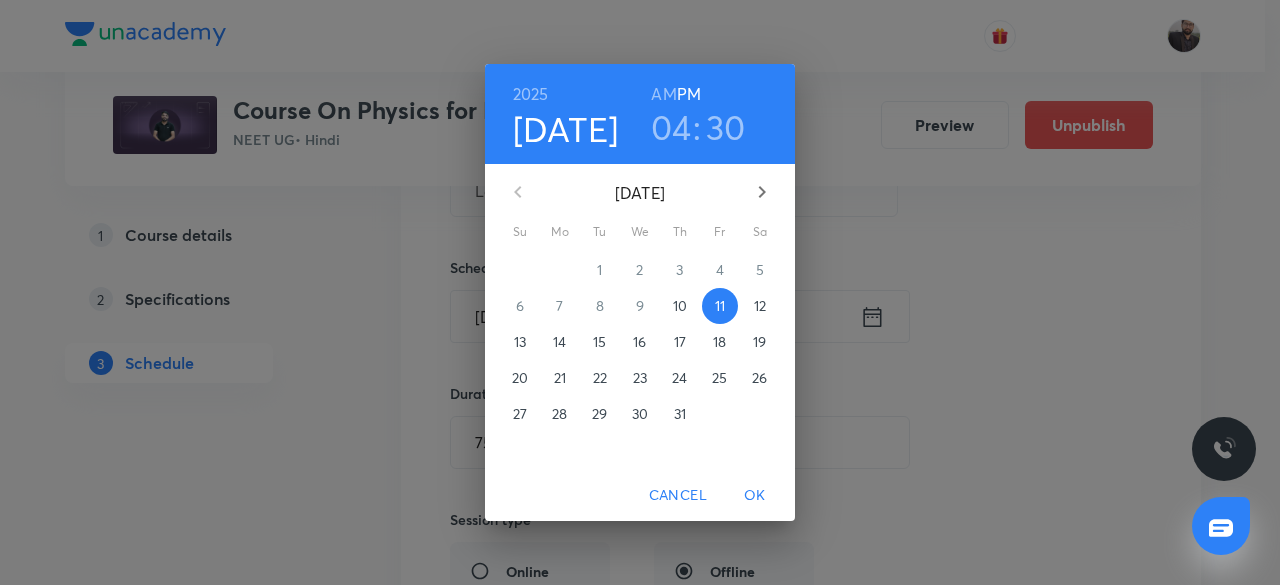 click on "04" at bounding box center [671, 127] 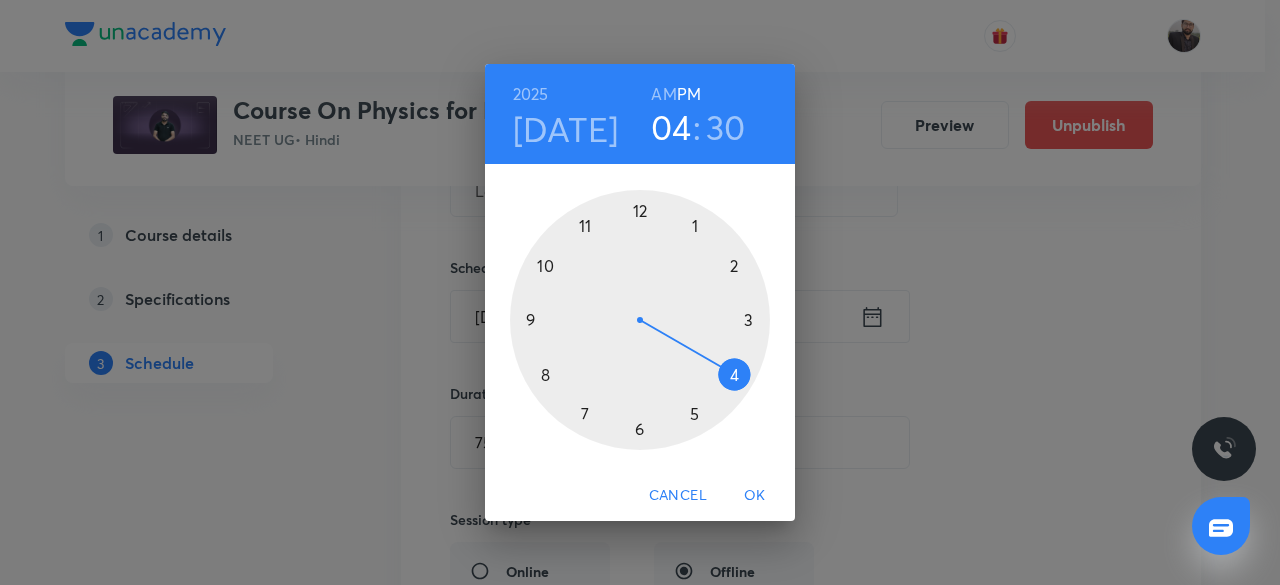 click at bounding box center [640, 320] 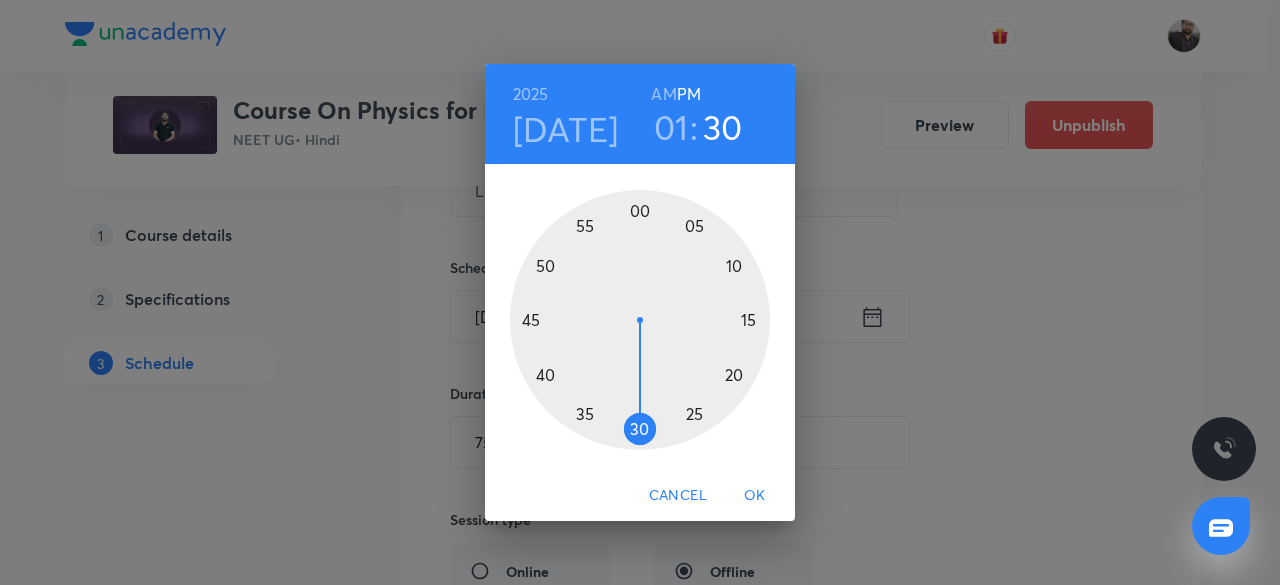 click at bounding box center (640, 320) 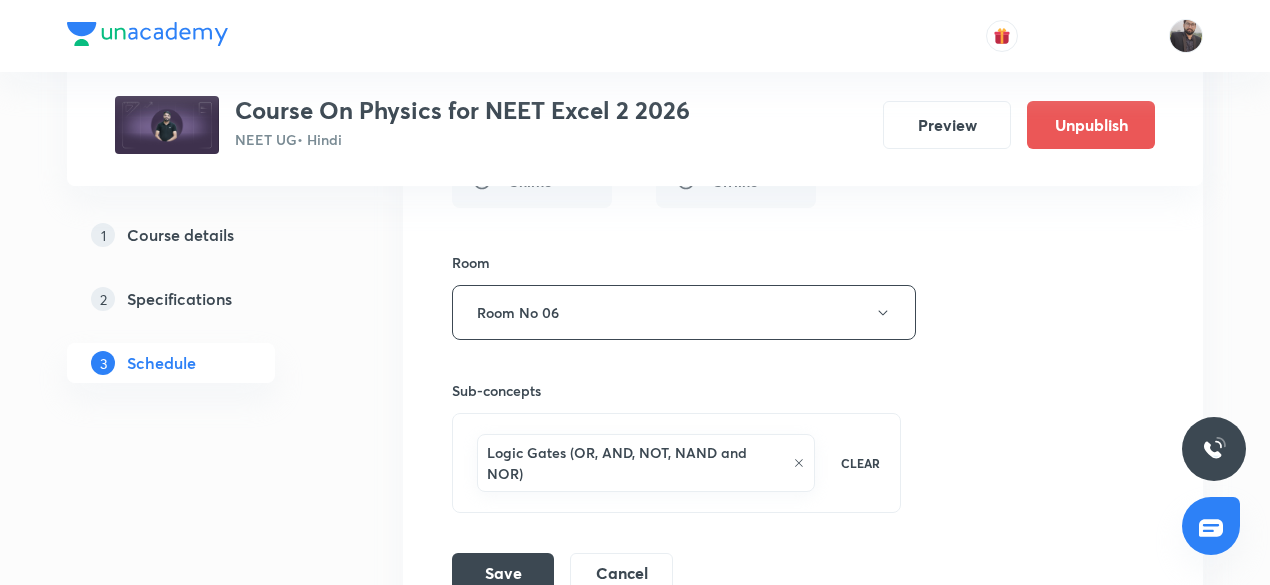 scroll, scrollTop: 6099, scrollLeft: 0, axis: vertical 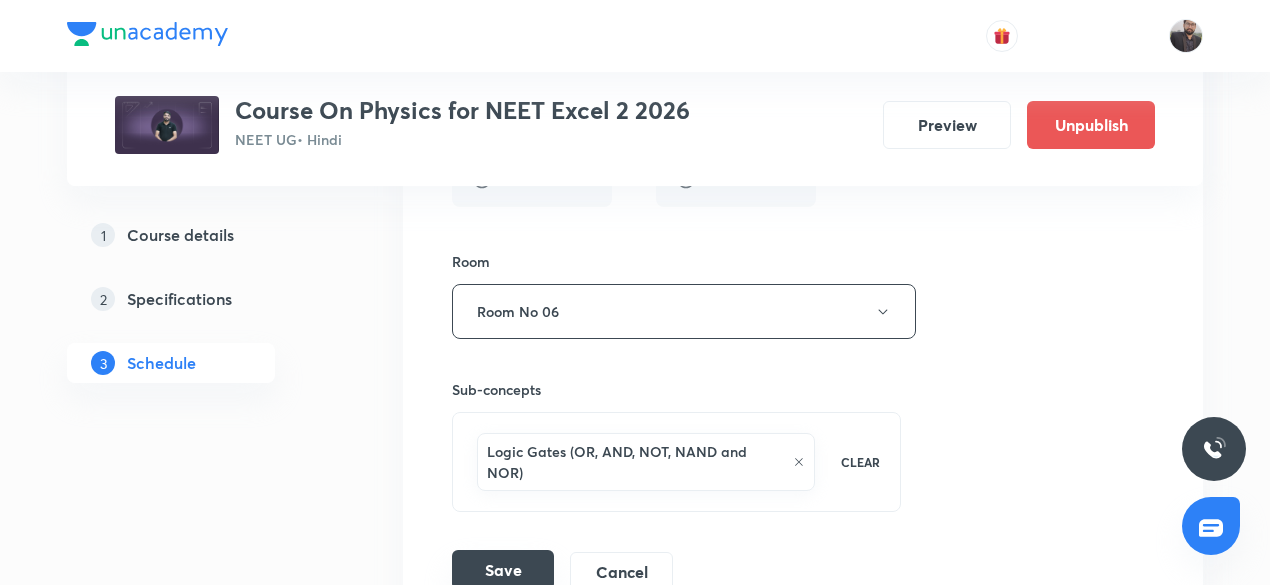 click on "Save" at bounding box center [503, 570] 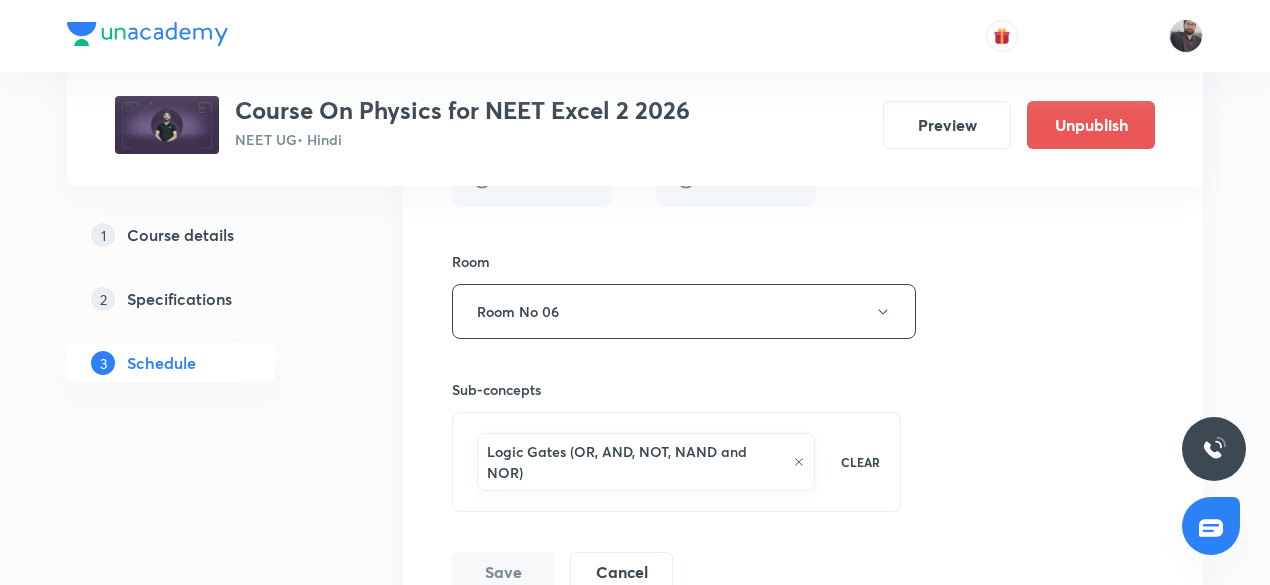 scroll, scrollTop: 6270, scrollLeft: 0, axis: vertical 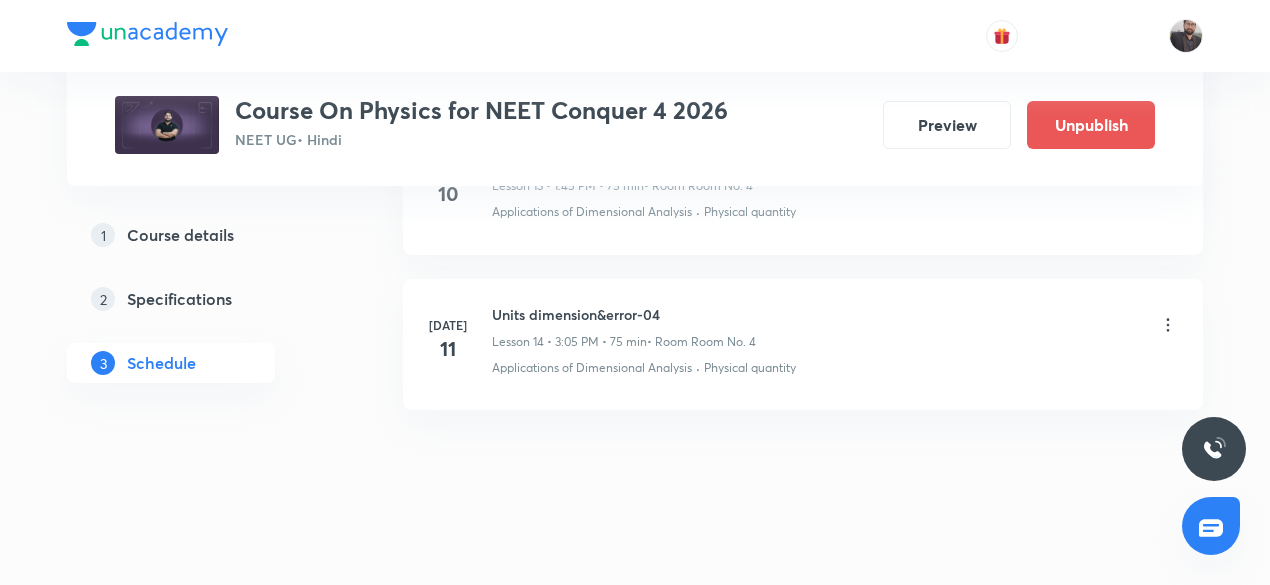 click 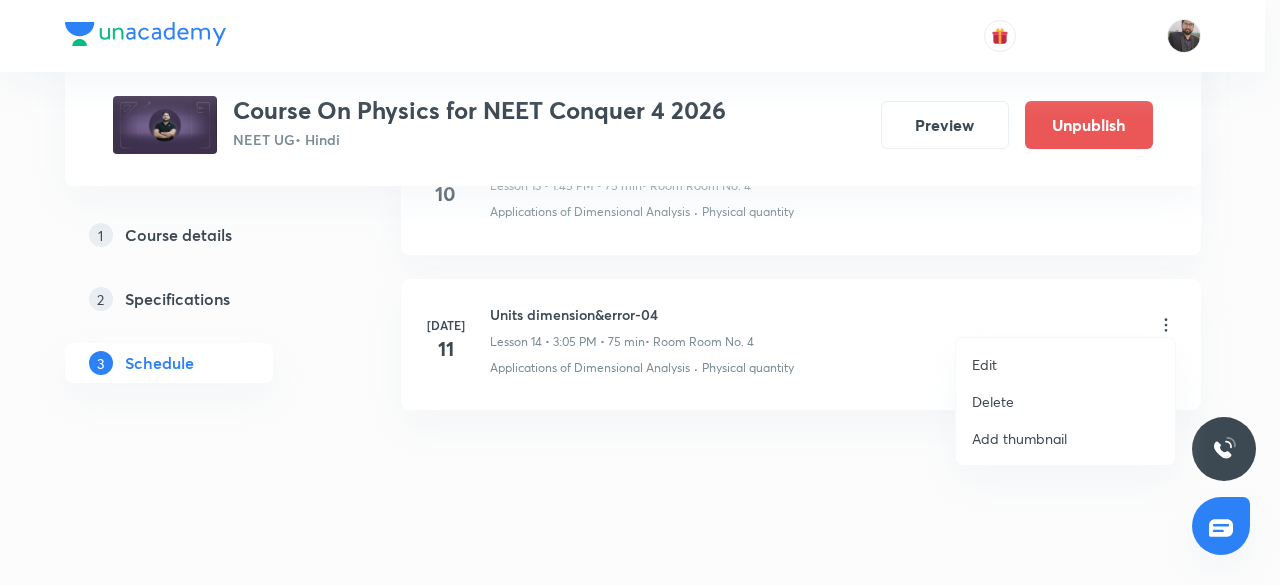 click on "Delete" at bounding box center (993, 401) 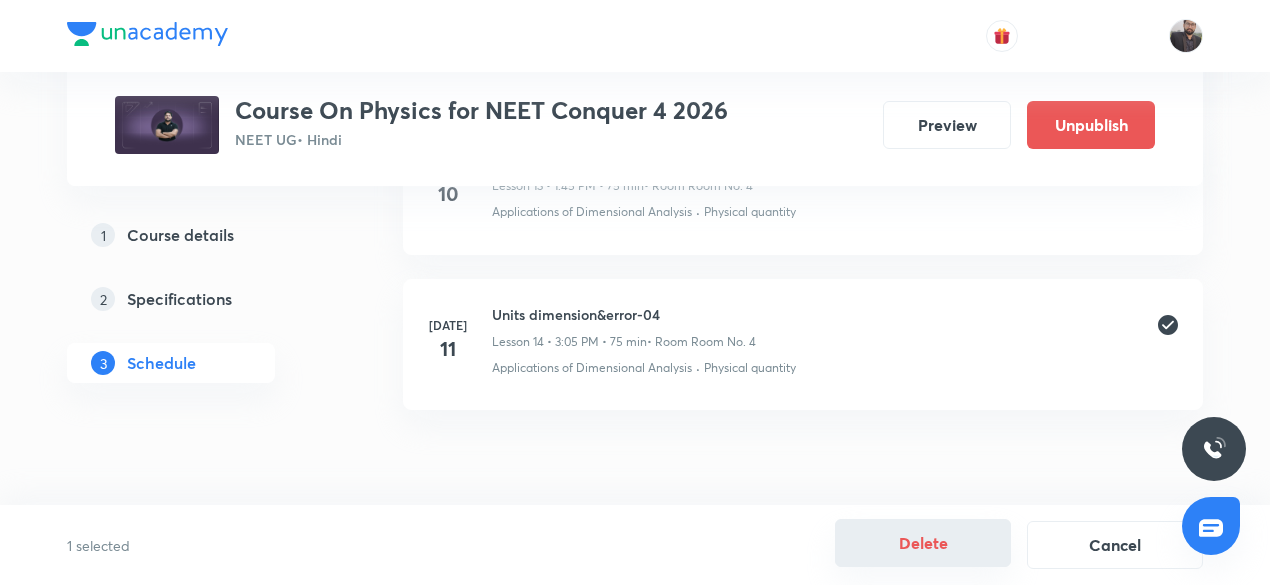 click on "Delete" at bounding box center (923, 543) 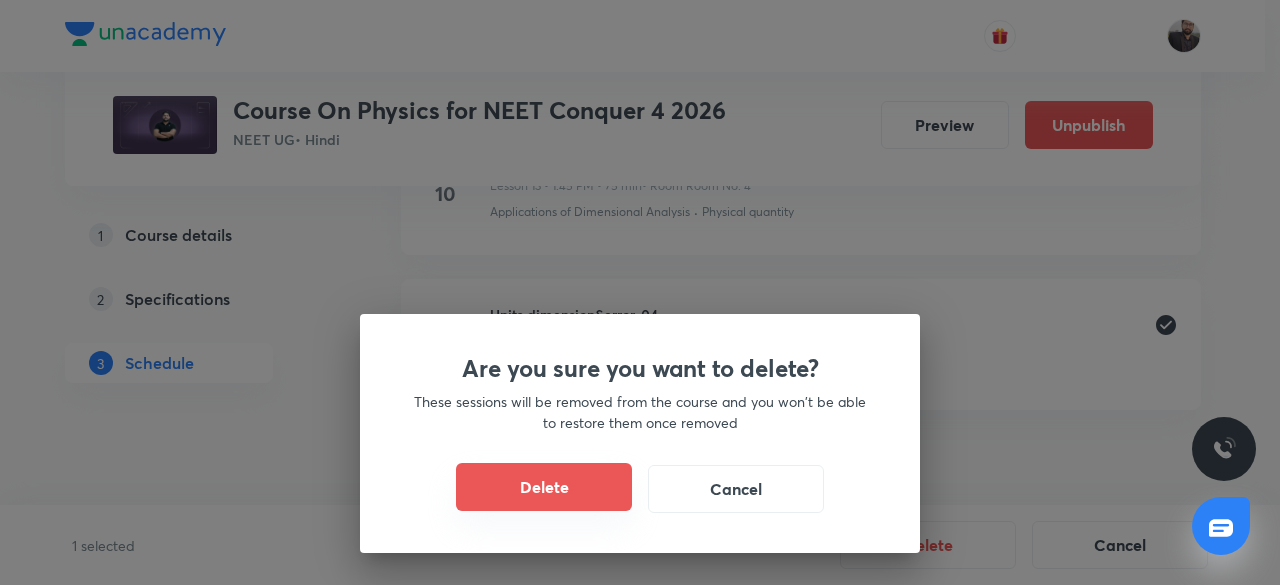 click on "Delete" at bounding box center (544, 487) 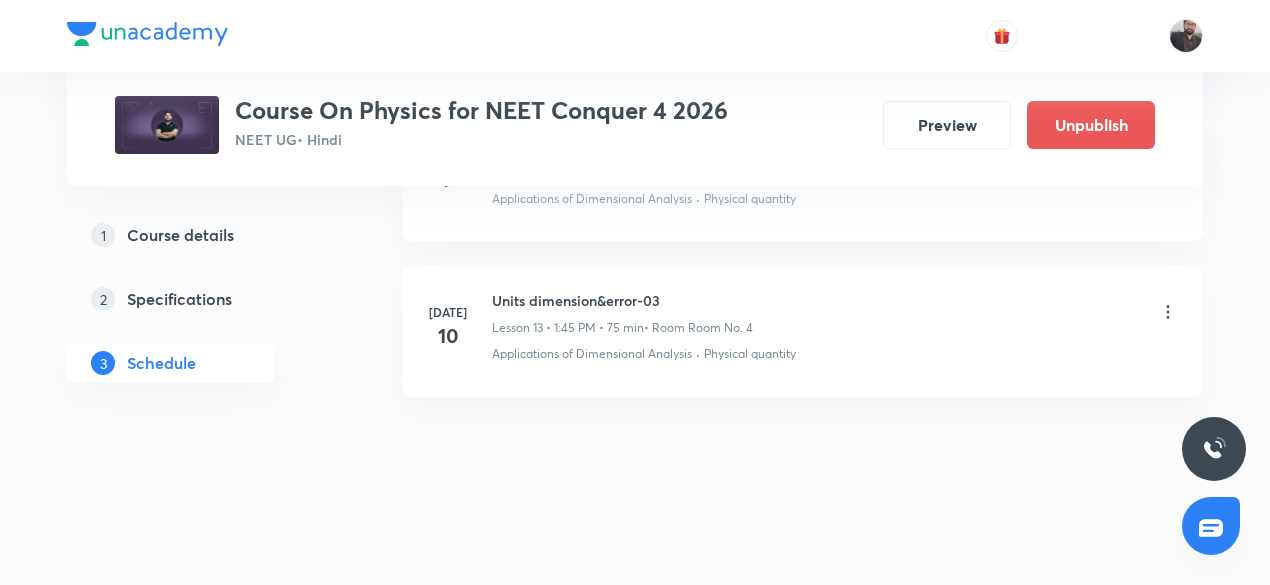 scroll, scrollTop: 3022, scrollLeft: 0, axis: vertical 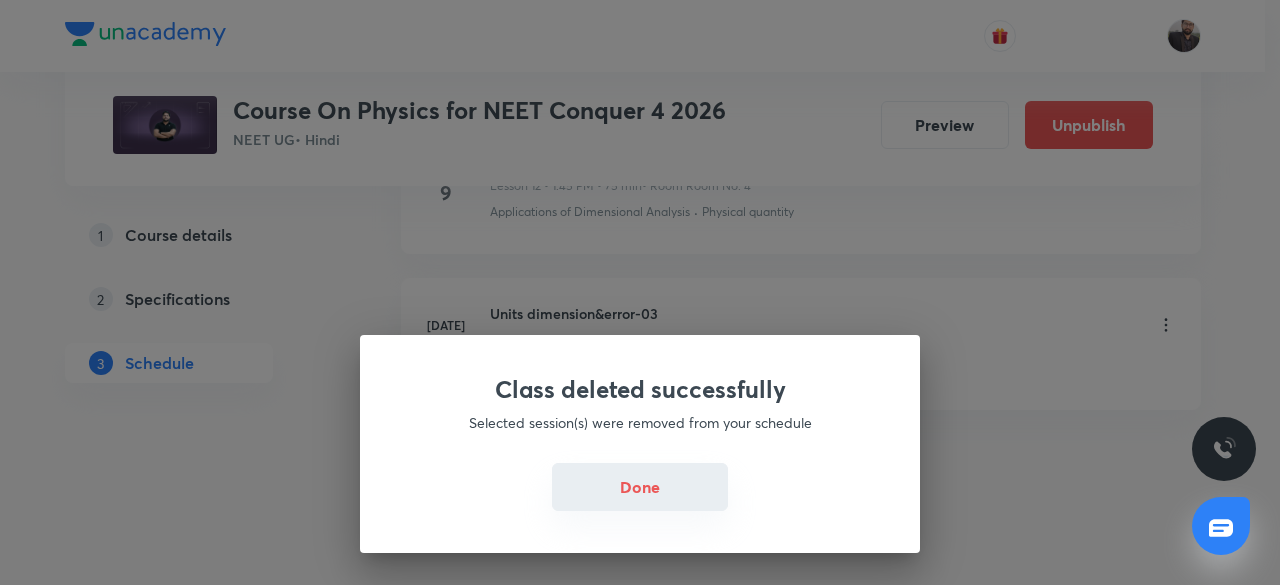 click on "Done" at bounding box center [640, 487] 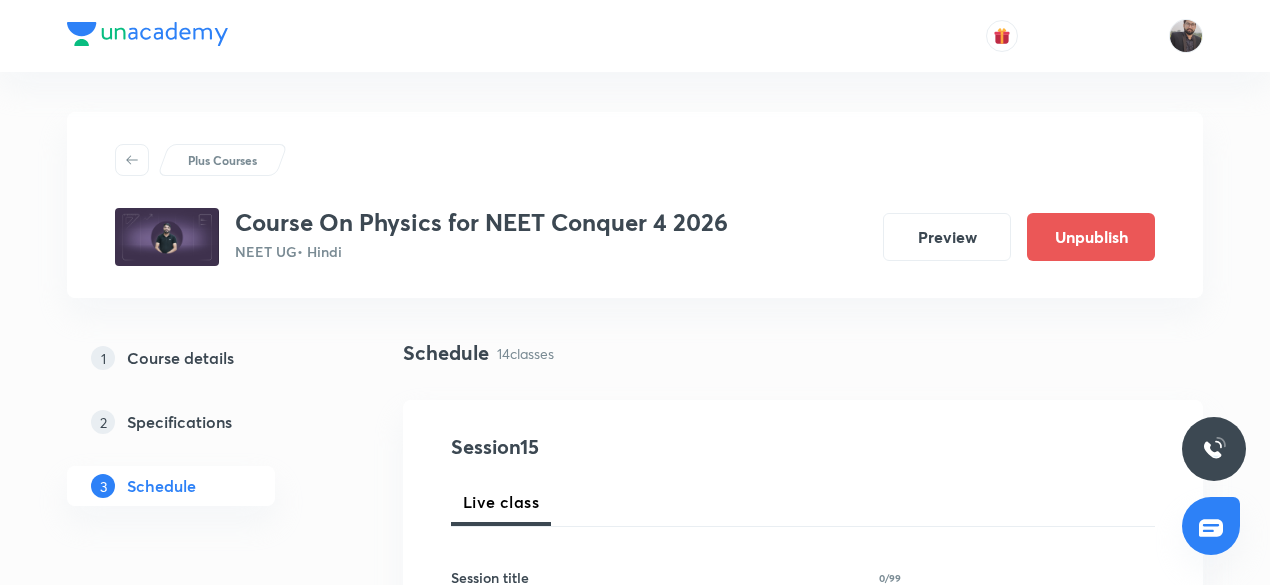 scroll, scrollTop: 0, scrollLeft: 0, axis: both 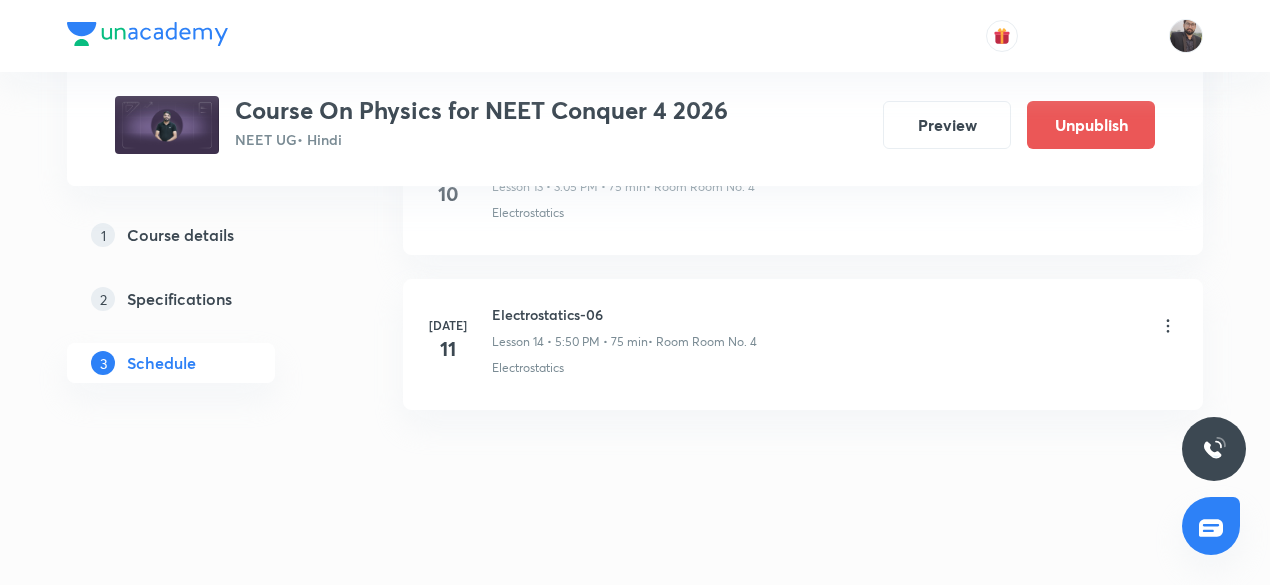 click 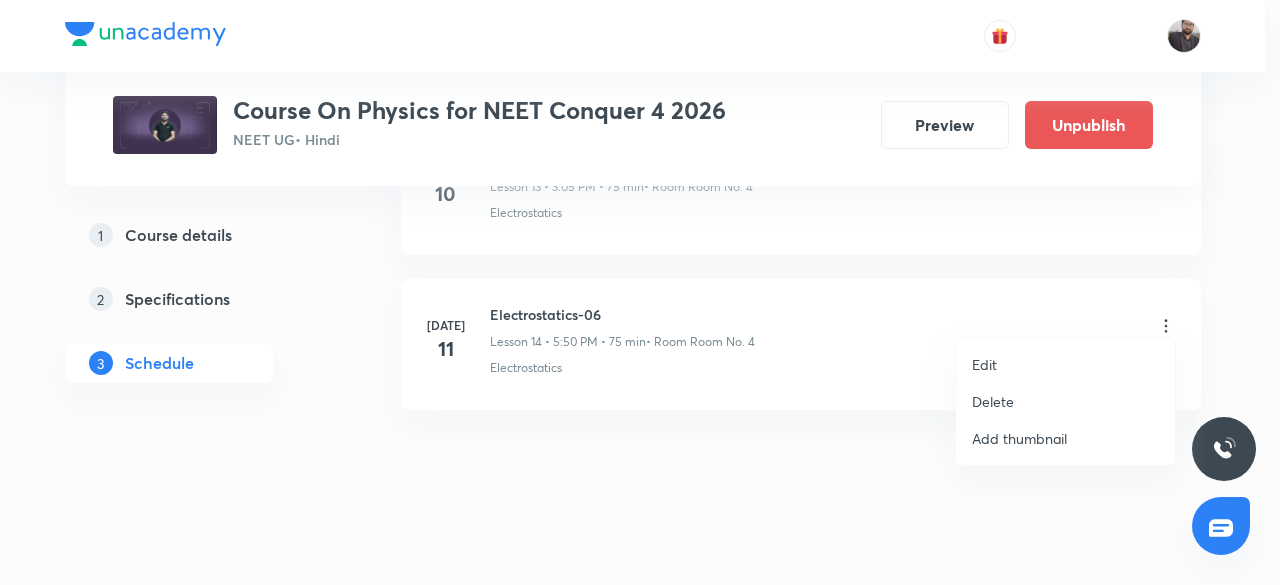click on "Edit" at bounding box center [1065, 364] 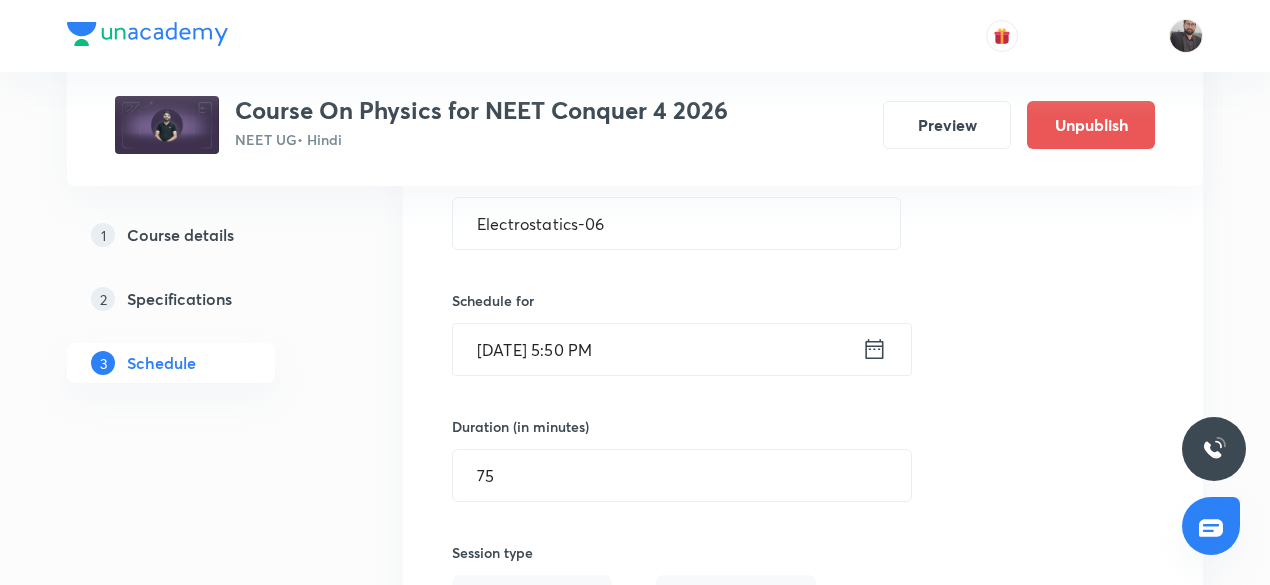 scroll, scrollTop: 2418, scrollLeft: 0, axis: vertical 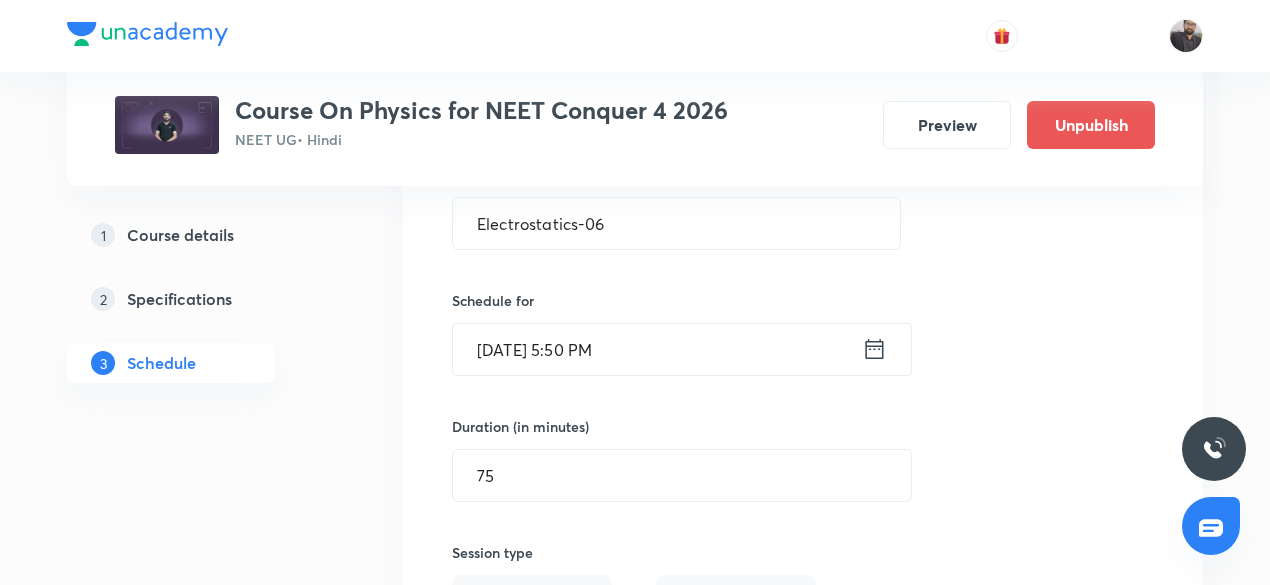 click on "[DATE] 5:50 PM" at bounding box center [657, 349] 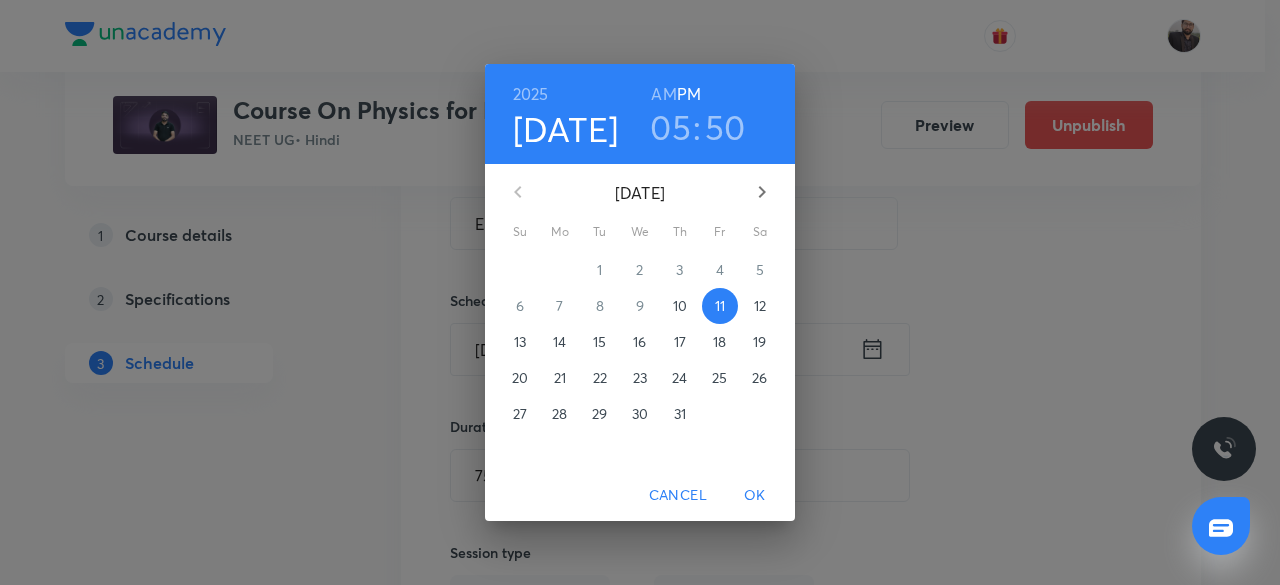 click on "05" at bounding box center (670, 127) 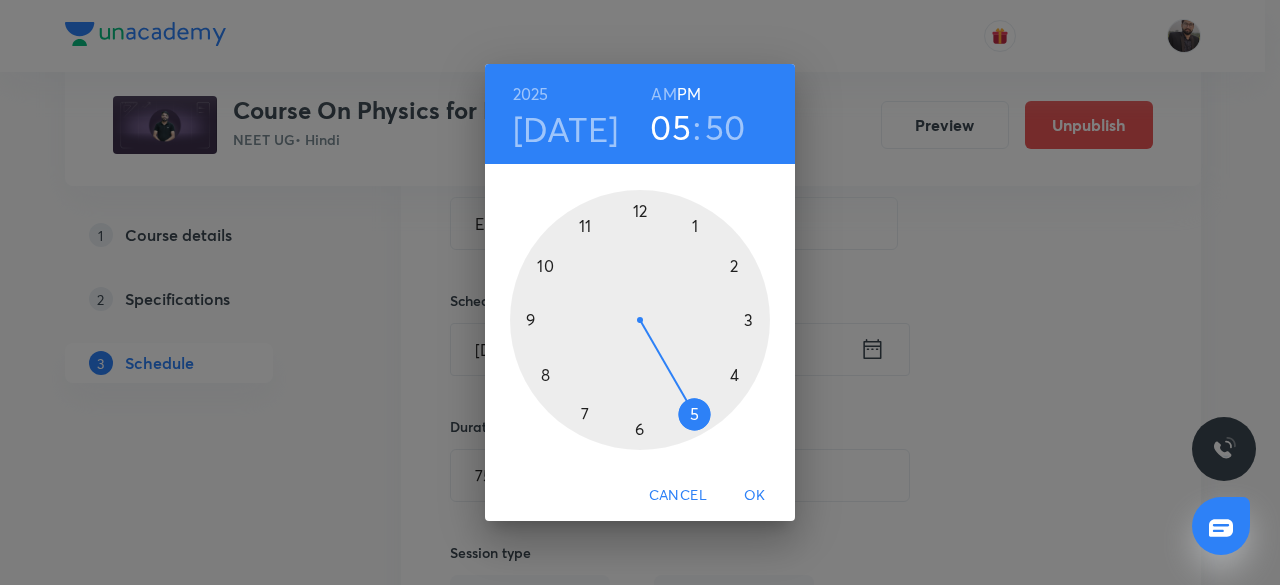 click at bounding box center [640, 320] 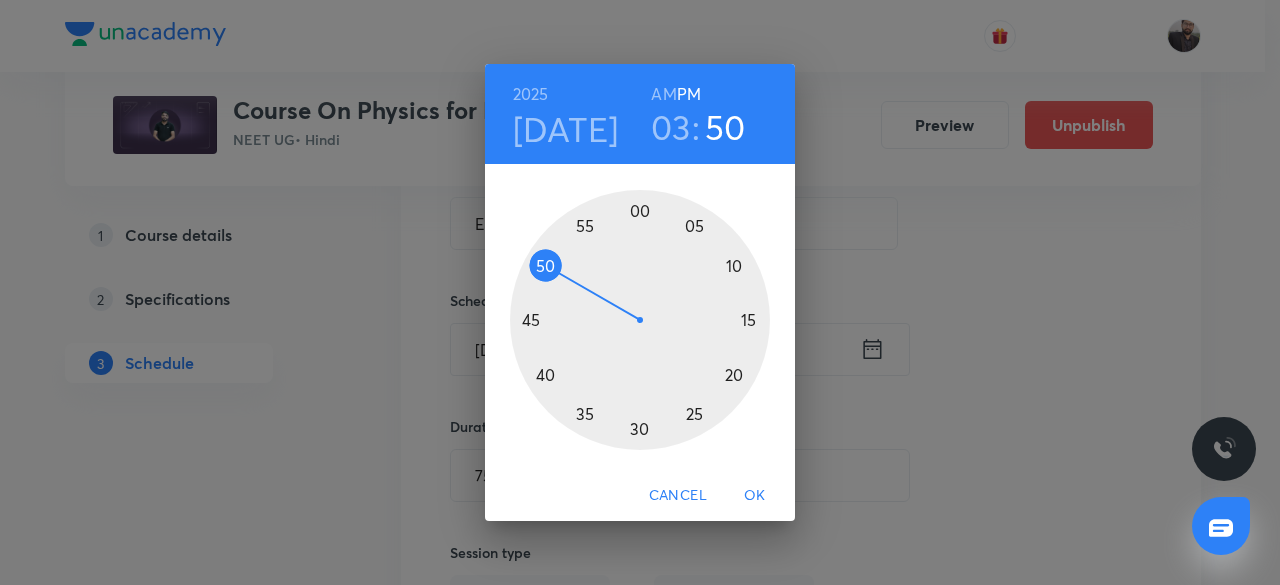 click at bounding box center [640, 320] 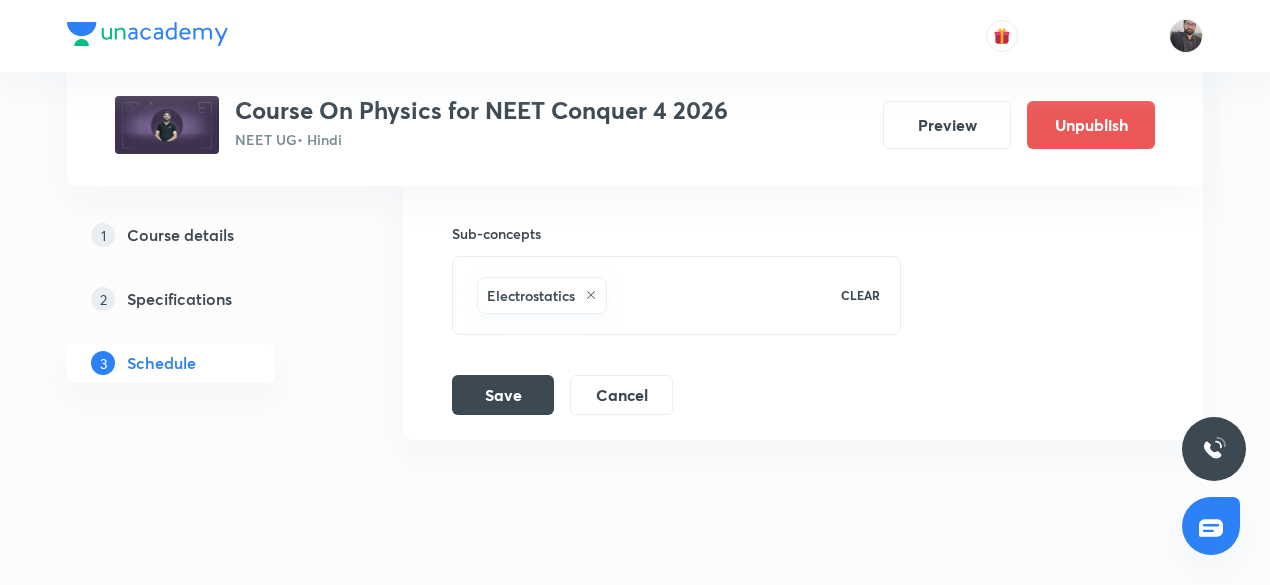 scroll, scrollTop: 3024, scrollLeft: 0, axis: vertical 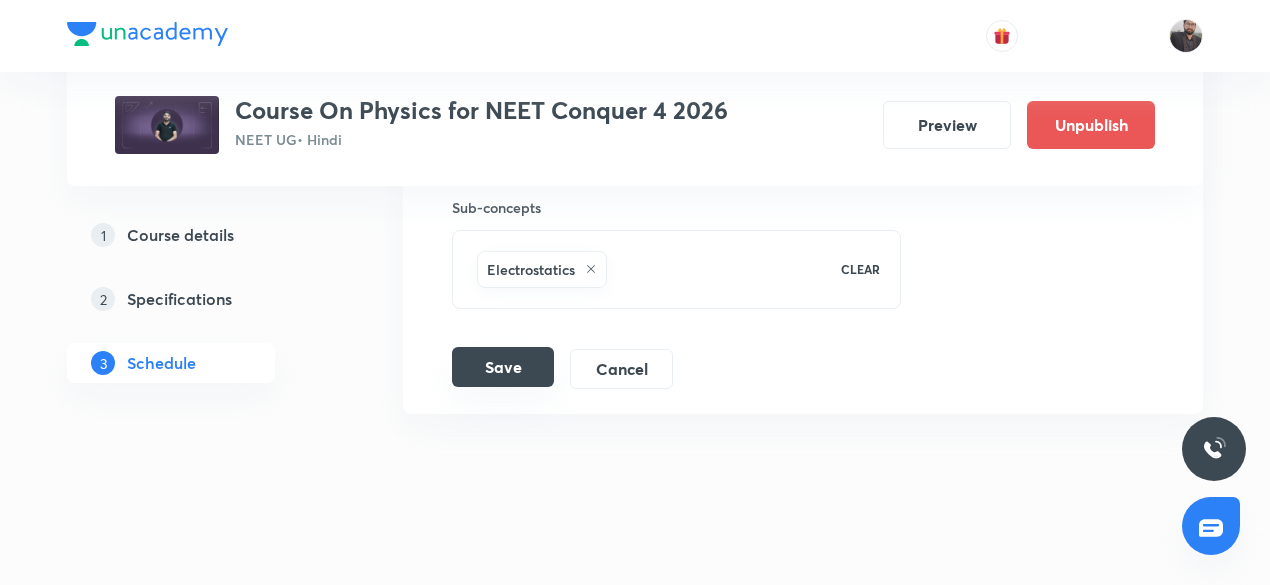 click on "Save" at bounding box center (503, 367) 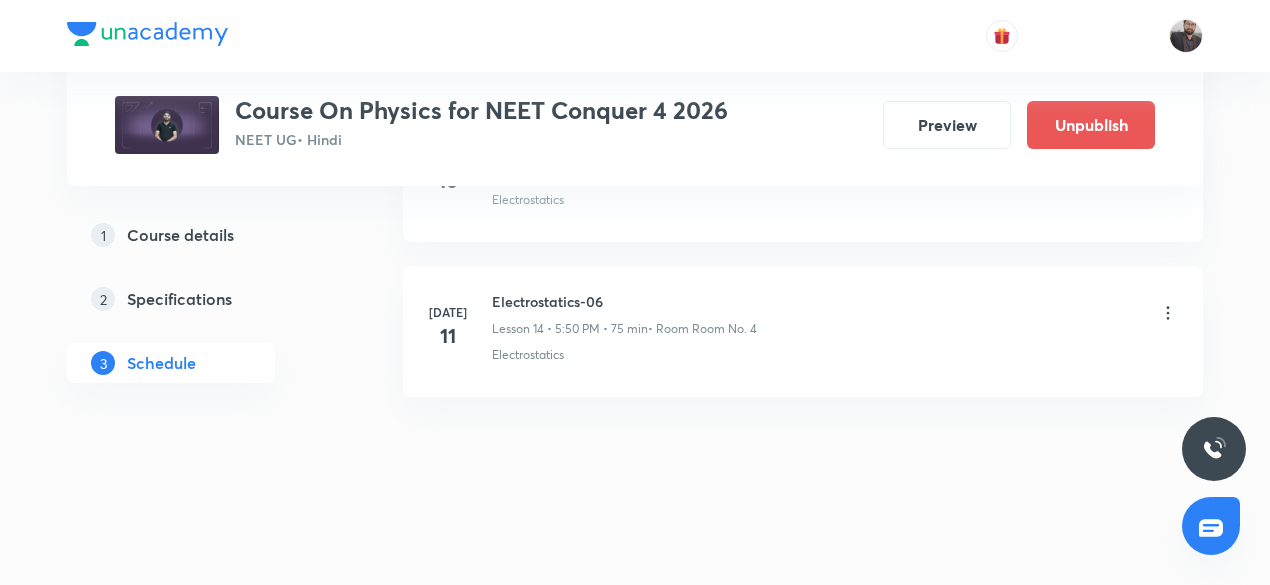 scroll, scrollTop: 2262, scrollLeft: 0, axis: vertical 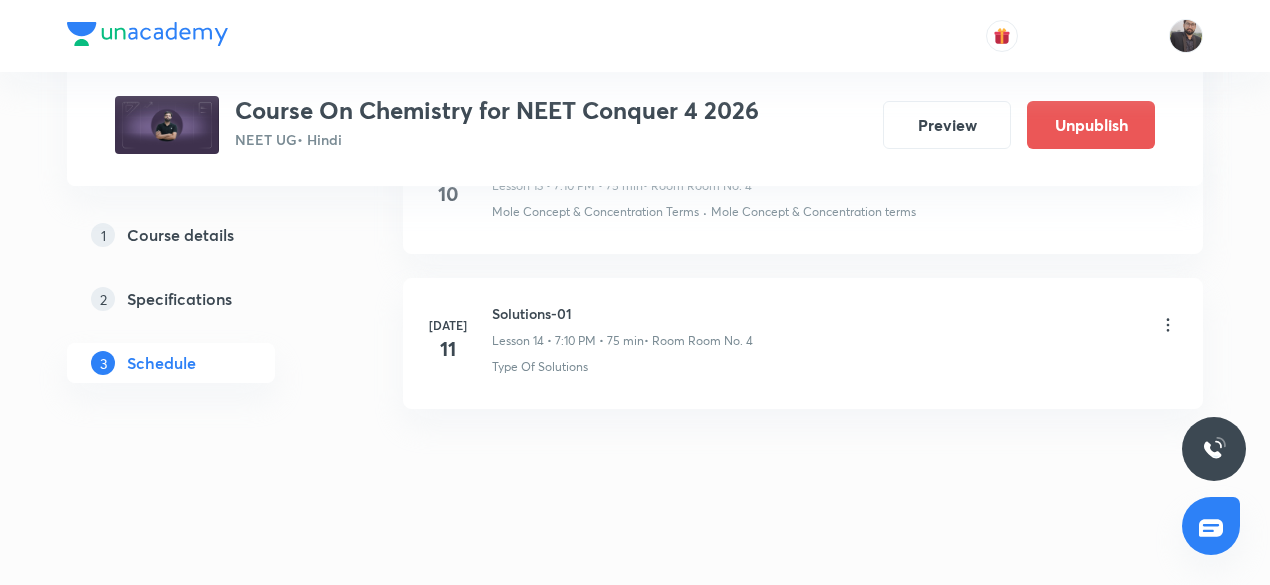 click 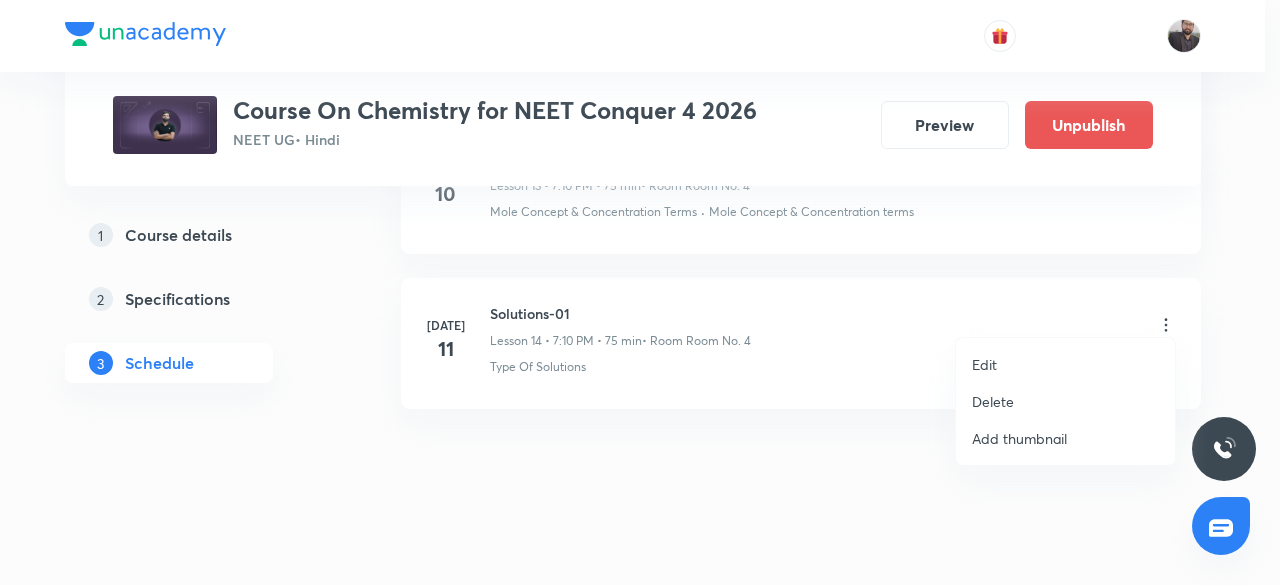click on "Edit" at bounding box center (1065, 364) 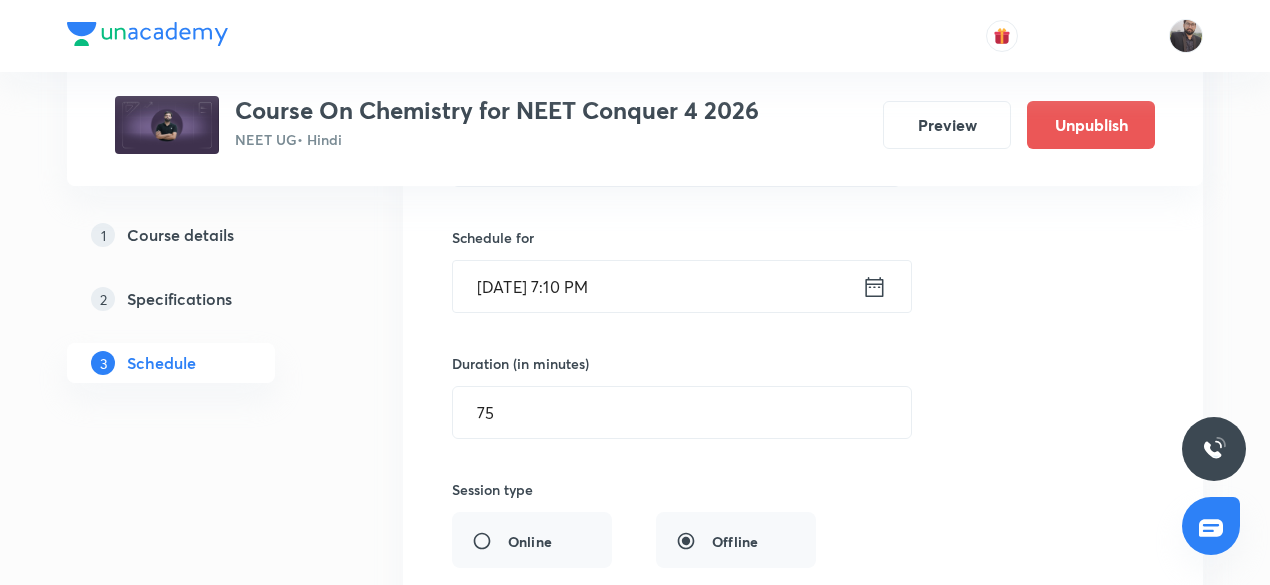 scroll, scrollTop: 2474, scrollLeft: 0, axis: vertical 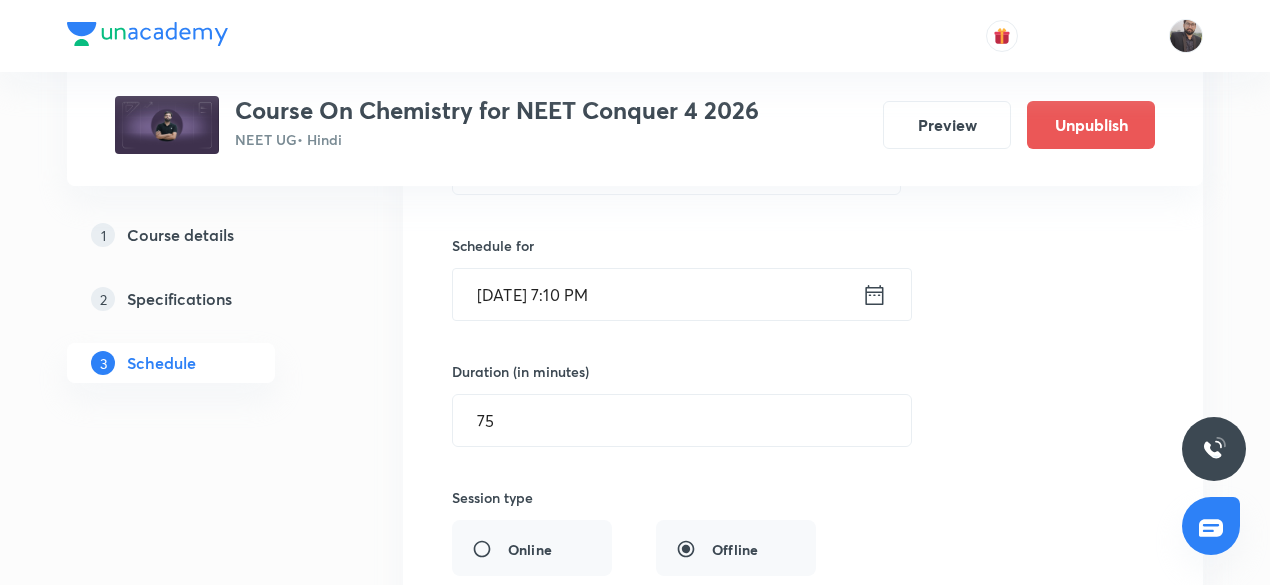 click on "[DATE] 7:10 PM" at bounding box center [657, 294] 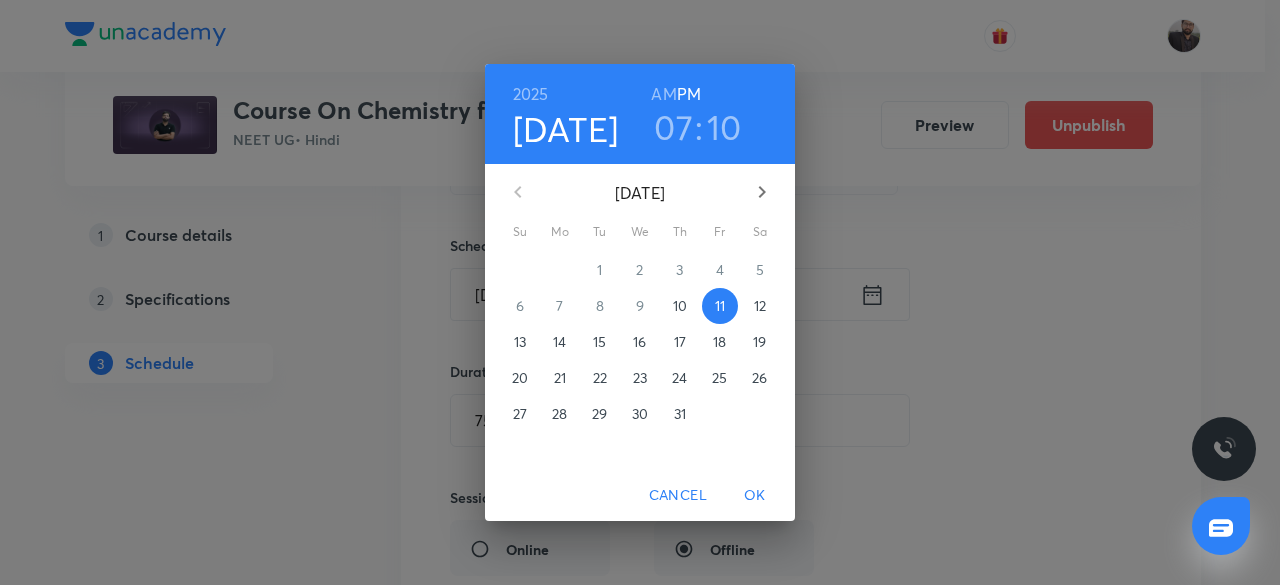 click on "07" at bounding box center [673, 127] 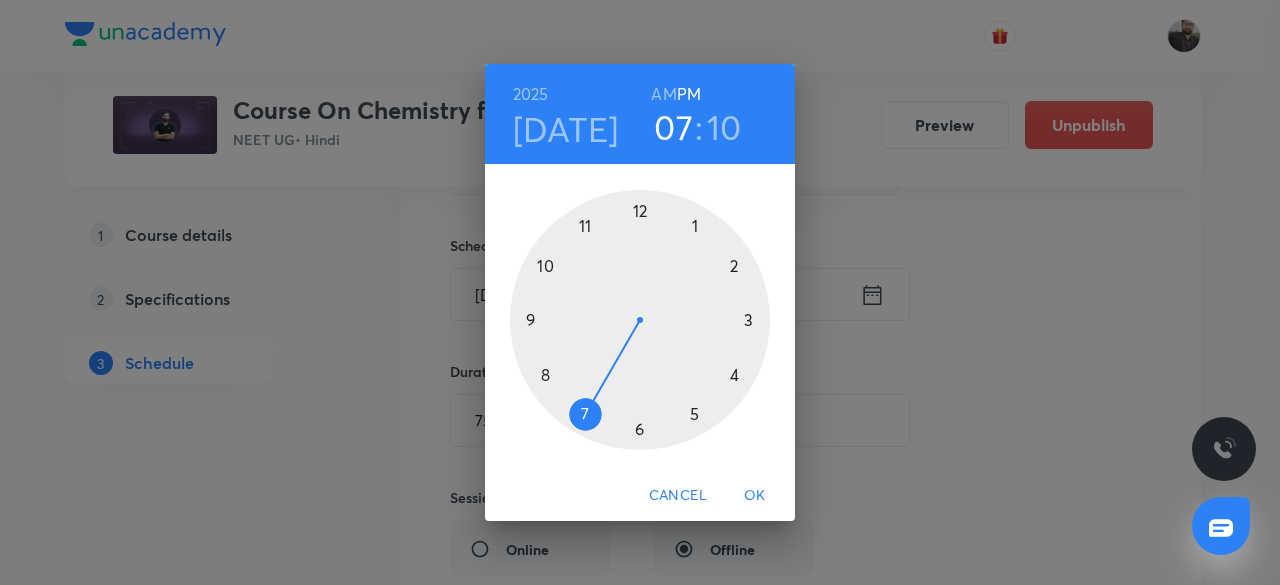 click at bounding box center (640, 320) 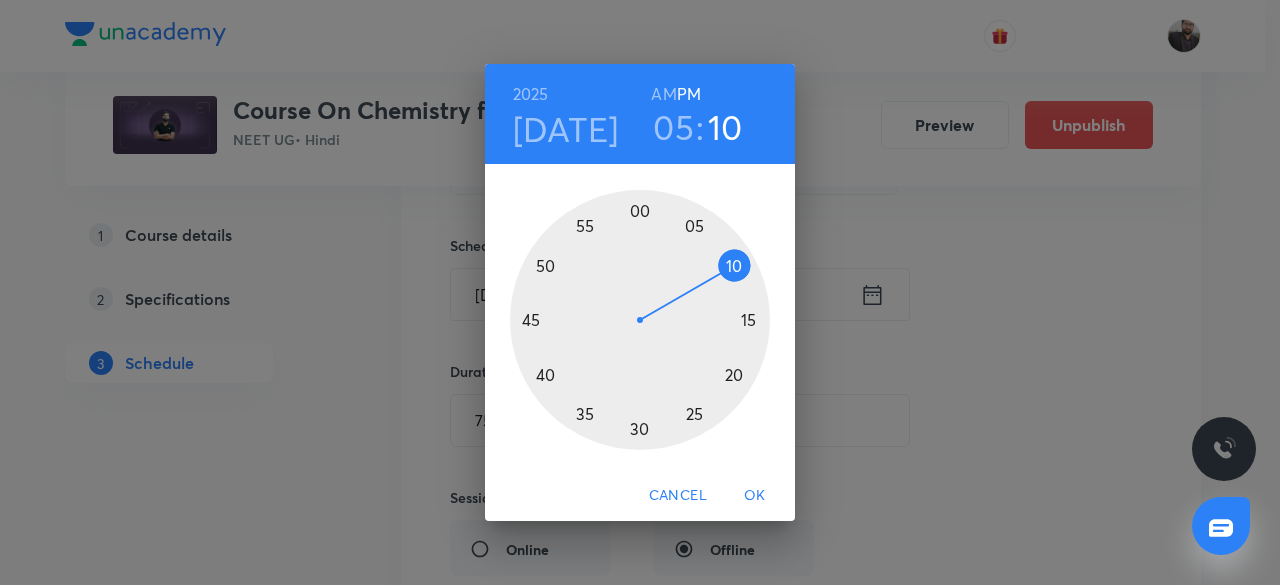 click at bounding box center [640, 320] 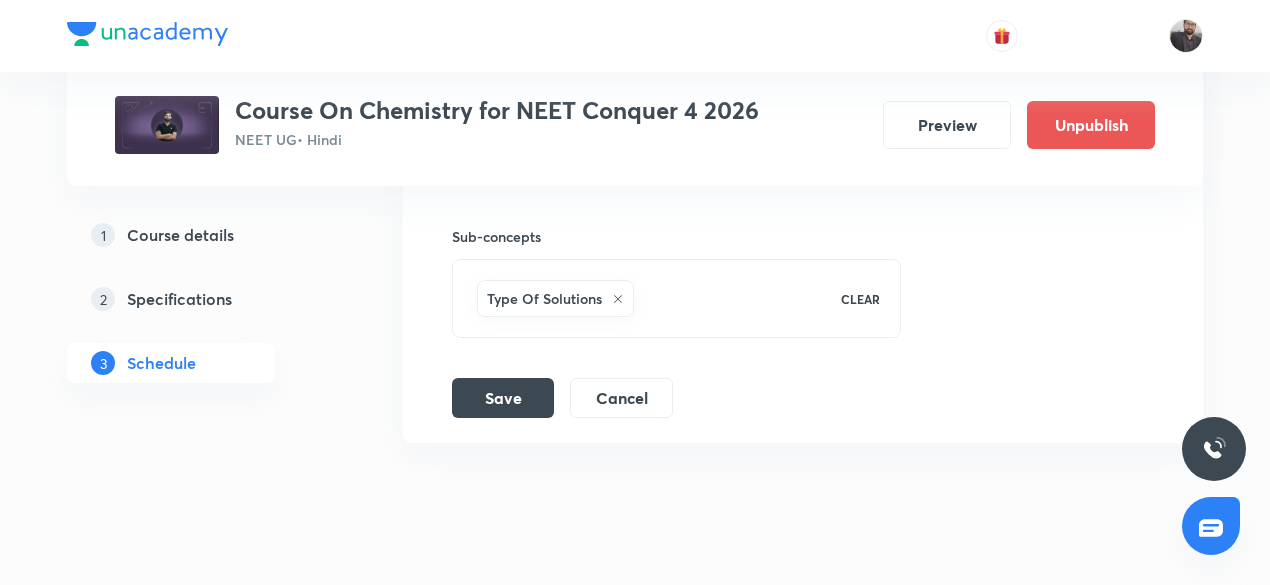 scroll, scrollTop: 2996, scrollLeft: 0, axis: vertical 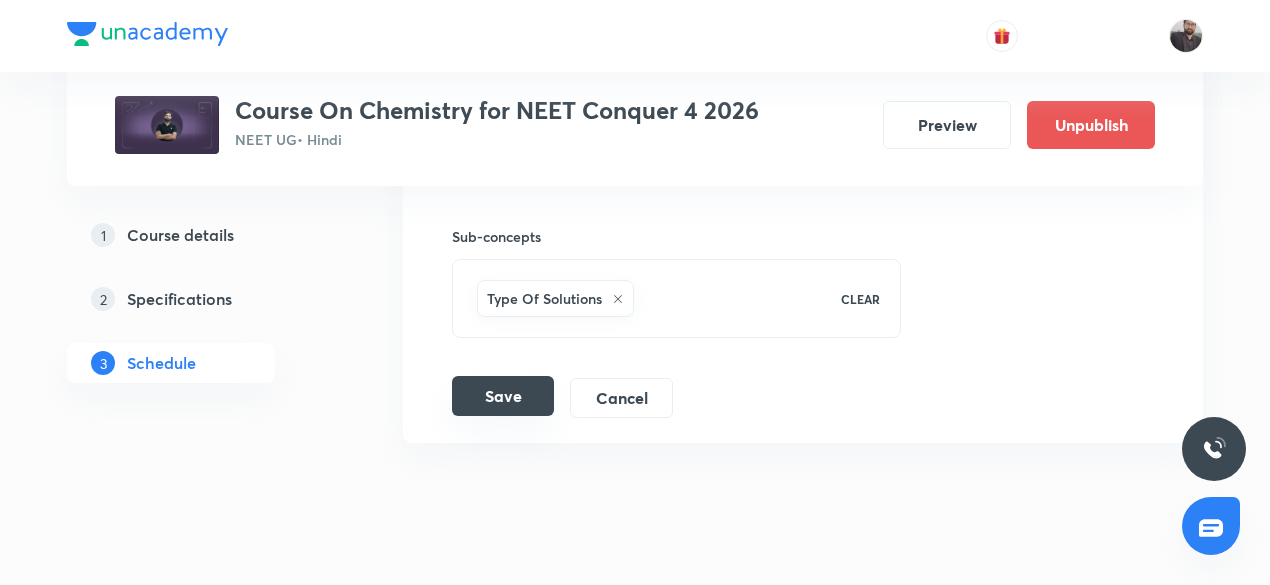 click on "Save" at bounding box center [503, 396] 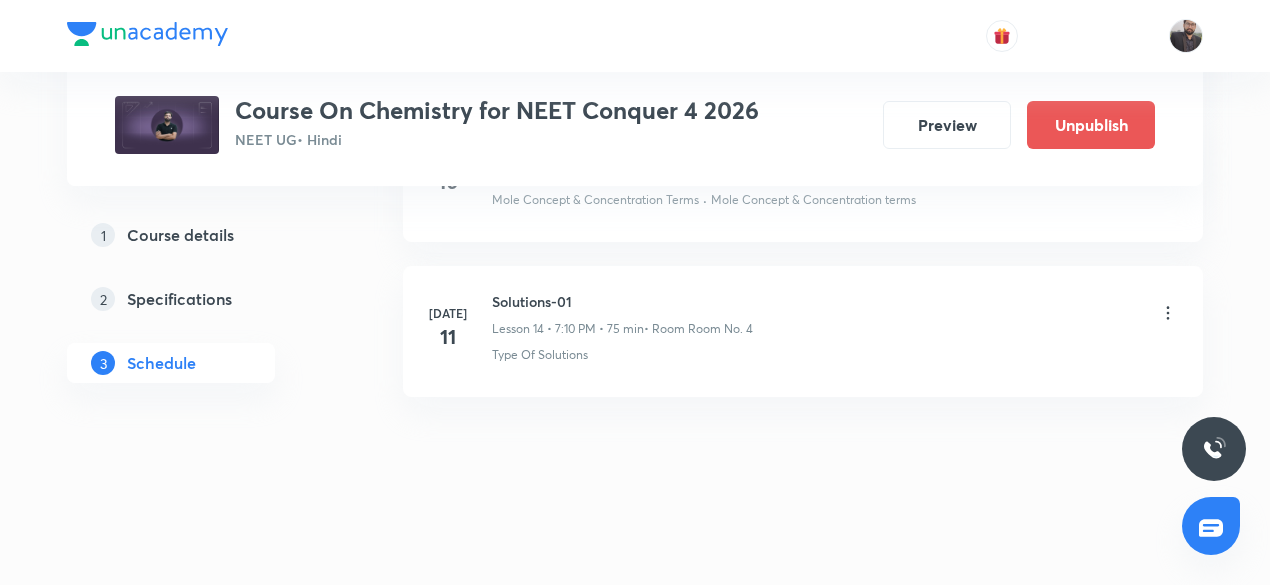 scroll, scrollTop: 2264, scrollLeft: 0, axis: vertical 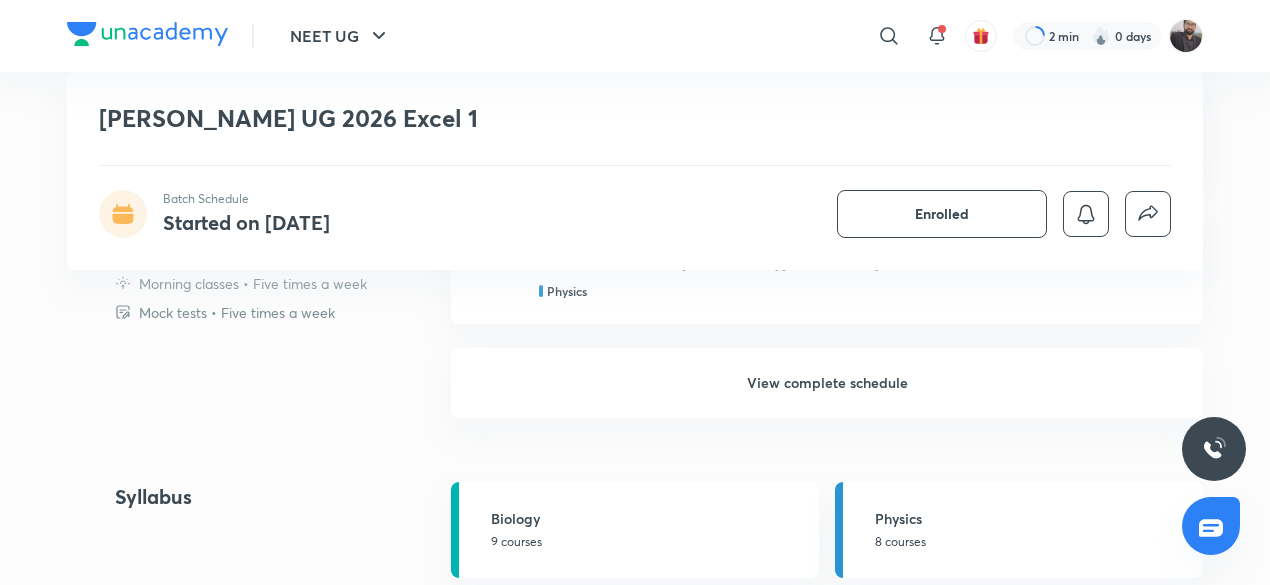 click on "View complete schedule" at bounding box center (827, 383) 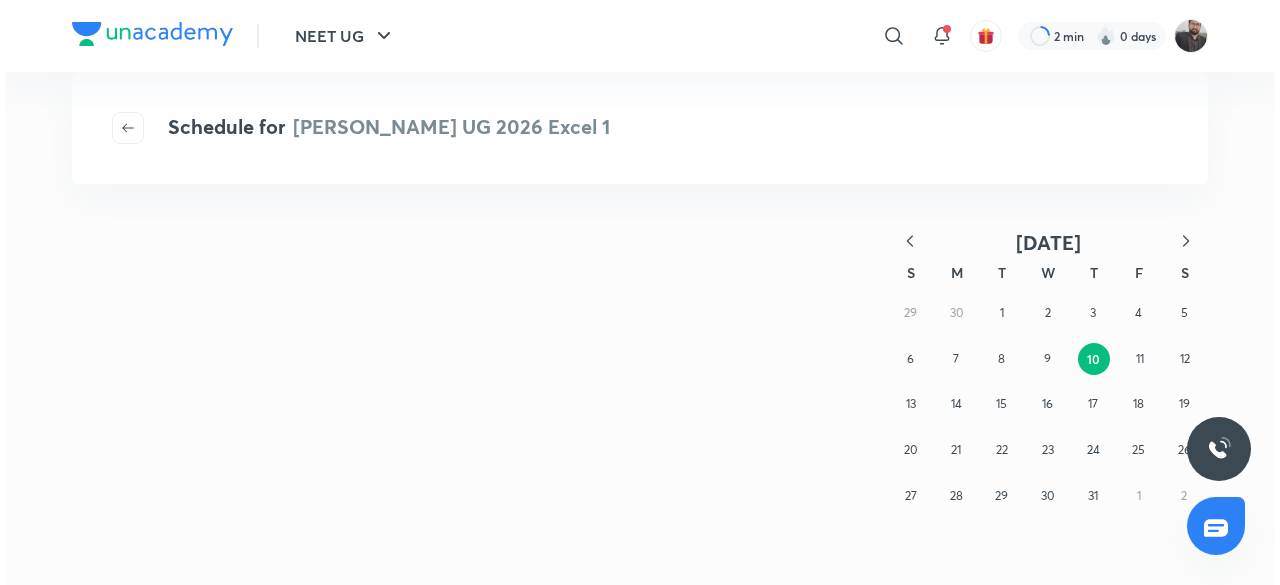 scroll, scrollTop: 0, scrollLeft: 0, axis: both 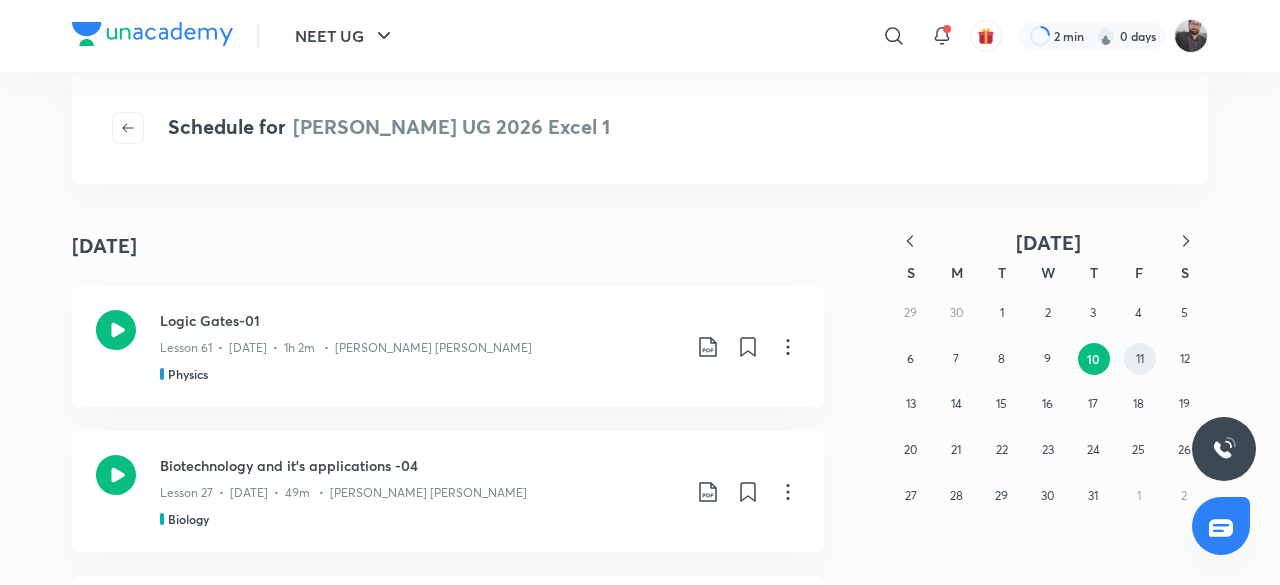 click on "11" at bounding box center (1140, 358) 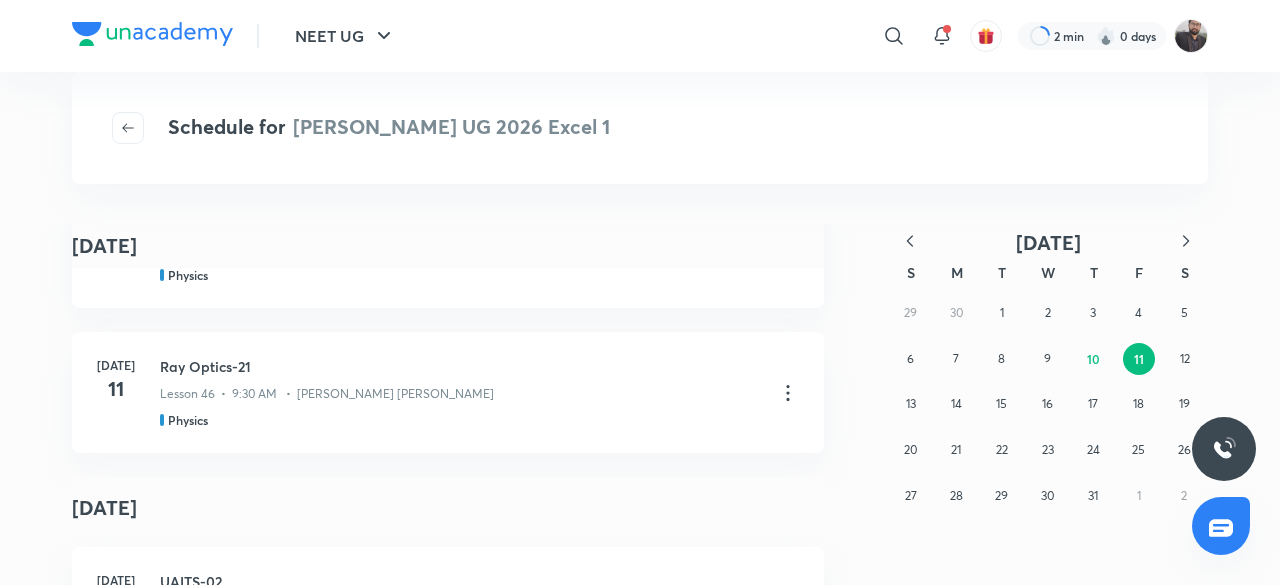 scroll, scrollTop: 270, scrollLeft: 0, axis: vertical 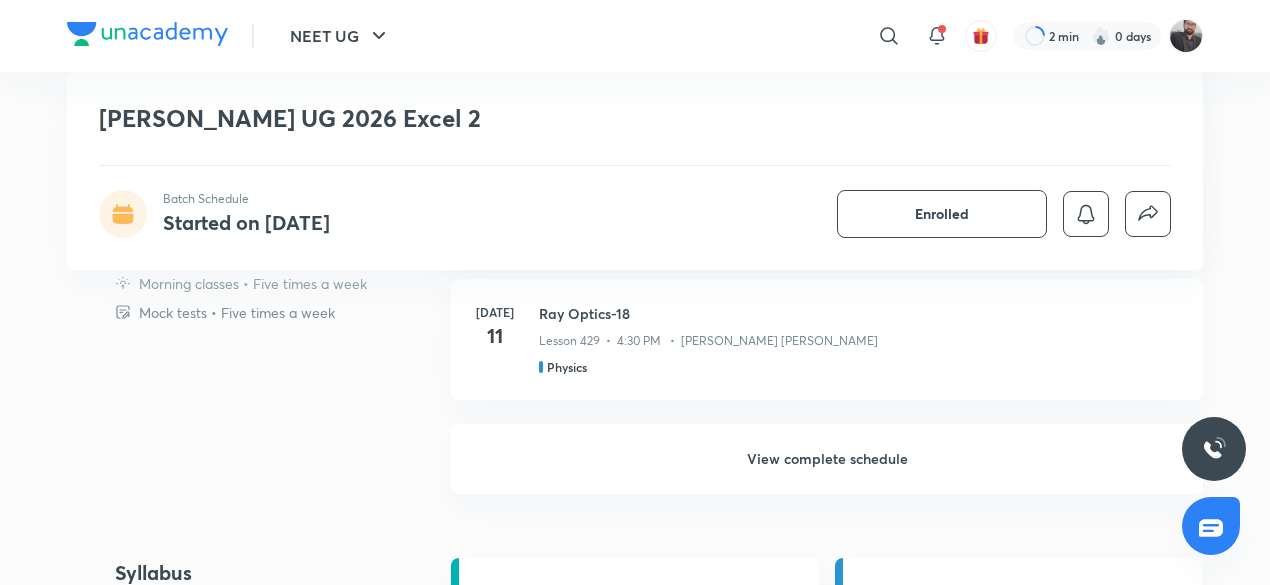 click on "View complete schedule" at bounding box center (827, 459) 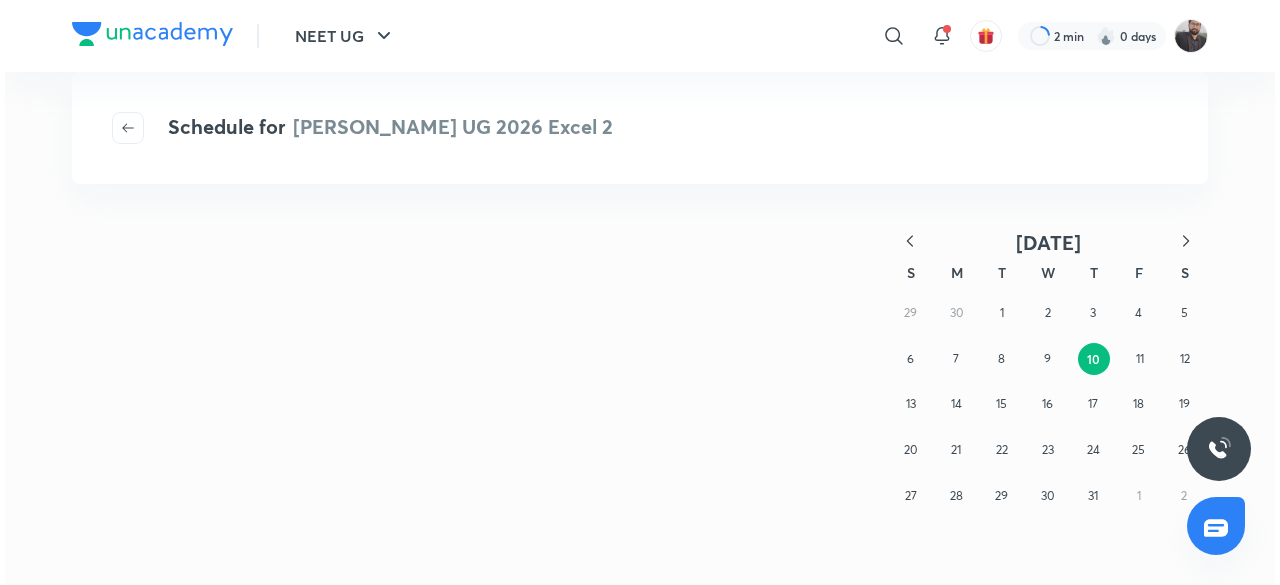 scroll, scrollTop: 0, scrollLeft: 0, axis: both 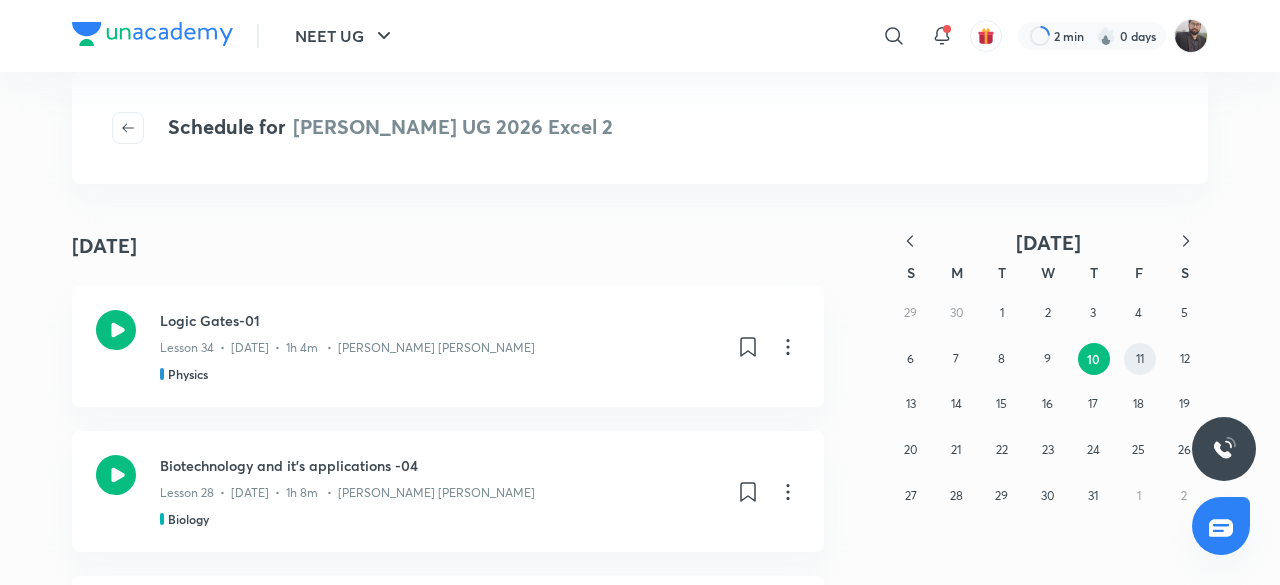click on "11" at bounding box center (1140, 359) 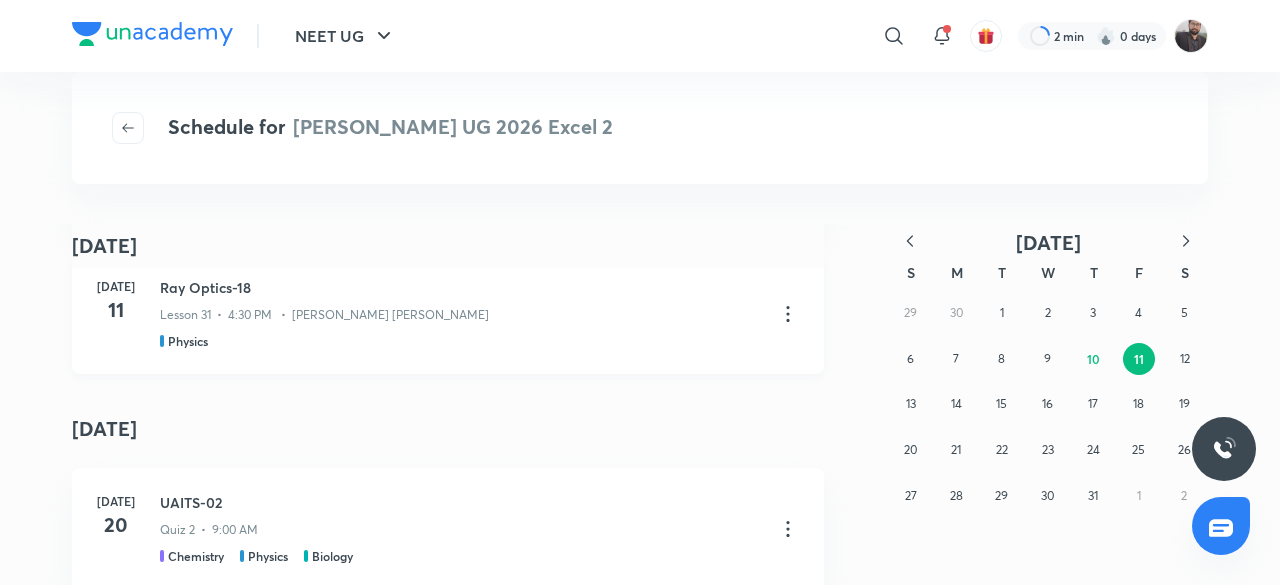 scroll, scrollTop: 326, scrollLeft: 0, axis: vertical 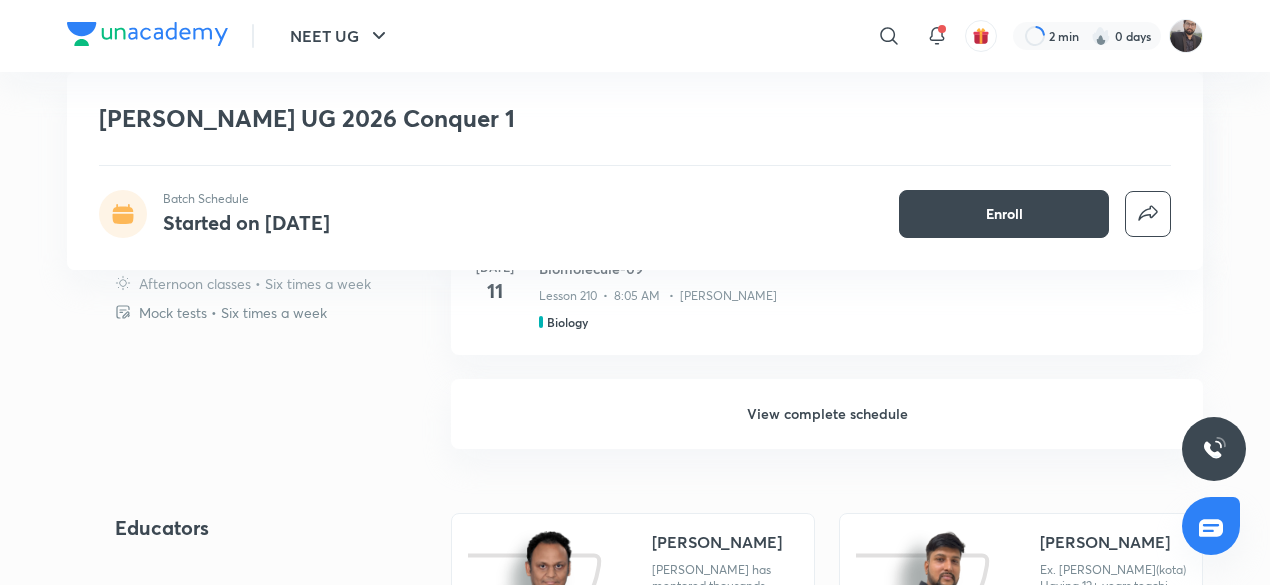 click on "View complete schedule" at bounding box center [827, 414] 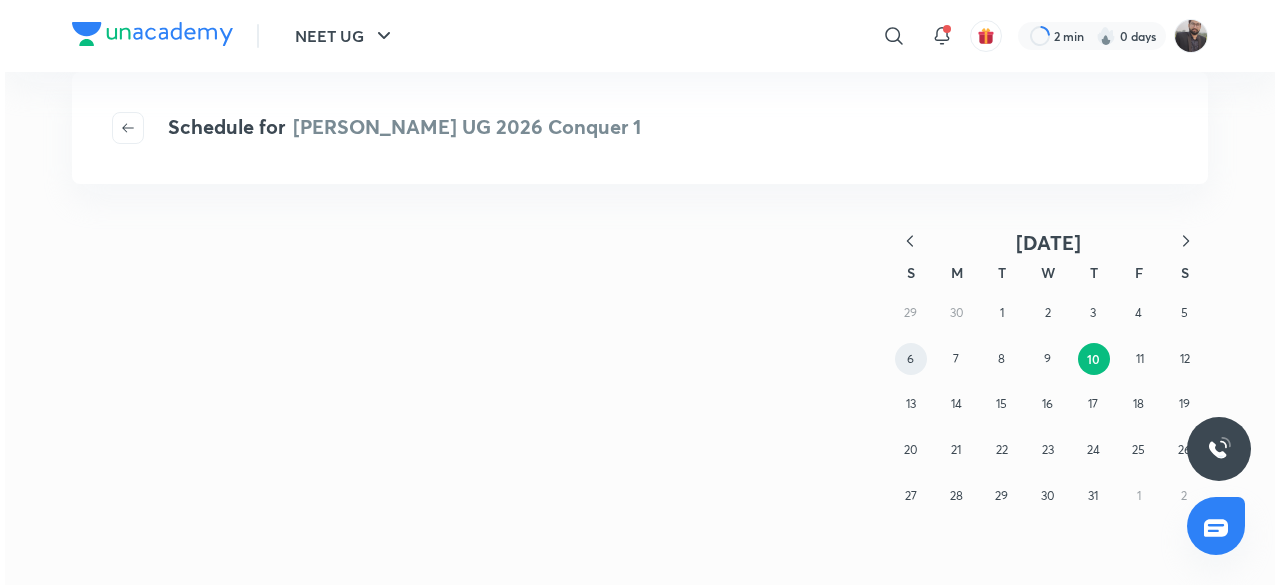 scroll, scrollTop: 0, scrollLeft: 0, axis: both 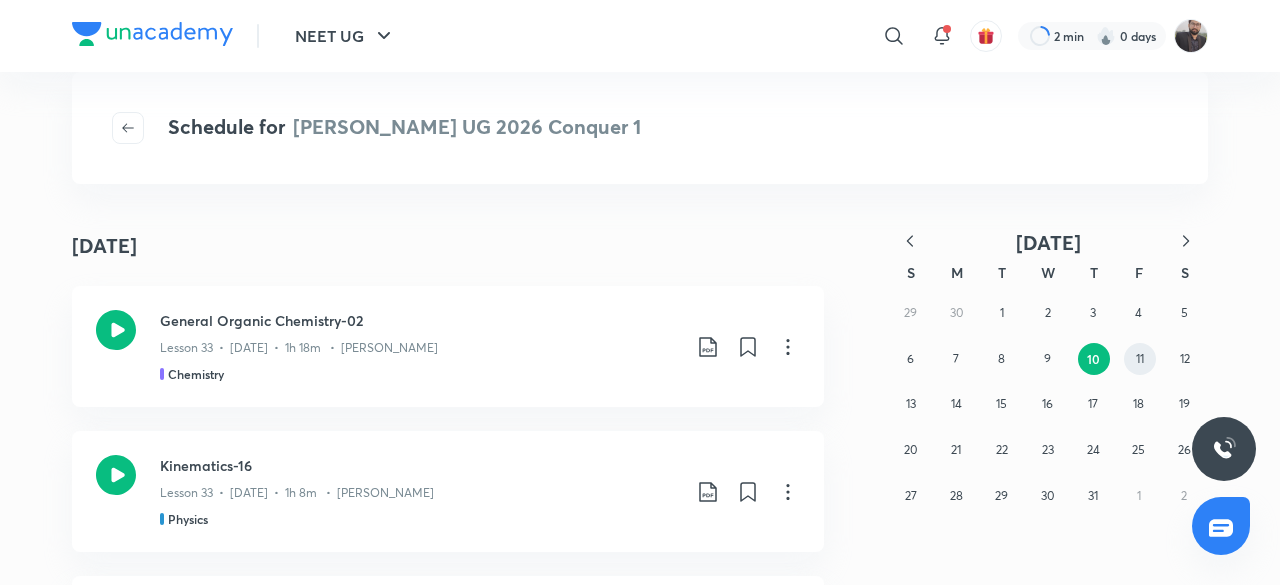 click on "11" at bounding box center (1140, 359) 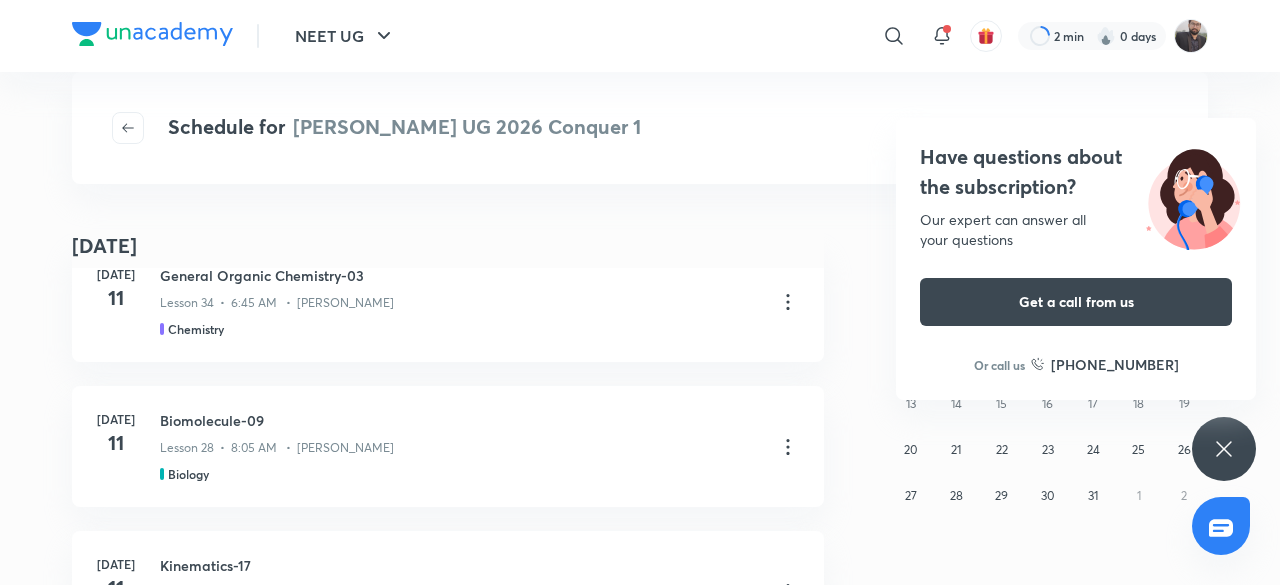 scroll, scrollTop: 0, scrollLeft: 0, axis: both 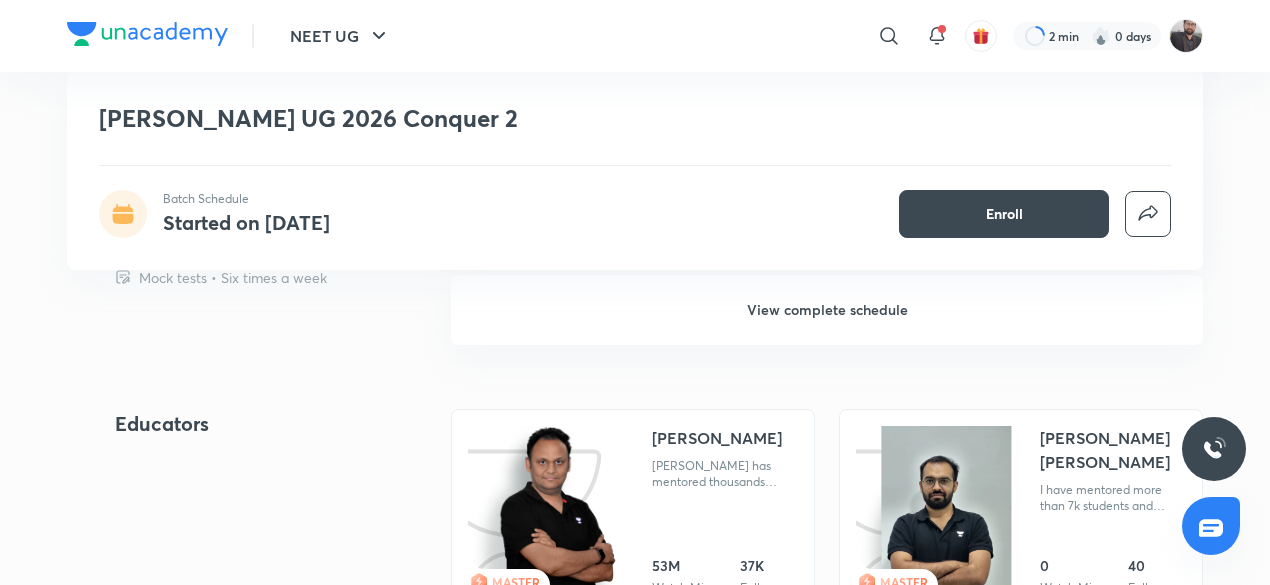 click on "View complete schedule" at bounding box center (827, 310) 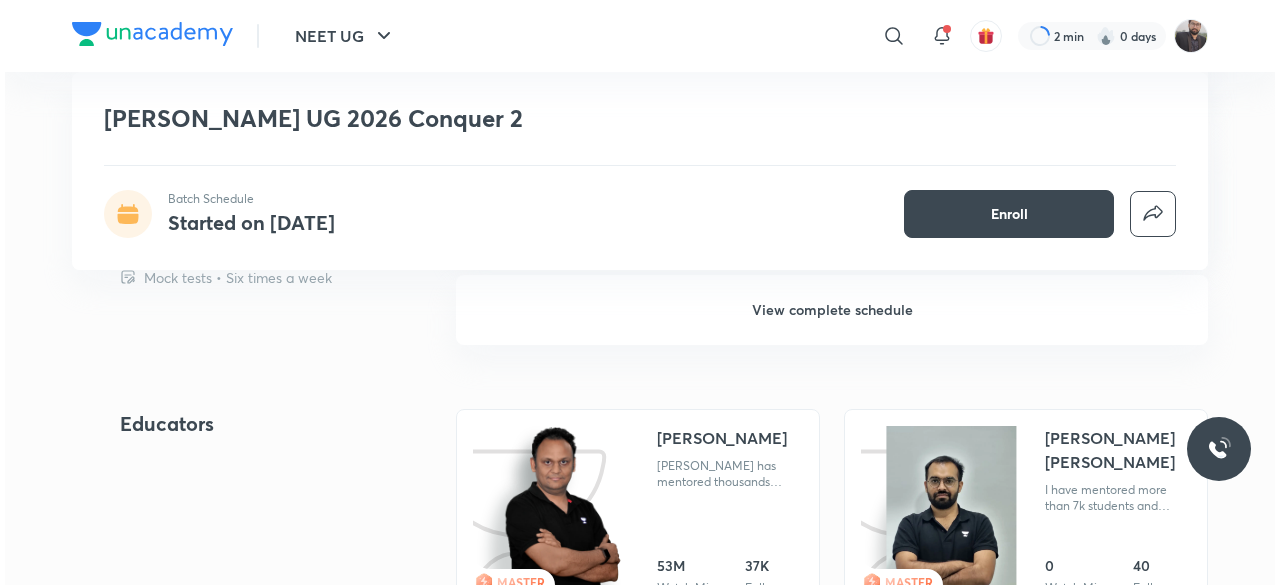scroll, scrollTop: 0, scrollLeft: 0, axis: both 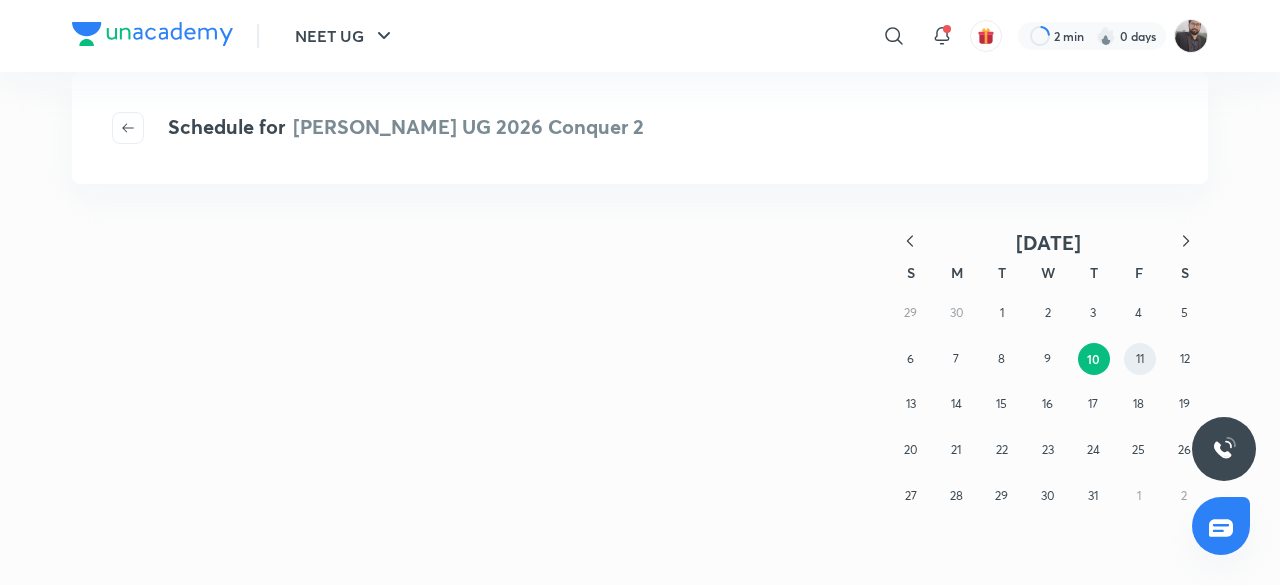 click on "11" at bounding box center [1140, 358] 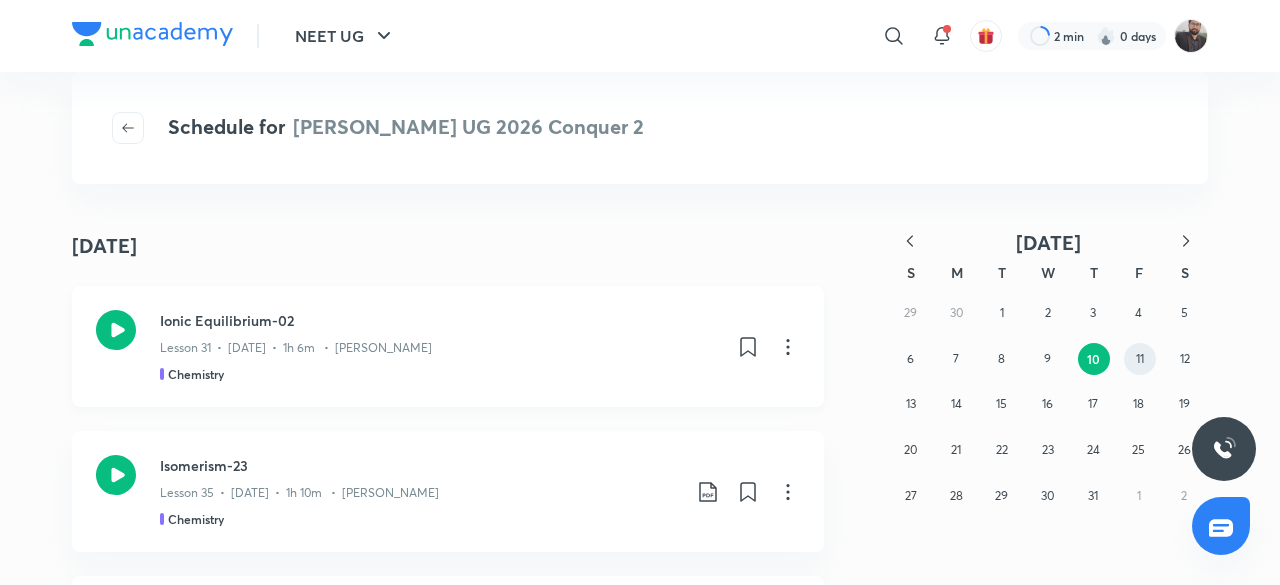 scroll, scrollTop: 24, scrollLeft: 0, axis: vertical 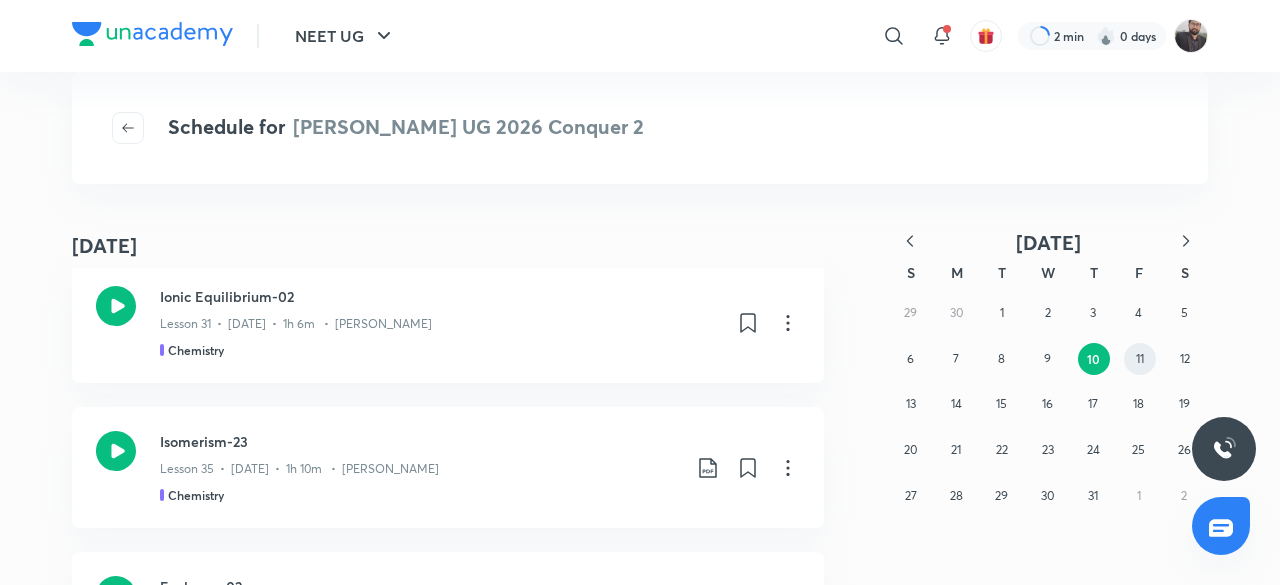 click on "11" at bounding box center [1140, 358] 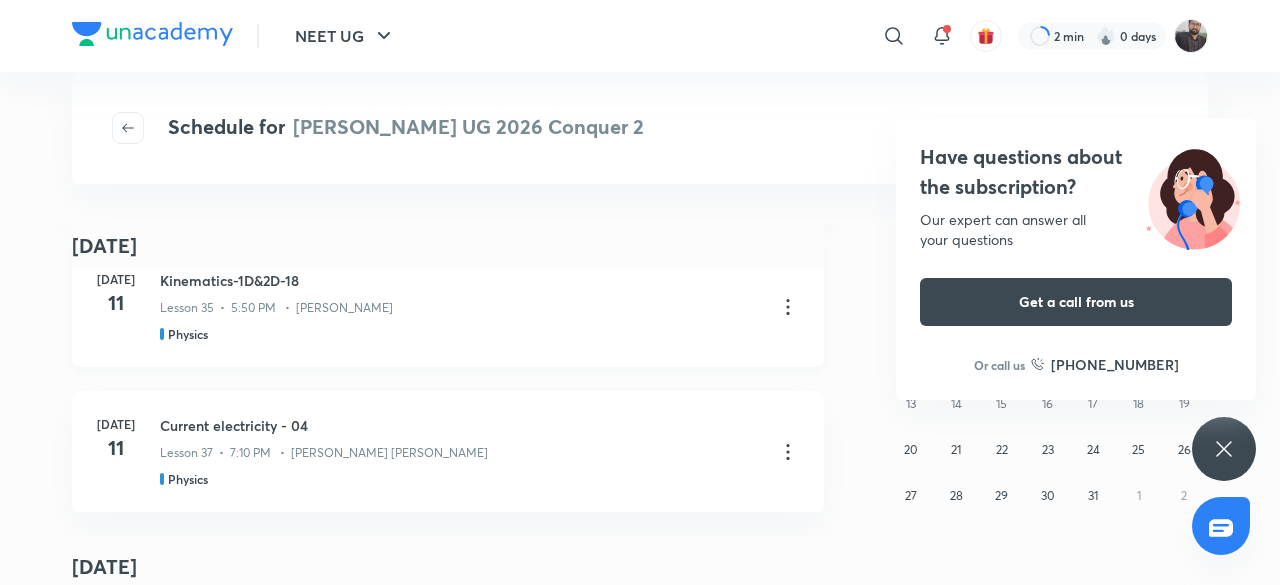 scroll, scrollTop: 484, scrollLeft: 0, axis: vertical 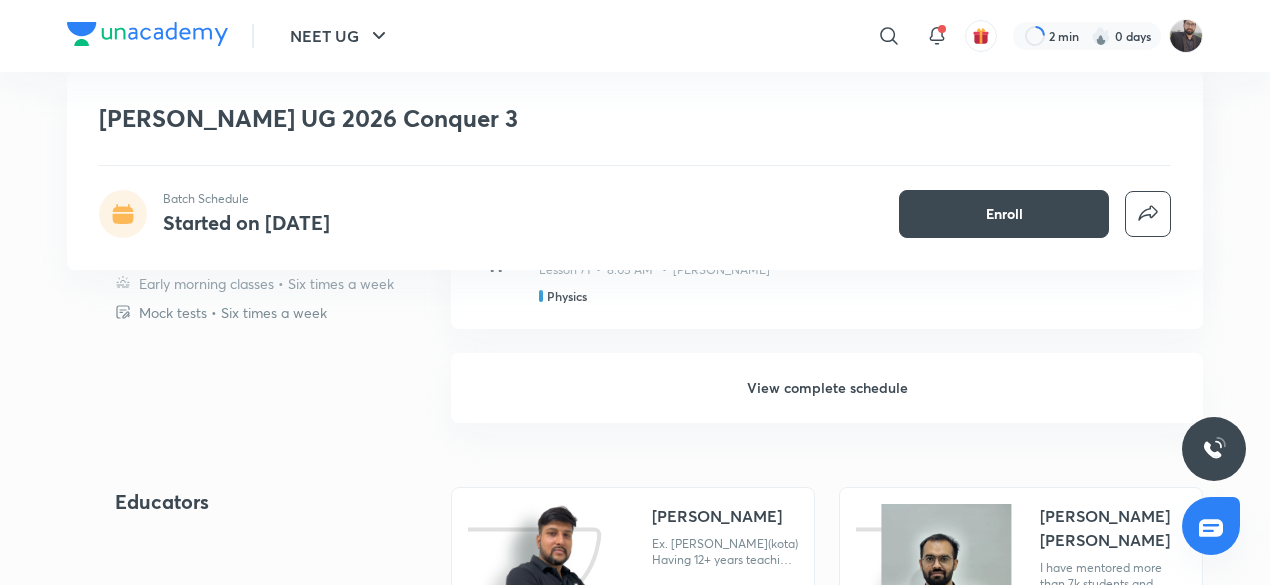 click on "View complete schedule" at bounding box center [827, 388] 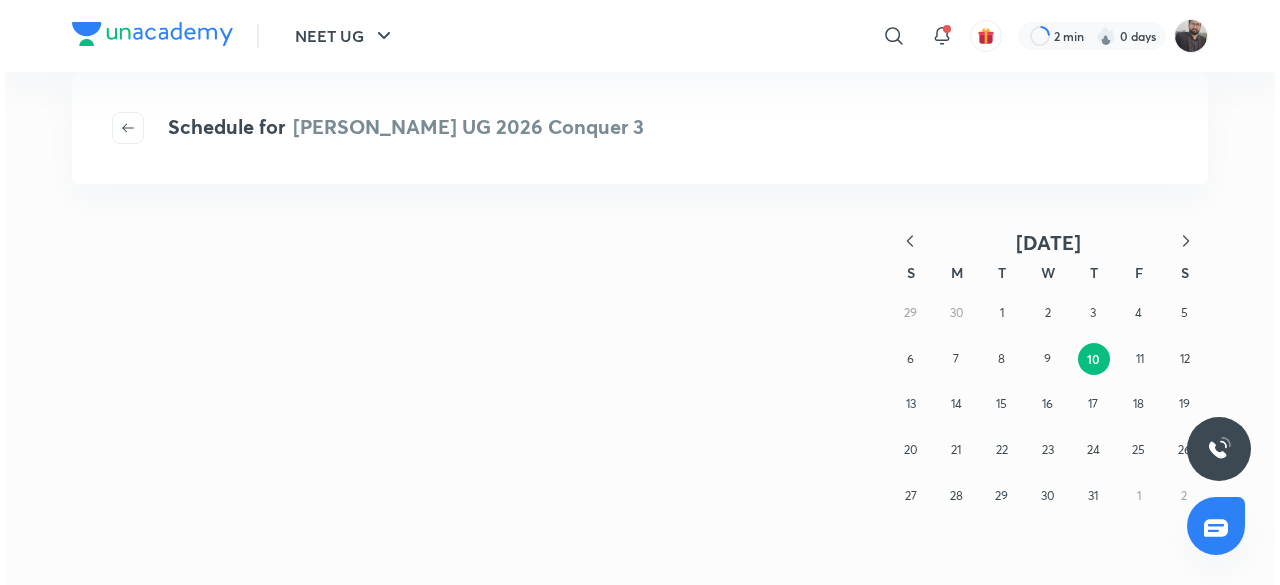 scroll, scrollTop: 0, scrollLeft: 0, axis: both 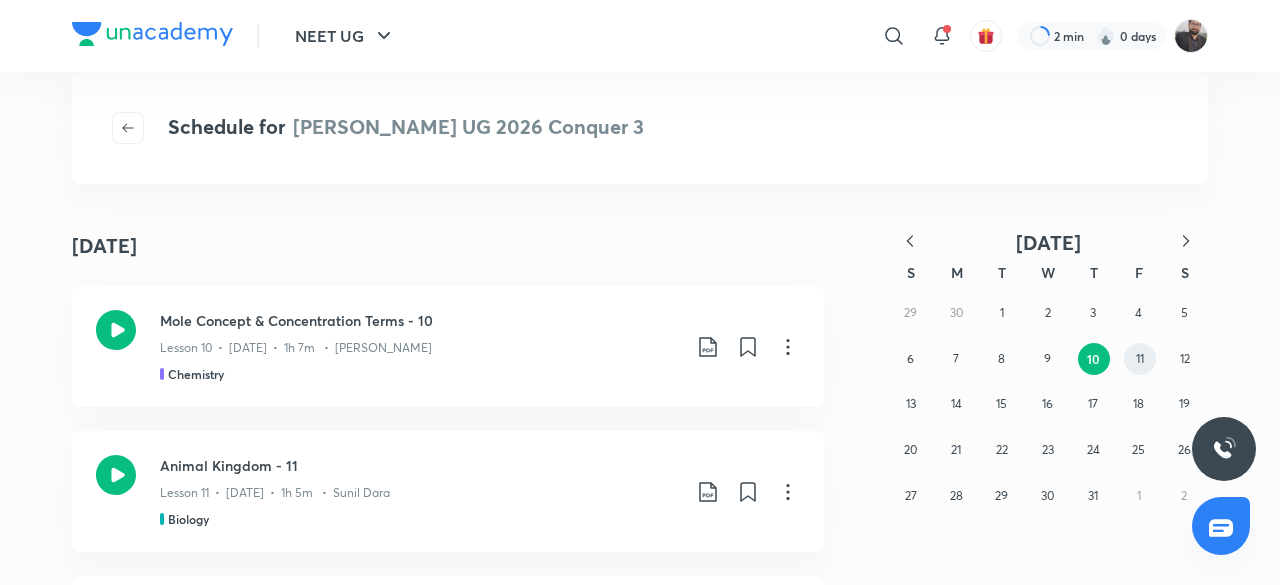 click on "11" at bounding box center (1140, 358) 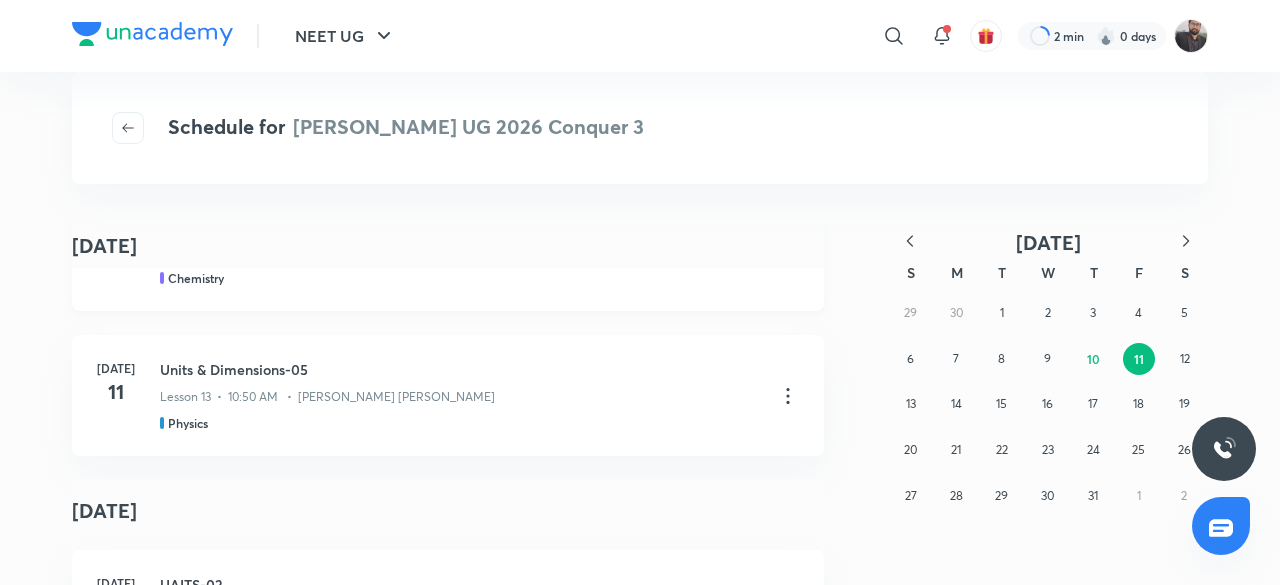 scroll, scrollTop: 389, scrollLeft: 0, axis: vertical 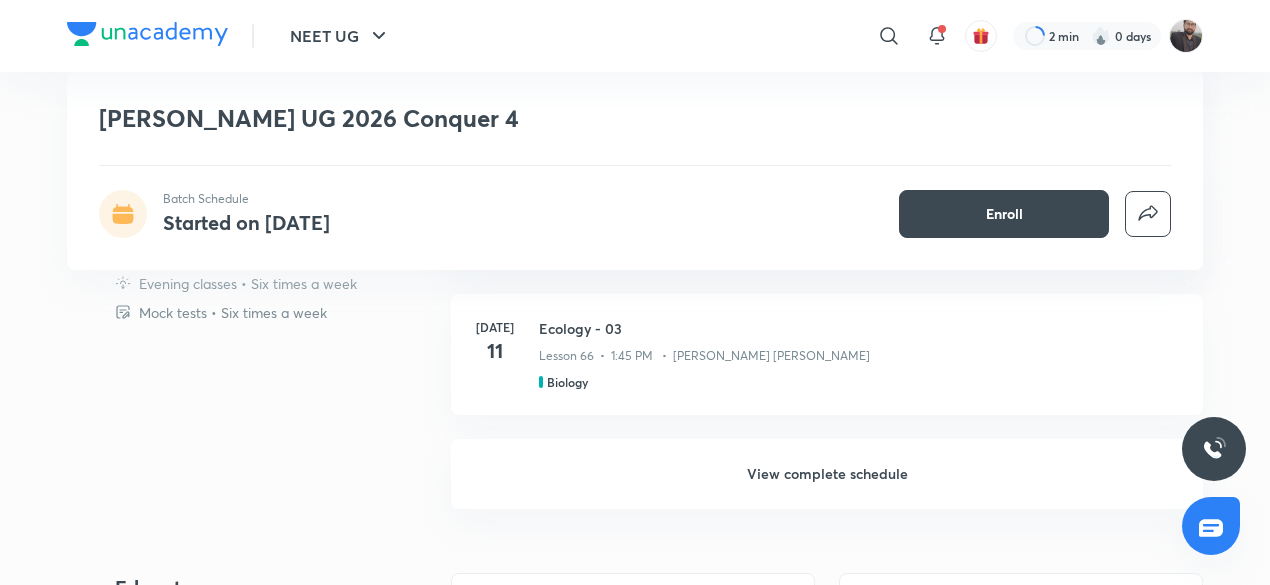 click on "View complete schedule" at bounding box center (827, 474) 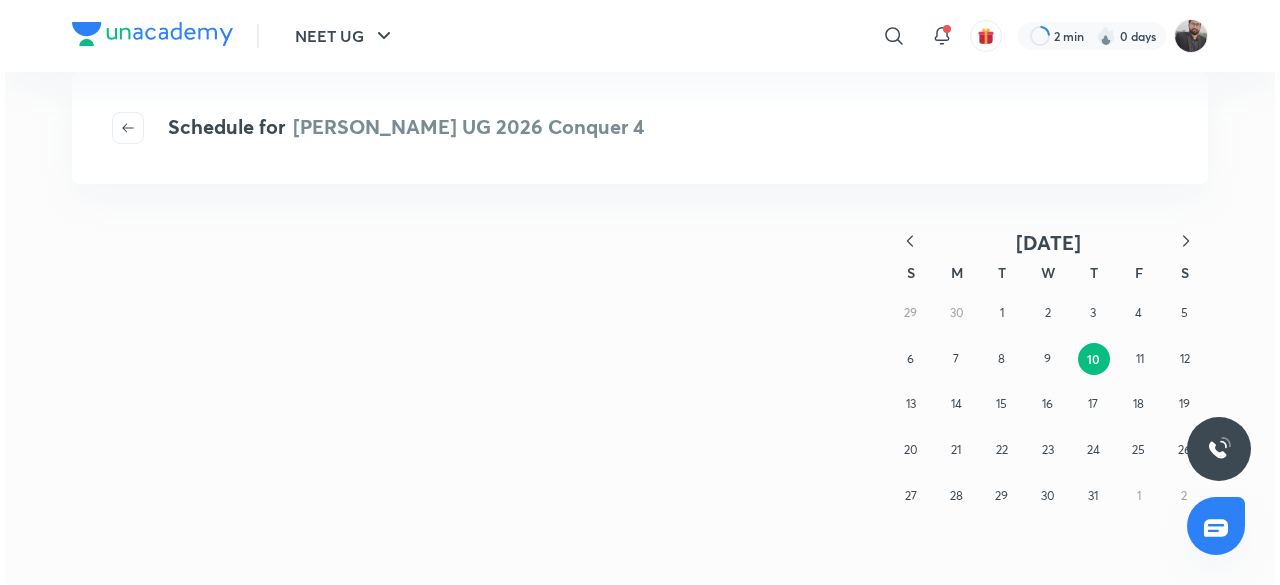 scroll, scrollTop: 0, scrollLeft: 0, axis: both 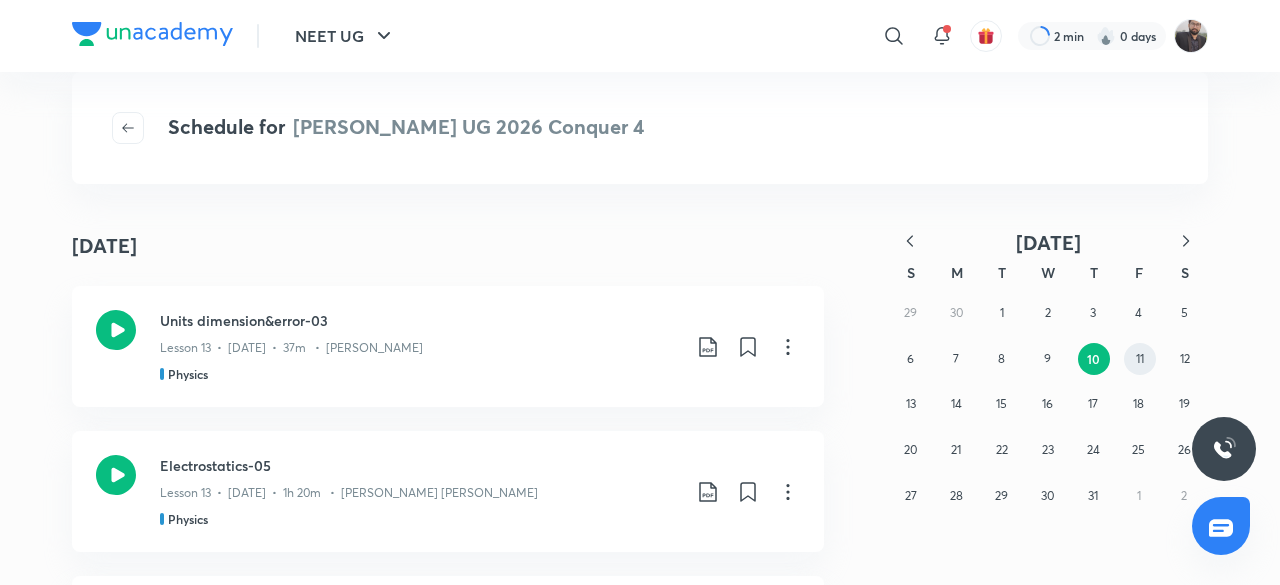 click on "11" at bounding box center [1140, 359] 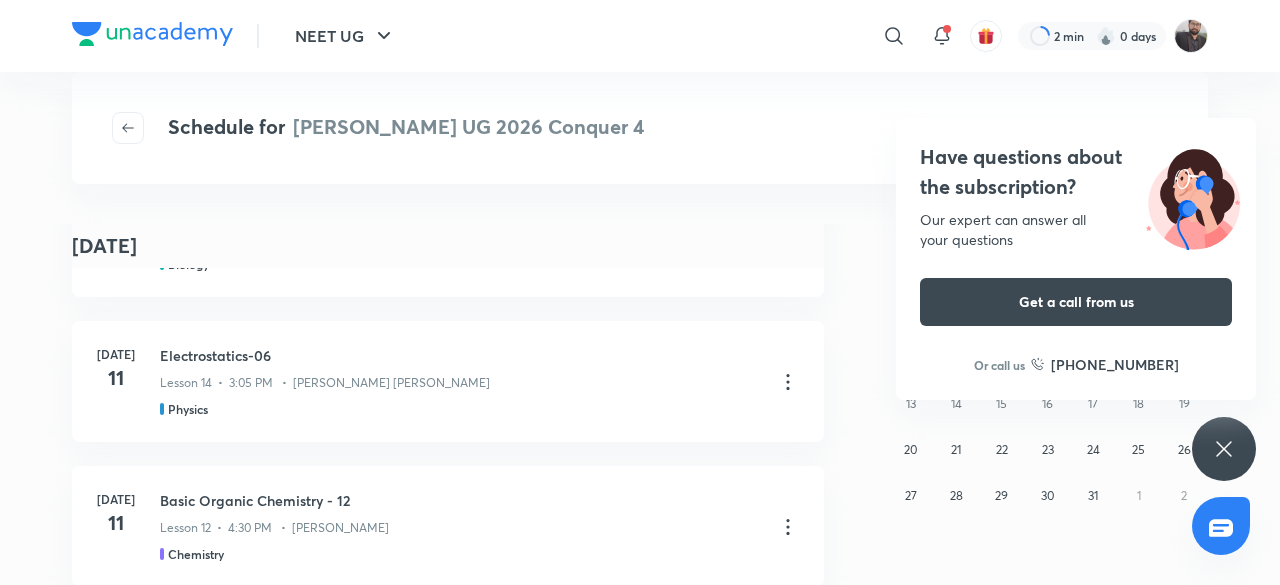 scroll, scrollTop: 67, scrollLeft: 0, axis: vertical 